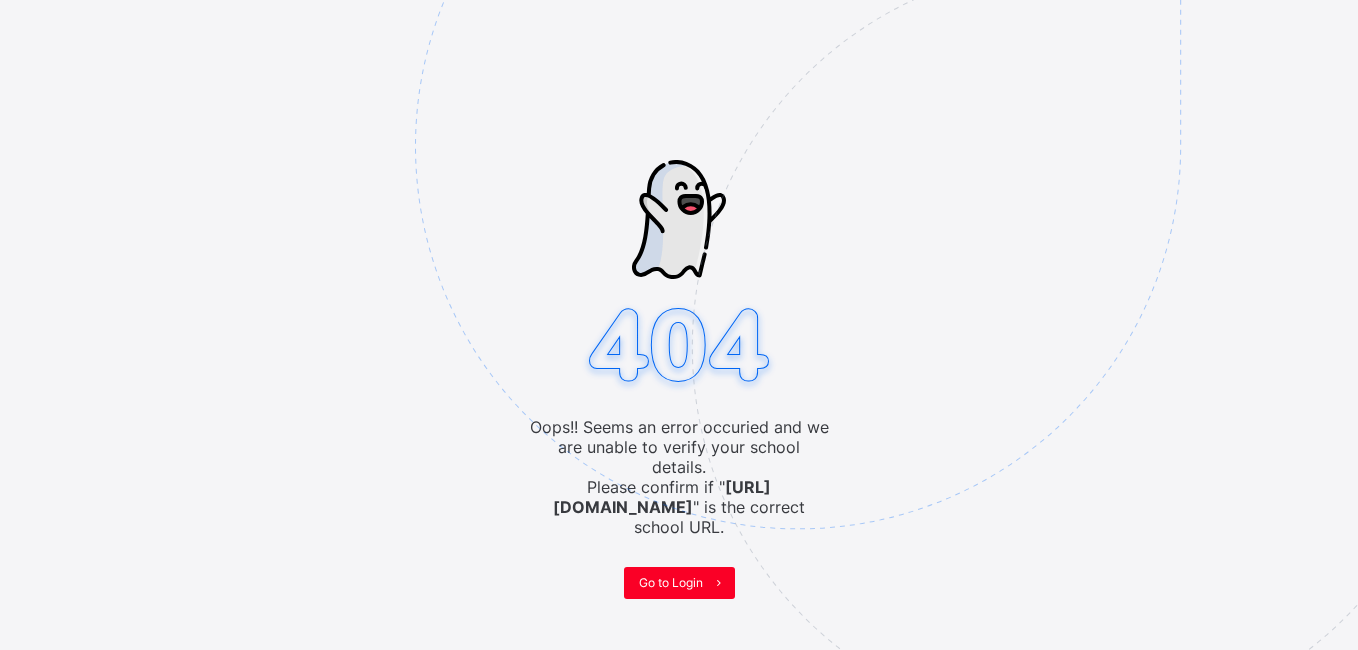 scroll, scrollTop: 0, scrollLeft: 0, axis: both 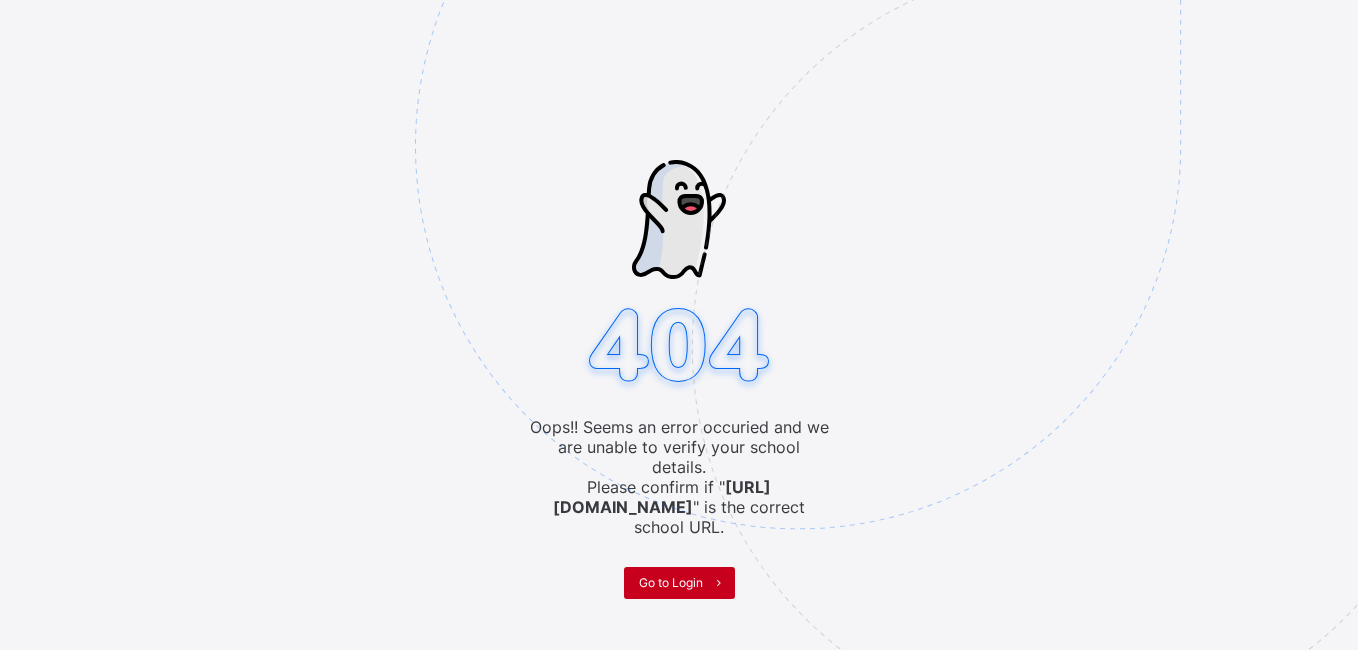 click on "Go to Login" at bounding box center (671, 582) 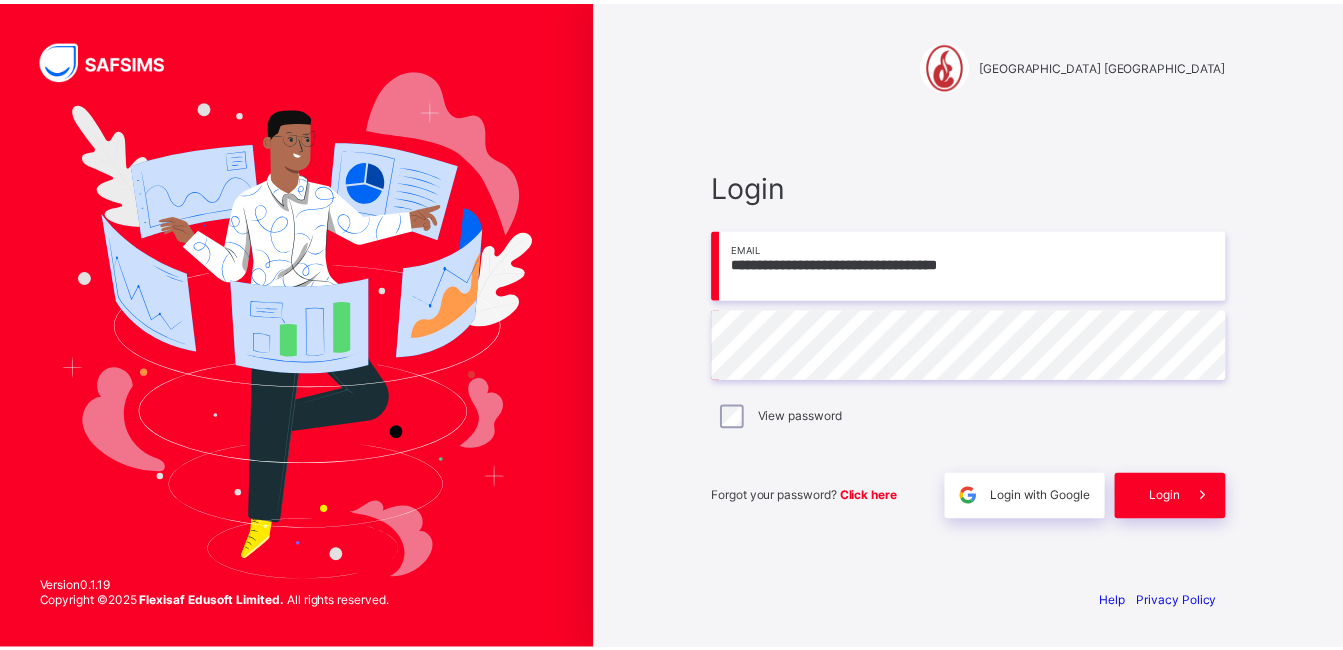 scroll, scrollTop: 0, scrollLeft: 0, axis: both 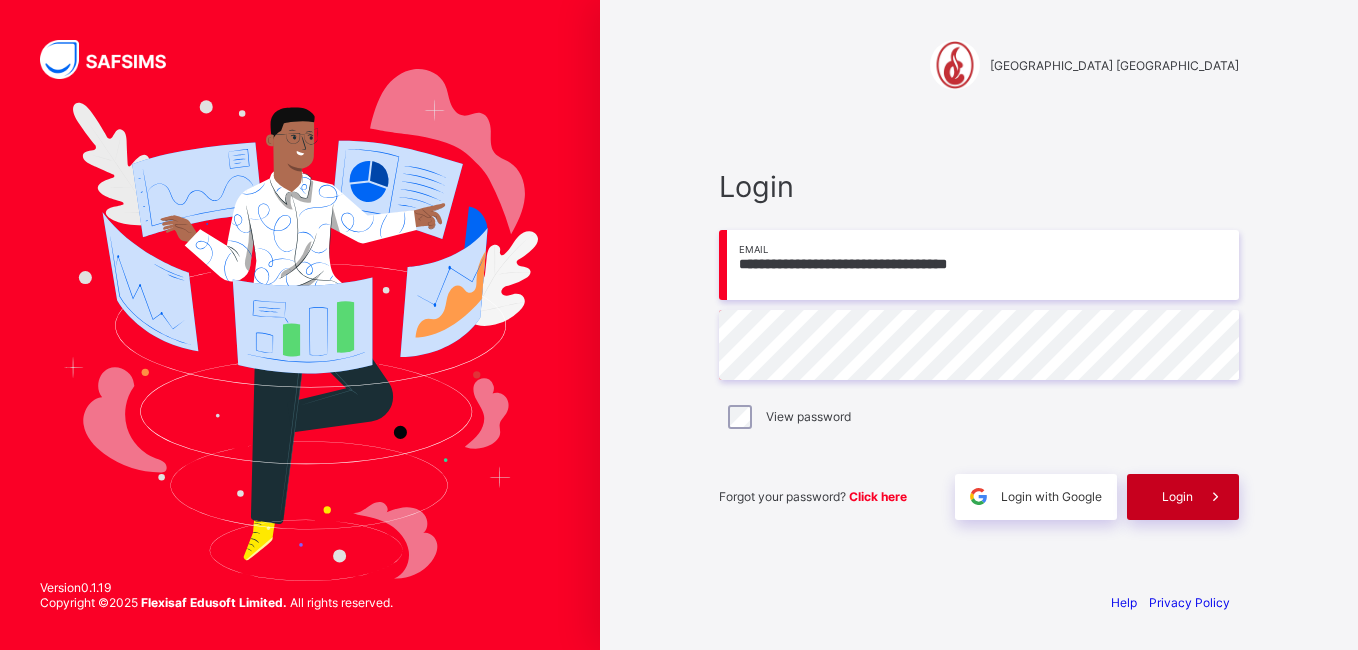 click on "Login" at bounding box center [1177, 496] 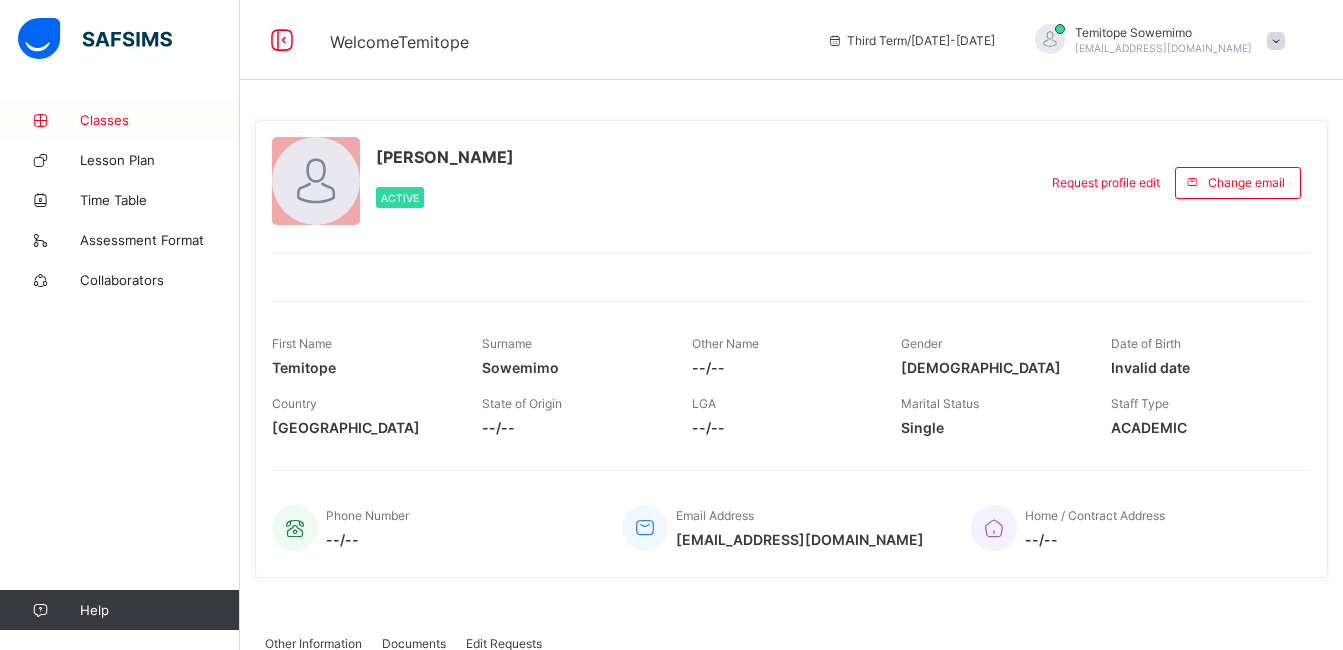 click on "Classes" at bounding box center (160, 120) 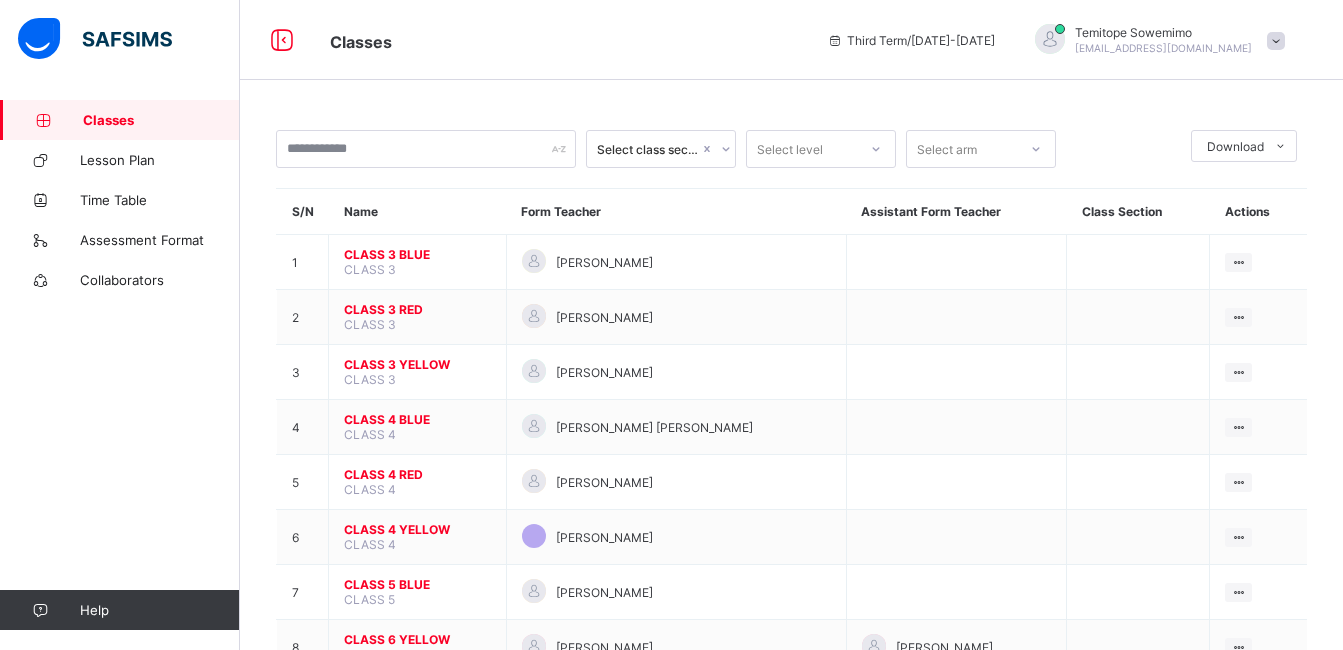 scroll, scrollTop: 75, scrollLeft: 0, axis: vertical 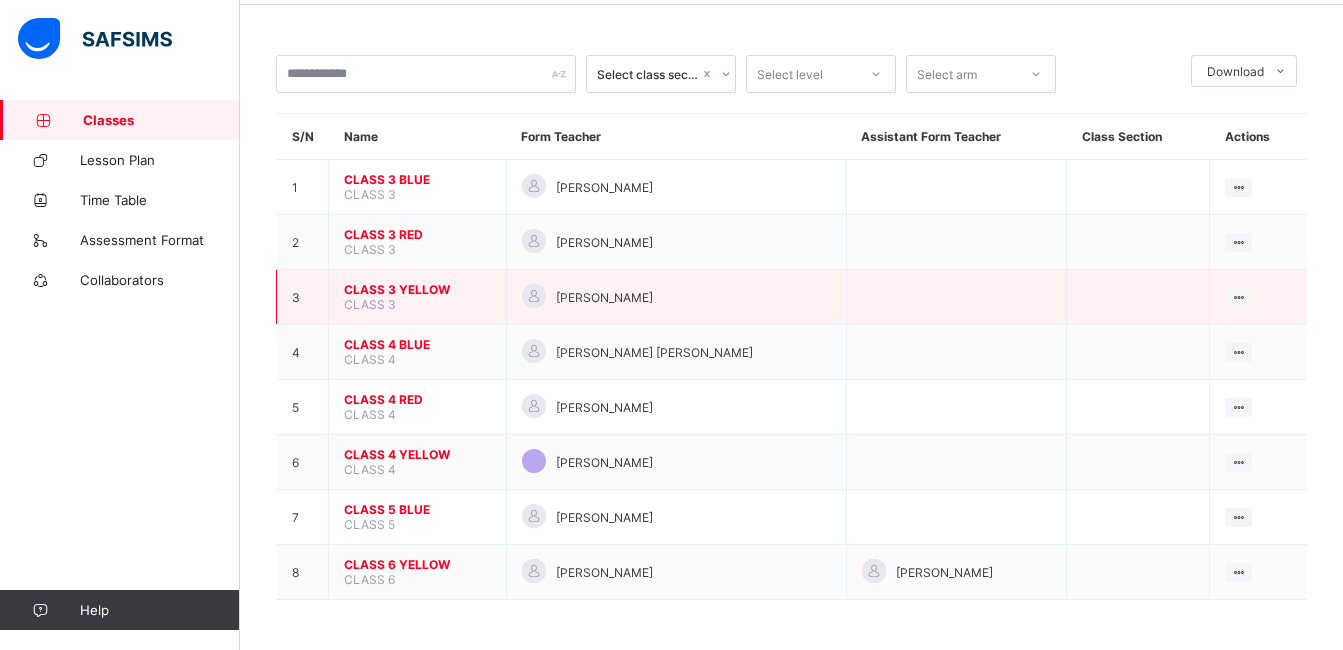 click on "CLASS 3   YELLOW" at bounding box center [417, 289] 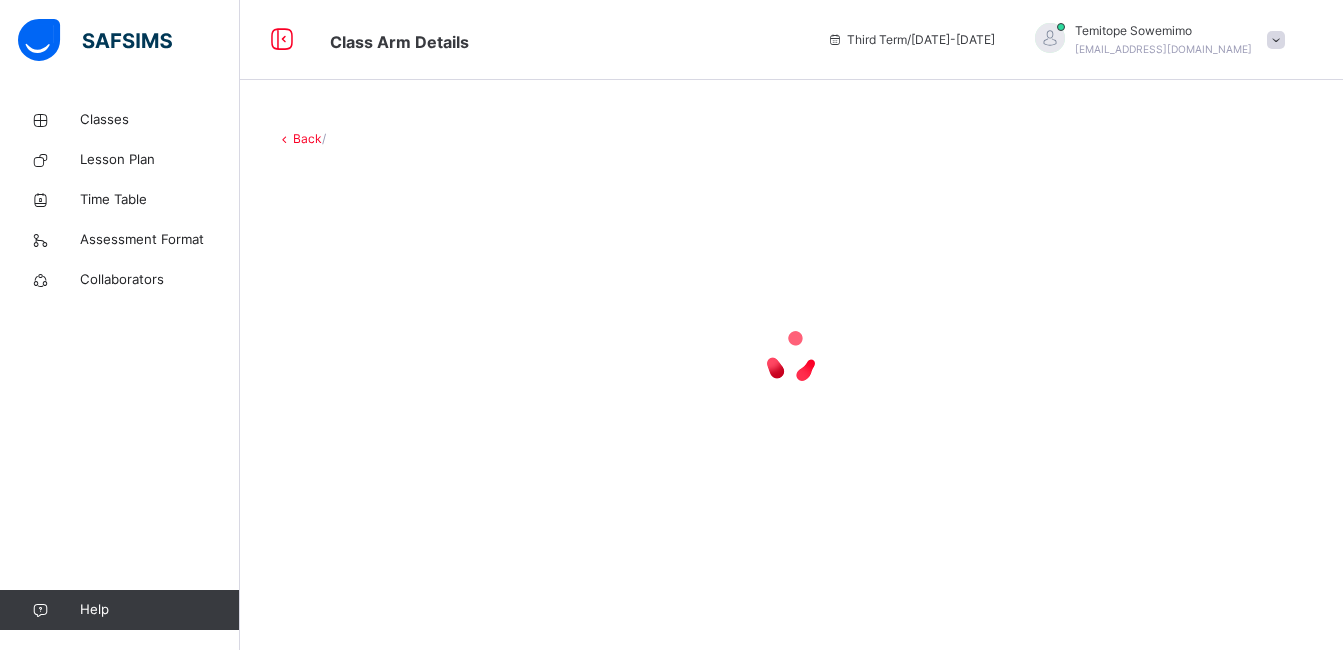 scroll, scrollTop: 0, scrollLeft: 0, axis: both 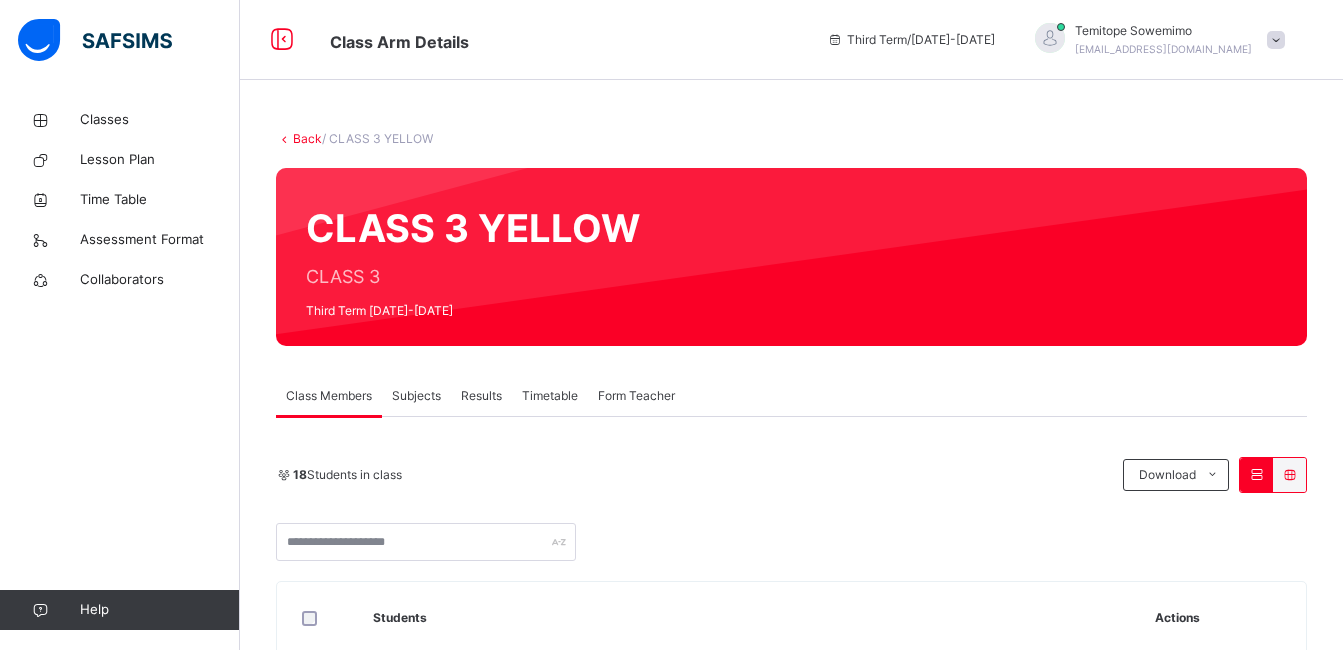click on "Subjects" at bounding box center (416, 396) 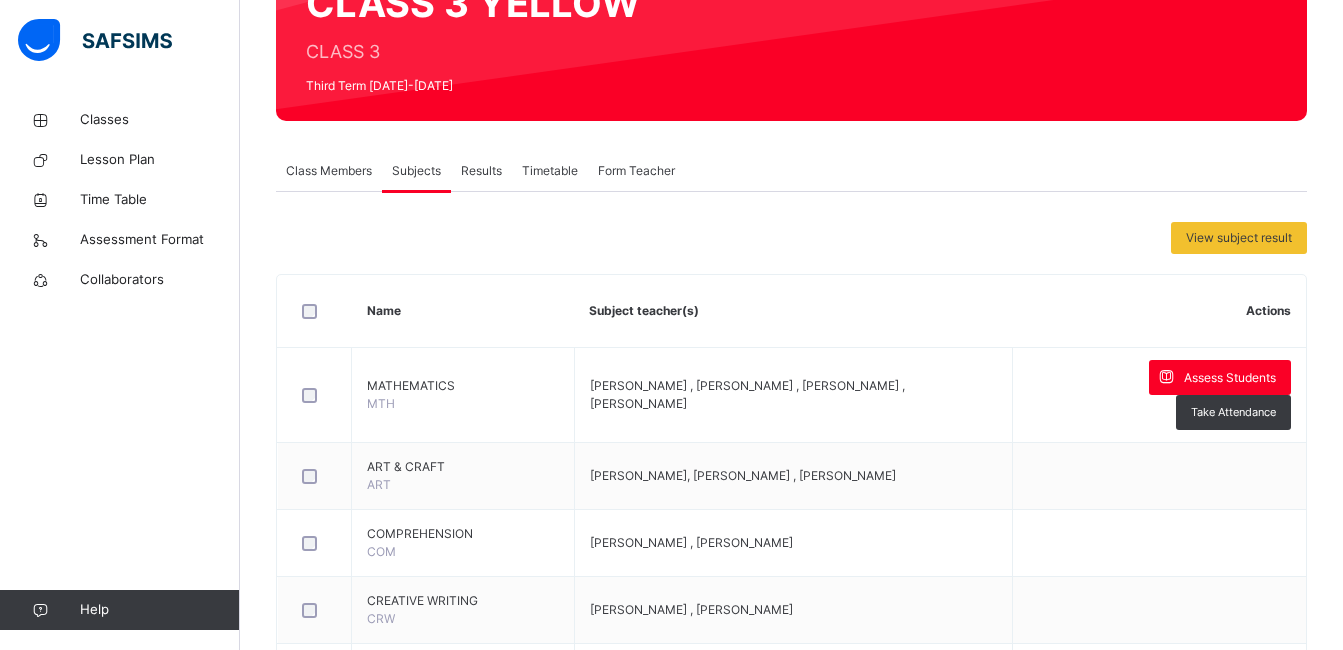 scroll, scrollTop: 227, scrollLeft: 0, axis: vertical 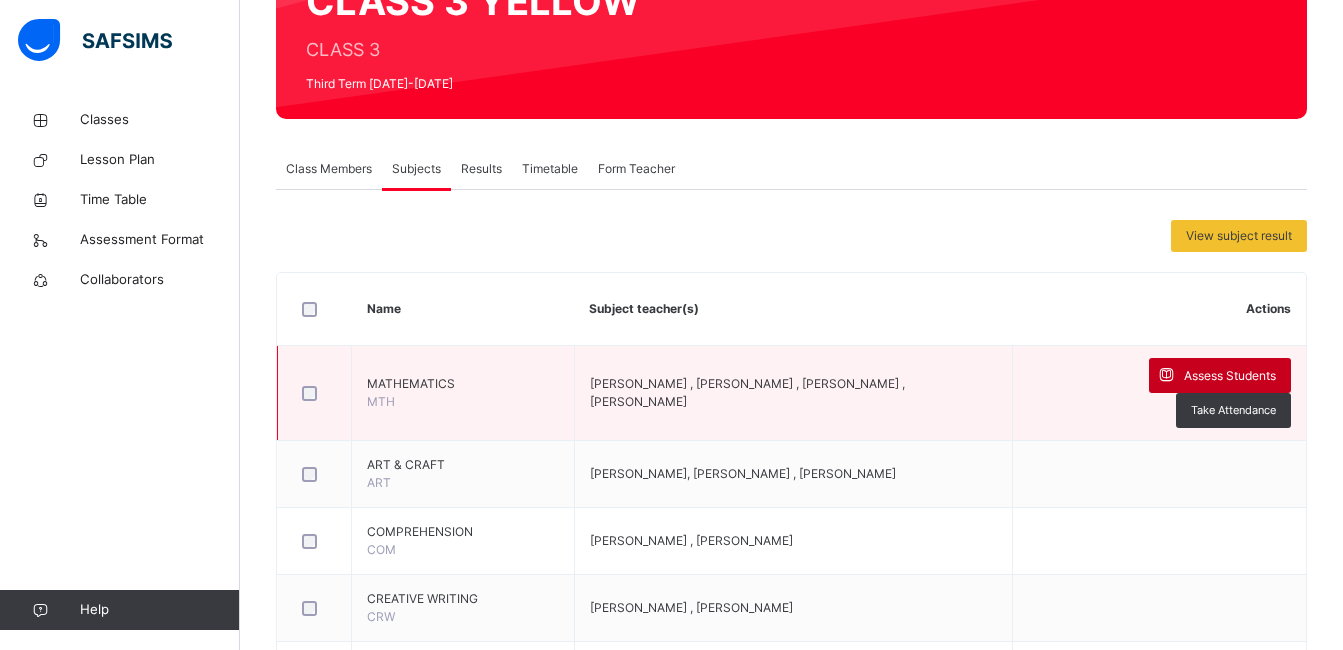 click on "Assess Students" at bounding box center [1230, 376] 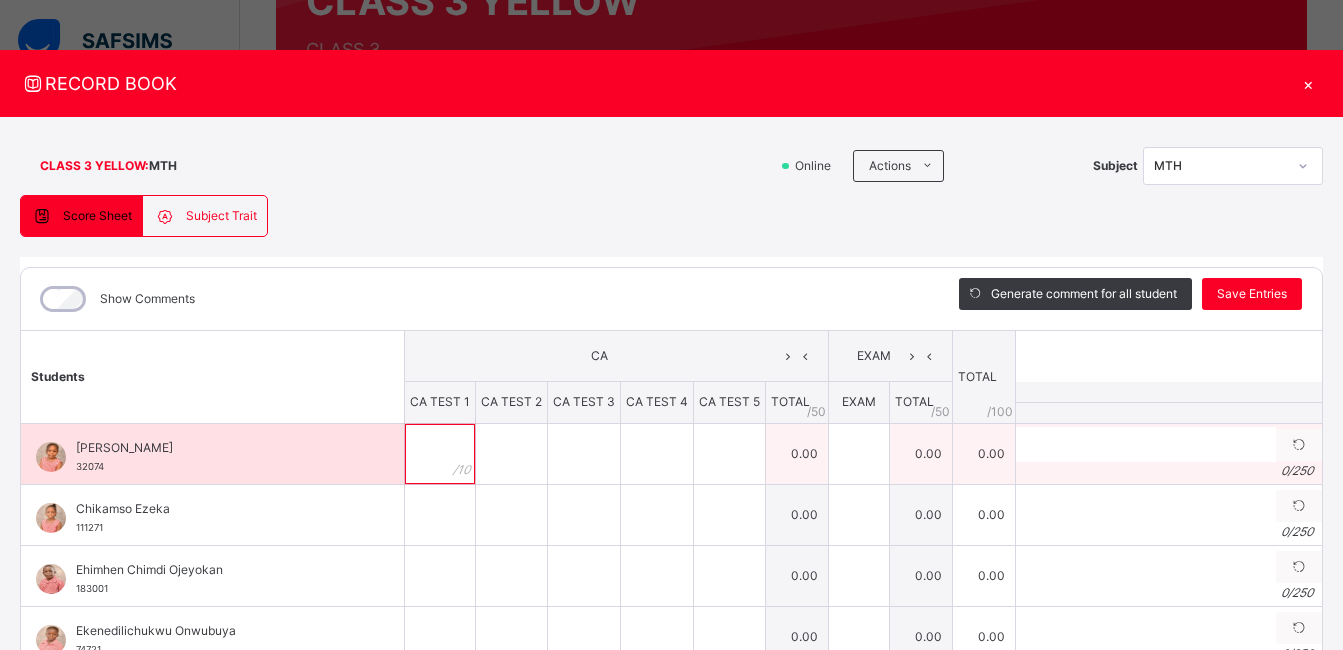 click at bounding box center (440, 454) 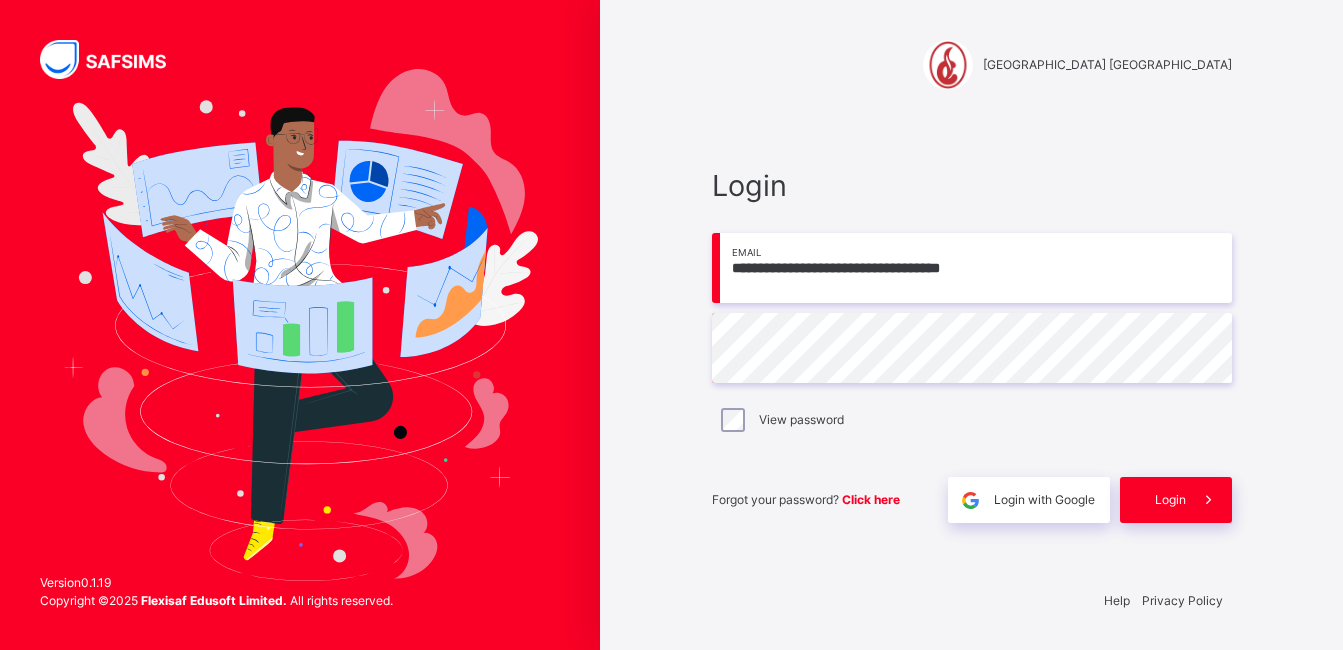scroll, scrollTop: 0, scrollLeft: 0, axis: both 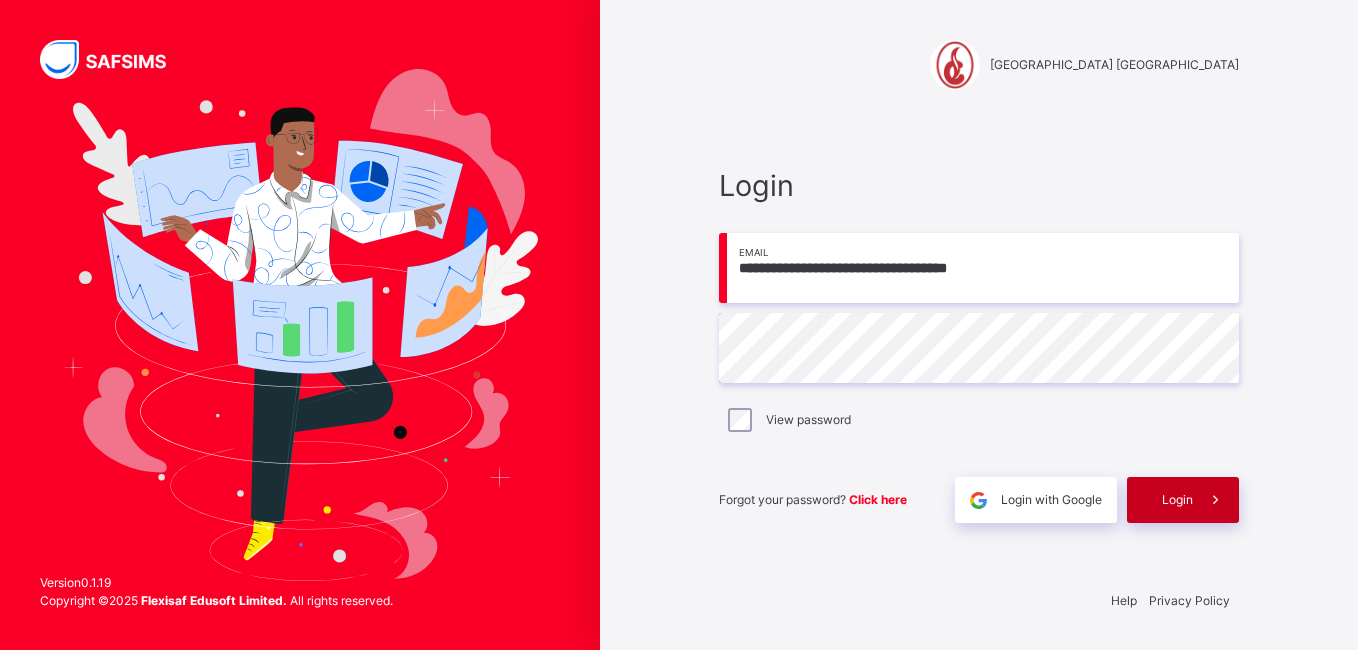 click on "Login" at bounding box center (1177, 500) 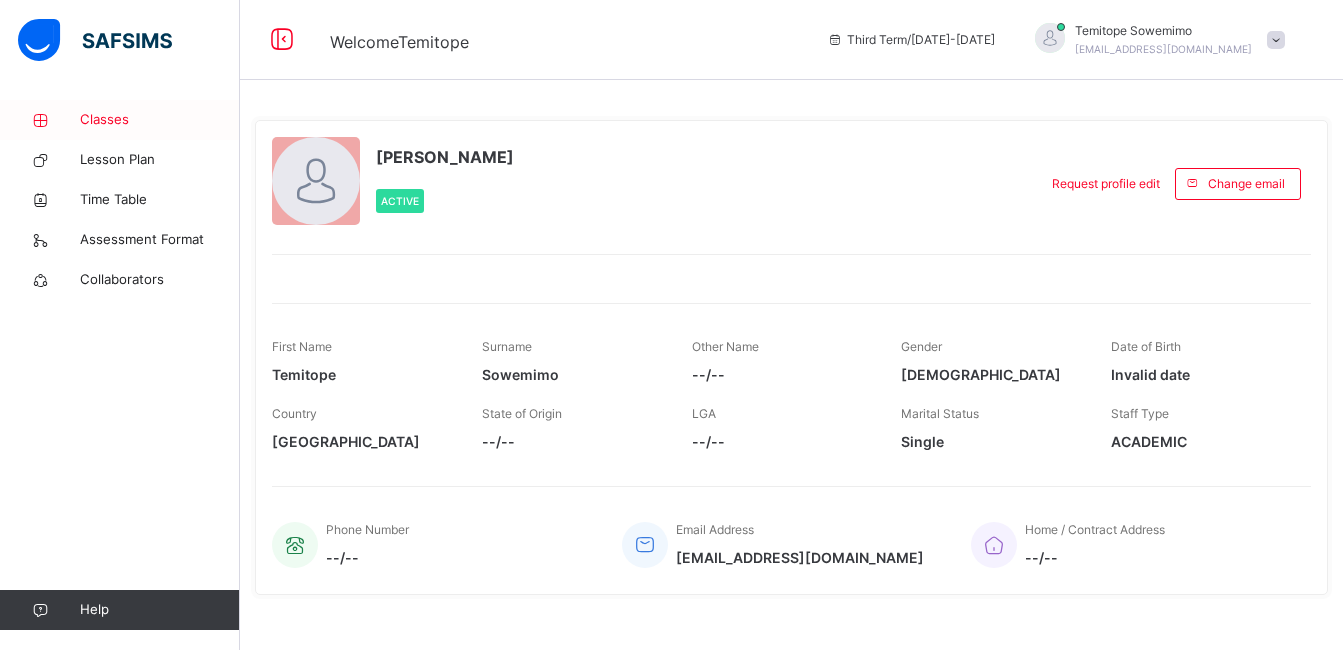 click on "Classes" at bounding box center (160, 120) 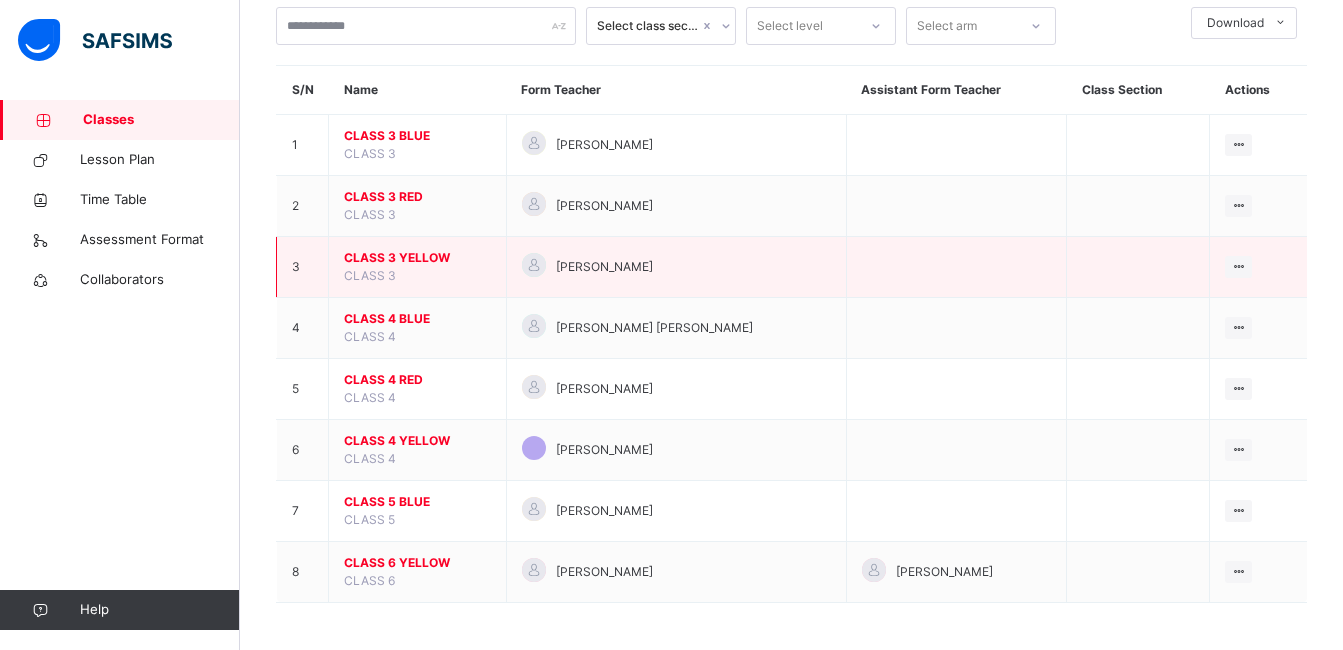 scroll, scrollTop: 126, scrollLeft: 0, axis: vertical 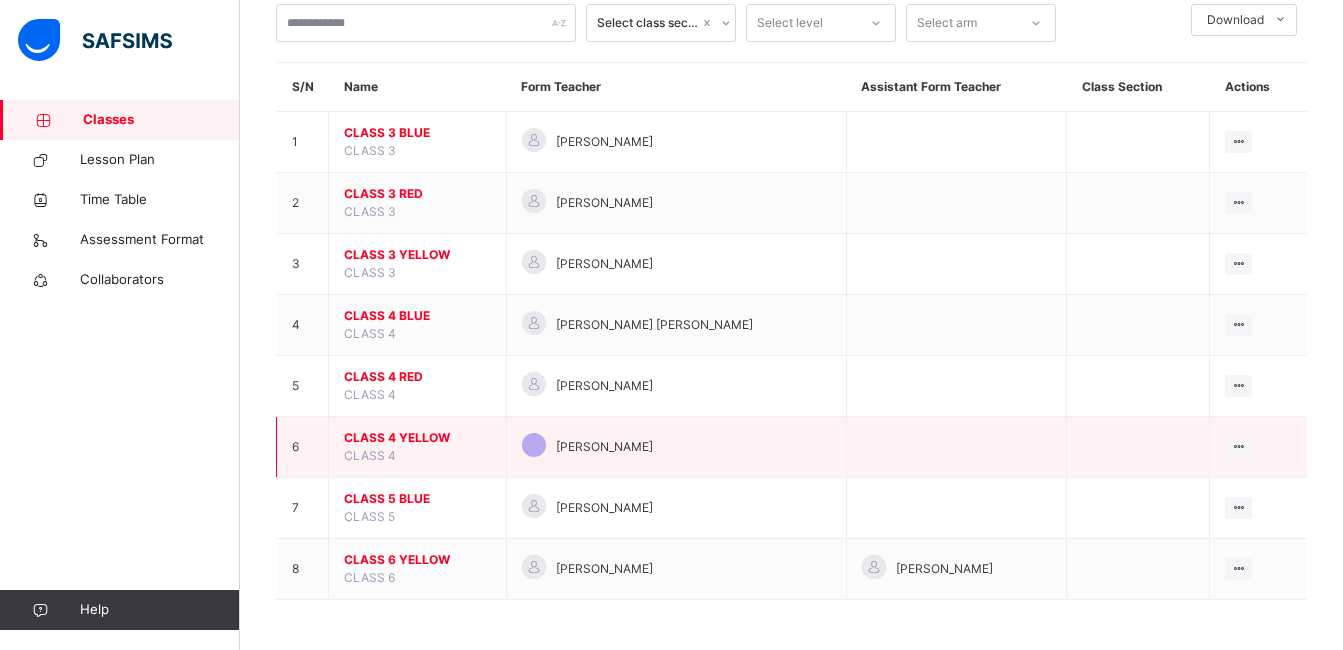 click on "CLASS 4   YELLOW" at bounding box center (417, 438) 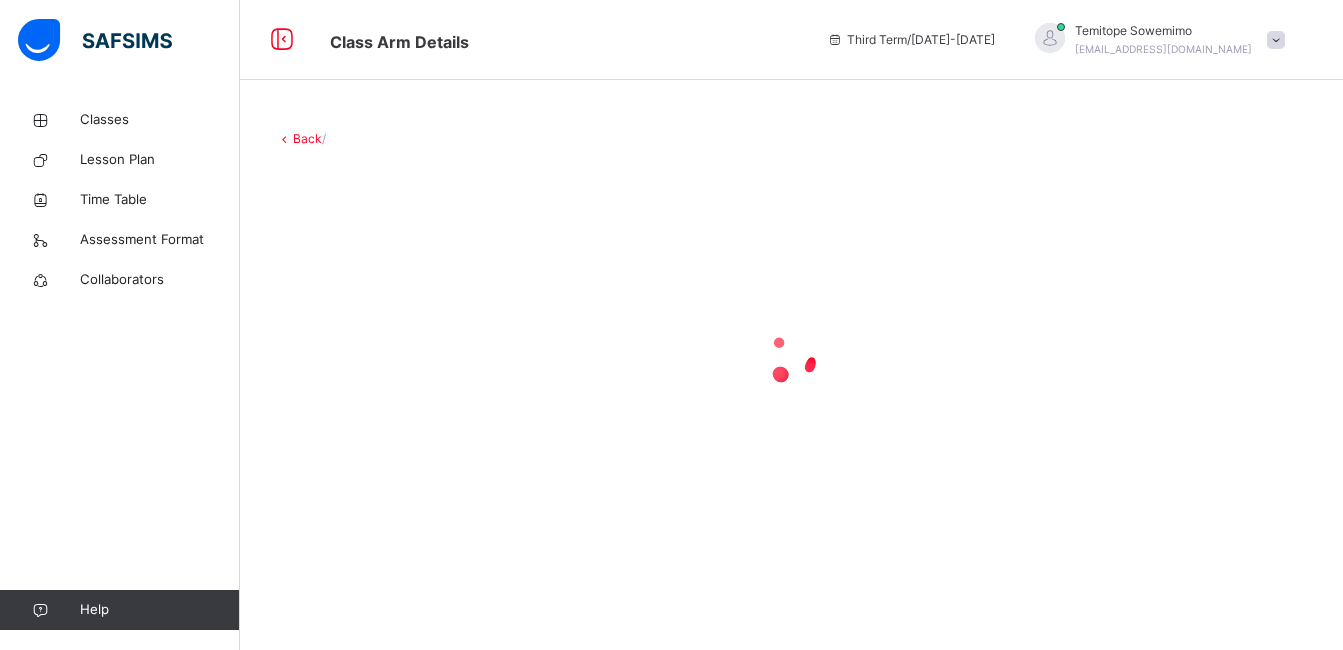 scroll, scrollTop: 0, scrollLeft: 0, axis: both 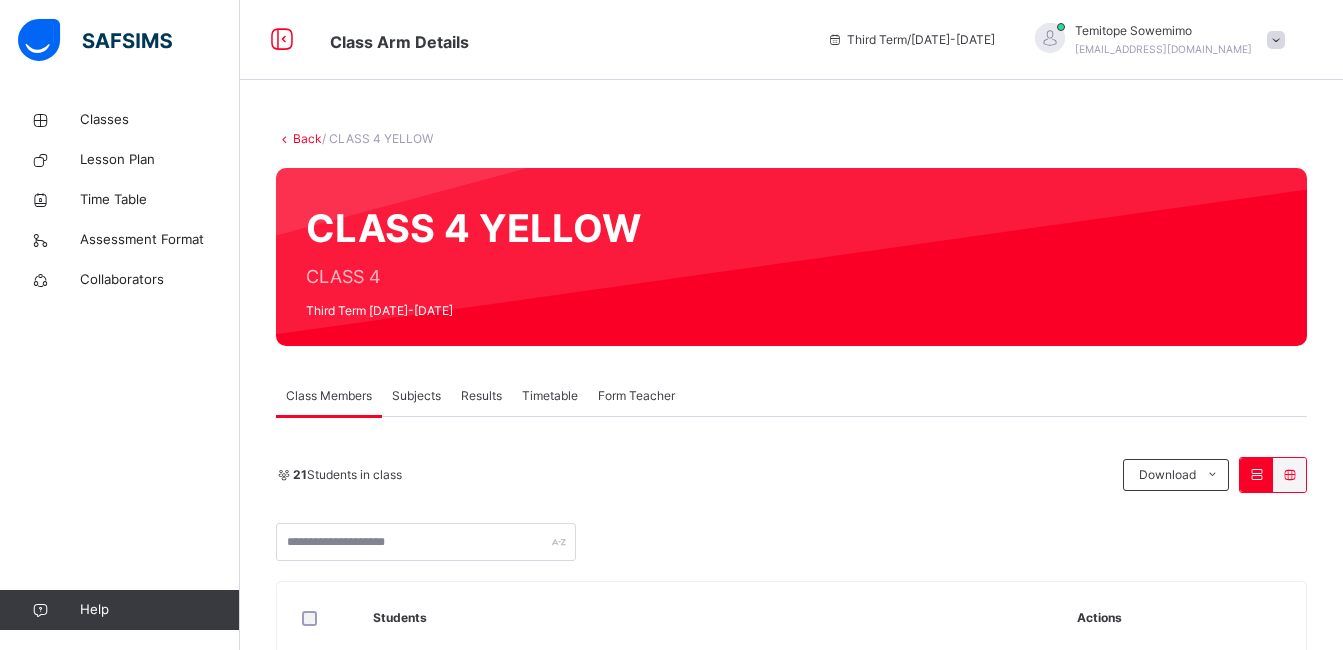 click on "Subjects" at bounding box center [416, 396] 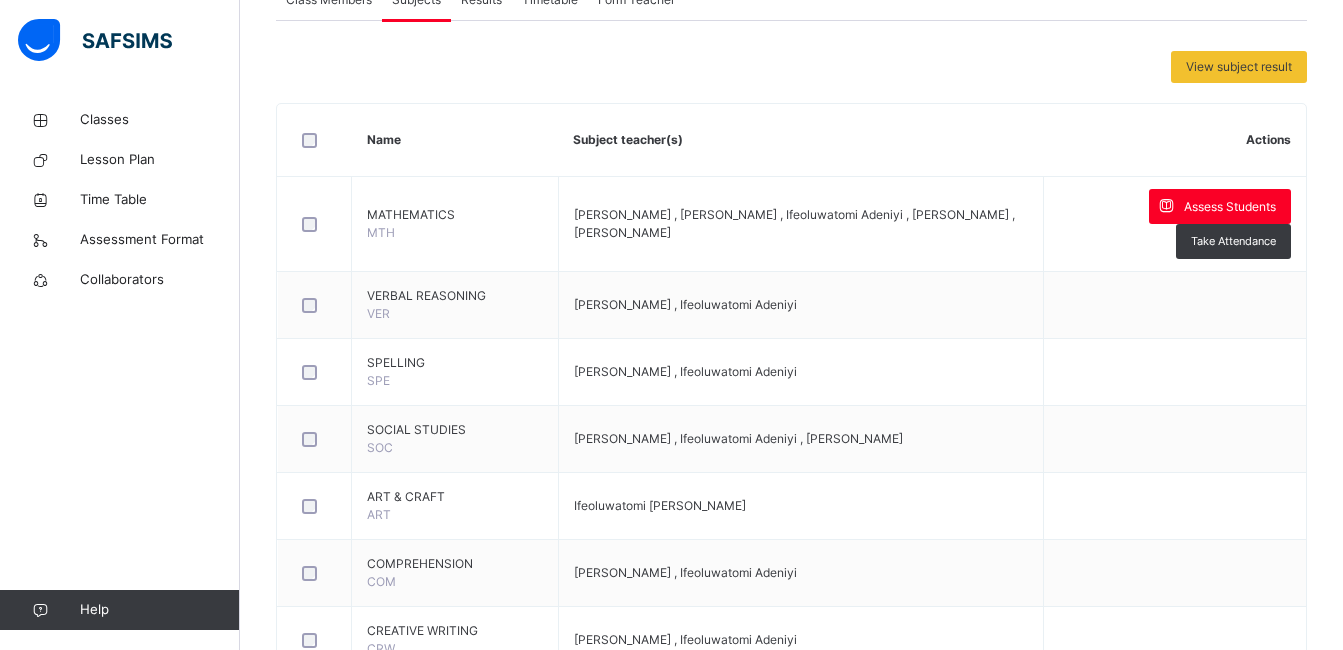 scroll, scrollTop: 397, scrollLeft: 0, axis: vertical 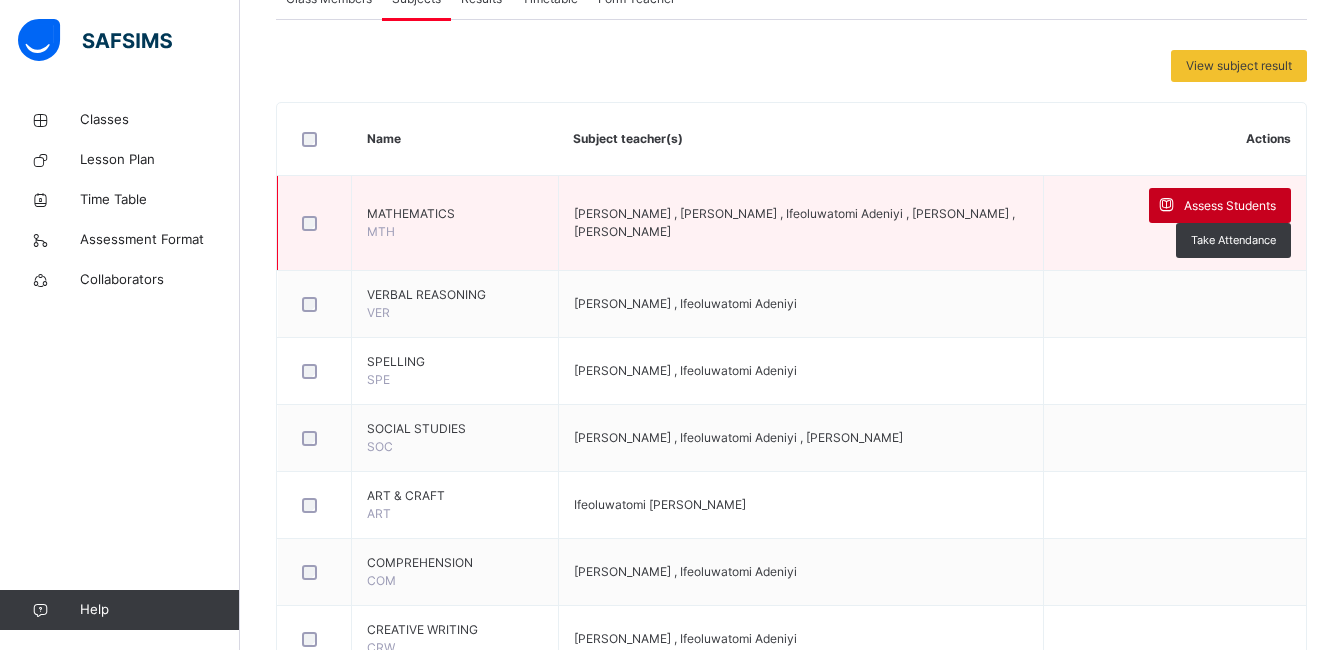 click on "Assess Students" at bounding box center [1230, 206] 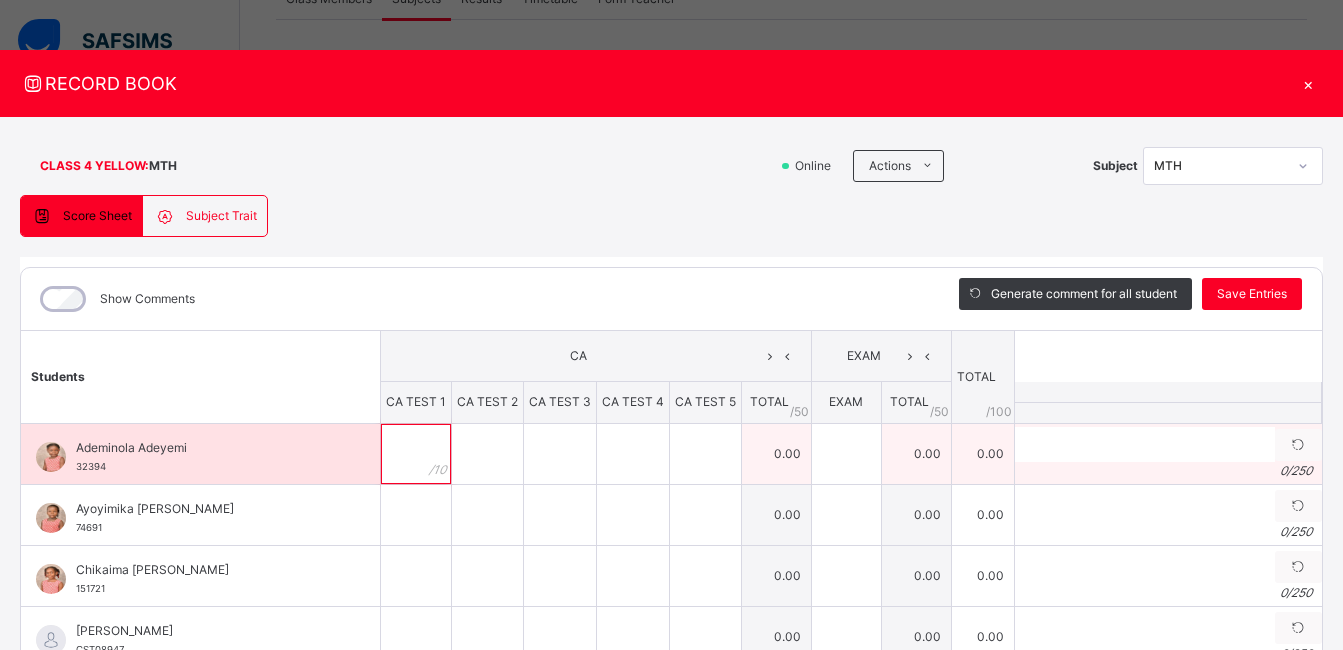 click at bounding box center (416, 454) 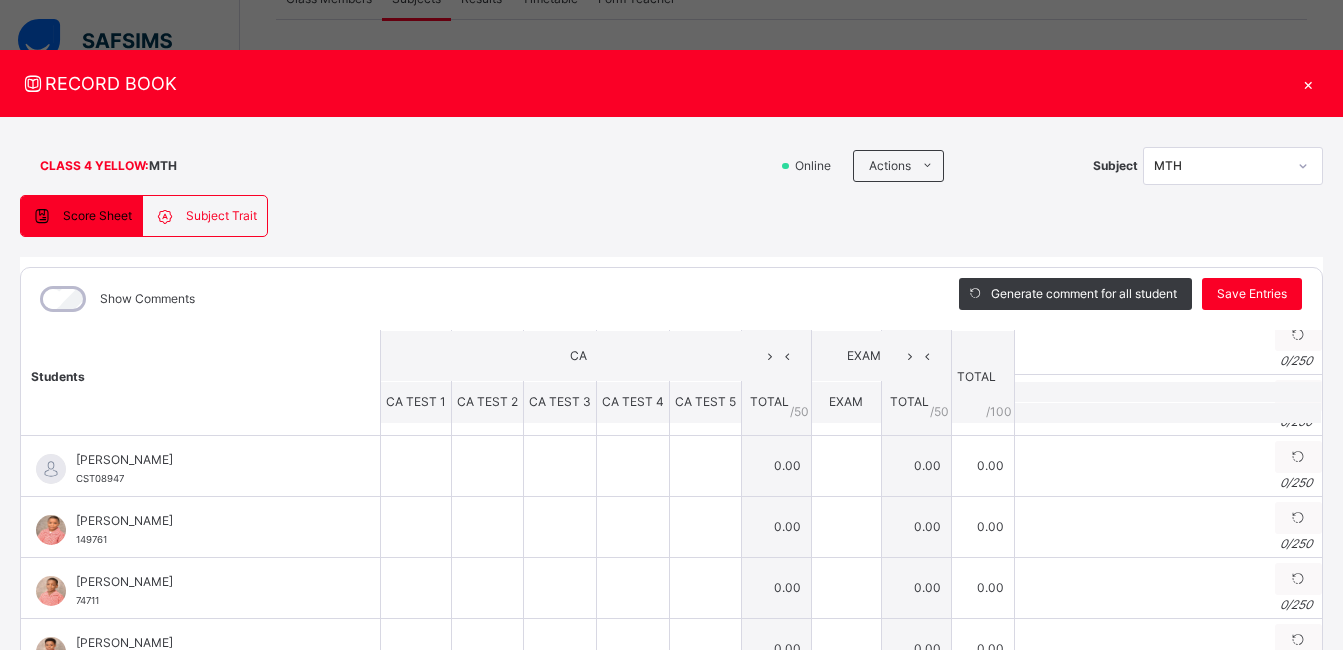 scroll, scrollTop: 0, scrollLeft: 0, axis: both 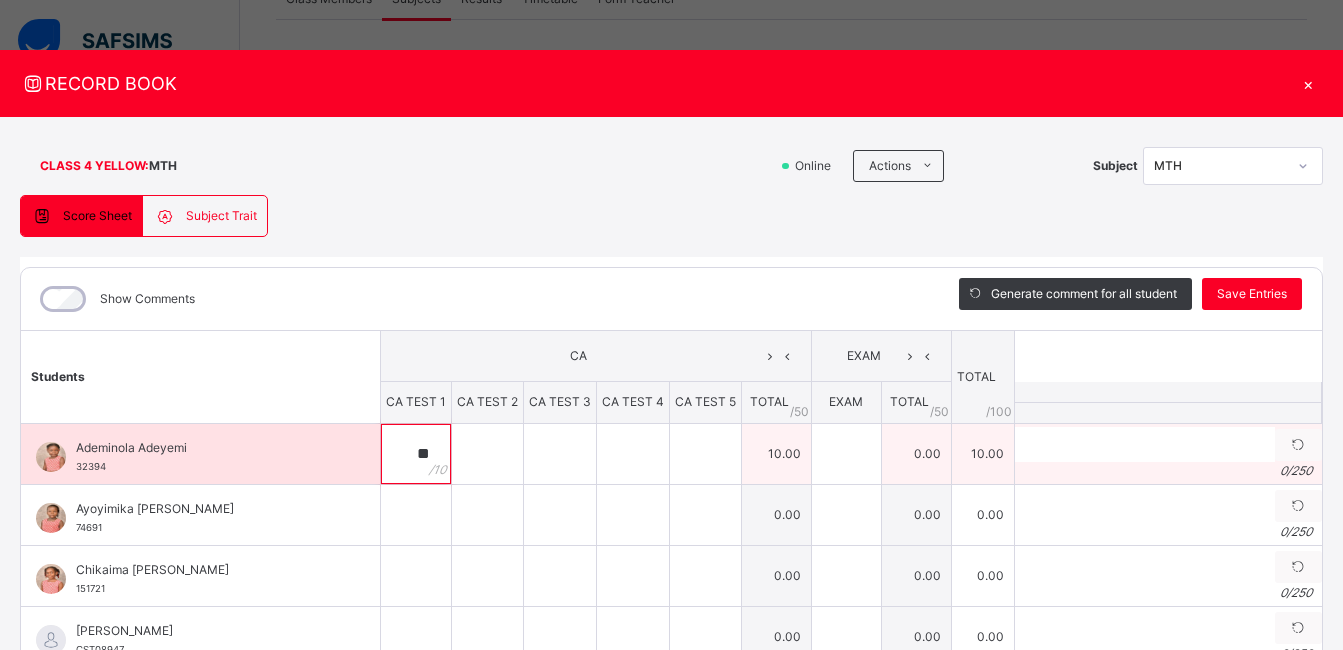 type on "**" 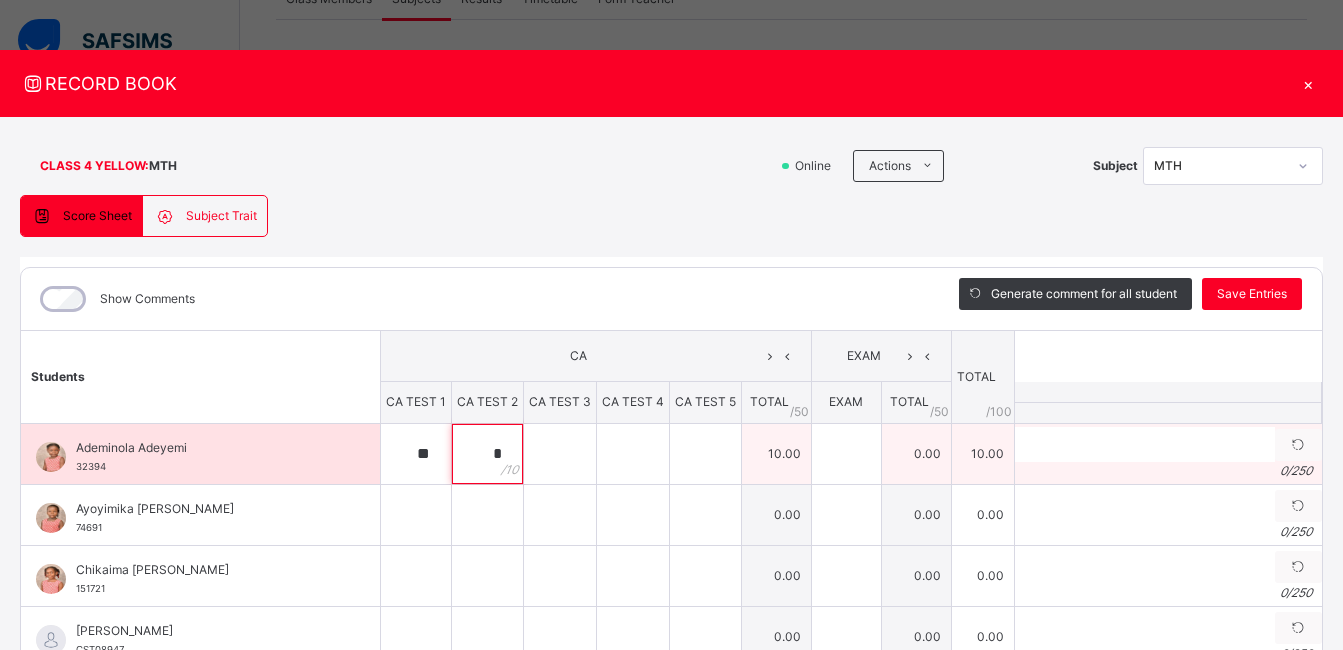click on "*" at bounding box center (487, 454) 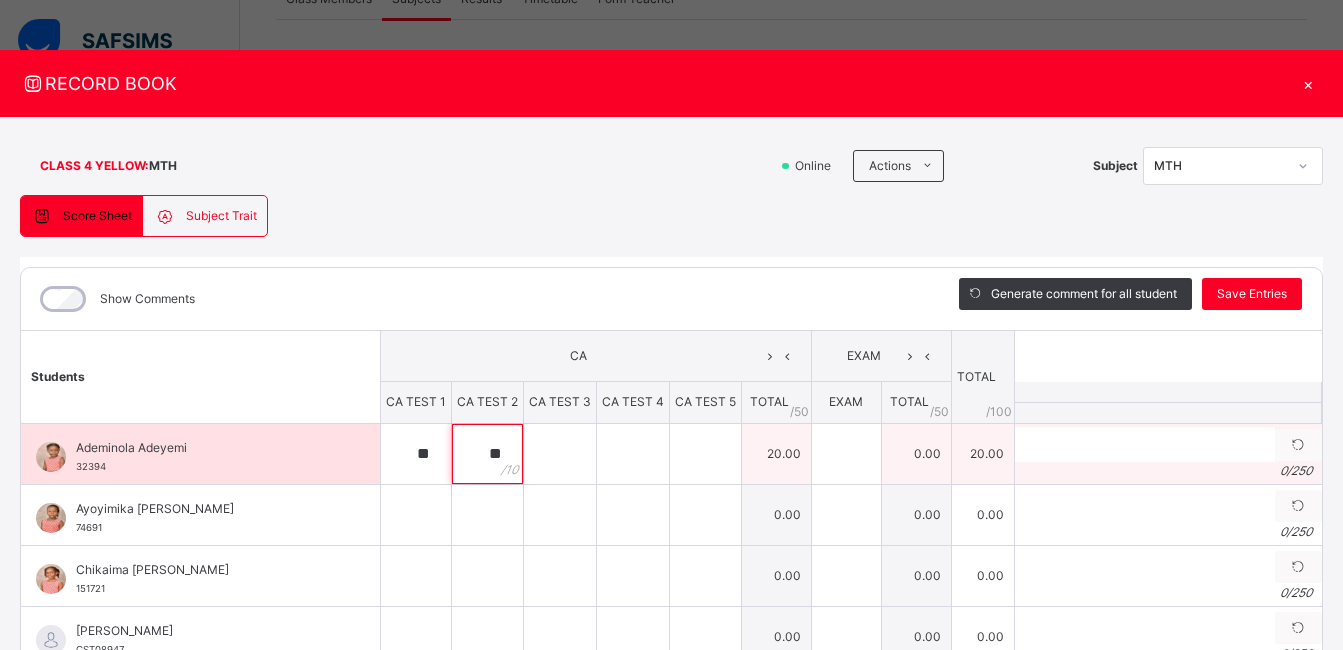 type on "**" 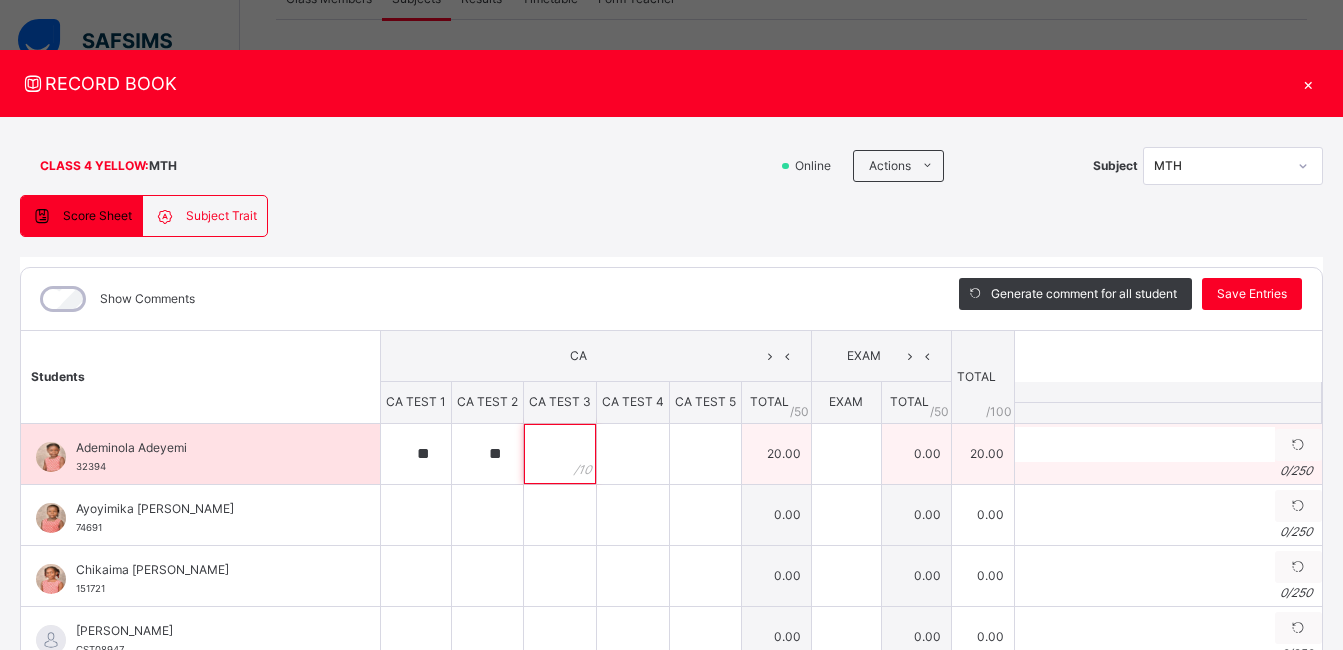 click at bounding box center (560, 454) 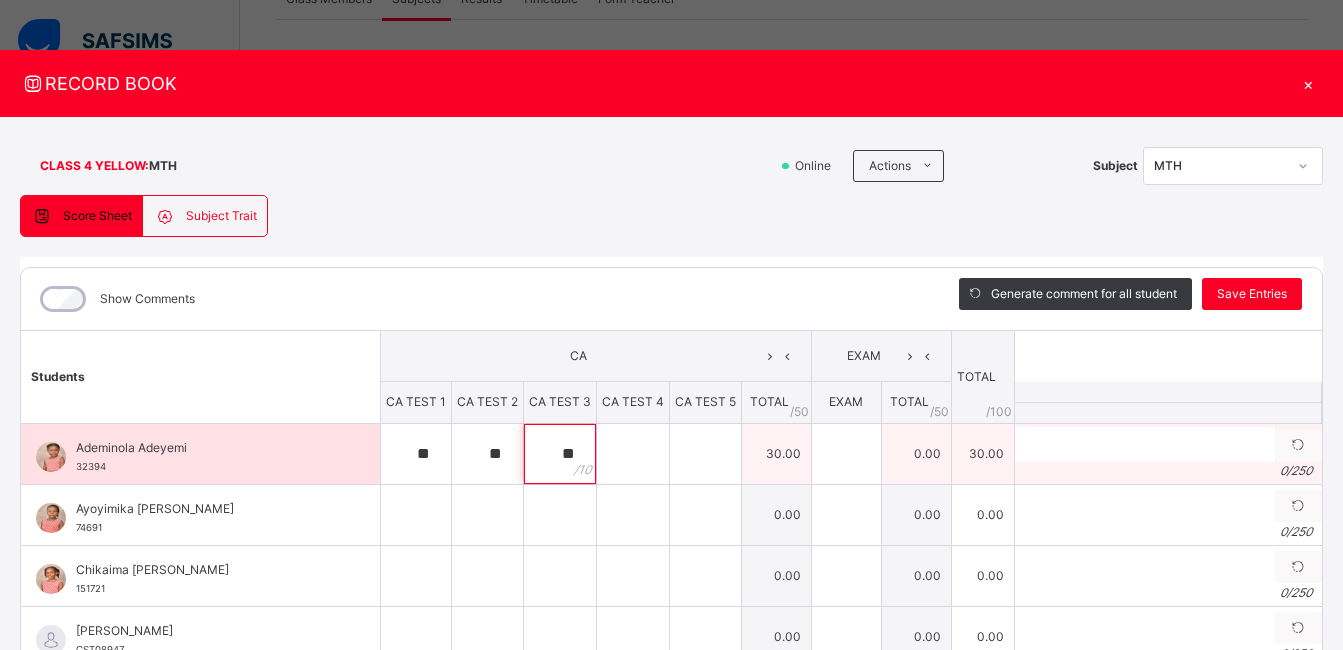type on "**" 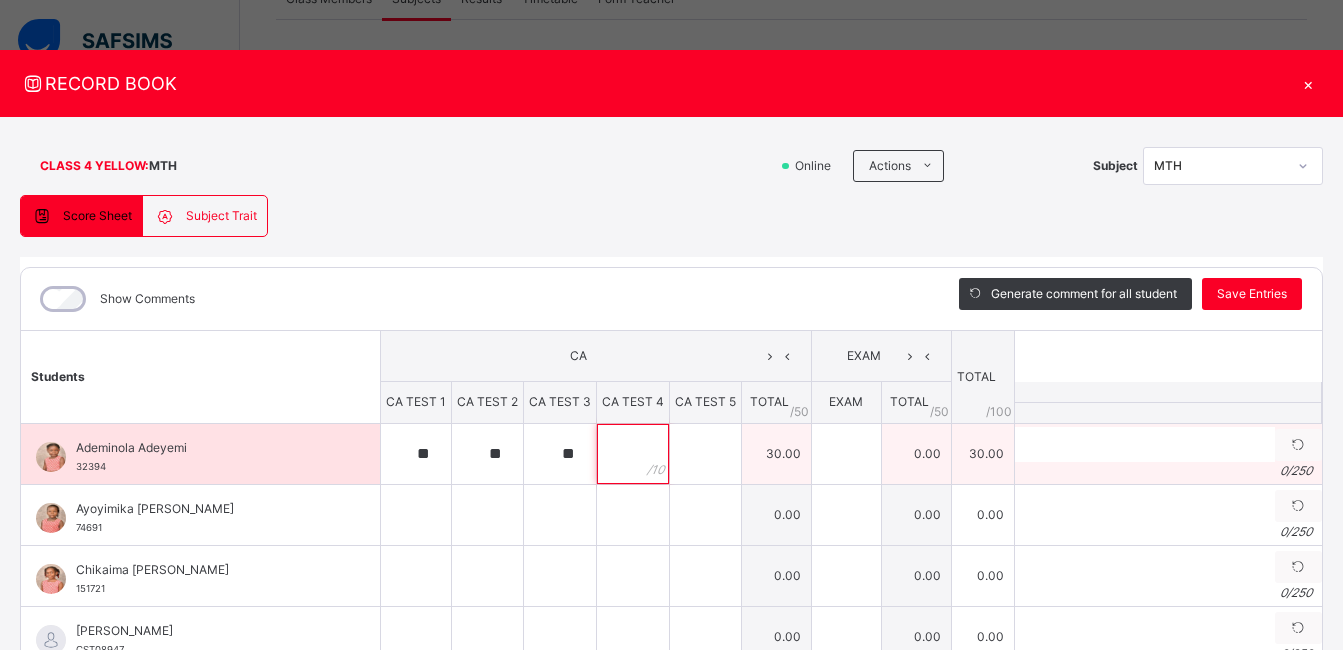 click at bounding box center (633, 454) 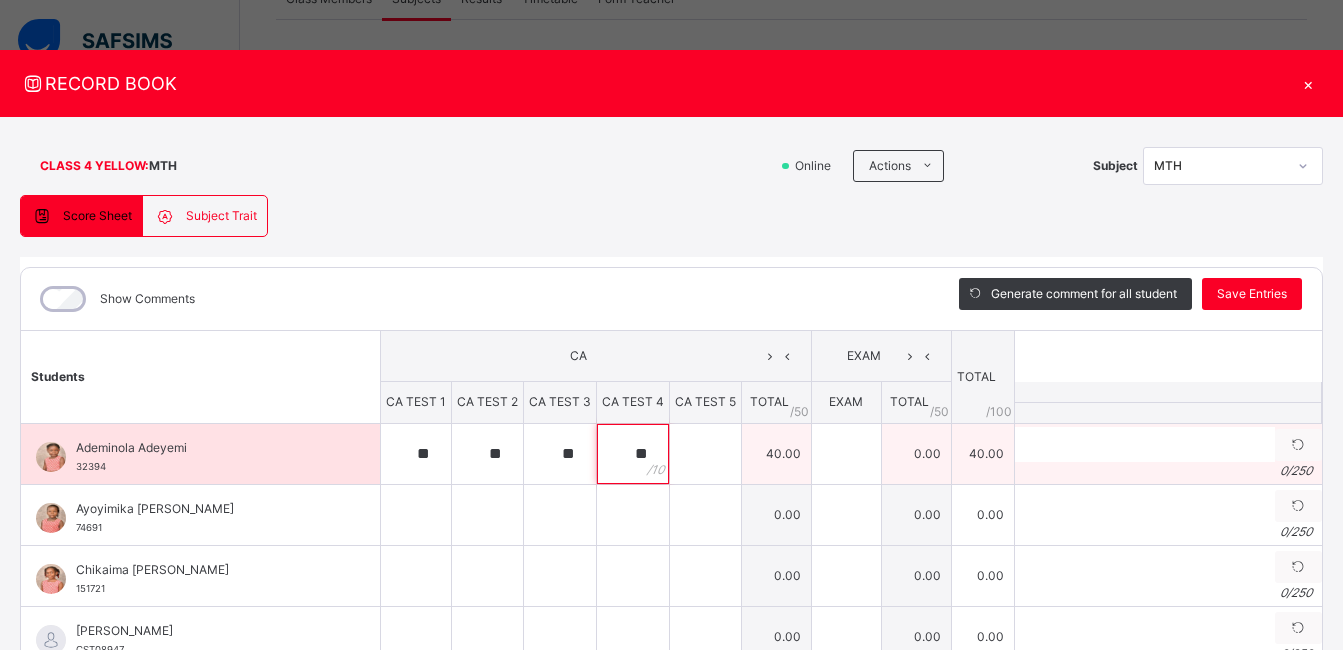 type on "**" 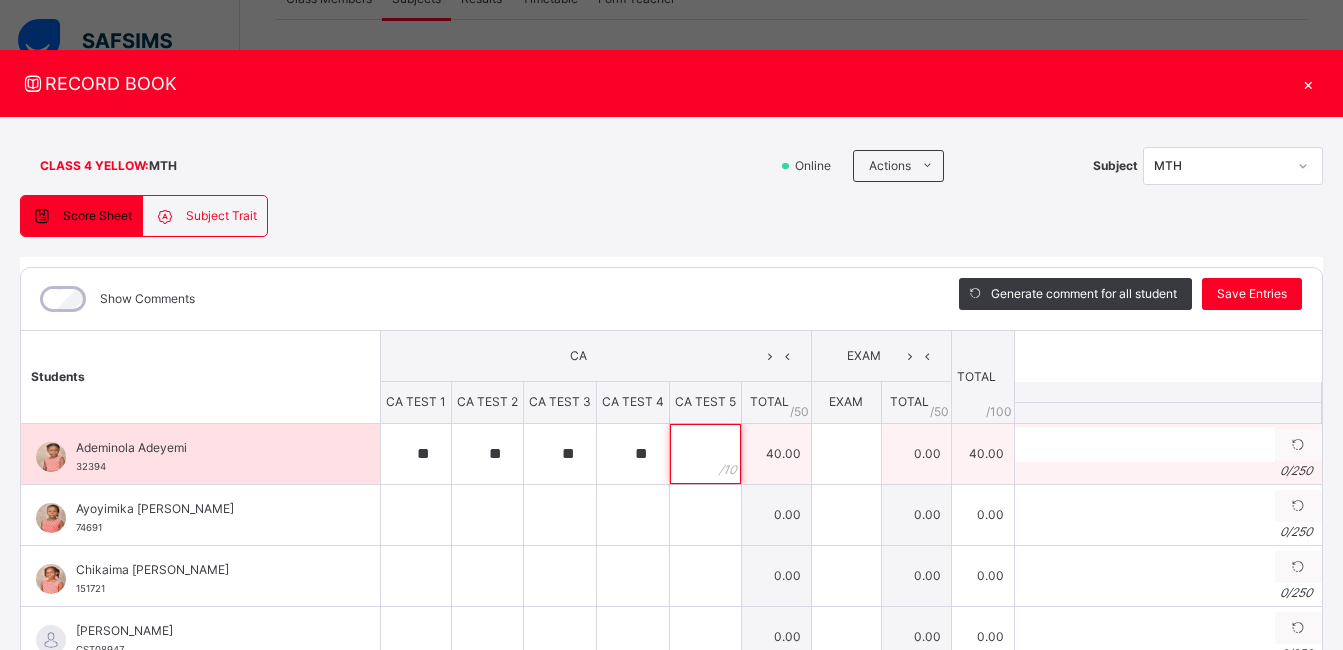click at bounding box center (705, 454) 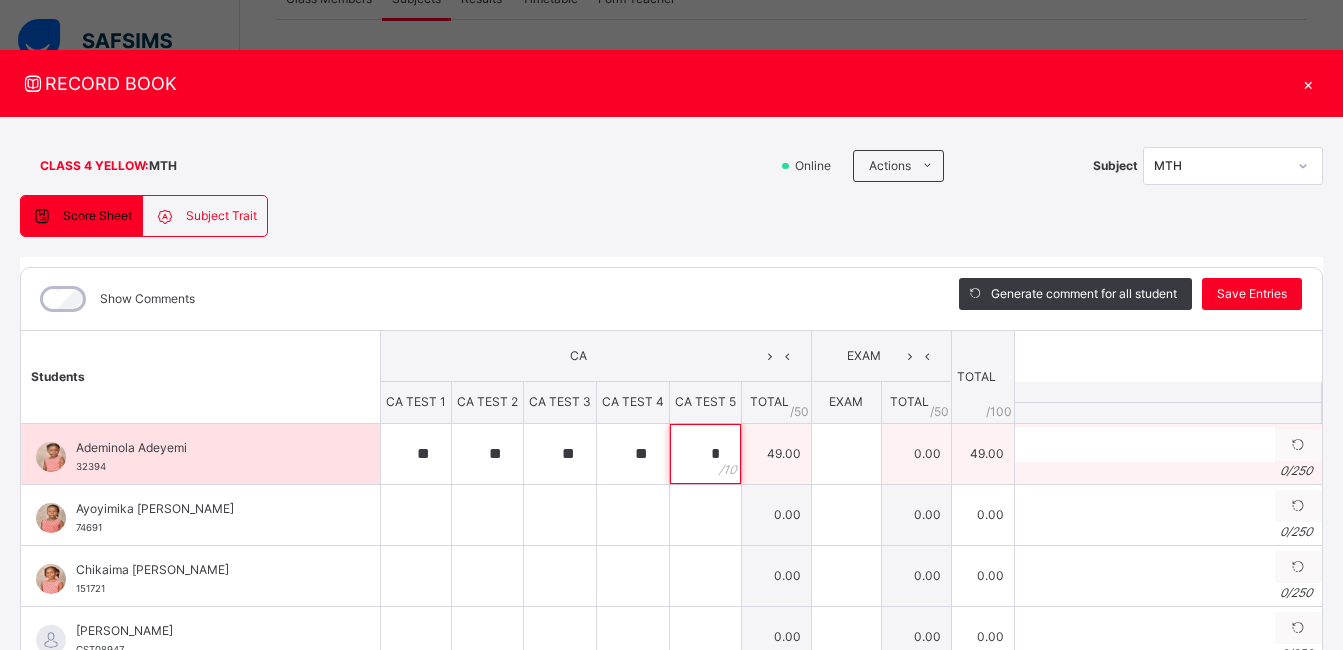 type on "*" 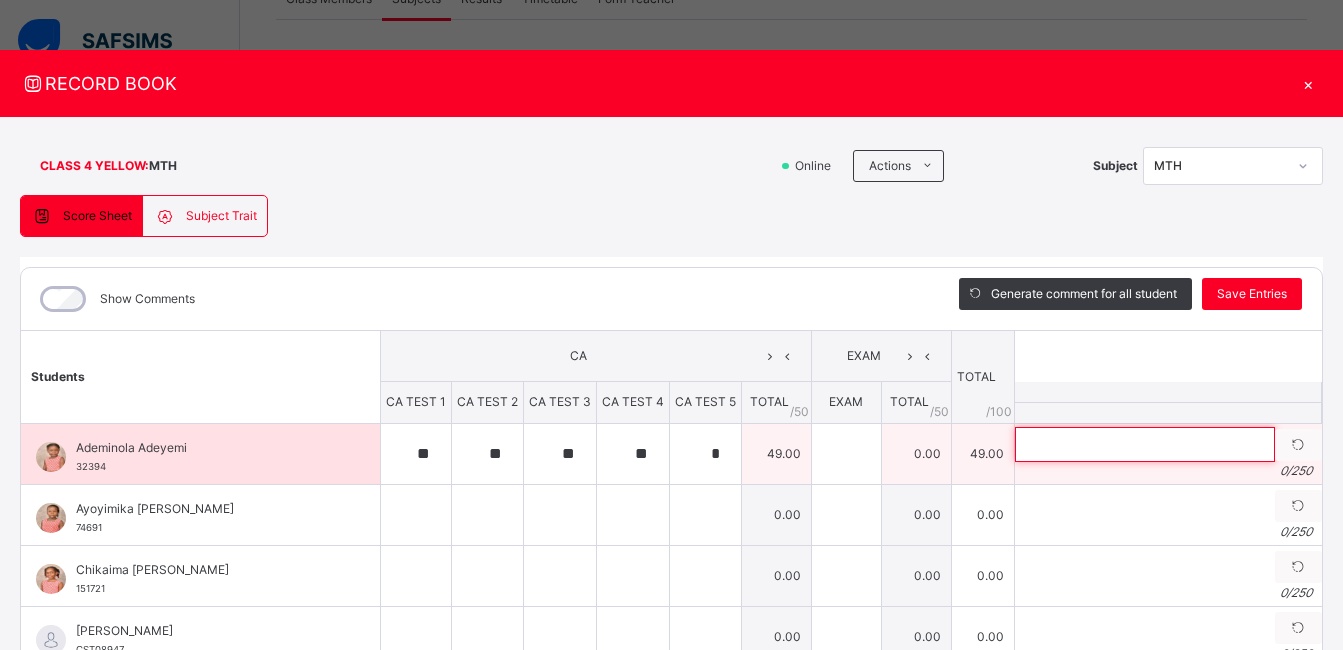 click at bounding box center [1145, 444] 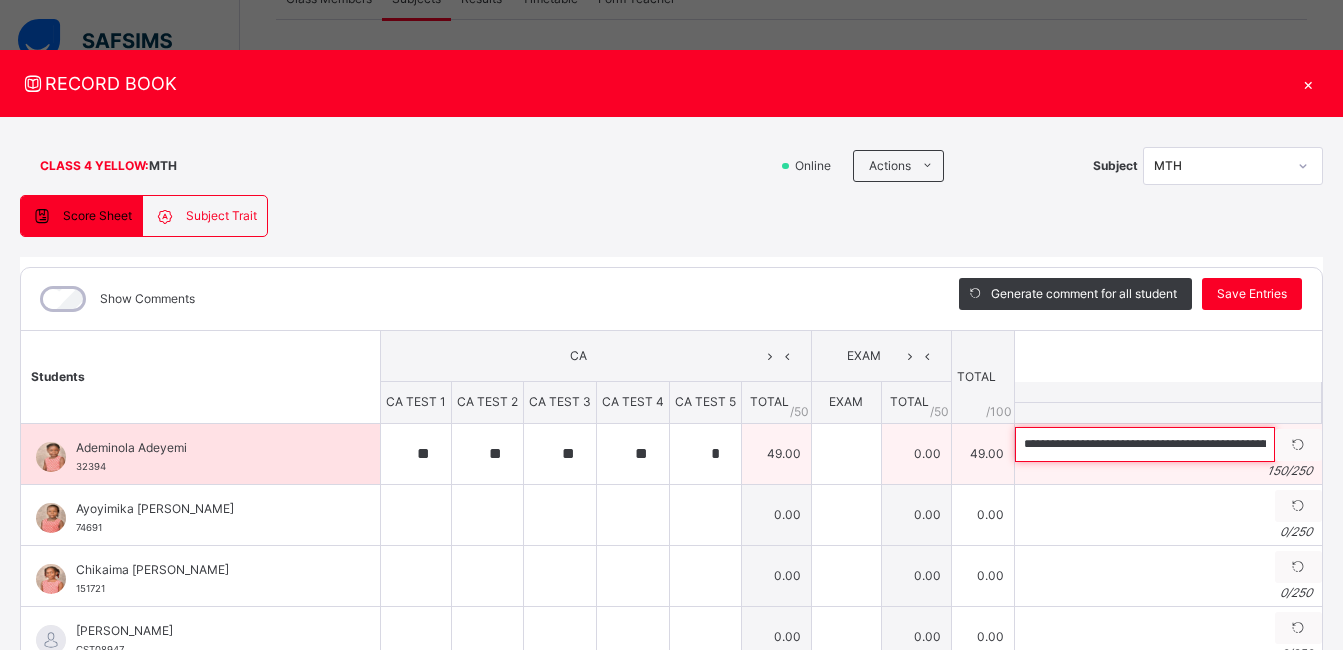scroll, scrollTop: 0, scrollLeft: 629, axis: horizontal 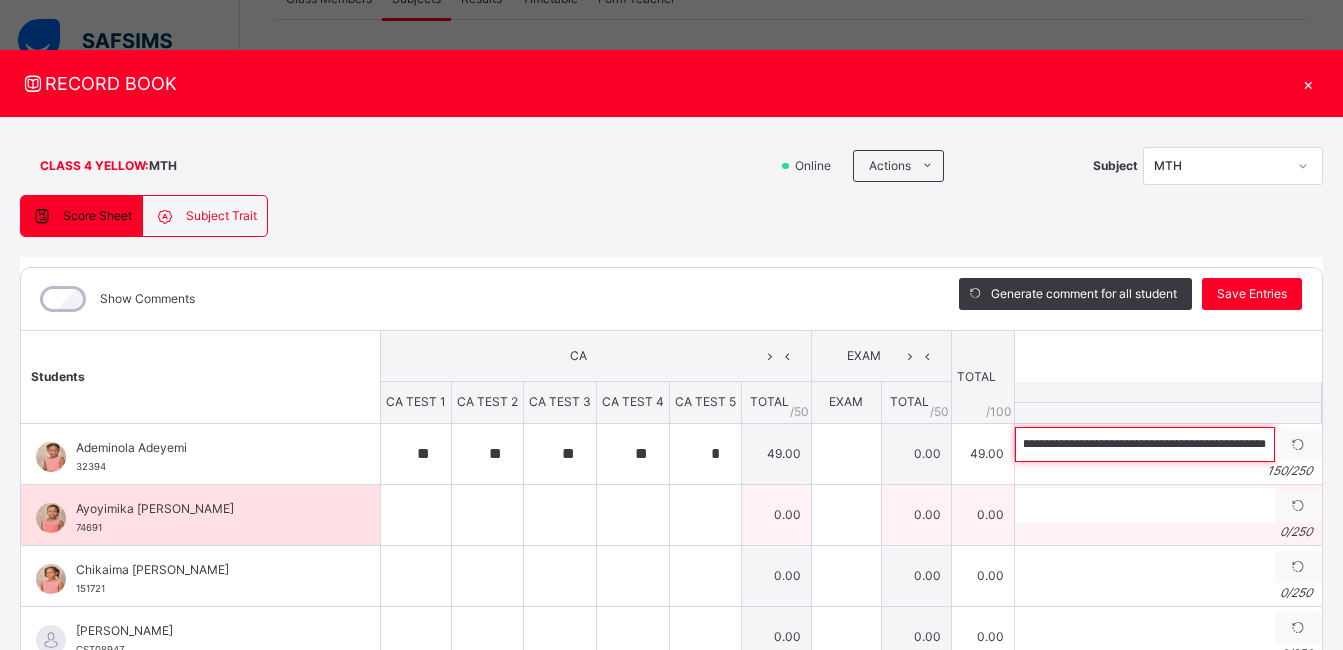 type on "**********" 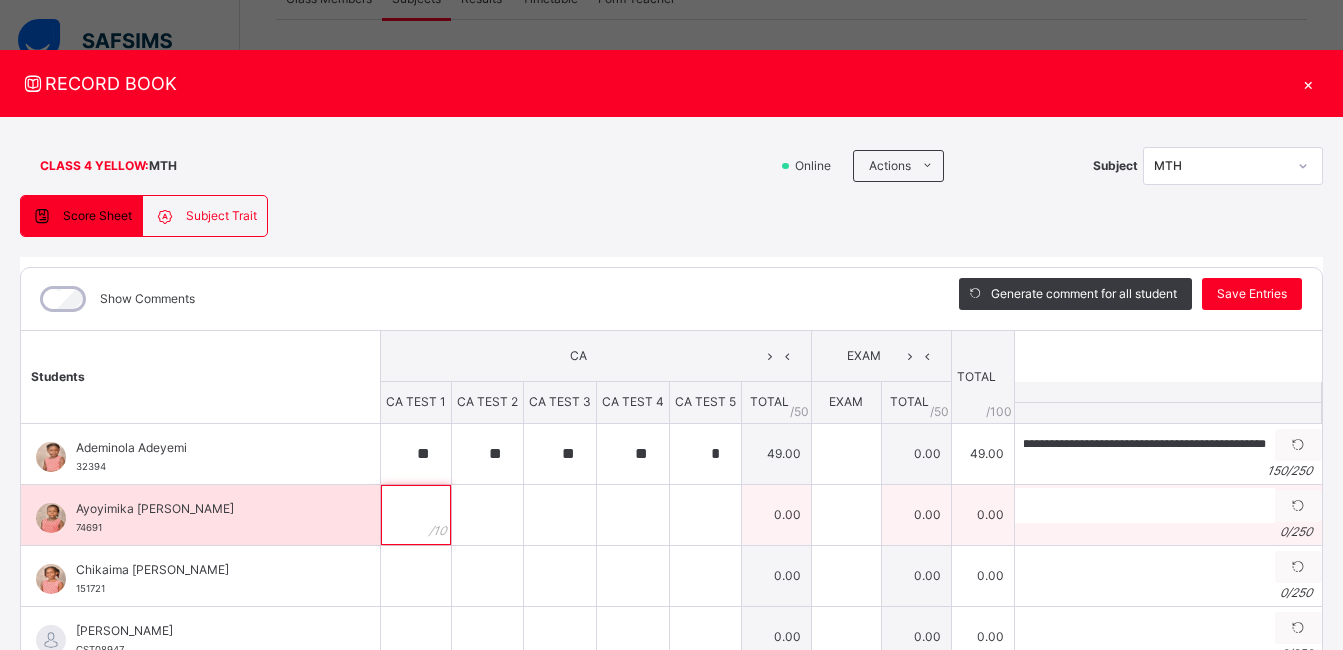 scroll, scrollTop: 0, scrollLeft: 0, axis: both 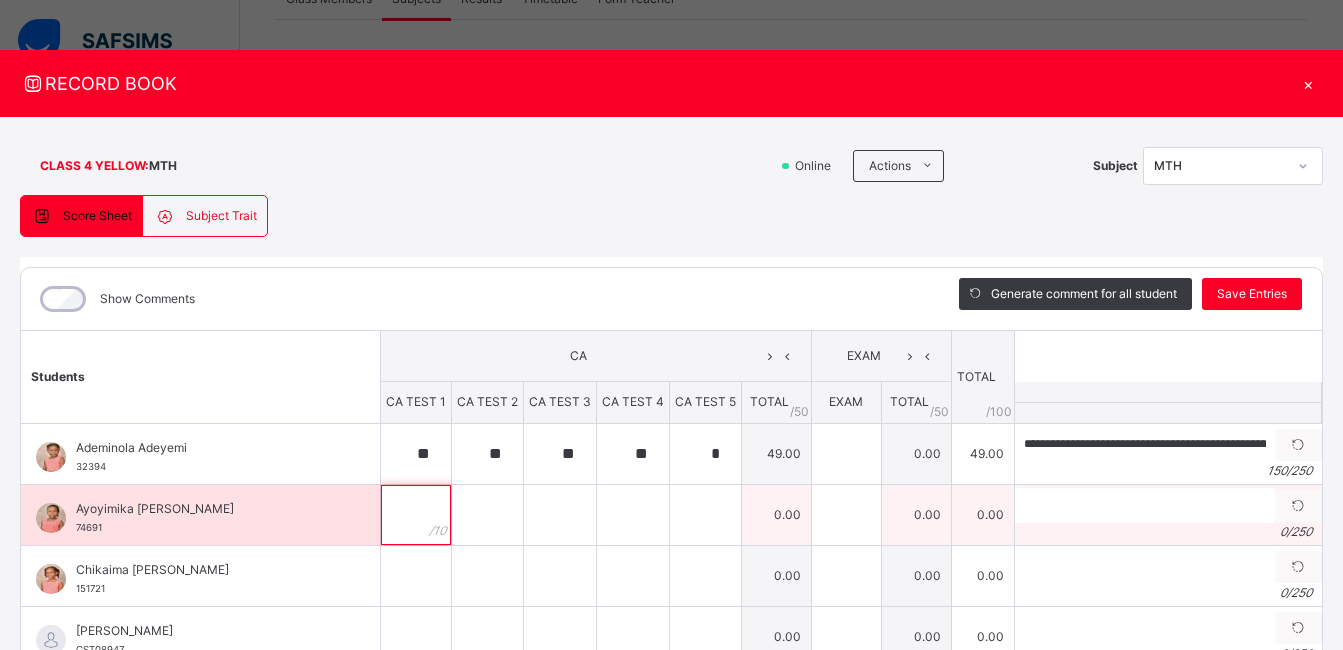 click at bounding box center (416, 515) 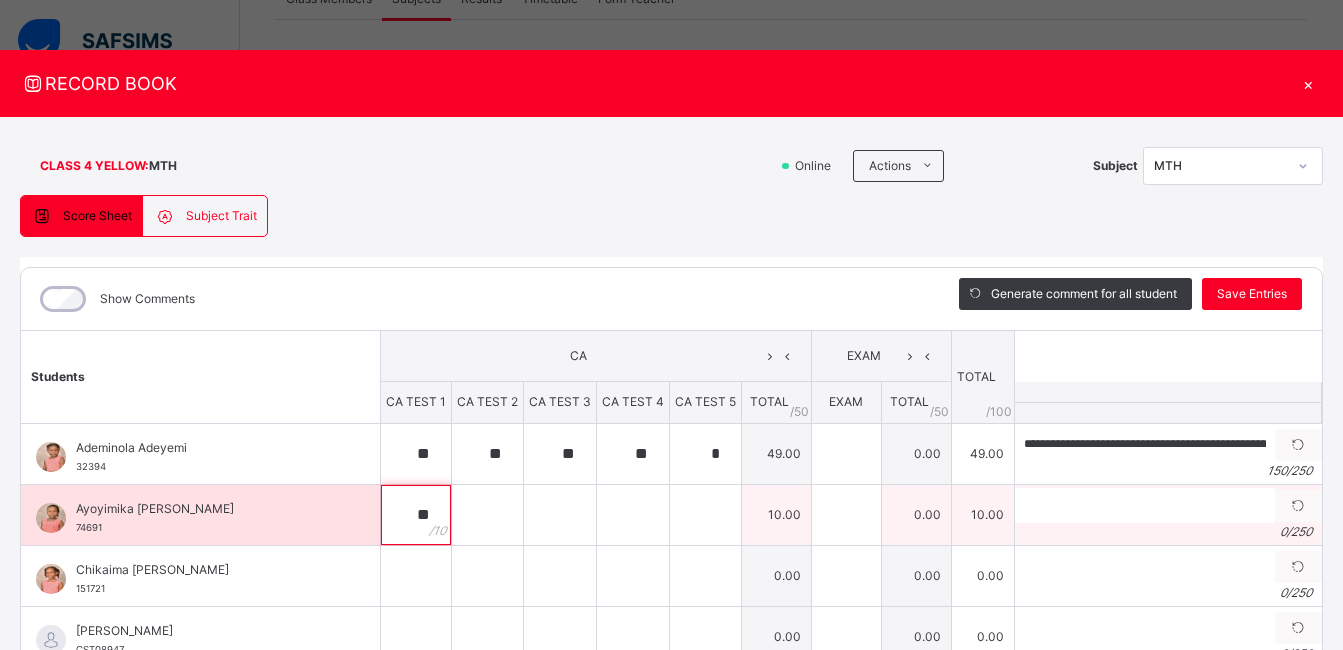 type on "**" 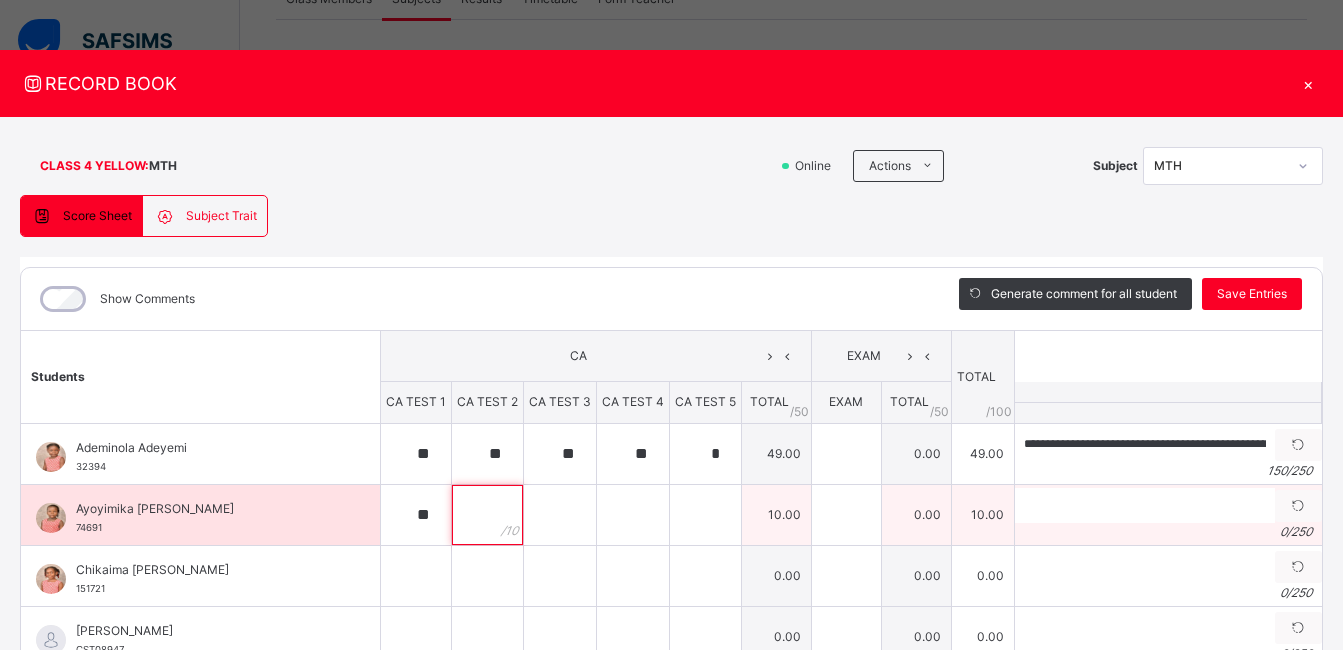 click at bounding box center (487, 515) 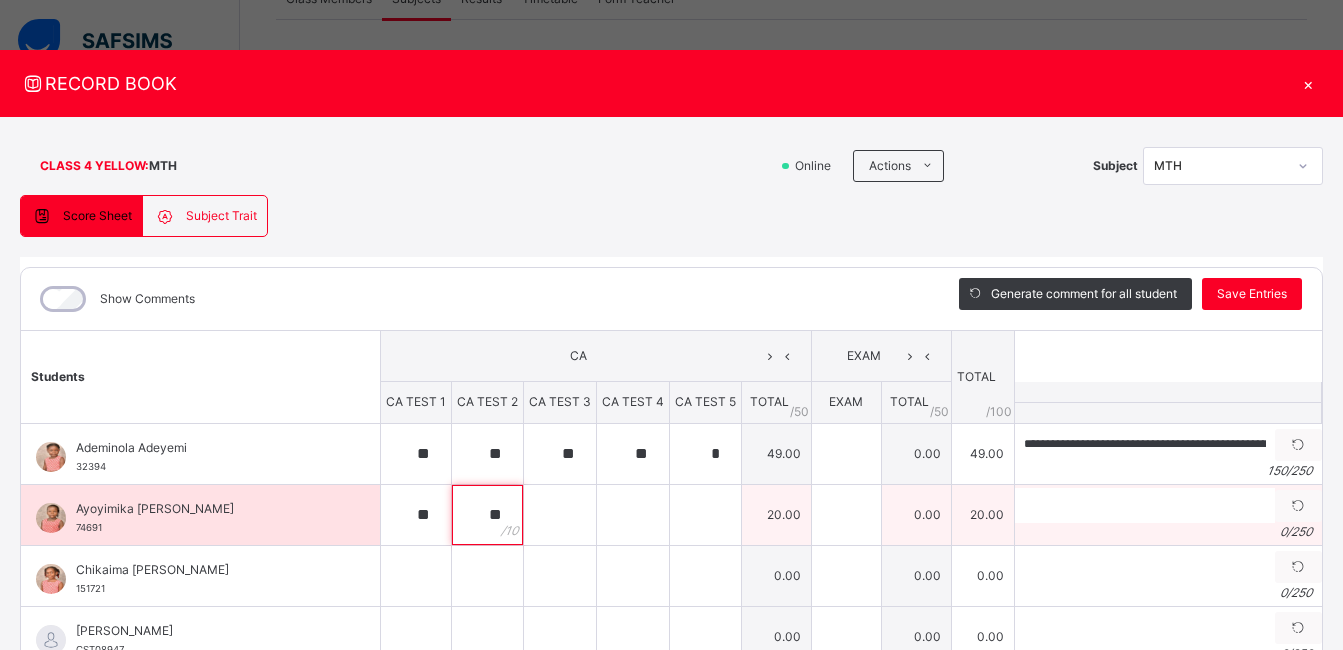 type on "**" 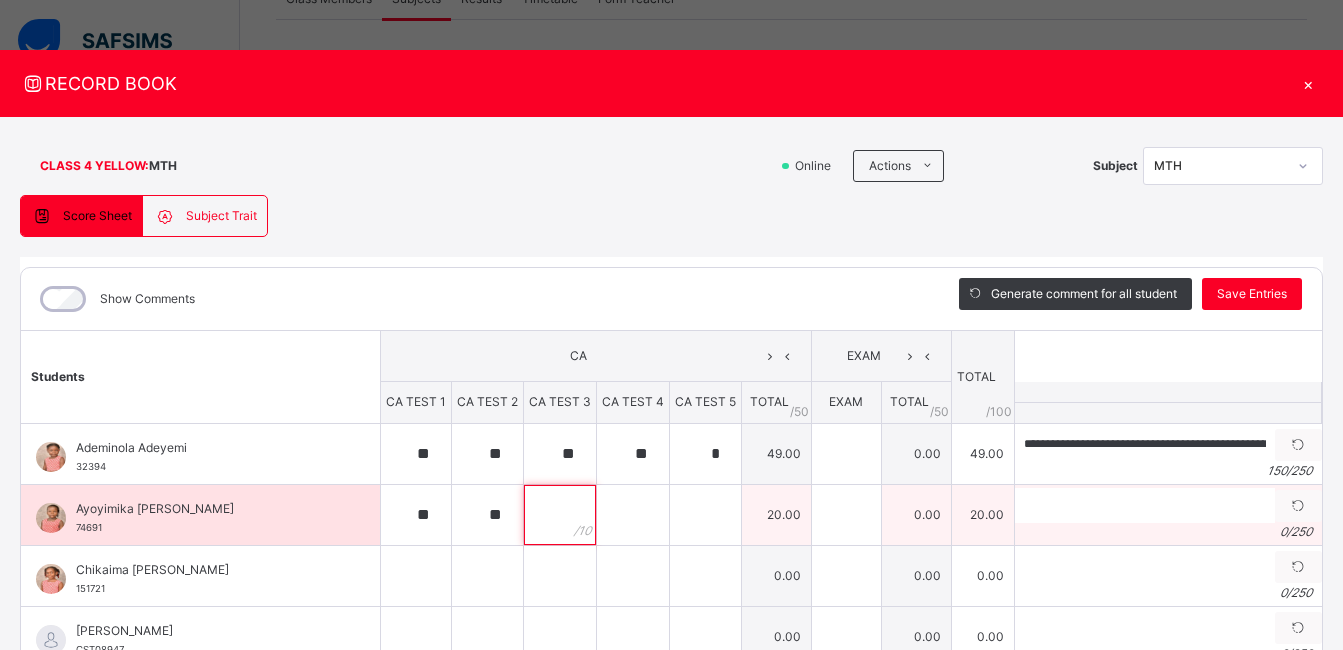 click at bounding box center [560, 515] 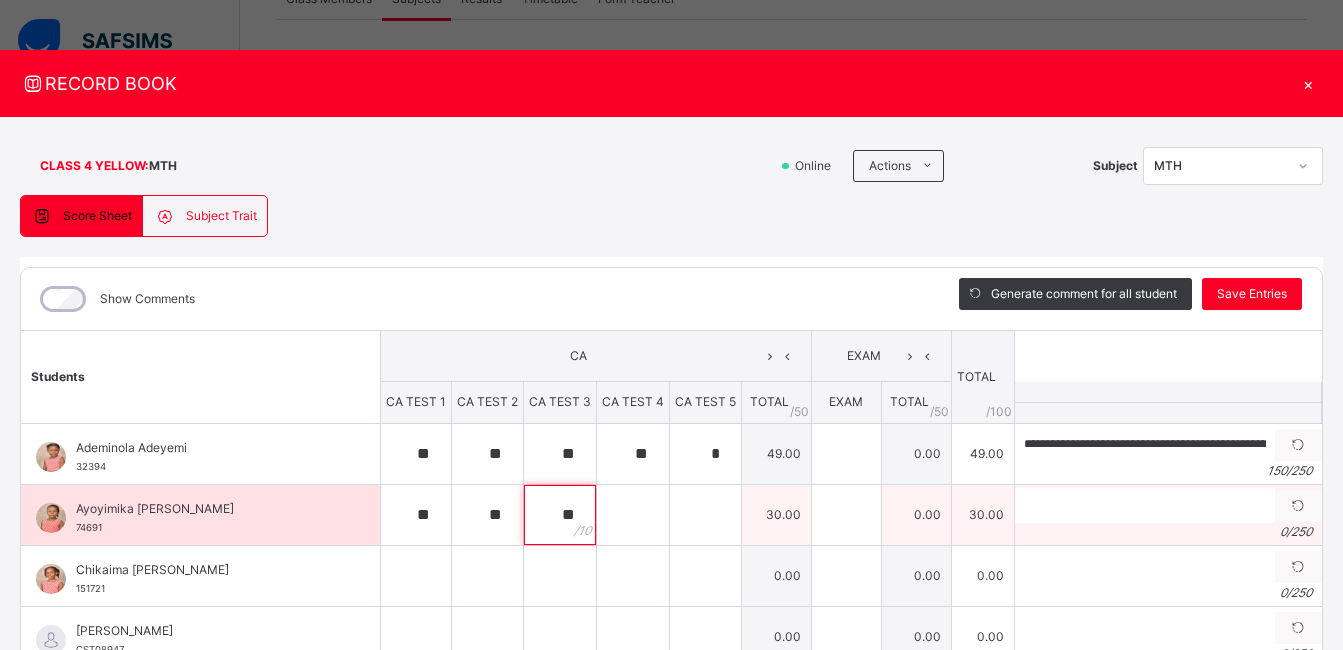 type on "**" 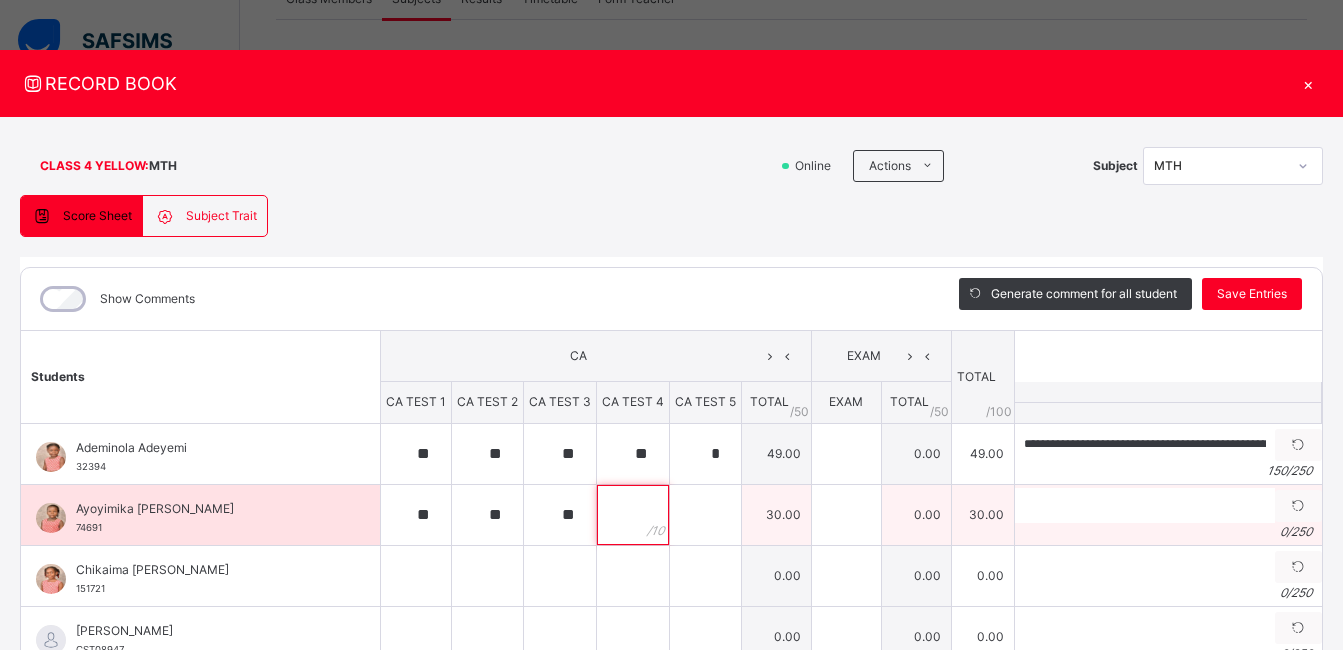 click at bounding box center [633, 515] 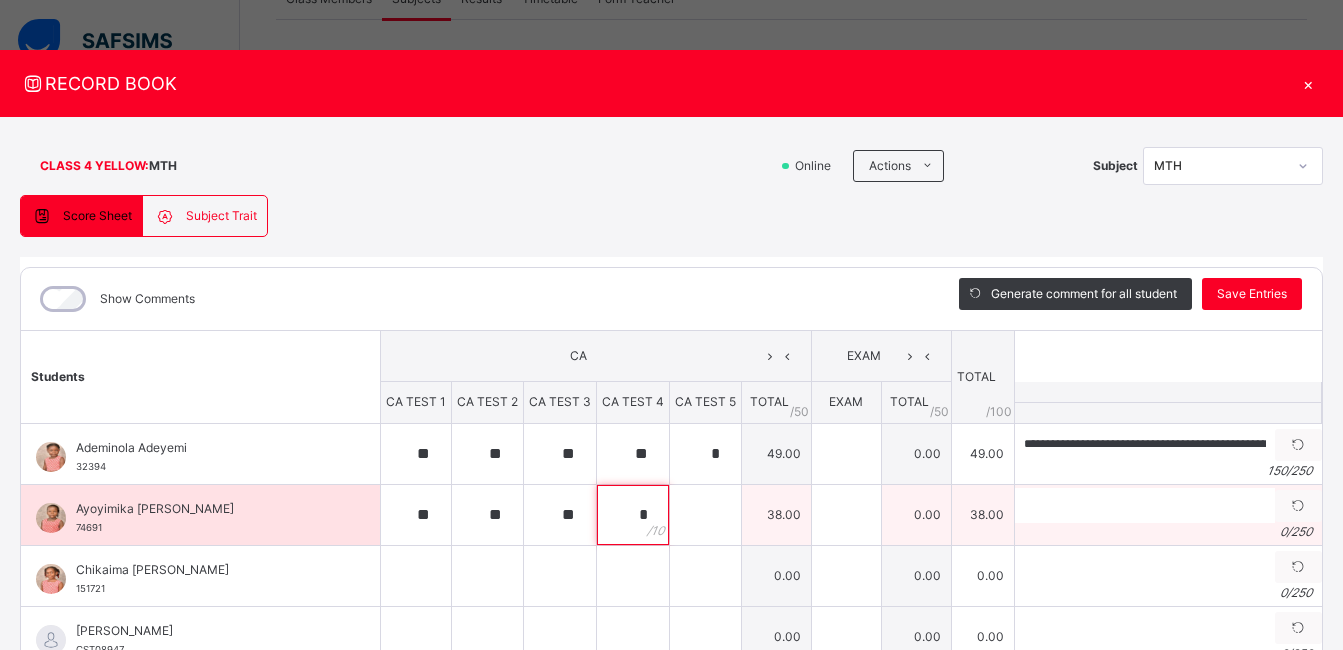 type on "*" 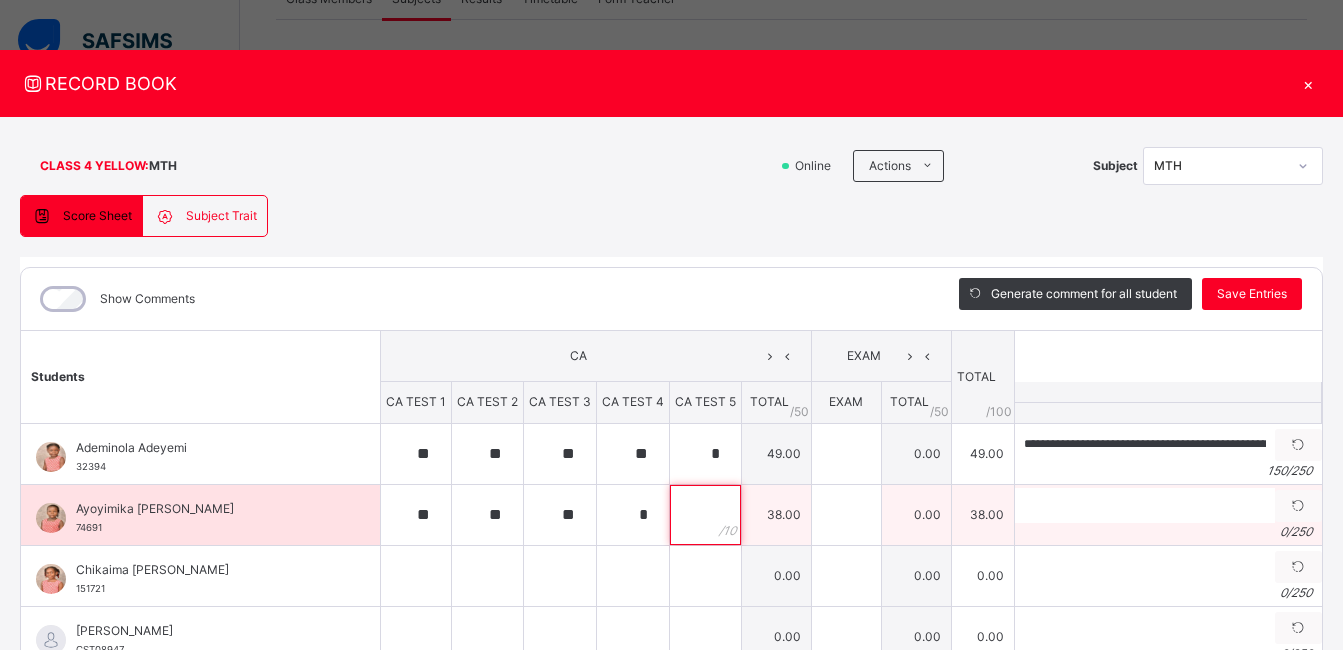 click at bounding box center (705, 515) 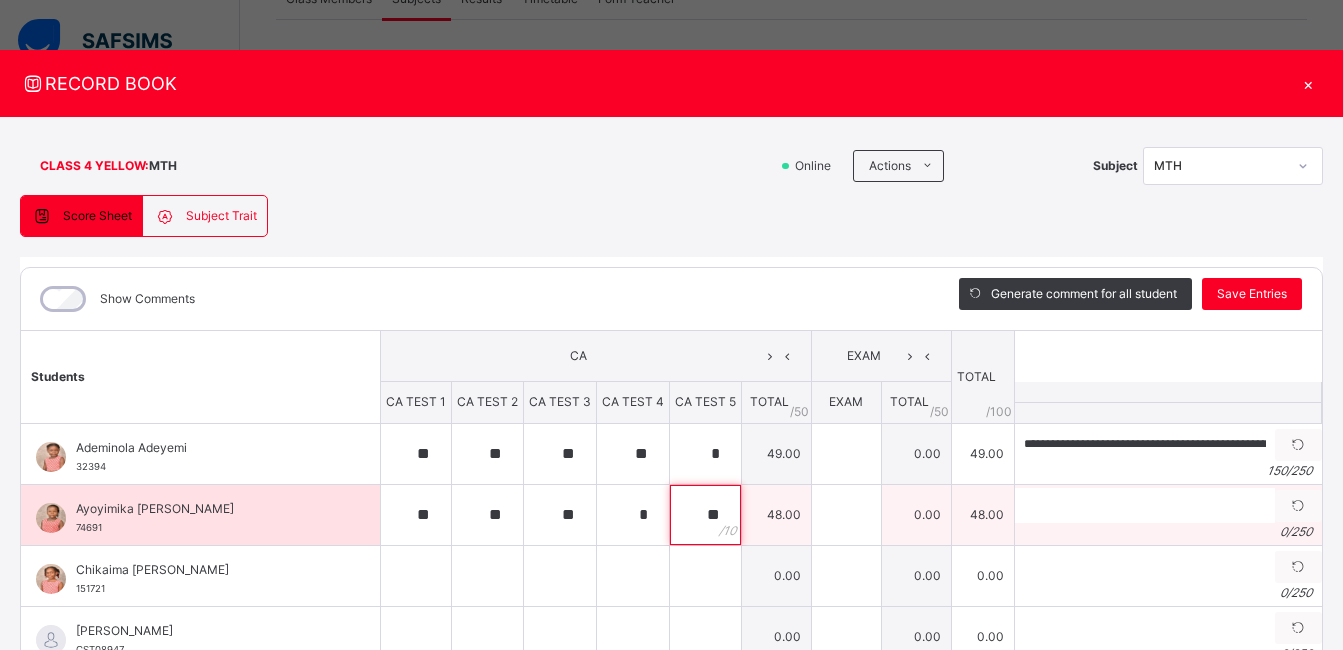 type on "**" 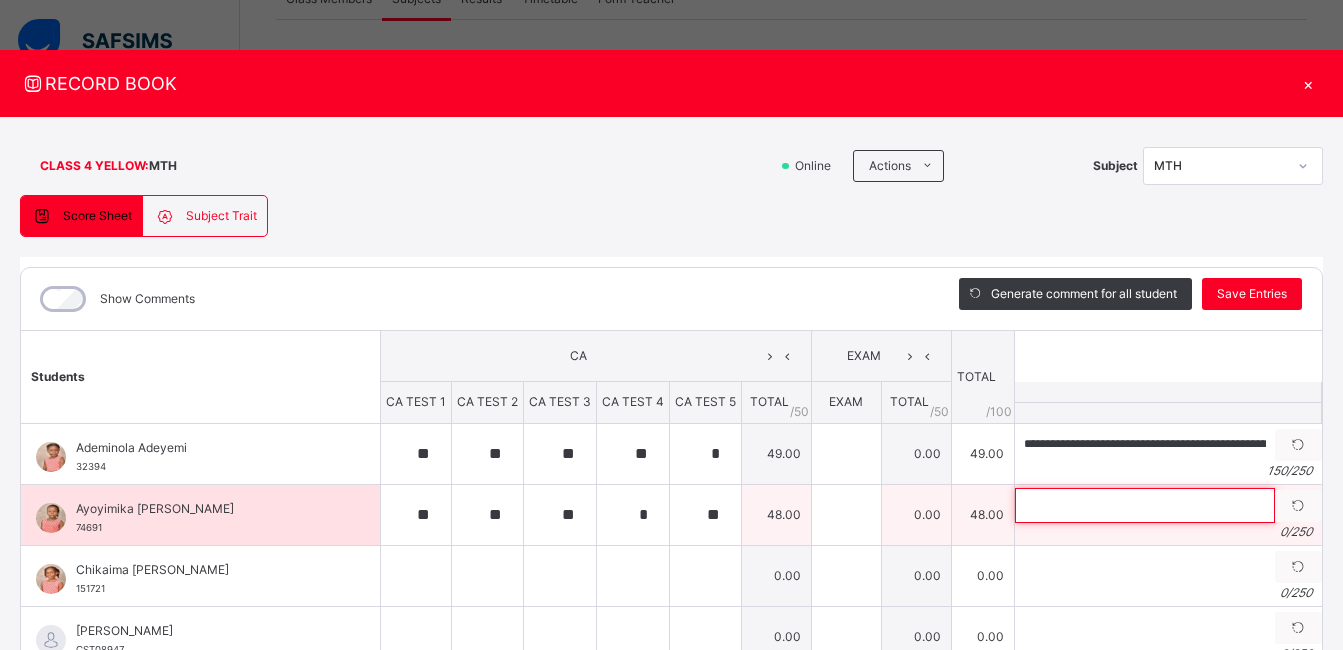 click at bounding box center (1145, 505) 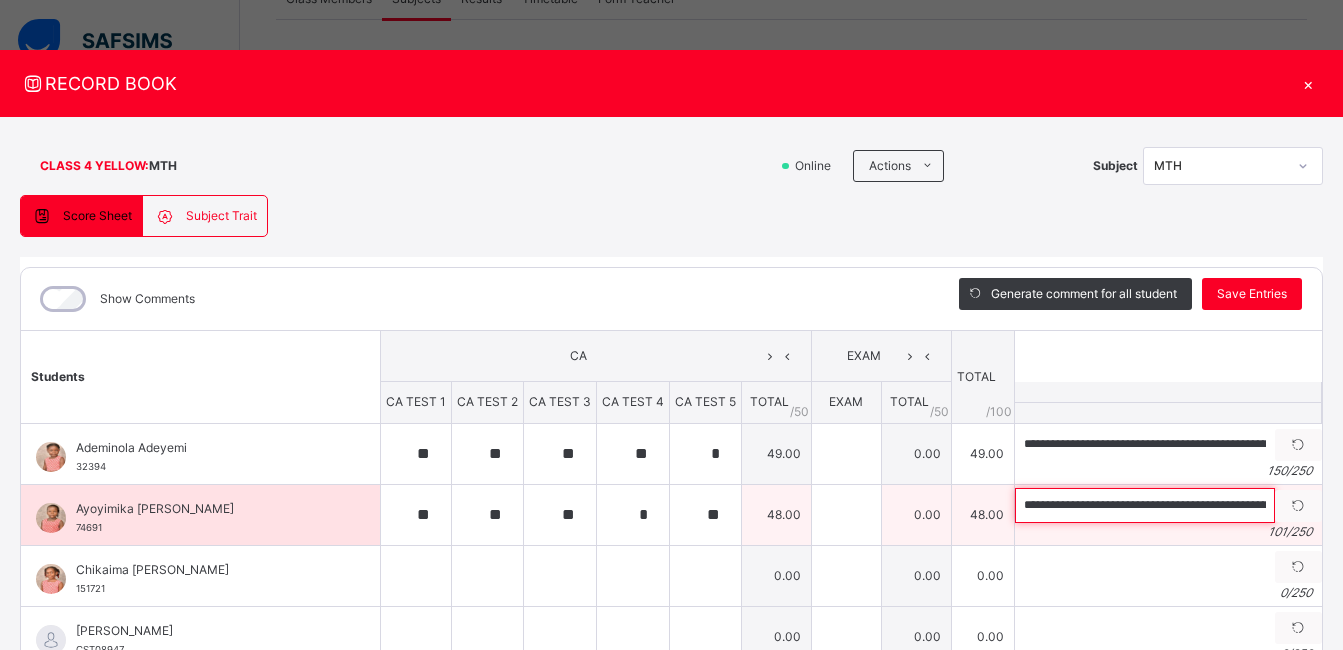 scroll, scrollTop: 0, scrollLeft: 335, axis: horizontal 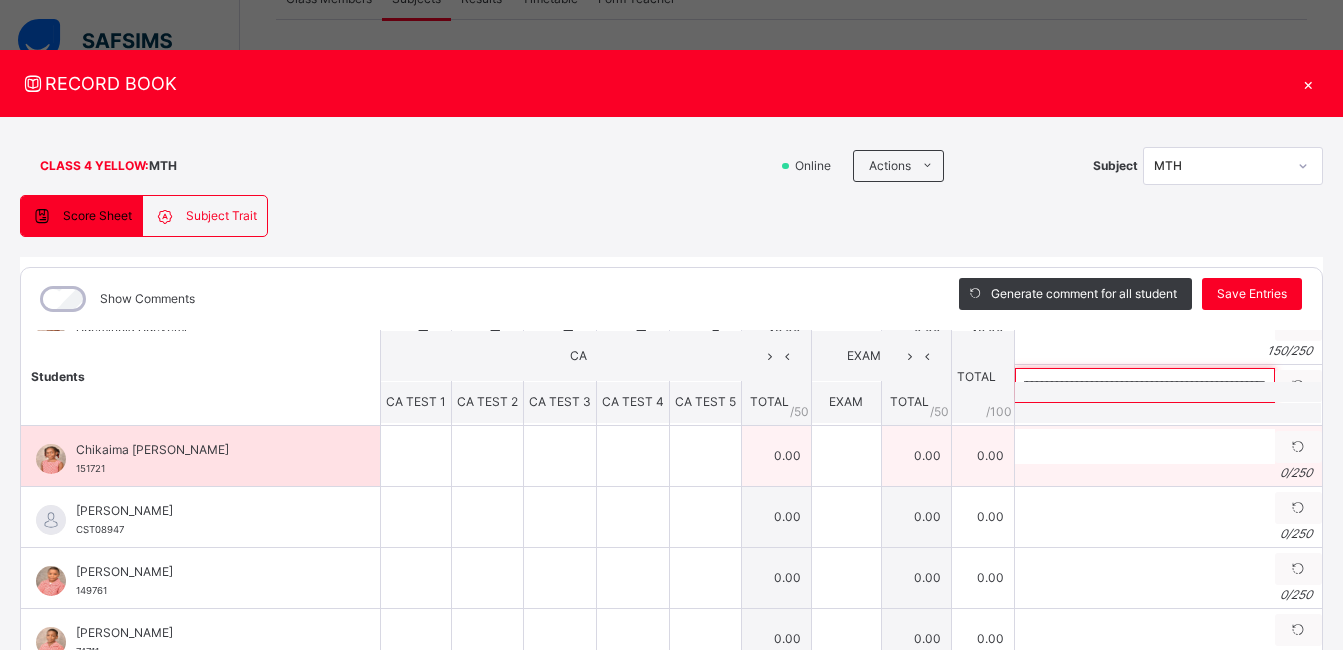 type on "**********" 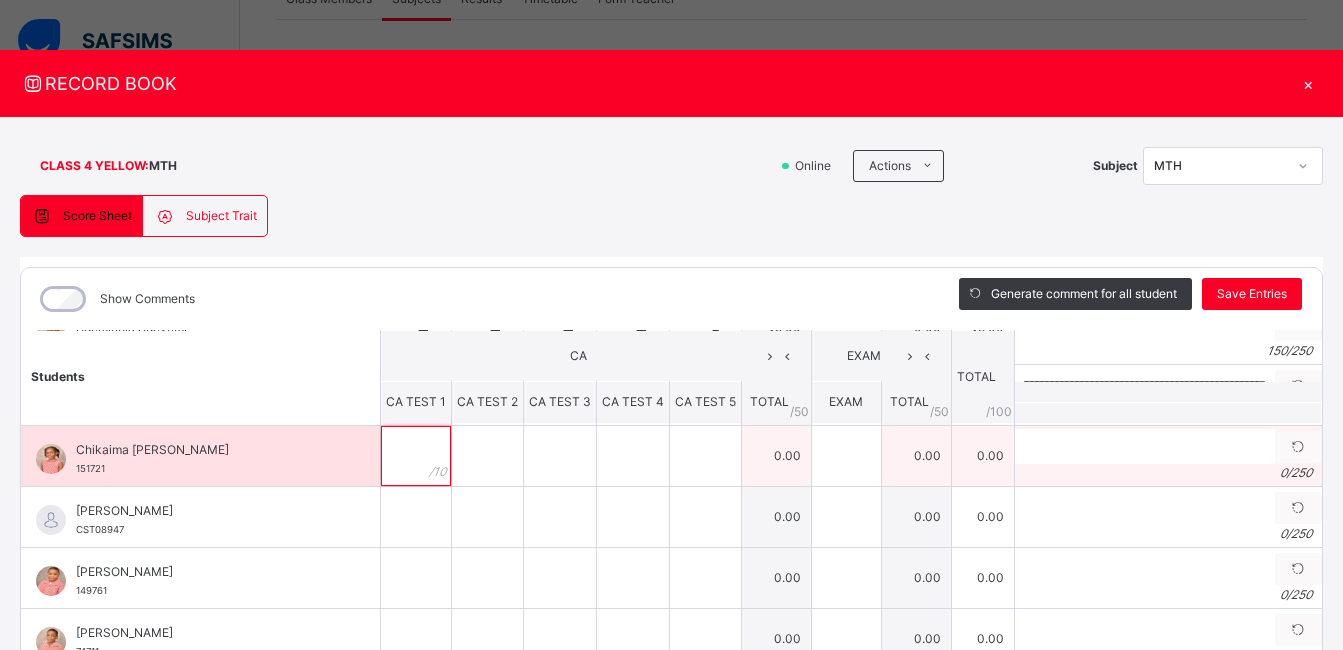 scroll, scrollTop: 0, scrollLeft: 0, axis: both 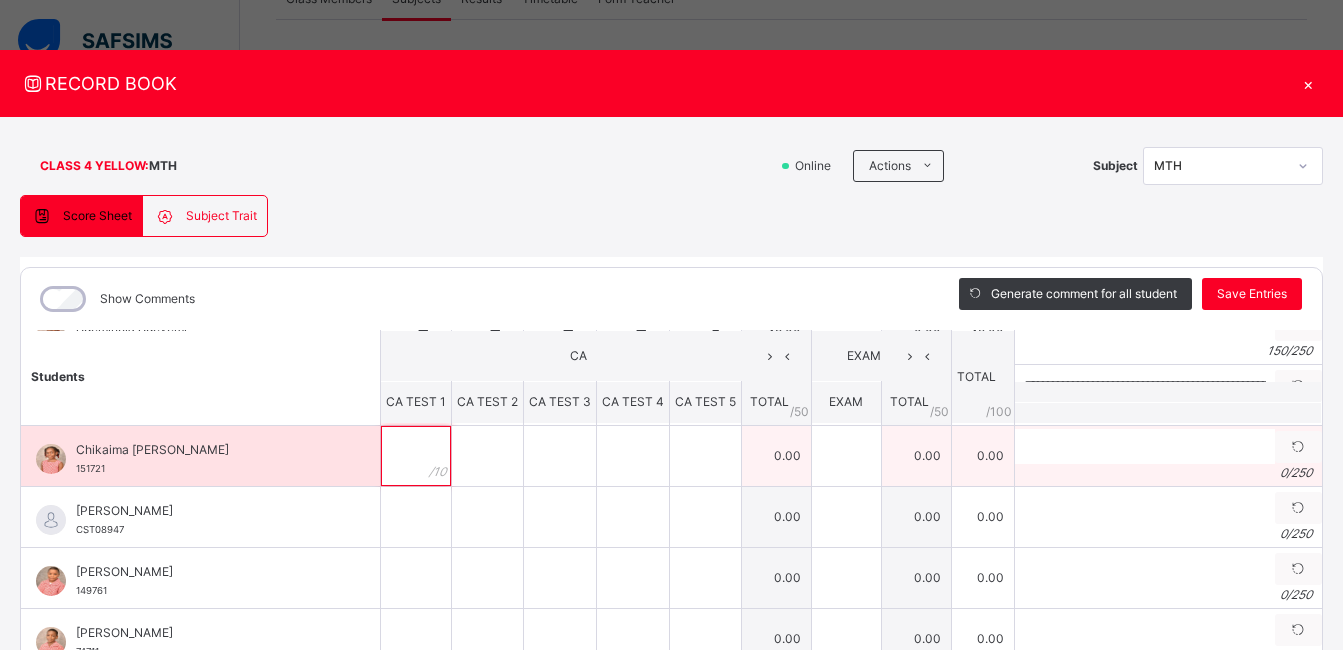click at bounding box center [416, 456] 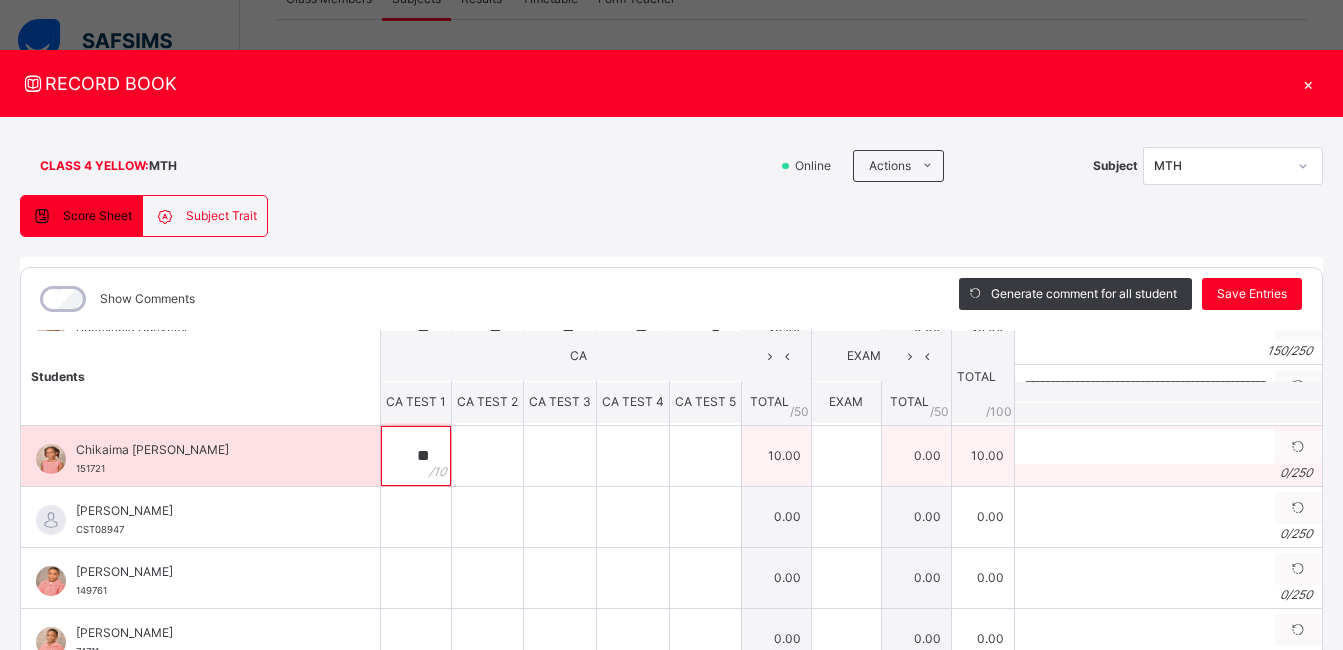type on "**" 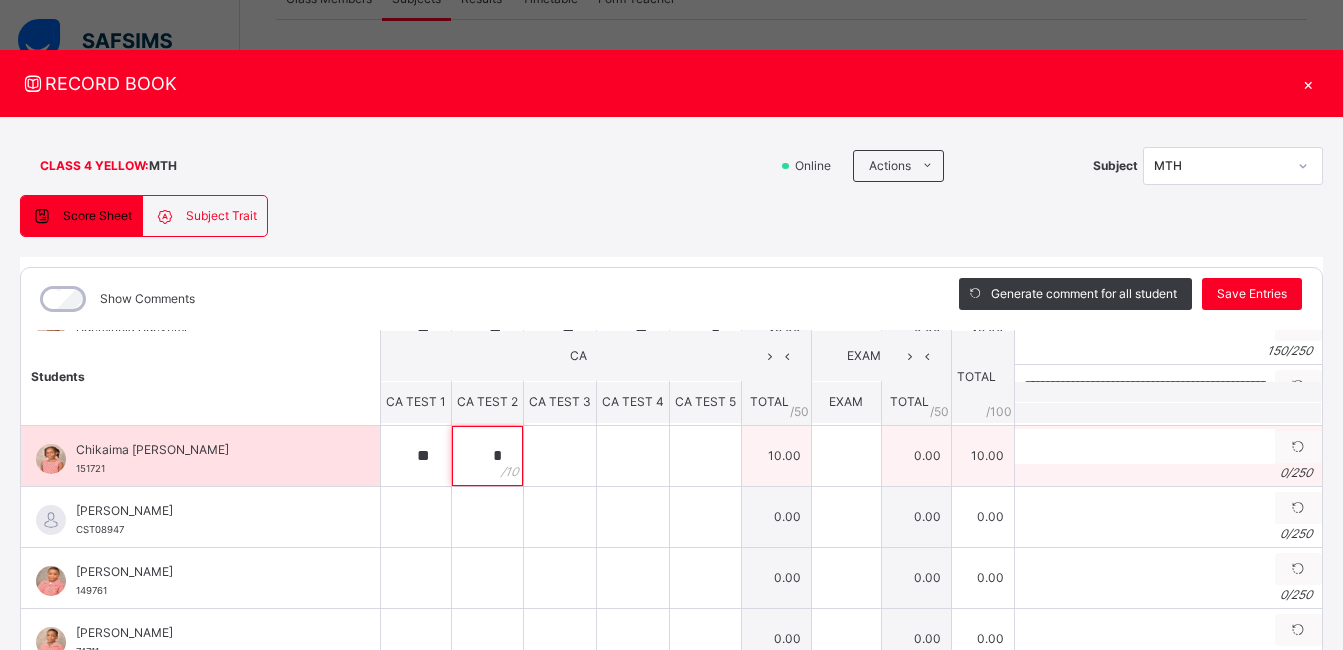 click on "*" at bounding box center [487, 456] 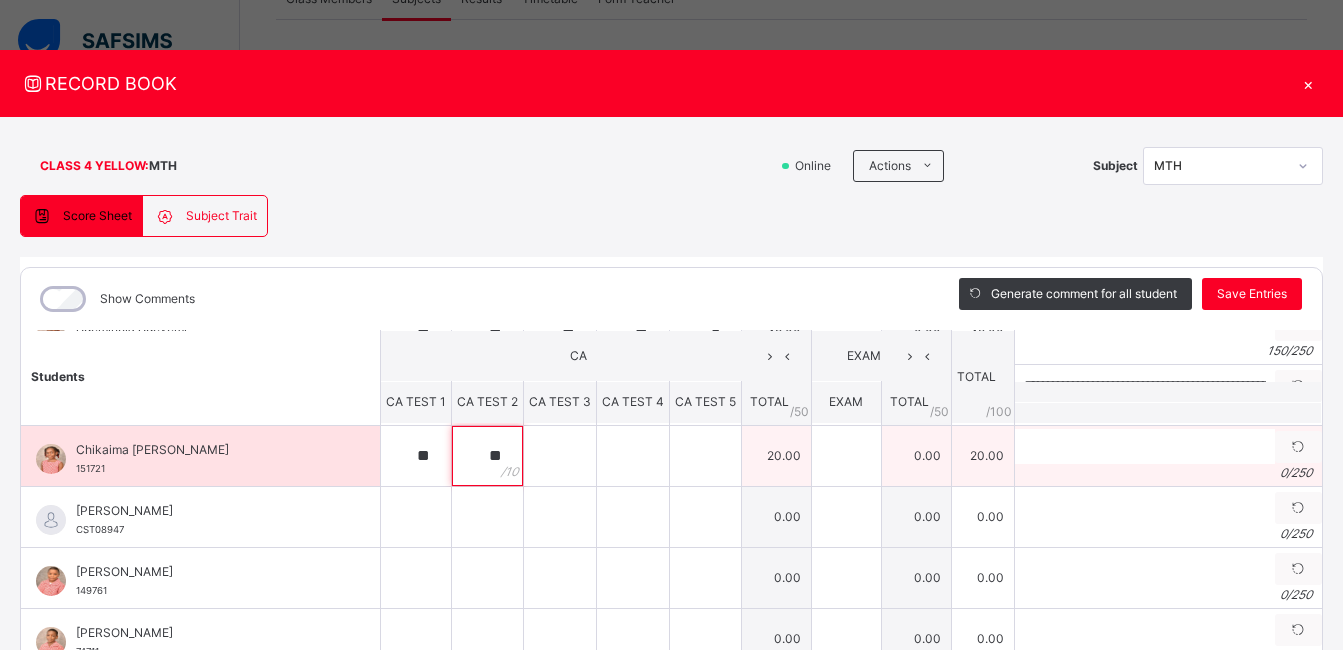 type on "**" 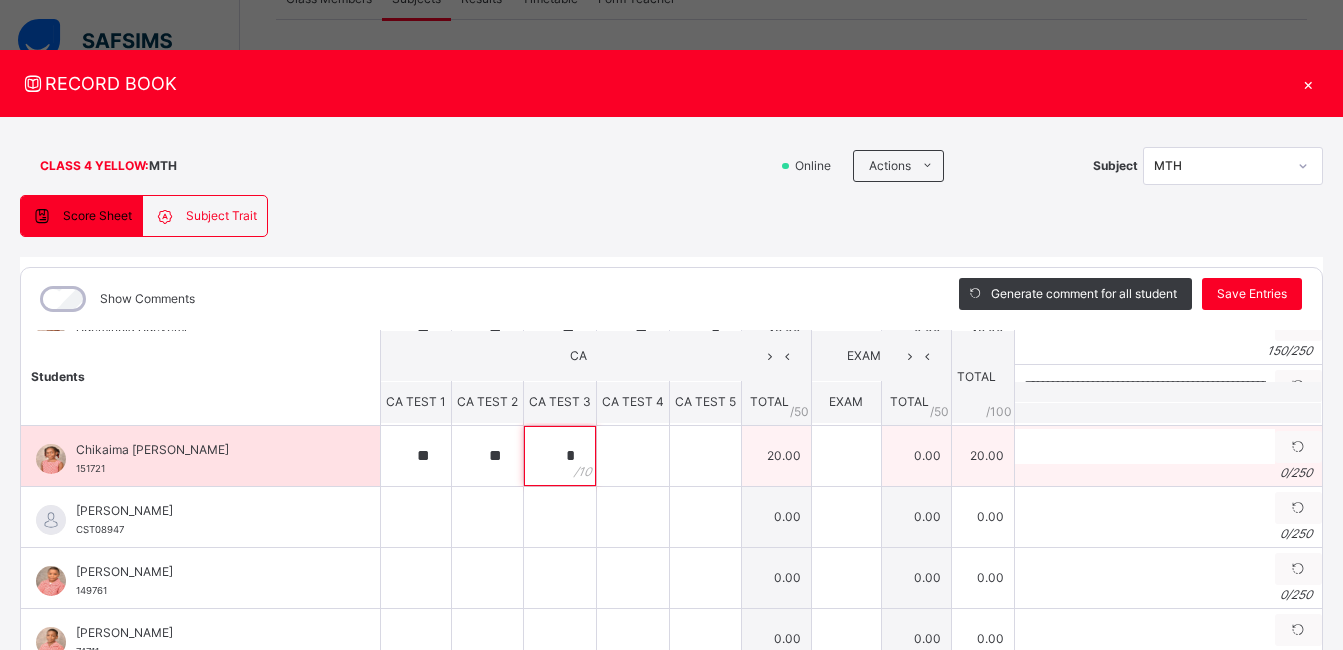 click on "*" at bounding box center [560, 456] 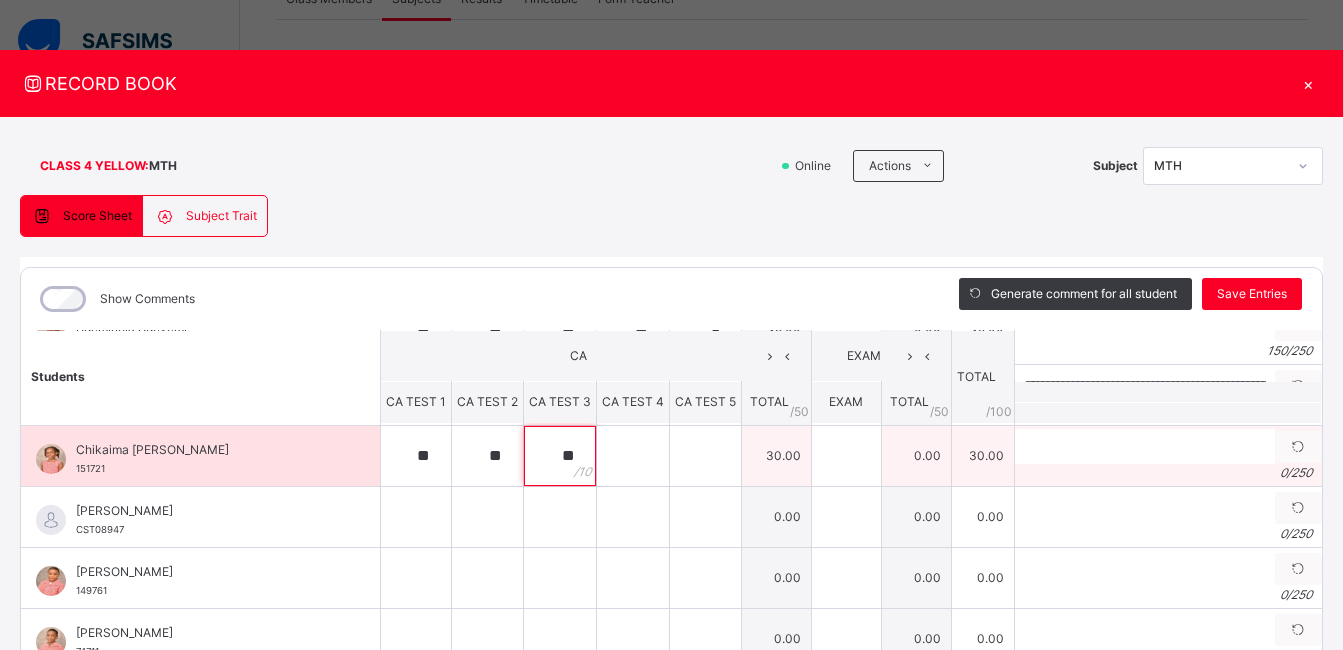 type on "**" 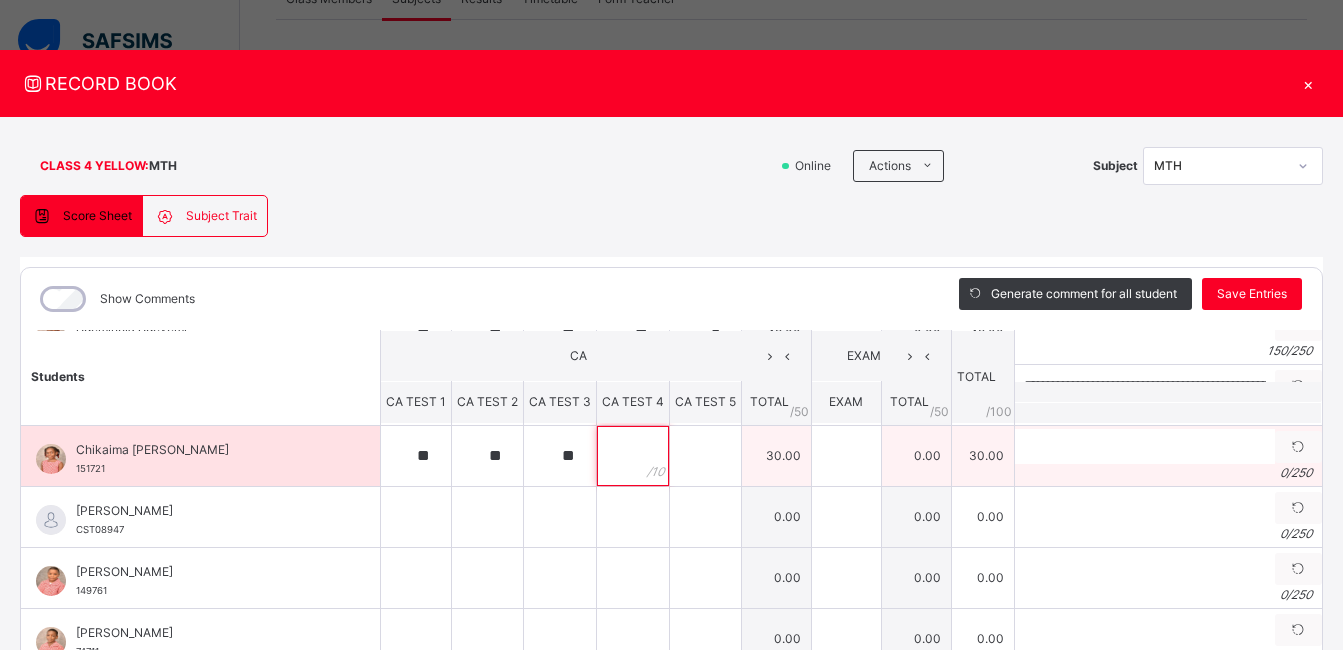 click at bounding box center (633, 456) 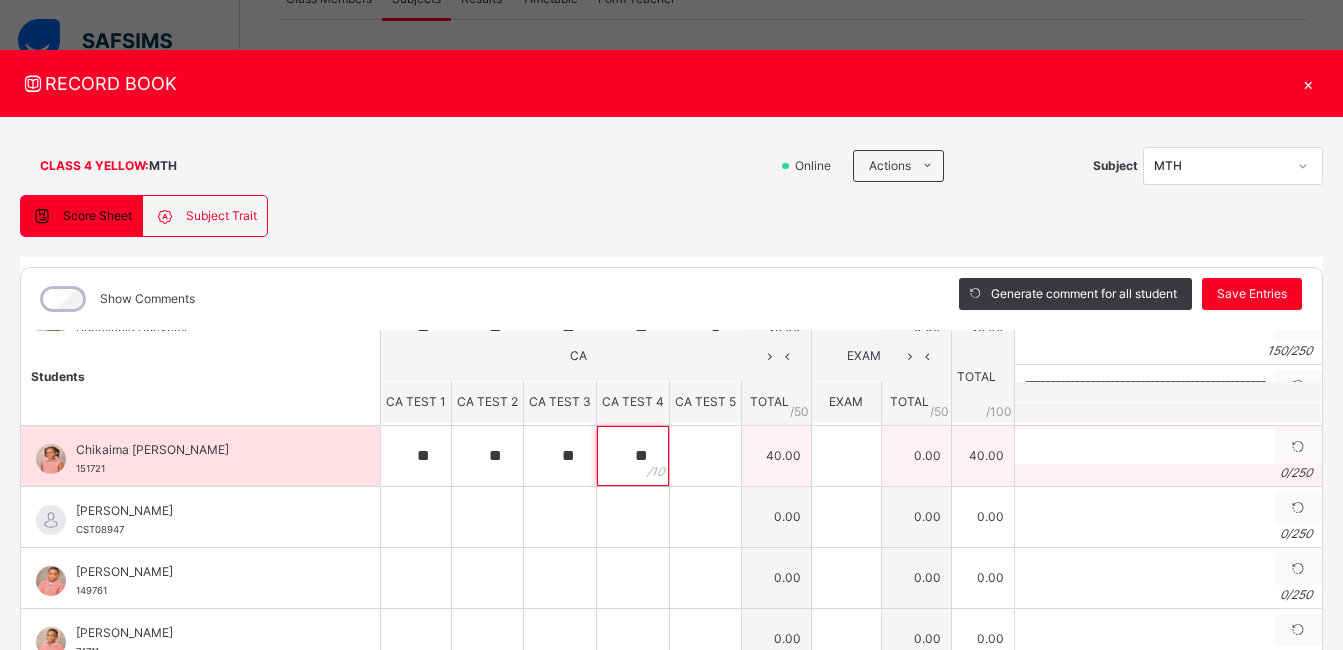 type on "**" 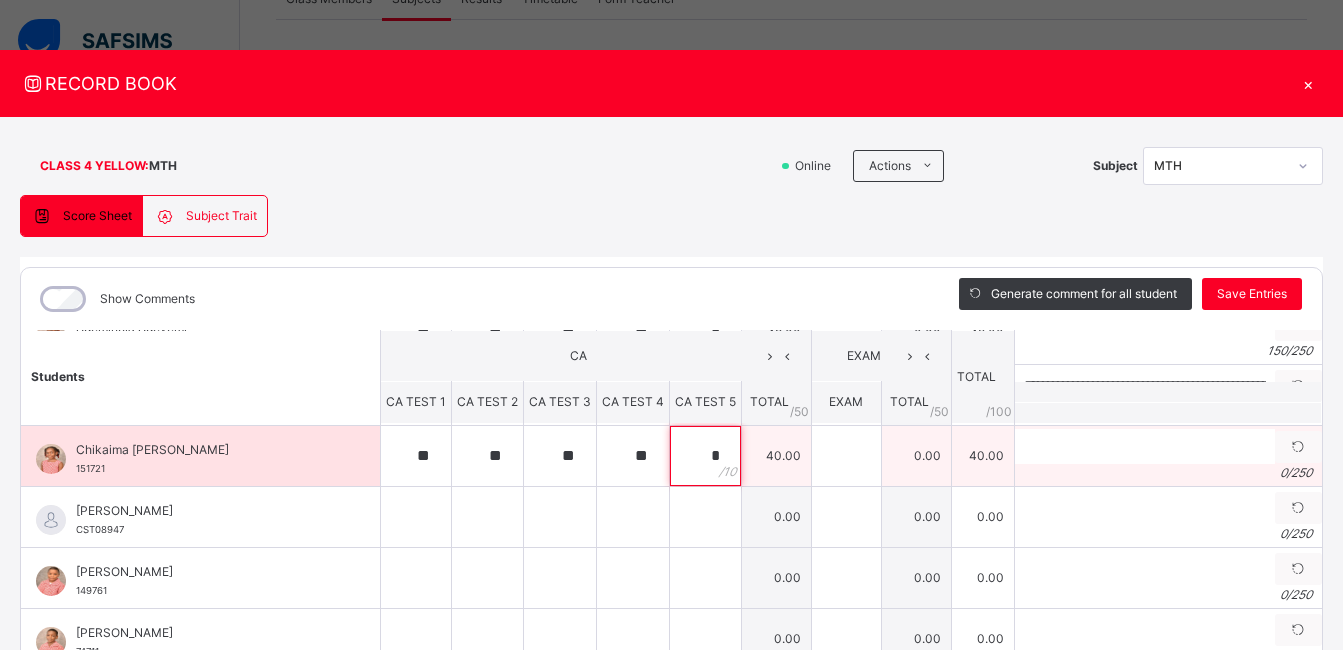 click on "*" at bounding box center (705, 456) 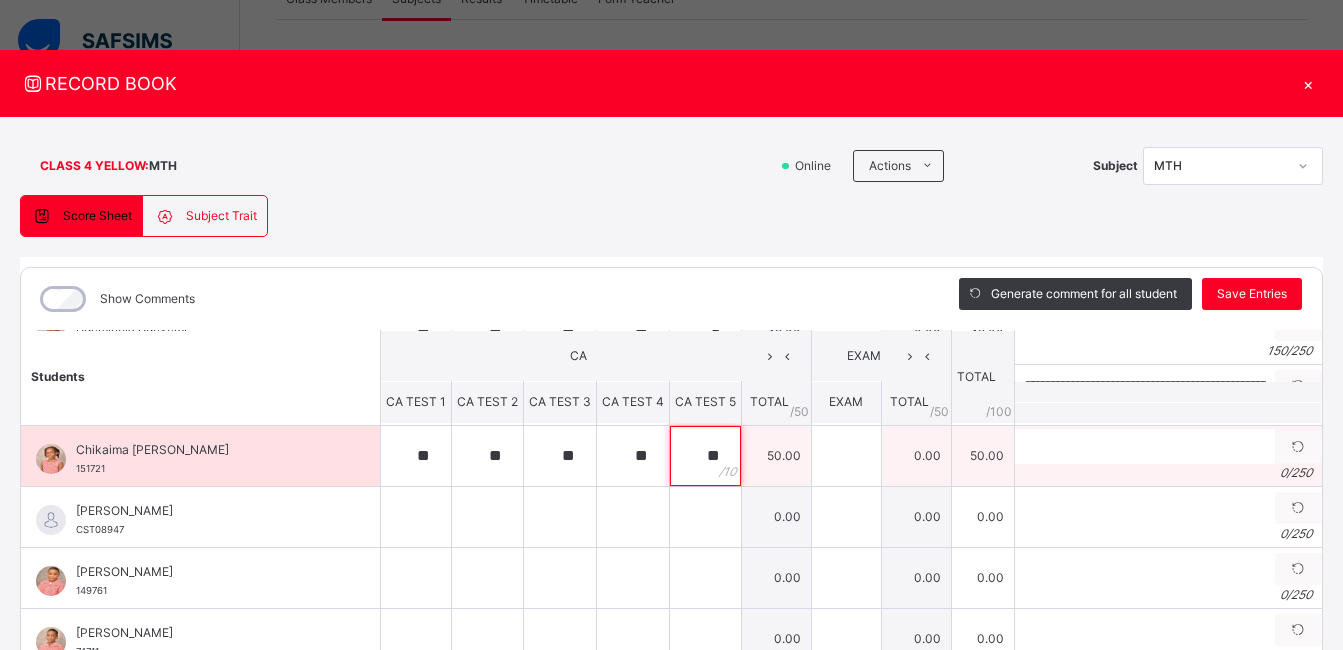 type on "**" 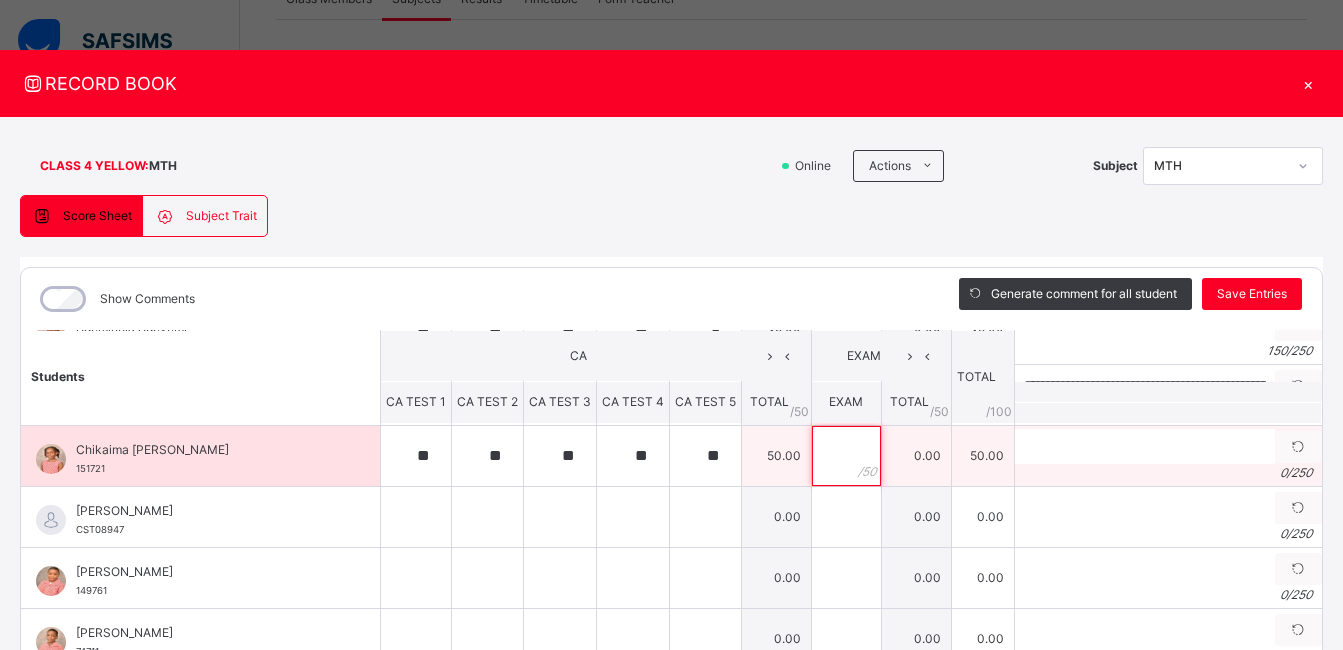click at bounding box center (846, 456) 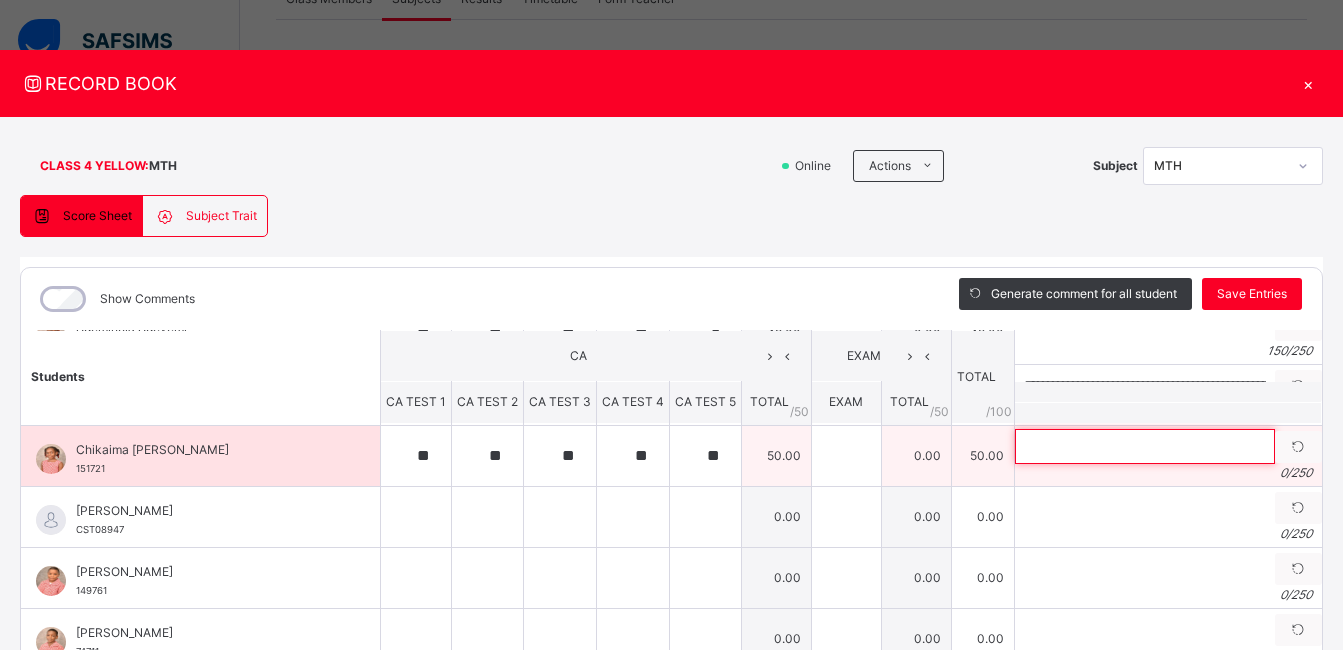 click at bounding box center (1145, 446) 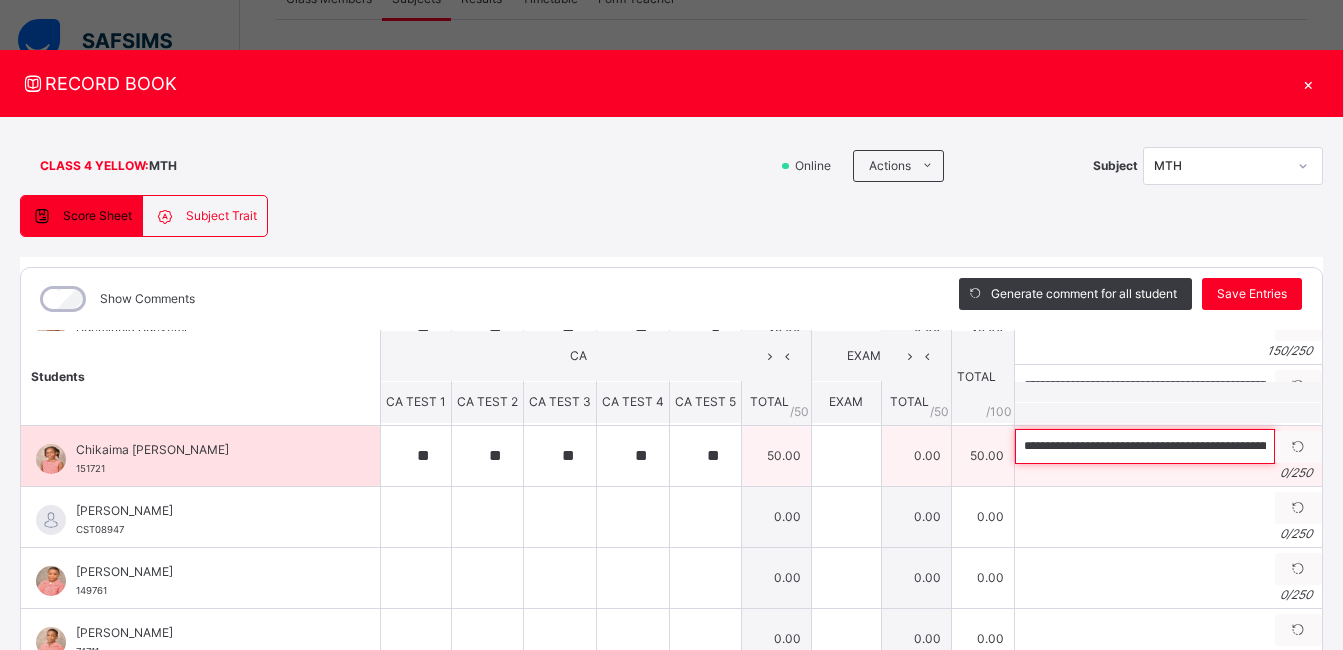 scroll, scrollTop: 0, scrollLeft: 279, axis: horizontal 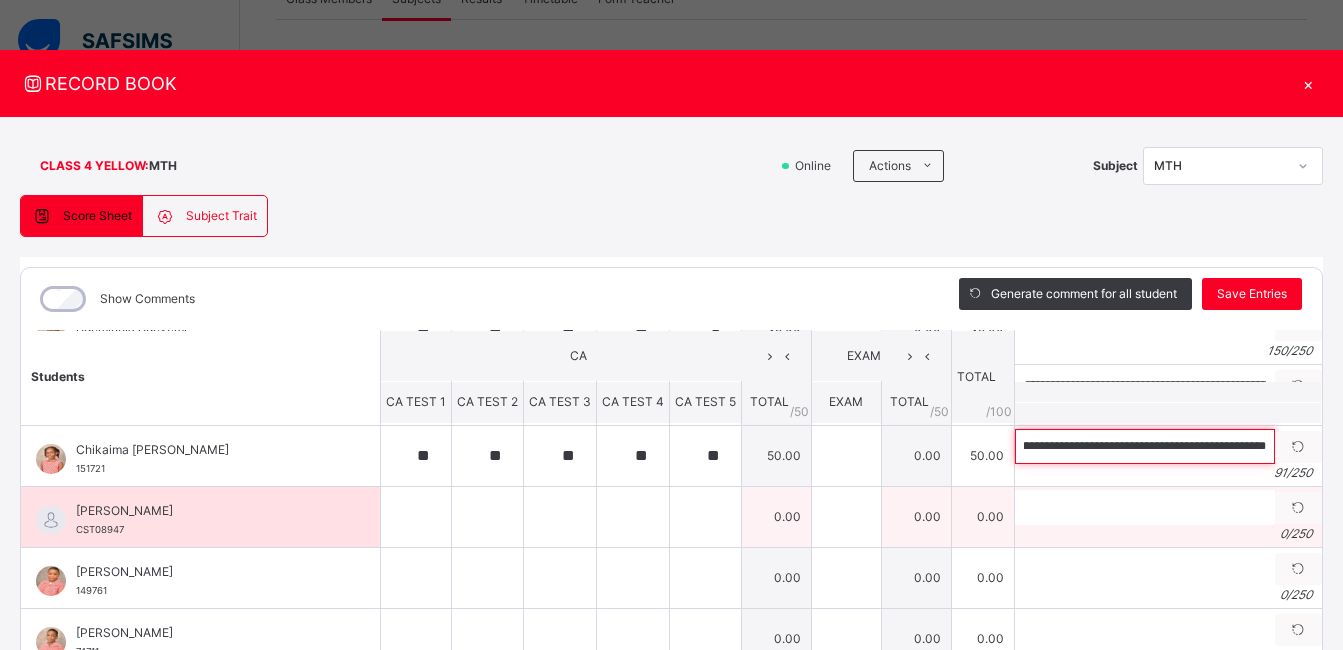 type on "**********" 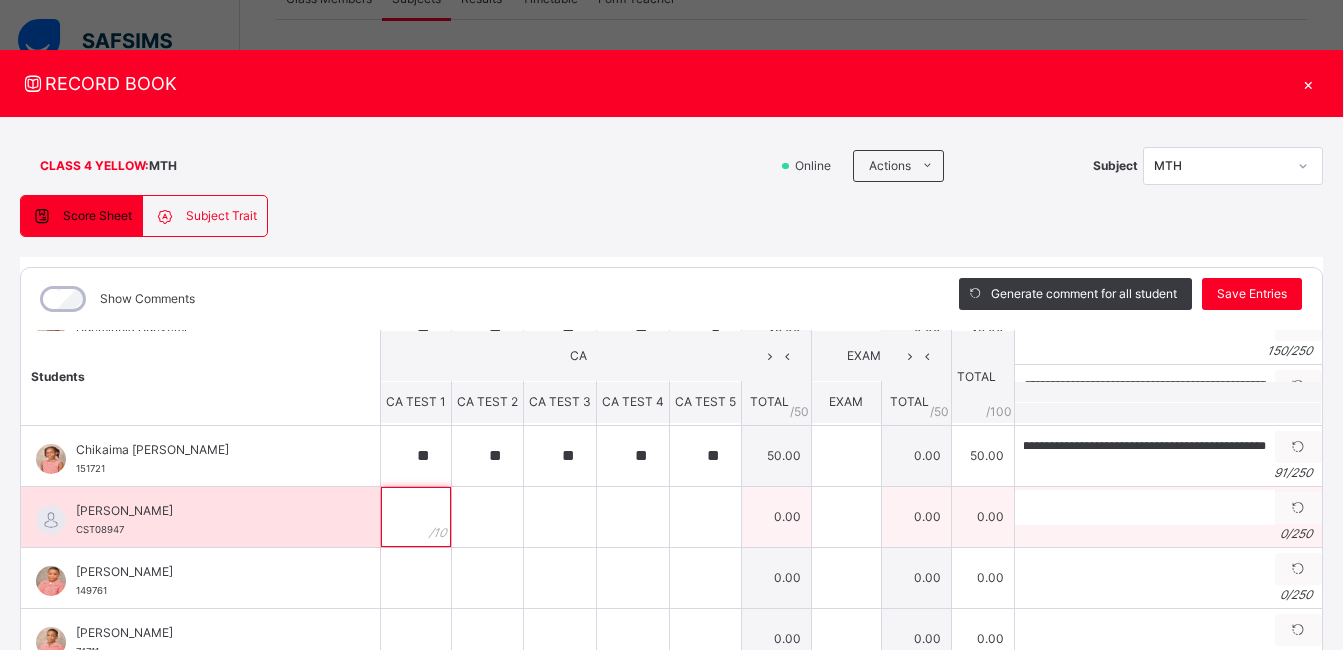 scroll, scrollTop: 0, scrollLeft: 0, axis: both 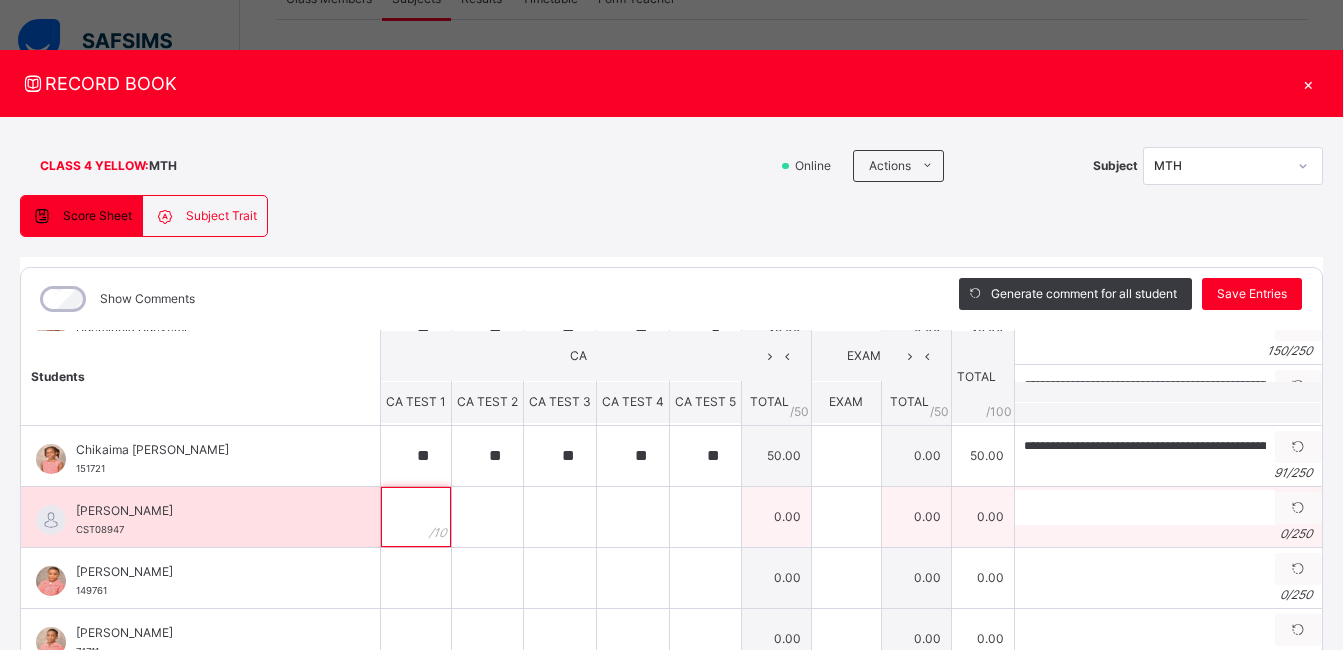 click at bounding box center [416, 517] 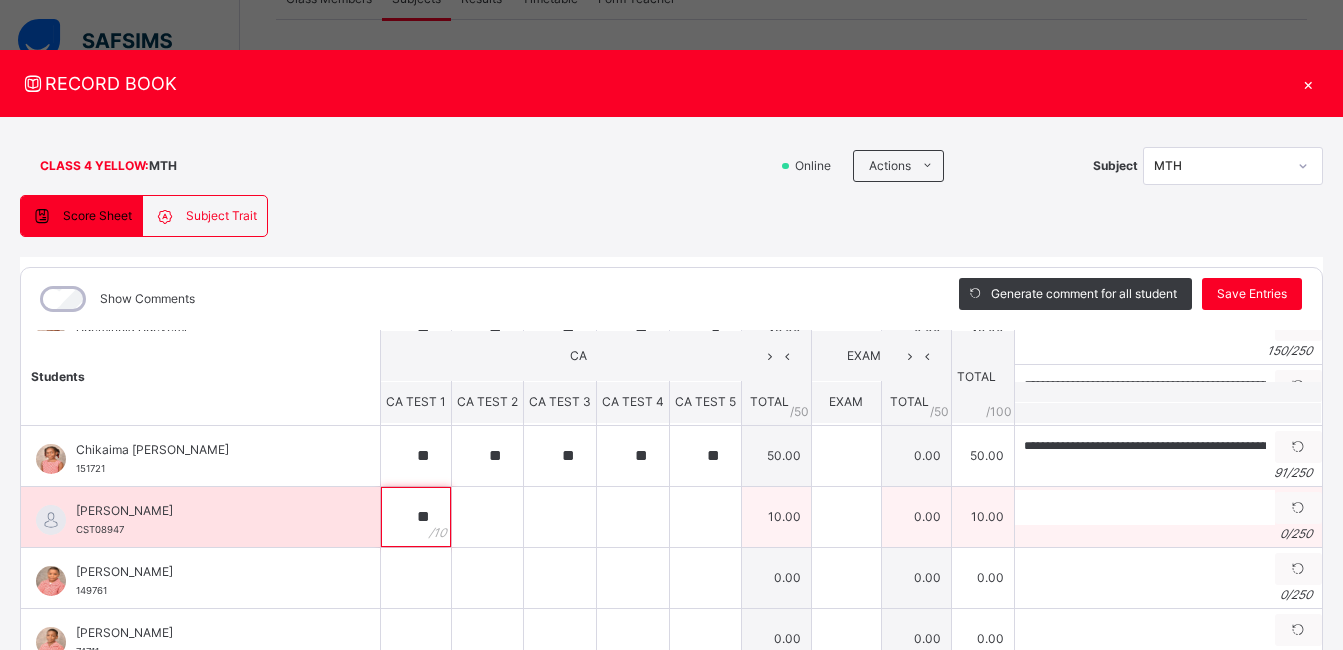 type on "**" 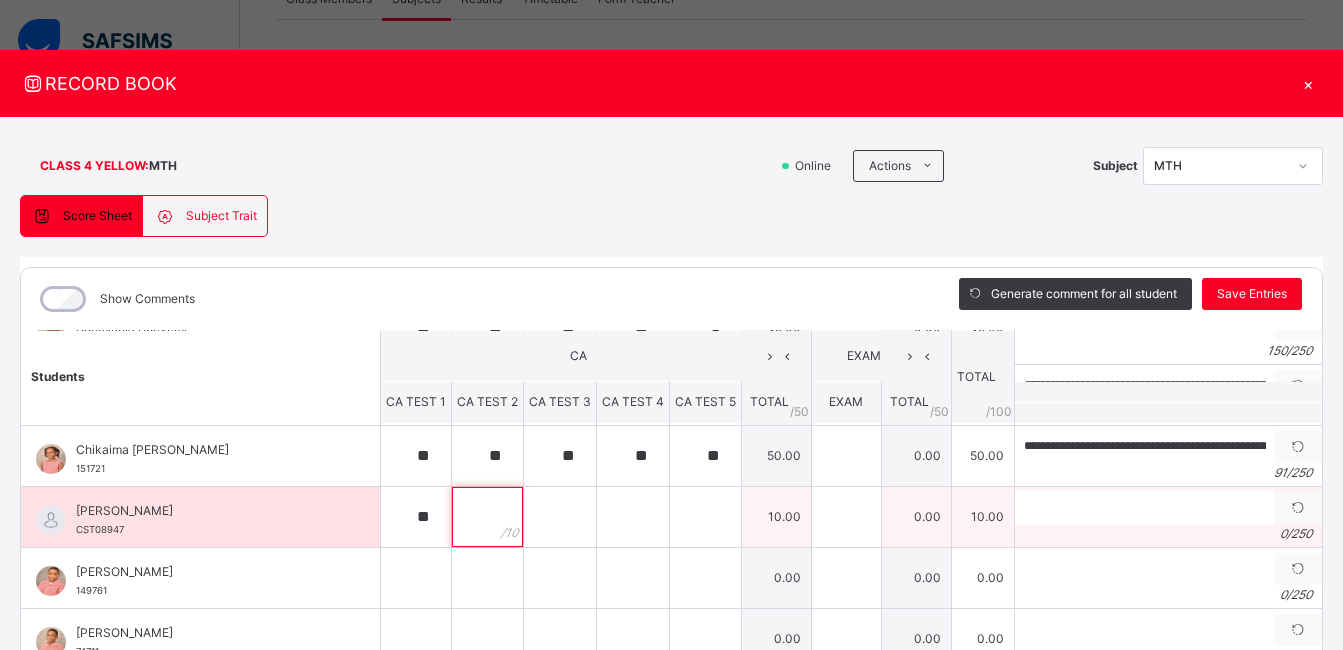 click at bounding box center [487, 517] 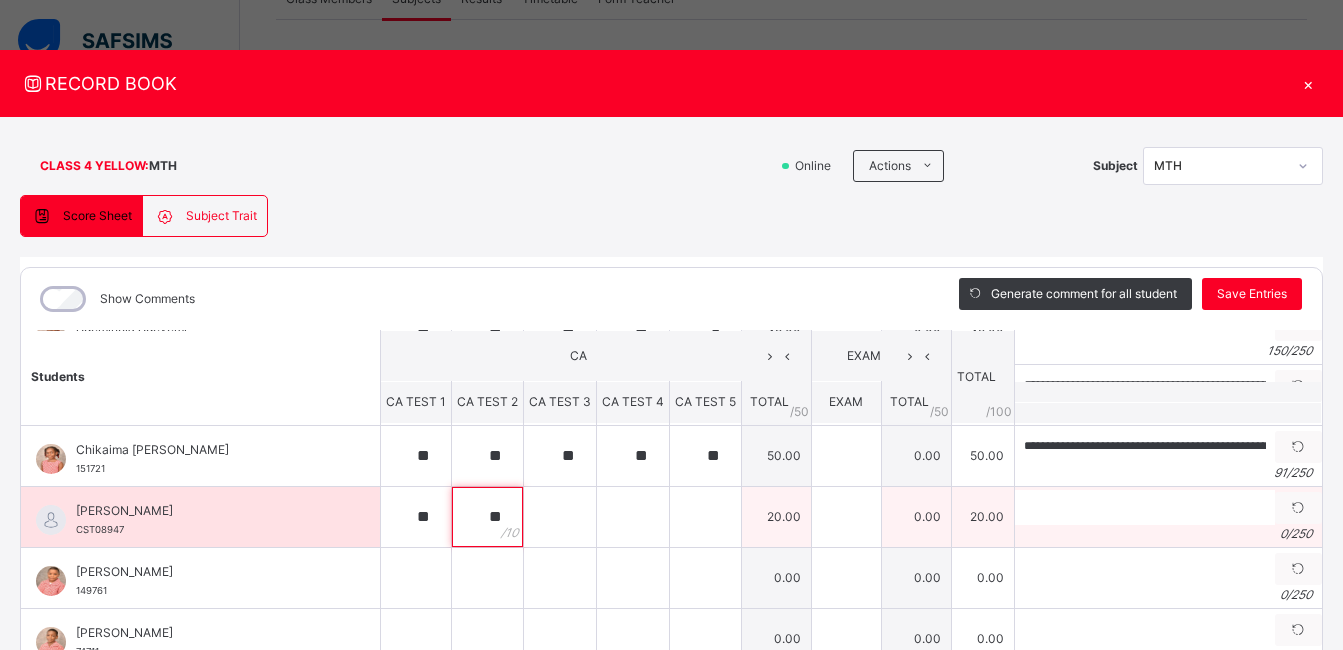 type on "**" 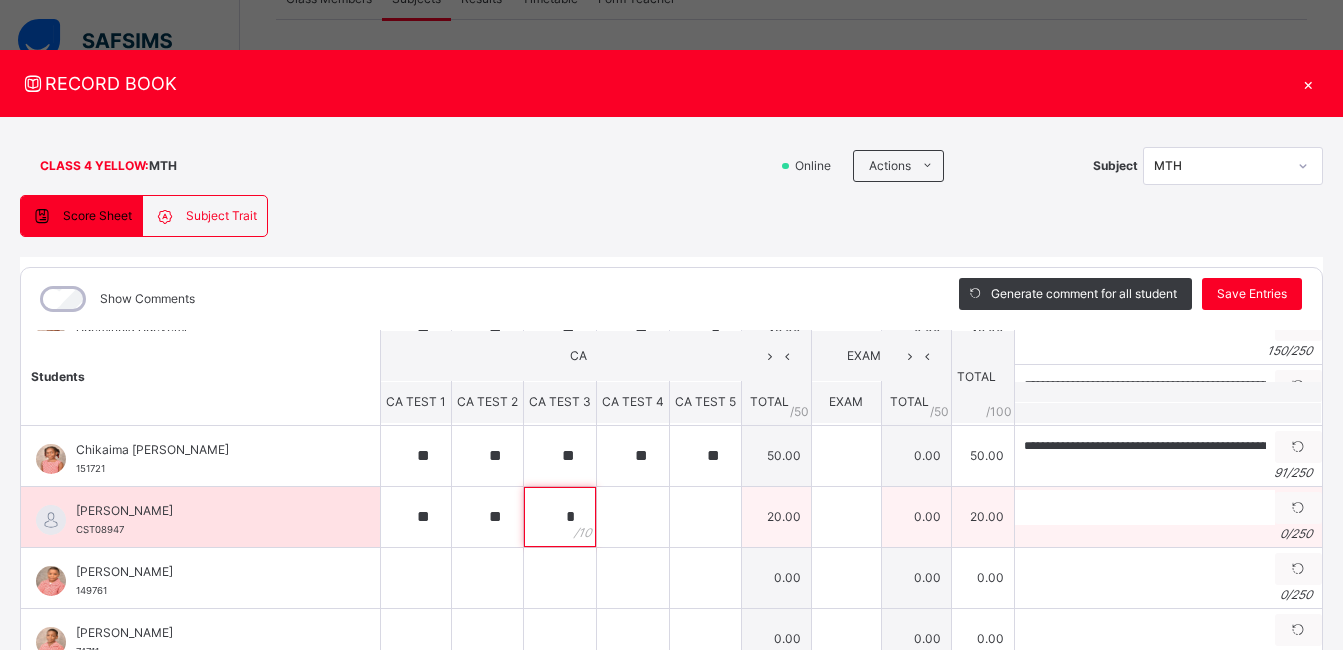 click on "*" at bounding box center (560, 517) 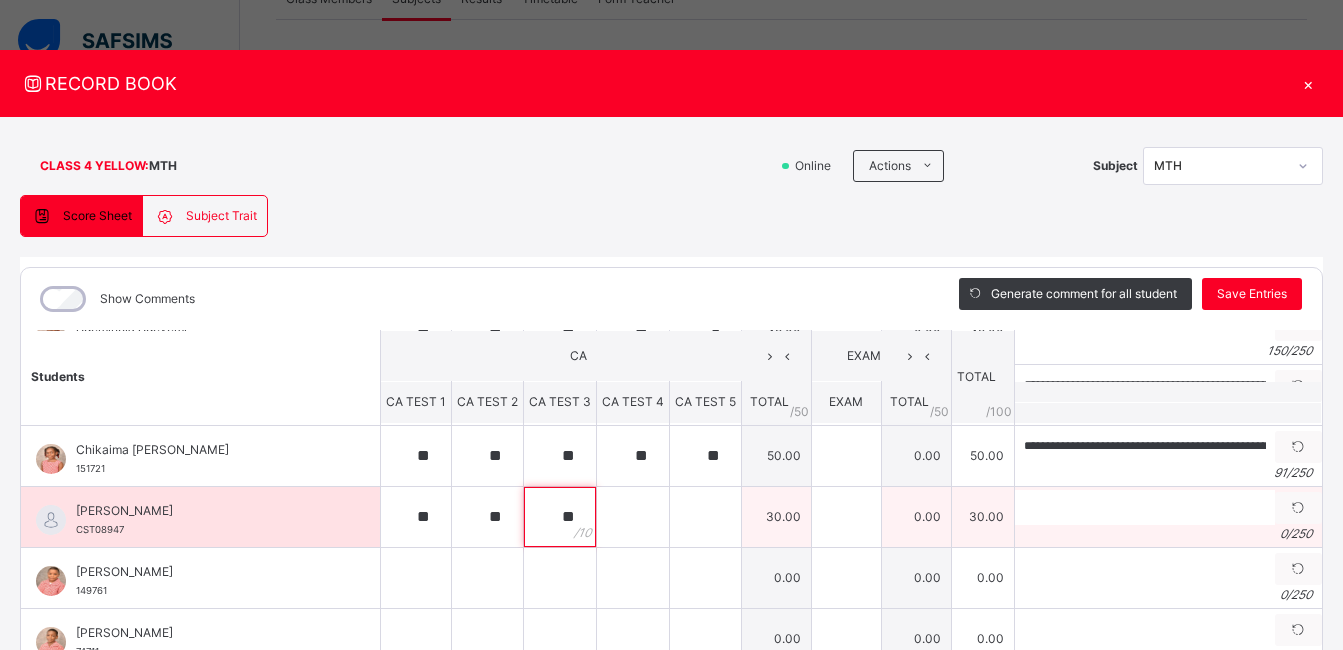 type on "**" 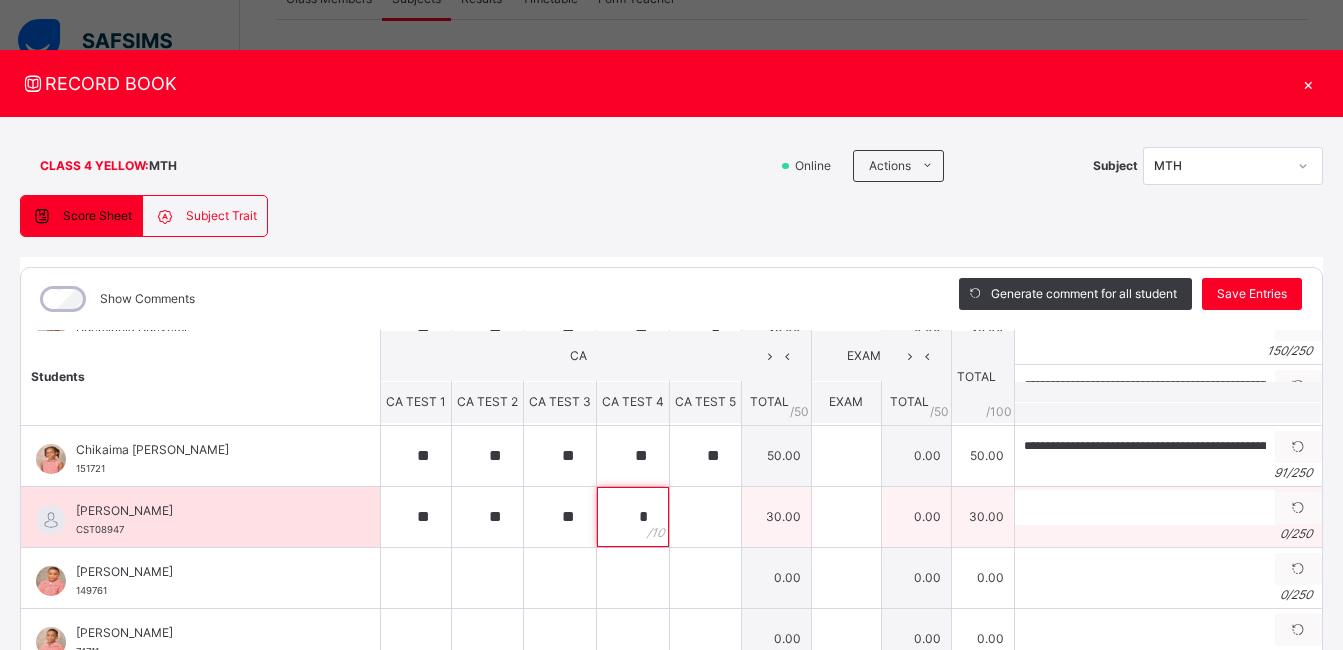 click on "*" at bounding box center (633, 517) 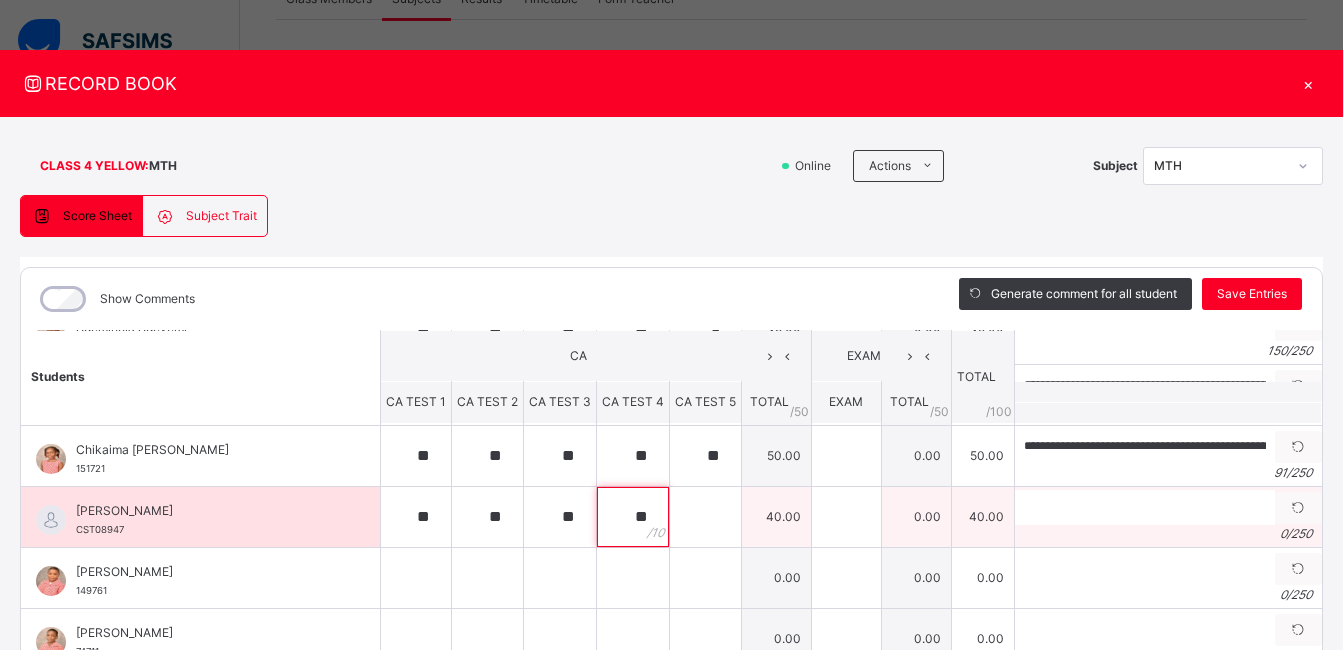 type on "**" 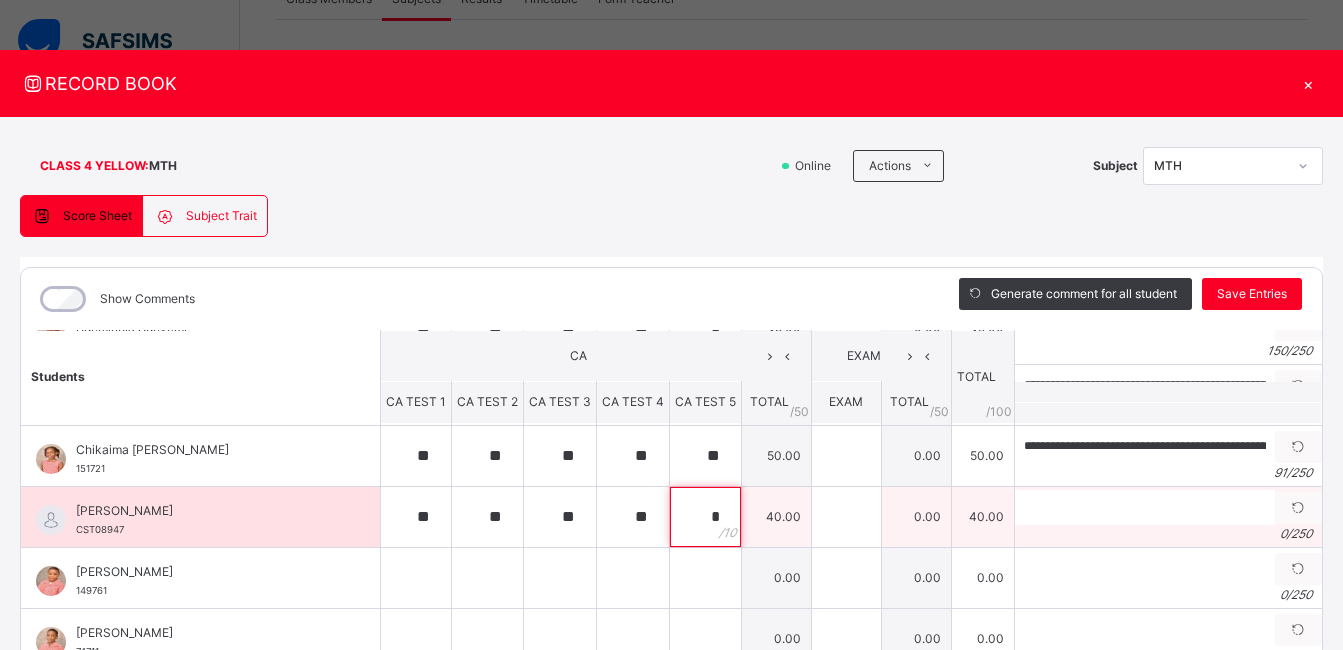 click on "*" at bounding box center [705, 517] 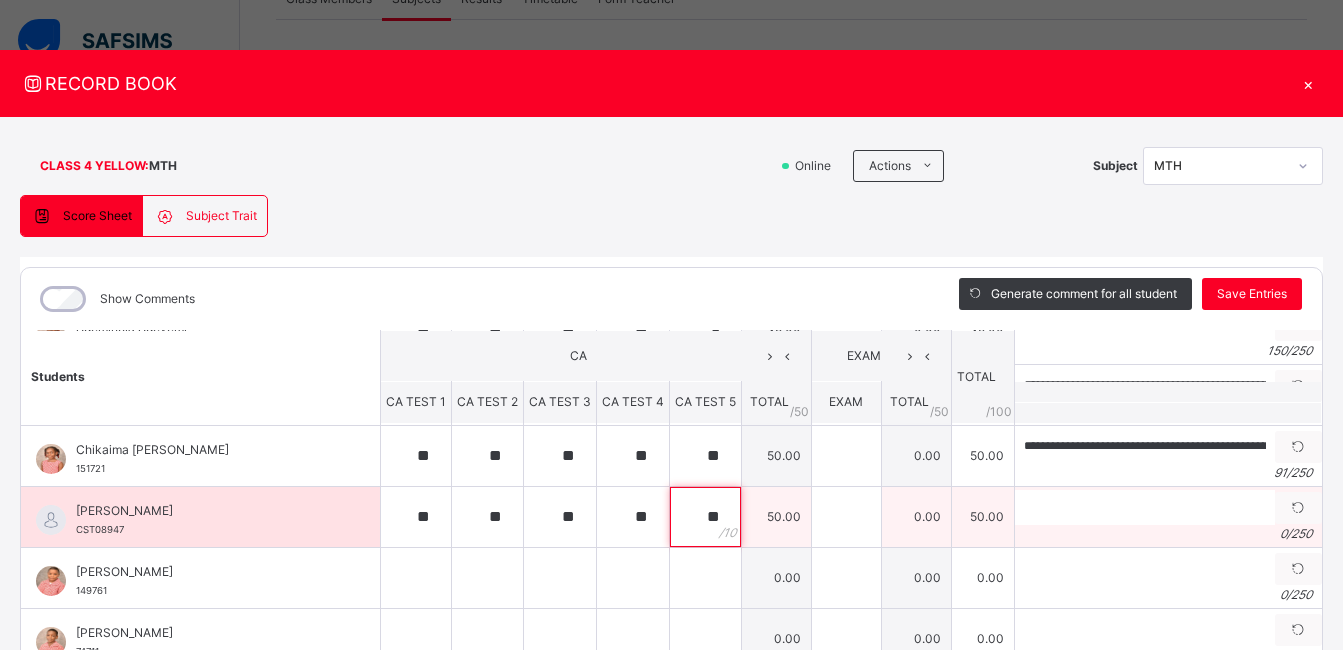 type on "**" 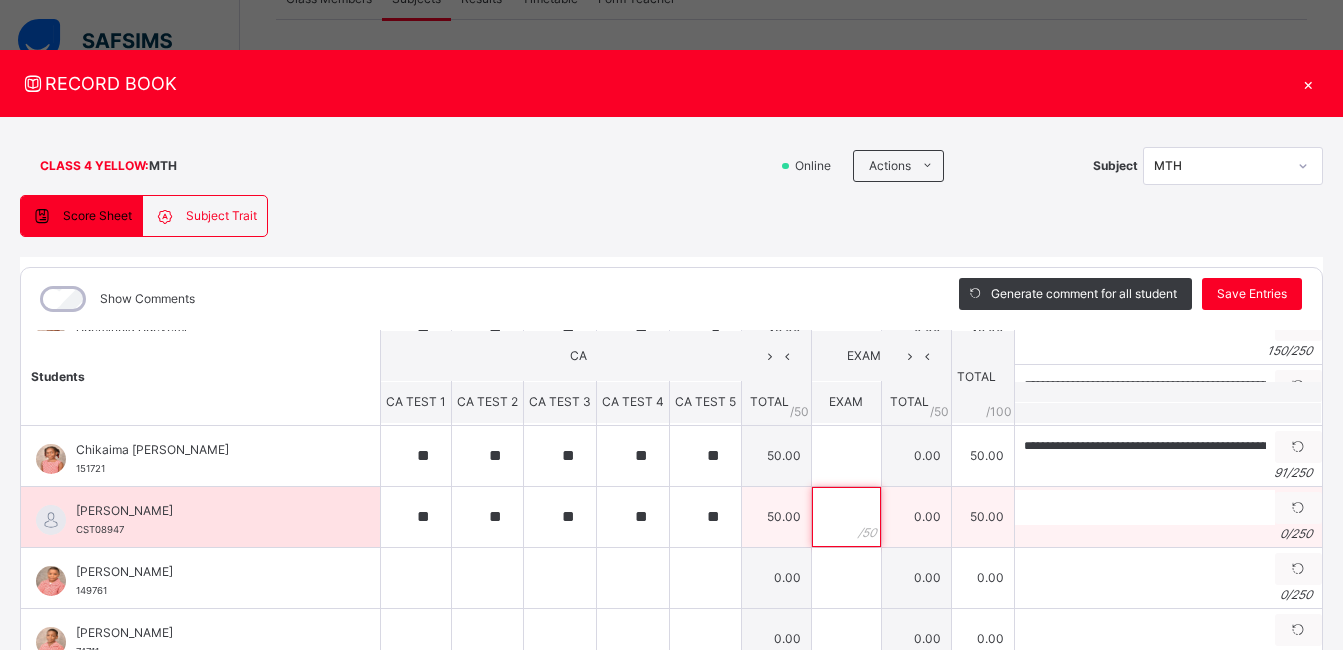 click at bounding box center [846, 517] 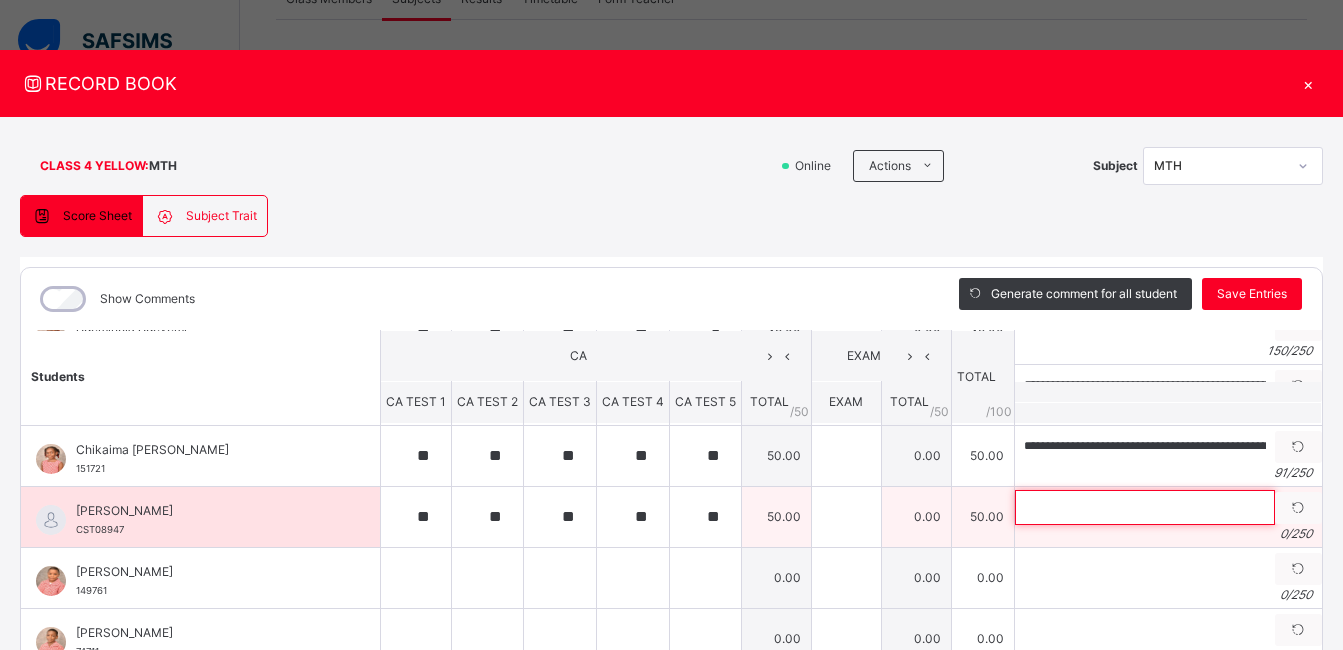 click at bounding box center (1145, 507) 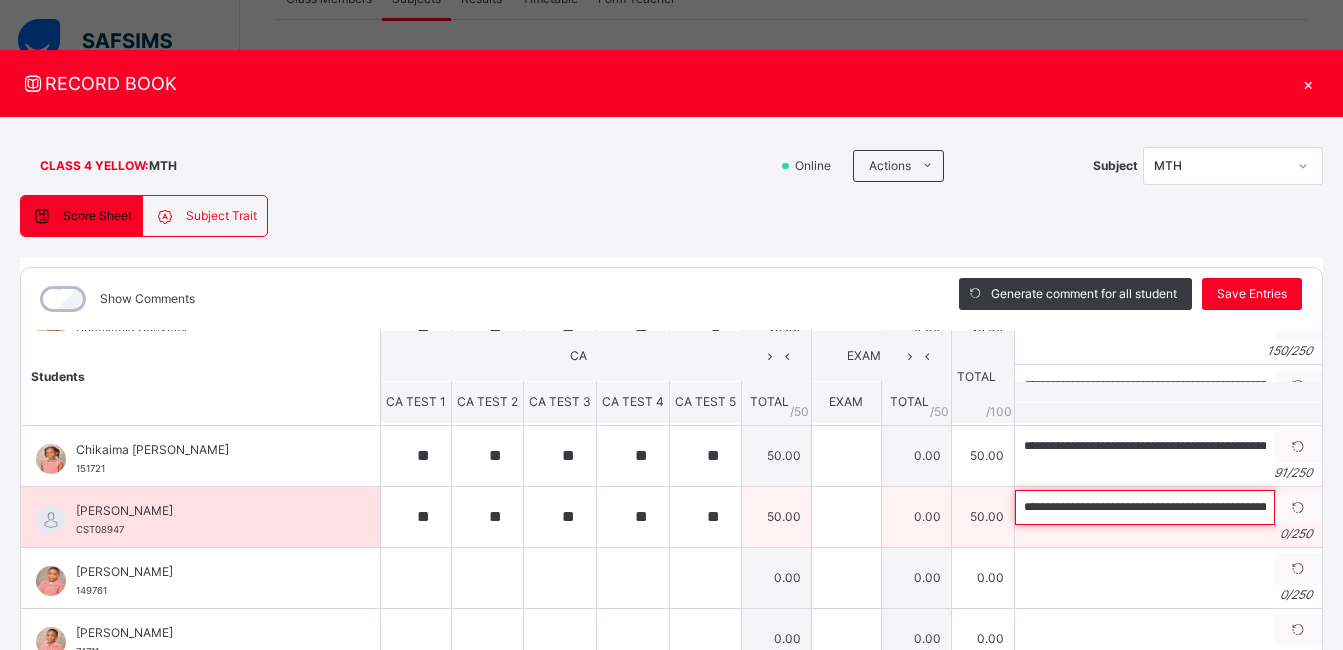 scroll, scrollTop: 0, scrollLeft: 392, axis: horizontal 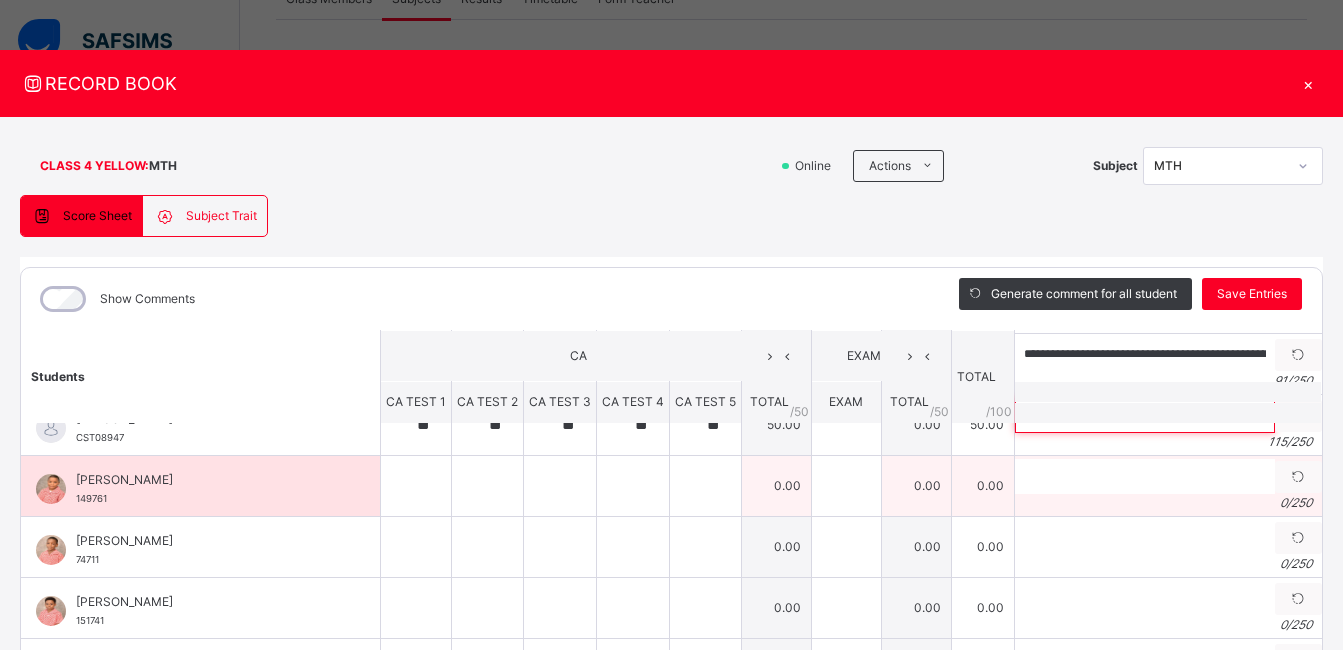 type on "**********" 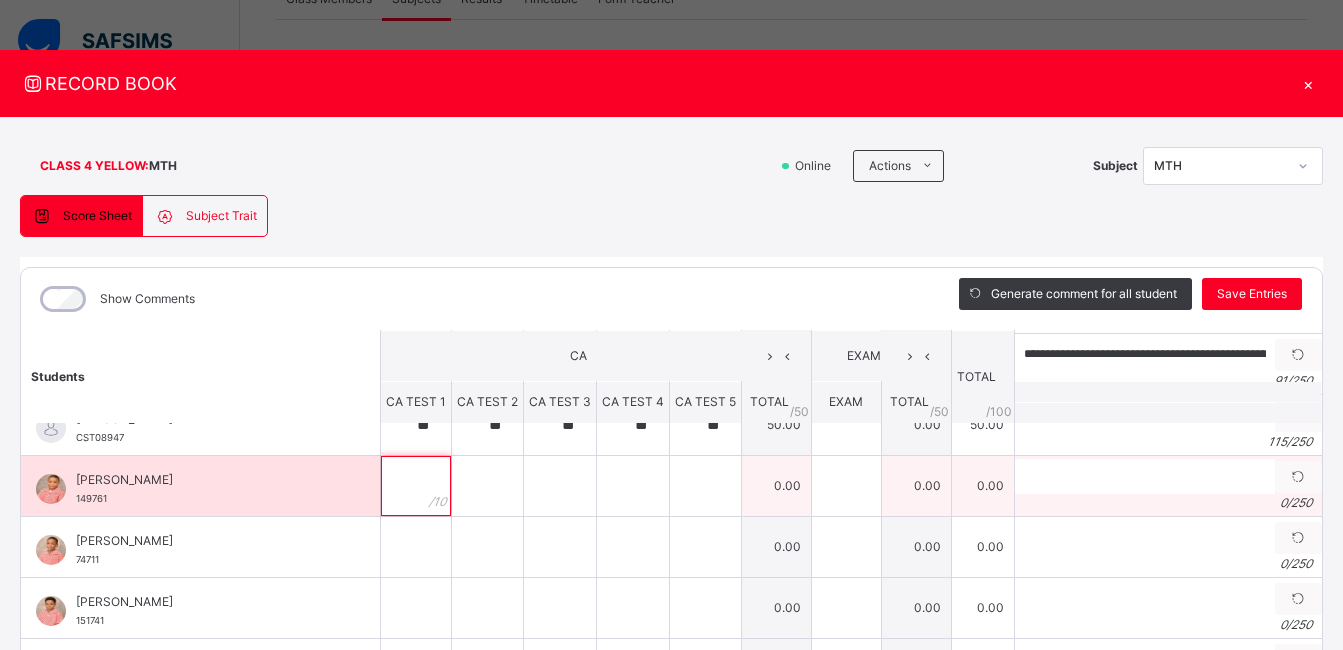 scroll, scrollTop: 0, scrollLeft: 0, axis: both 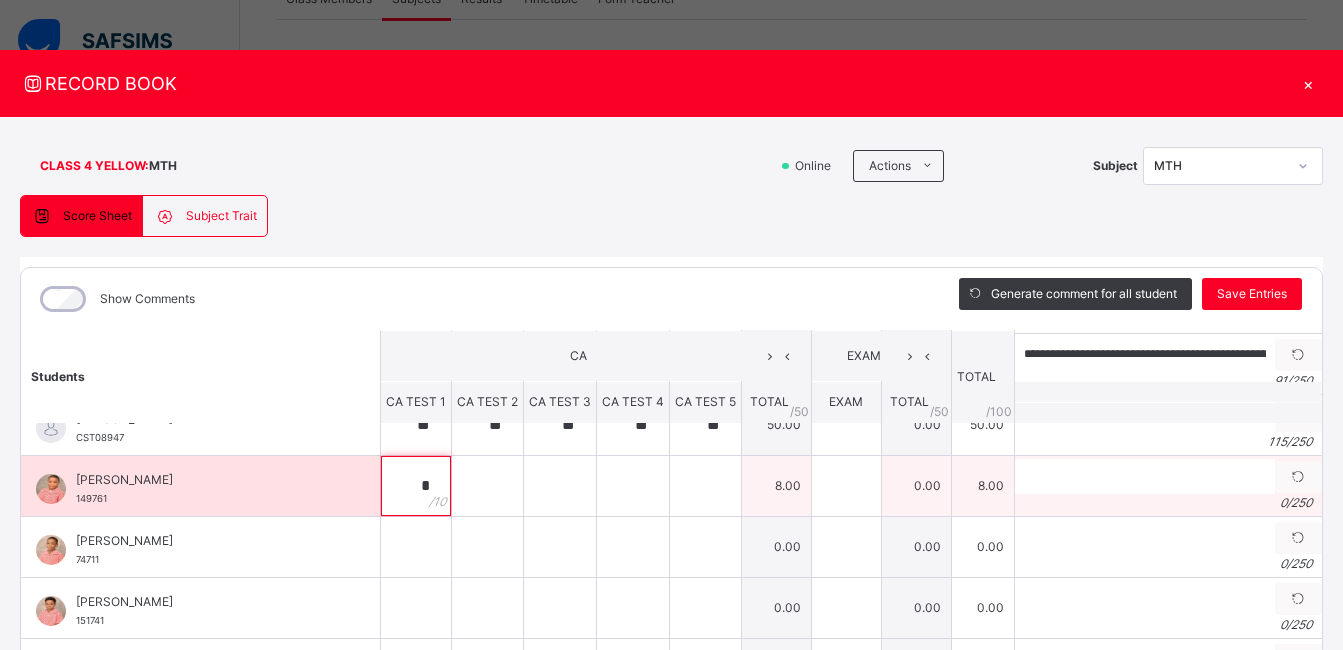 type on "*" 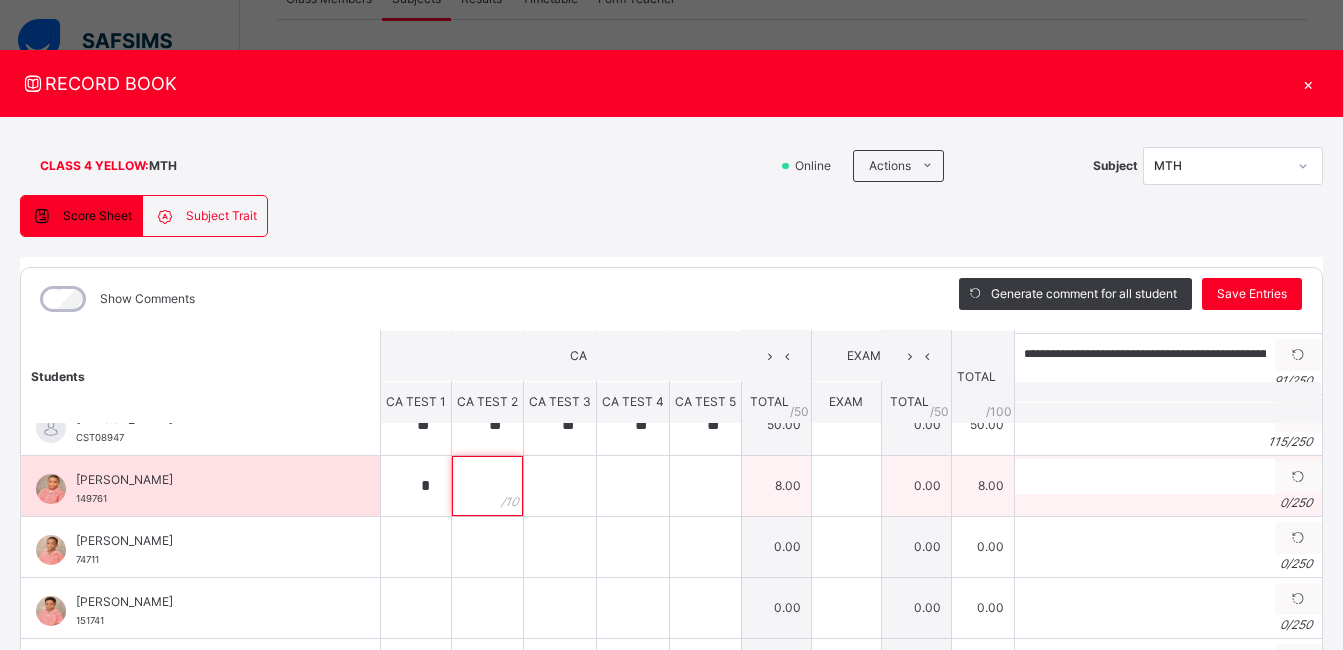 click at bounding box center [487, 486] 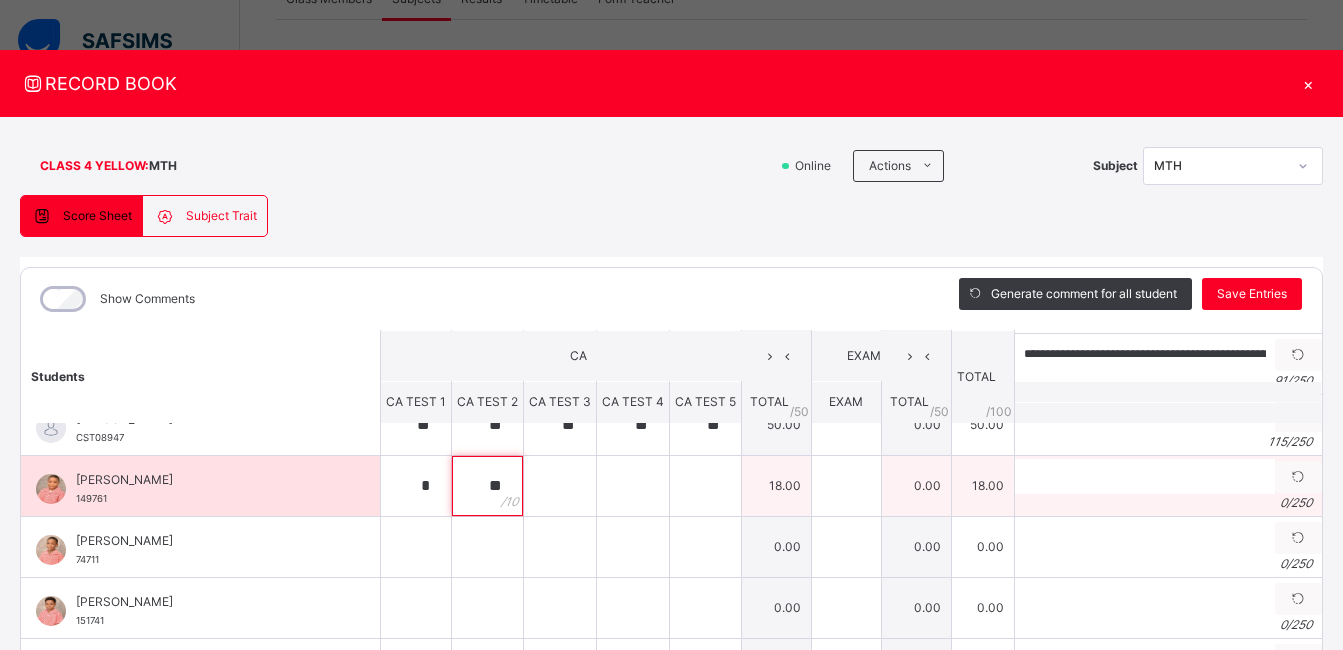 type on "**" 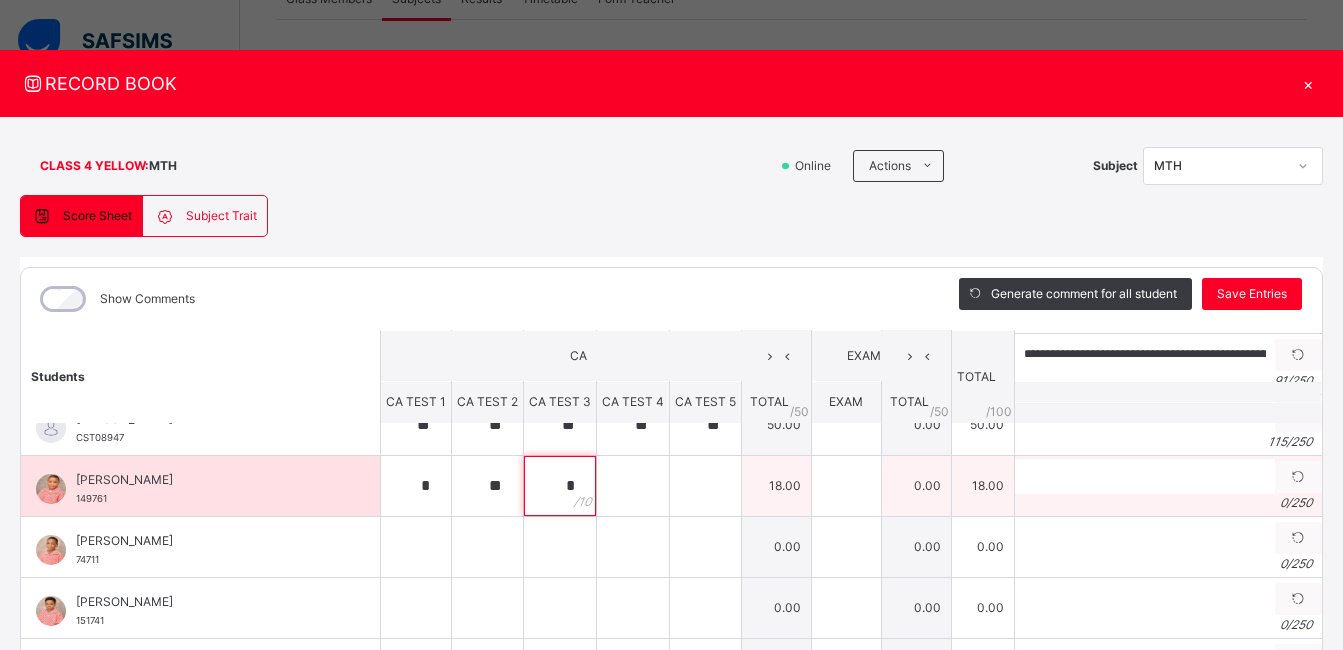 click on "*" at bounding box center (560, 486) 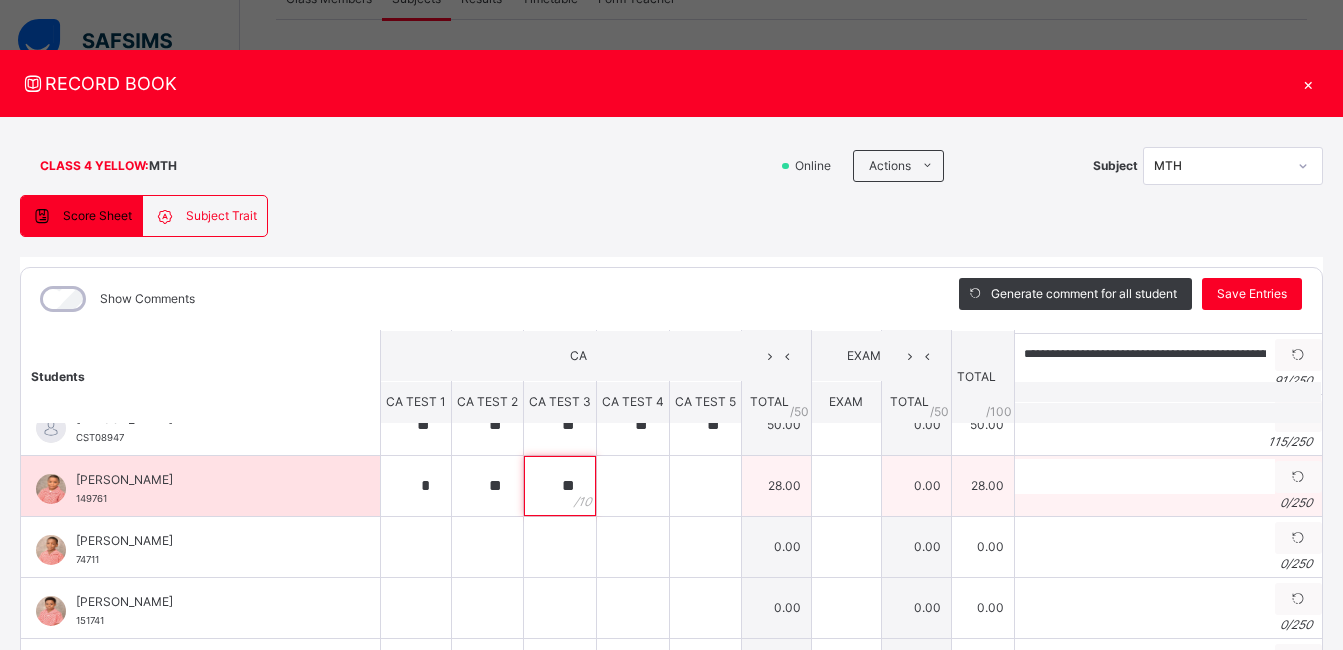type on "**" 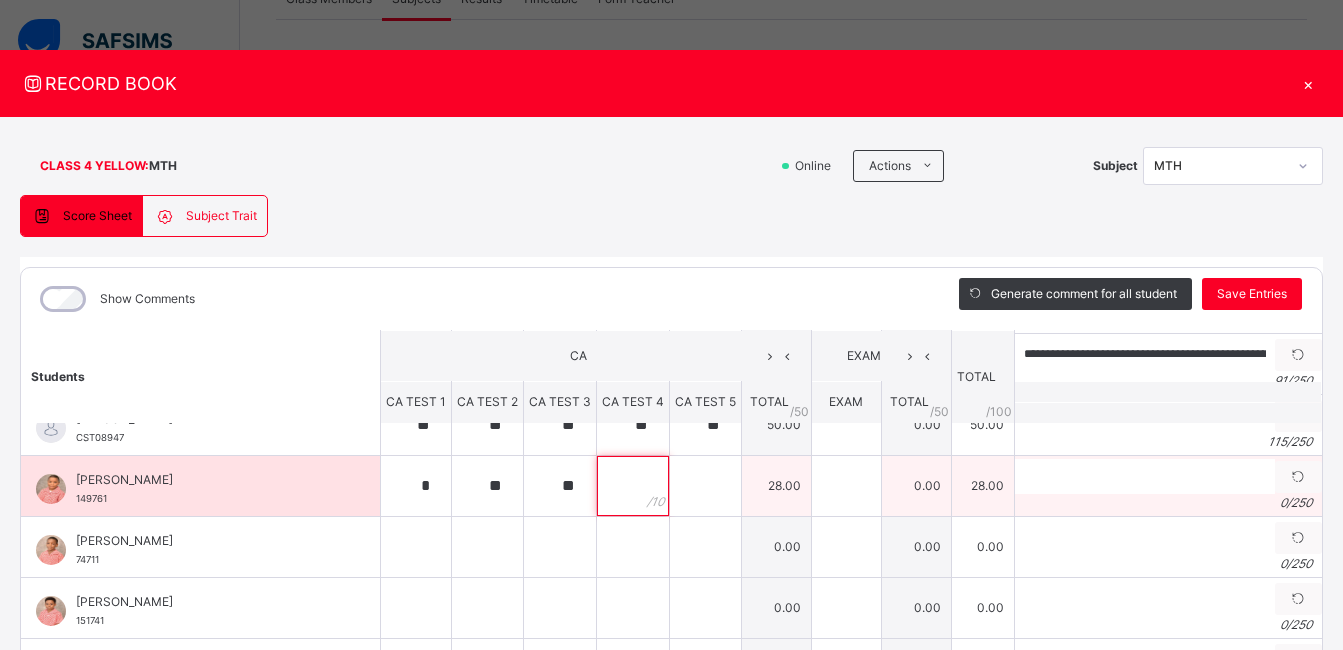click at bounding box center (633, 486) 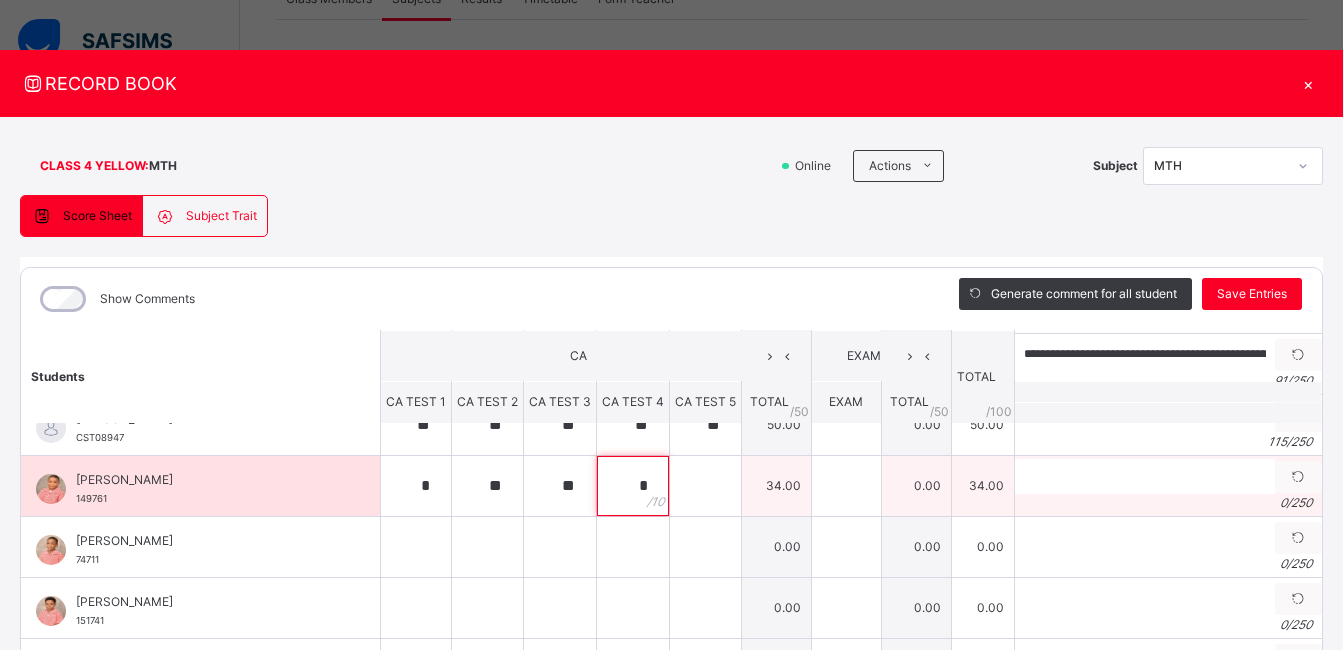 type on "*" 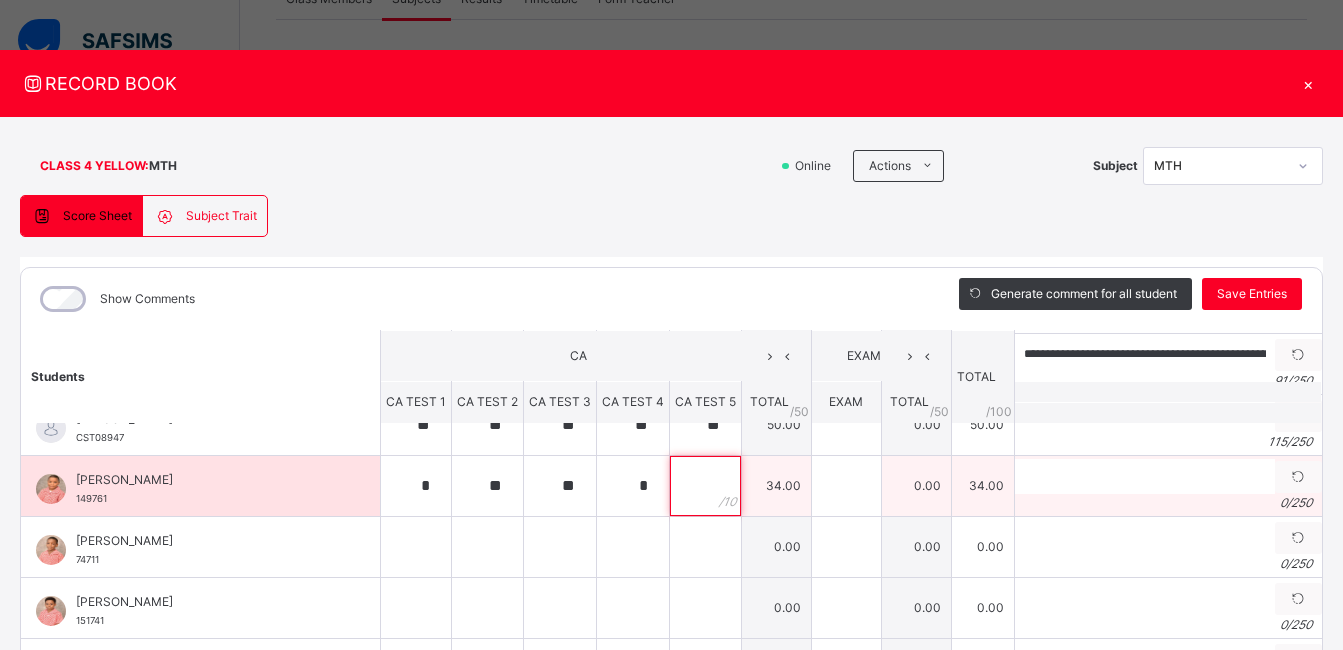click at bounding box center [705, 486] 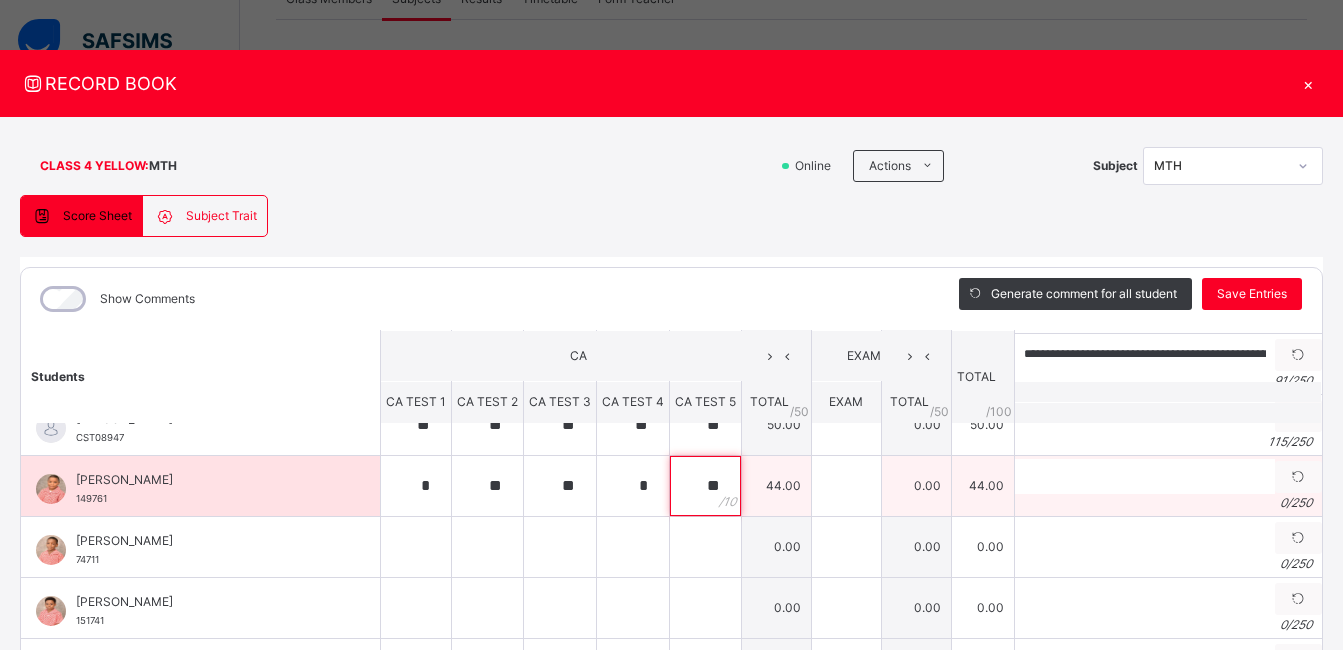 type on "**" 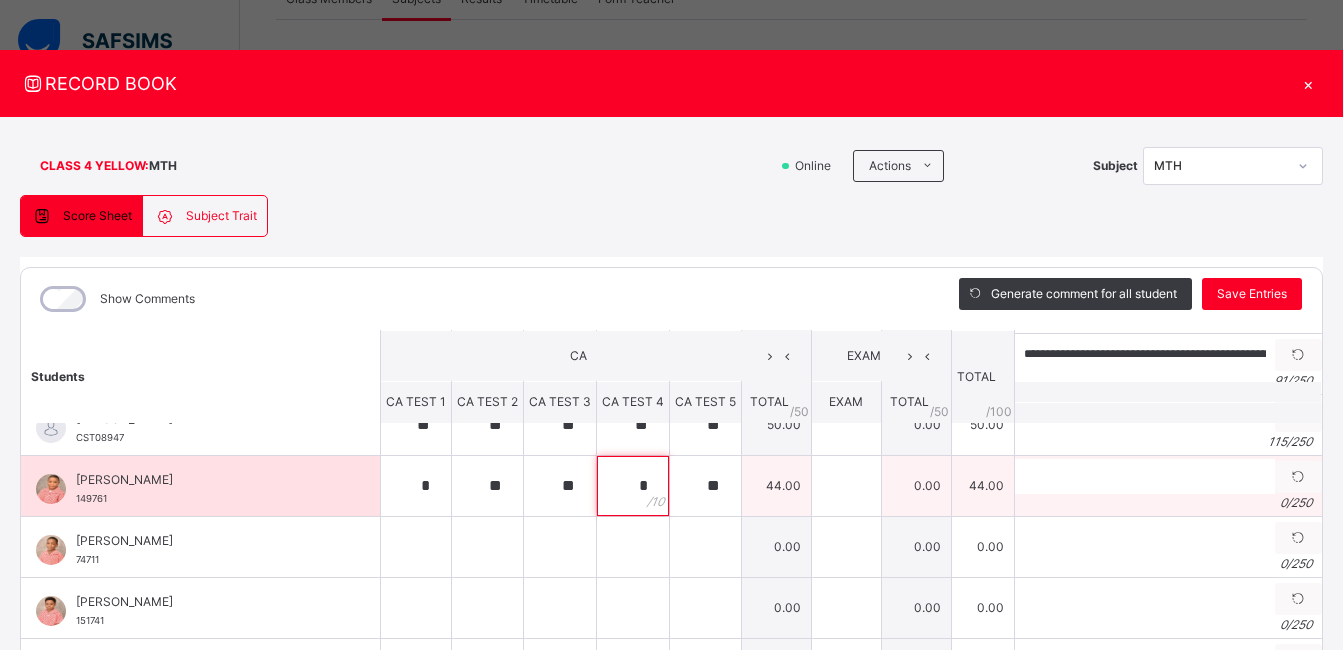 click on "*" at bounding box center (633, 486) 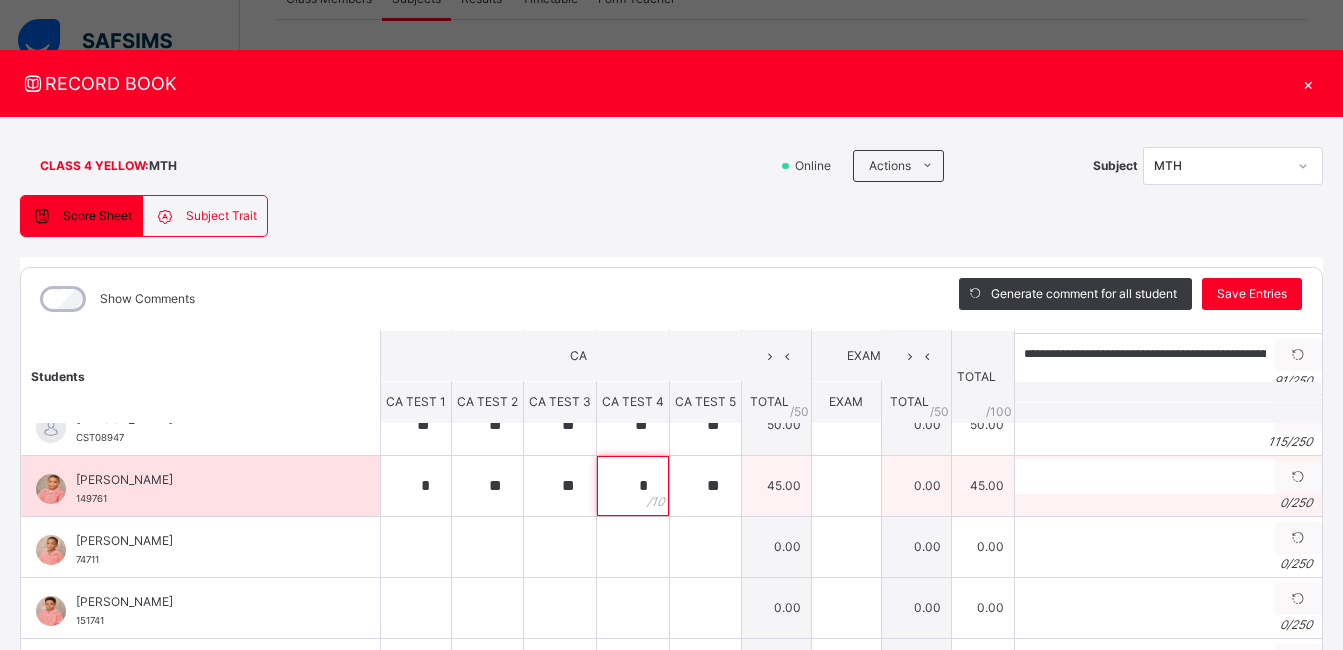type on "*" 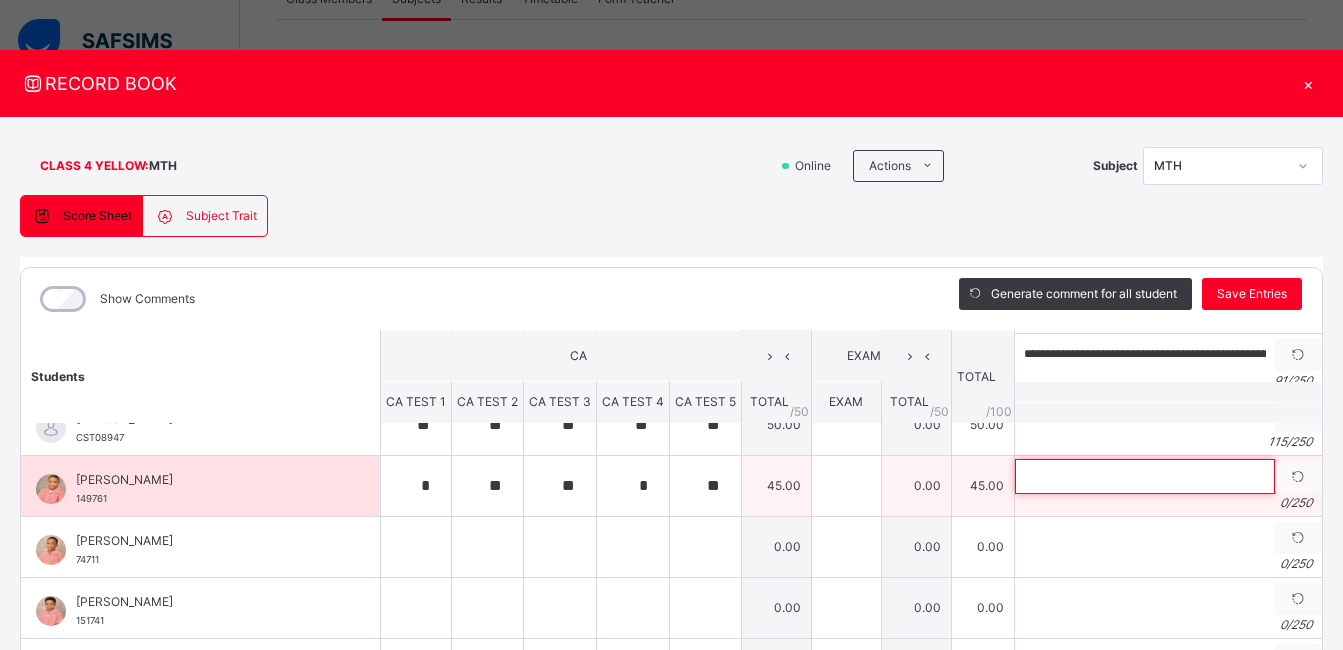 click at bounding box center [1145, 476] 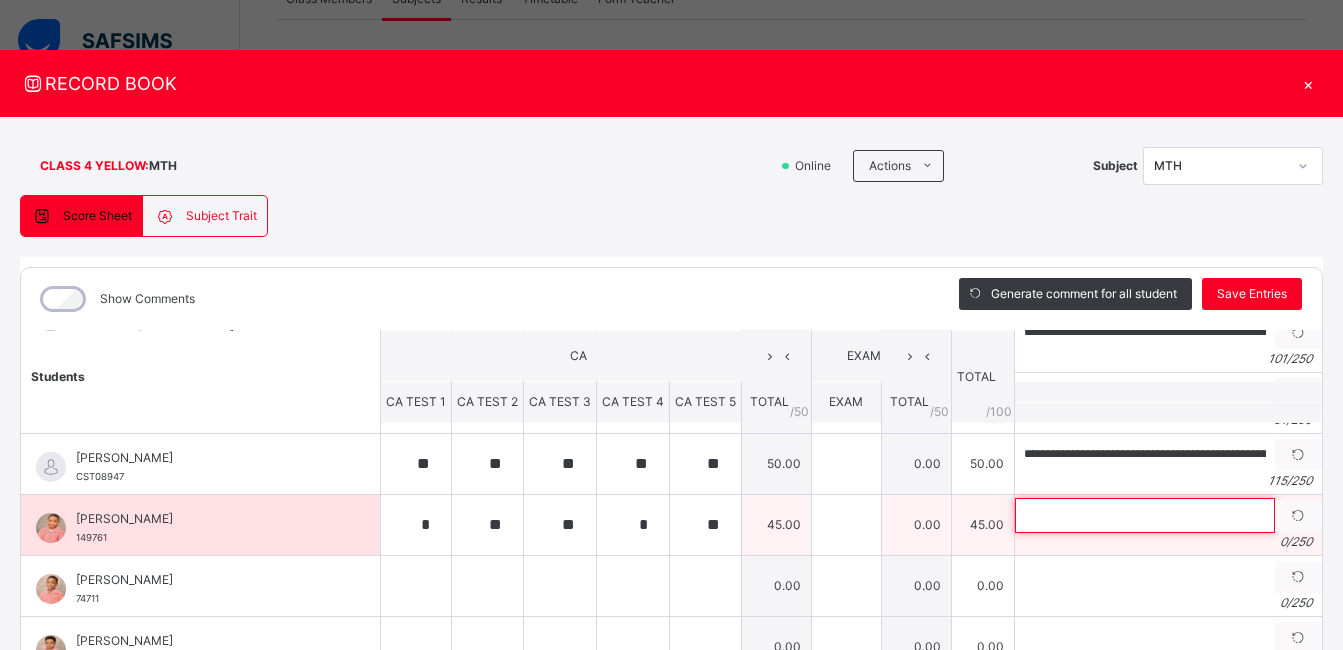 scroll, scrollTop: 185, scrollLeft: 0, axis: vertical 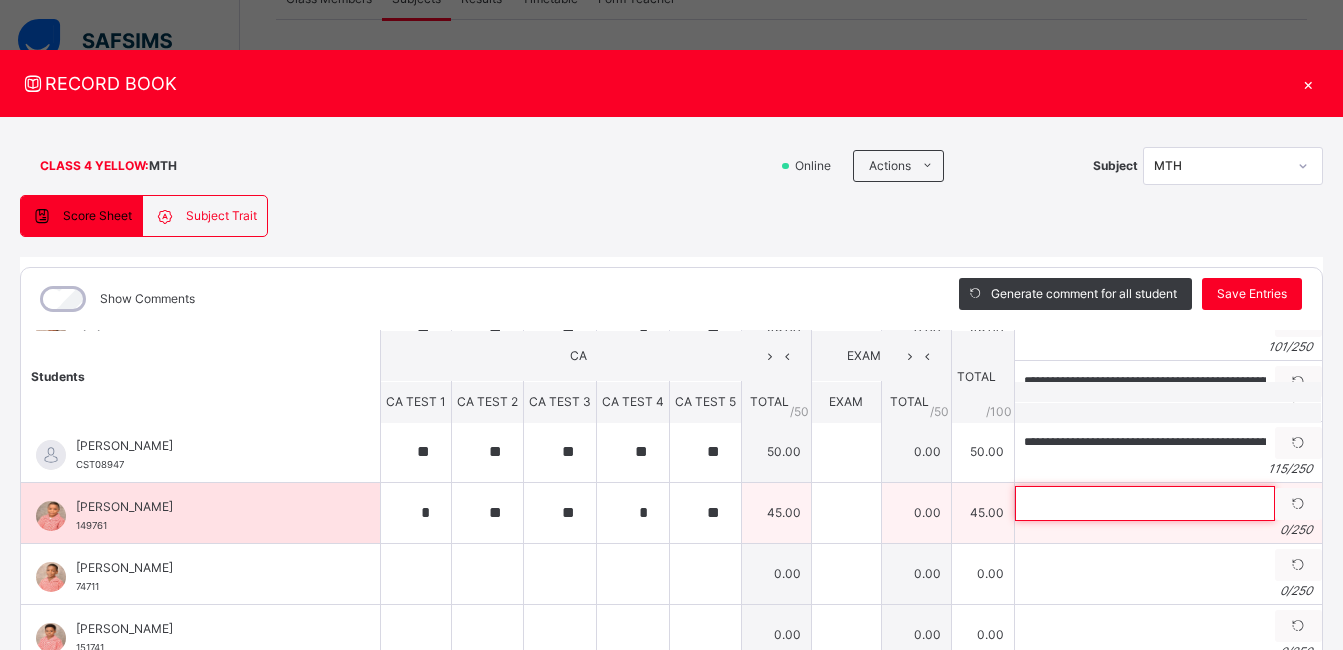 paste on "**********" 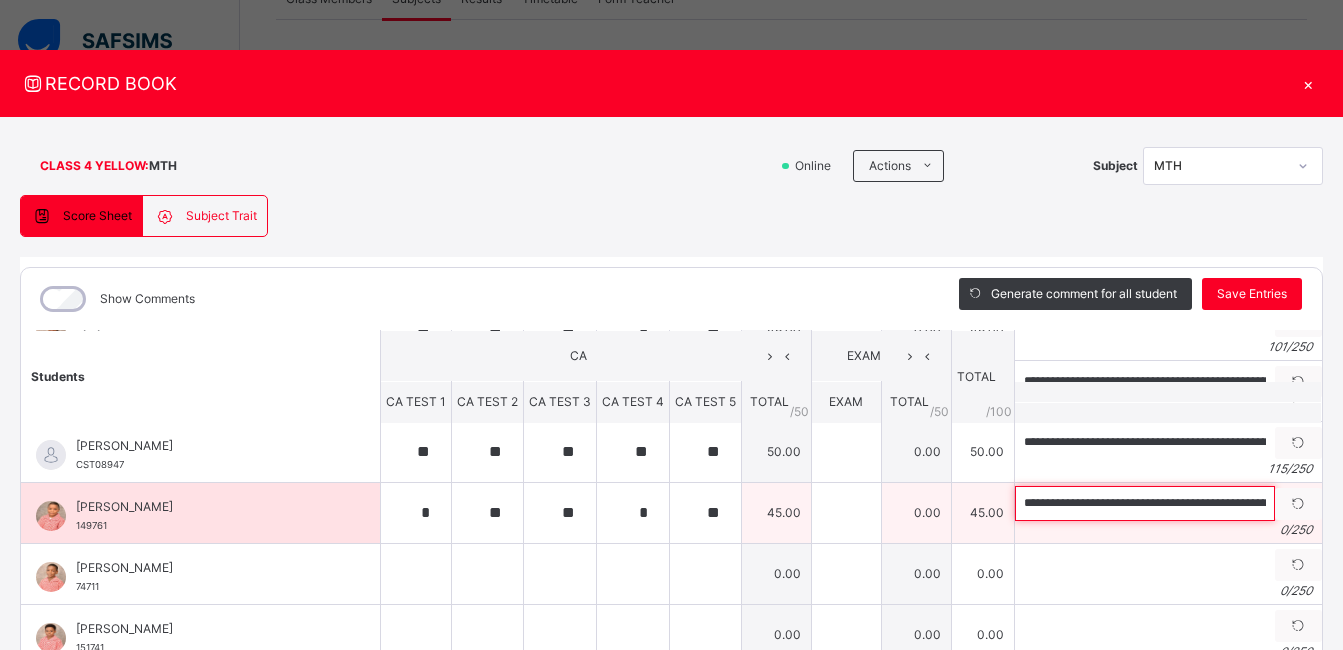 scroll, scrollTop: 0, scrollLeft: 260, axis: horizontal 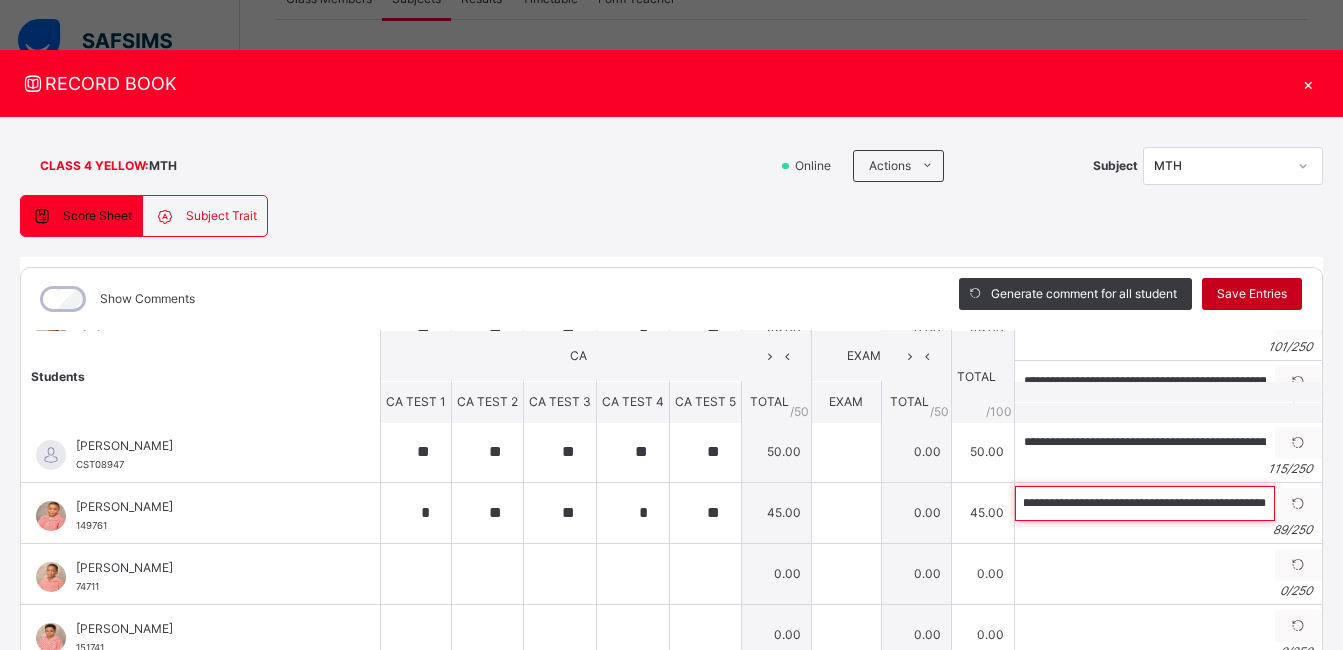 type on "**********" 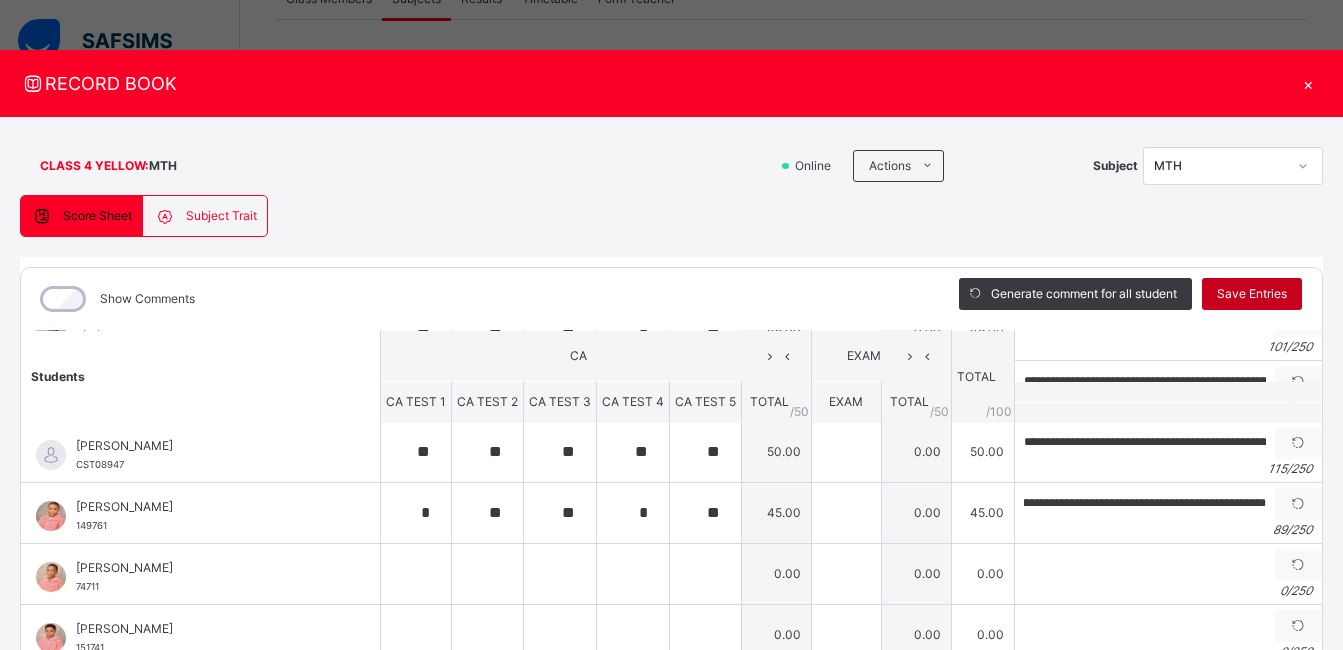 scroll, scrollTop: 0, scrollLeft: 0, axis: both 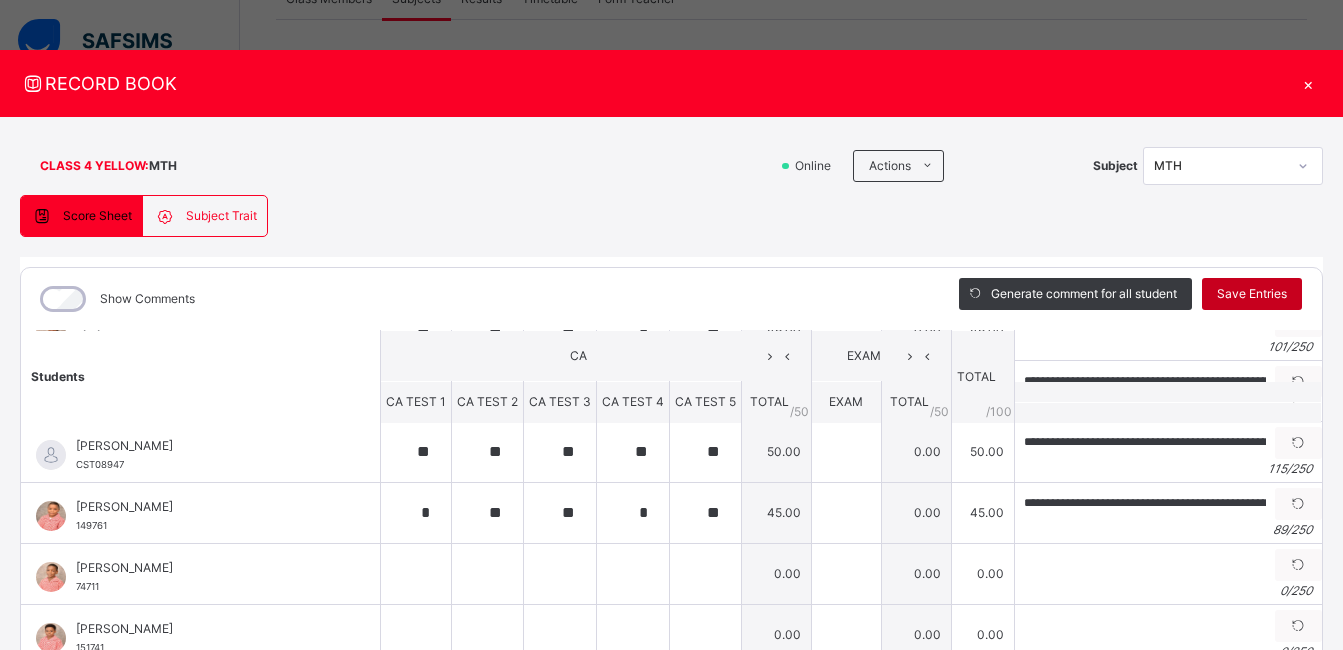 click on "Save Entries" at bounding box center [1252, 294] 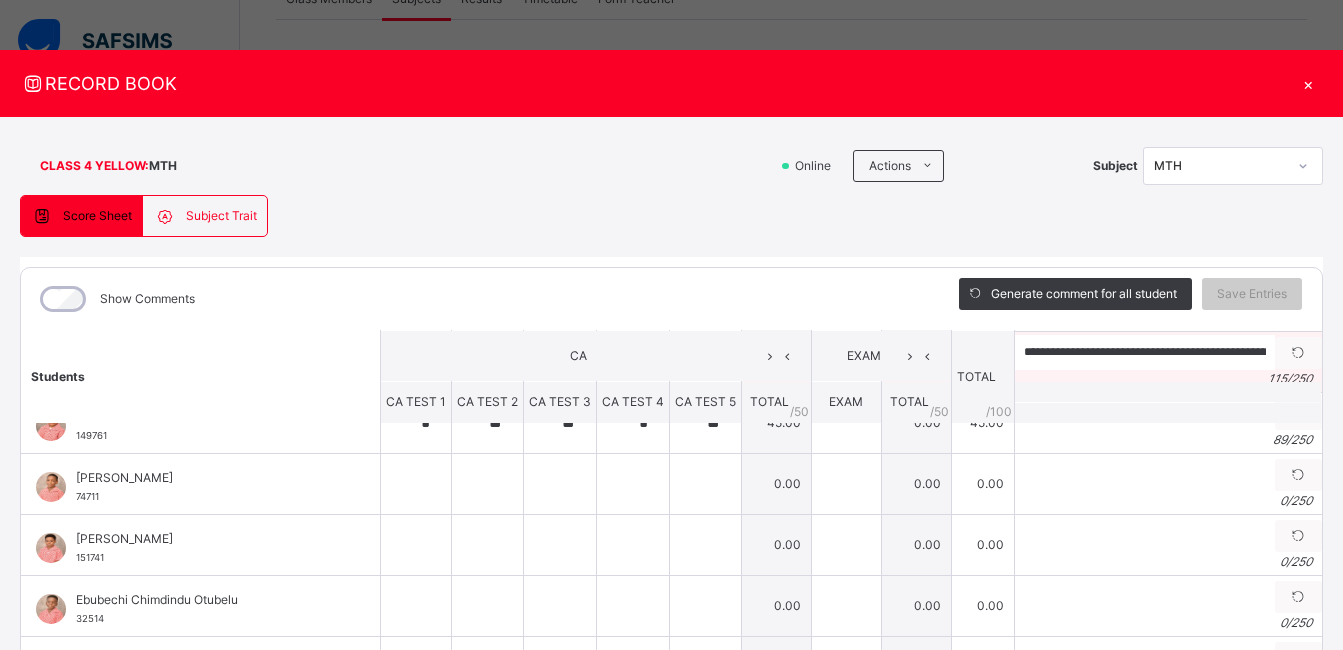 scroll, scrollTop: 278, scrollLeft: 0, axis: vertical 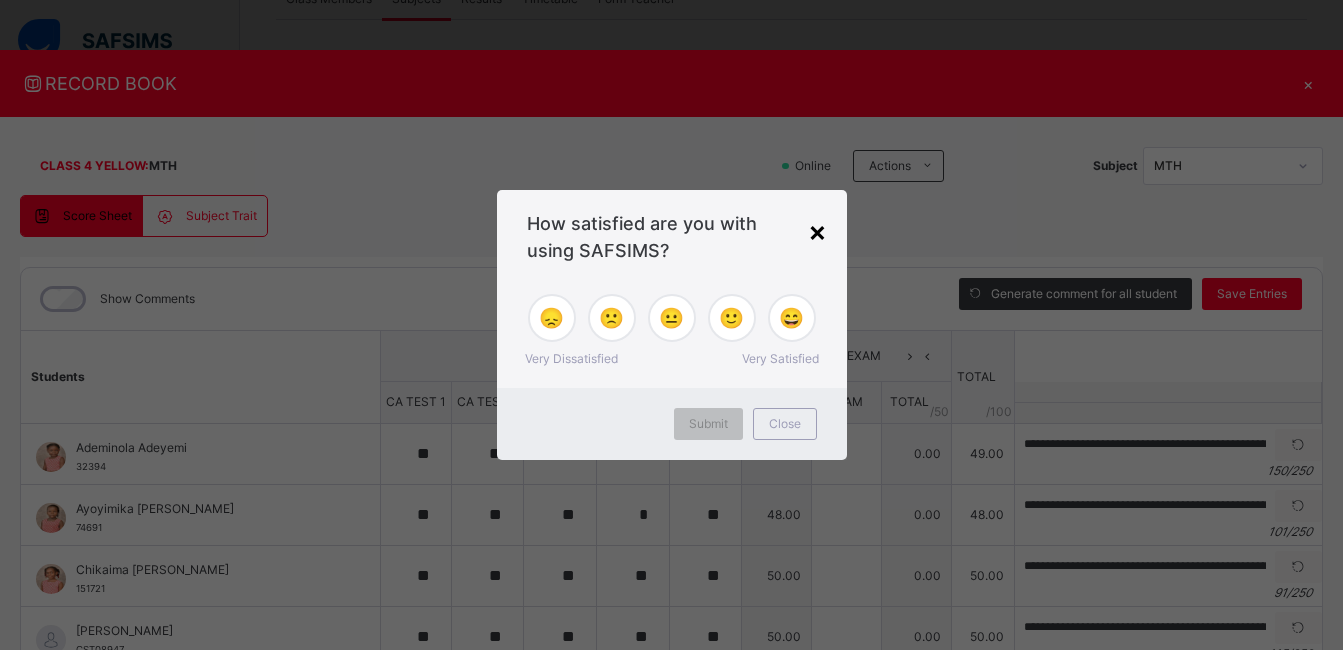 click on "×" at bounding box center [817, 231] 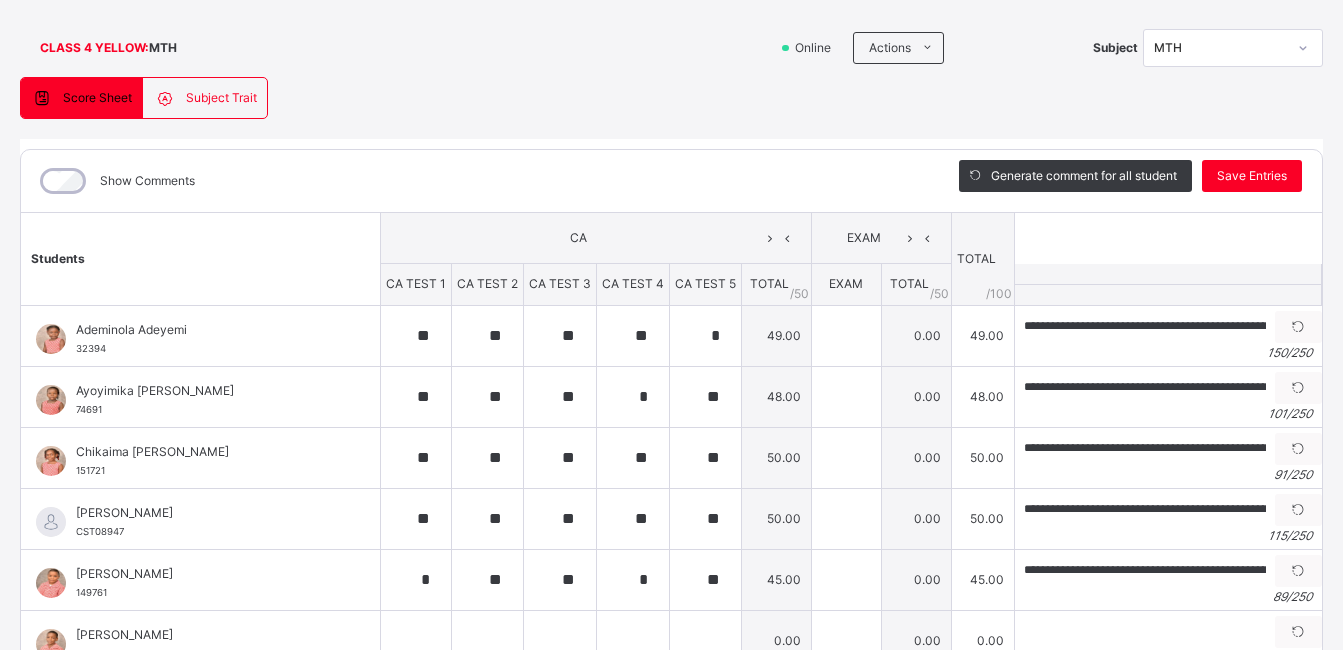 scroll, scrollTop: 119, scrollLeft: 0, axis: vertical 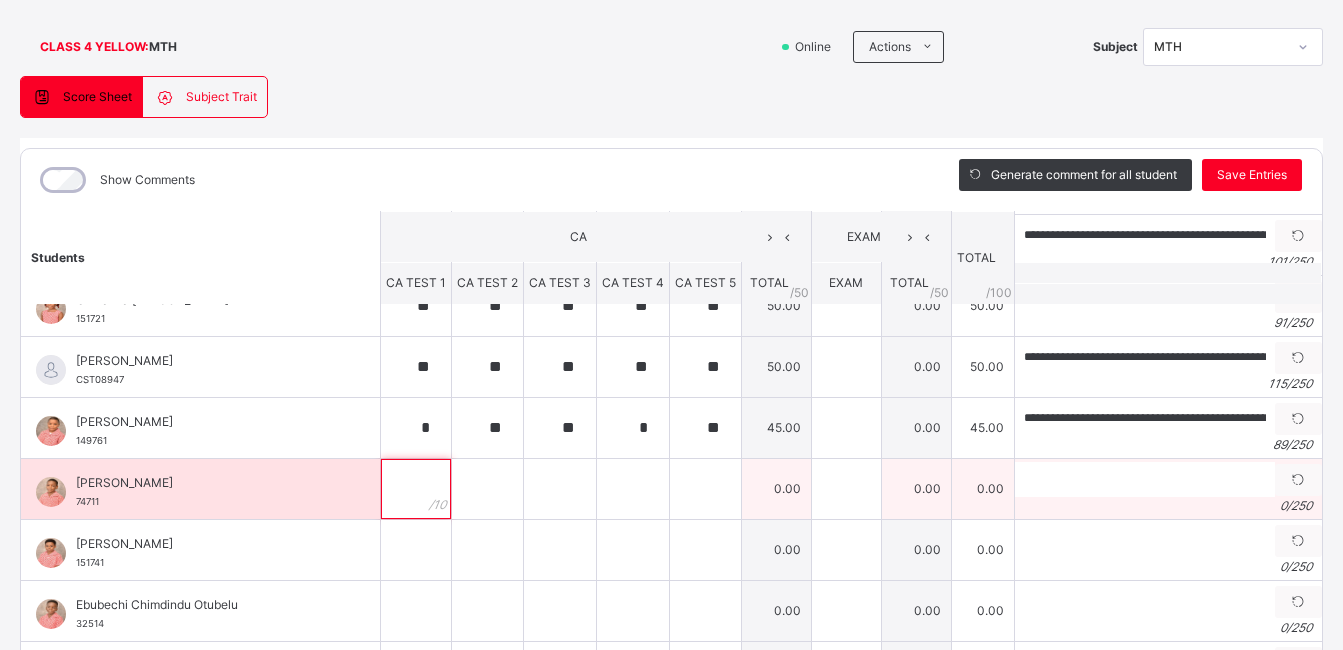 click at bounding box center [416, 489] 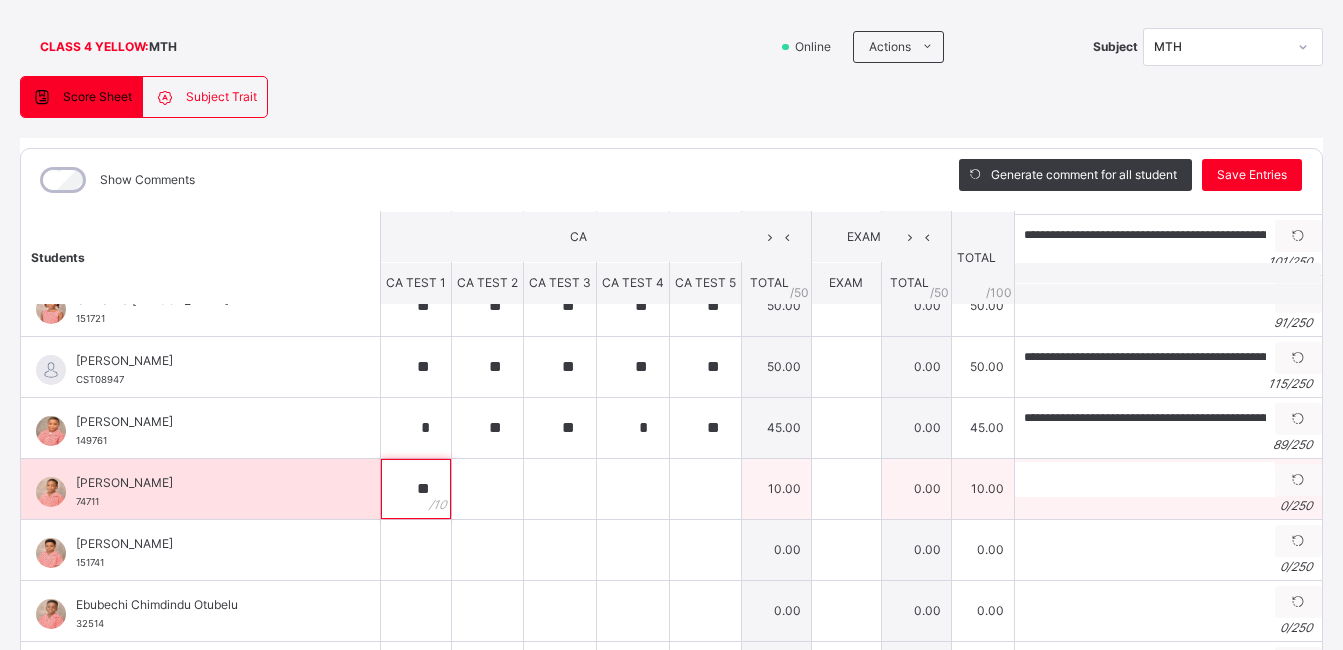 type on "**" 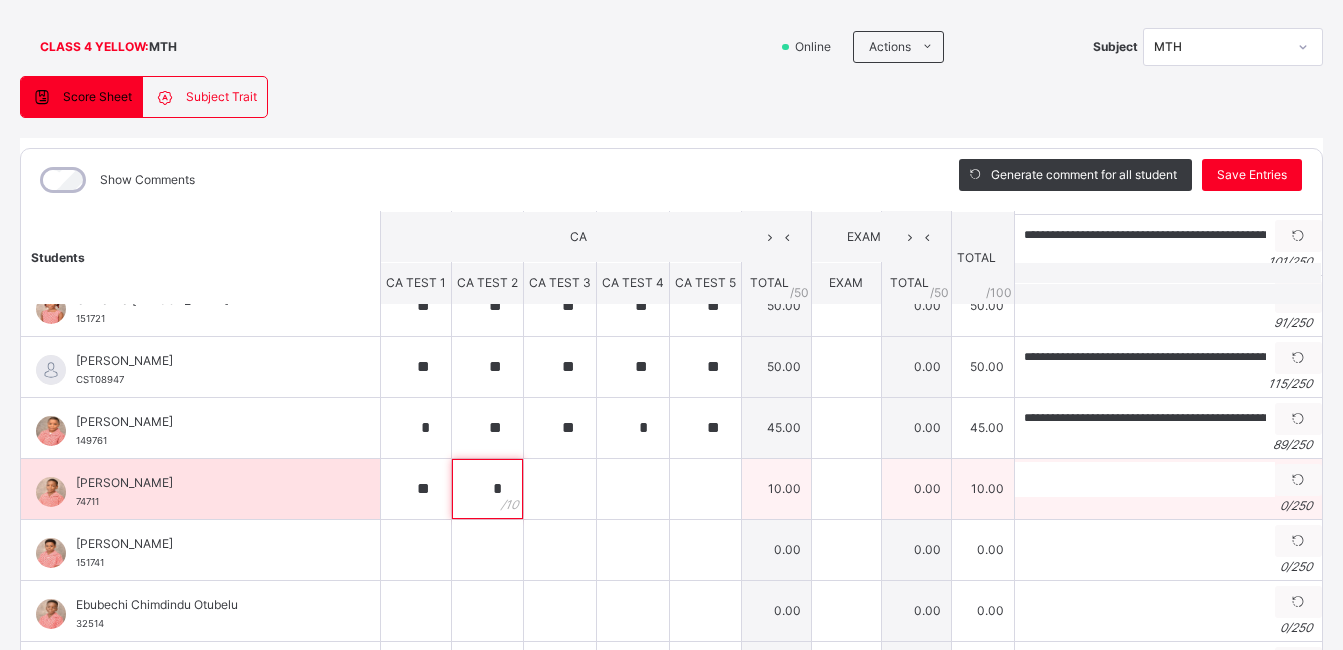 click on "*" at bounding box center [487, 489] 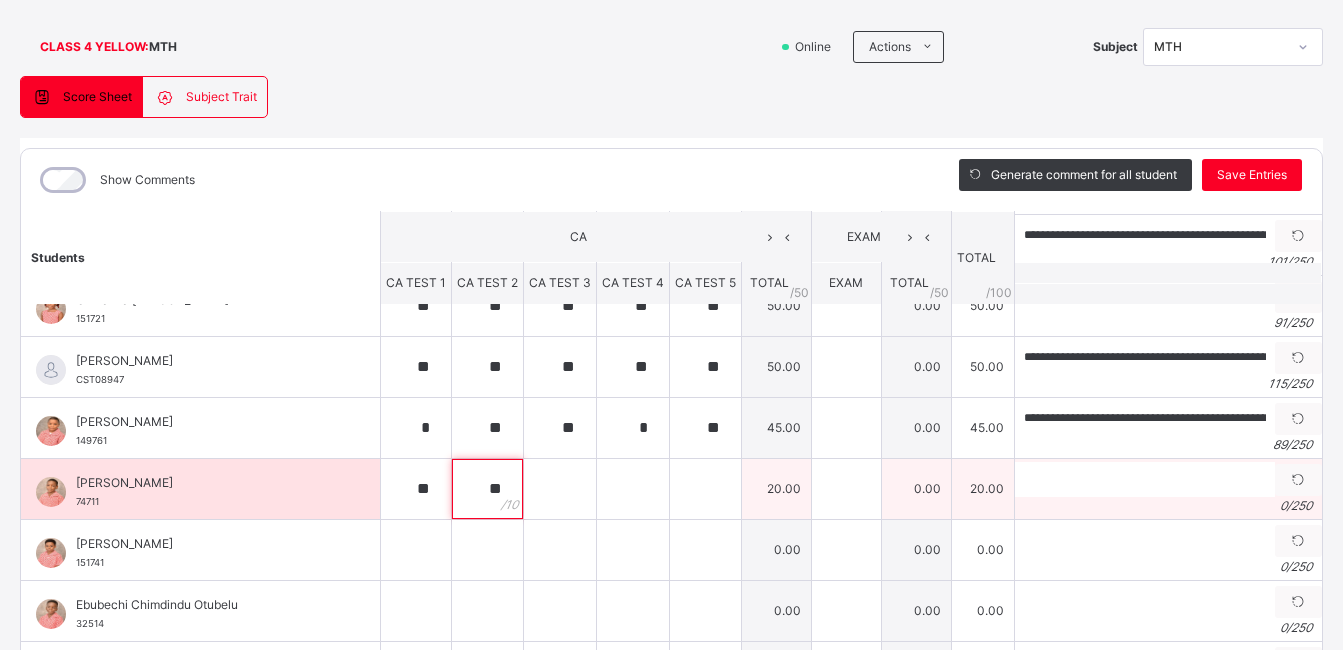 type on "**" 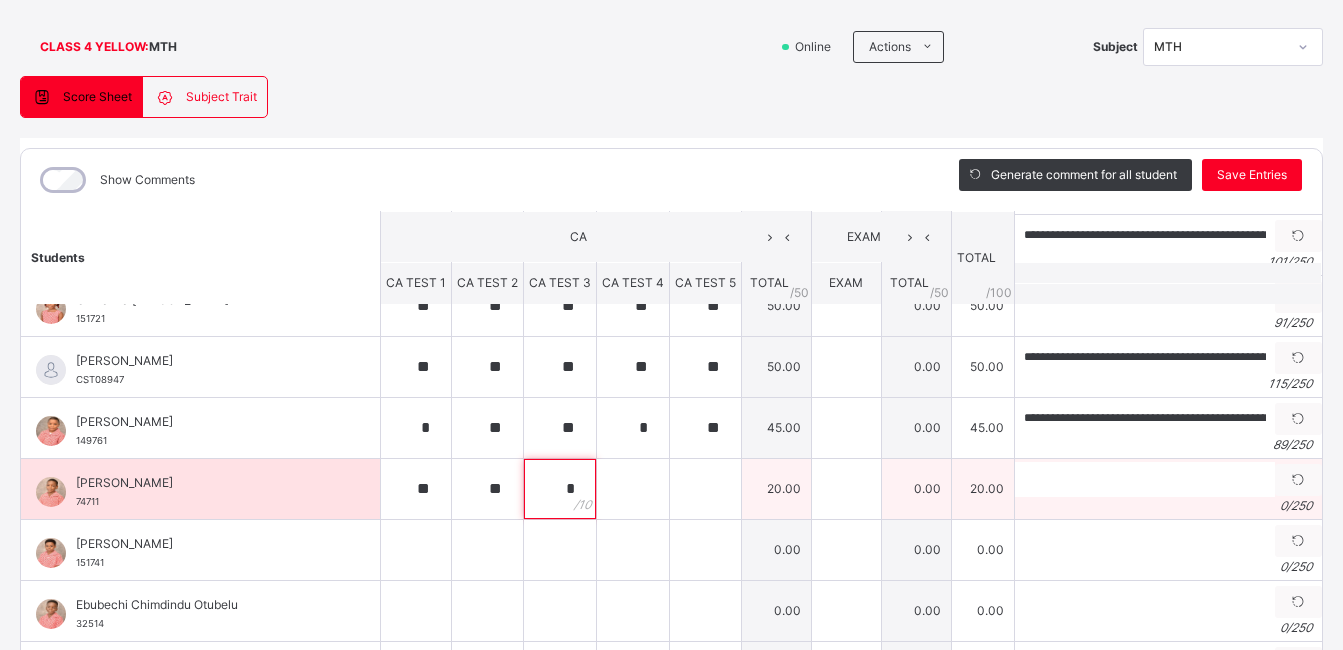 click on "*" at bounding box center (560, 489) 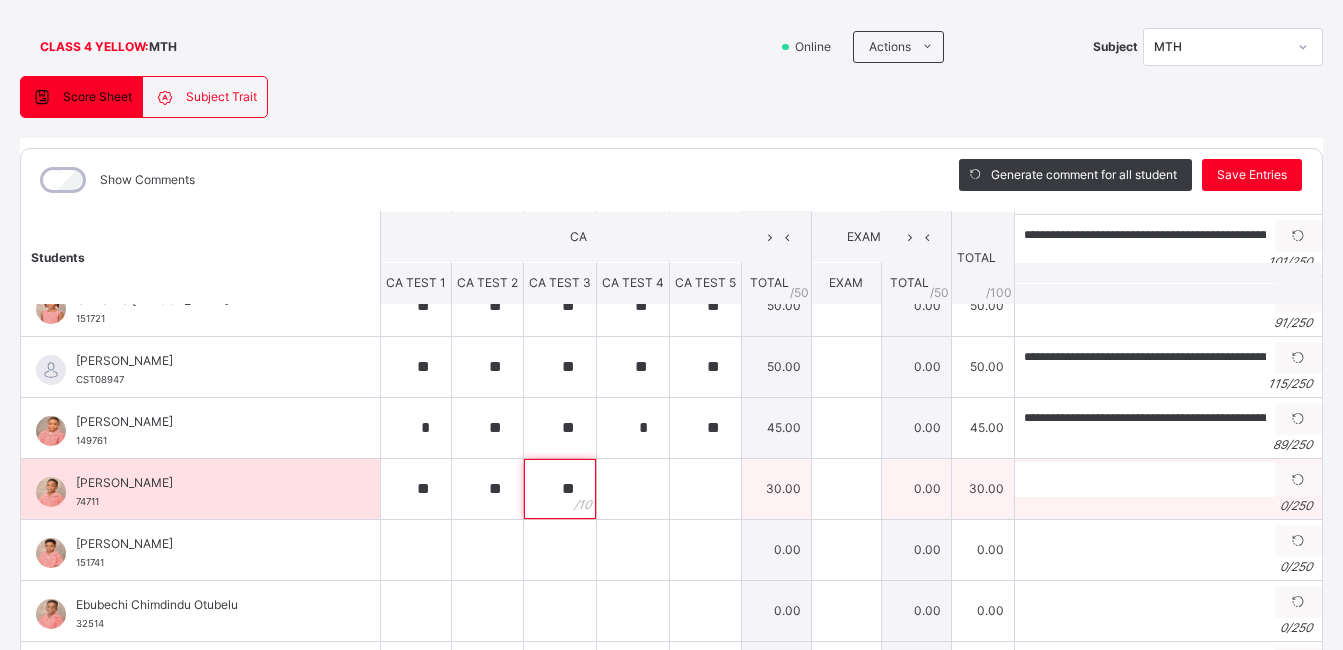 type on "**" 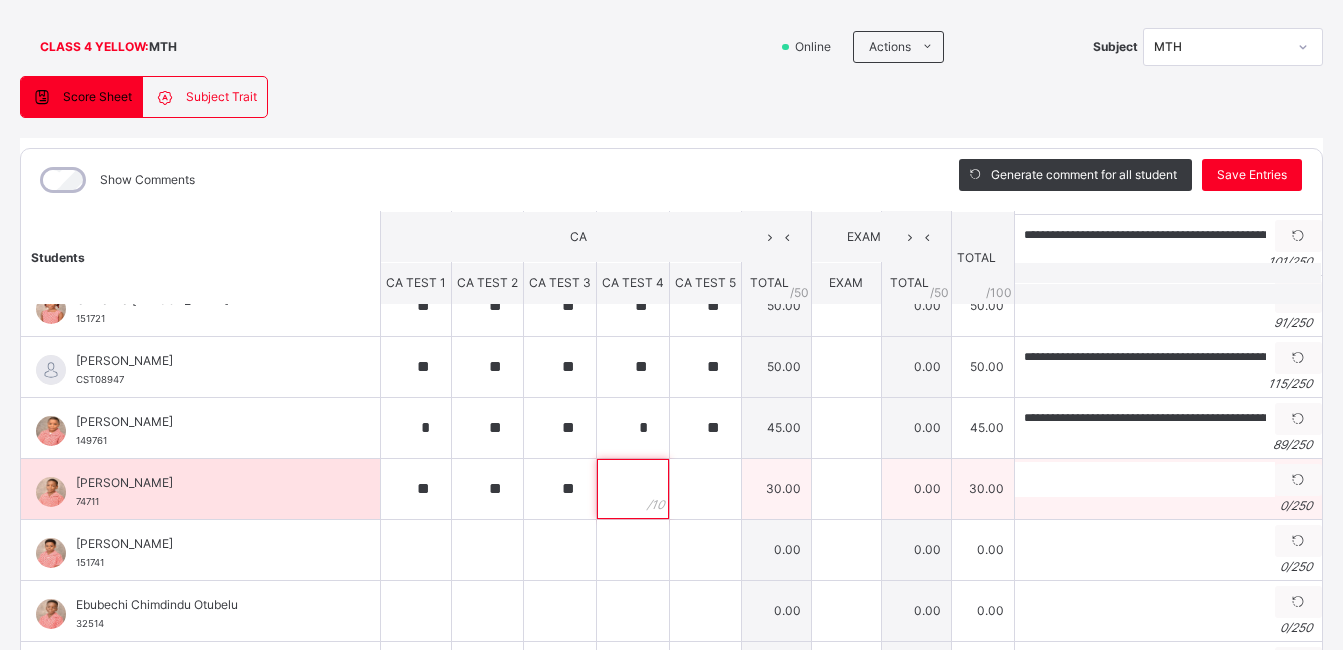 click at bounding box center [633, 489] 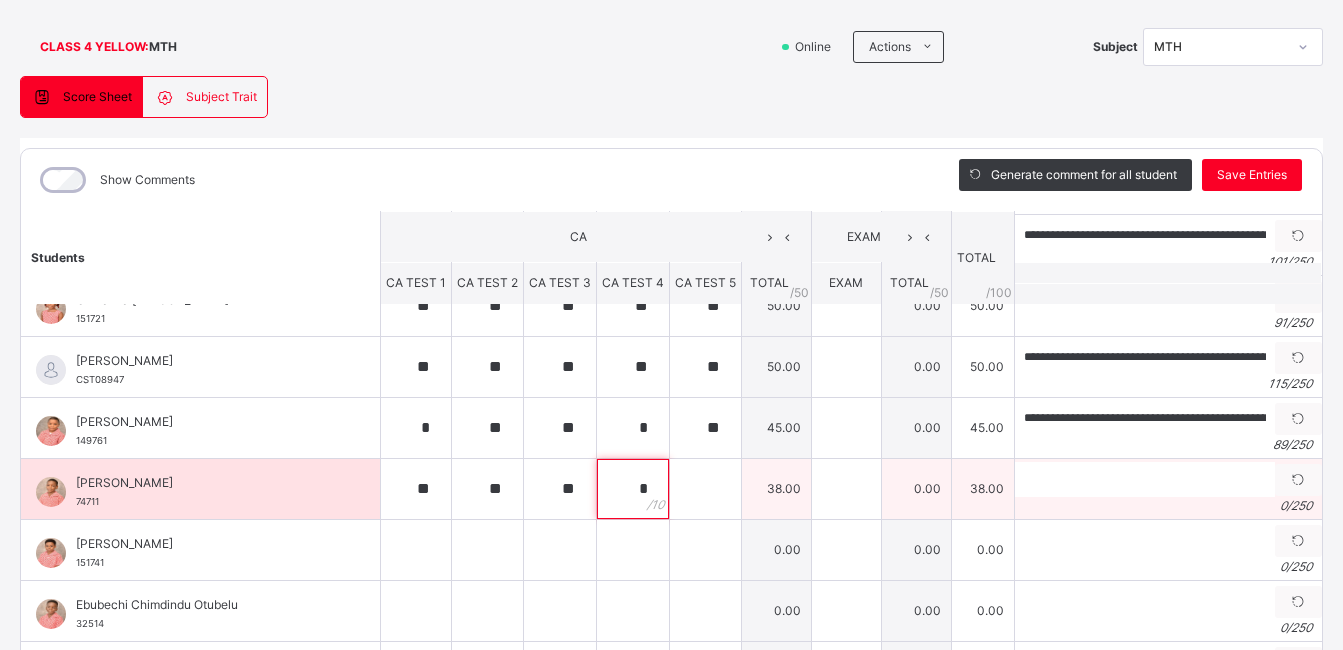 type on "*" 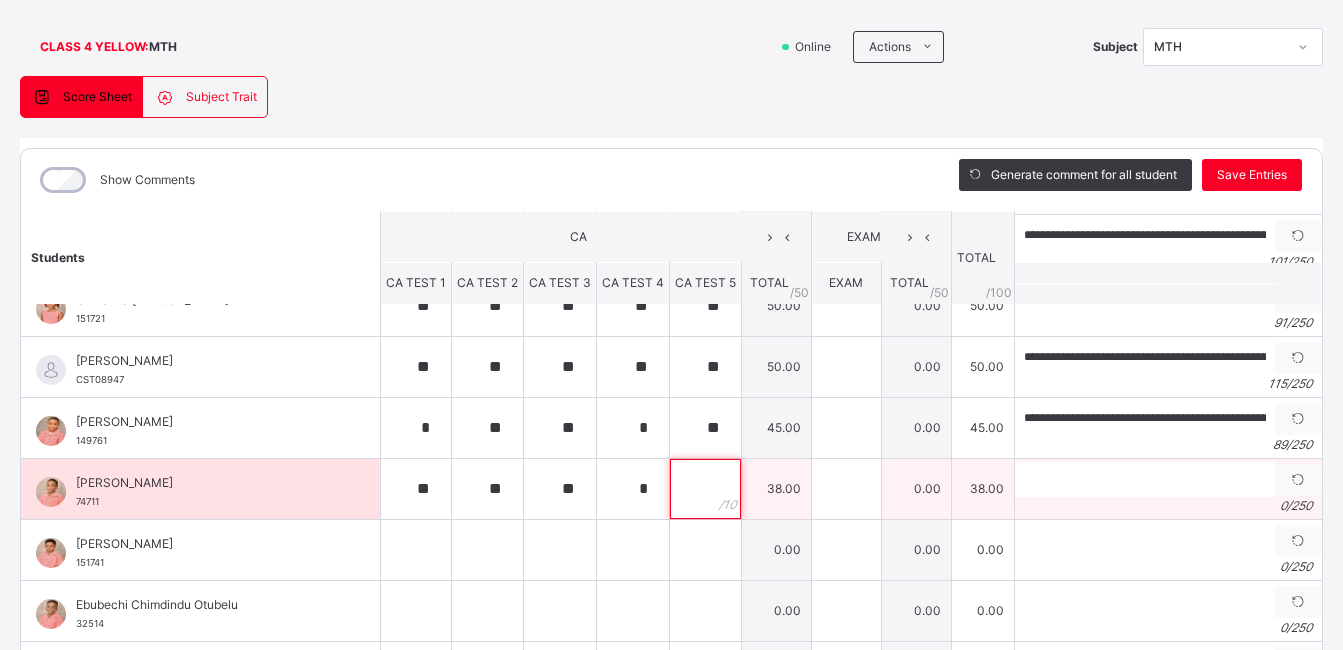 click at bounding box center [705, 489] 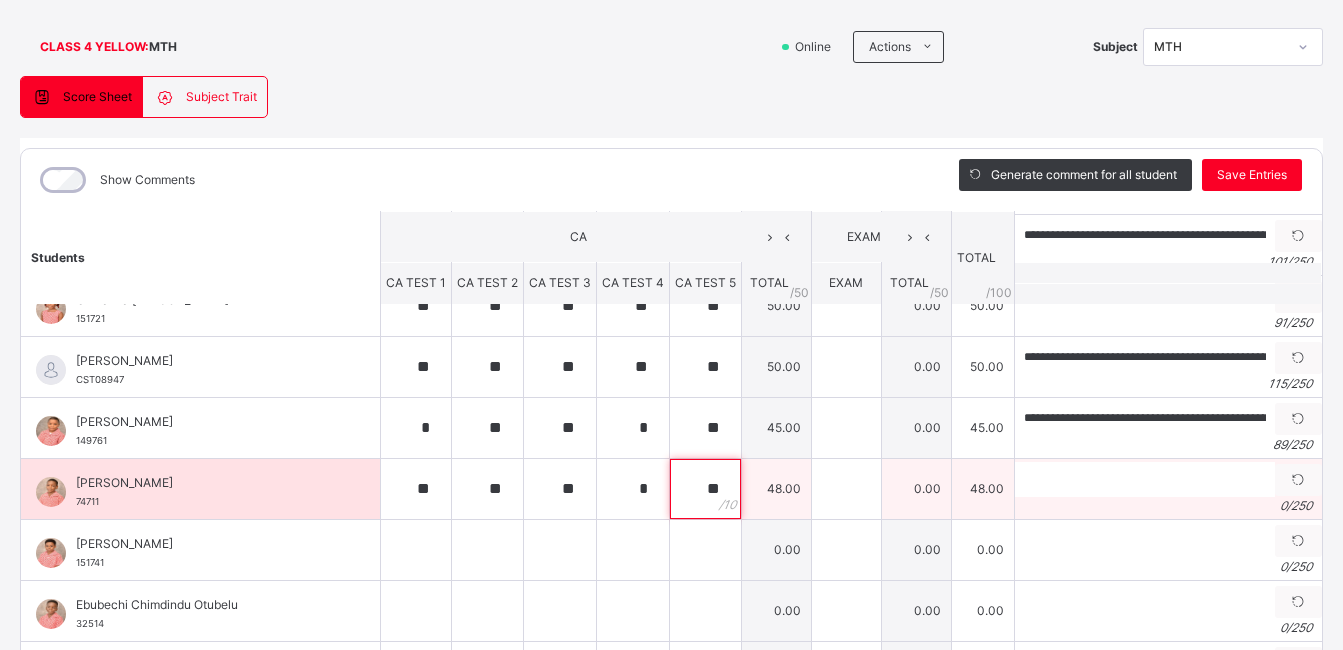 type on "**" 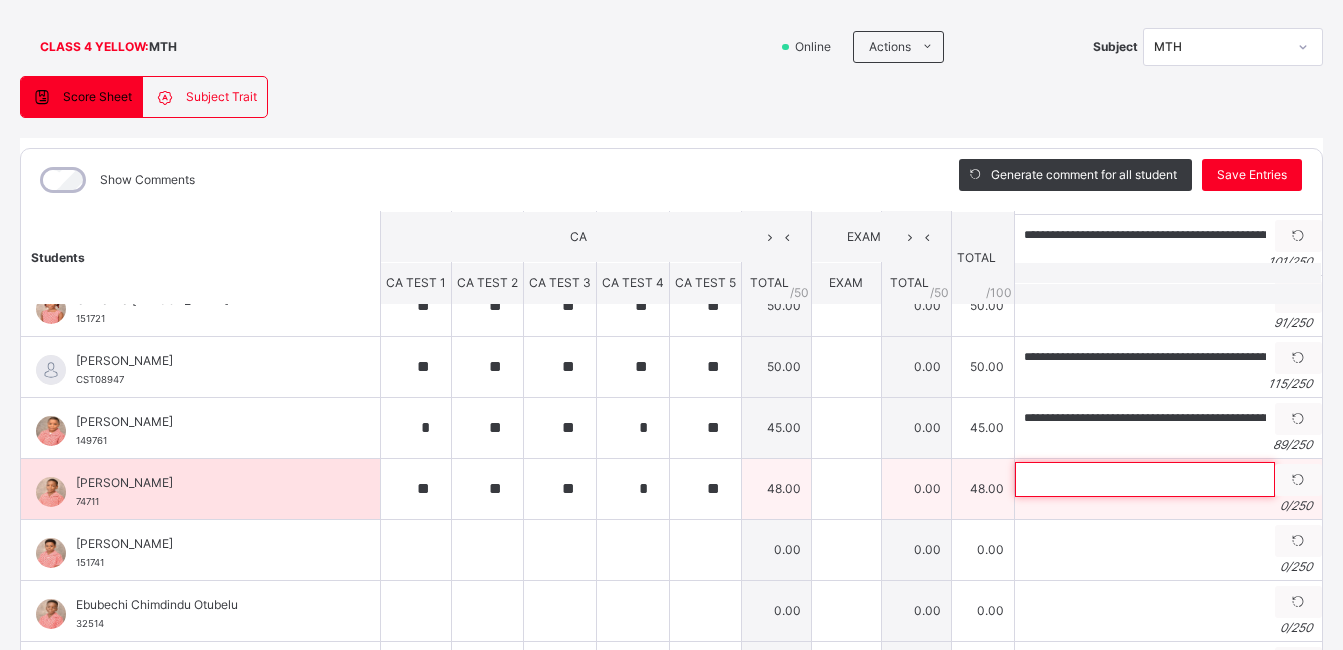 click at bounding box center [1145, 479] 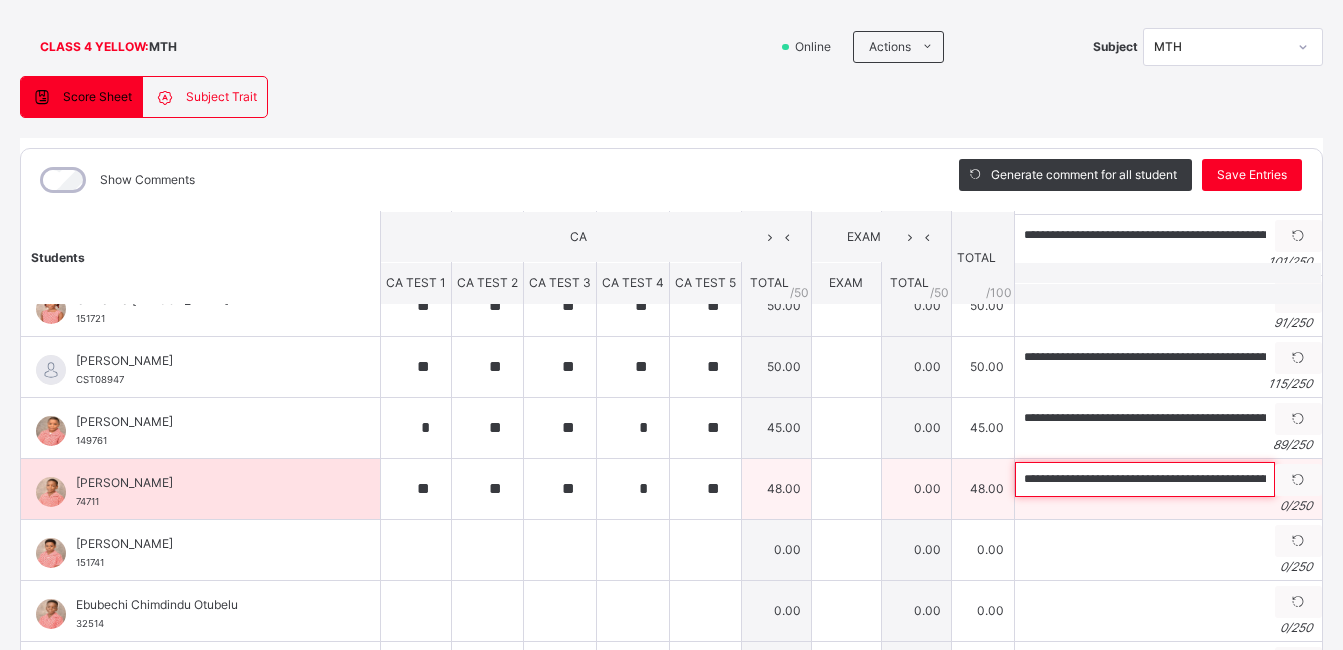 scroll, scrollTop: 0, scrollLeft: 634, axis: horizontal 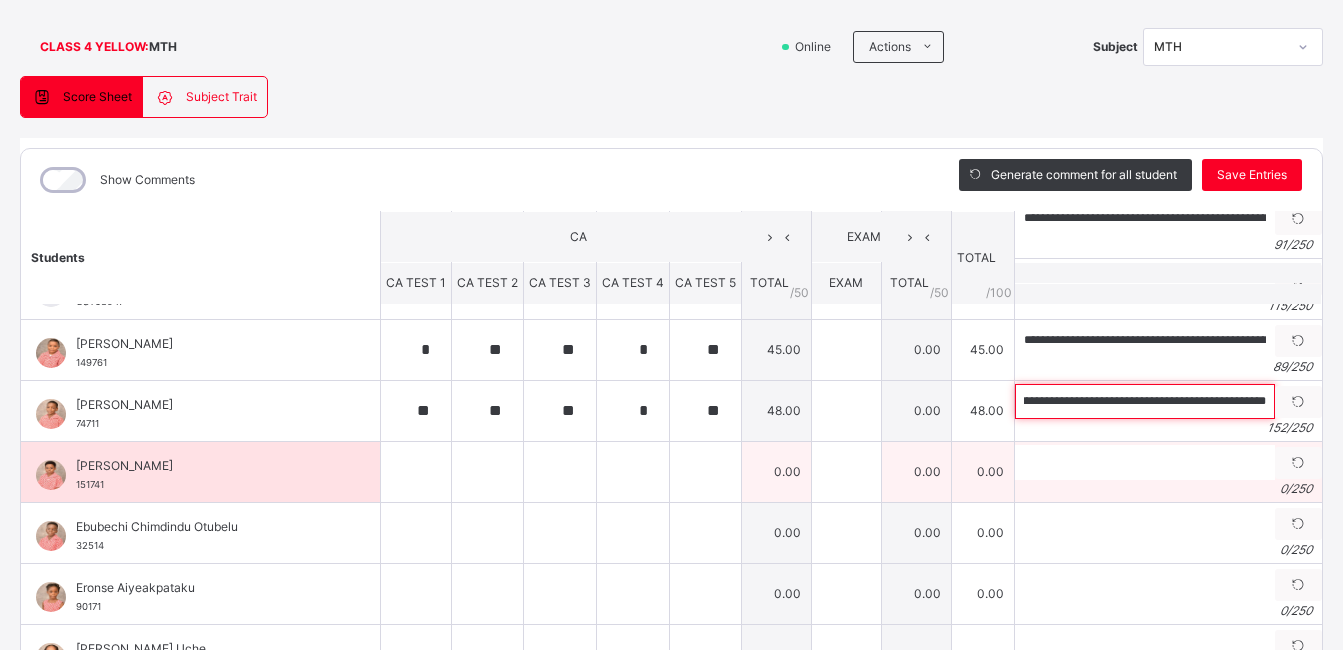 type on "**********" 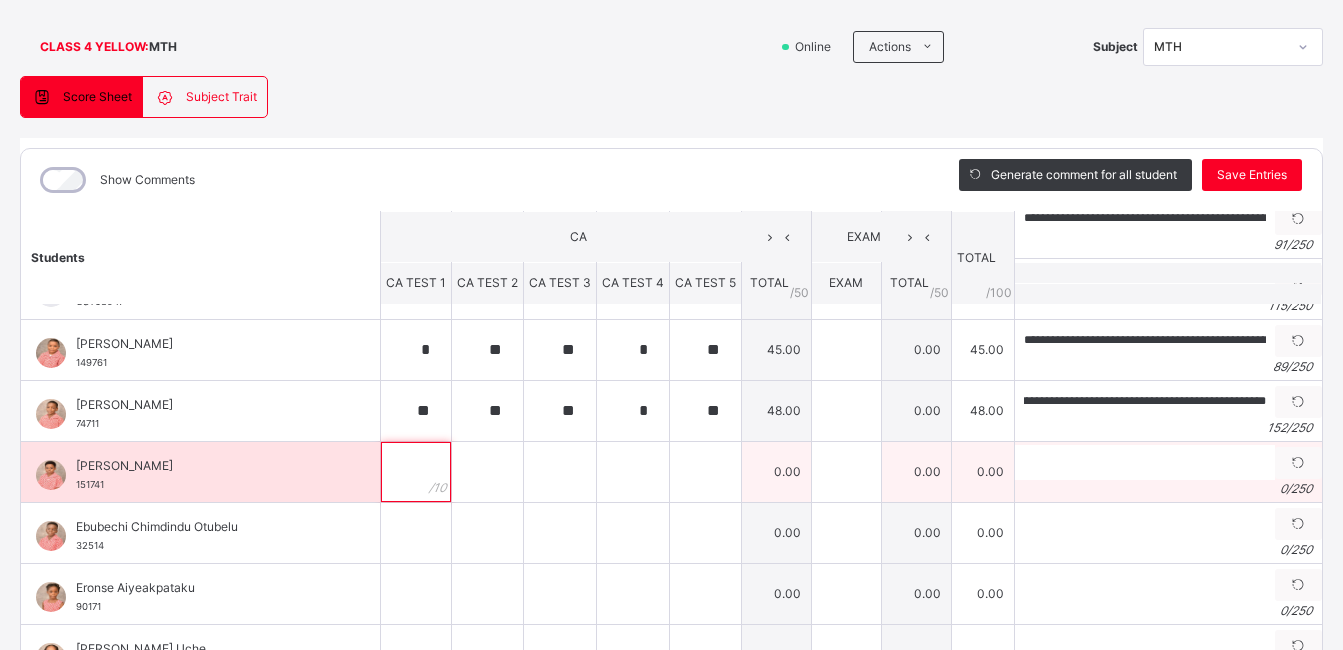 scroll, scrollTop: 0, scrollLeft: 0, axis: both 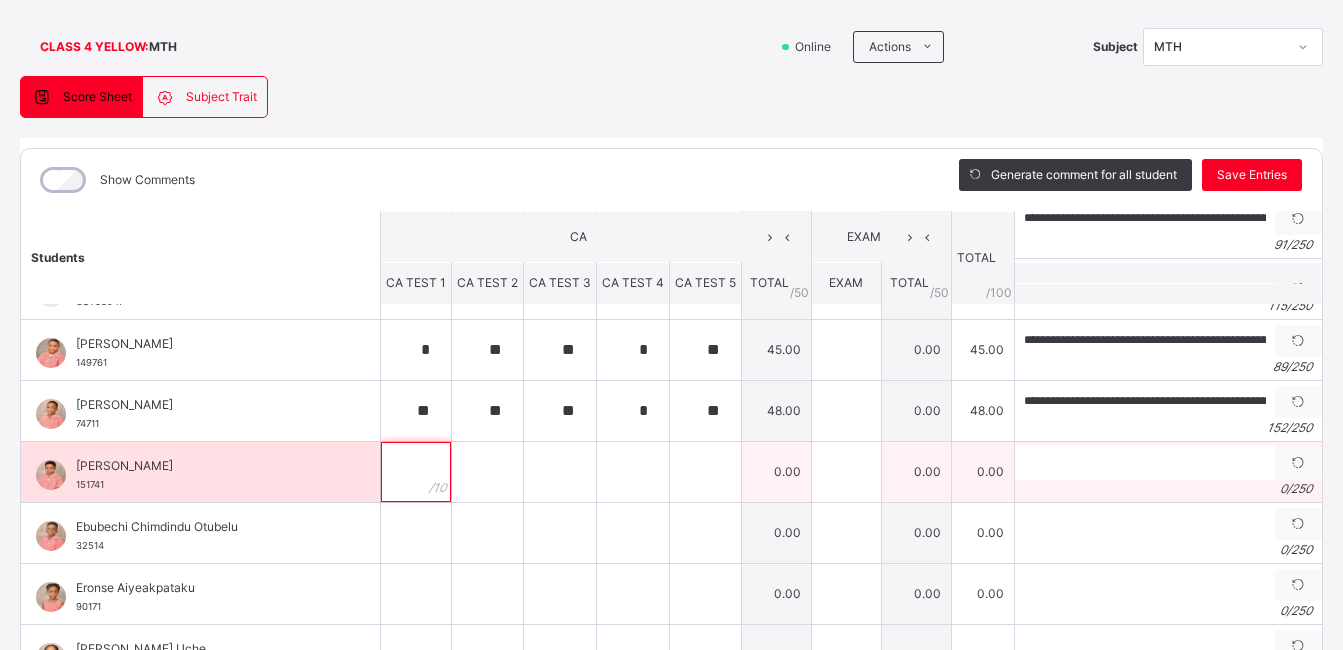 click at bounding box center (416, 472) 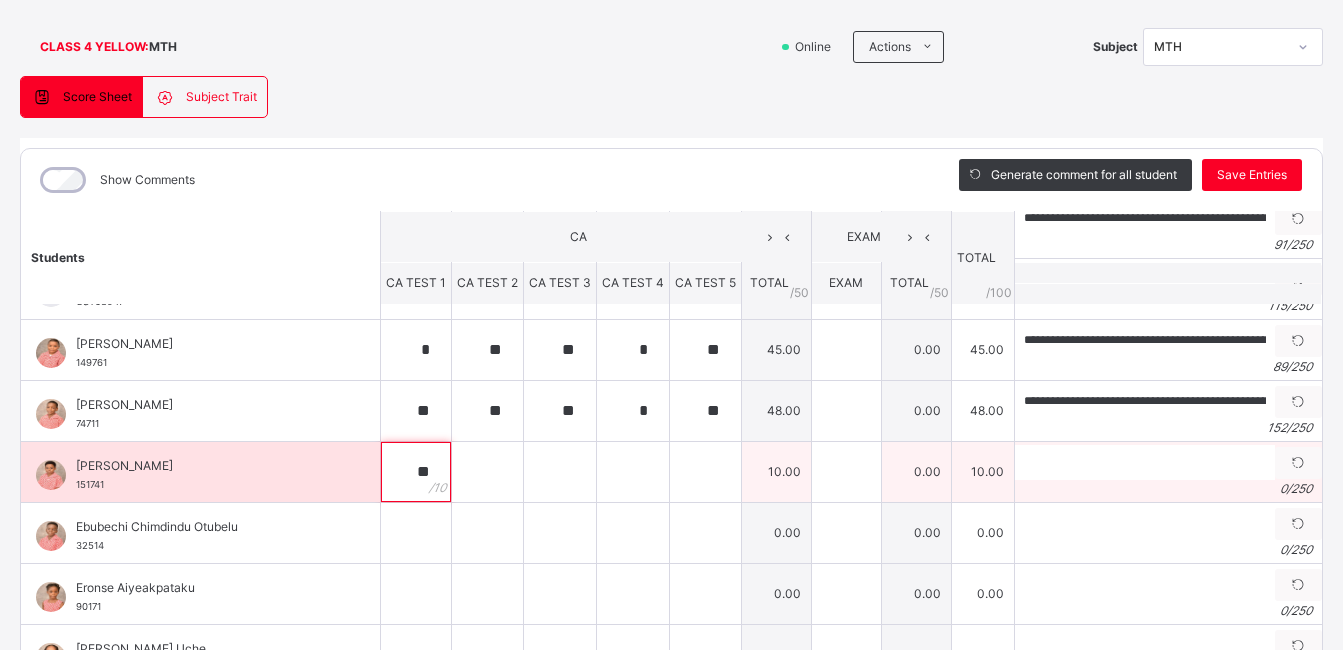 type on "**" 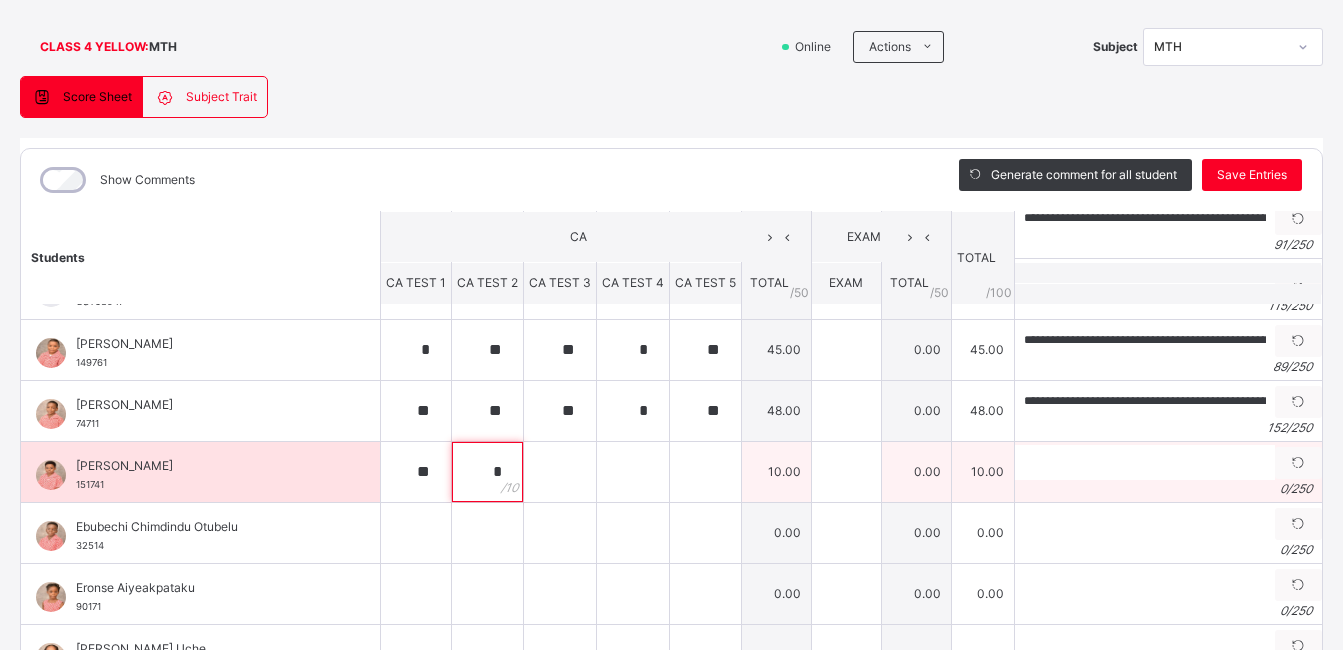 click on "*" at bounding box center [487, 472] 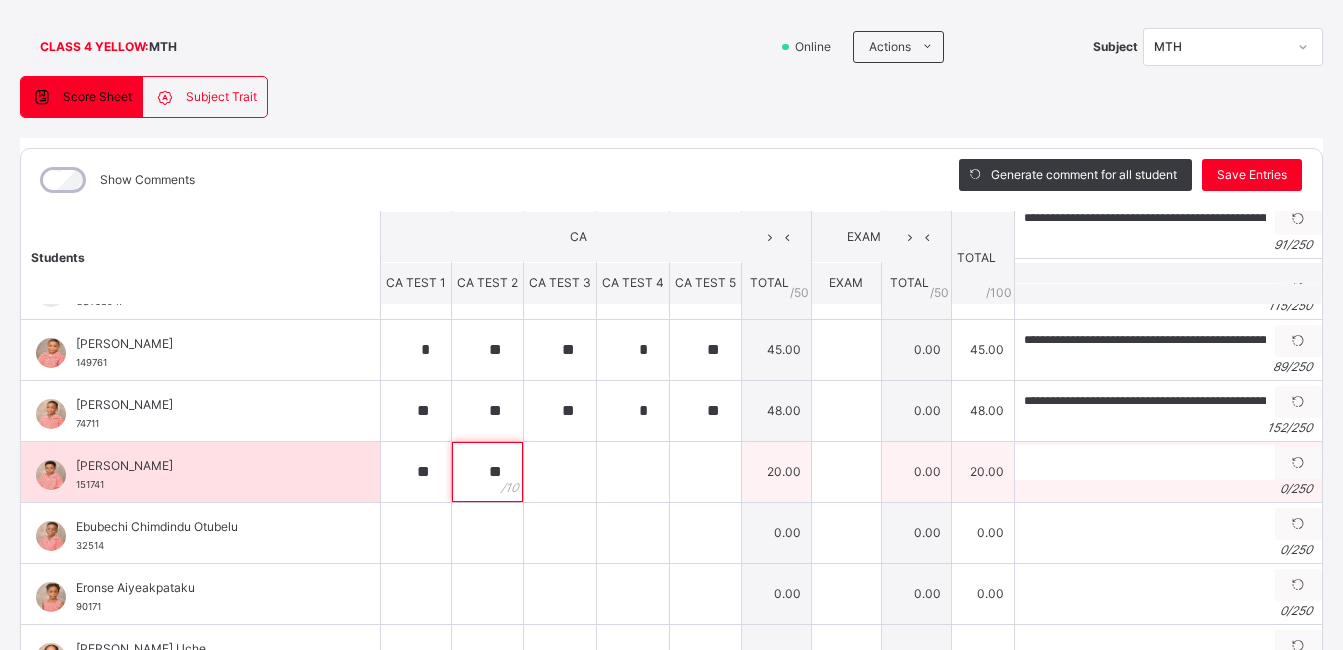type on "**" 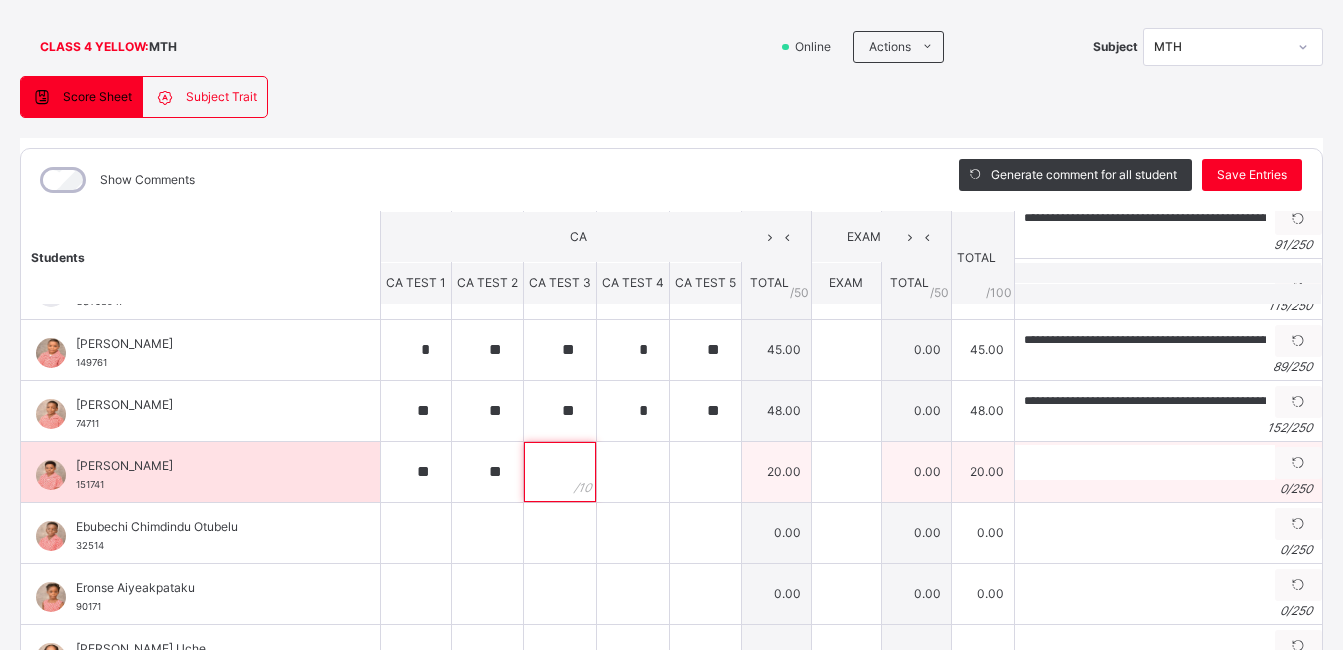 click at bounding box center (560, 472) 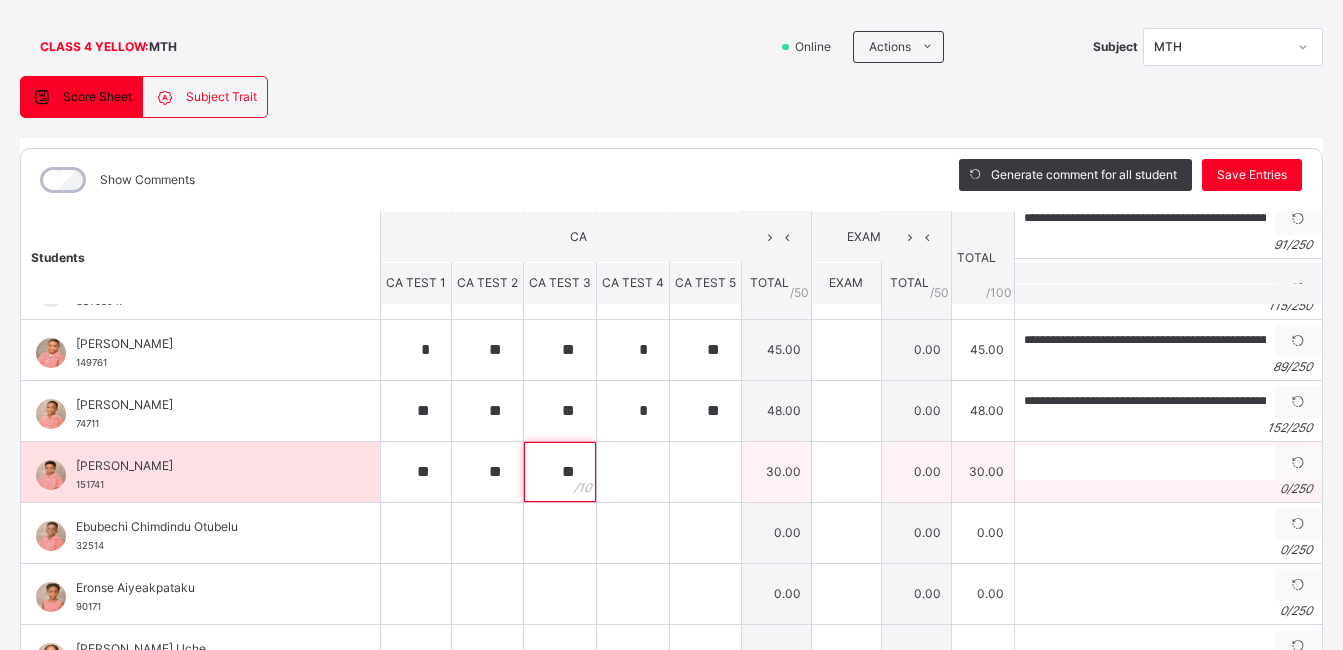 type on "**" 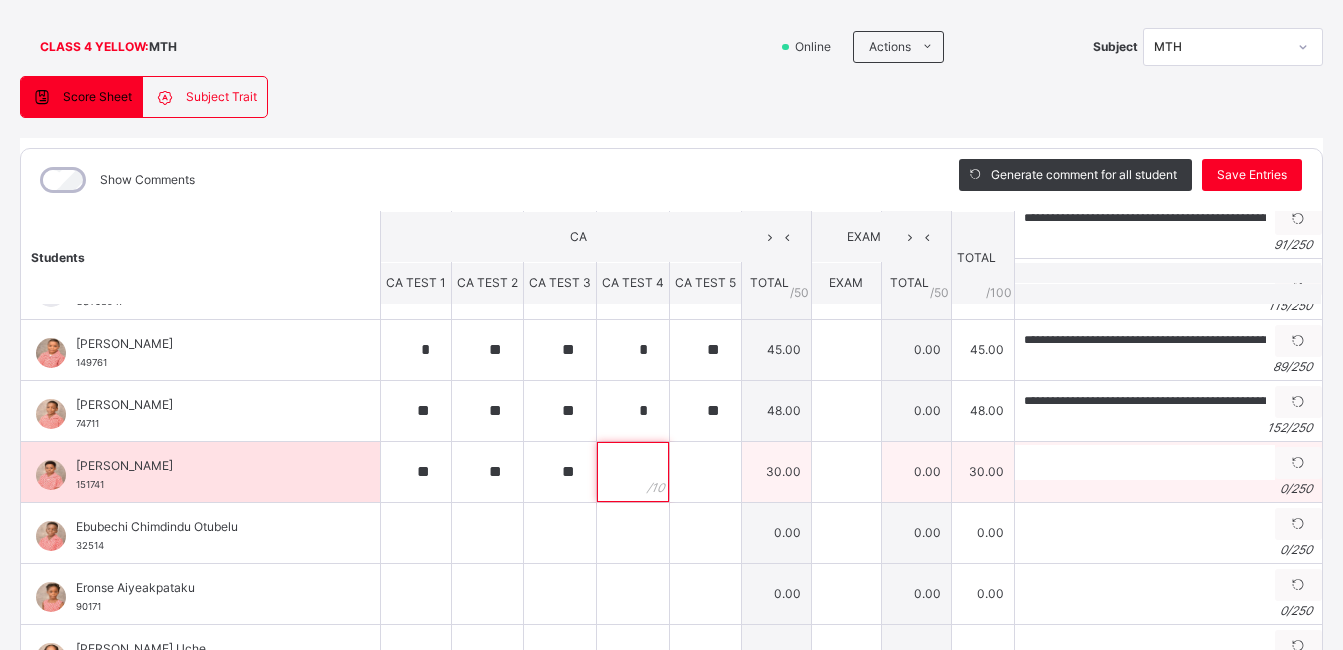 click at bounding box center (633, 472) 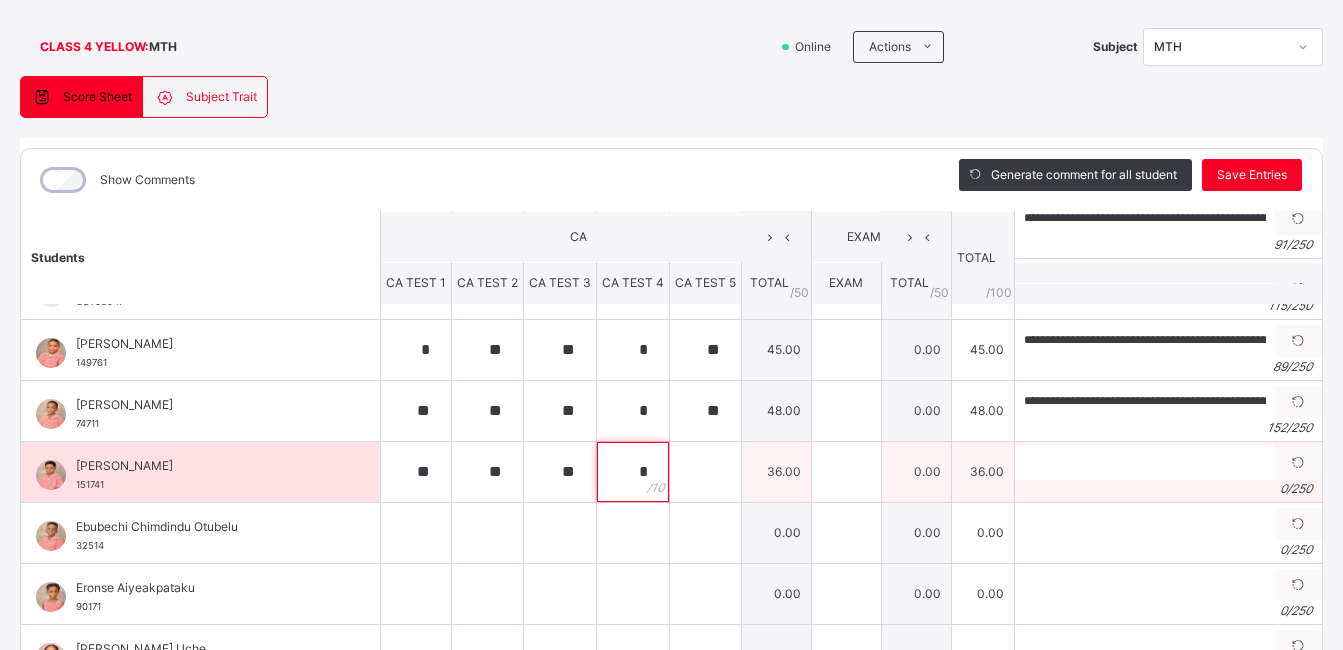 type on "*" 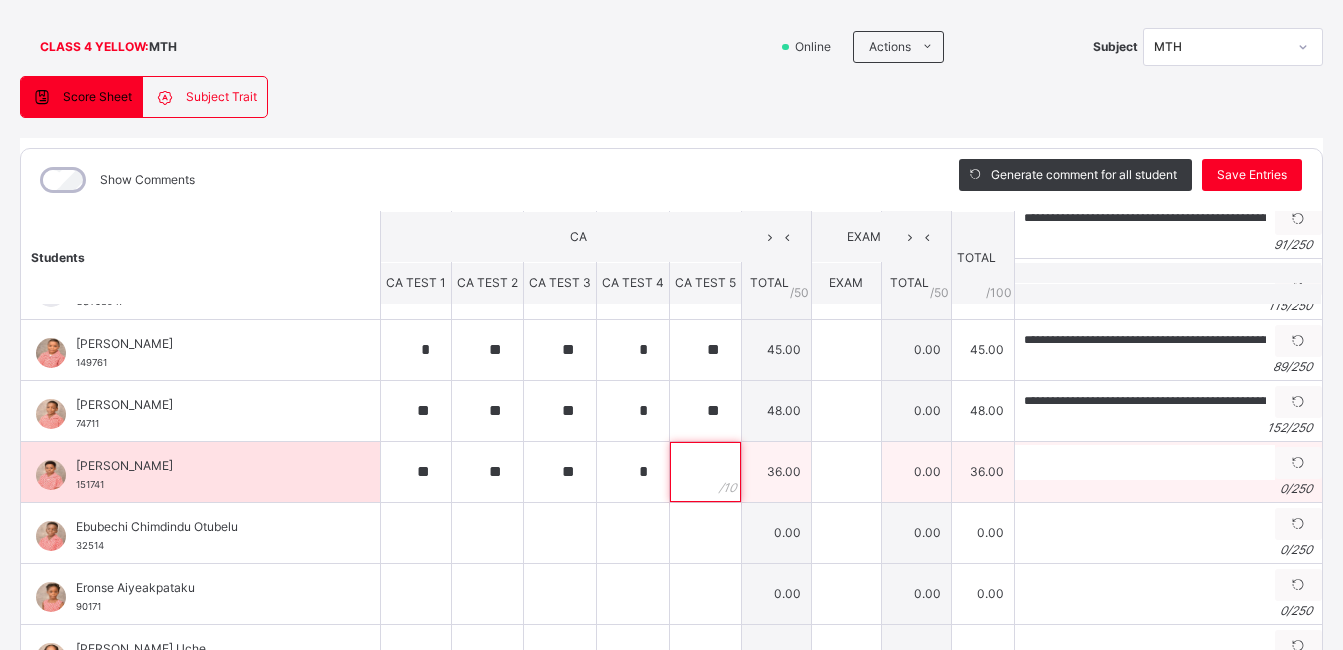click at bounding box center (705, 472) 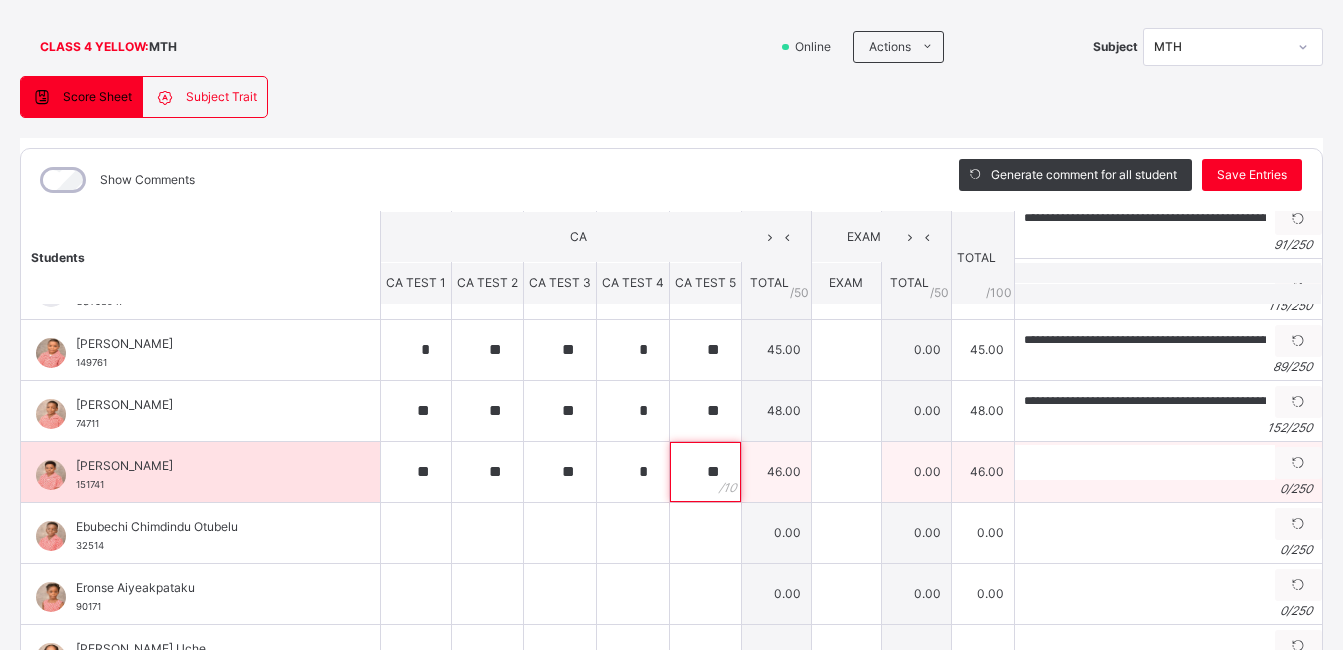 type on "**" 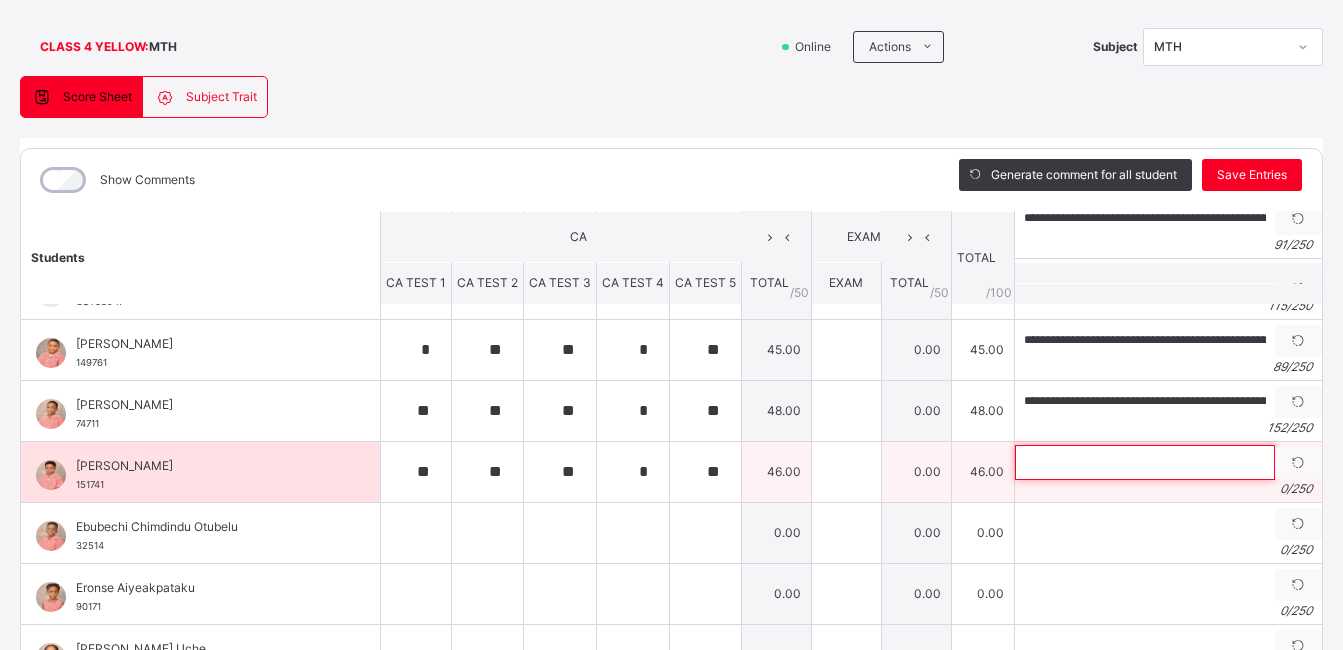 click at bounding box center (1145, 462) 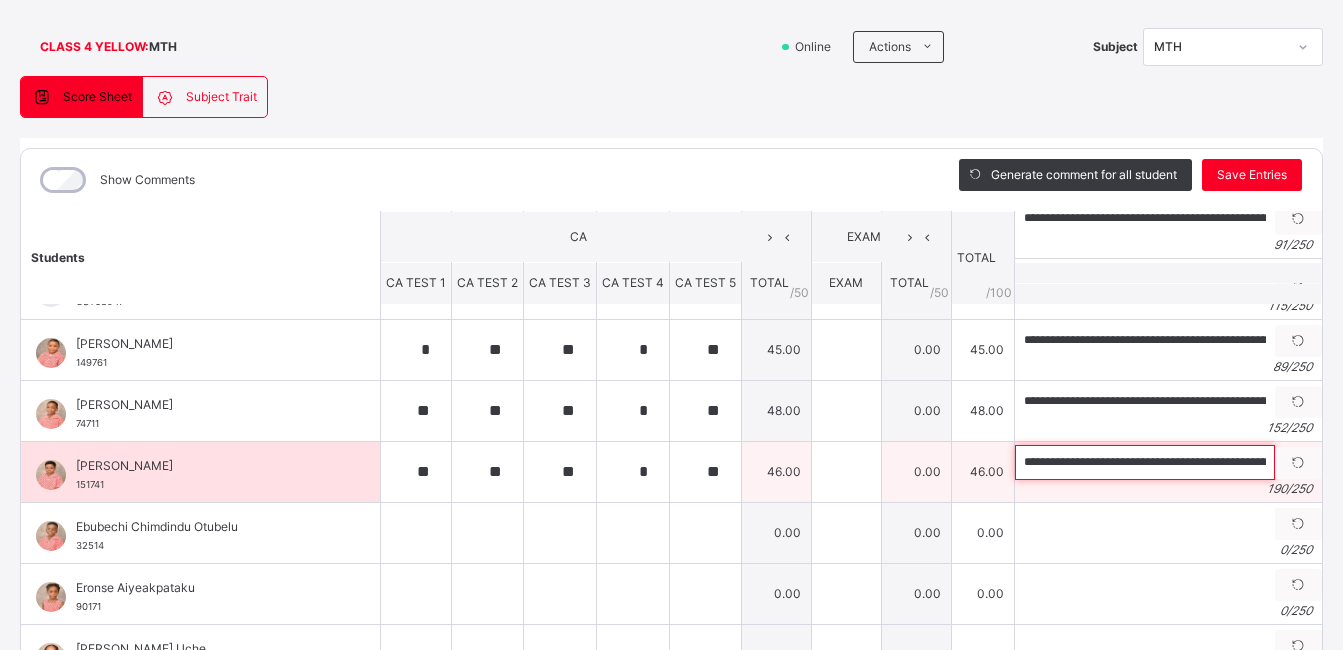 scroll, scrollTop: 0, scrollLeft: 854, axis: horizontal 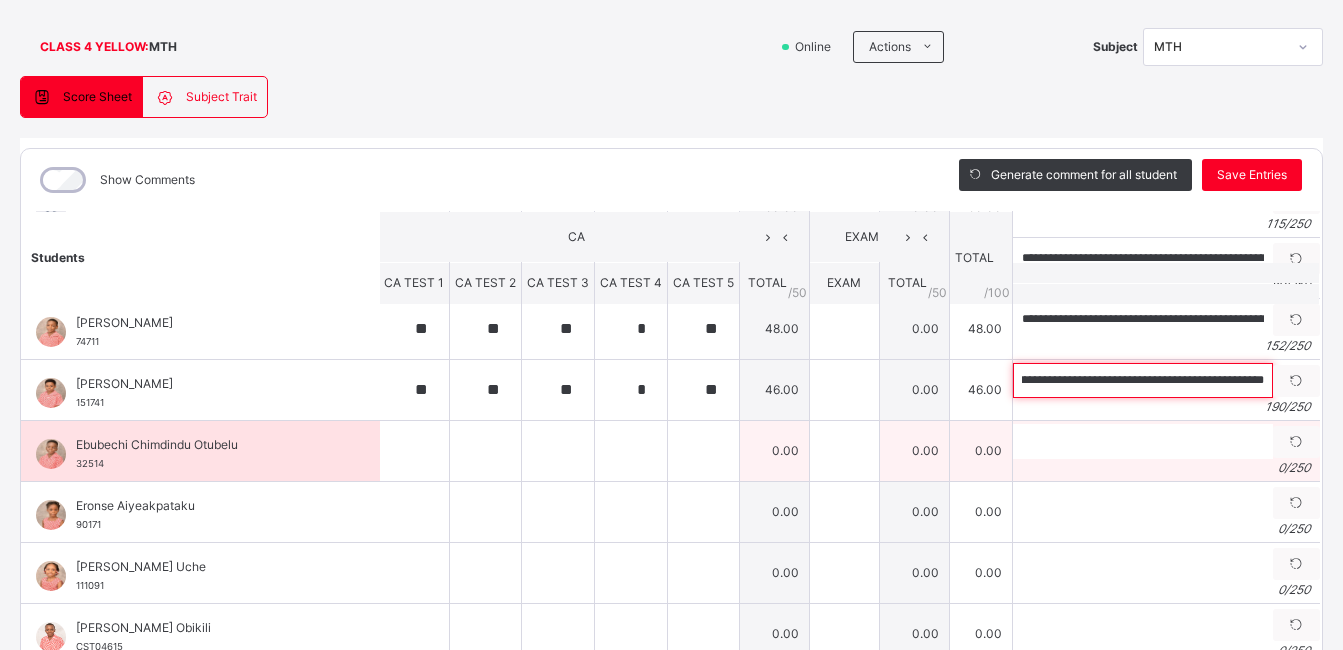 type on "**********" 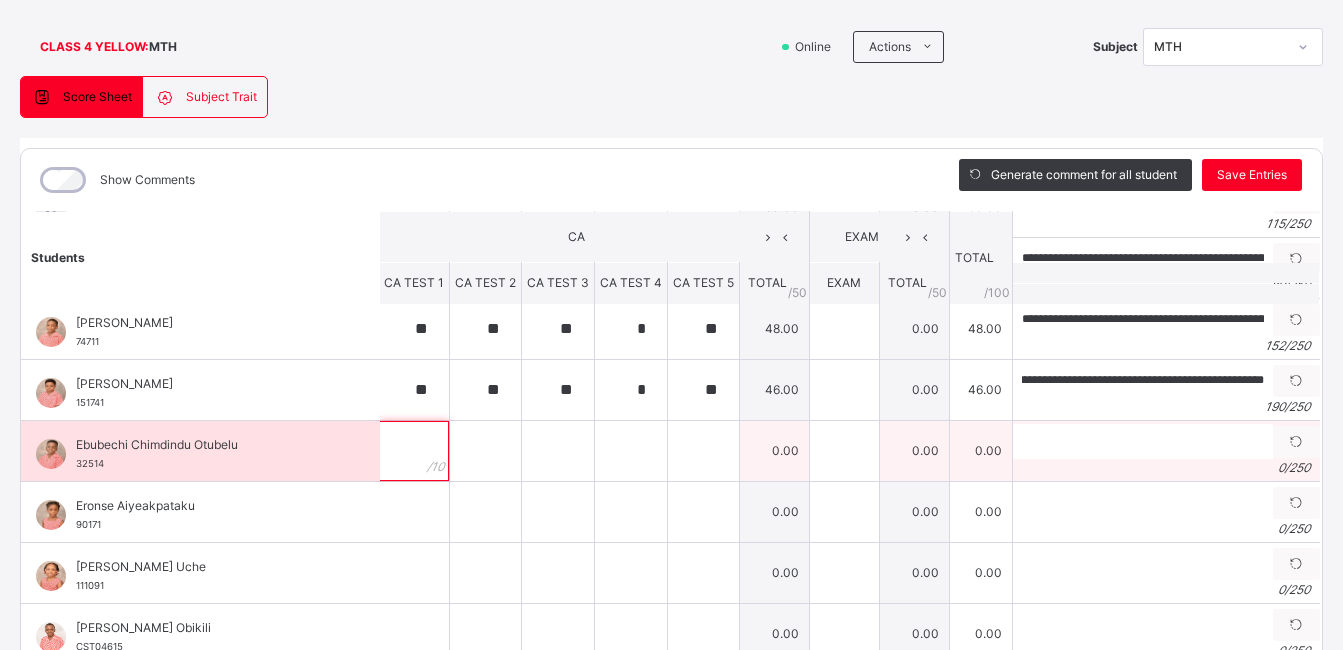 scroll, scrollTop: 0, scrollLeft: 0, axis: both 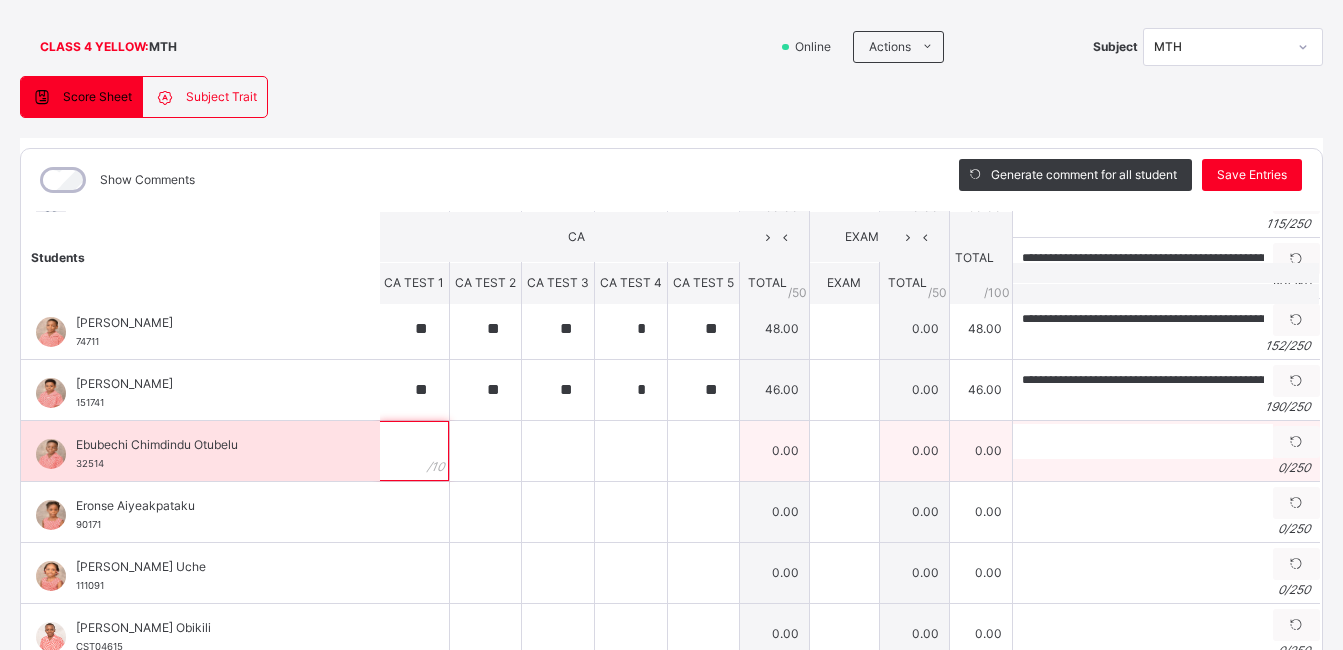 click at bounding box center [414, 451] 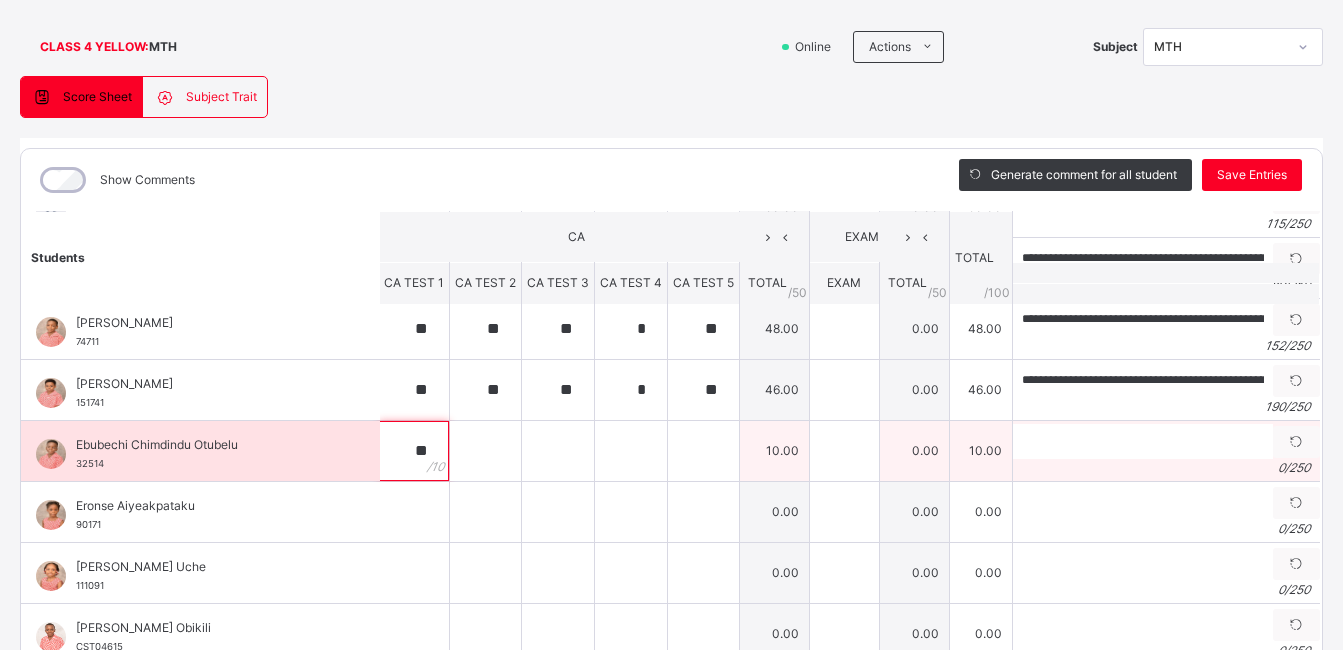 type on "**" 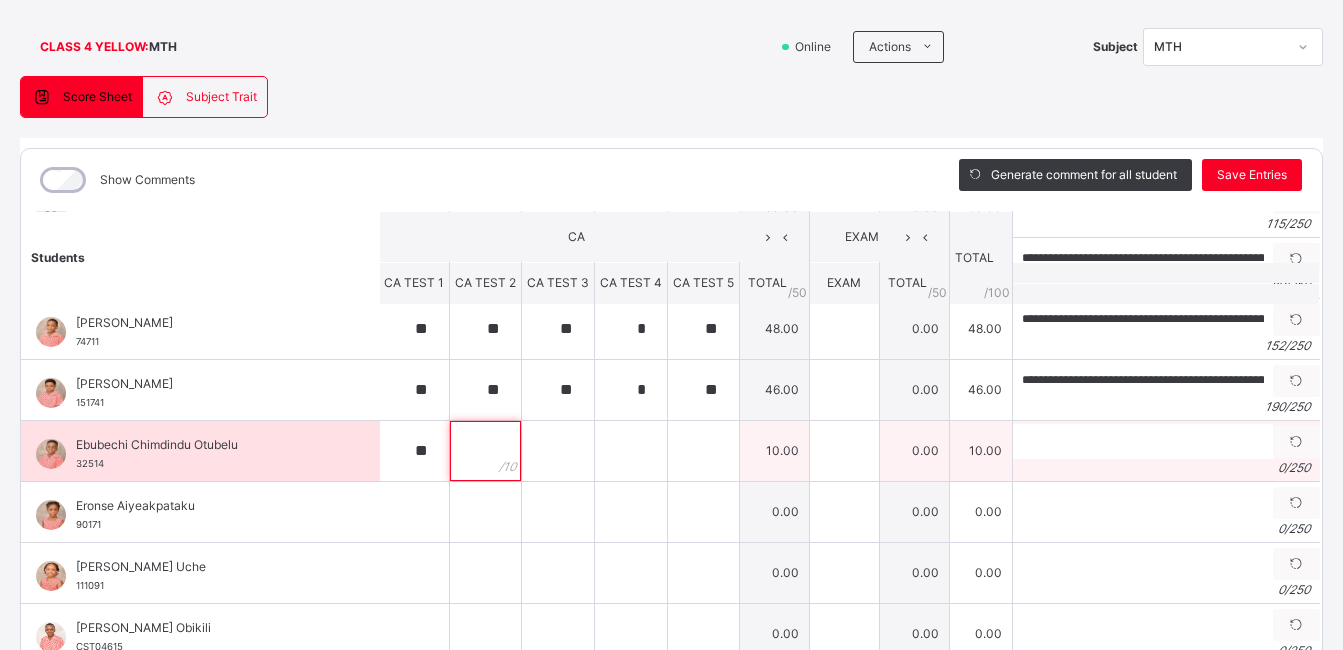click at bounding box center [485, 451] 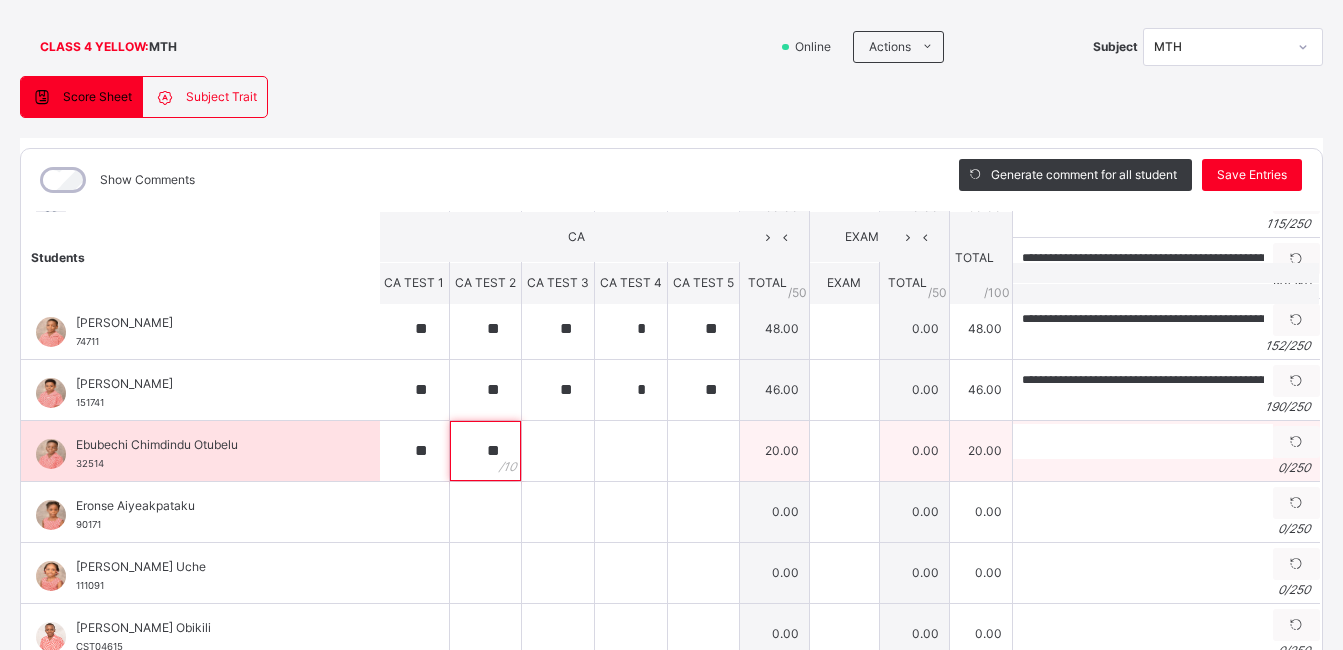 type on "**" 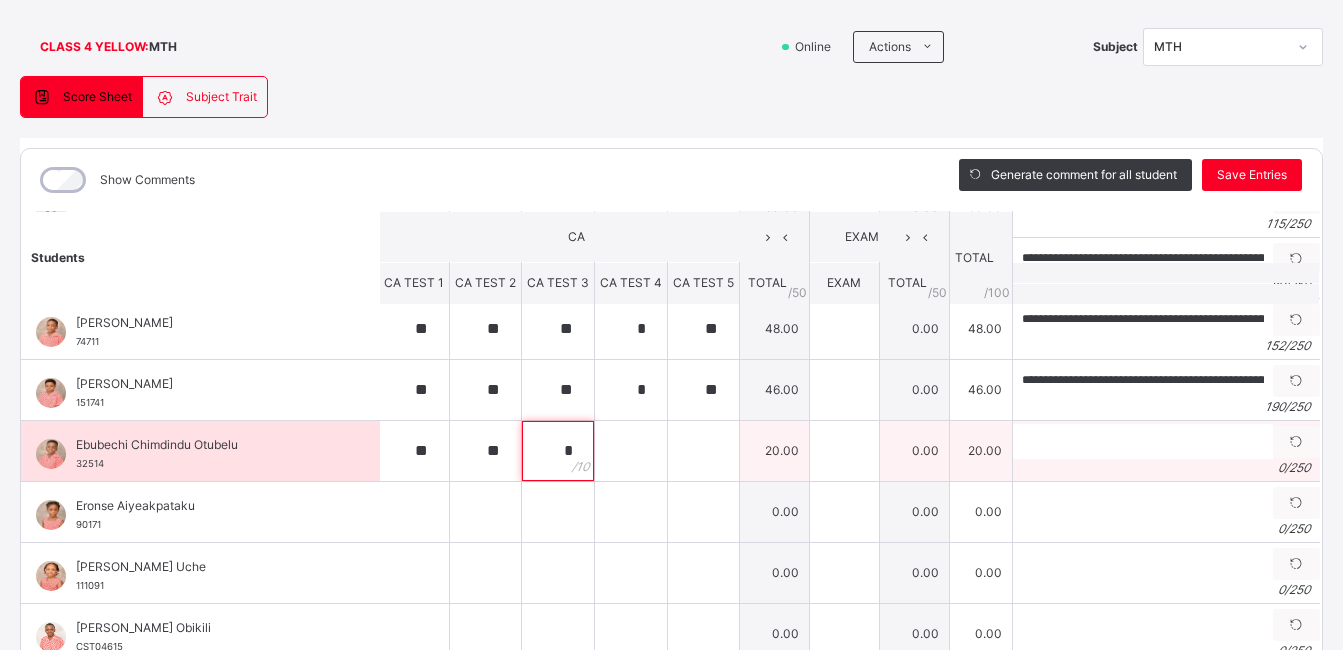 click on "*" at bounding box center [558, 451] 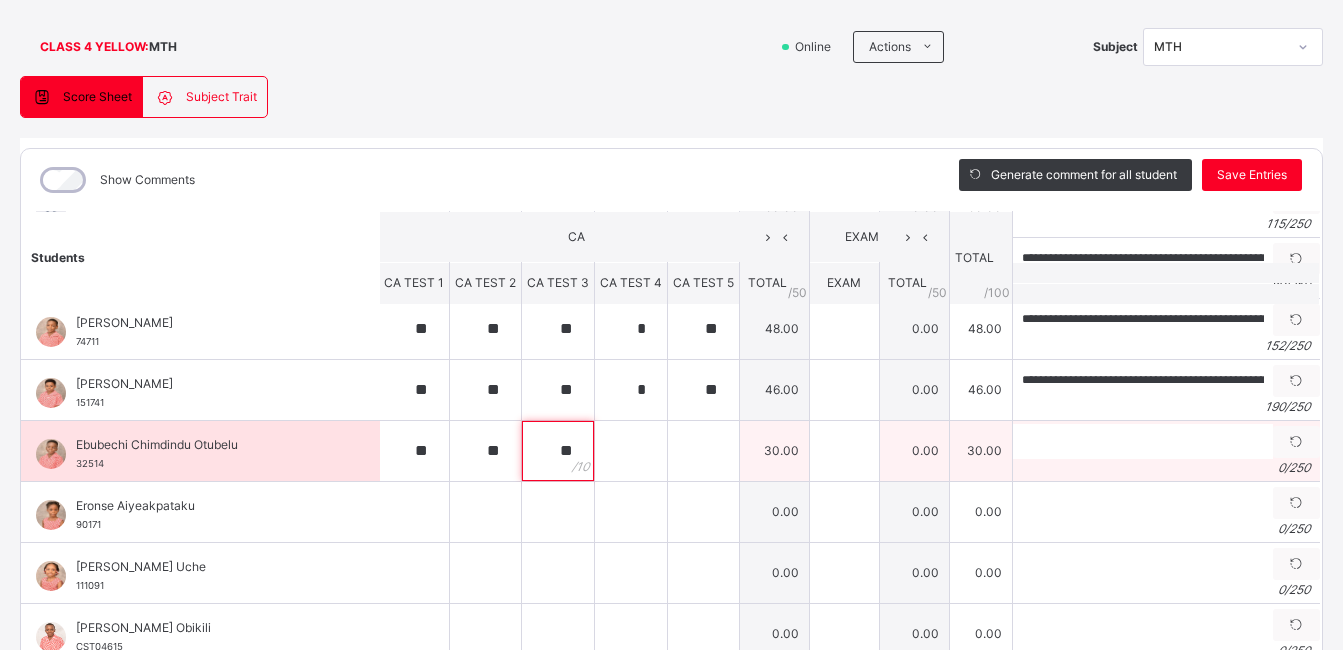 type on "**" 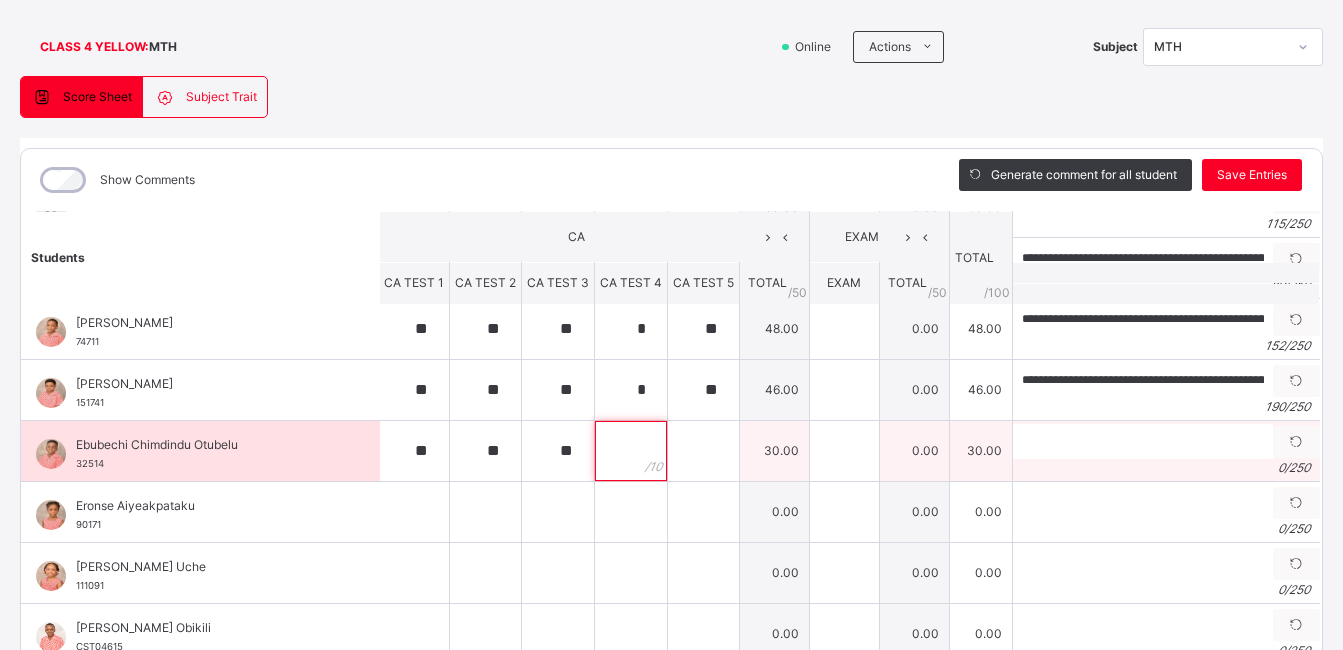 click at bounding box center [631, 451] 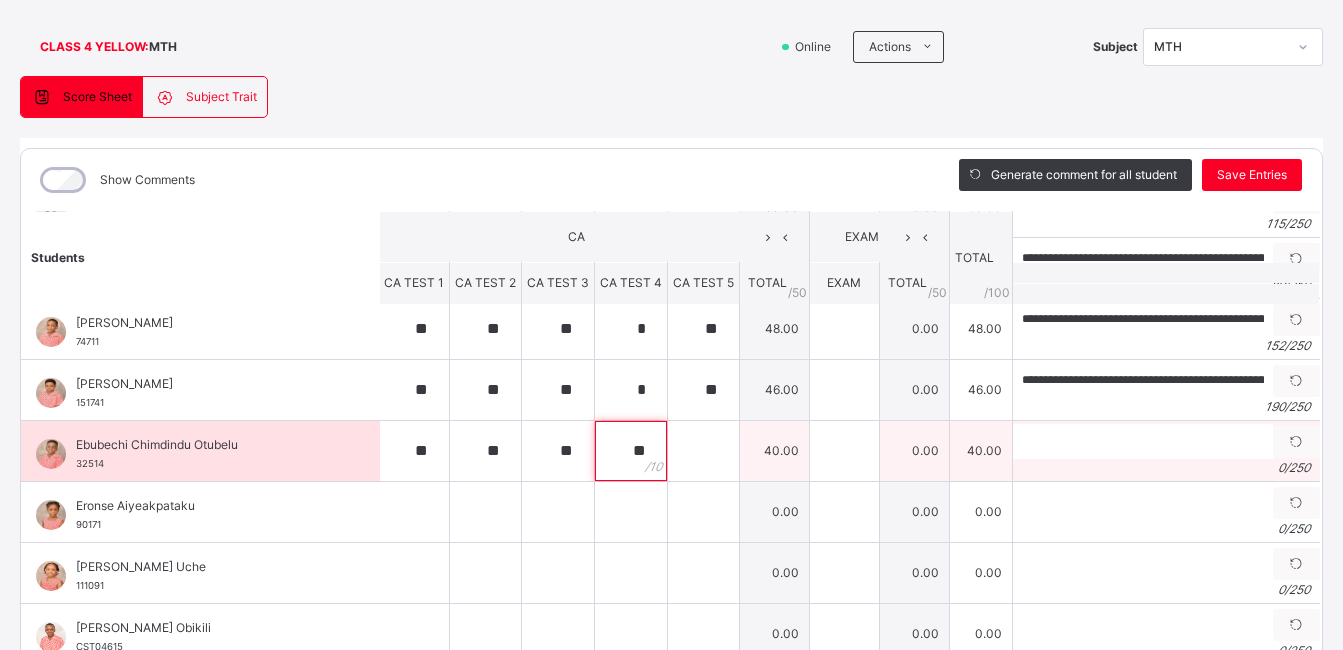 type on "**" 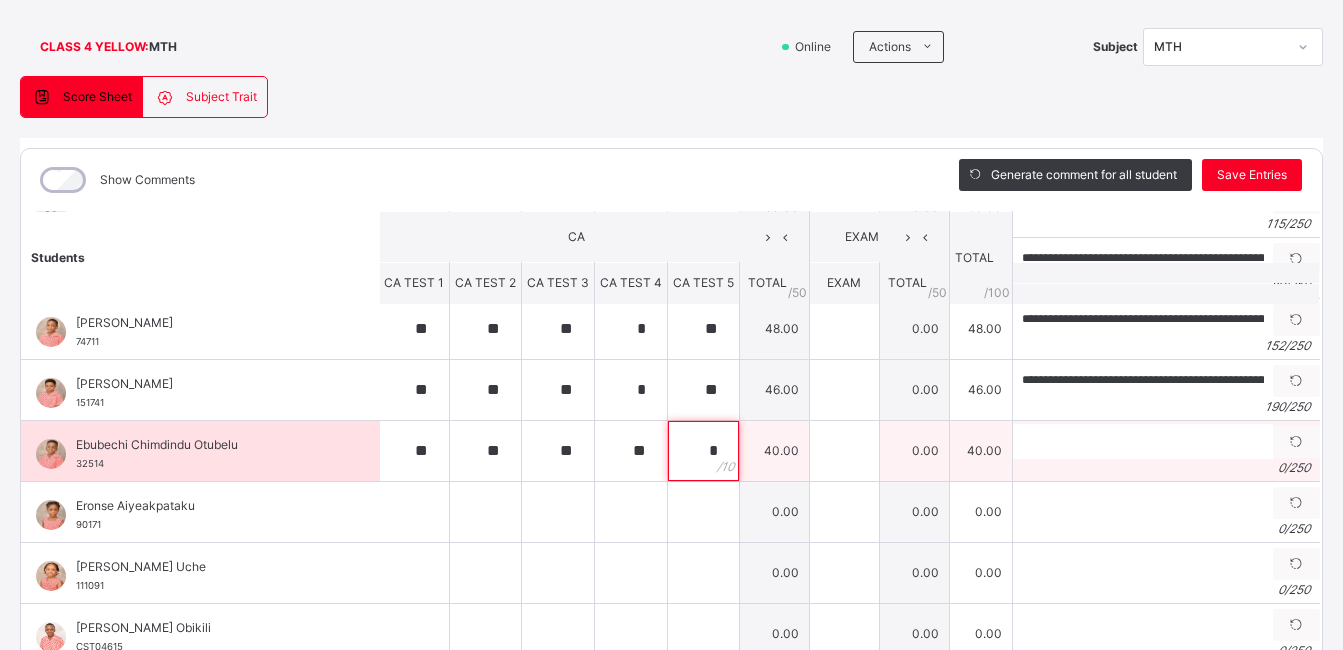 click on "*" at bounding box center (703, 451) 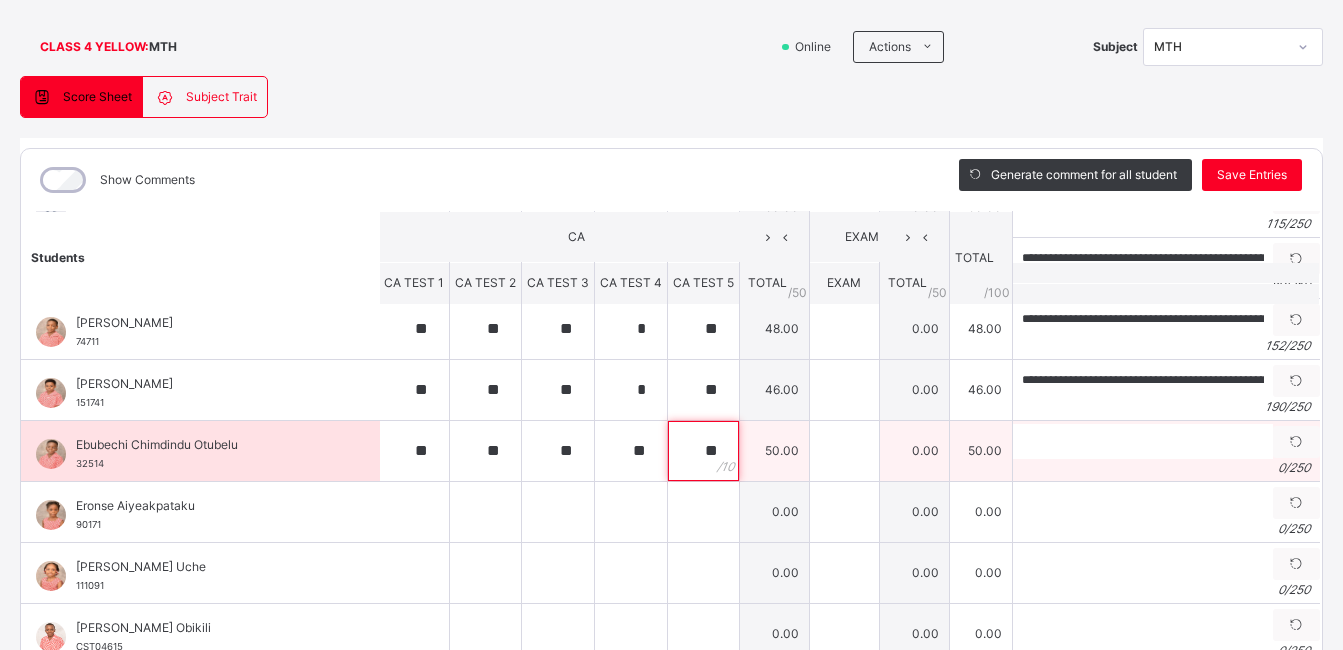 type on "**" 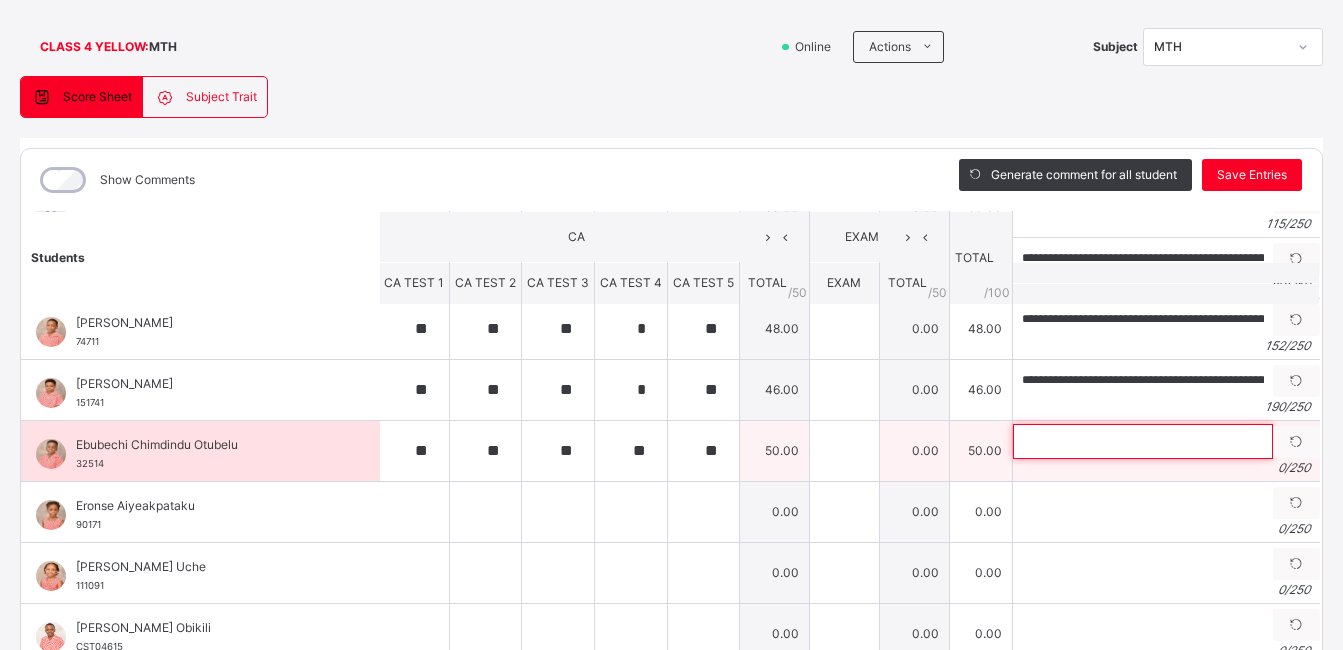 click at bounding box center (1143, 441) 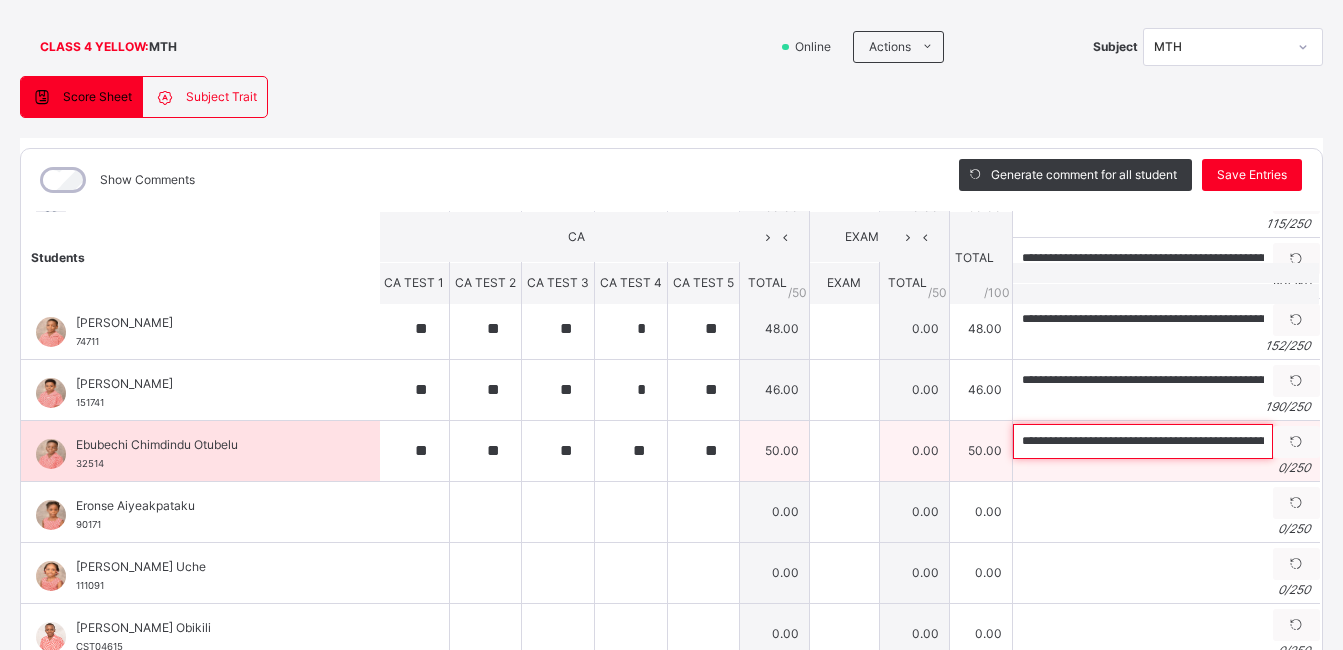 scroll, scrollTop: 0, scrollLeft: 213, axis: horizontal 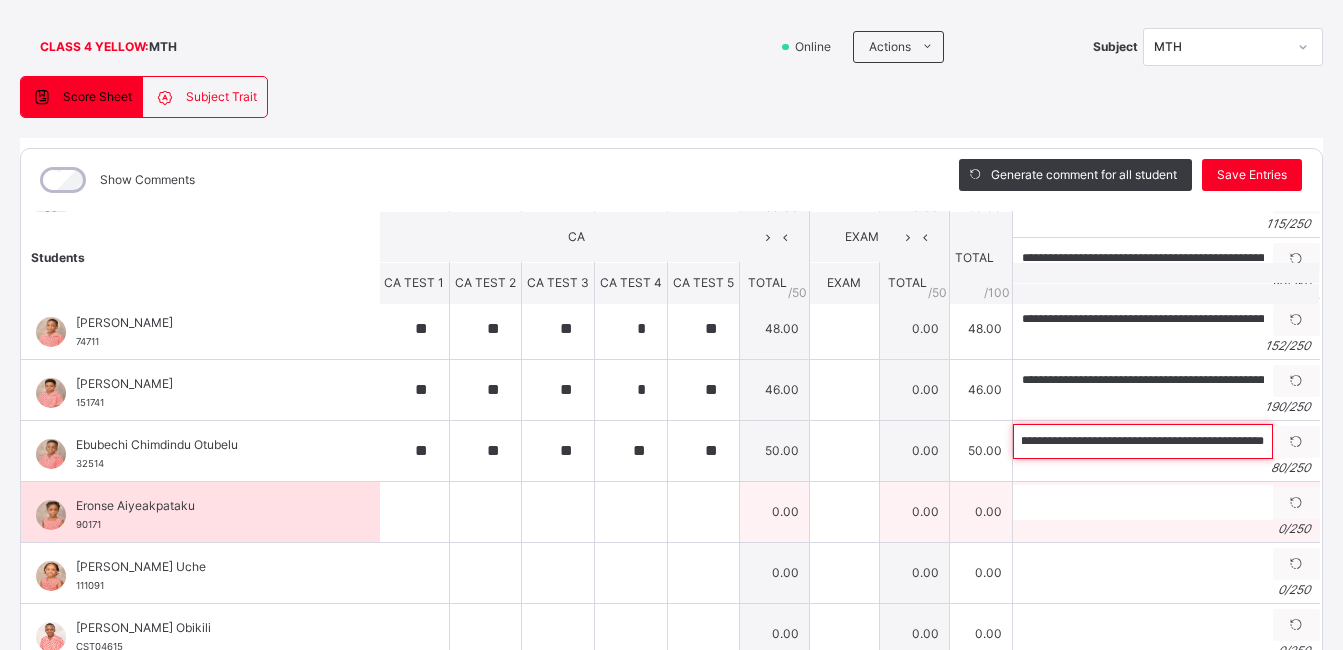 type on "**********" 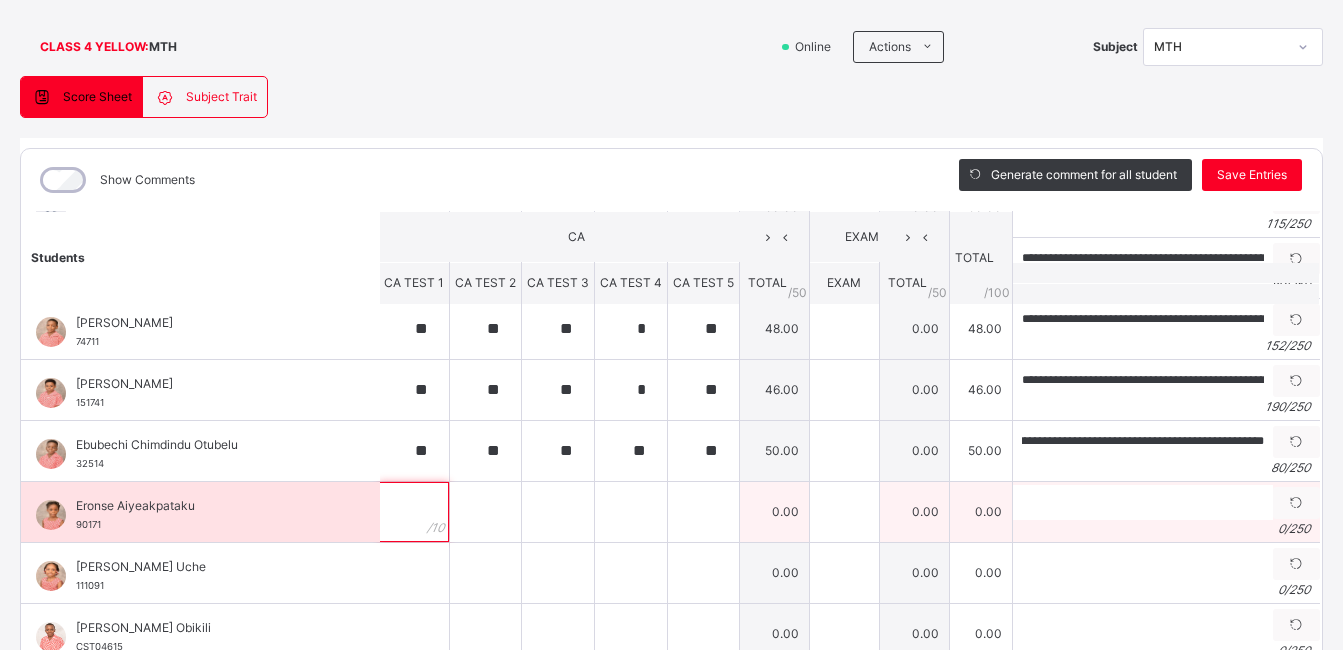 scroll, scrollTop: 0, scrollLeft: 0, axis: both 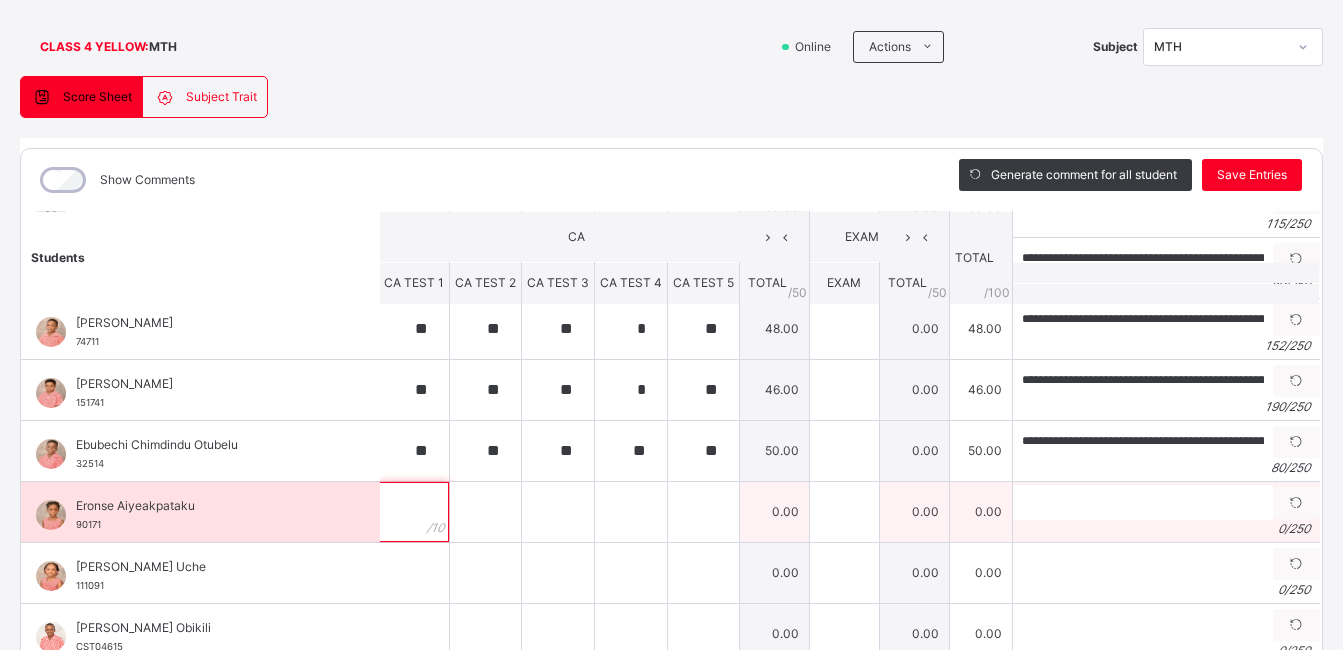 click at bounding box center (414, 512) 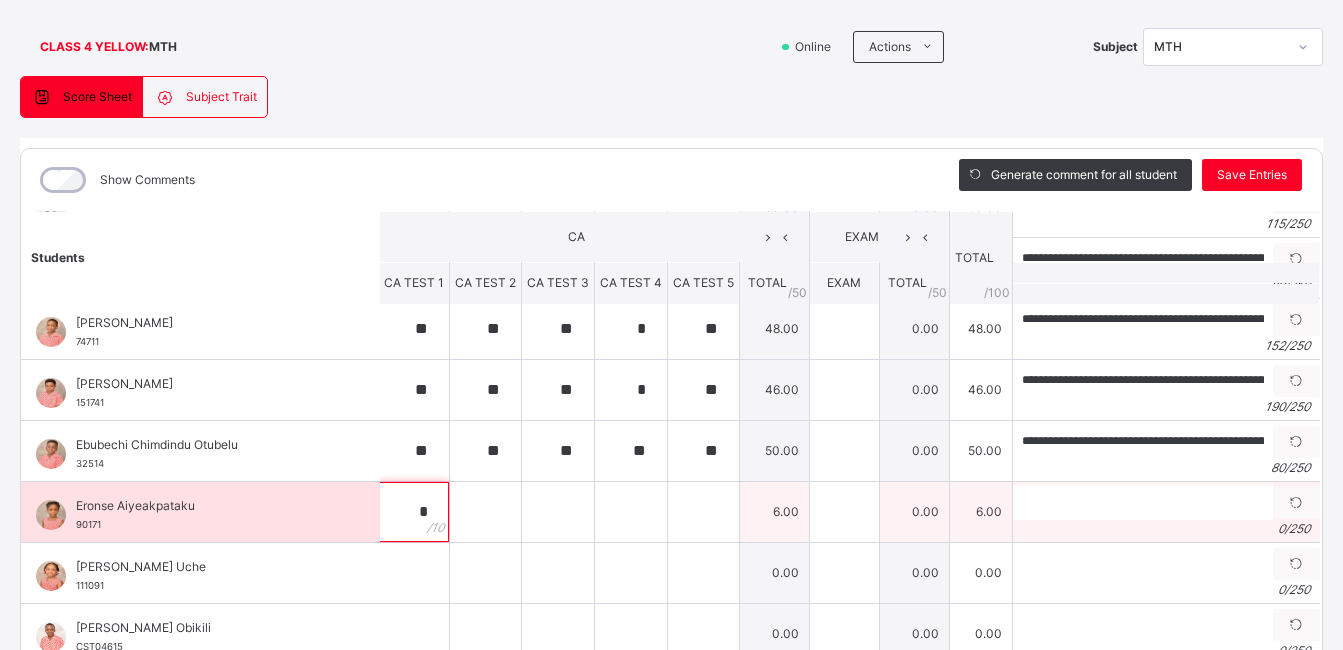 type on "*" 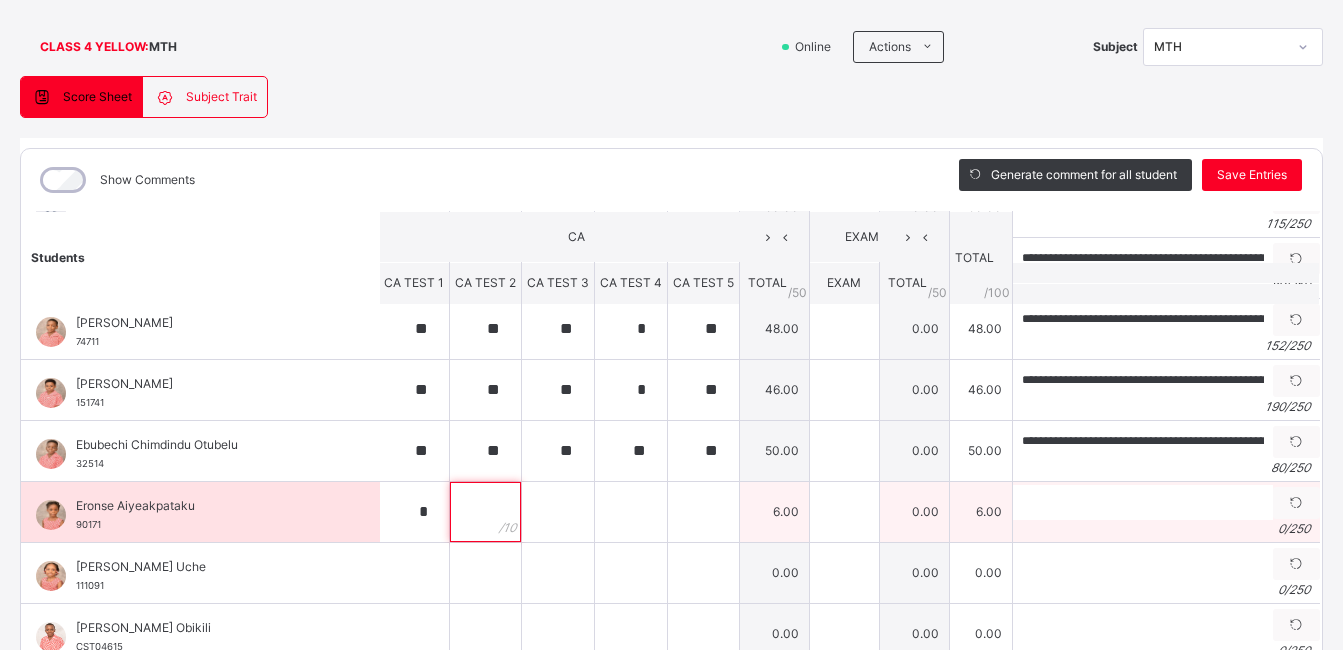 click at bounding box center (485, 512) 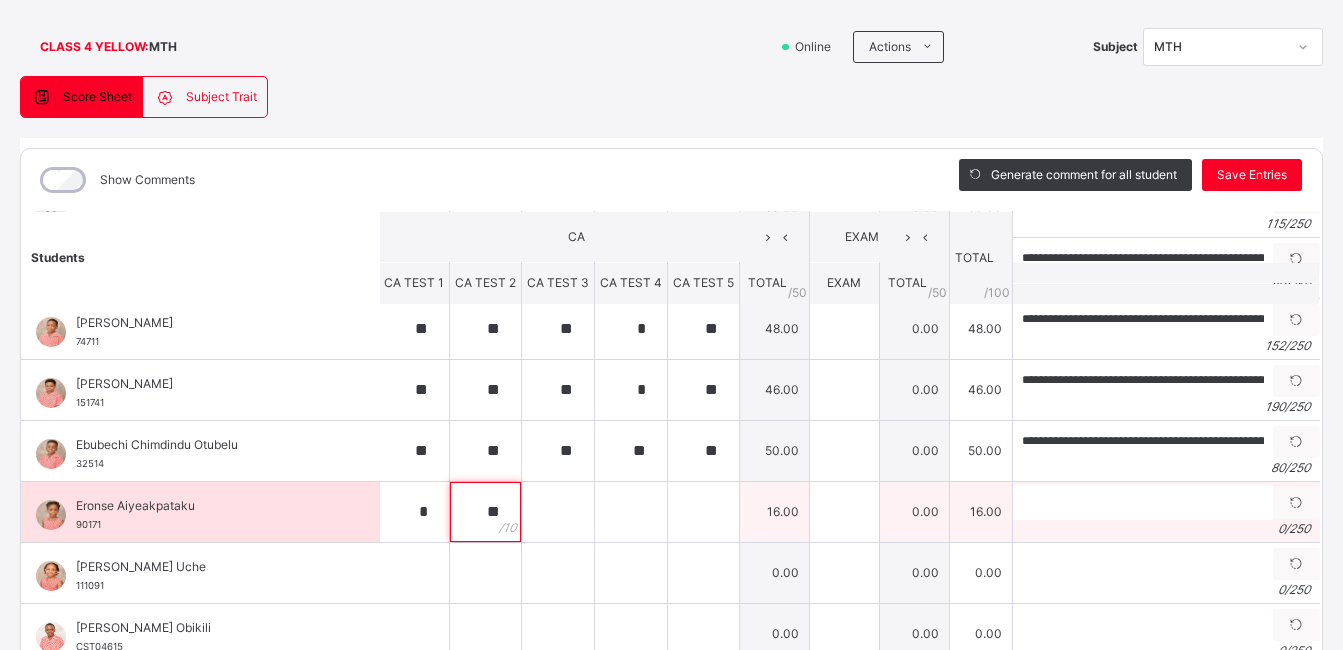 type on "**" 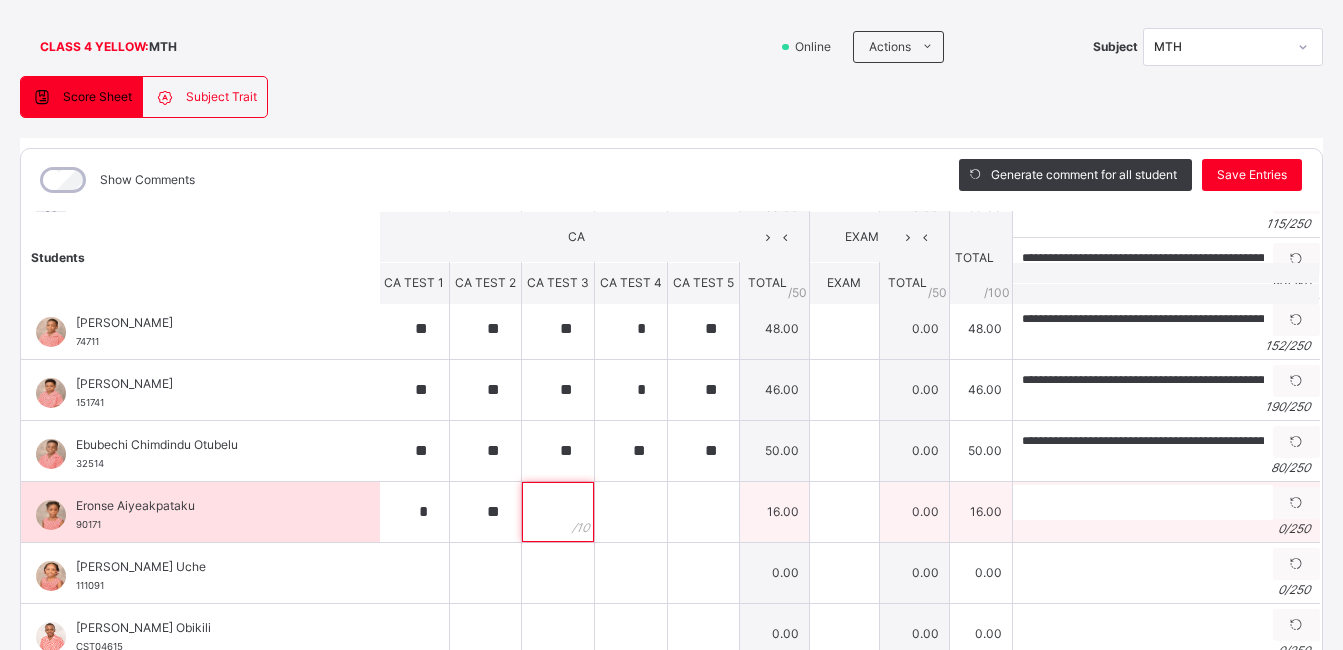 click at bounding box center (558, 512) 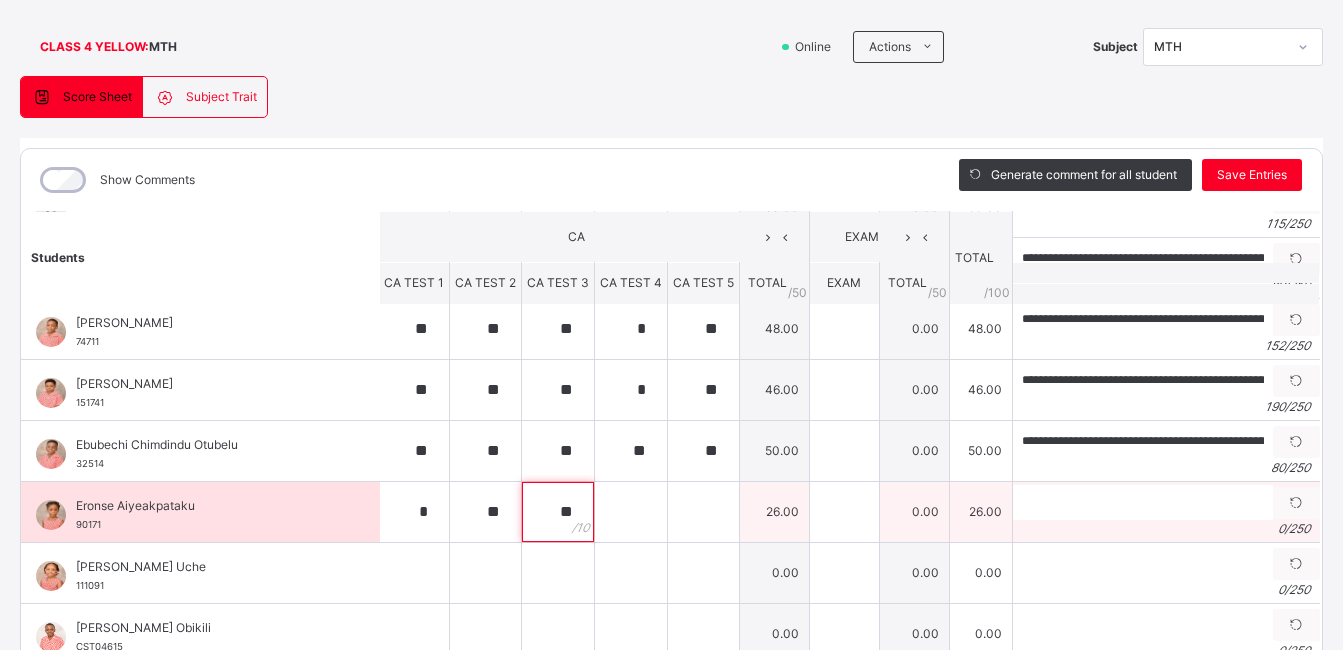 type on "**" 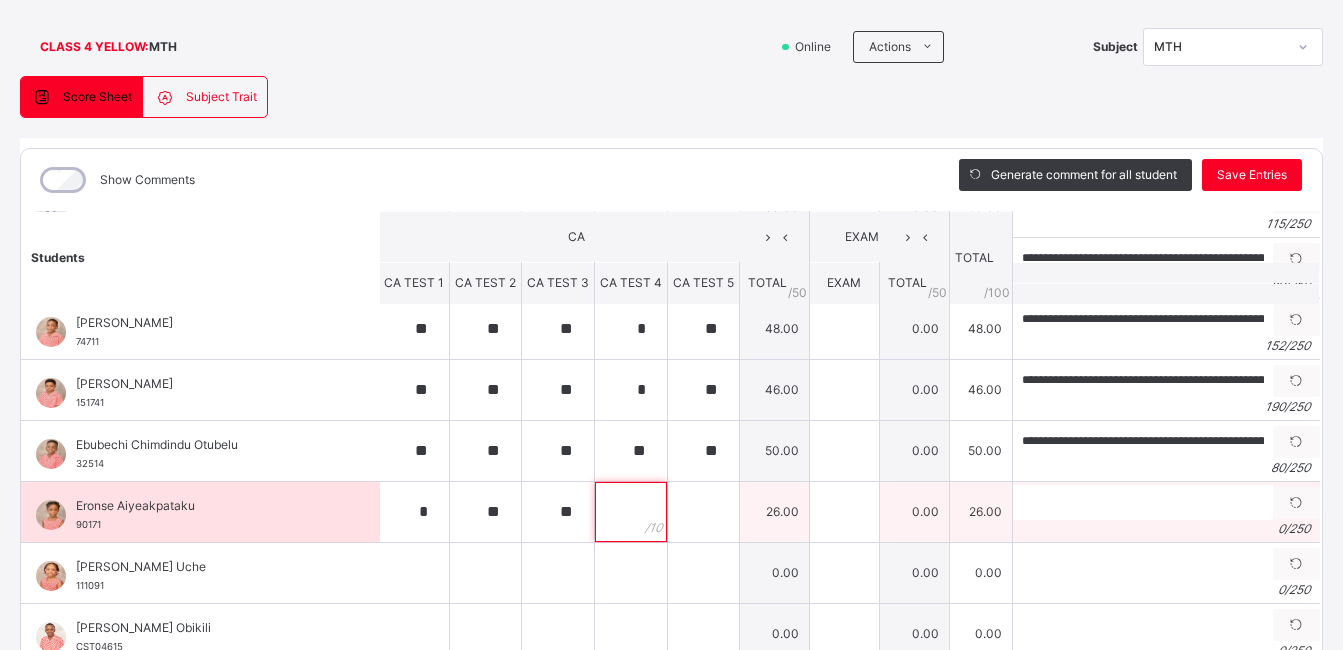 click at bounding box center (631, 512) 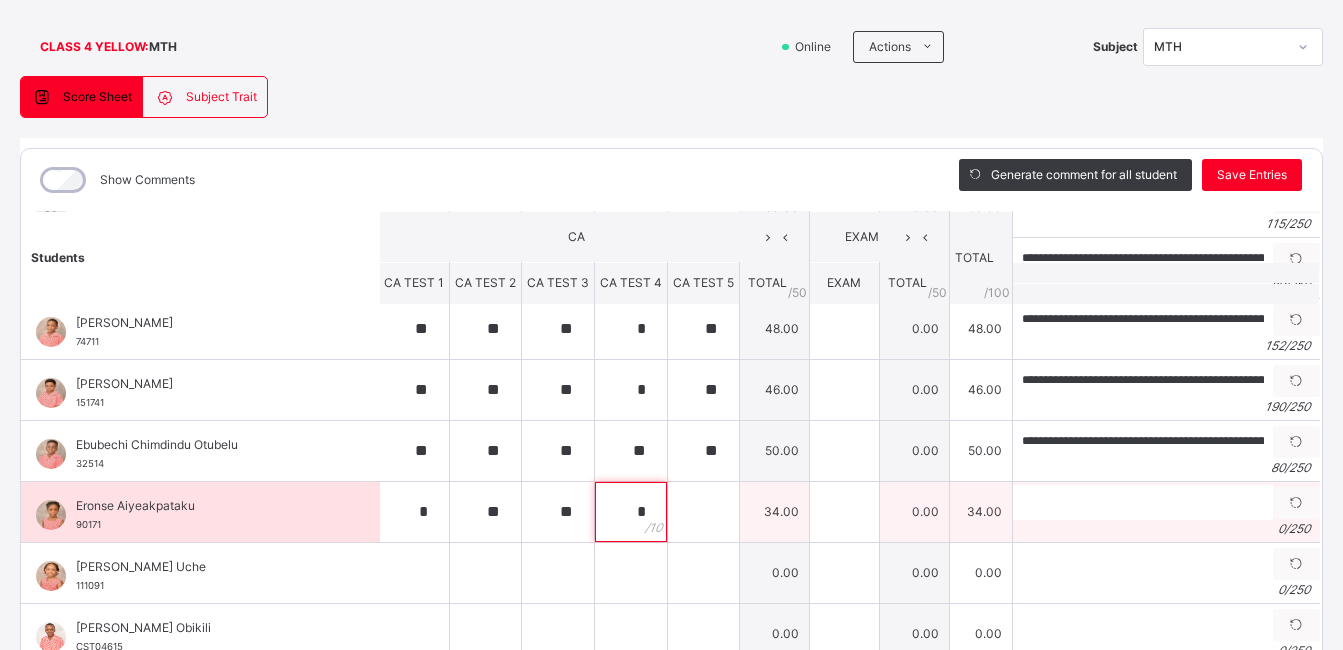 type on "*" 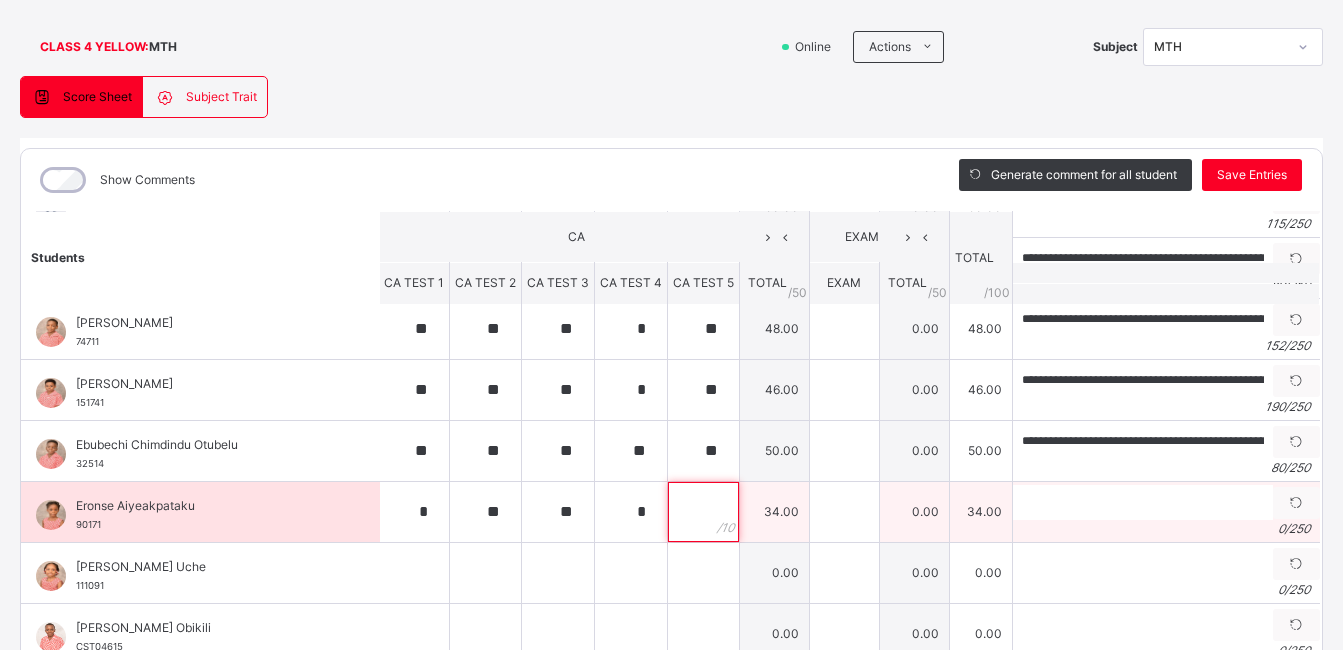 click at bounding box center (703, 512) 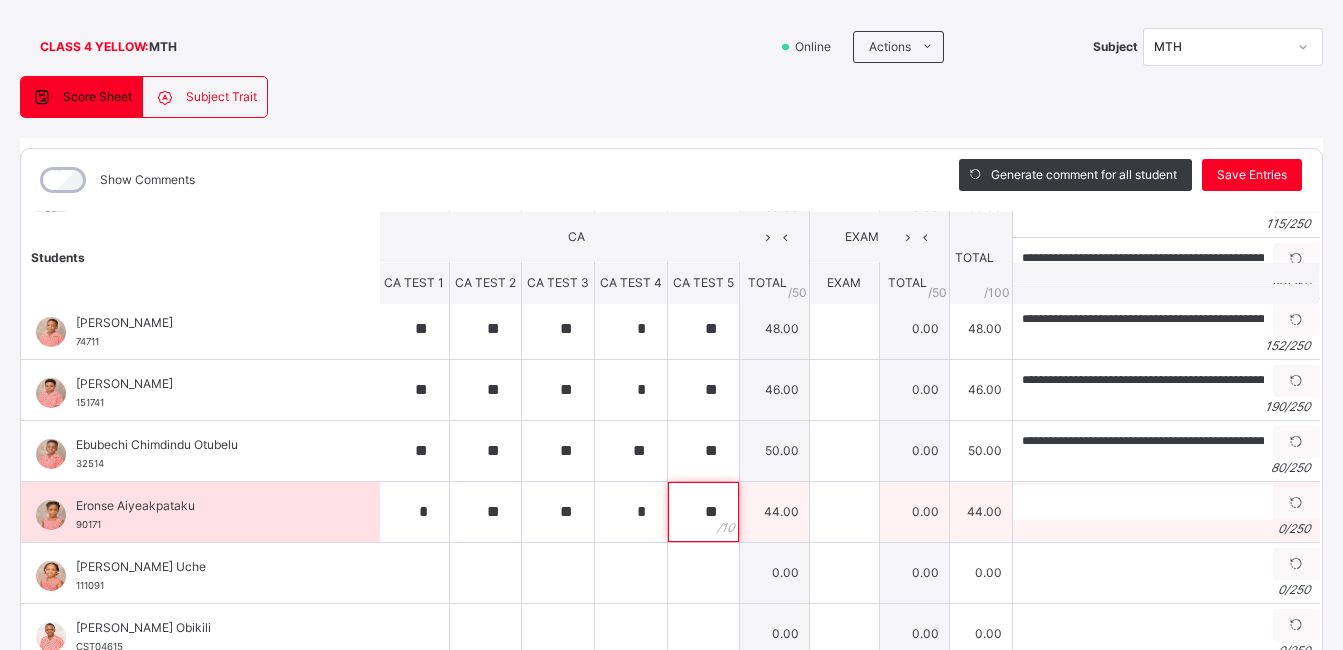 type on "**" 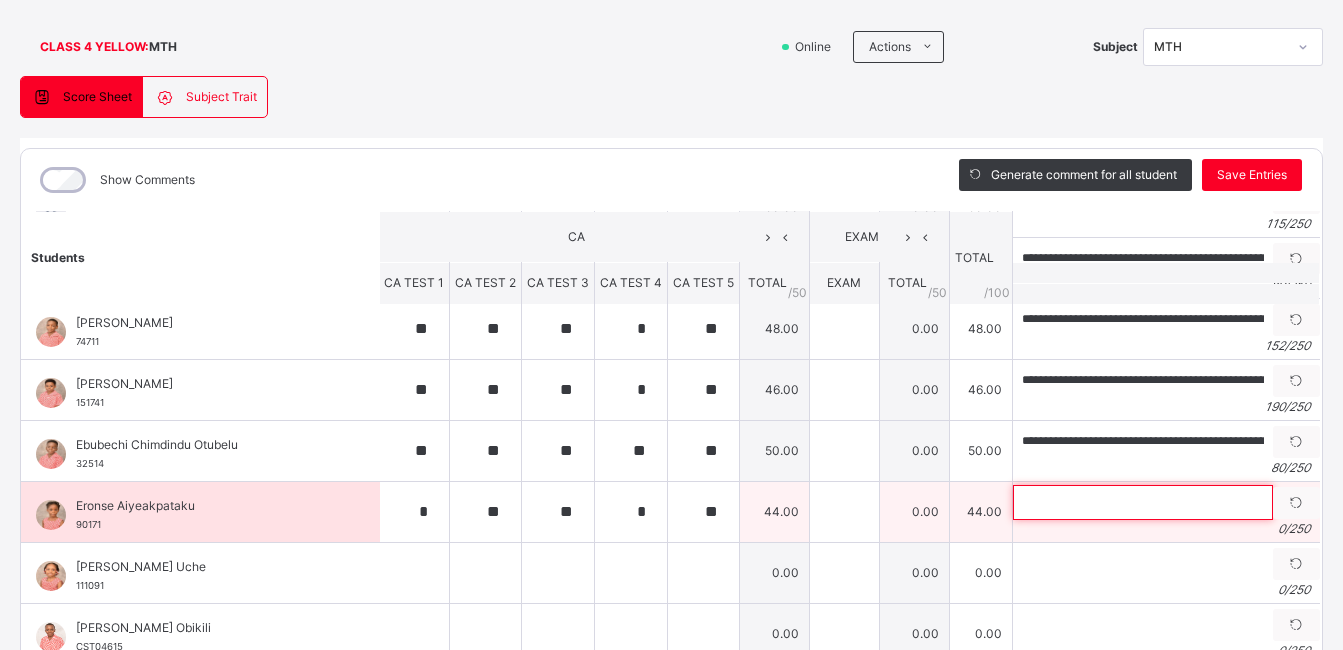 click at bounding box center [1143, 502] 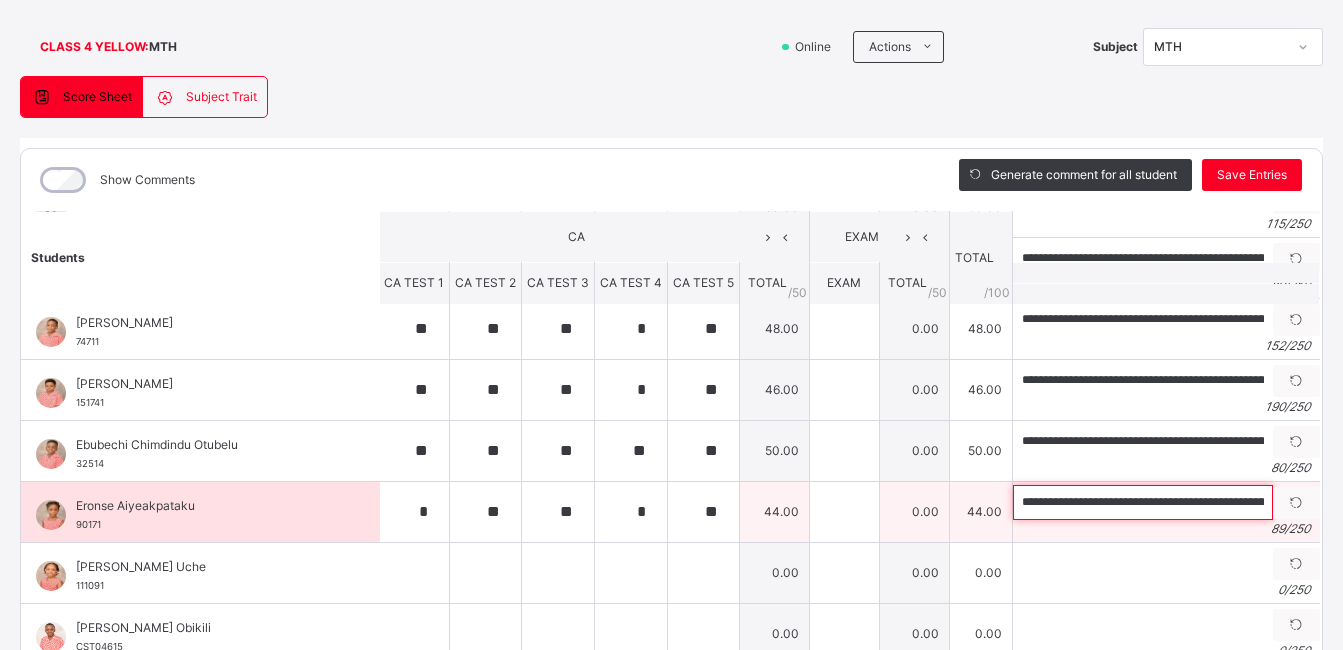 scroll, scrollTop: 0, scrollLeft: 266, axis: horizontal 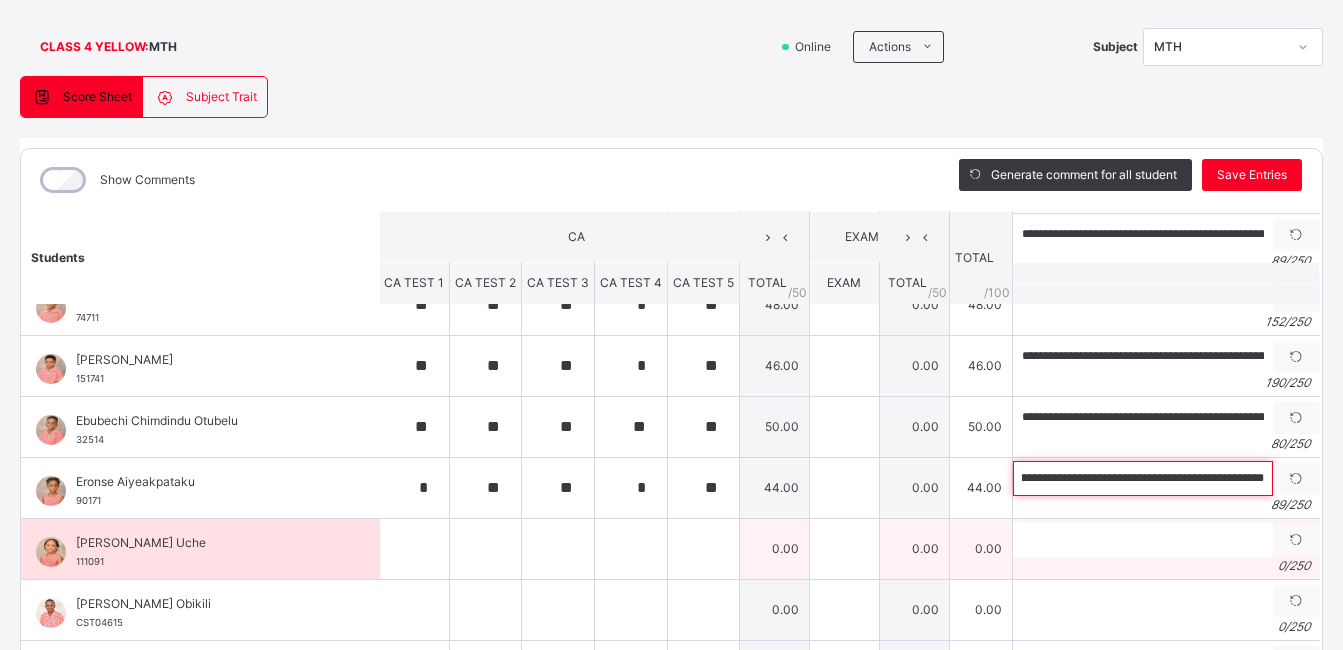 type on "**********" 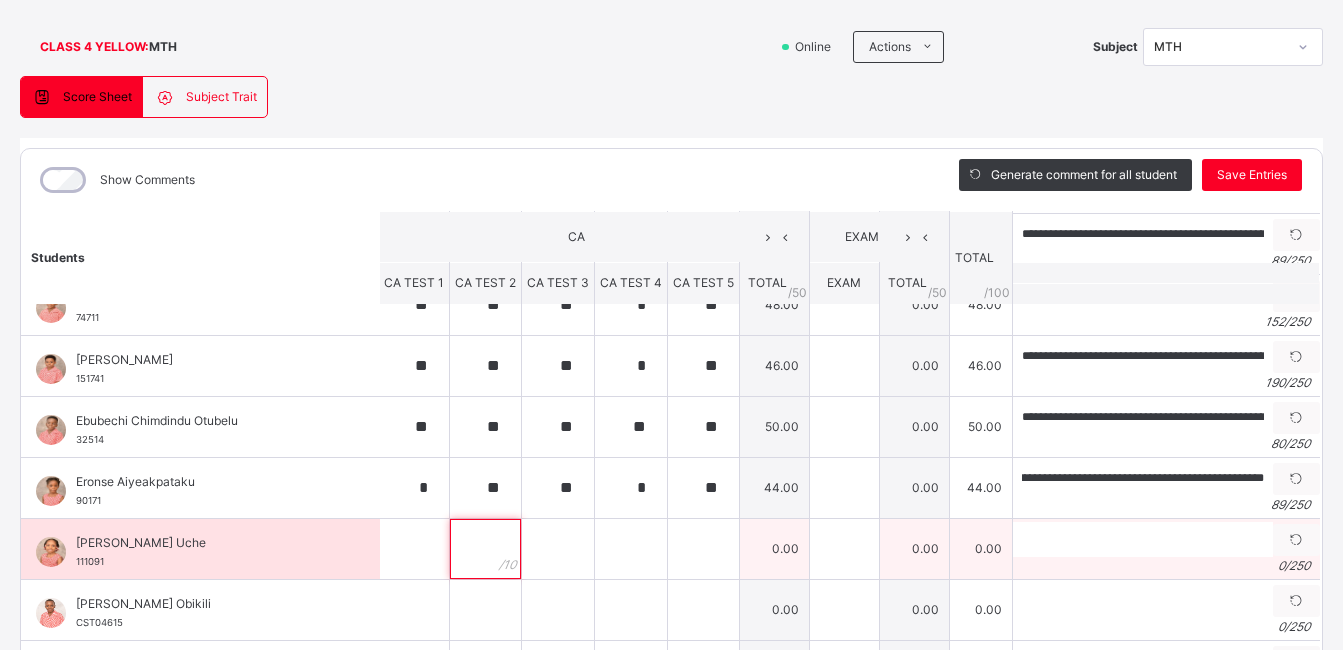 scroll, scrollTop: 0, scrollLeft: 0, axis: both 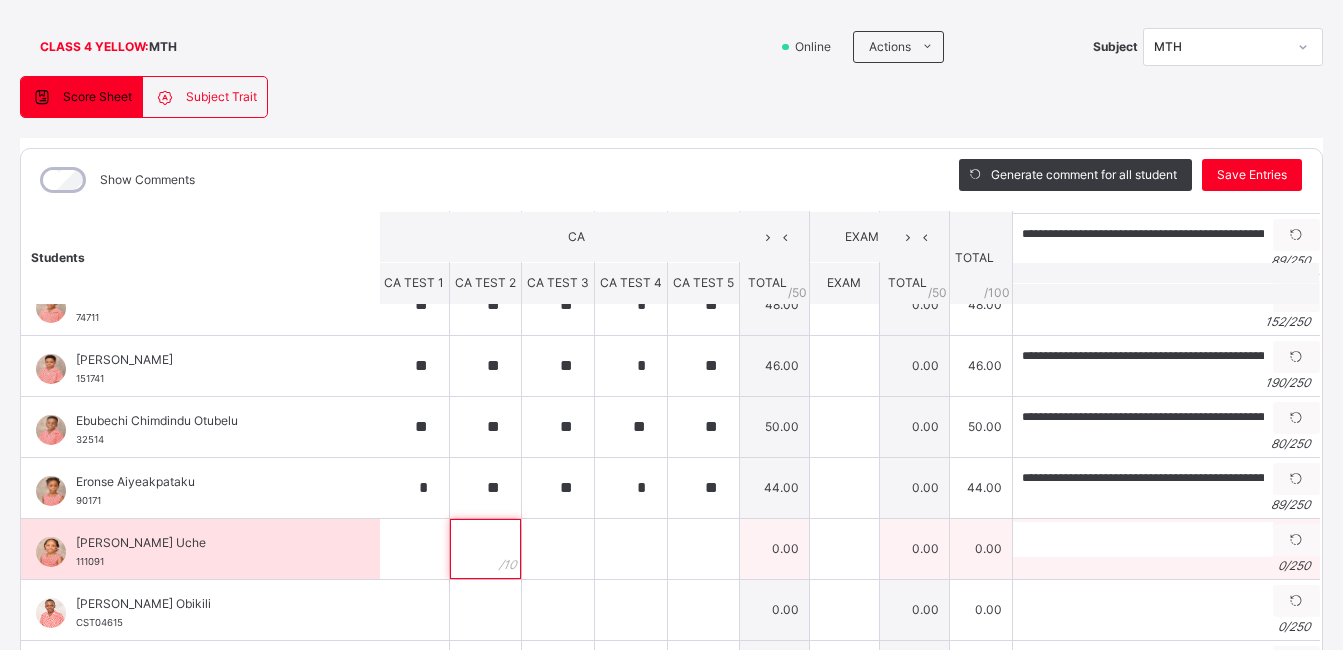 click at bounding box center (485, 549) 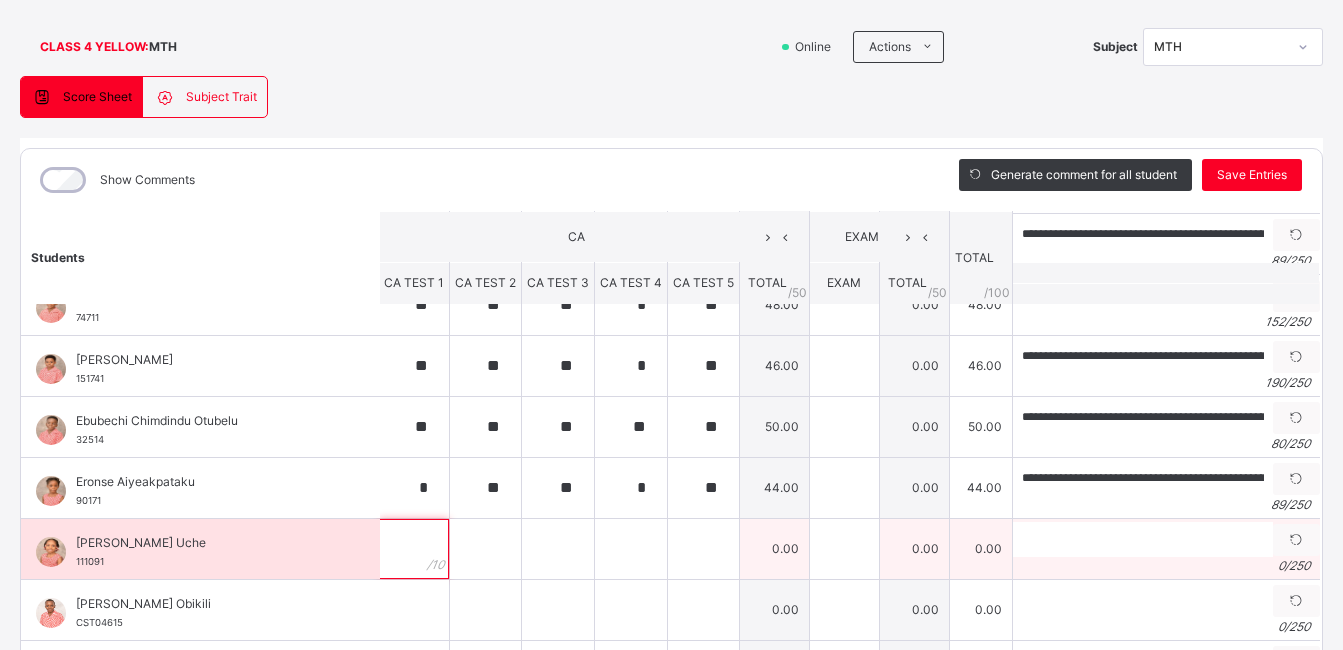 click at bounding box center (414, 549) 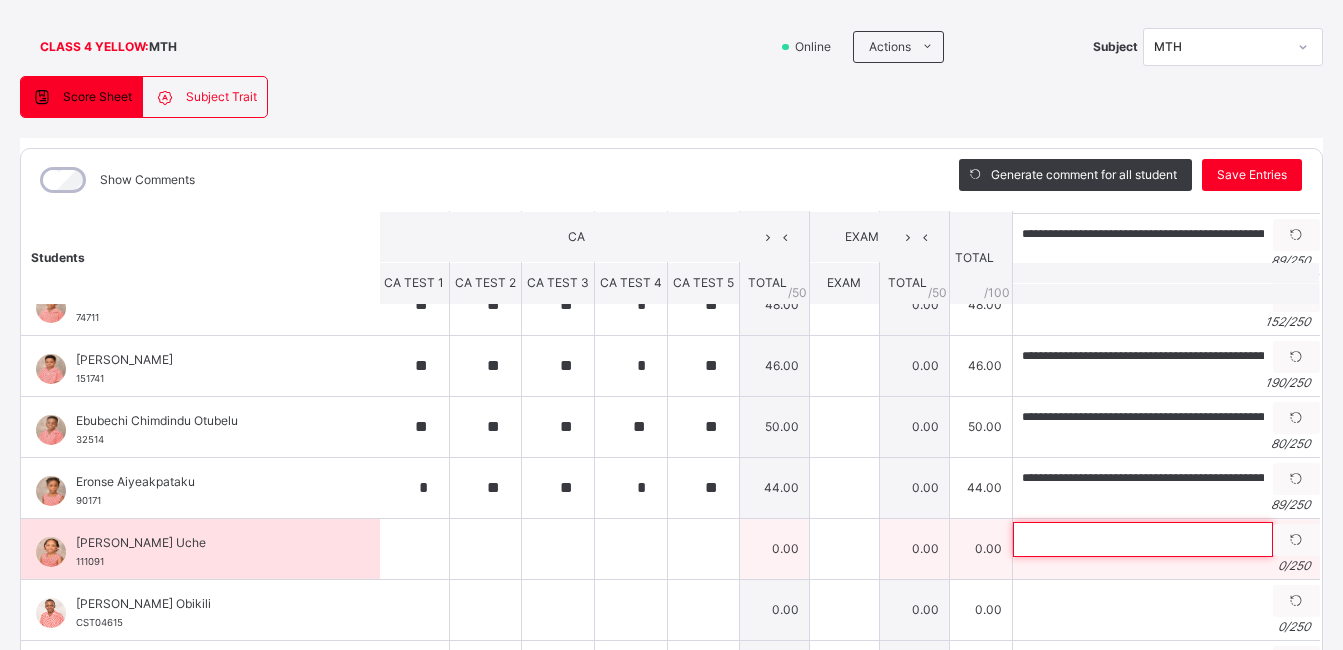 click at bounding box center (1143, 539) 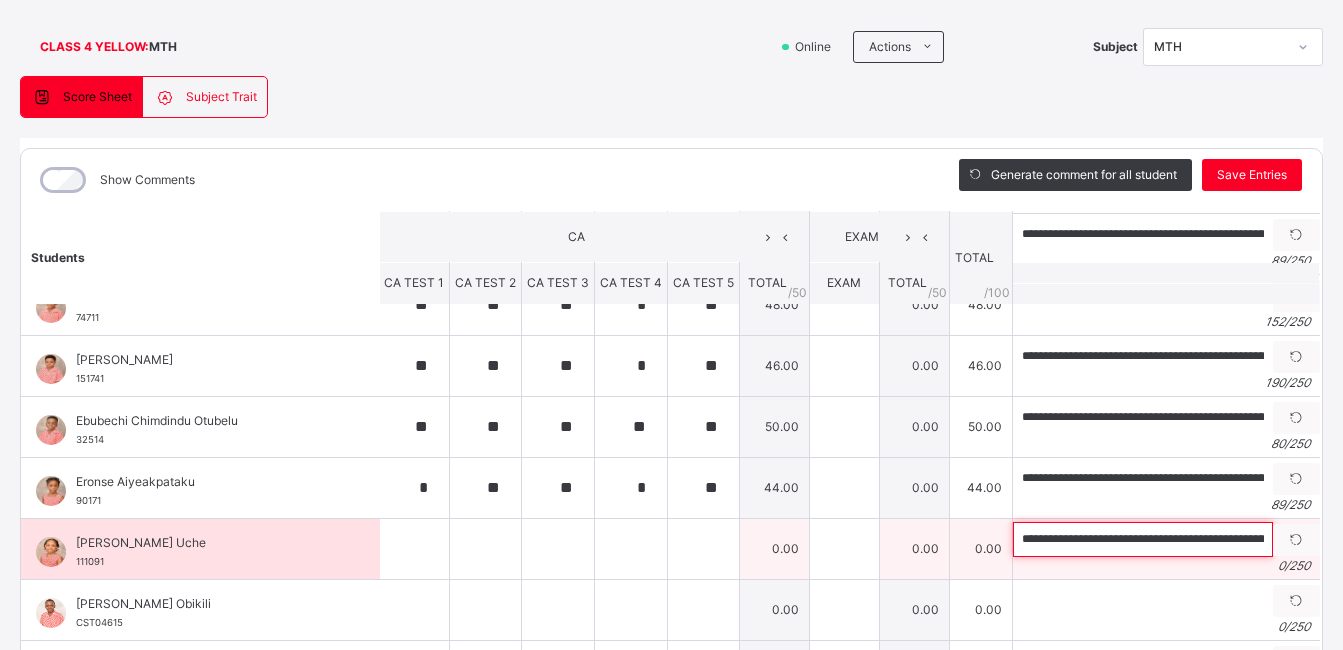 scroll, scrollTop: 0, scrollLeft: 405, axis: horizontal 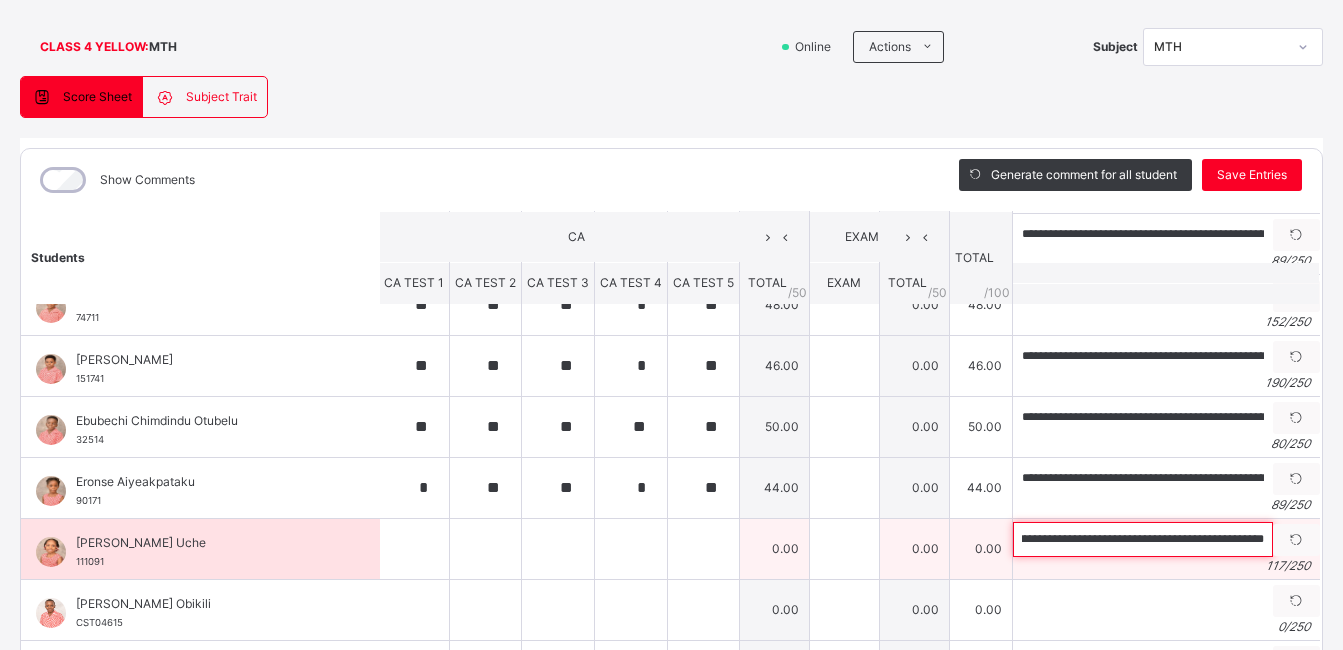 type on "**********" 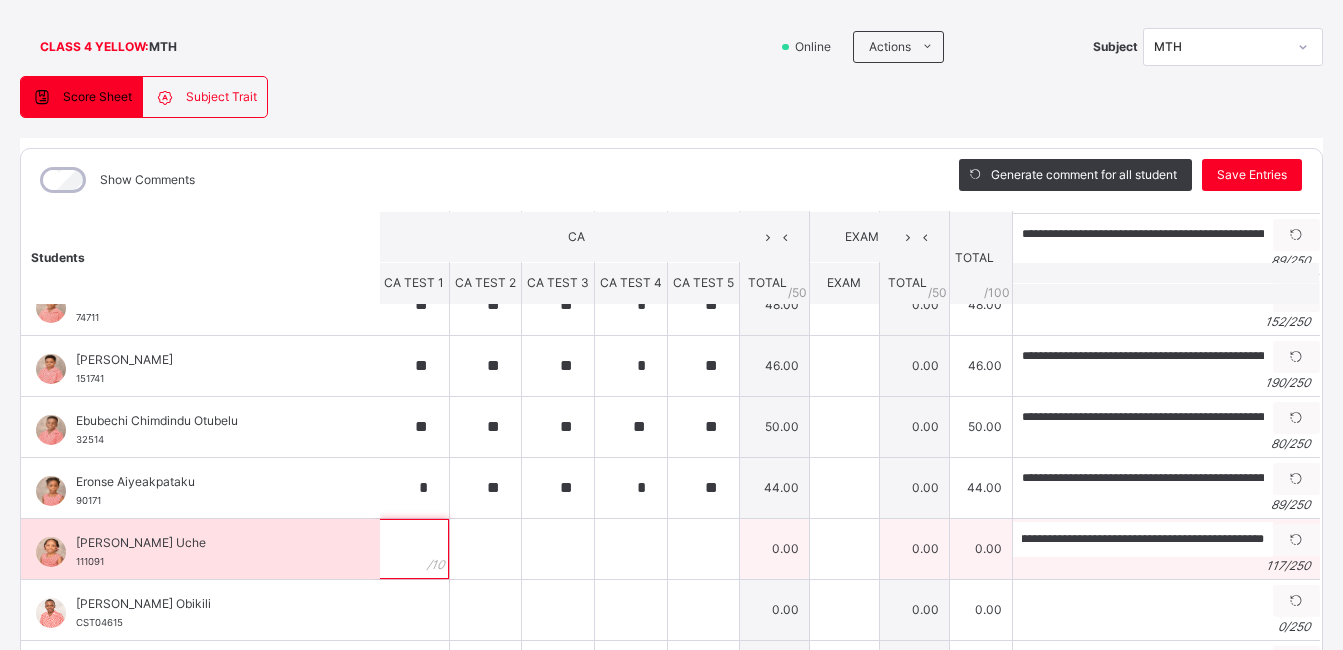 scroll, scrollTop: 0, scrollLeft: 0, axis: both 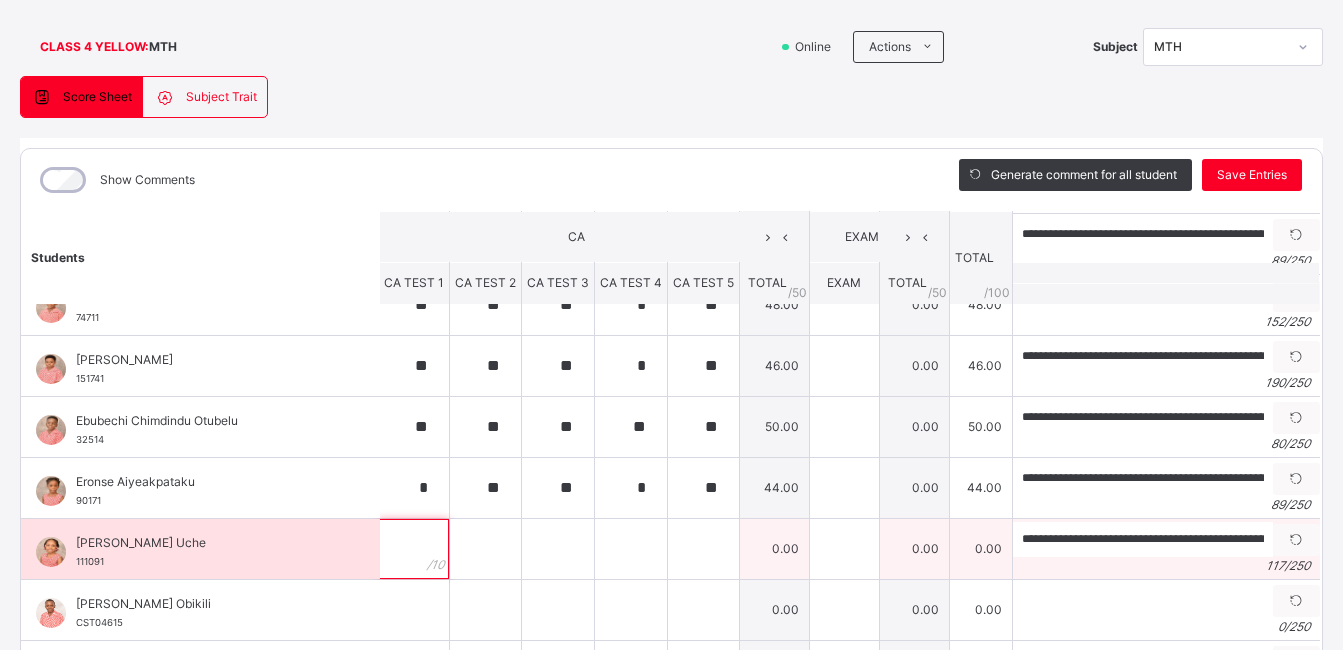 click at bounding box center (414, 549) 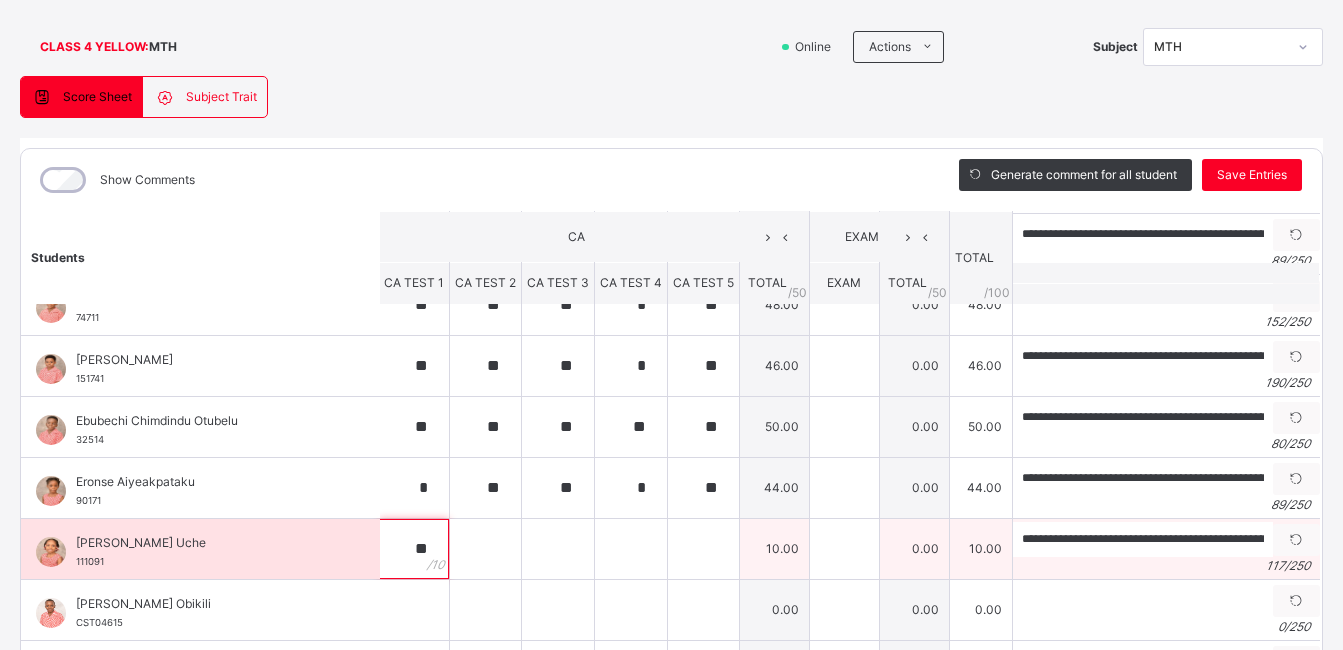 type on "**" 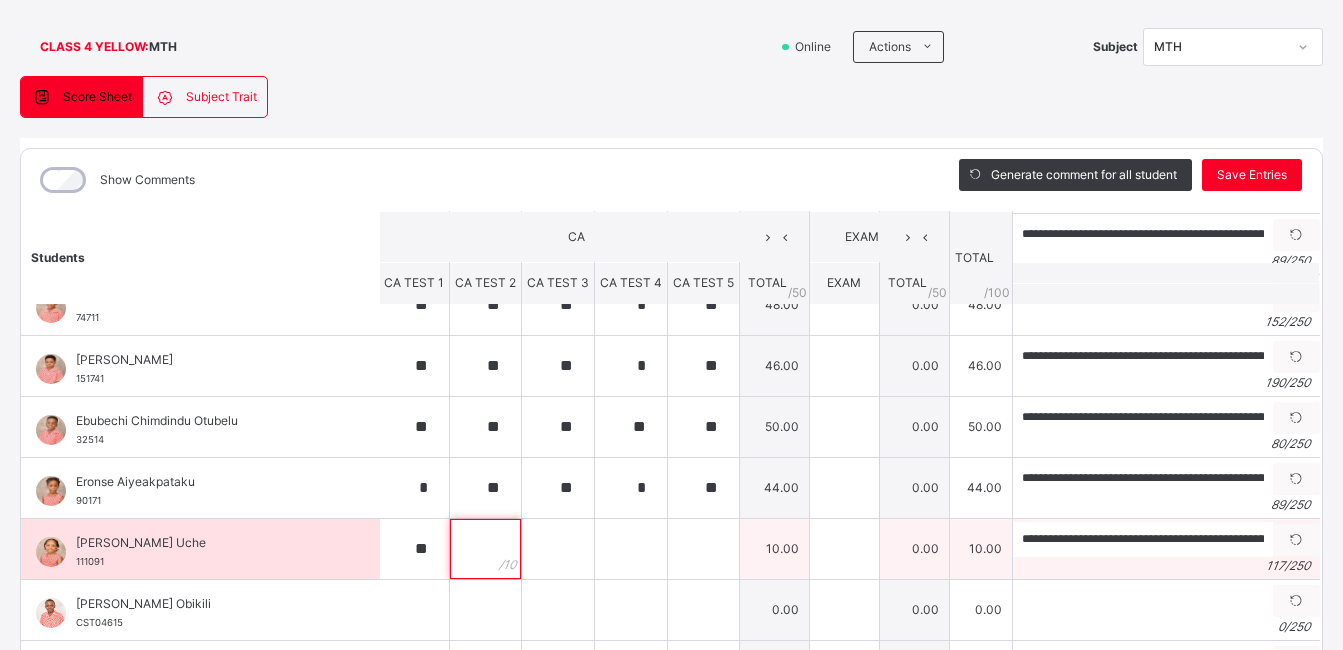 click at bounding box center [485, 549] 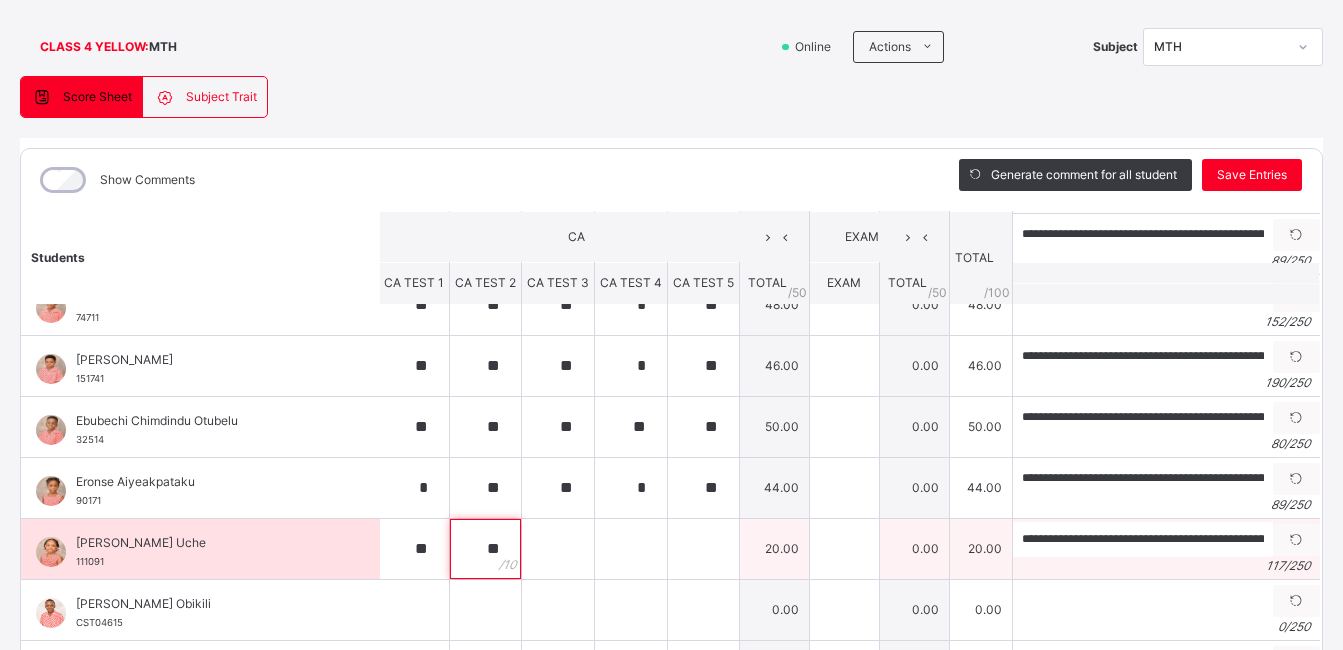 type on "**" 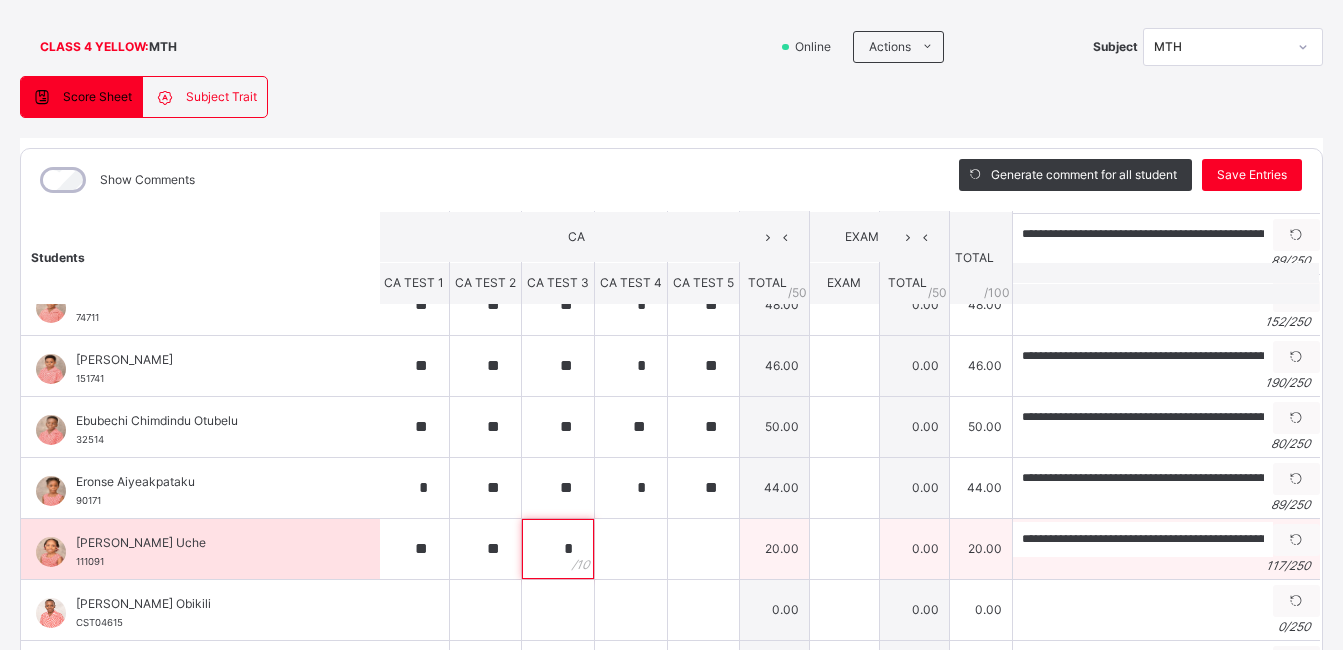 click on "*" at bounding box center (558, 549) 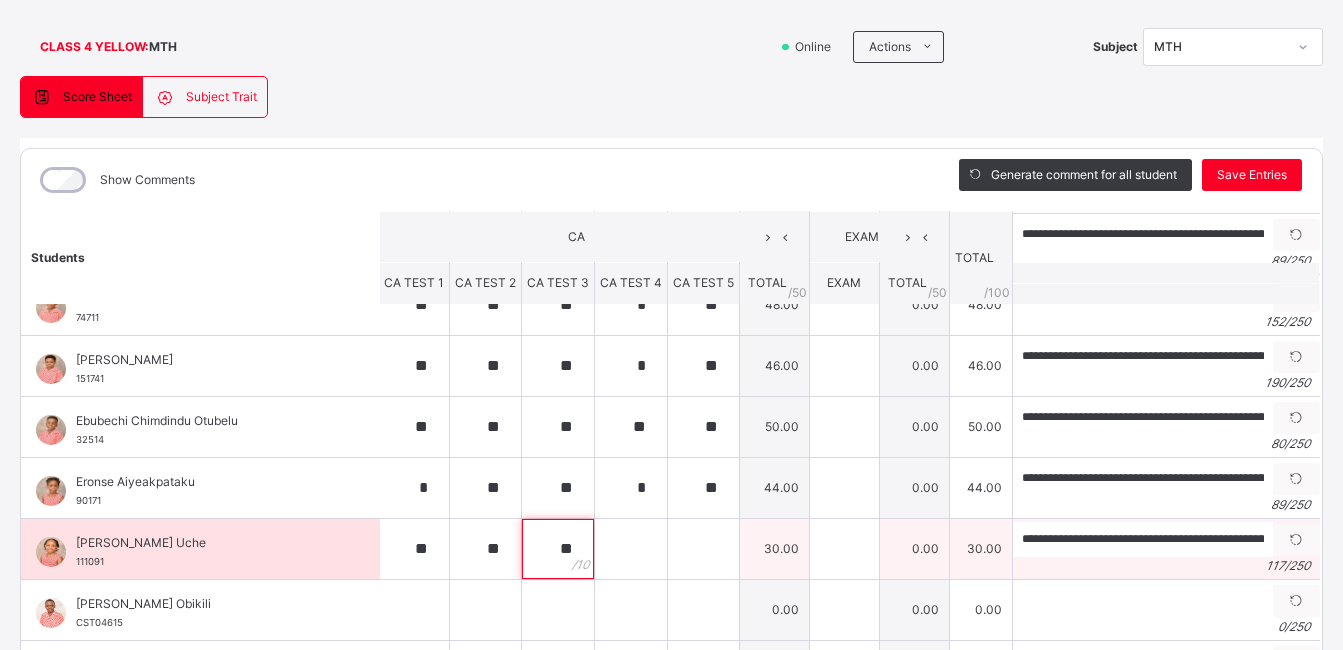 type on "**" 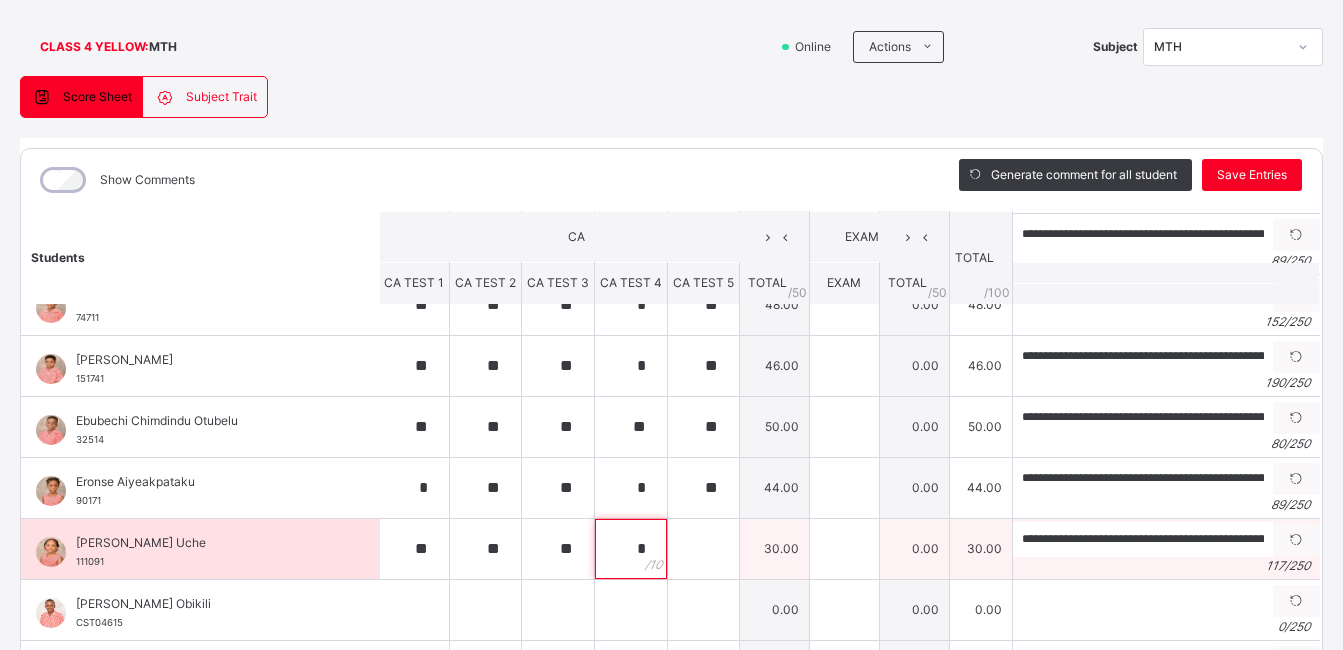 click on "*" at bounding box center [631, 549] 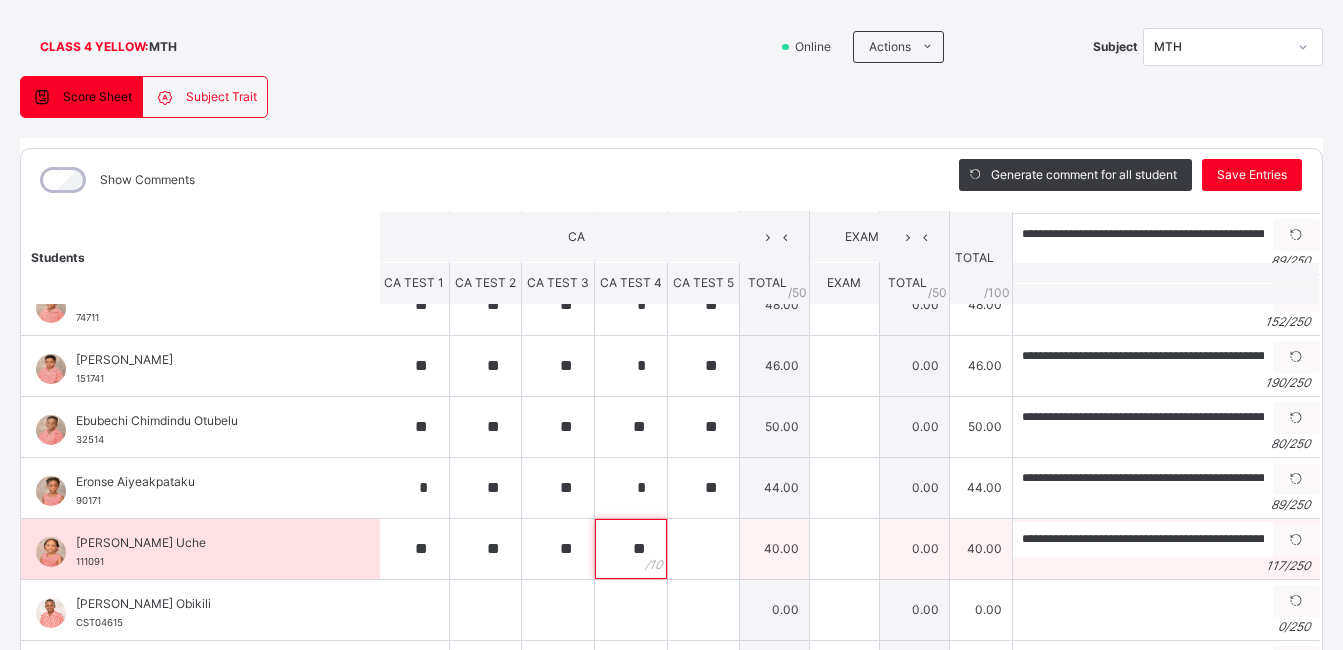 type on "*" 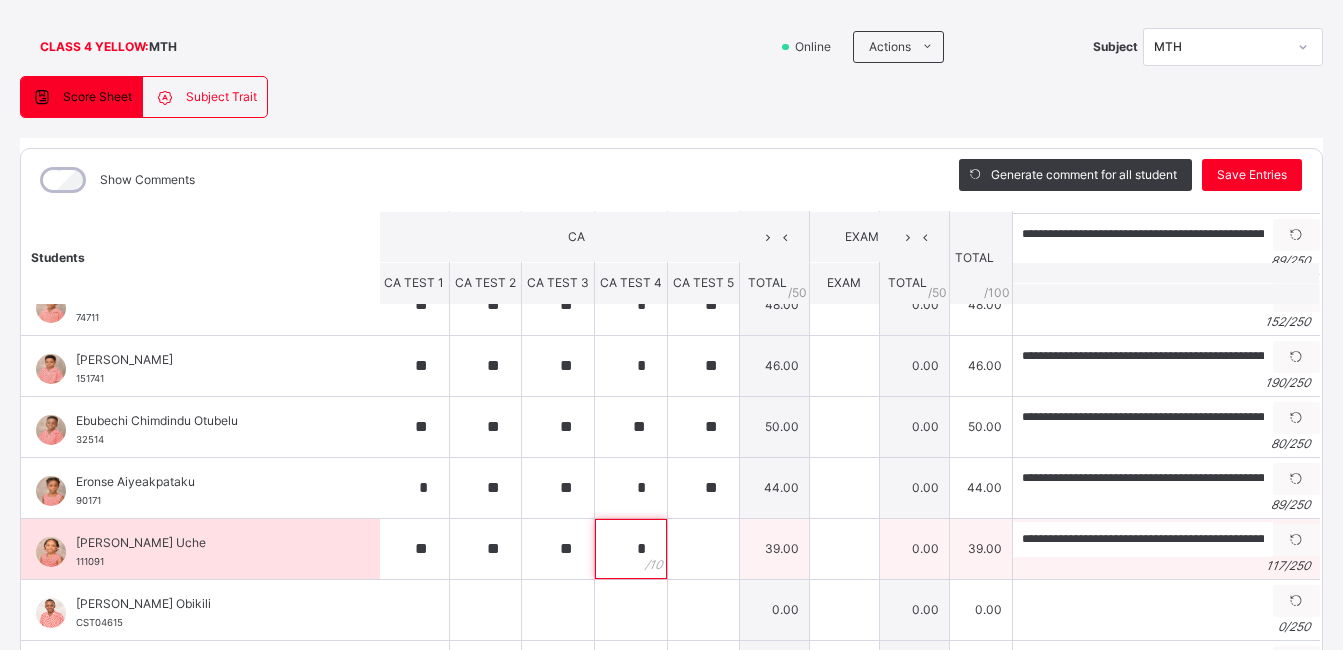 type on "*" 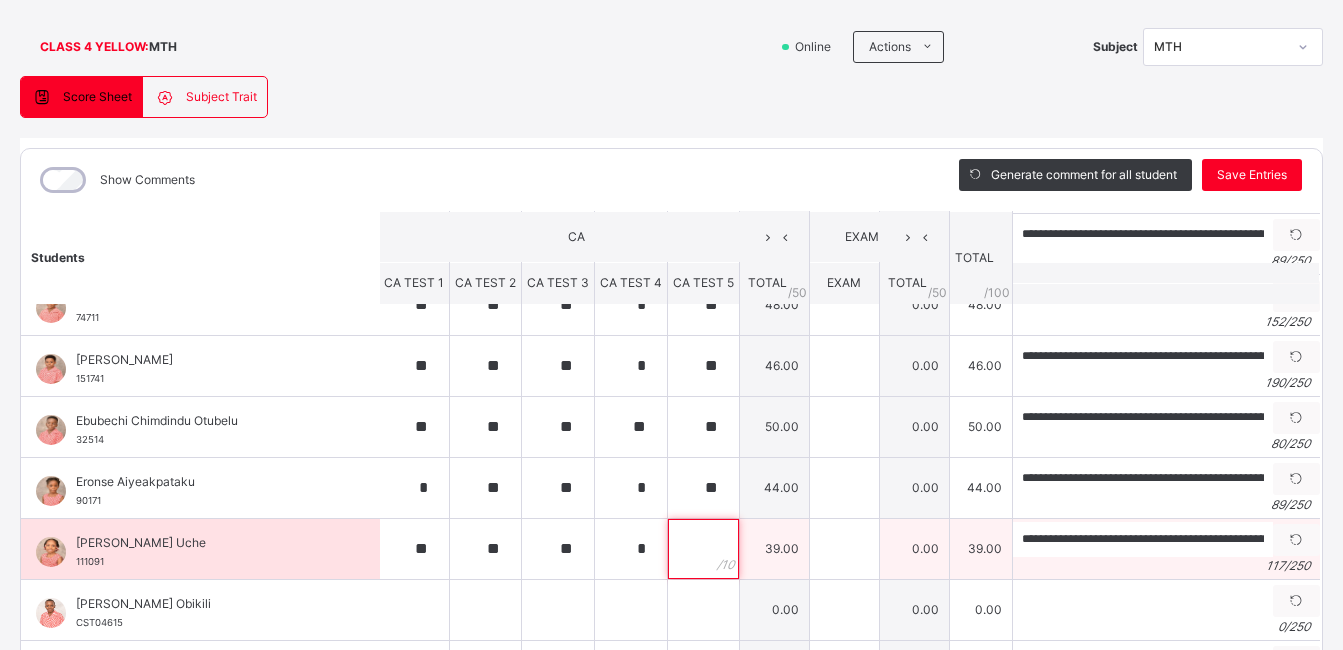 click at bounding box center (703, 549) 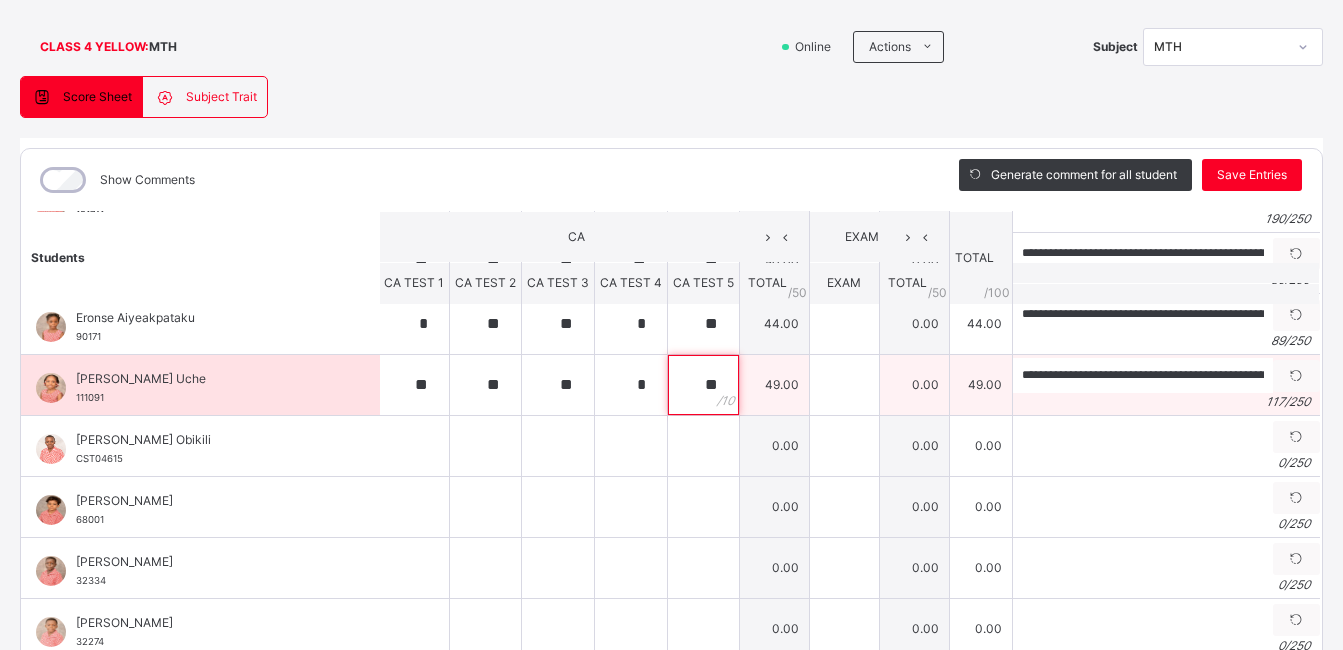 scroll, scrollTop: 502, scrollLeft: 2, axis: both 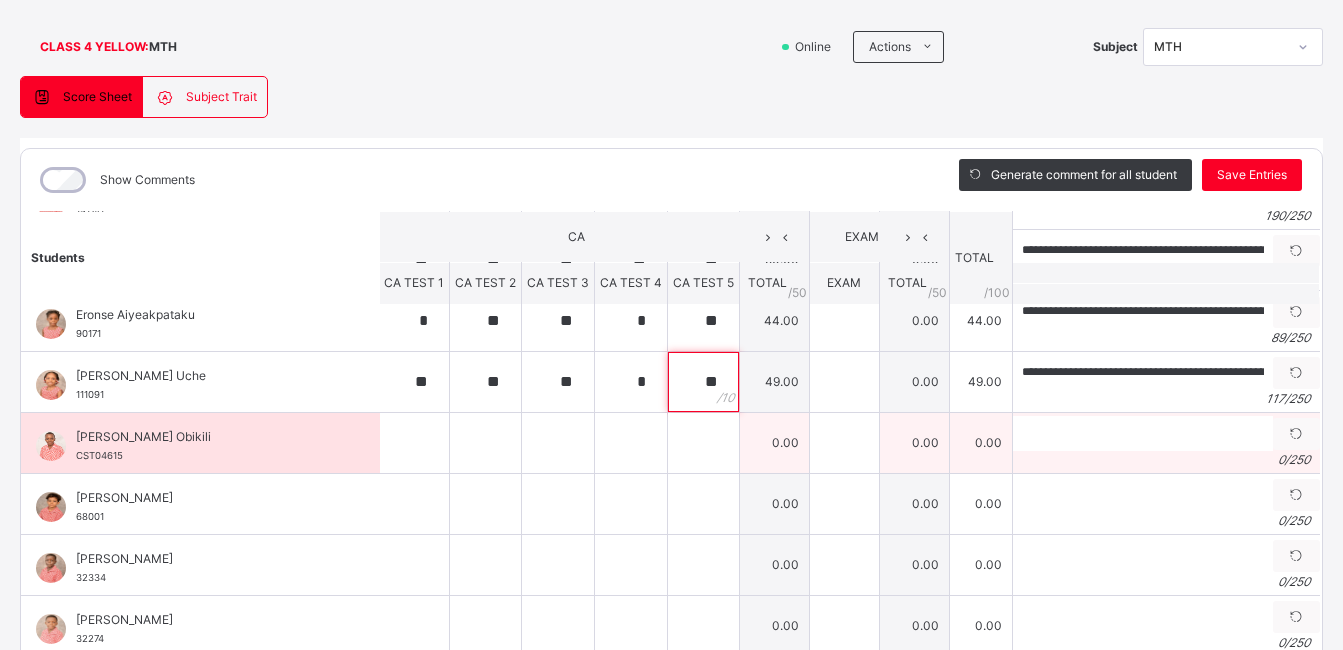 type on "**" 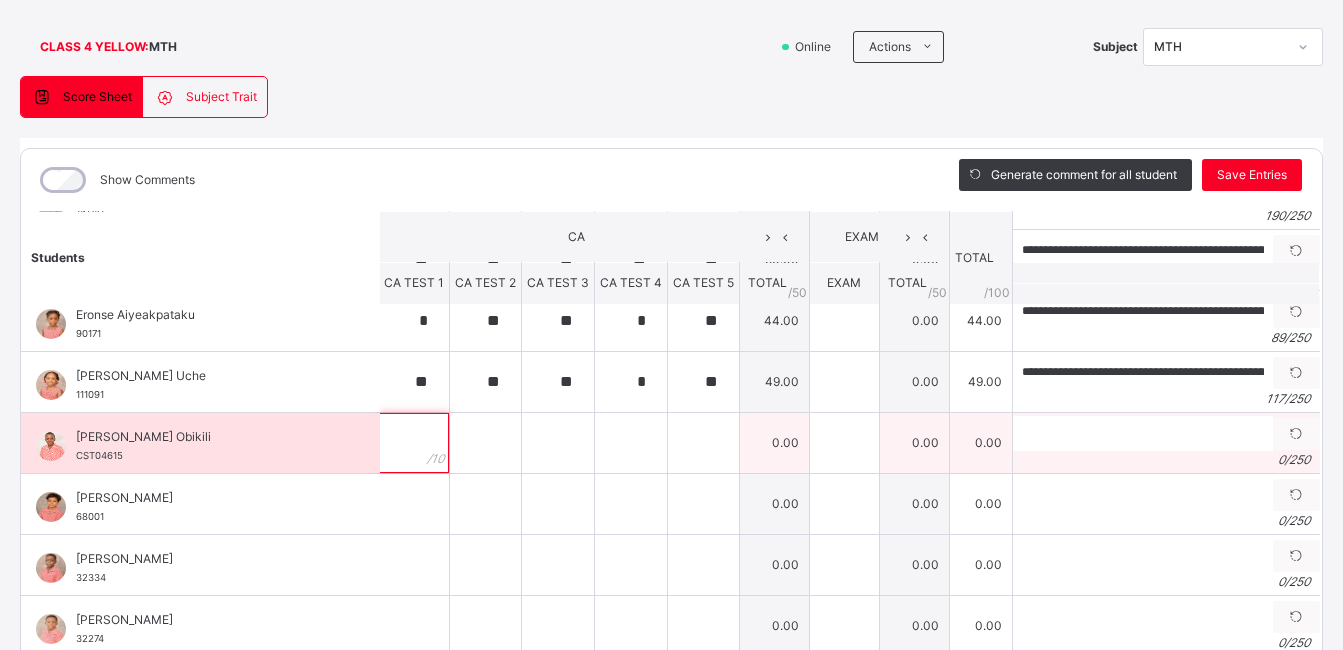 click at bounding box center (414, 443) 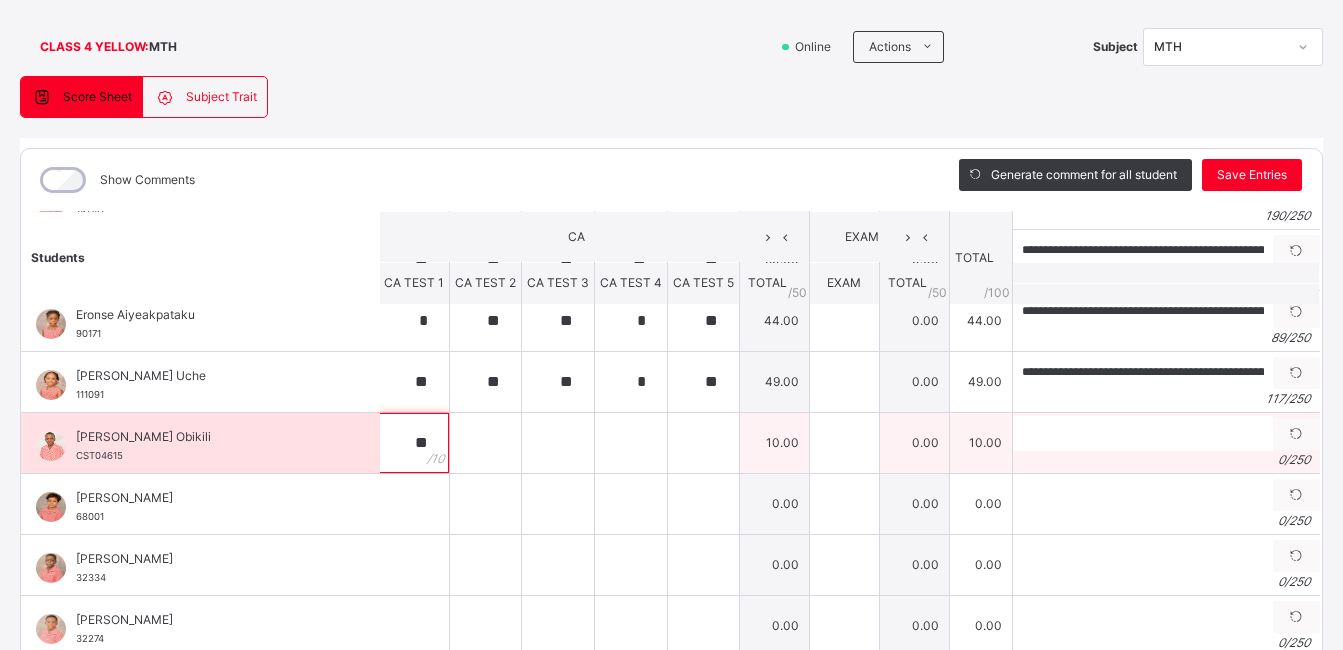 type on "**" 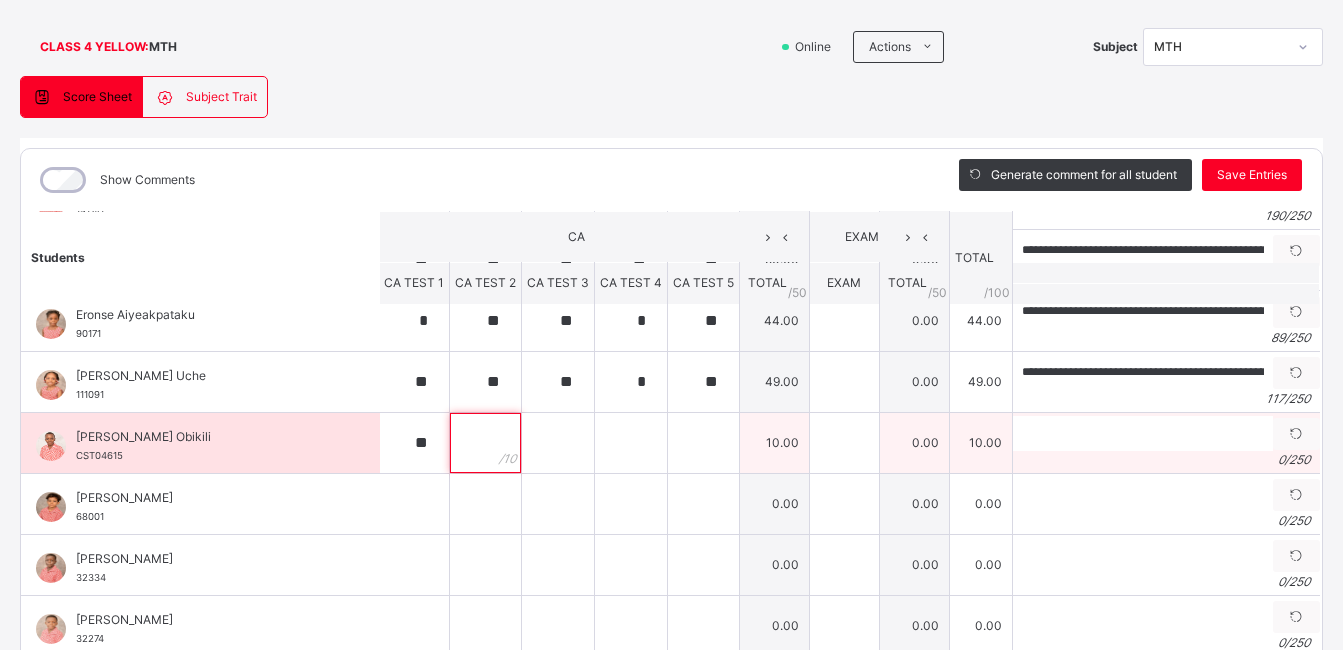 click at bounding box center [485, 443] 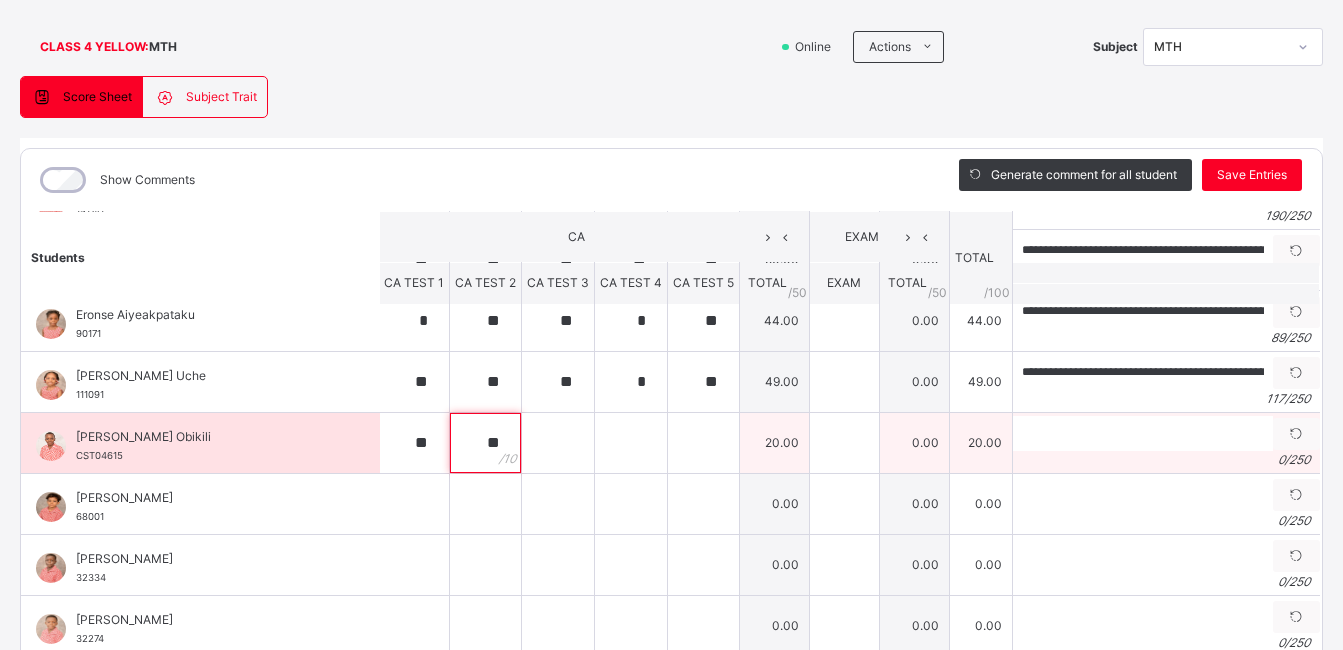 type on "**" 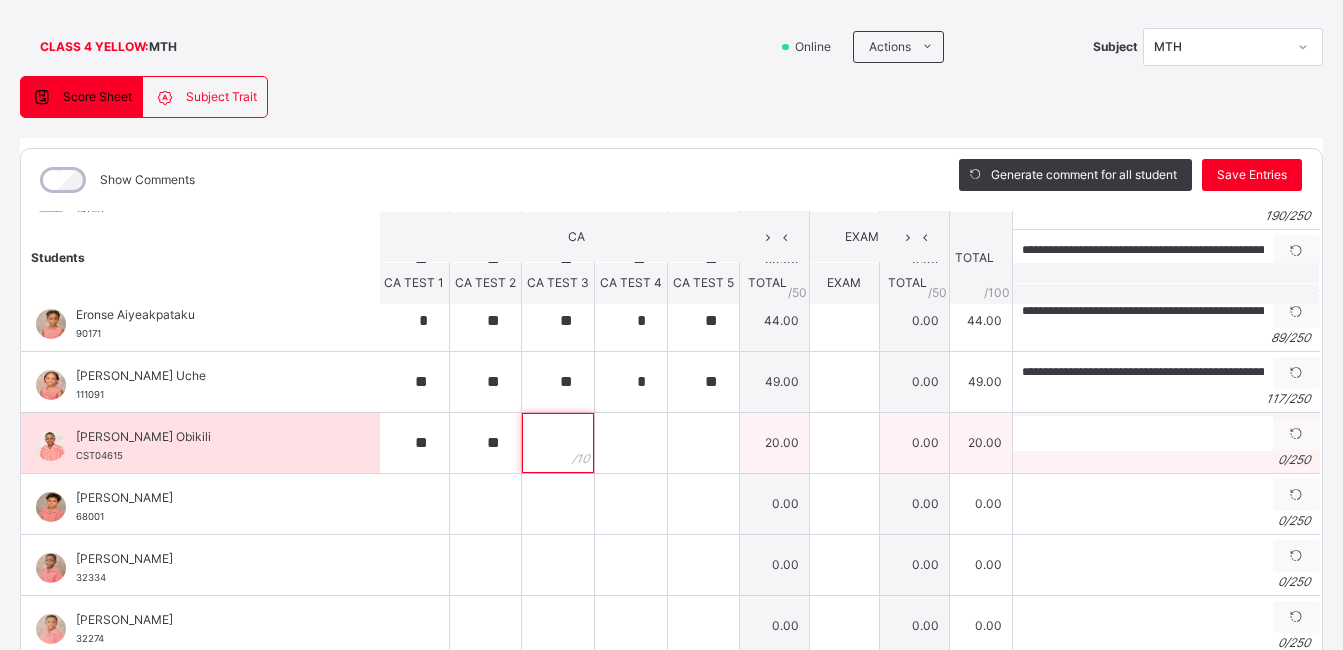 click at bounding box center (558, 443) 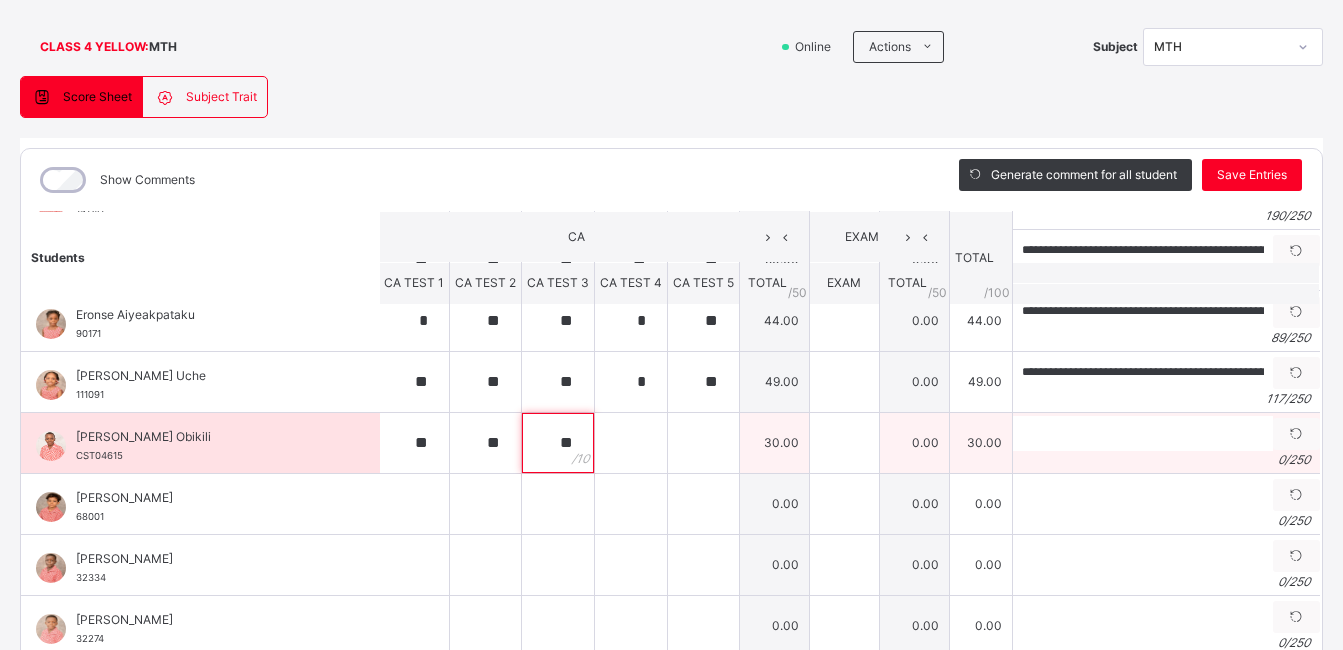 type on "**" 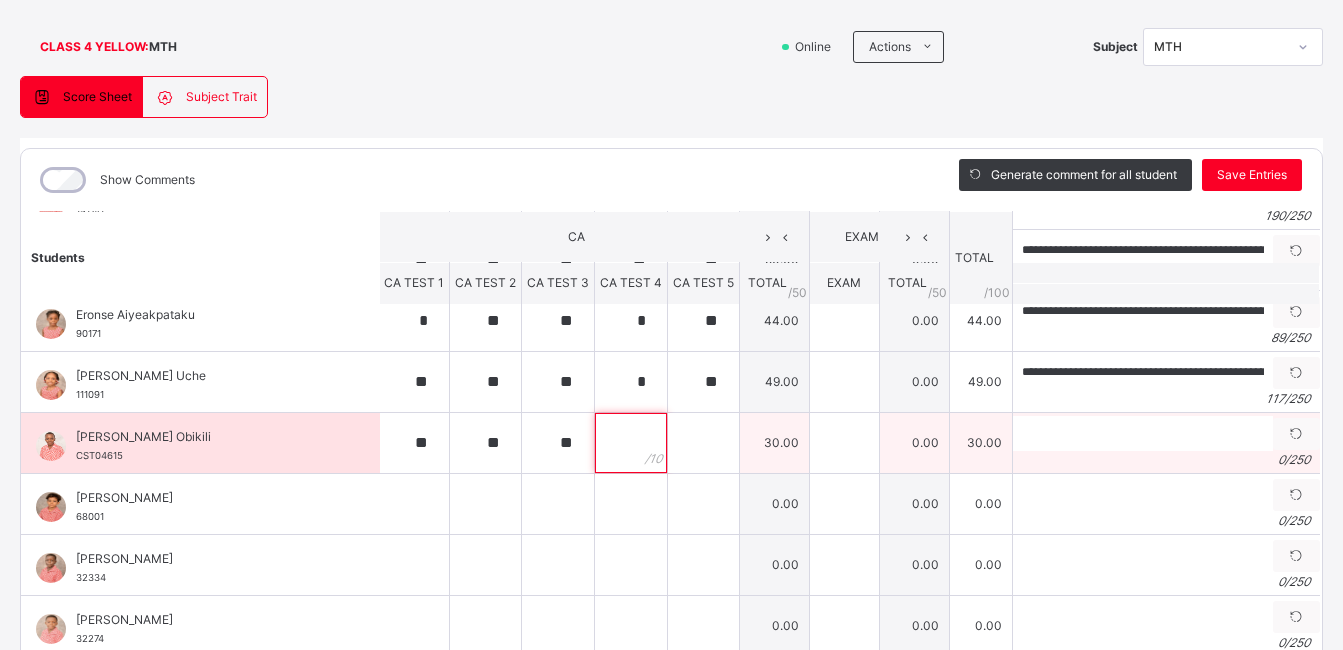 click at bounding box center (631, 443) 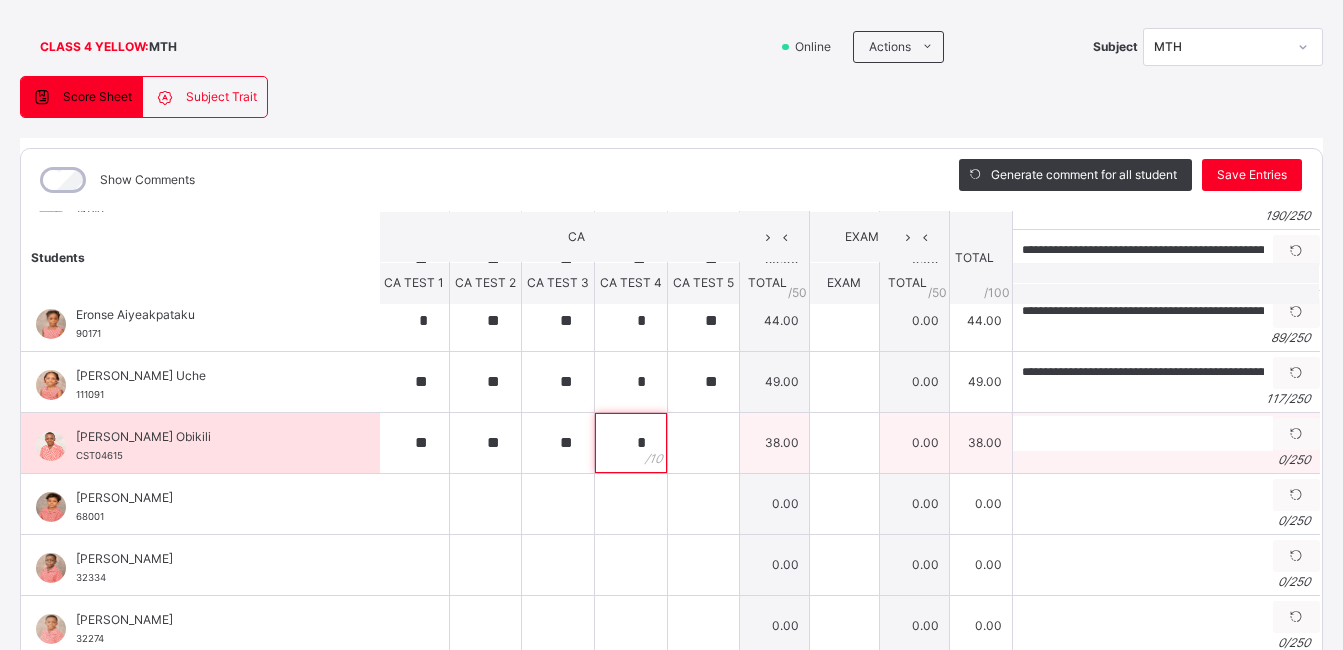 type on "*" 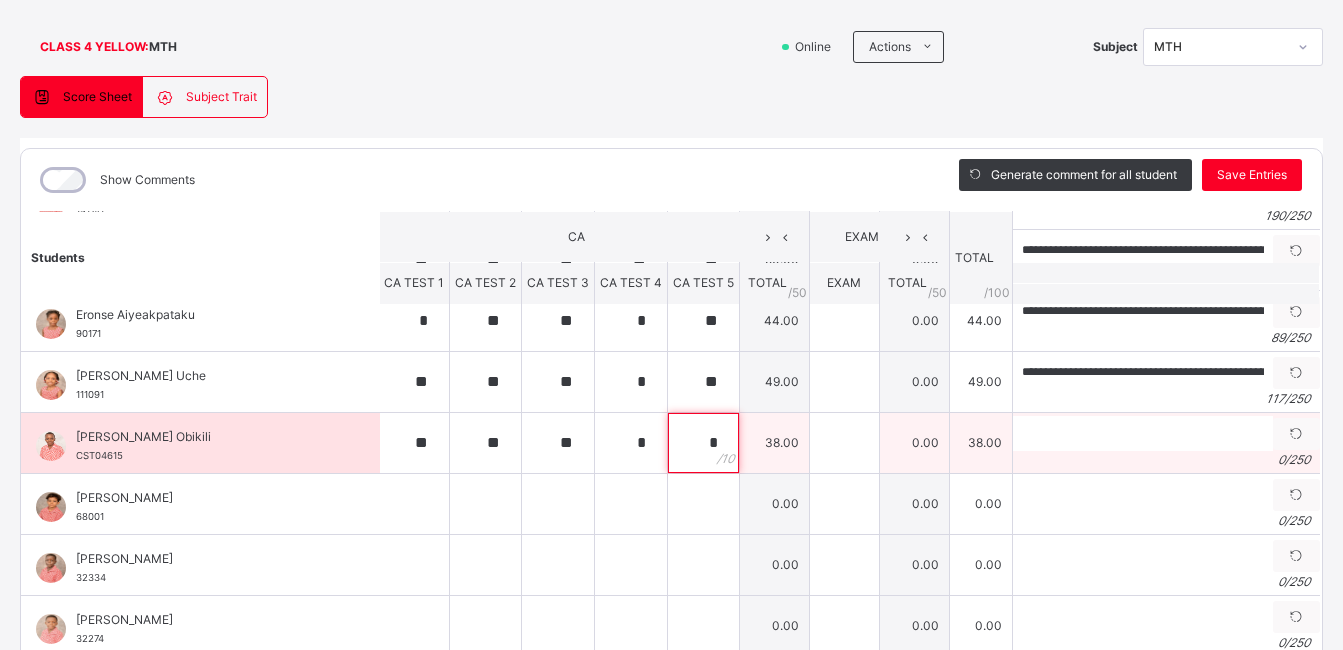 click on "*" at bounding box center [703, 443] 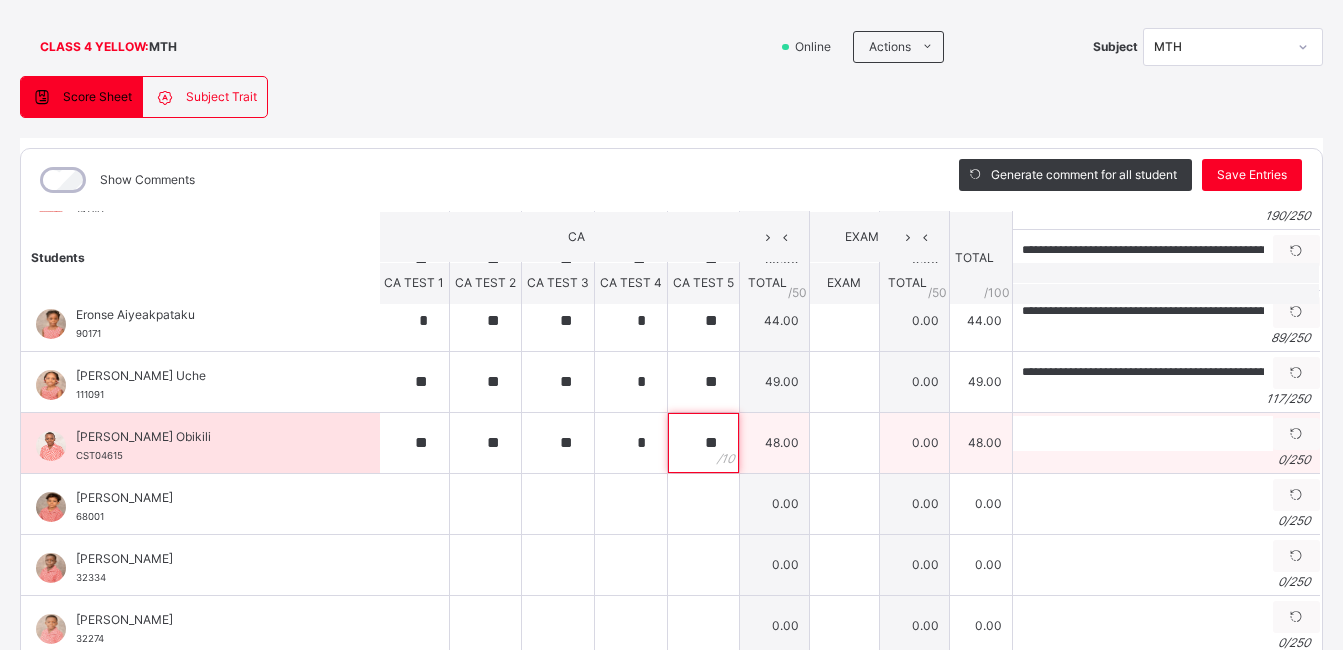 type on "**" 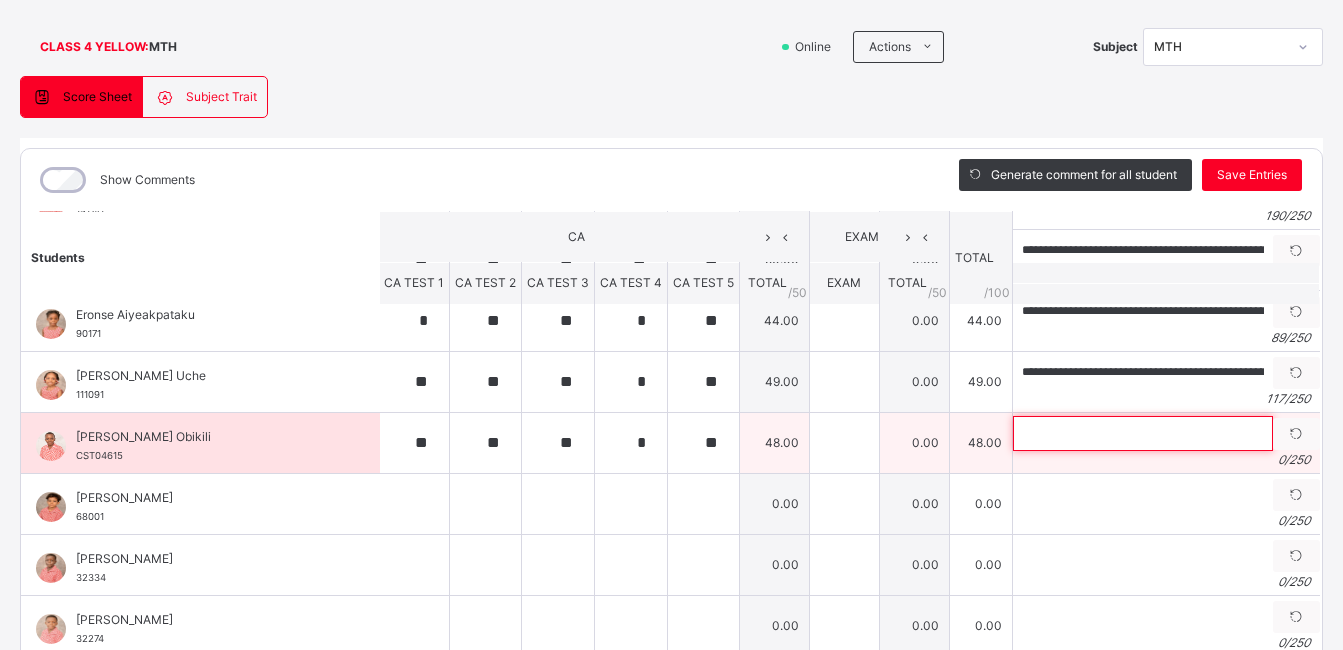click at bounding box center (1143, 433) 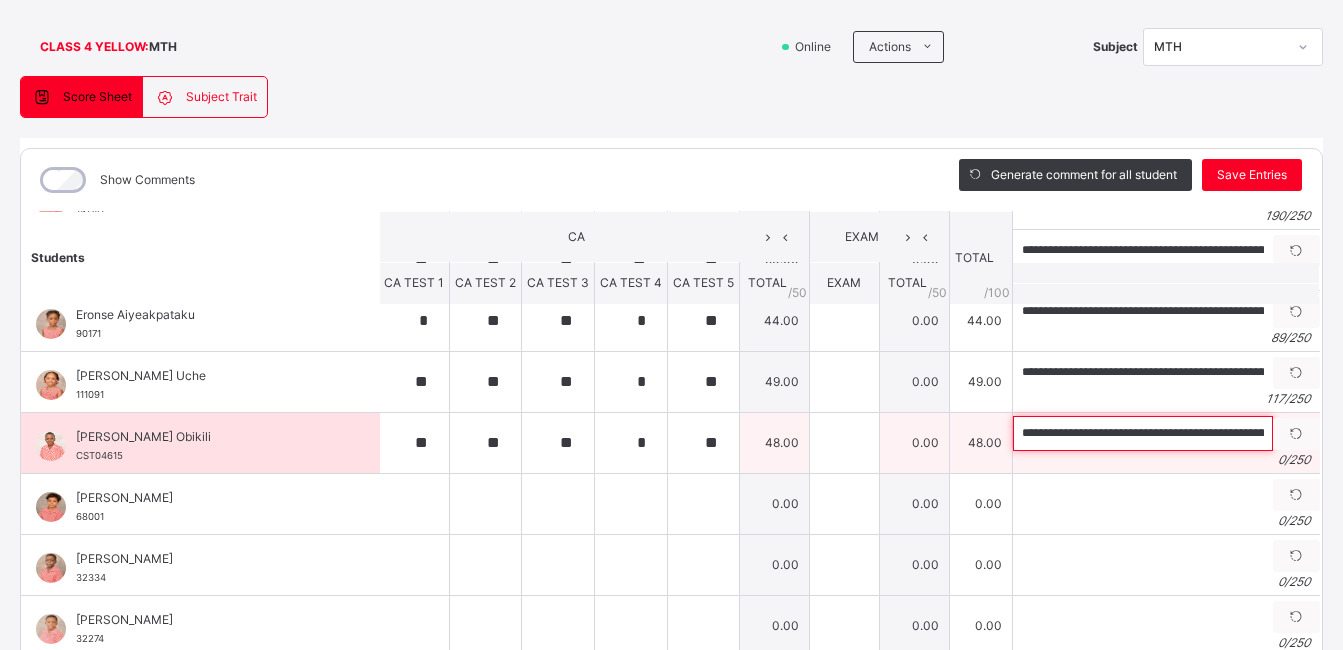 scroll, scrollTop: 0, scrollLeft: 955, axis: horizontal 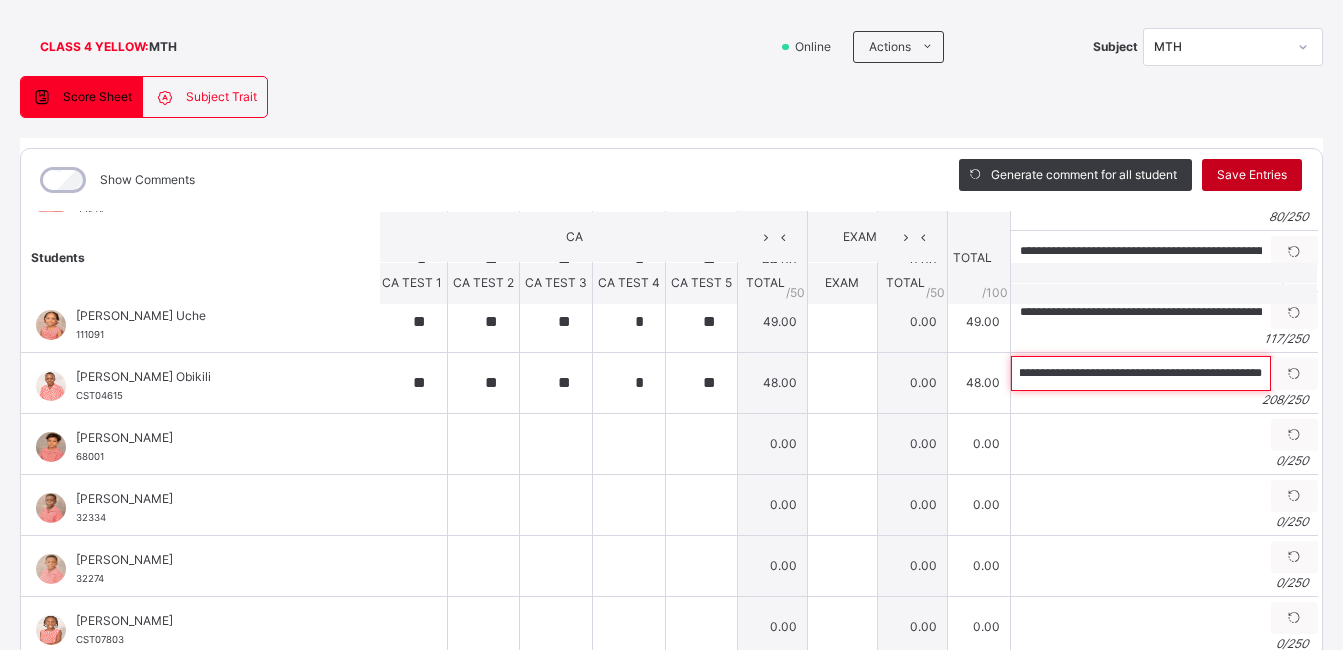 type on "**********" 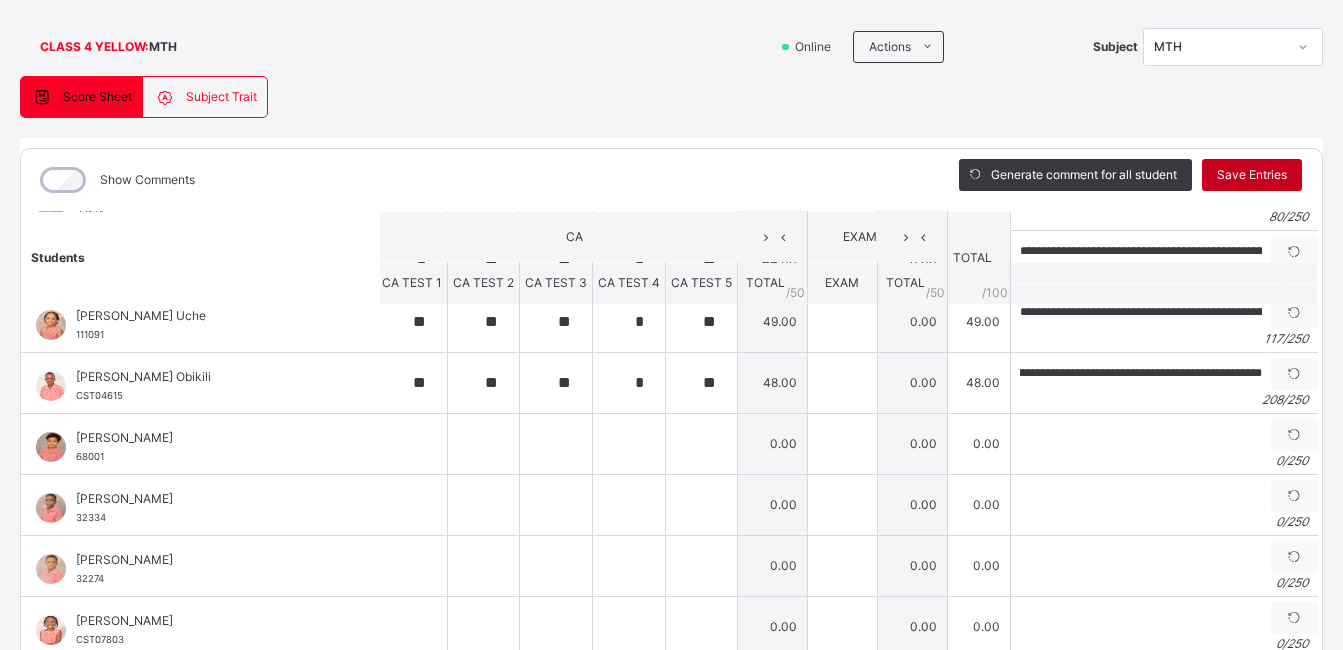 scroll, scrollTop: 0, scrollLeft: 0, axis: both 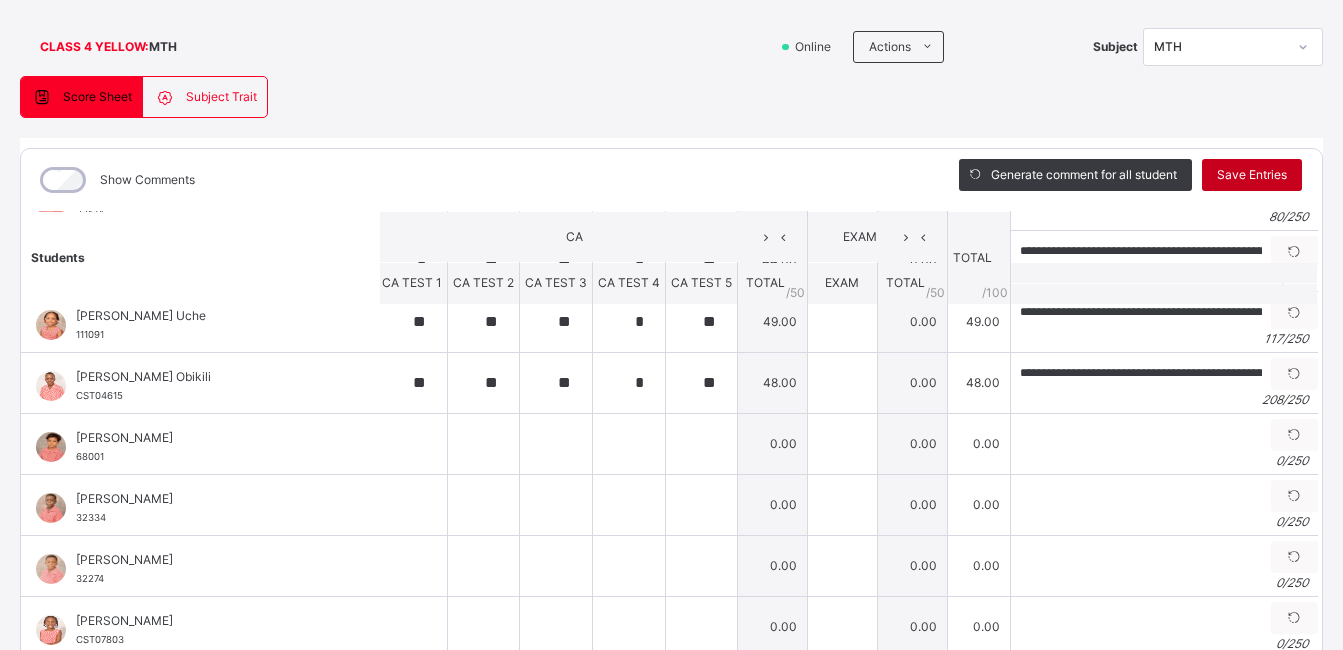 click on "Save Entries" at bounding box center (1252, 175) 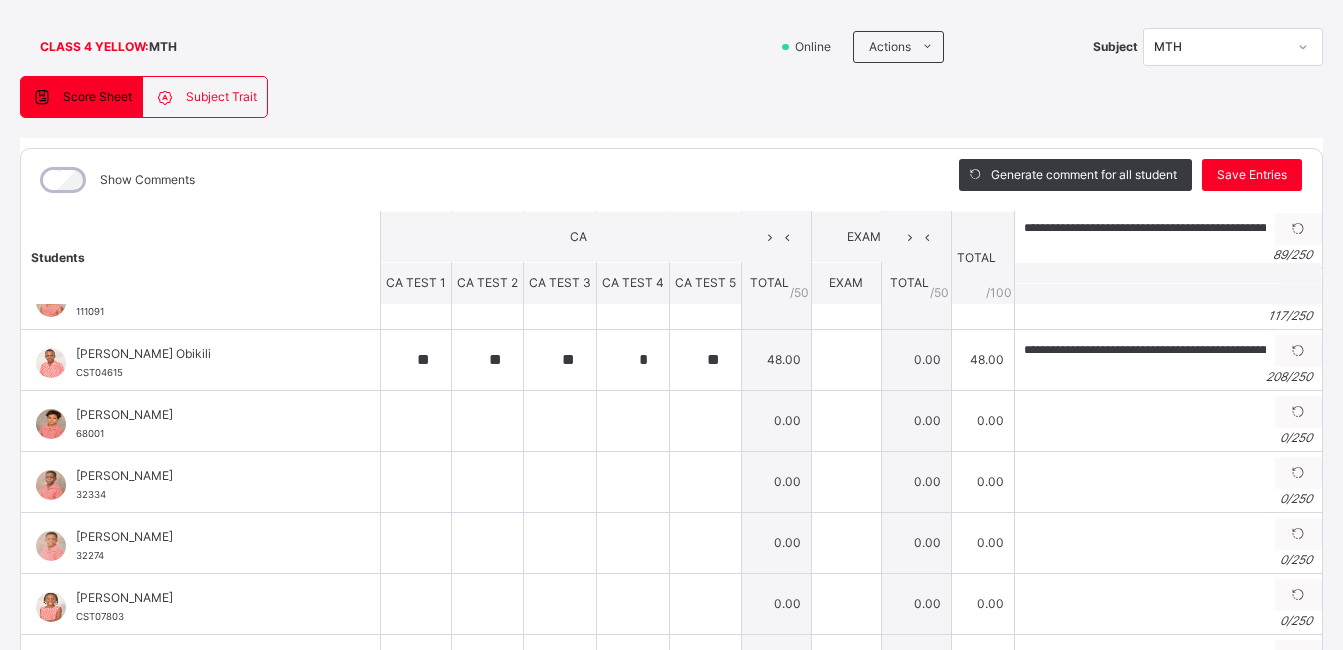 scroll, scrollTop: 584, scrollLeft: 0, axis: vertical 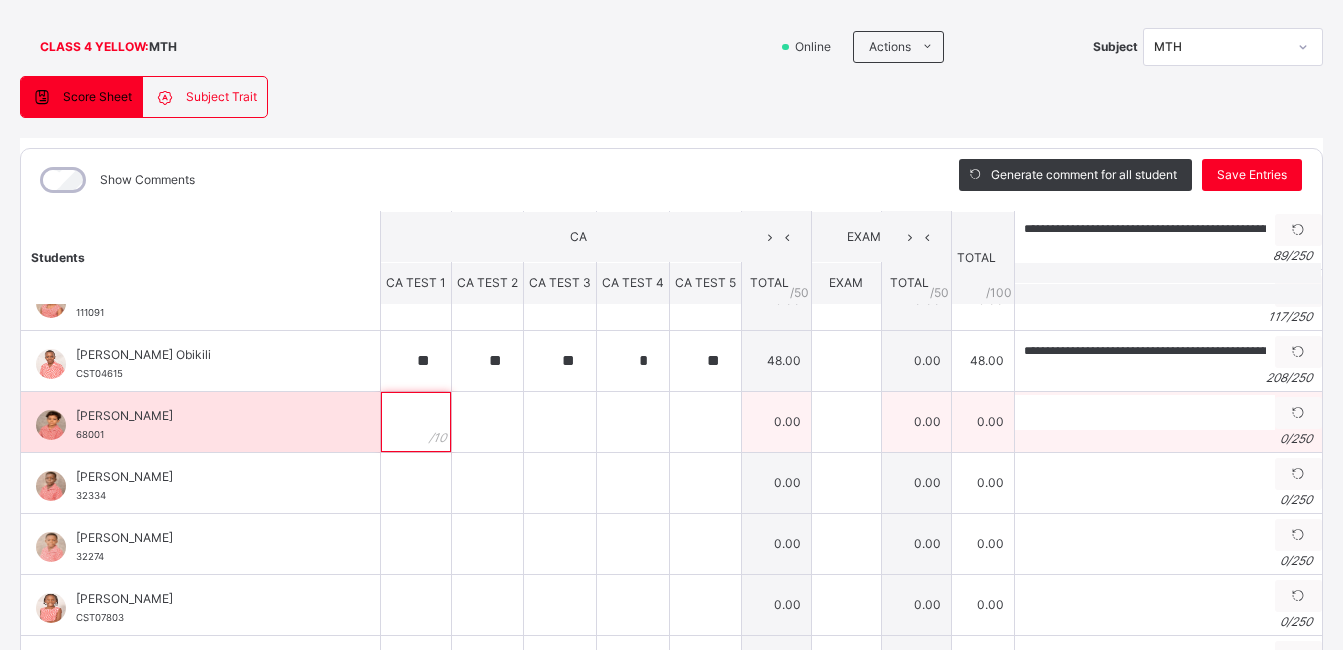 click at bounding box center [416, 422] 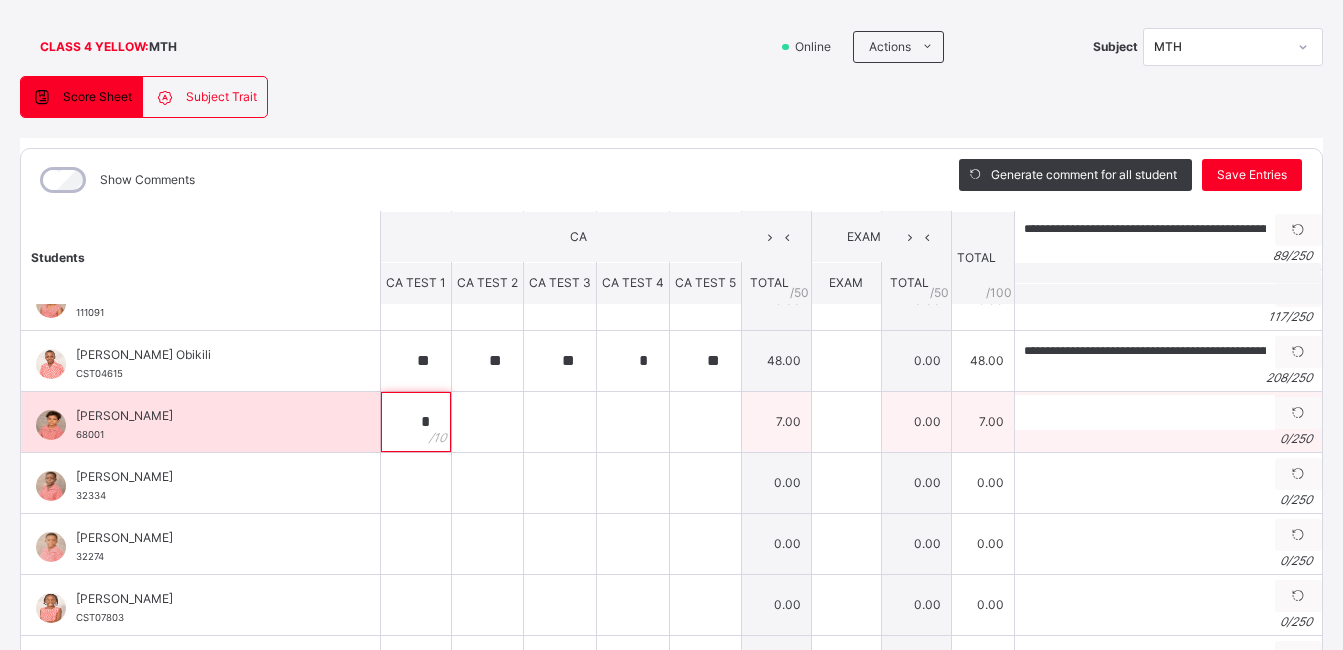 type on "*" 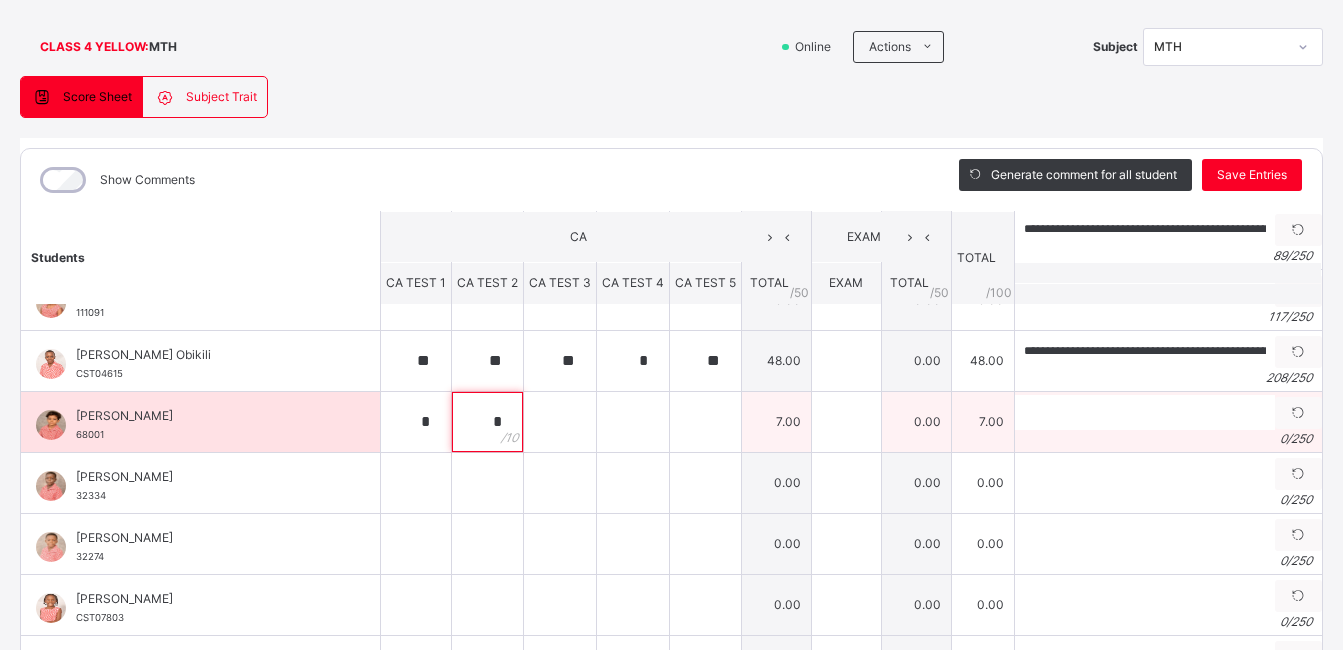 click on "*" at bounding box center [487, 422] 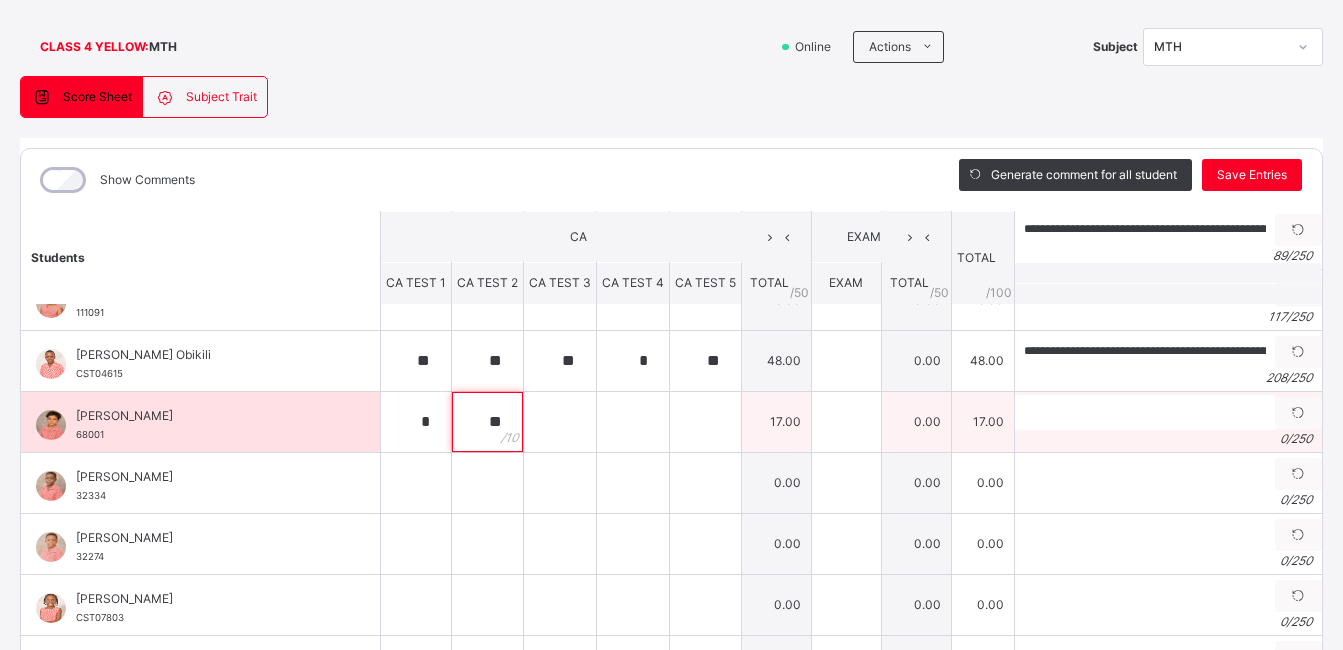 type on "**" 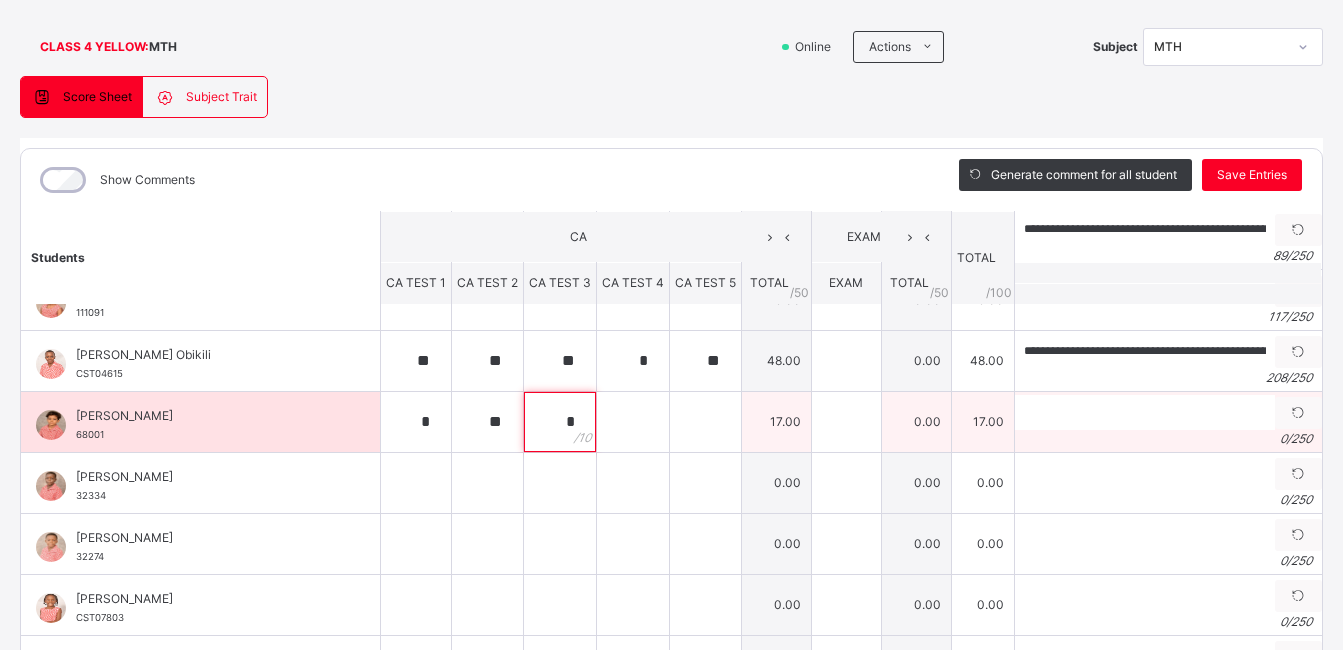 click on "*" at bounding box center (560, 422) 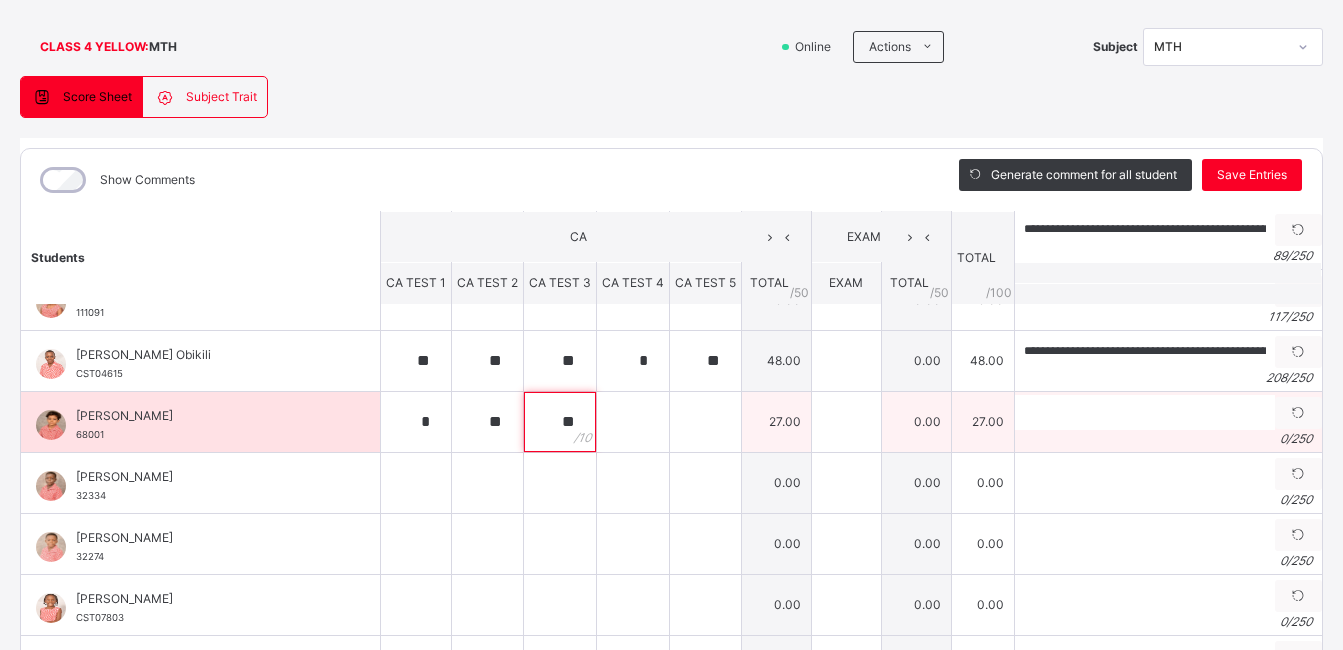 type on "**" 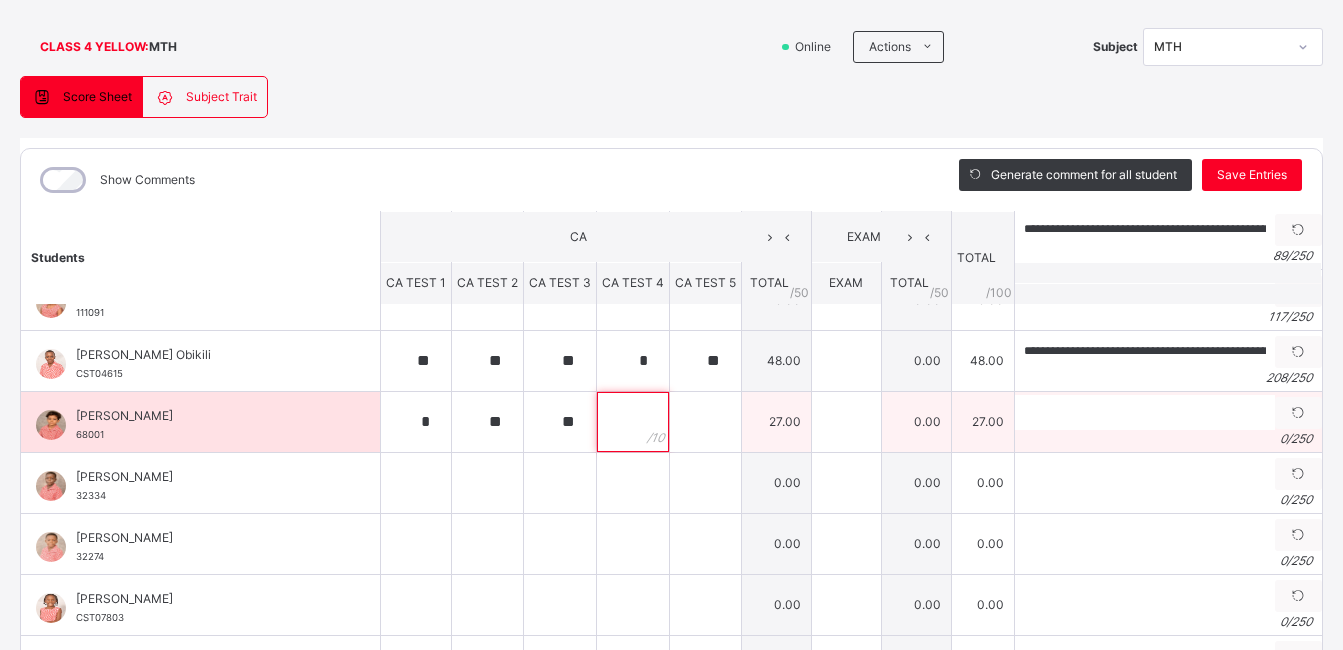 click at bounding box center (633, 422) 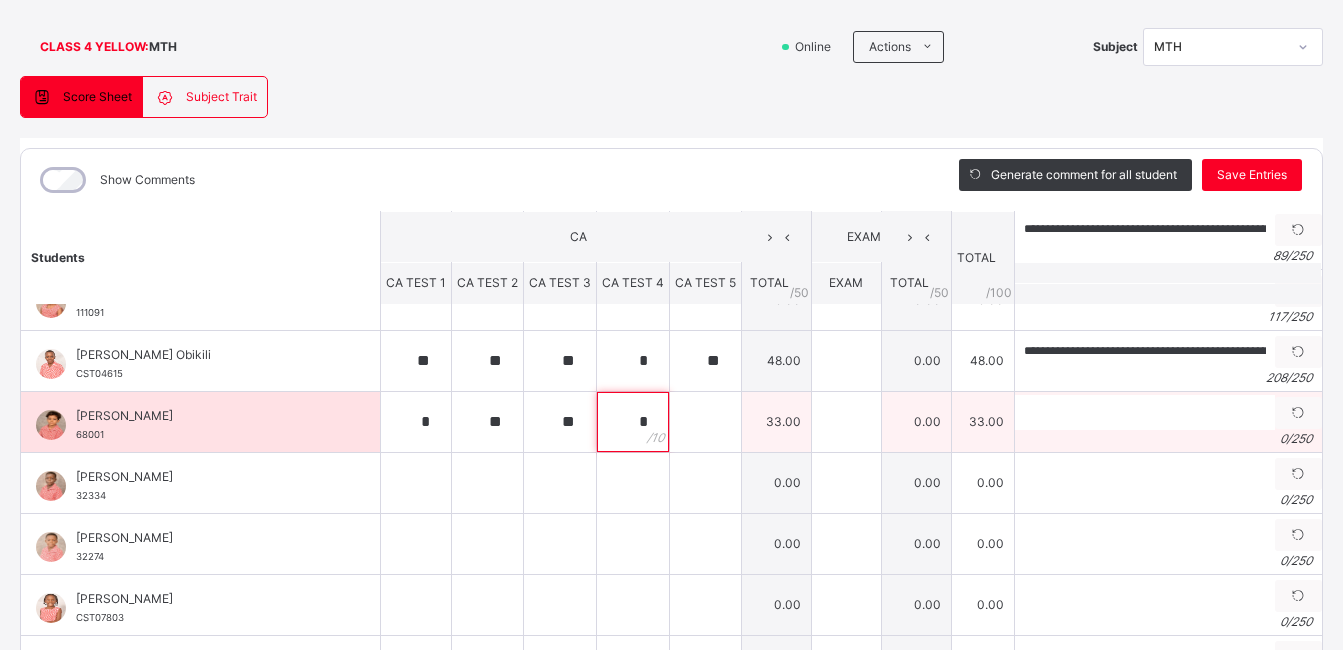 type on "*" 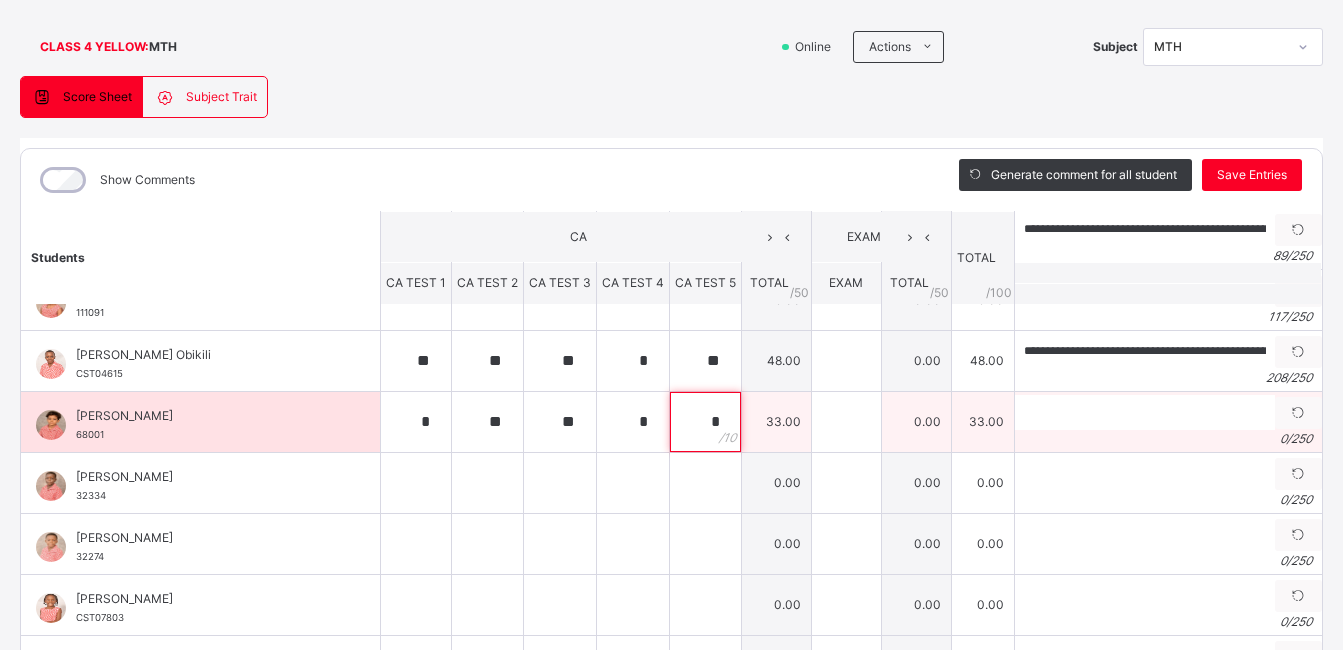 click on "*" at bounding box center (705, 422) 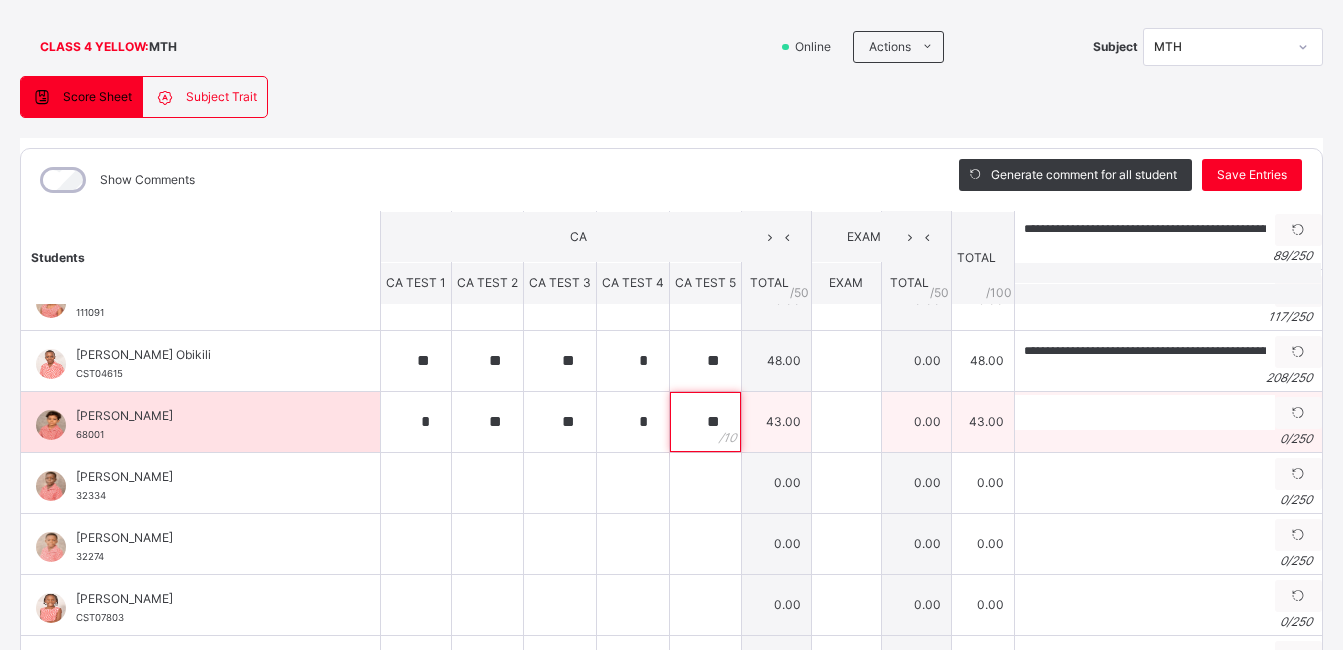 type on "**" 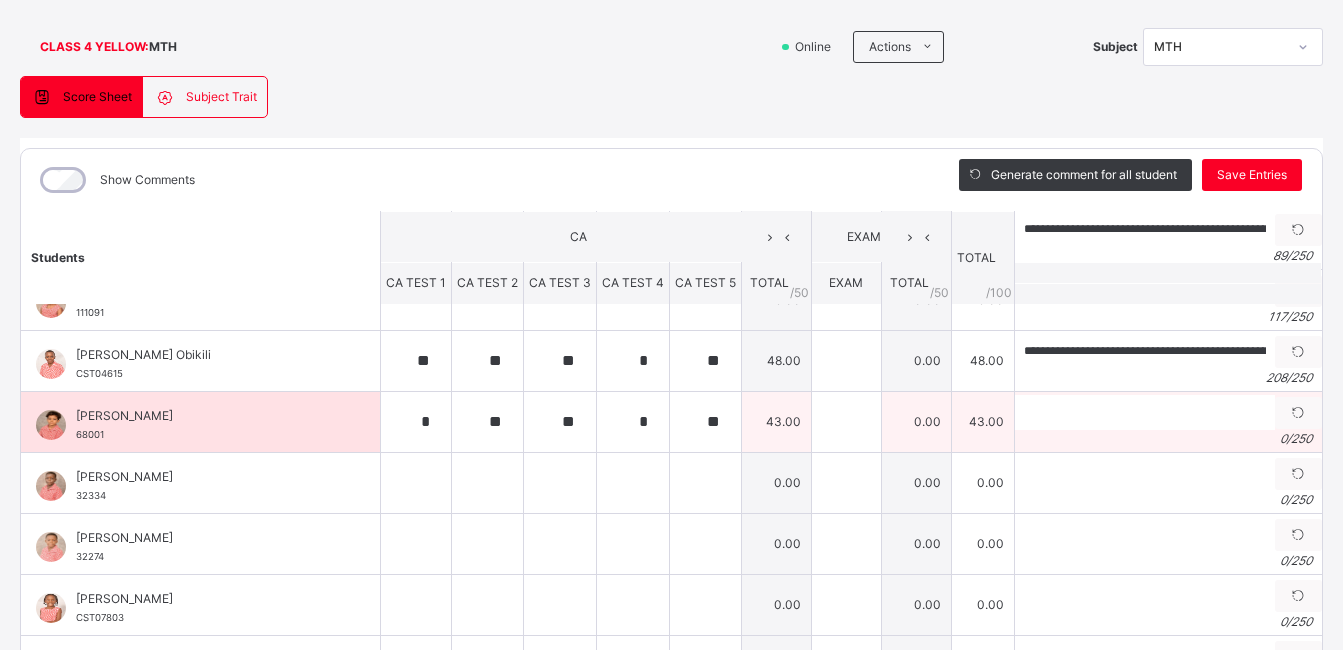 click on "0 / 250" at bounding box center (1168, 439) 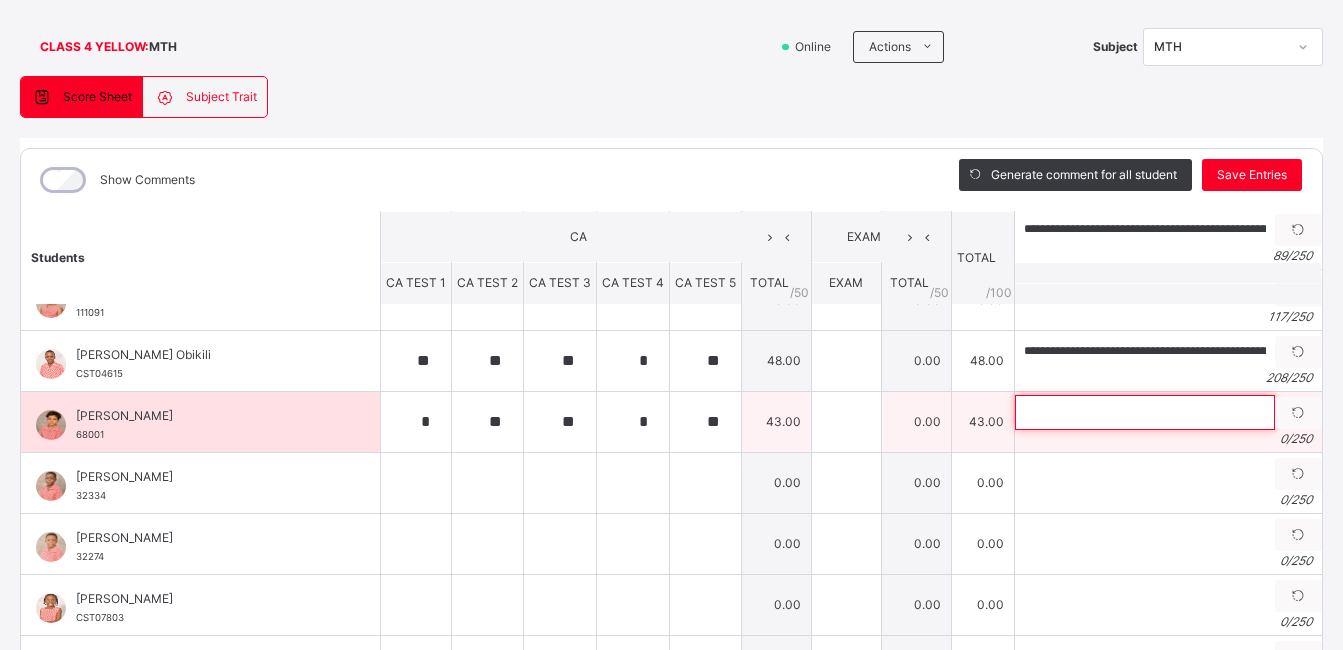 click at bounding box center (1145, 412) 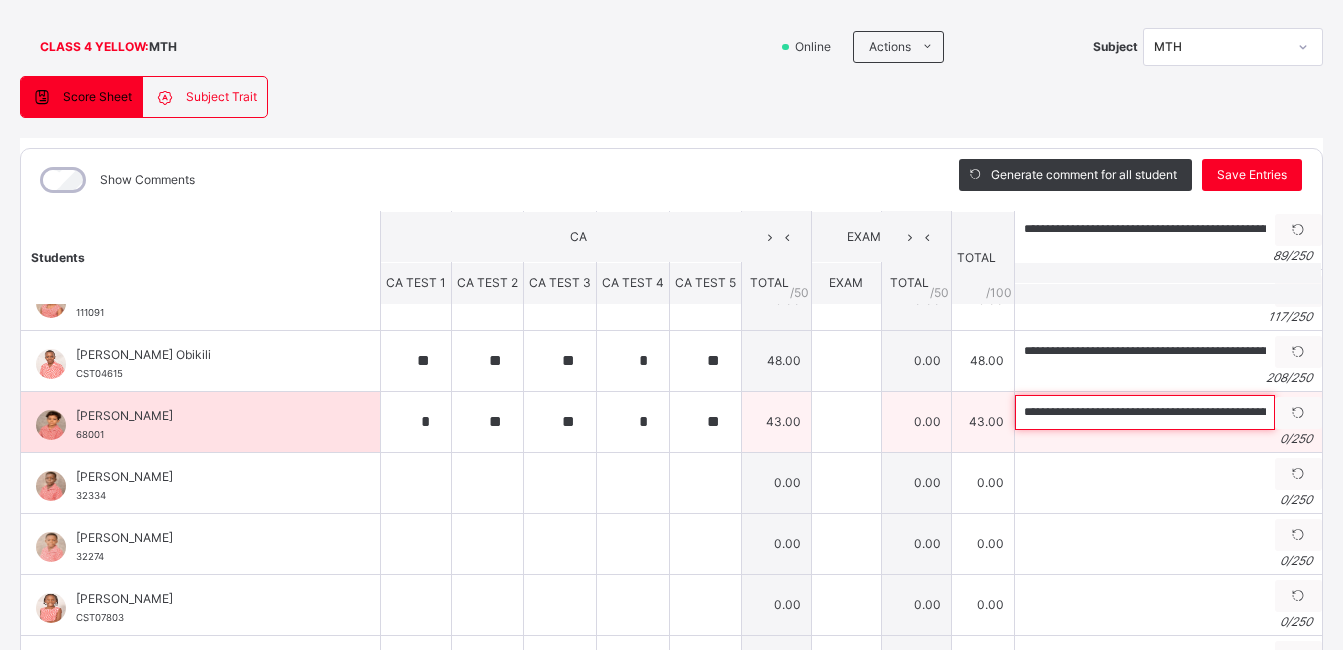scroll, scrollTop: 0, scrollLeft: 492, axis: horizontal 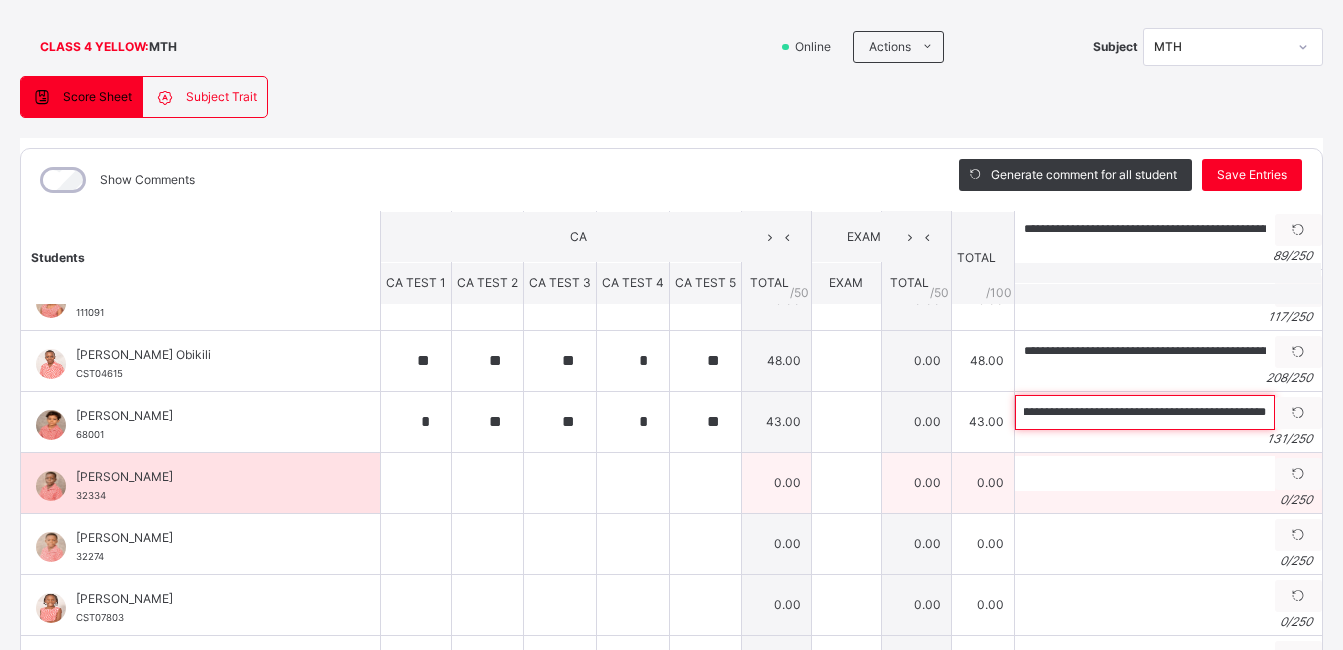 type on "**********" 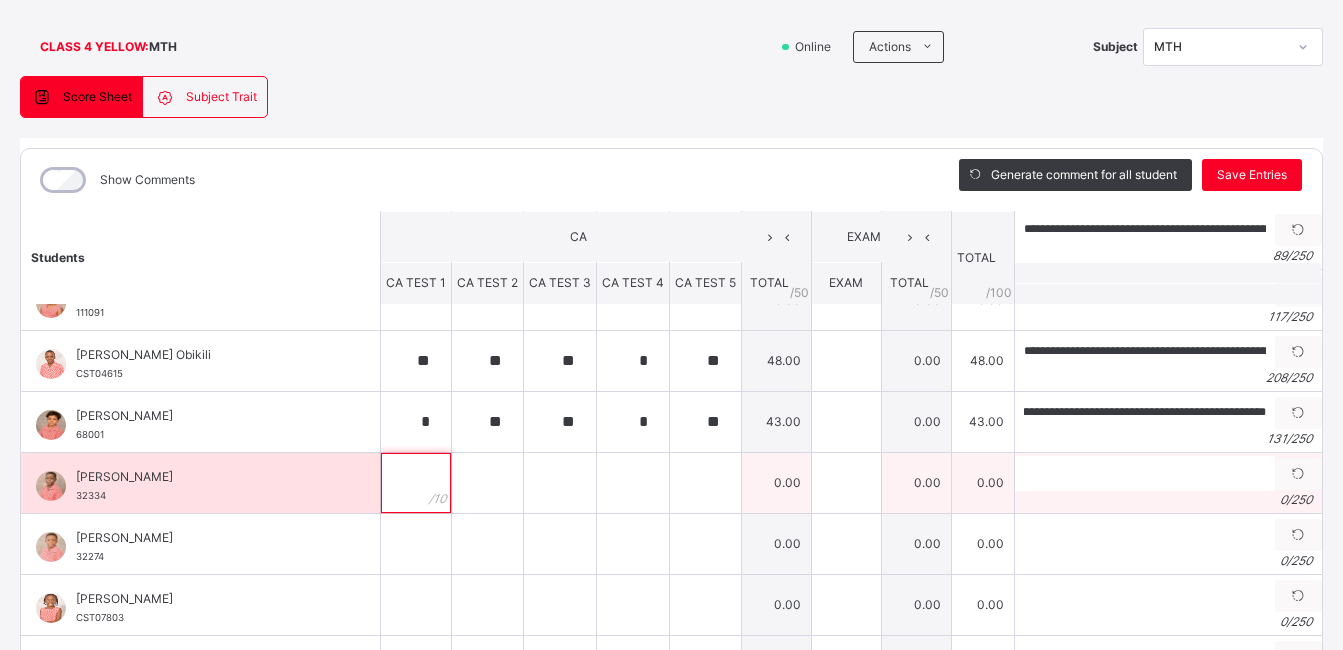 scroll, scrollTop: 0, scrollLeft: 0, axis: both 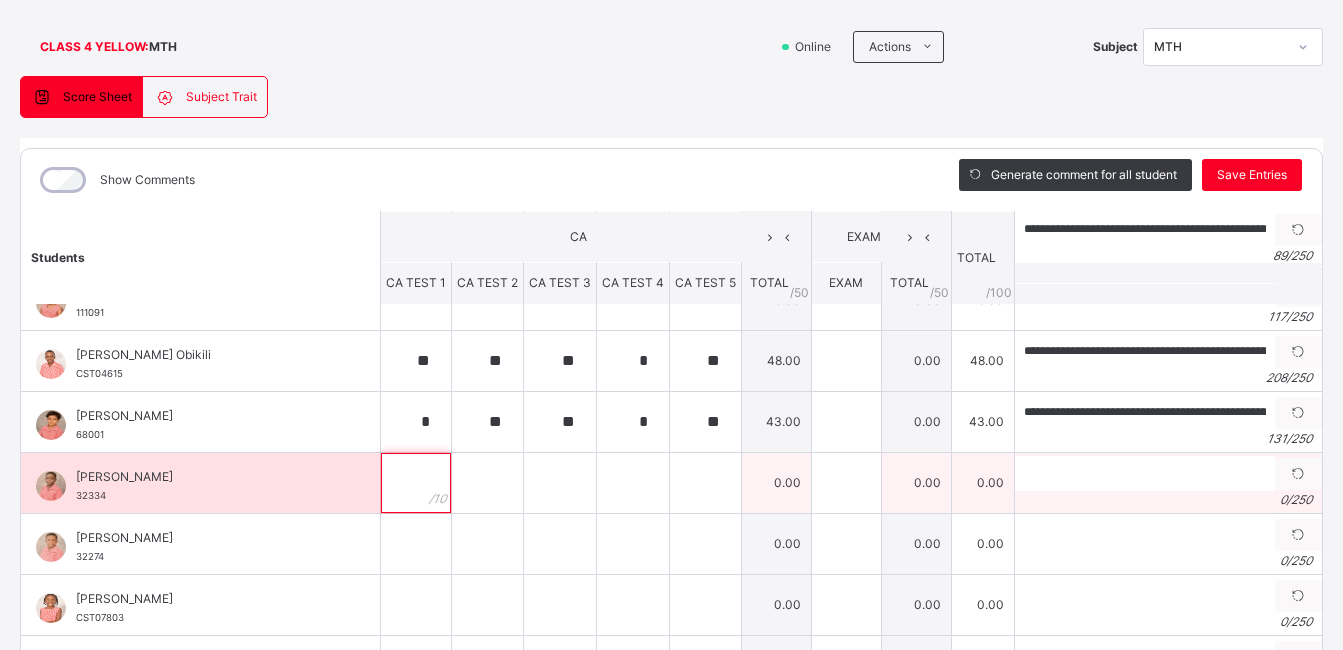 click at bounding box center (416, 483) 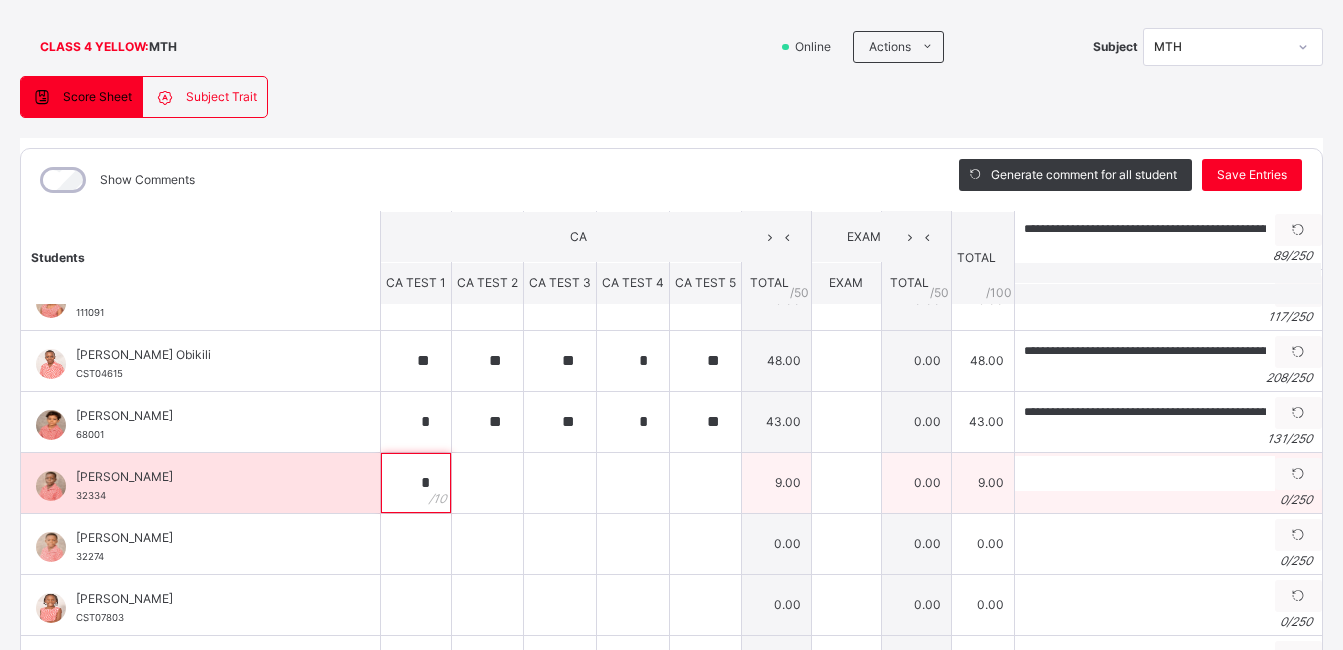 type on "*" 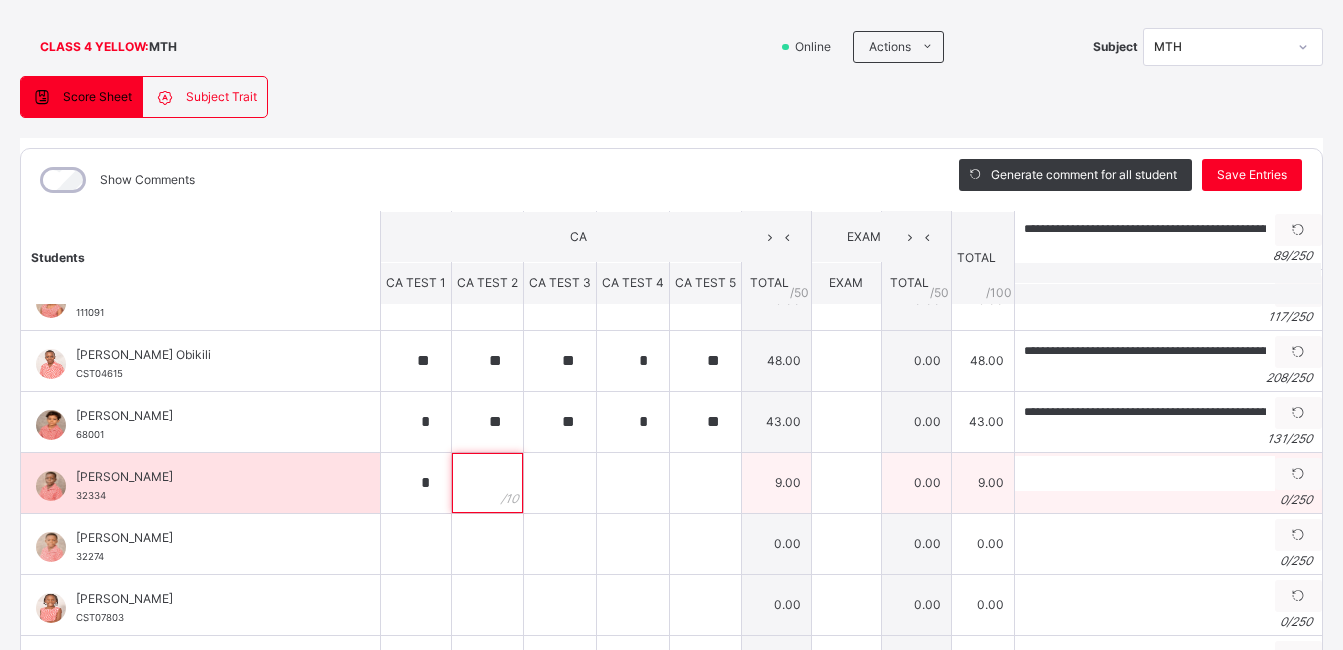 click at bounding box center (487, 483) 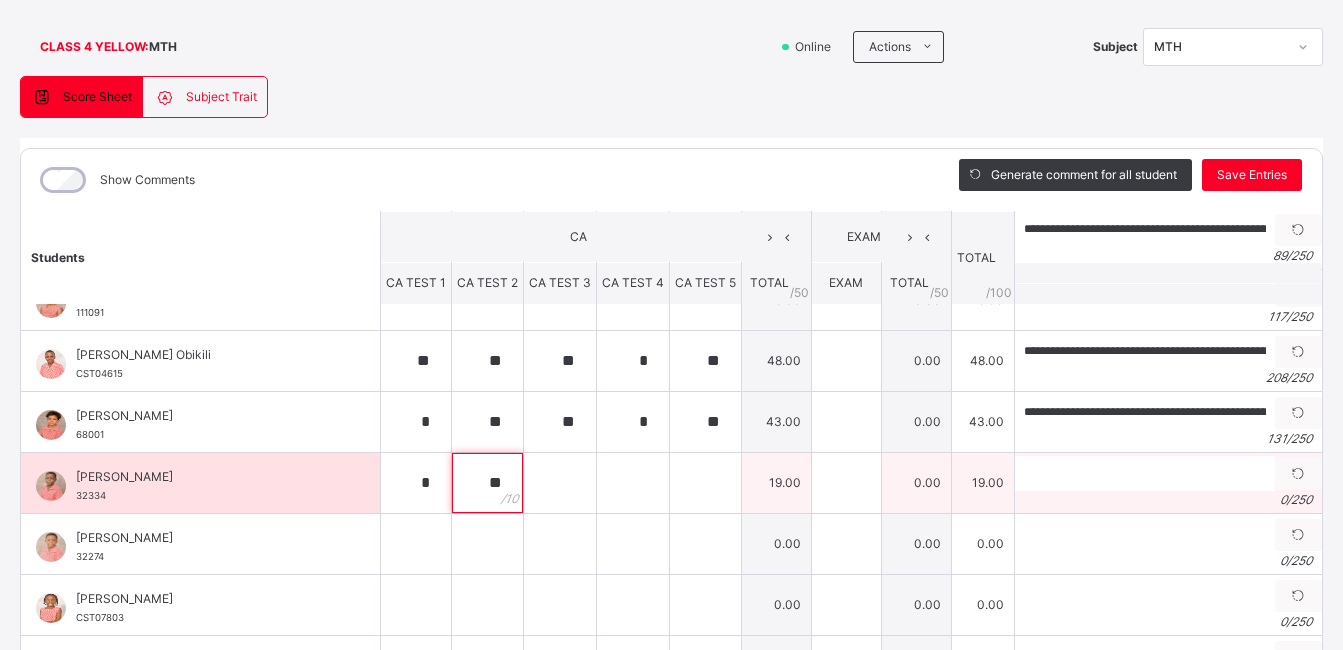 type on "**" 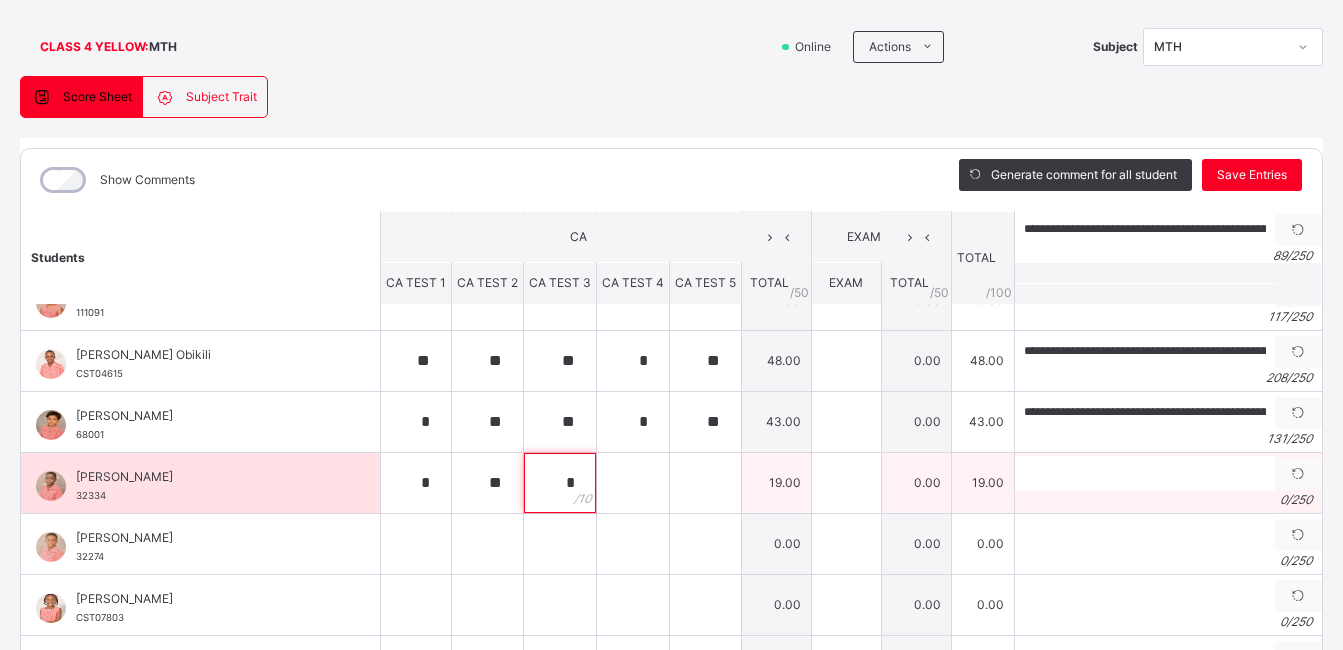 click on "*" at bounding box center (560, 483) 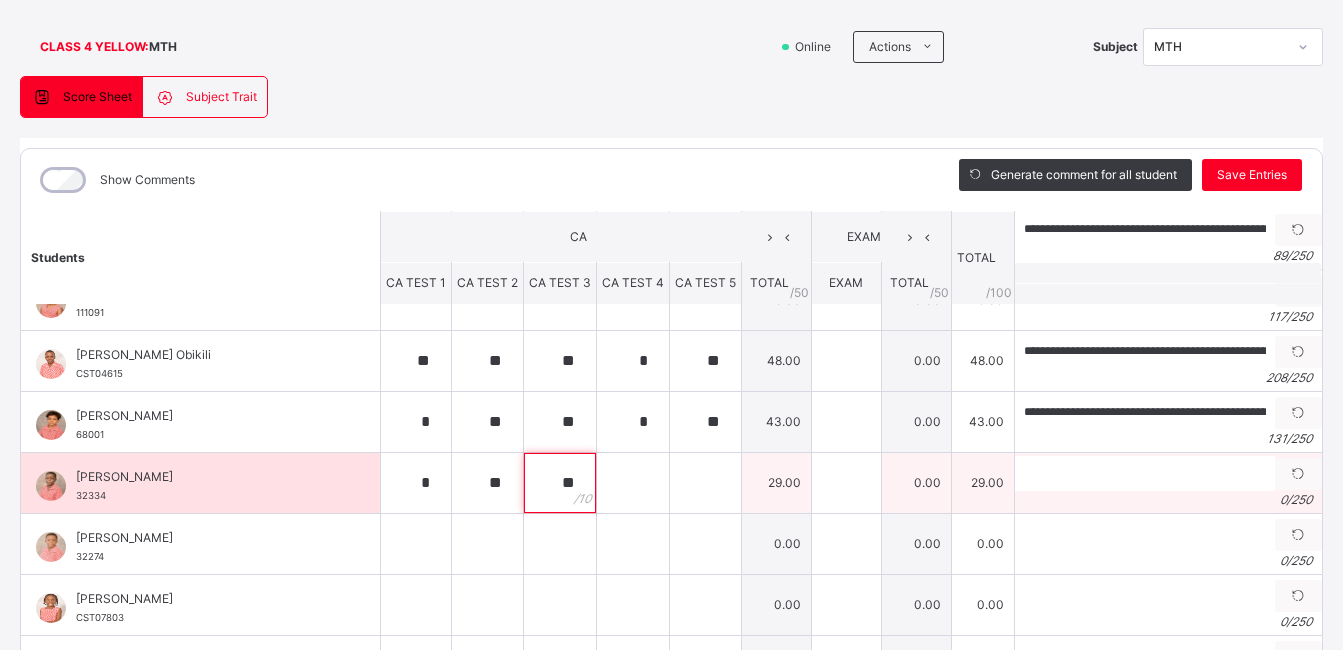 type on "**" 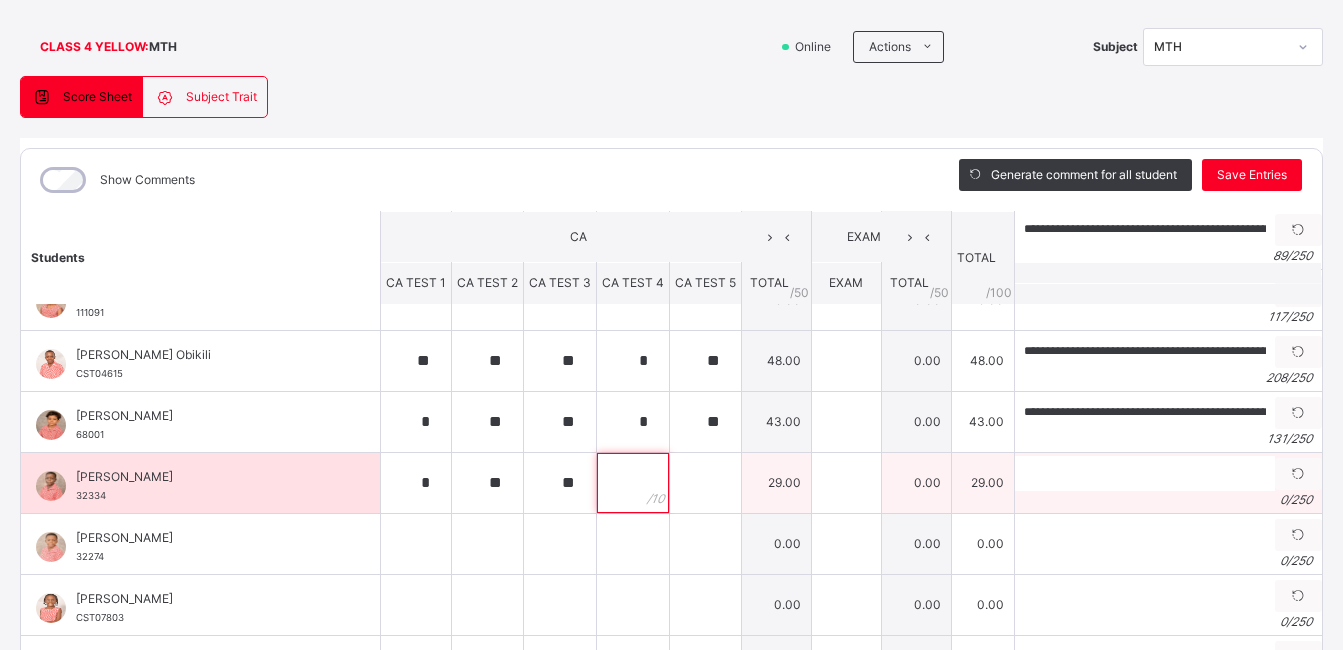 click at bounding box center [633, 483] 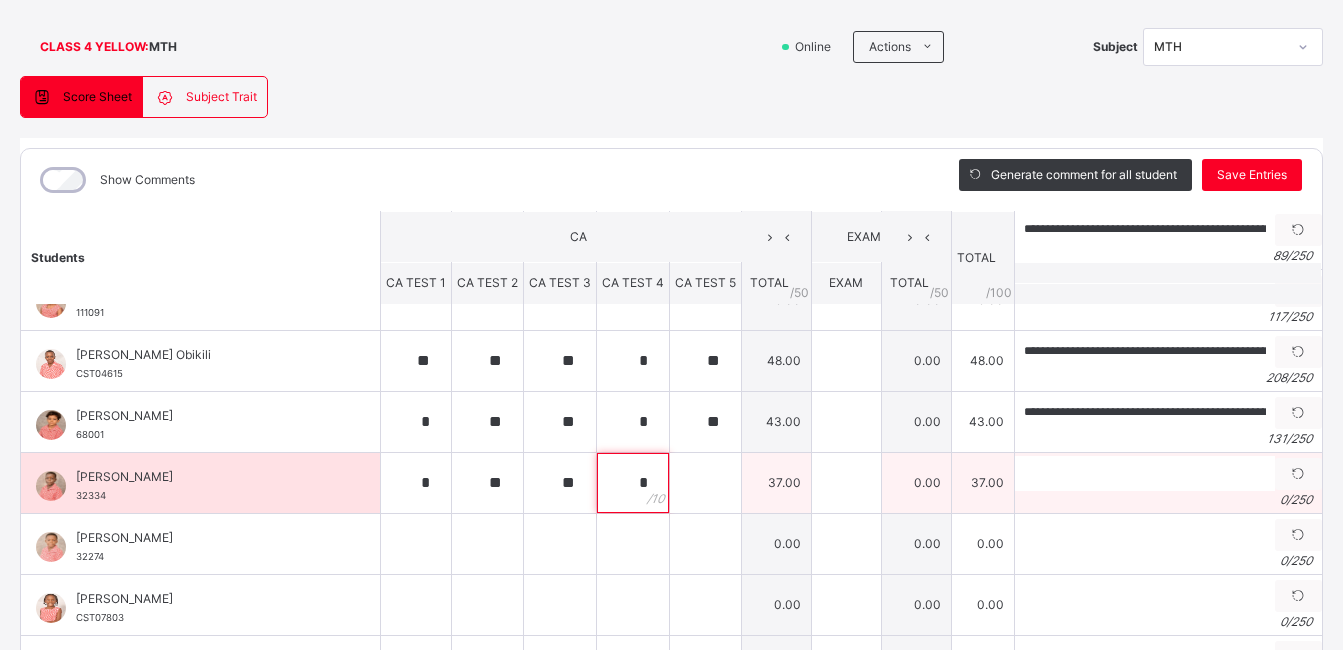 type on "*" 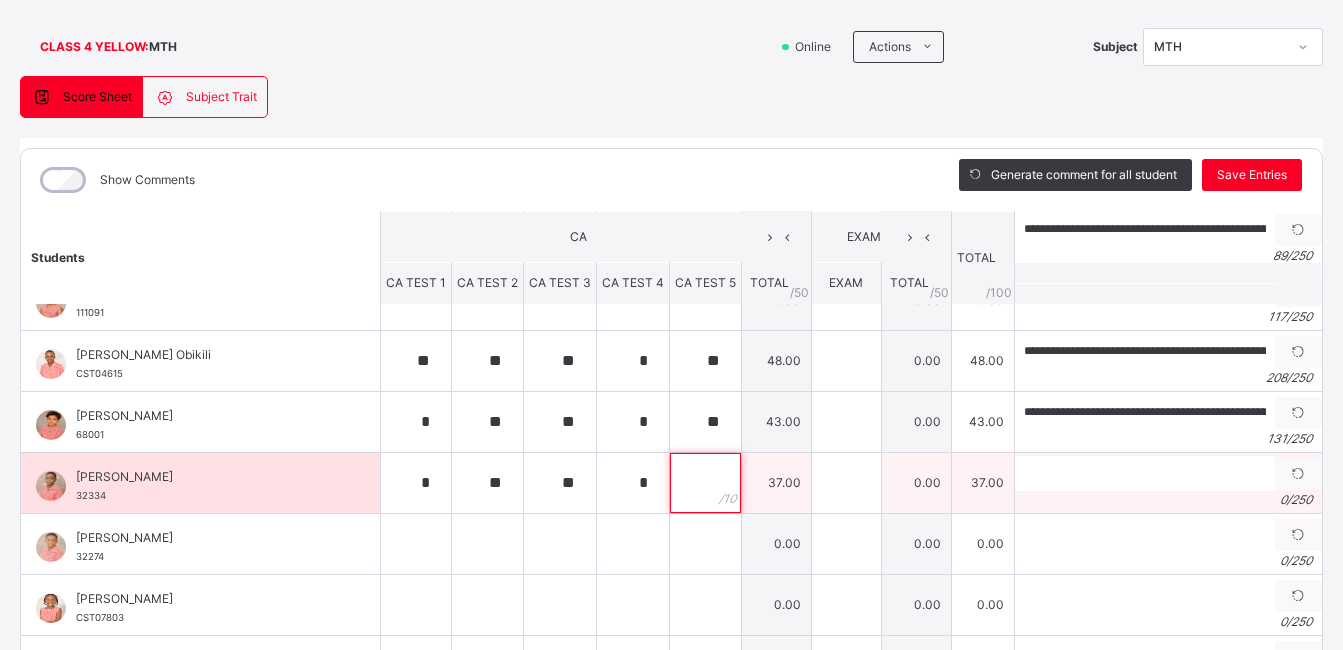 click at bounding box center [705, 483] 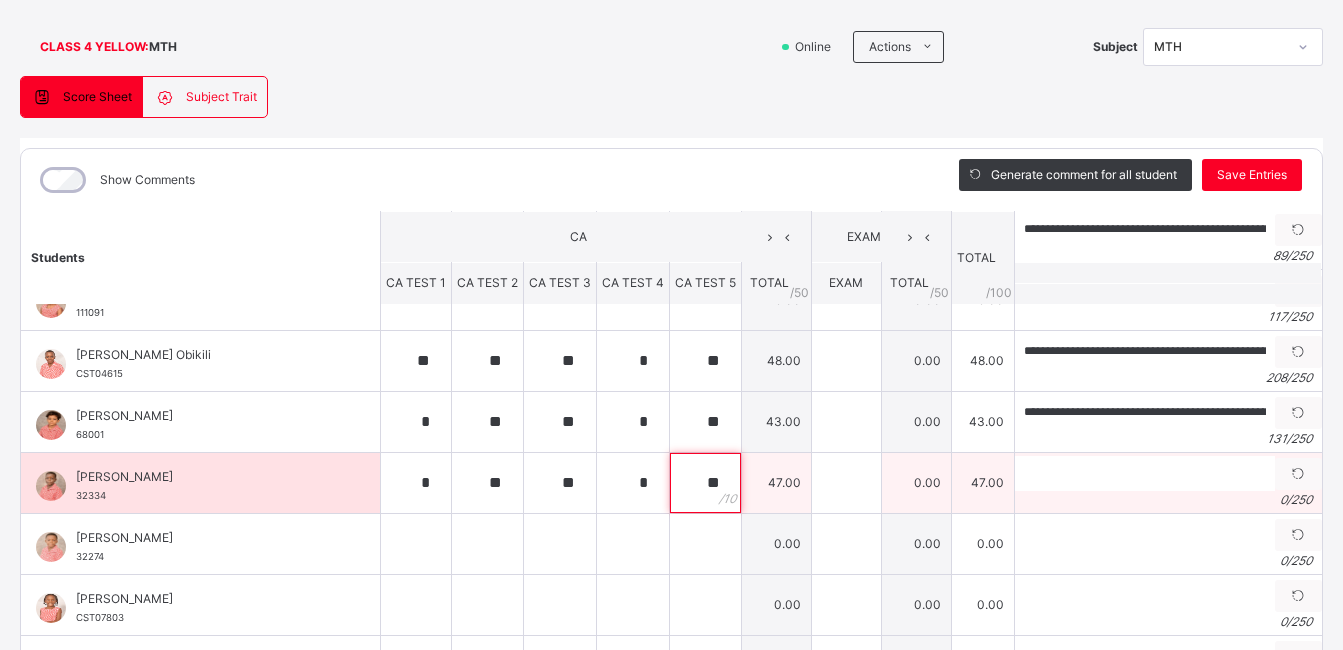 type on "**" 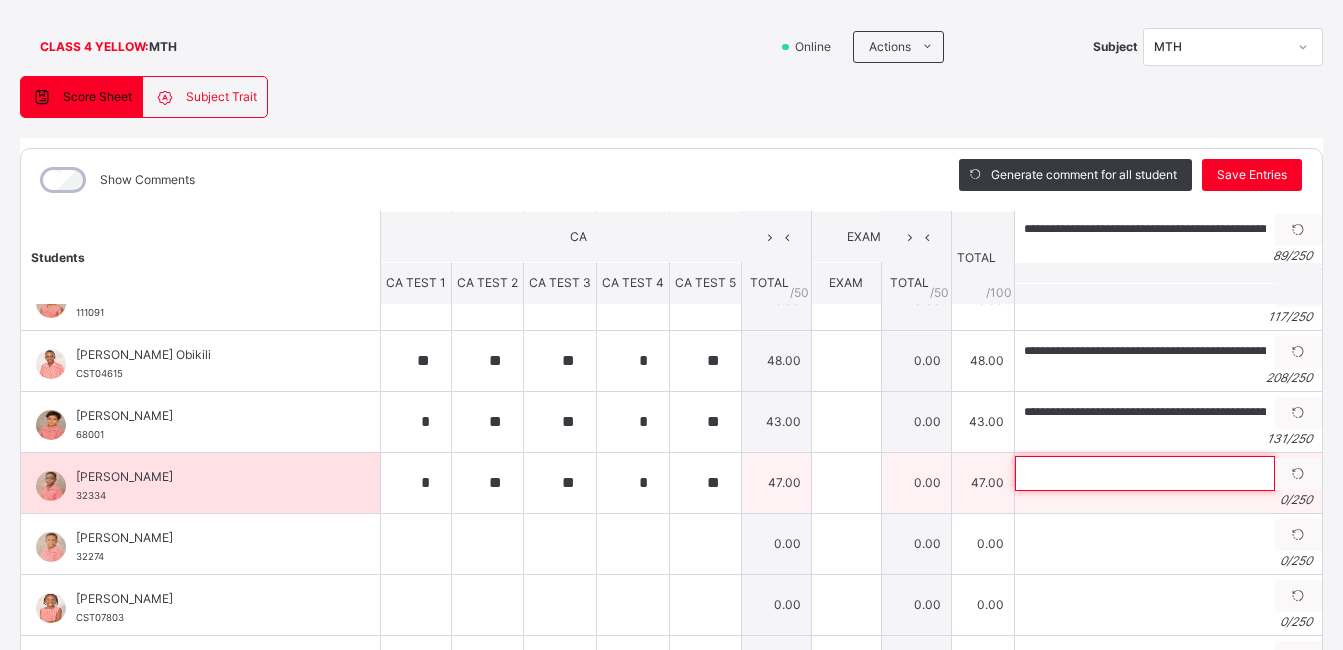 click at bounding box center [1145, 473] 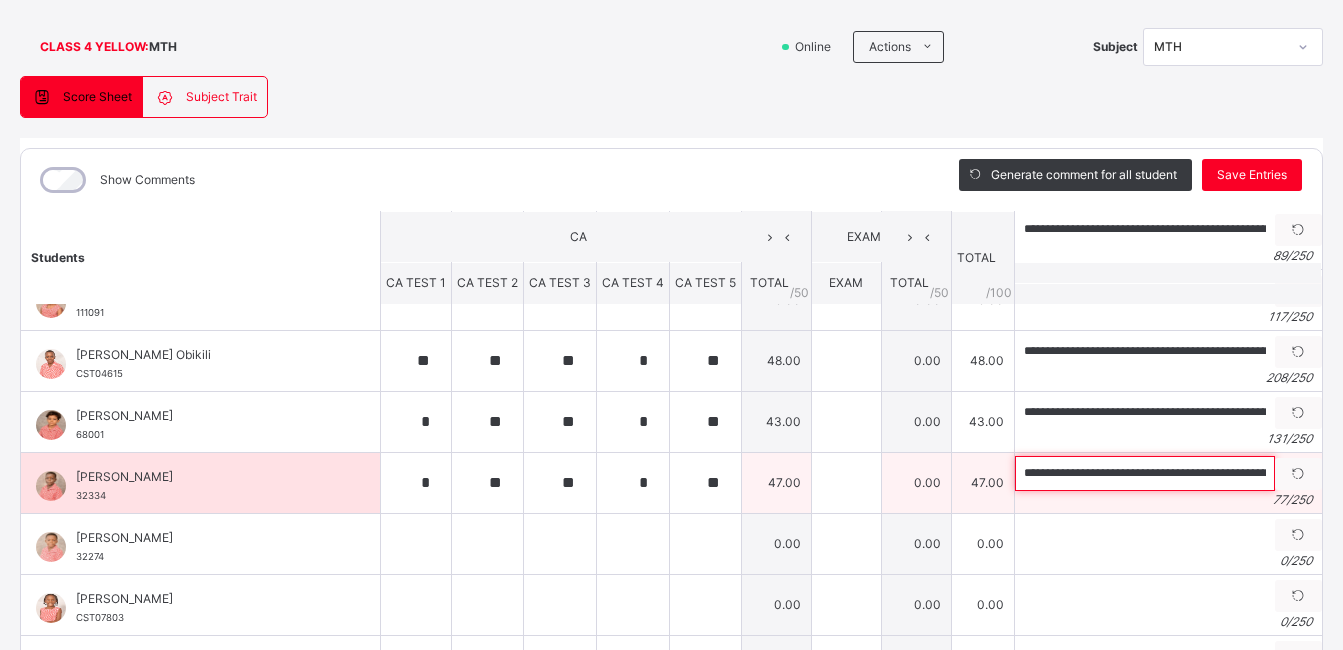 scroll, scrollTop: 0, scrollLeft: 192, axis: horizontal 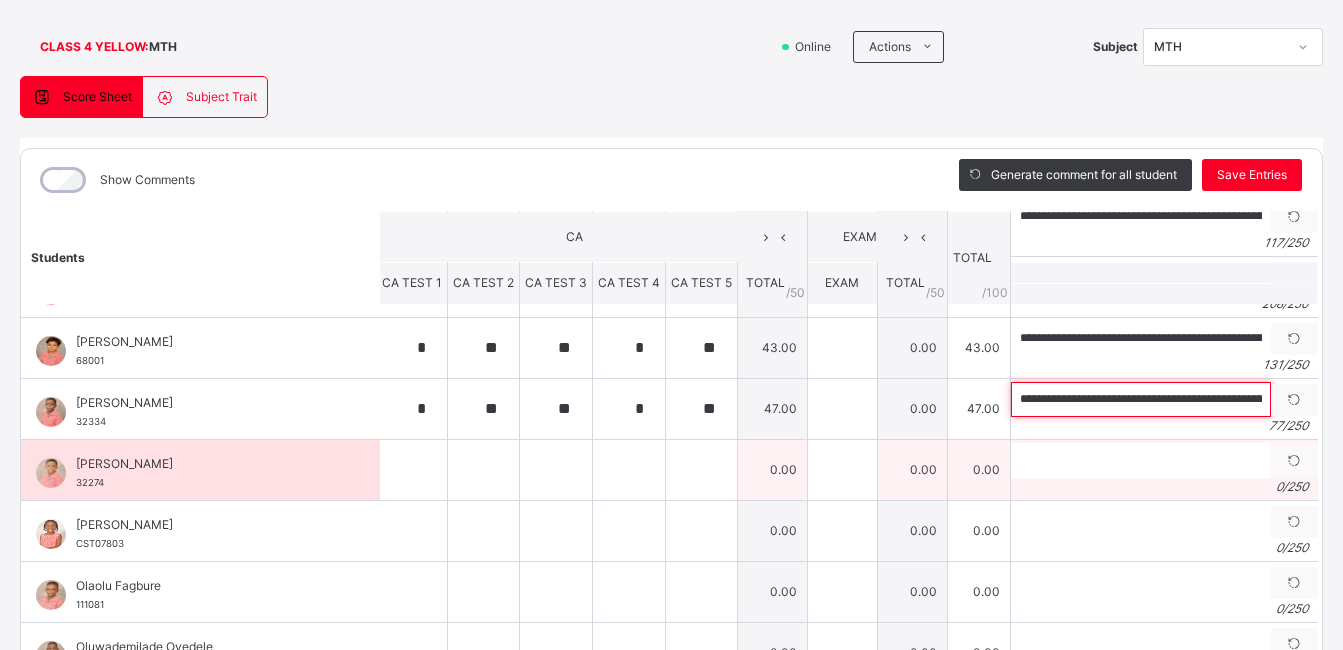 type on "**********" 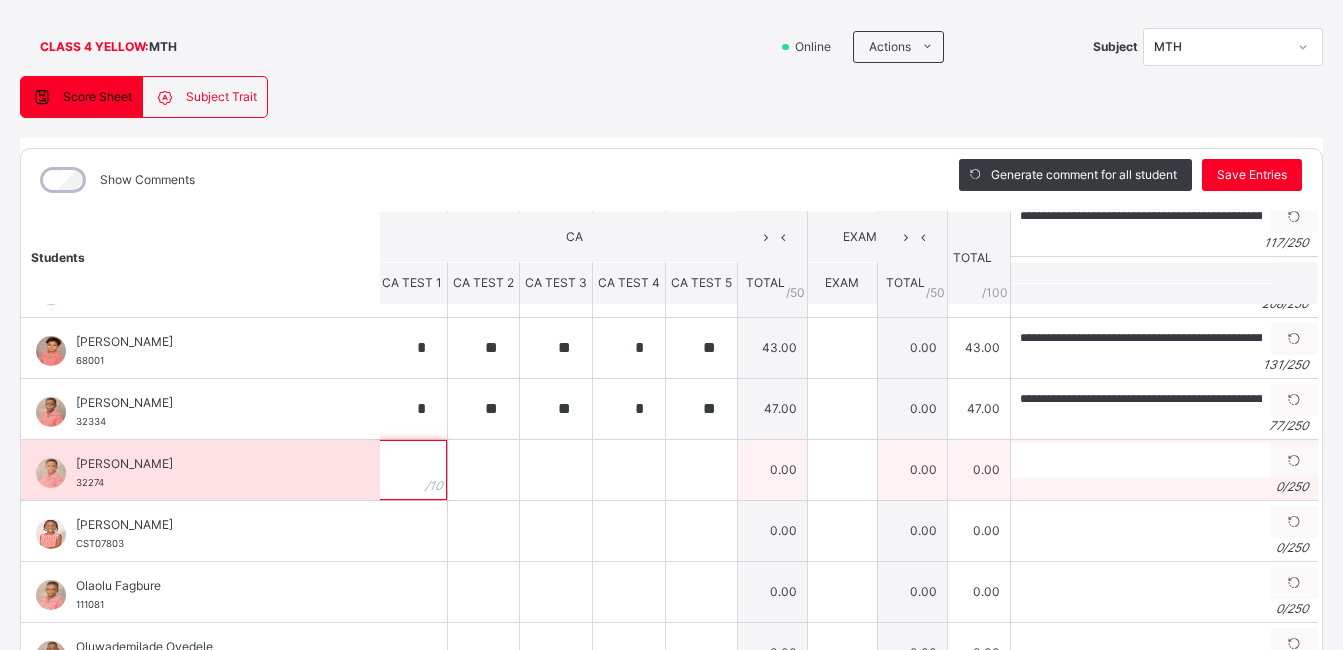 click at bounding box center [412, 470] 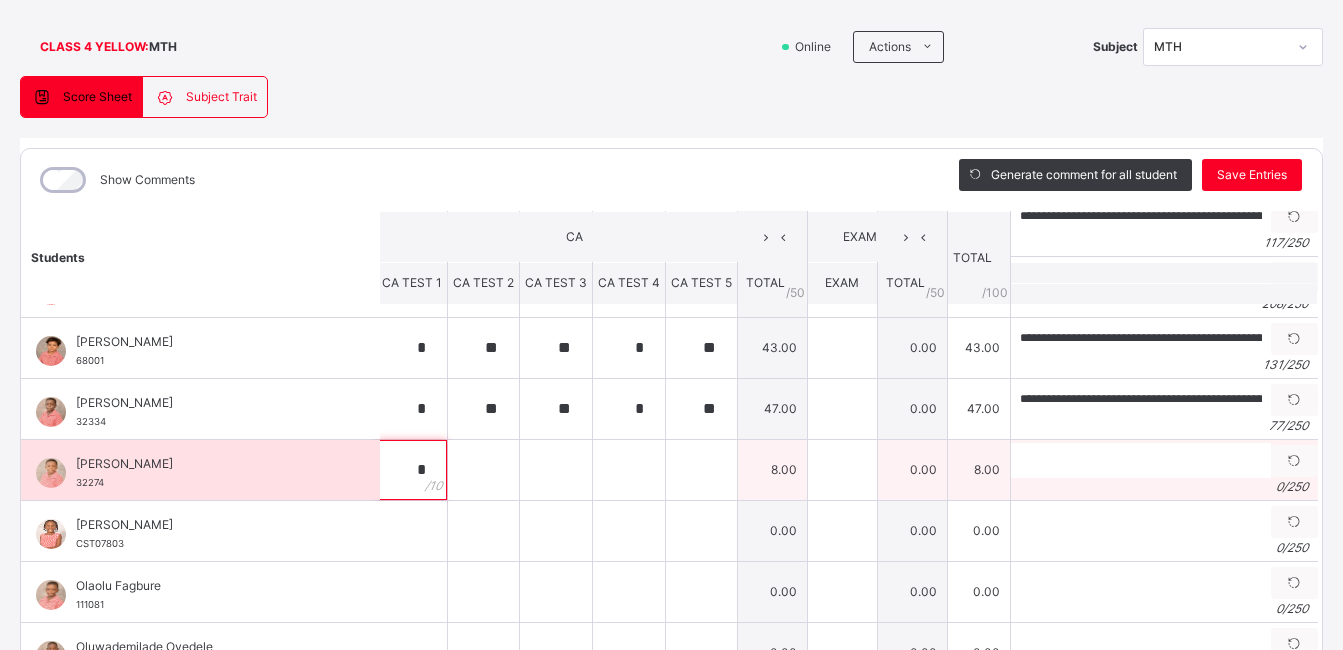 type on "*" 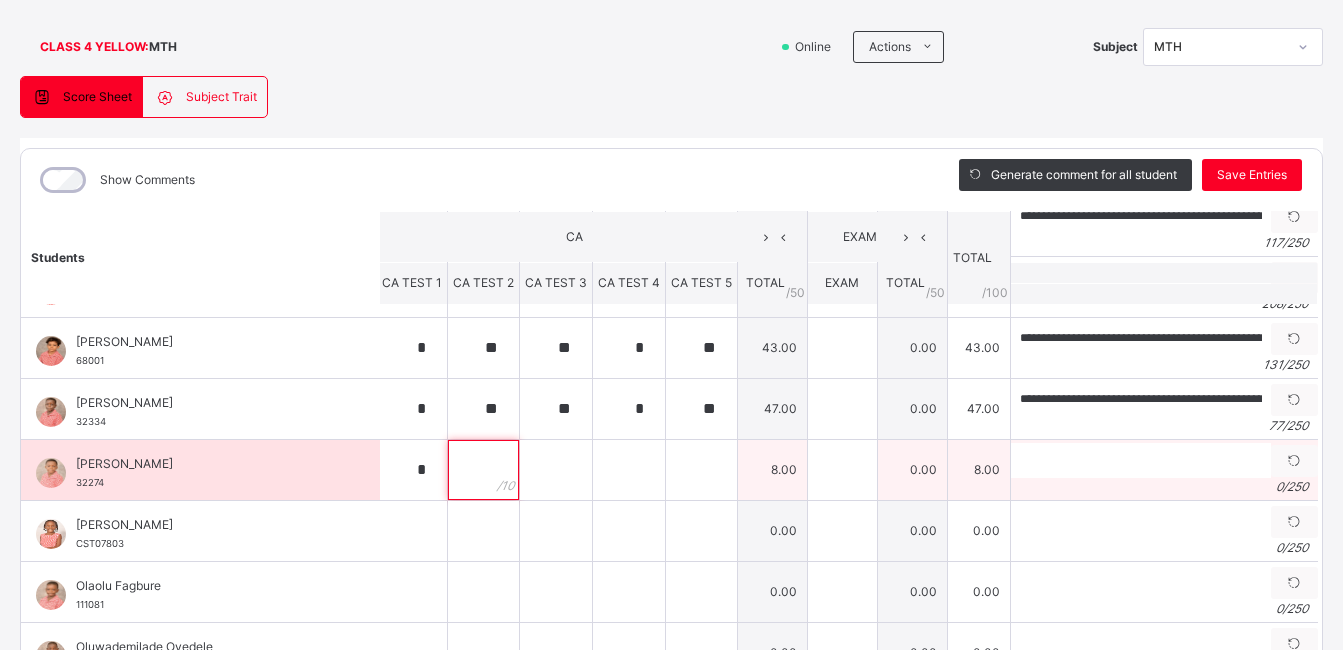 click at bounding box center (483, 470) 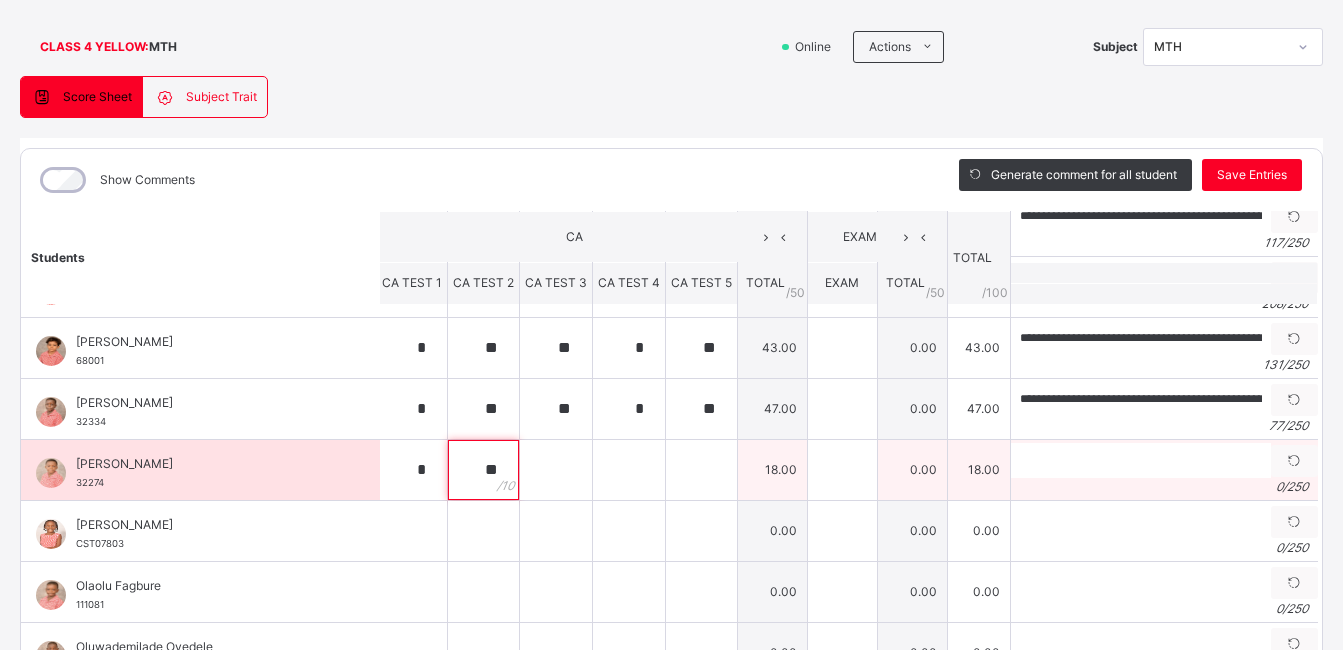 type on "**" 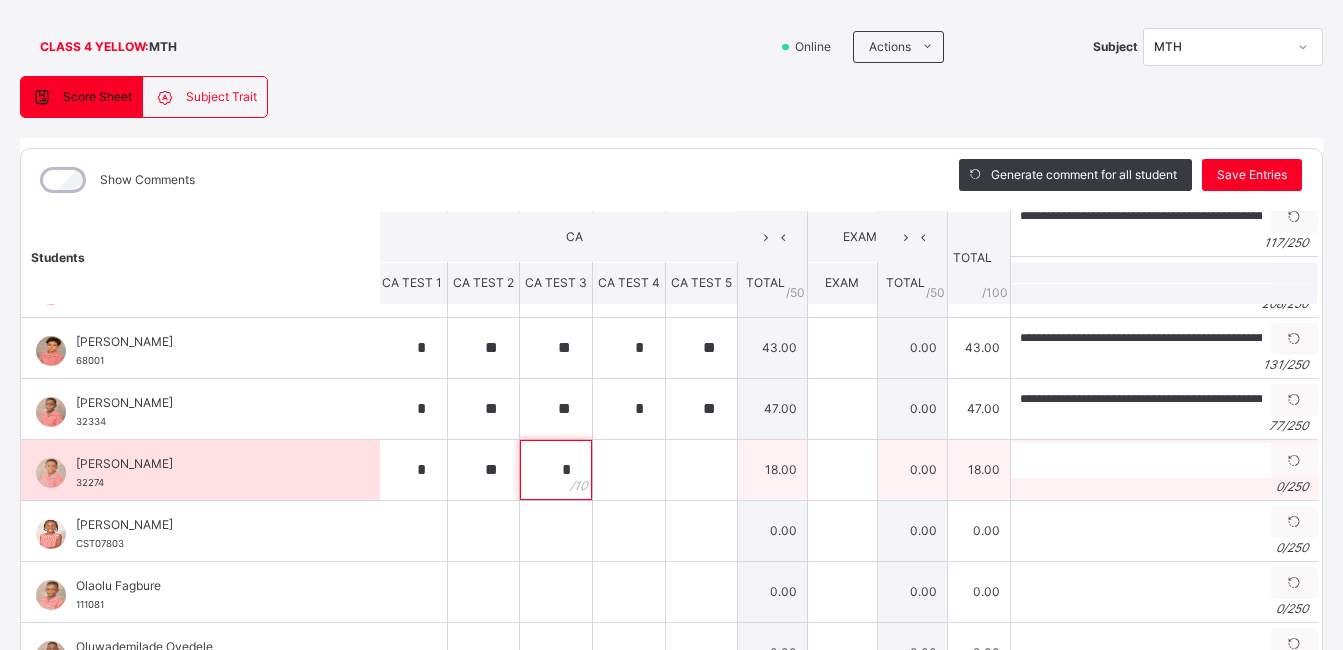 click on "*" at bounding box center (556, 470) 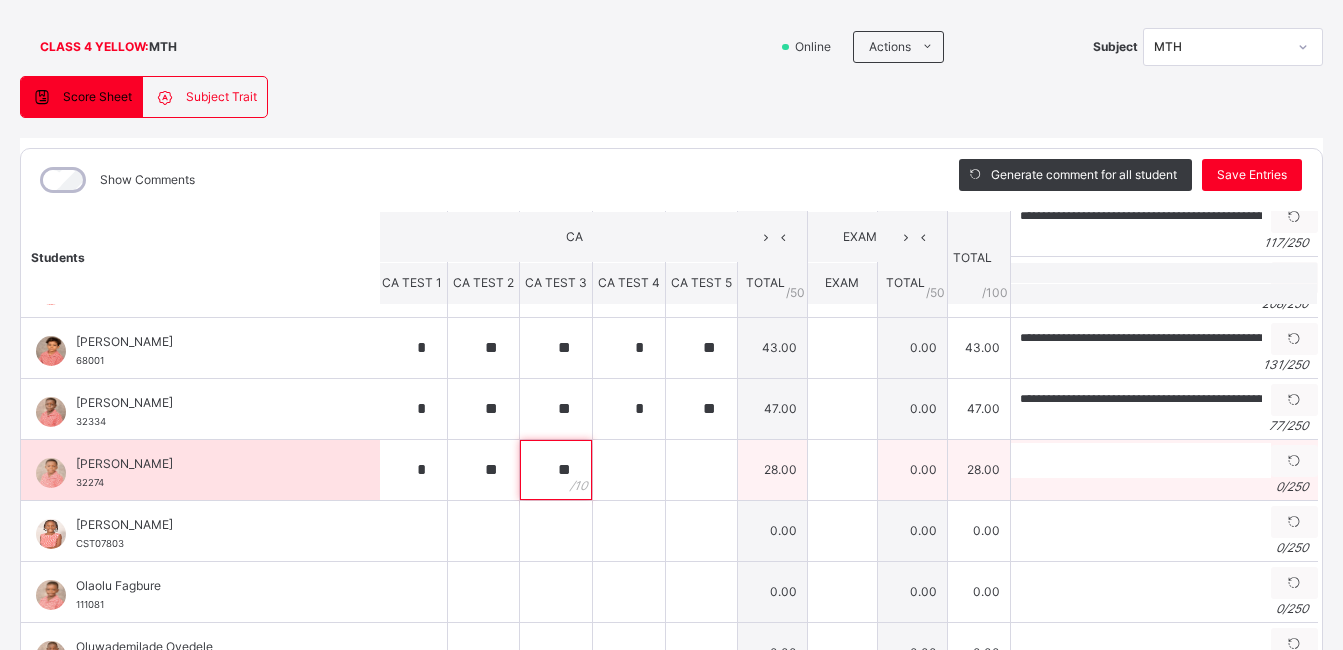 type on "**" 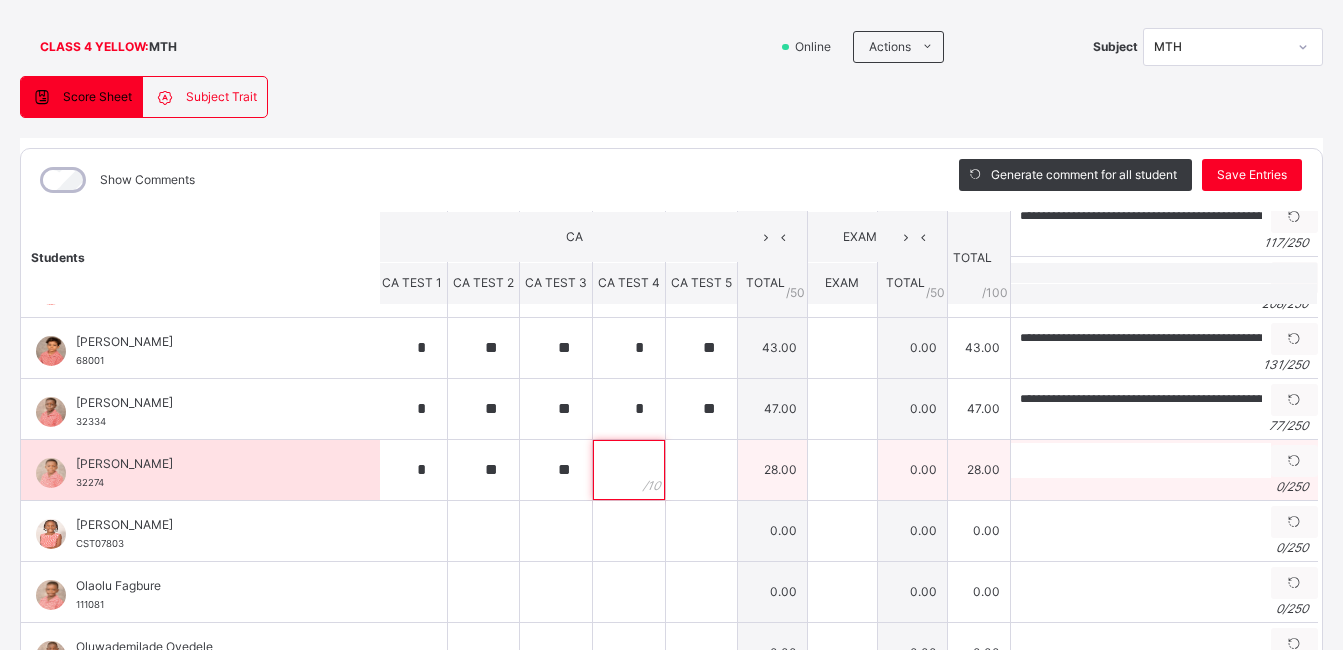 click at bounding box center [629, 470] 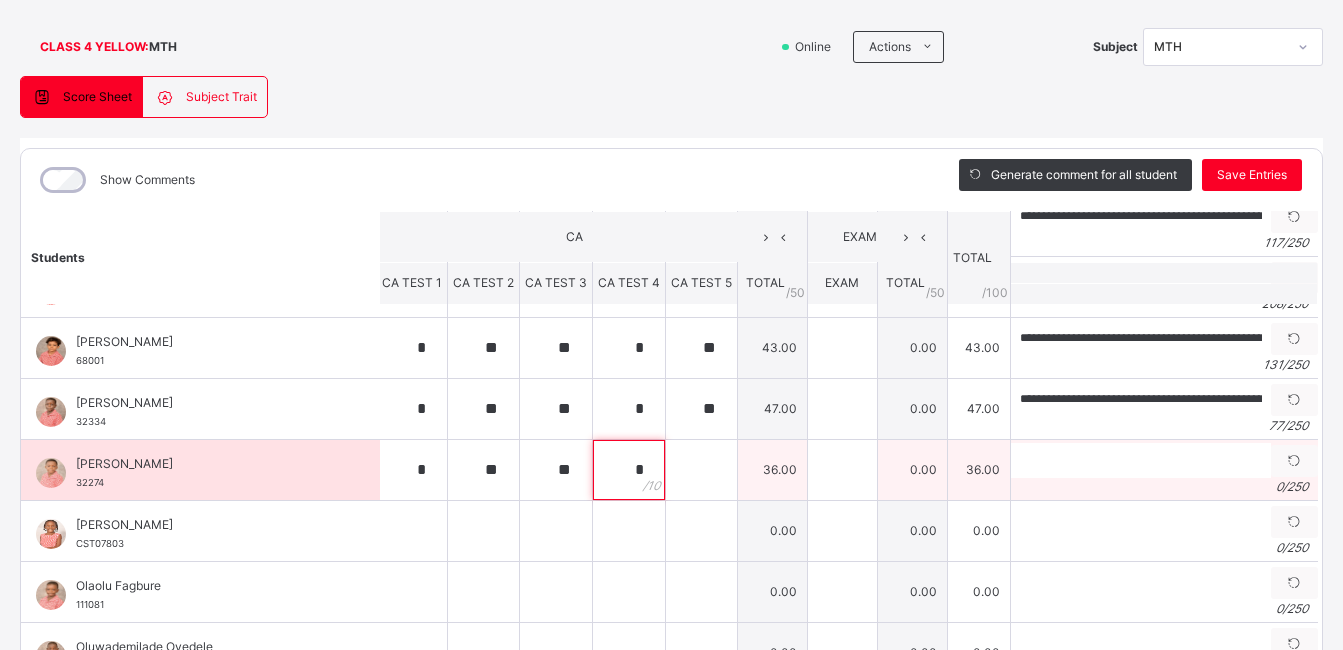 type on "*" 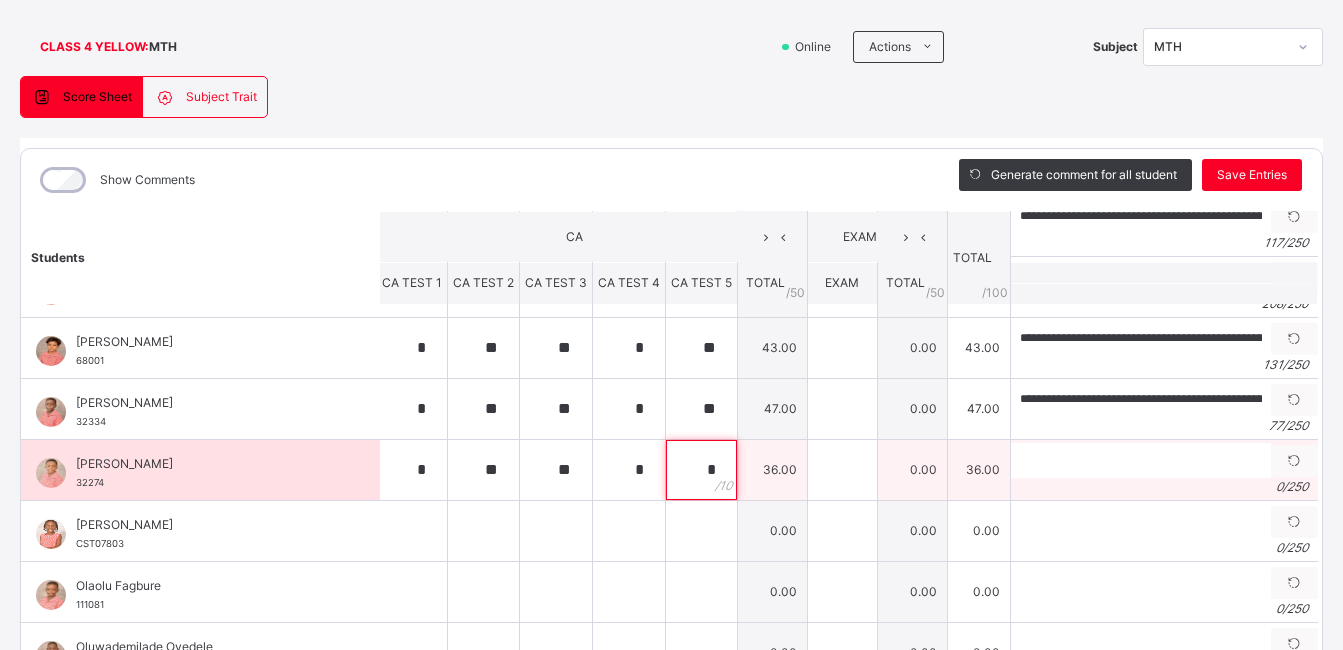 click on "*" at bounding box center [701, 470] 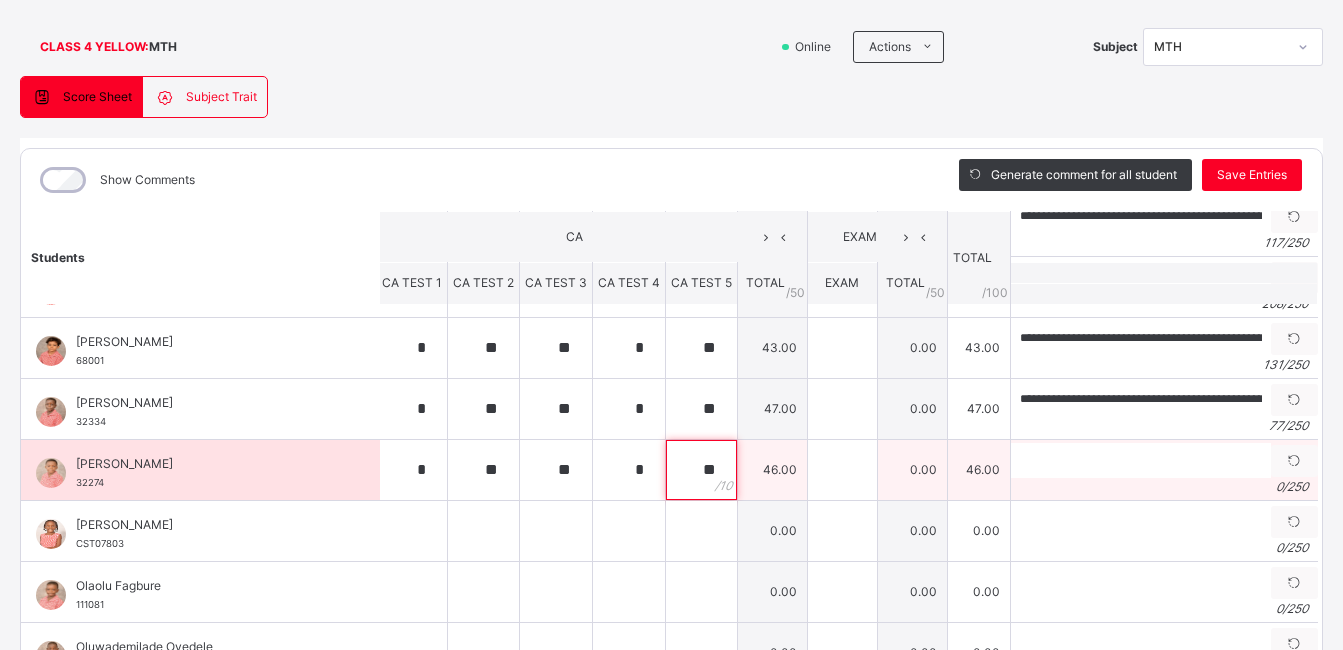 type on "**" 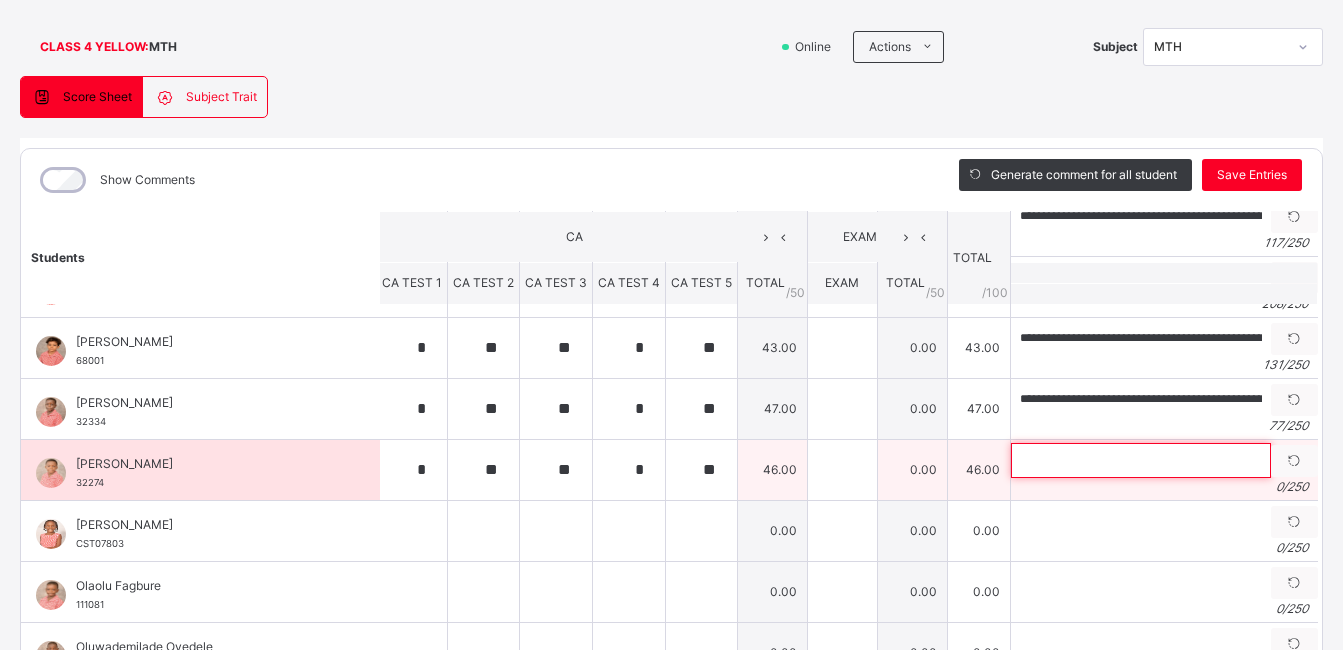 click at bounding box center [1141, 460] 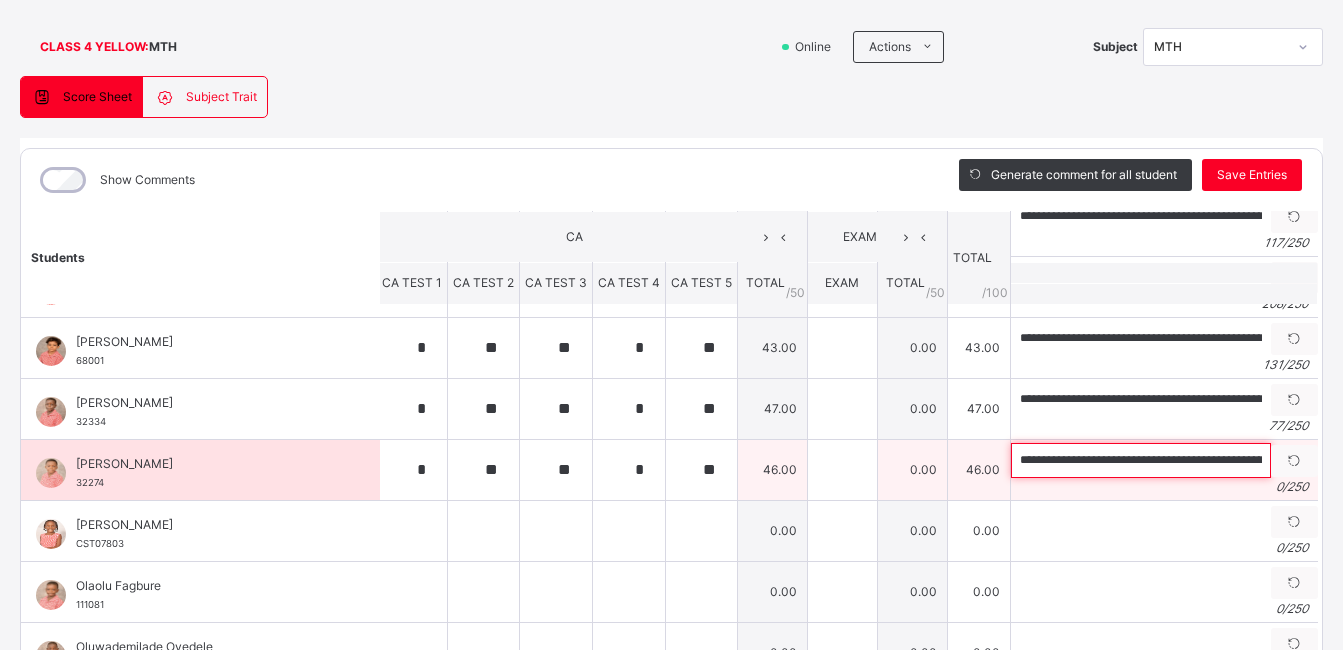 scroll, scrollTop: 0, scrollLeft: 222, axis: horizontal 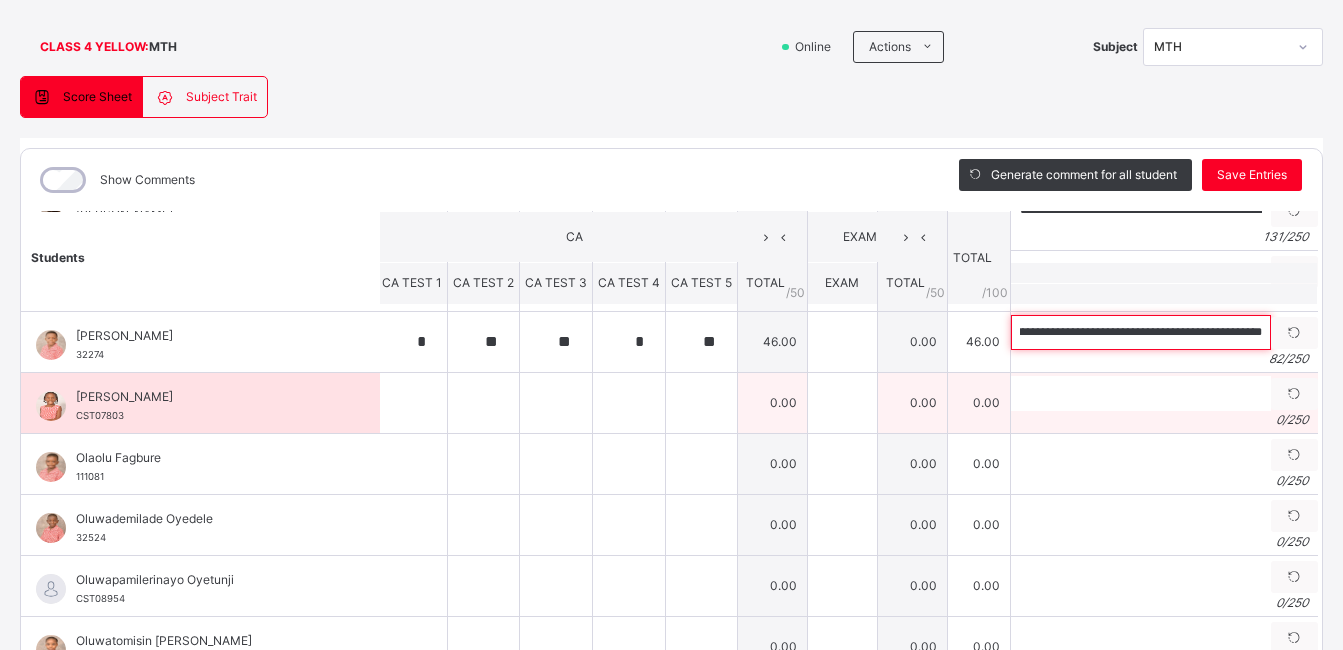 type on "**********" 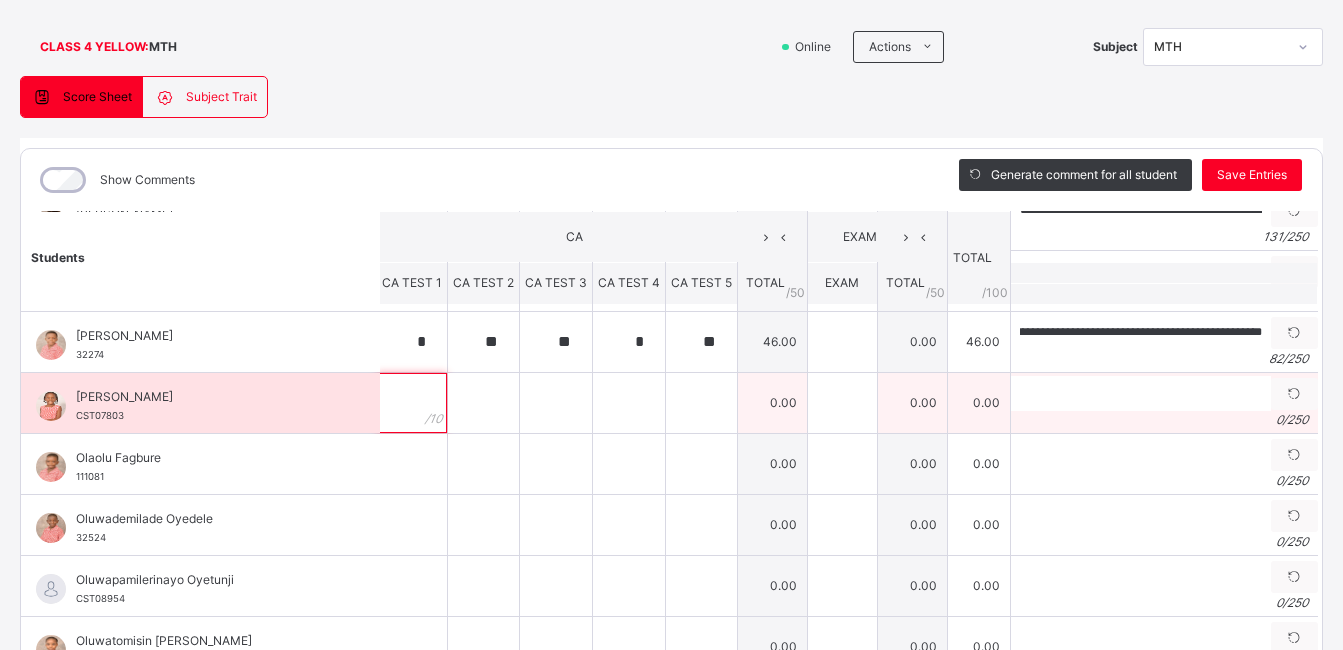 scroll, scrollTop: 0, scrollLeft: 0, axis: both 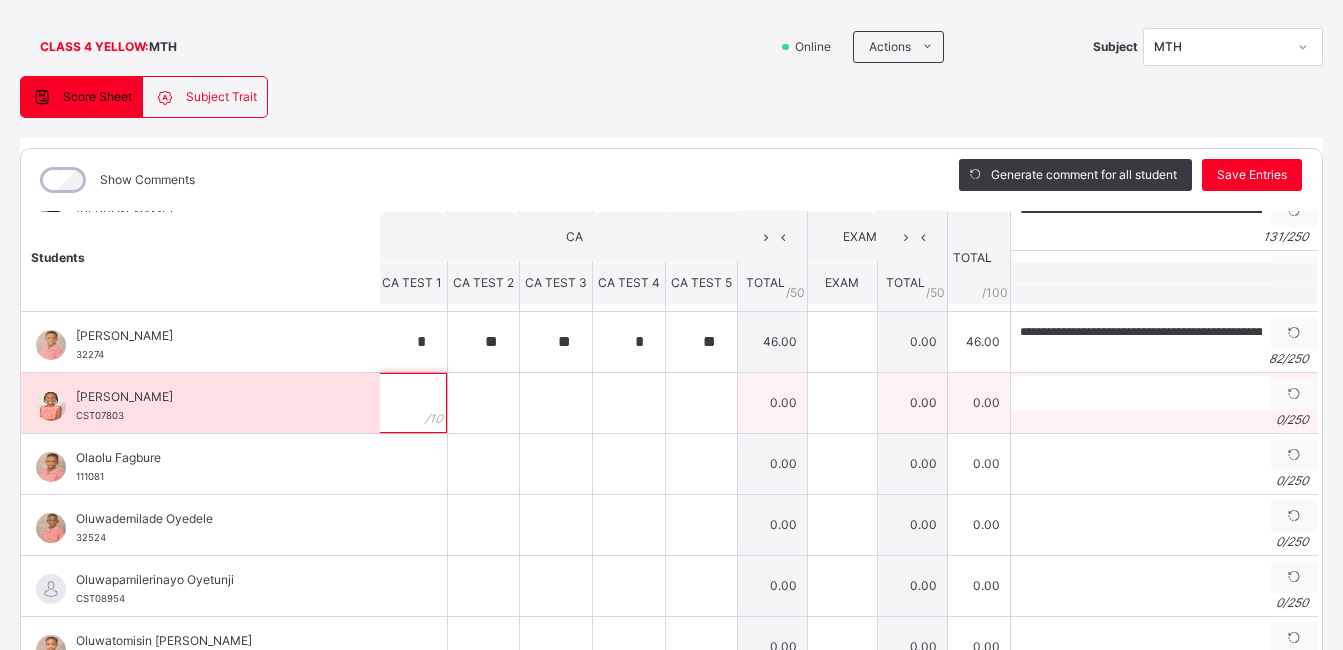 click at bounding box center (412, 403) 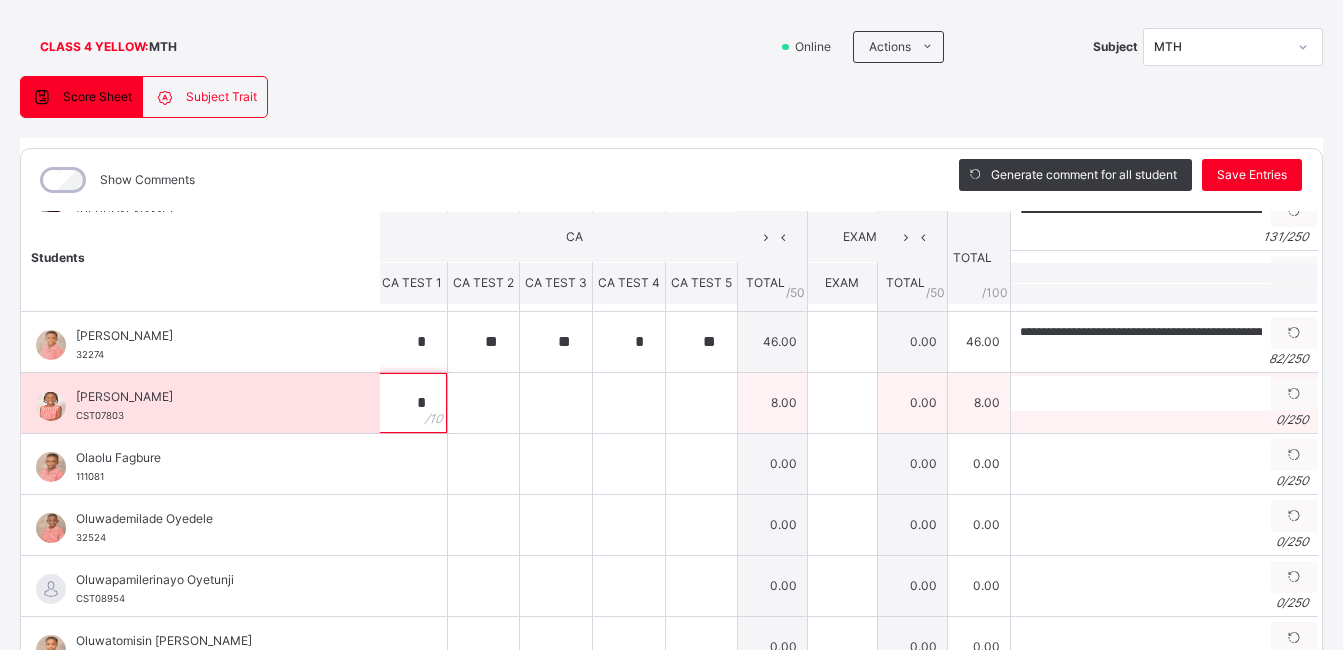 type on "*" 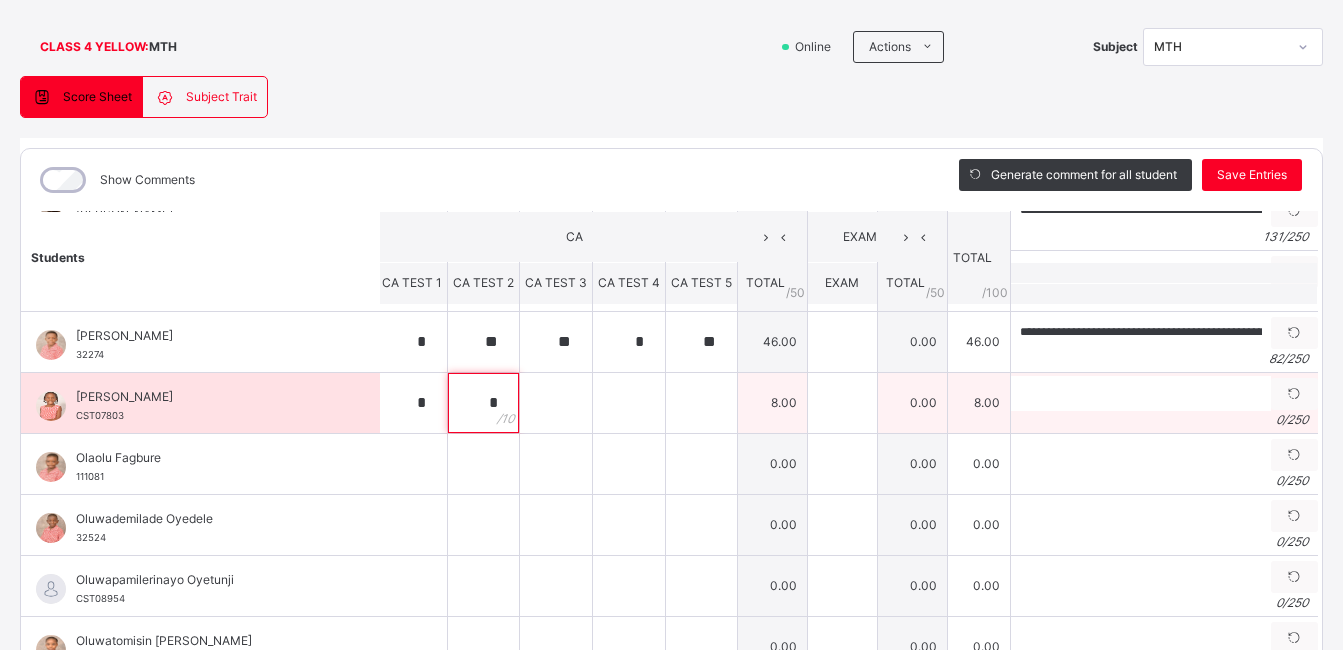 click on "*" at bounding box center [483, 403] 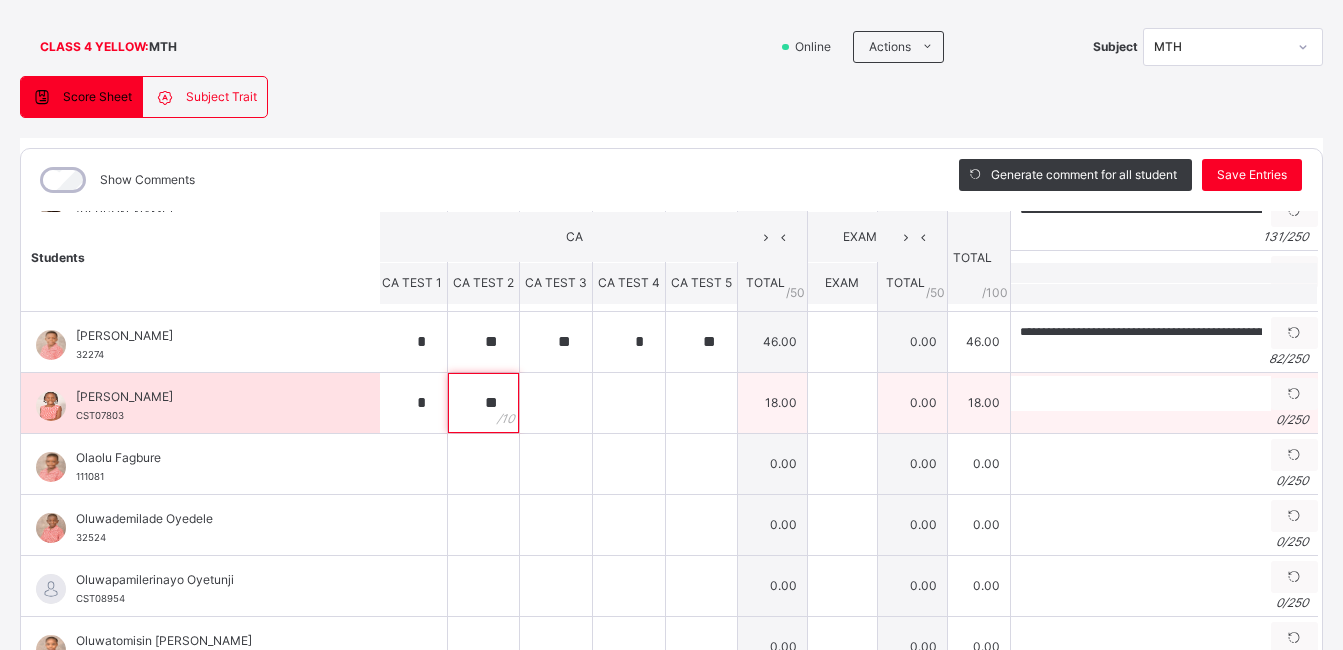 type on "**" 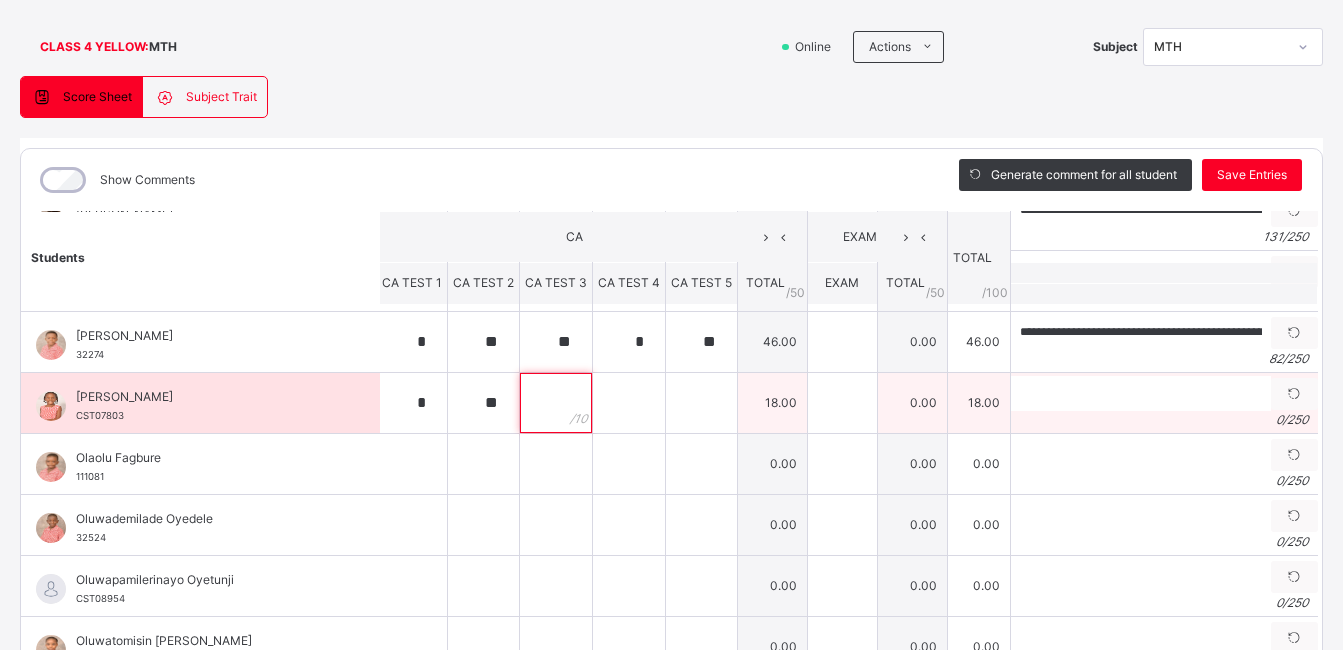 click at bounding box center [556, 403] 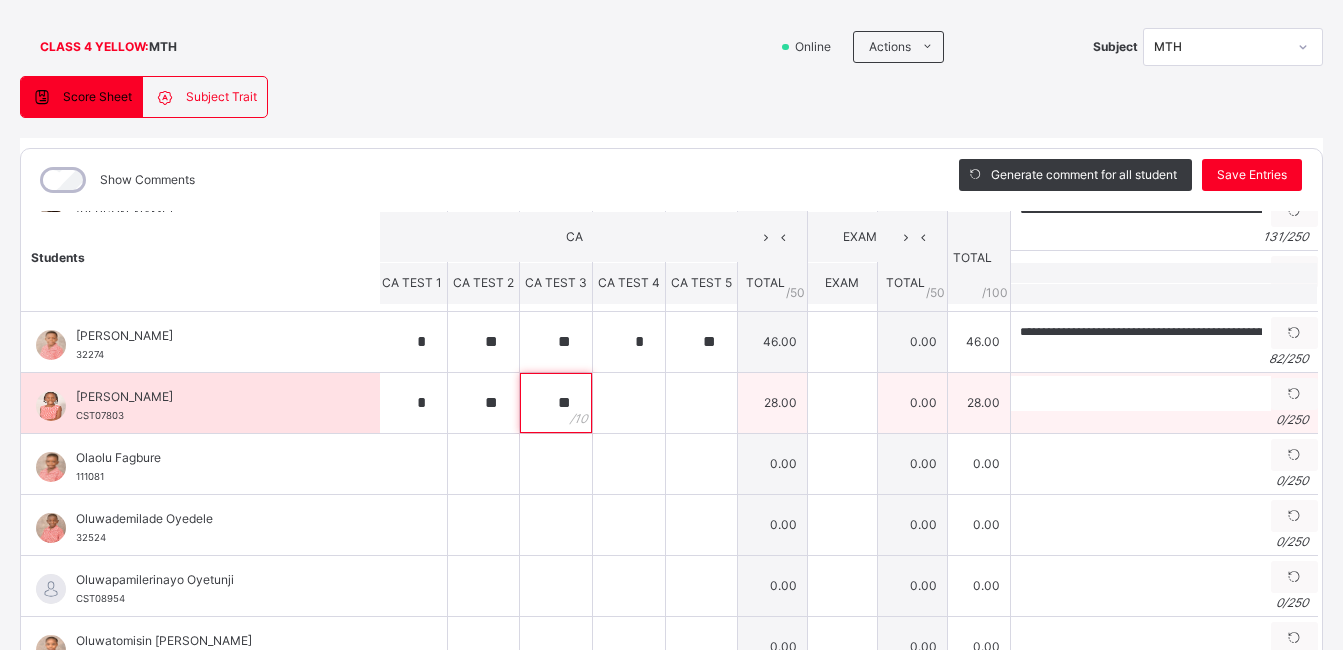 type on "**" 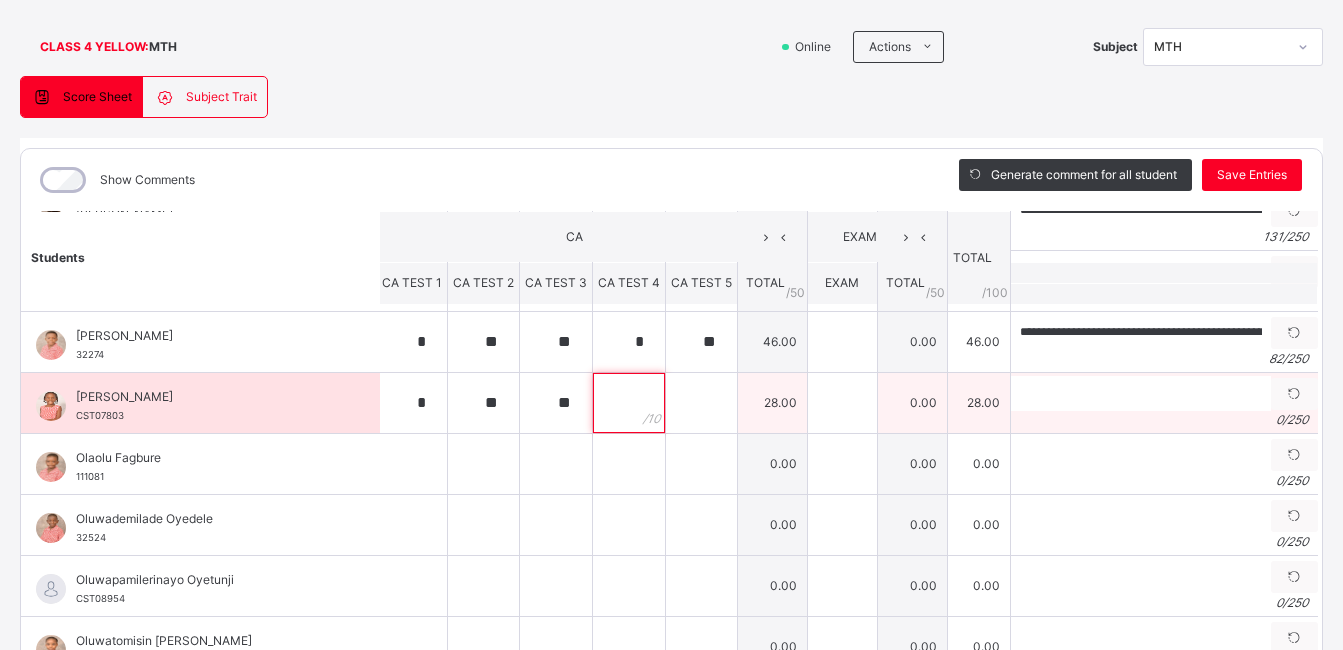 click at bounding box center (629, 403) 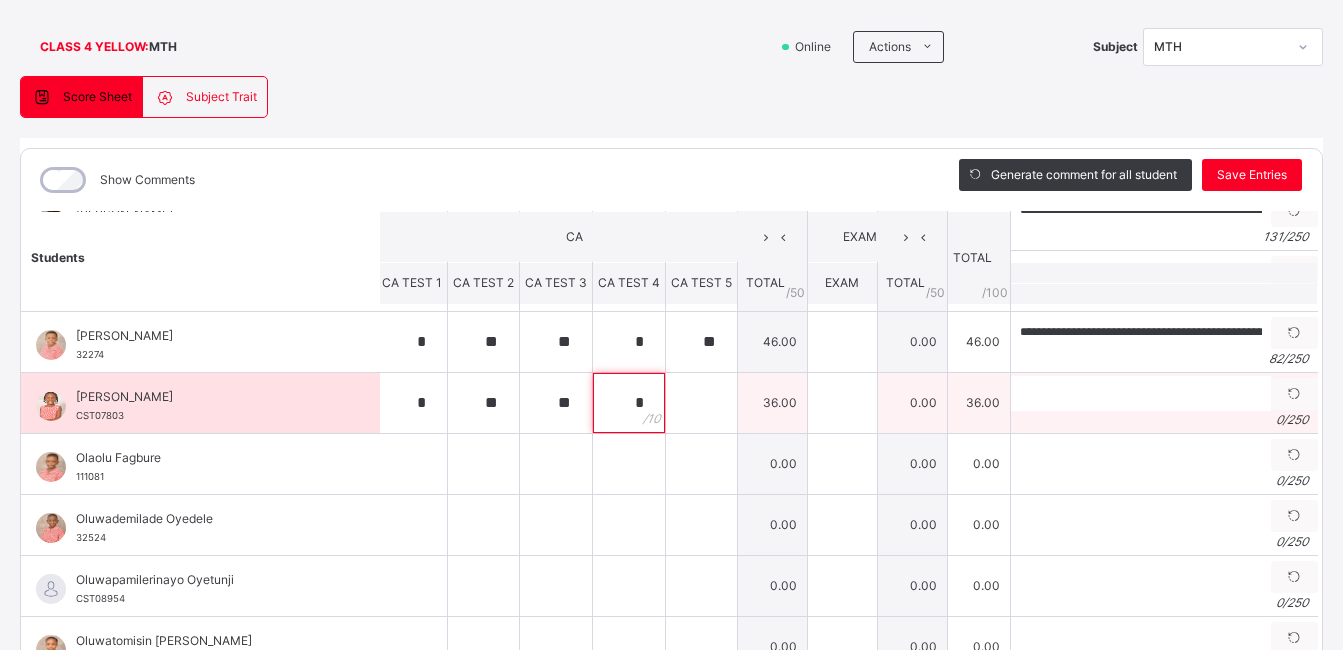 type on "*" 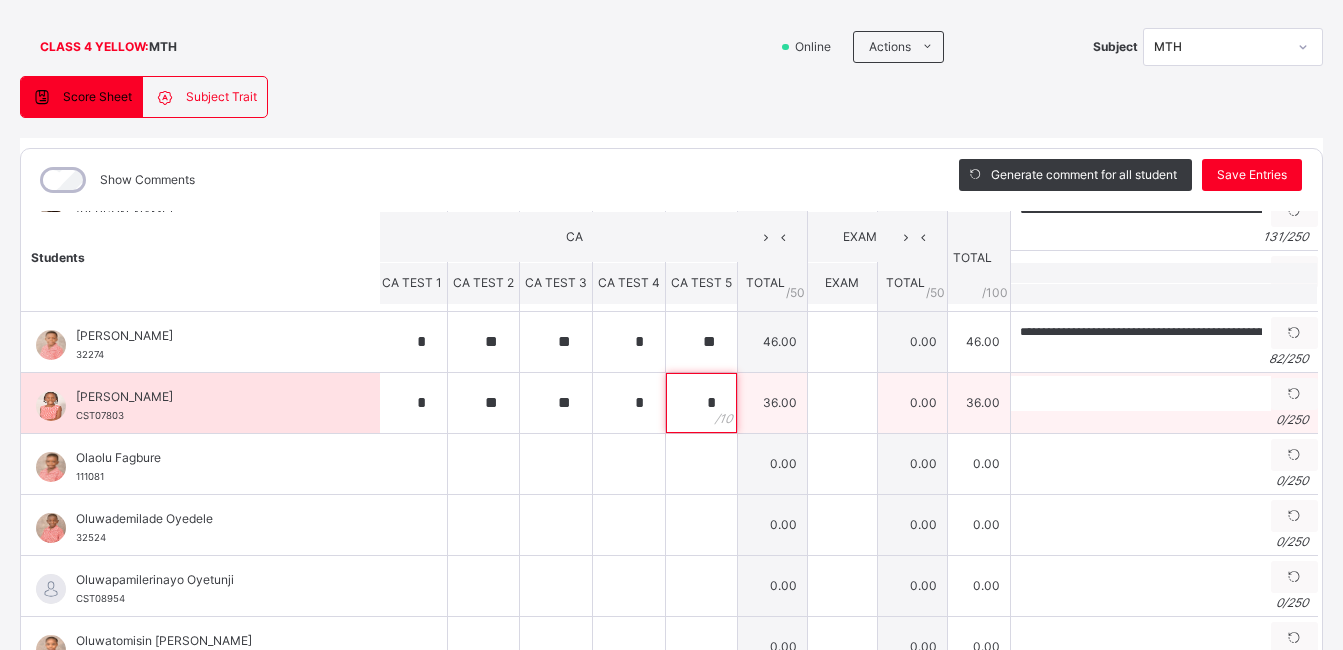 click on "*" at bounding box center [701, 403] 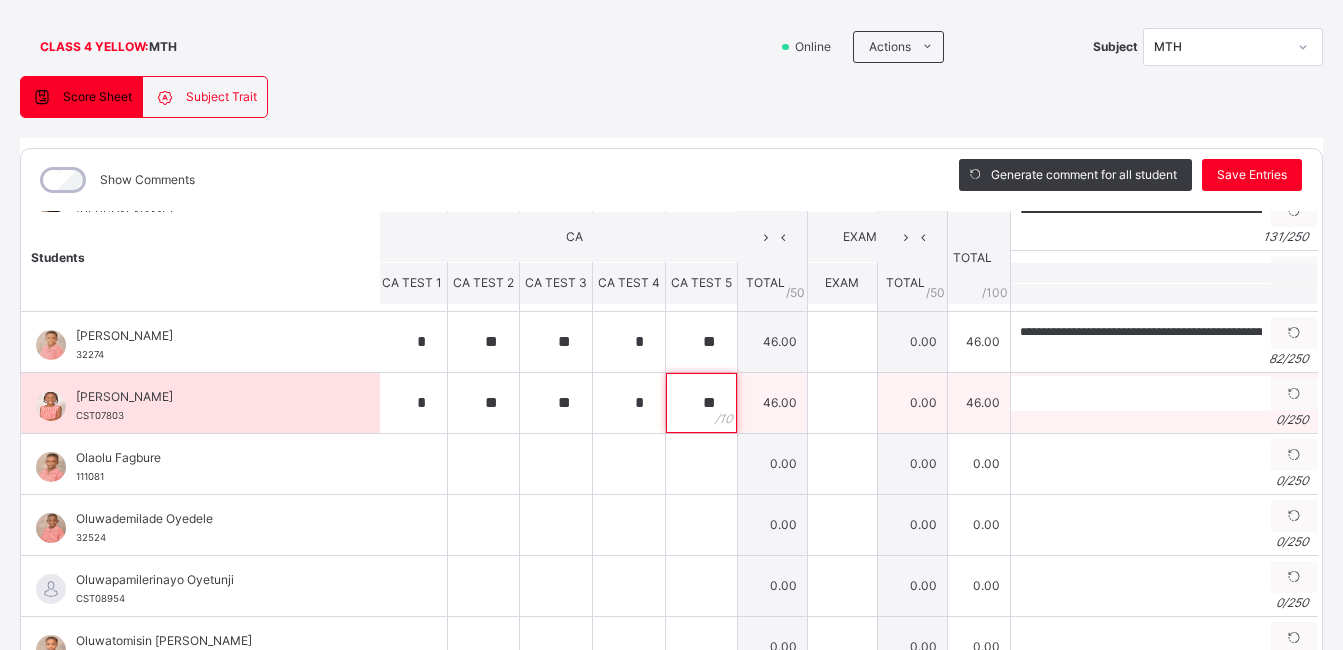 type on "**" 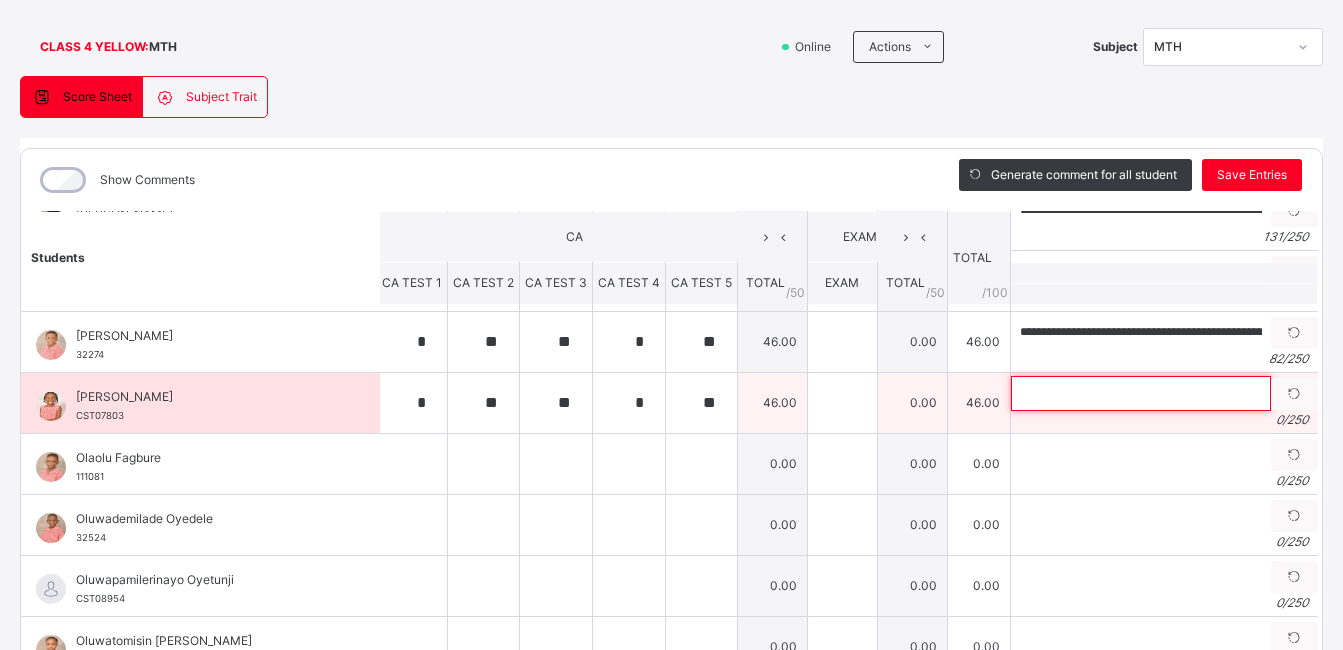 click at bounding box center (1141, 393) 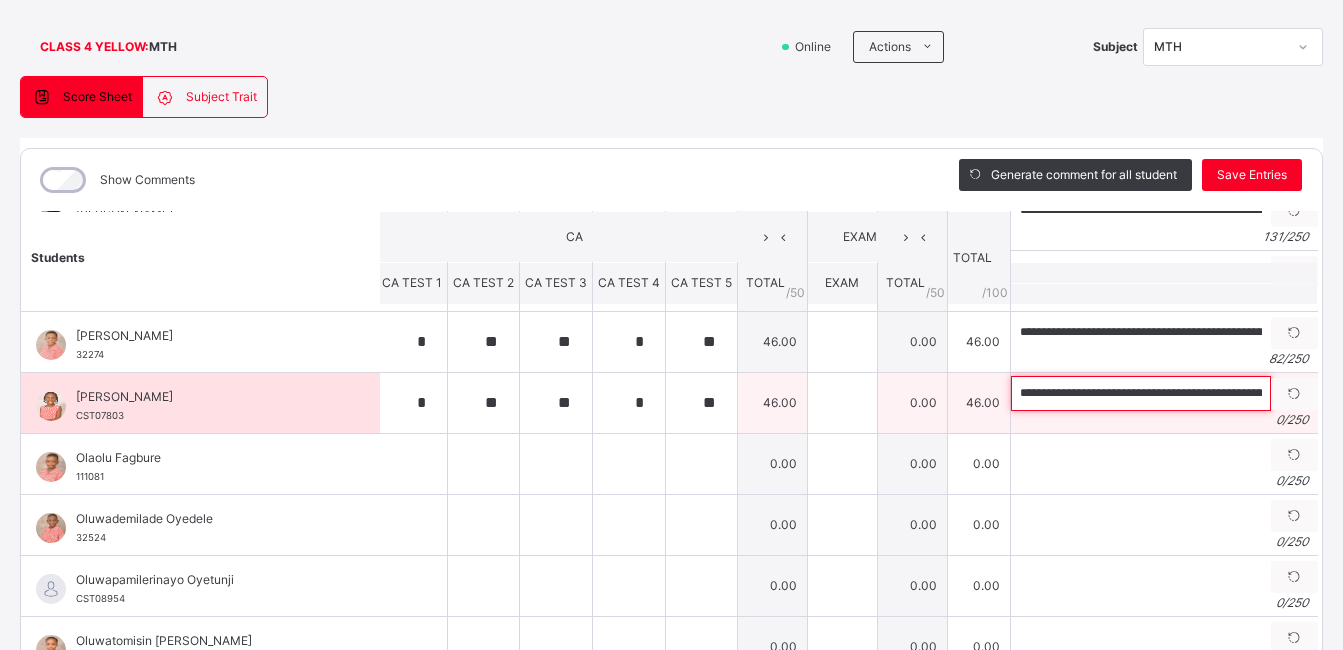 scroll, scrollTop: 0, scrollLeft: 524, axis: horizontal 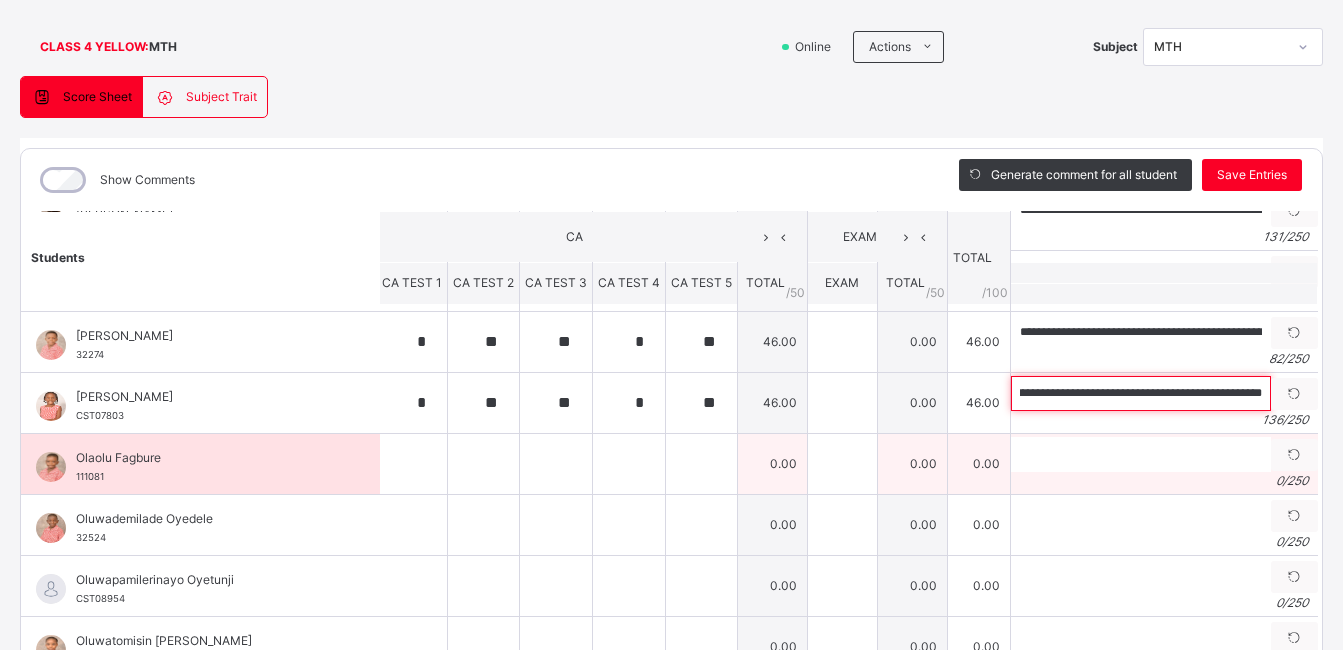 type on "**********" 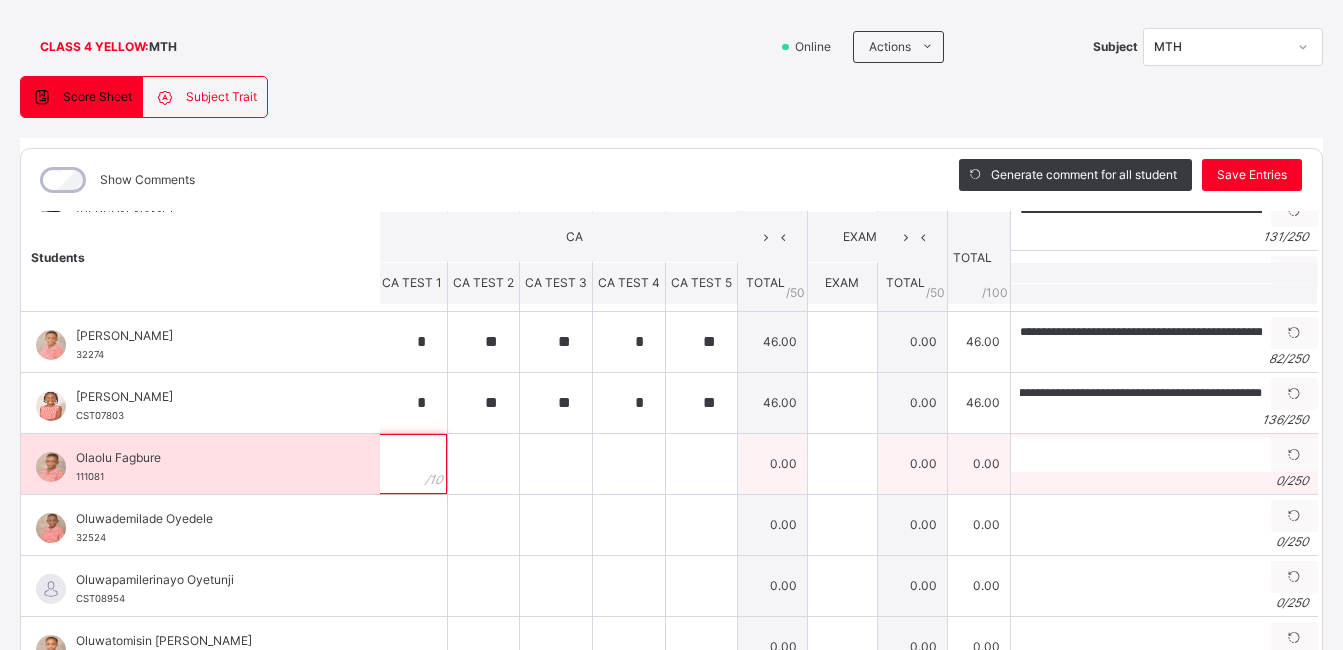 scroll, scrollTop: 0, scrollLeft: 0, axis: both 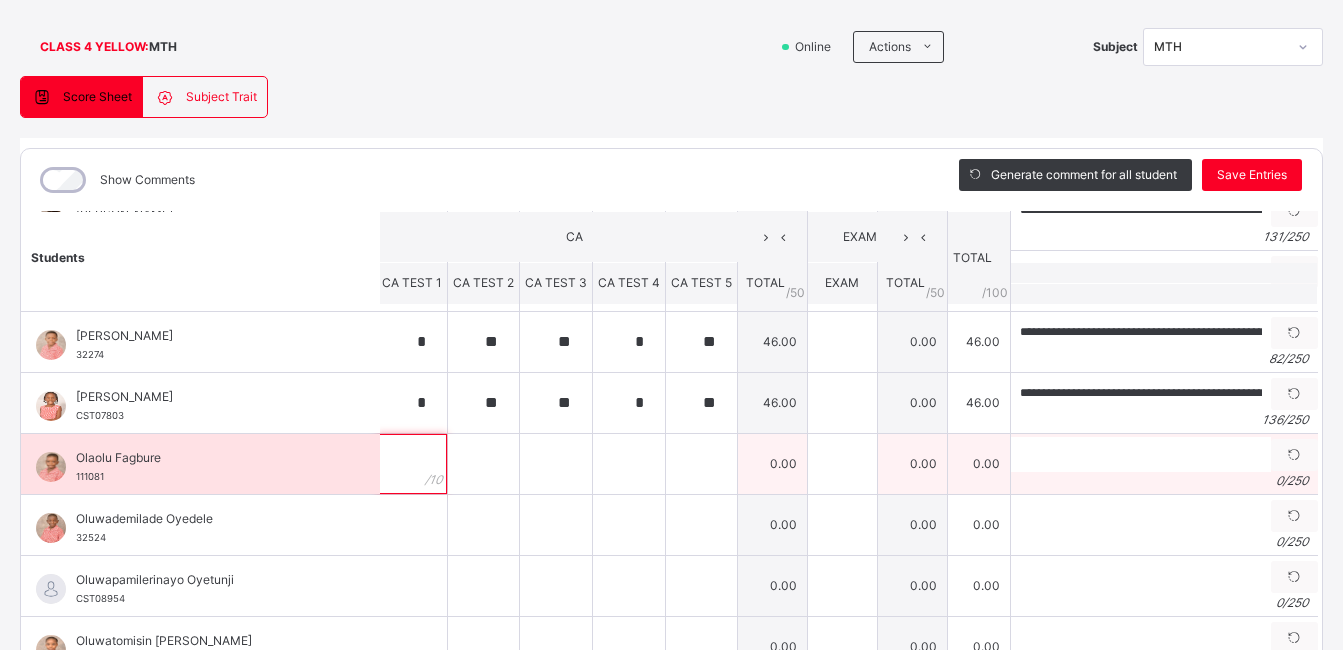 click at bounding box center [412, 464] 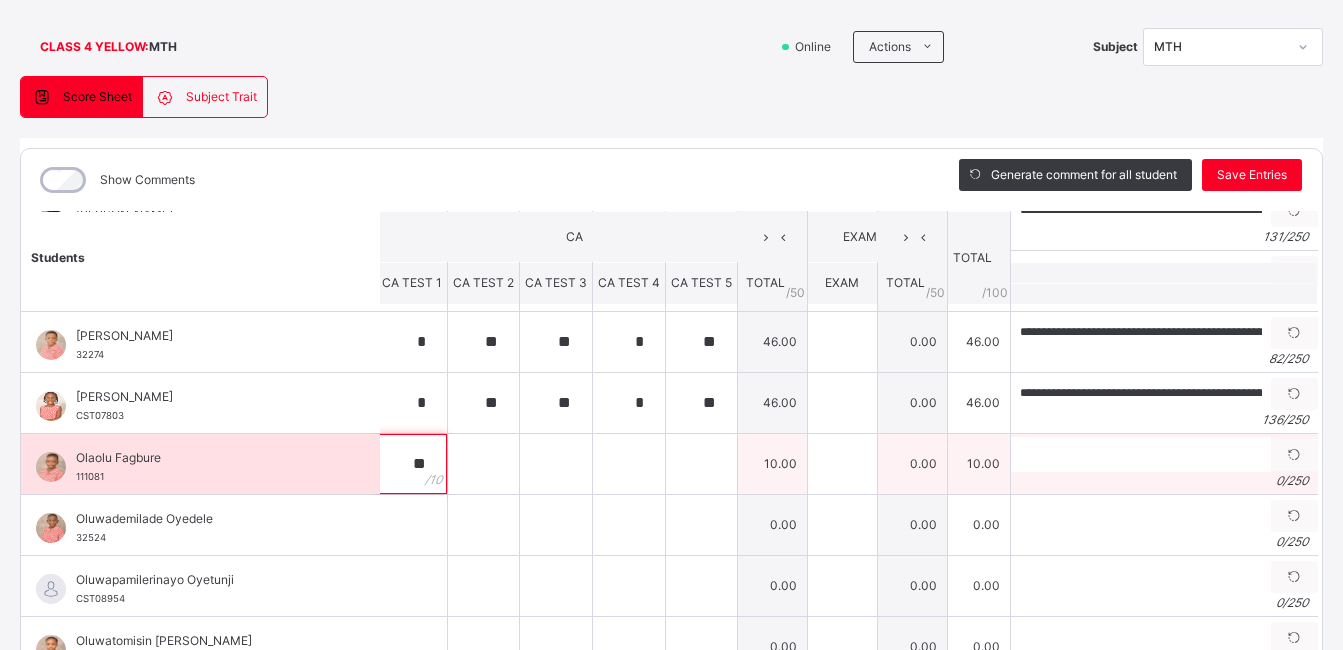 type on "**" 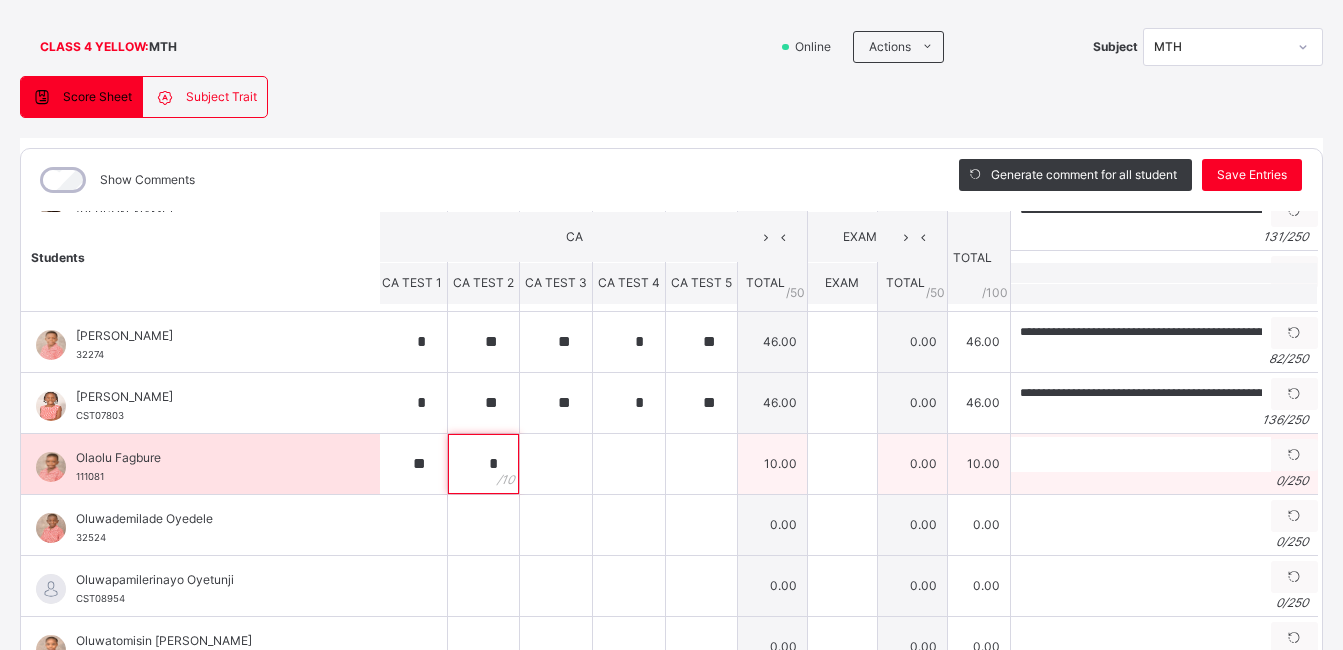 click on "*" at bounding box center [483, 464] 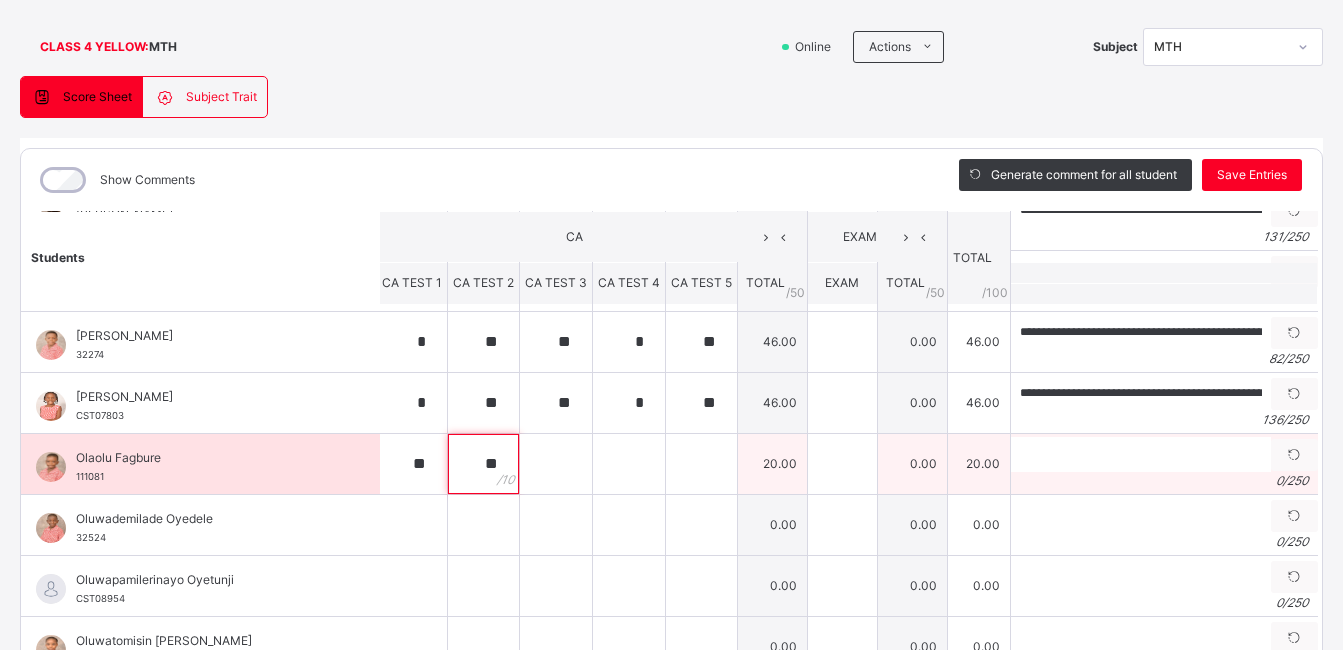 type on "**" 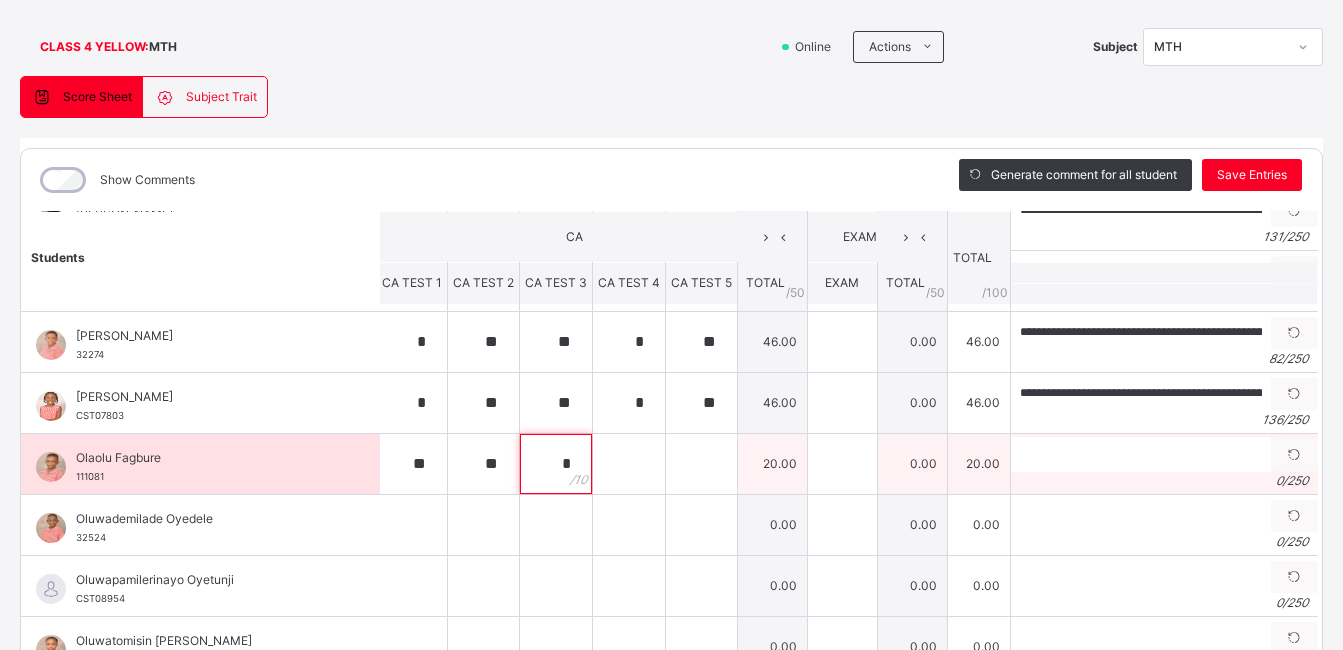 click on "*" at bounding box center [556, 464] 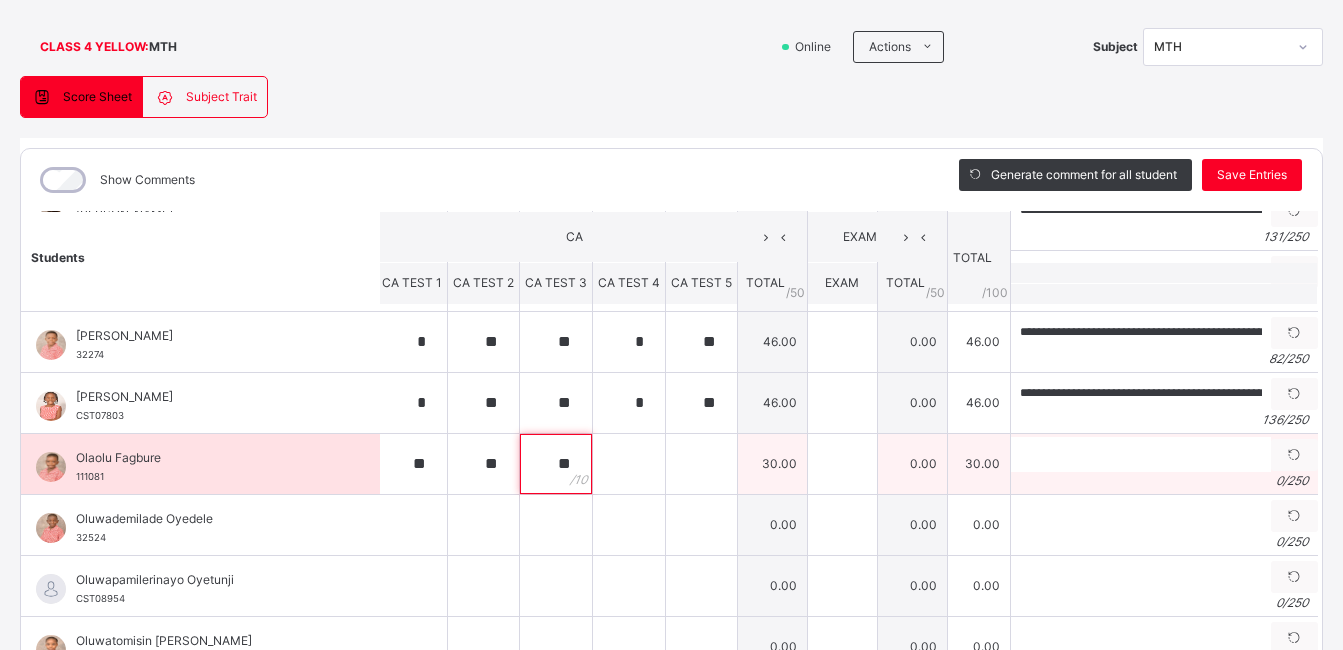 type on "**" 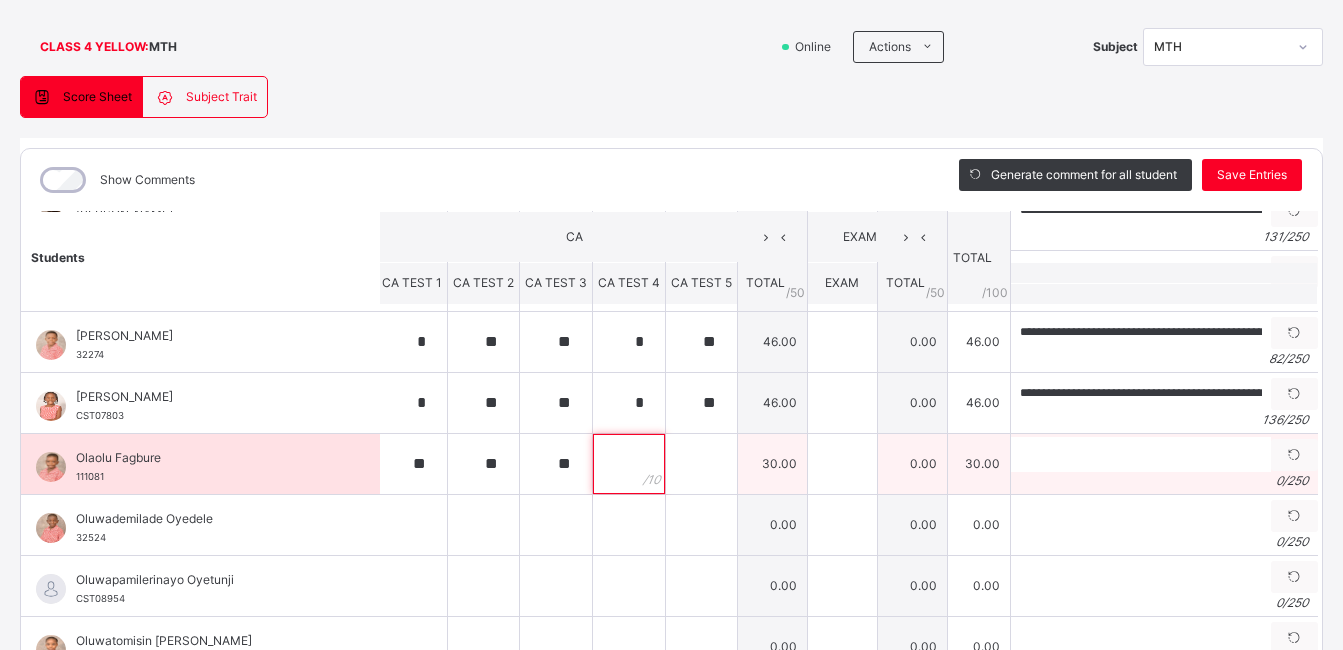click at bounding box center [629, 464] 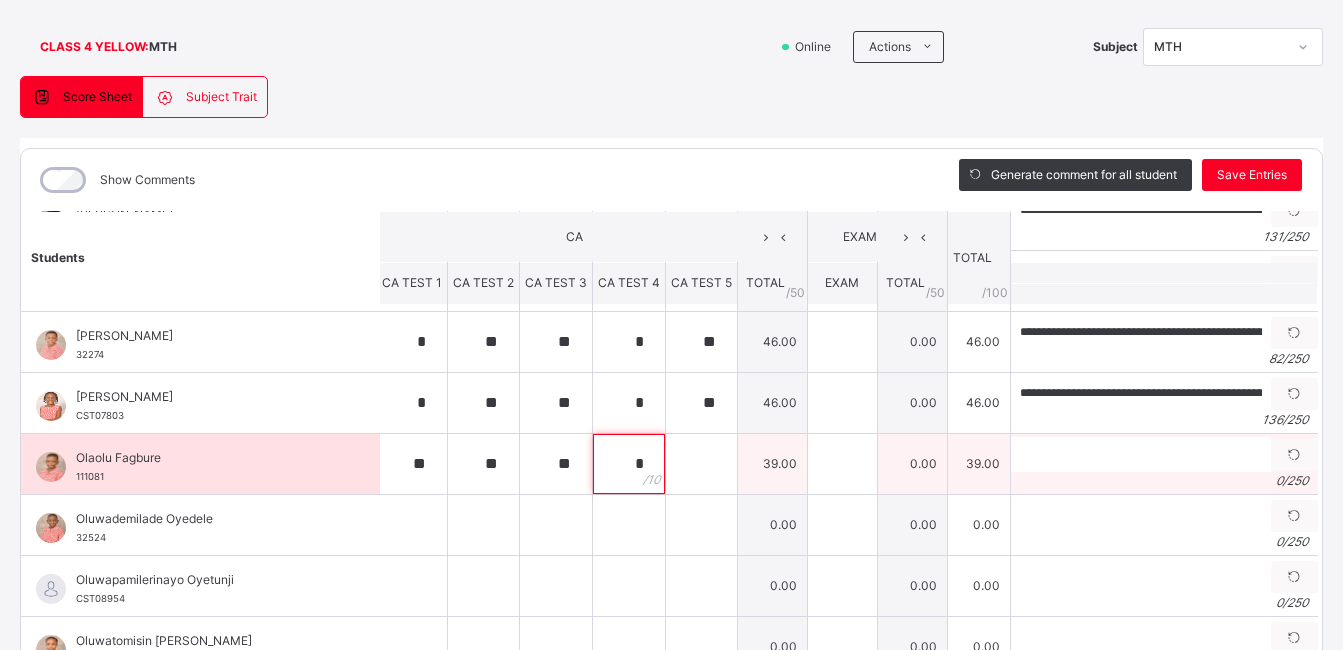 type on "*" 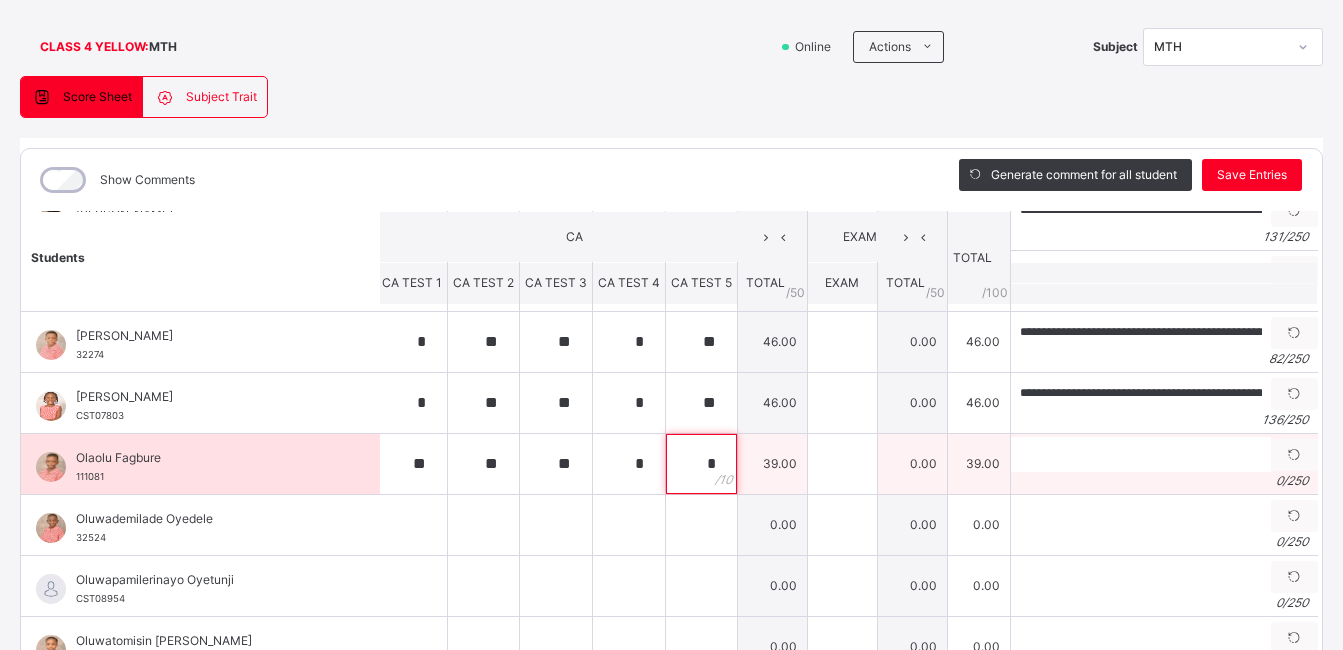 click on "*" at bounding box center (701, 464) 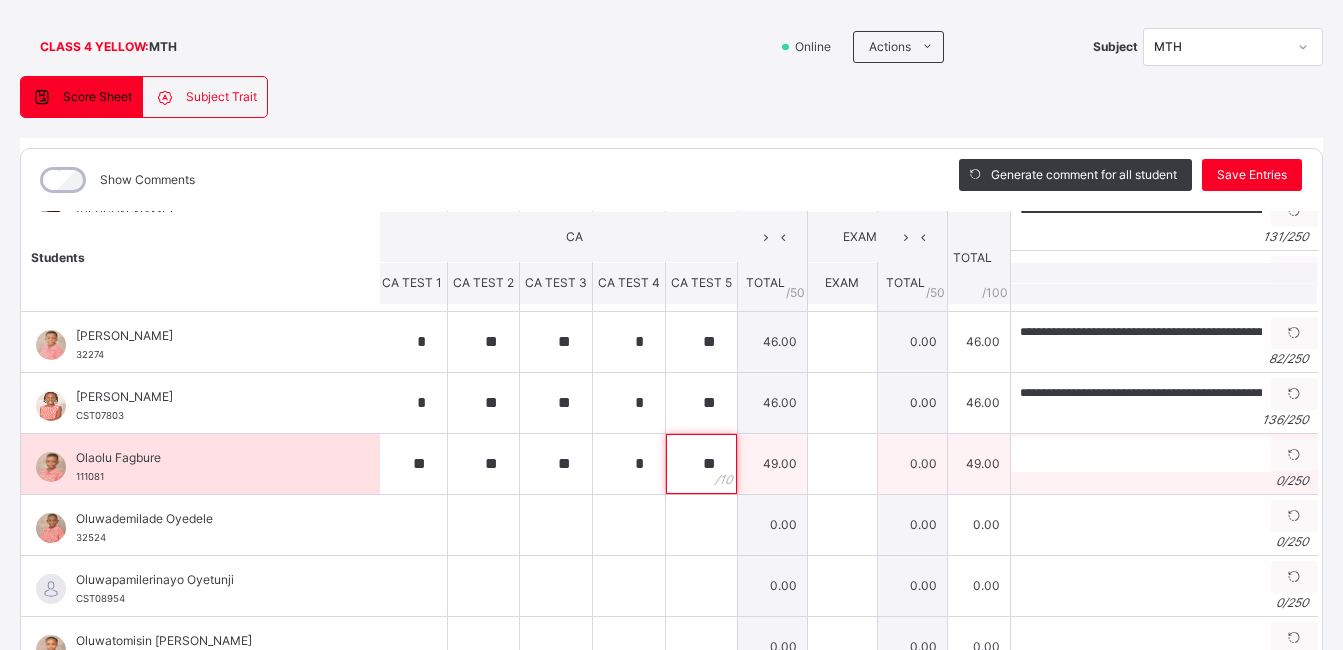 type on "**" 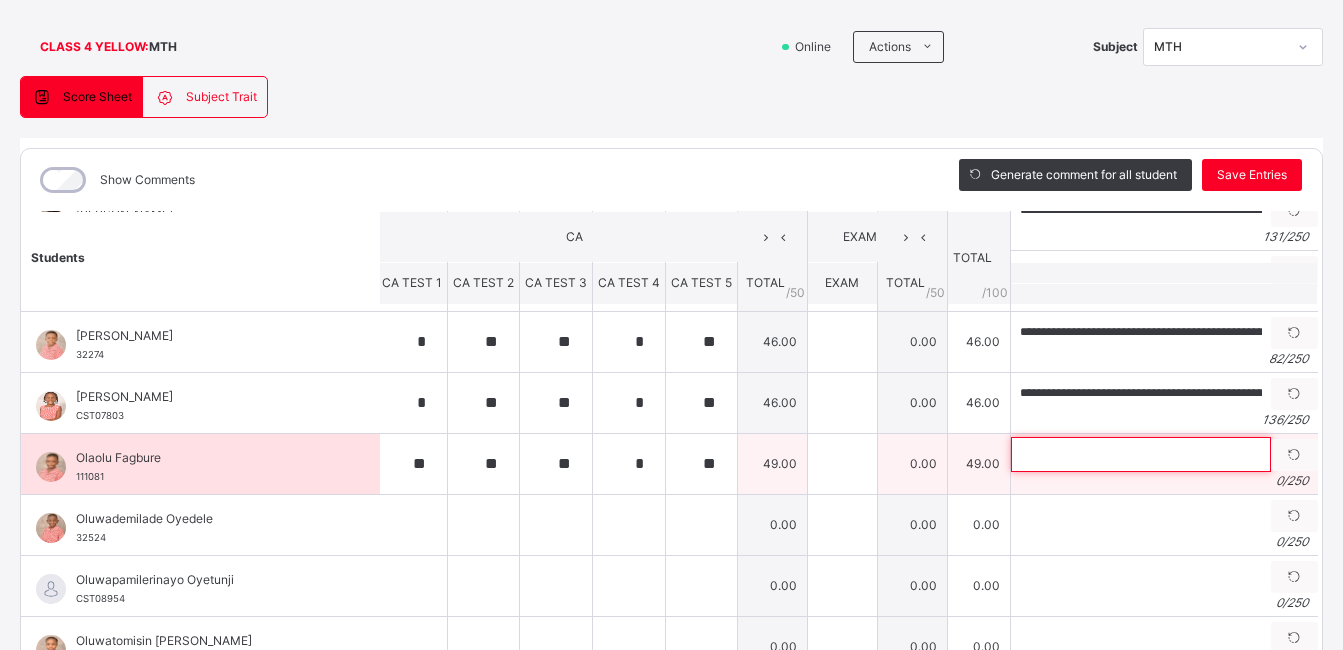click at bounding box center [1141, 454] 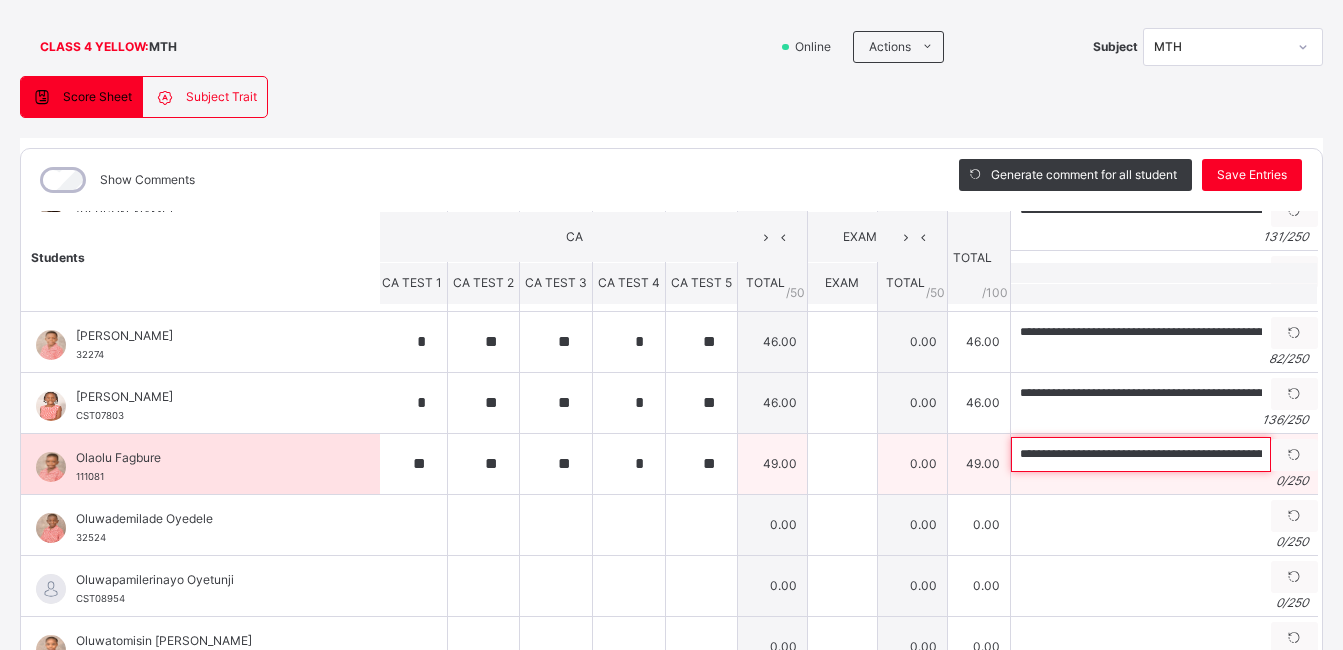 scroll, scrollTop: 0, scrollLeft: 196, axis: horizontal 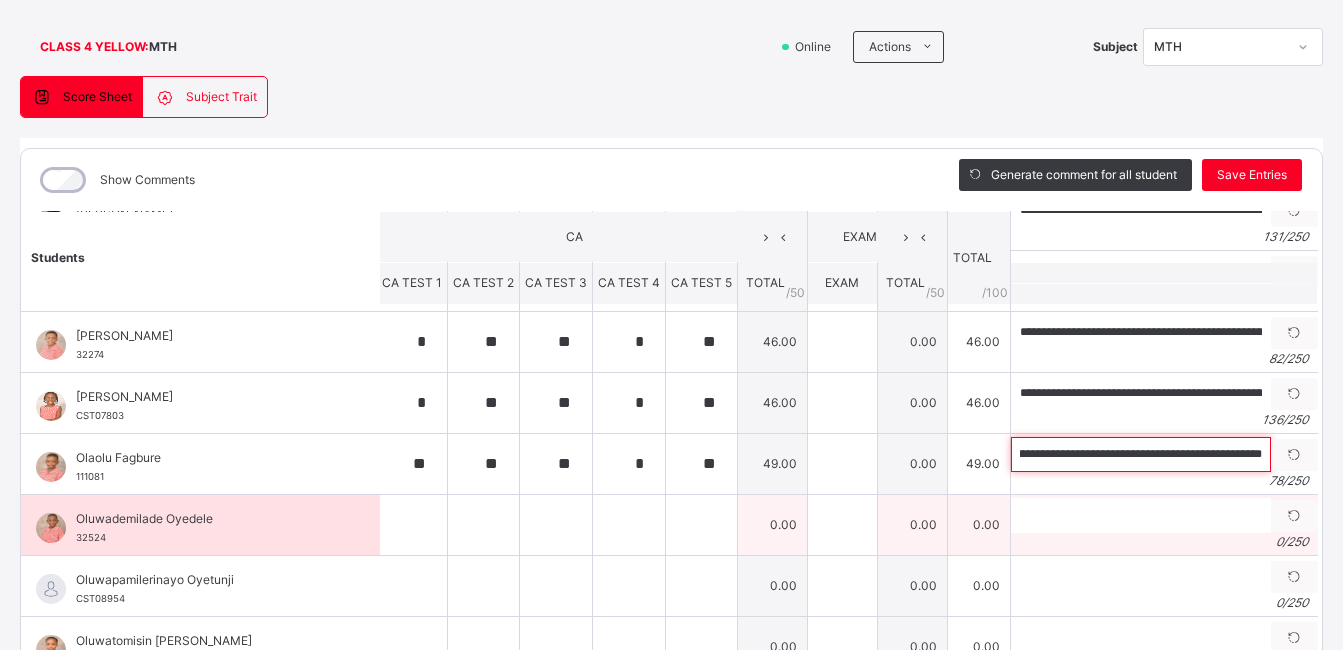 type on "**********" 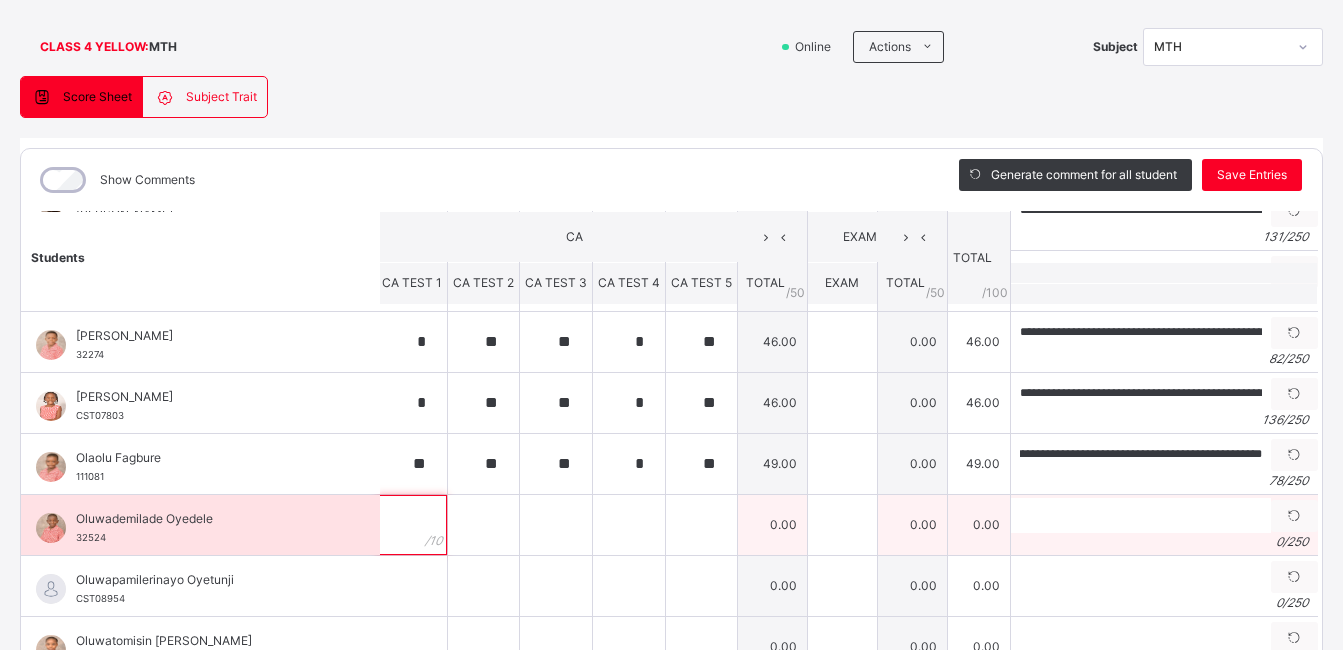 scroll, scrollTop: 0, scrollLeft: 0, axis: both 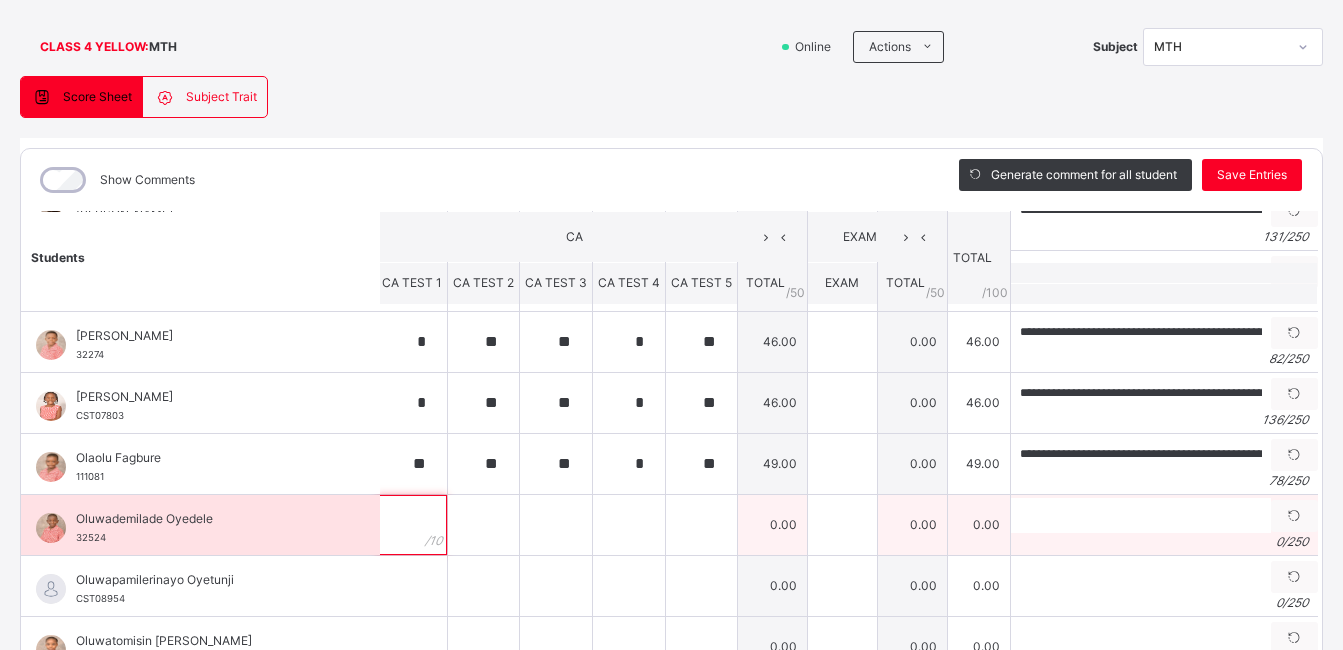 click at bounding box center (412, 525) 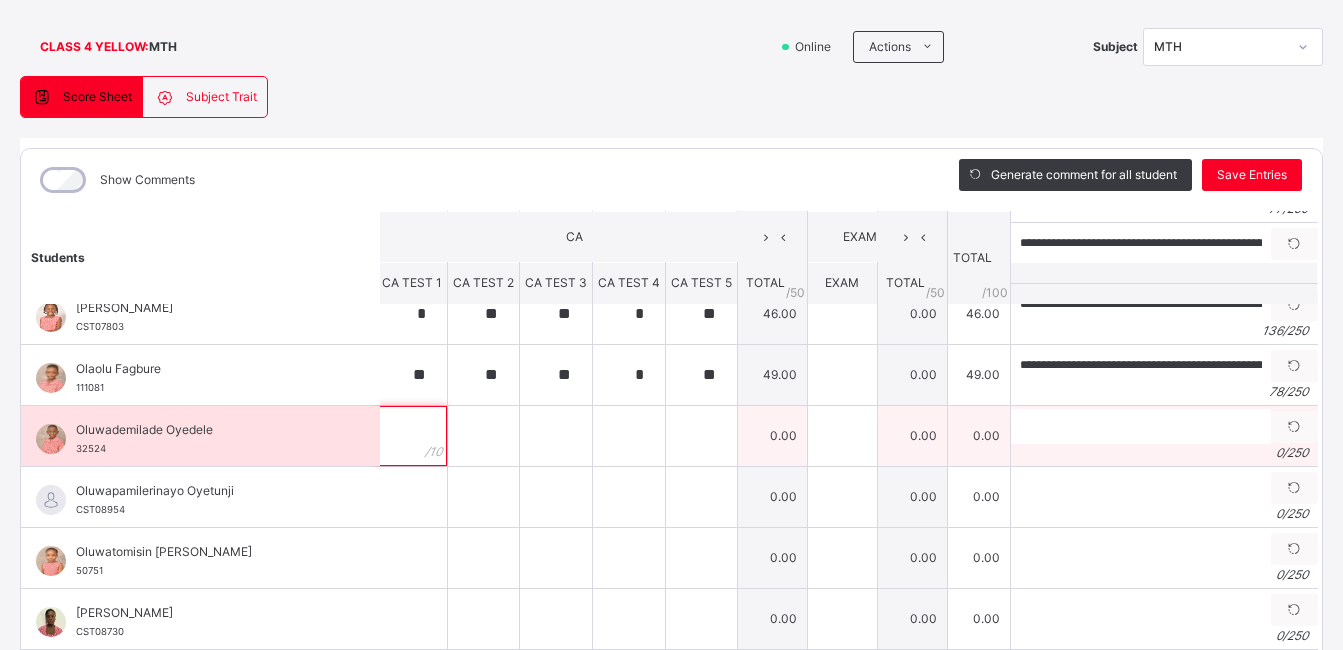 scroll, scrollTop: 890, scrollLeft: 4, axis: both 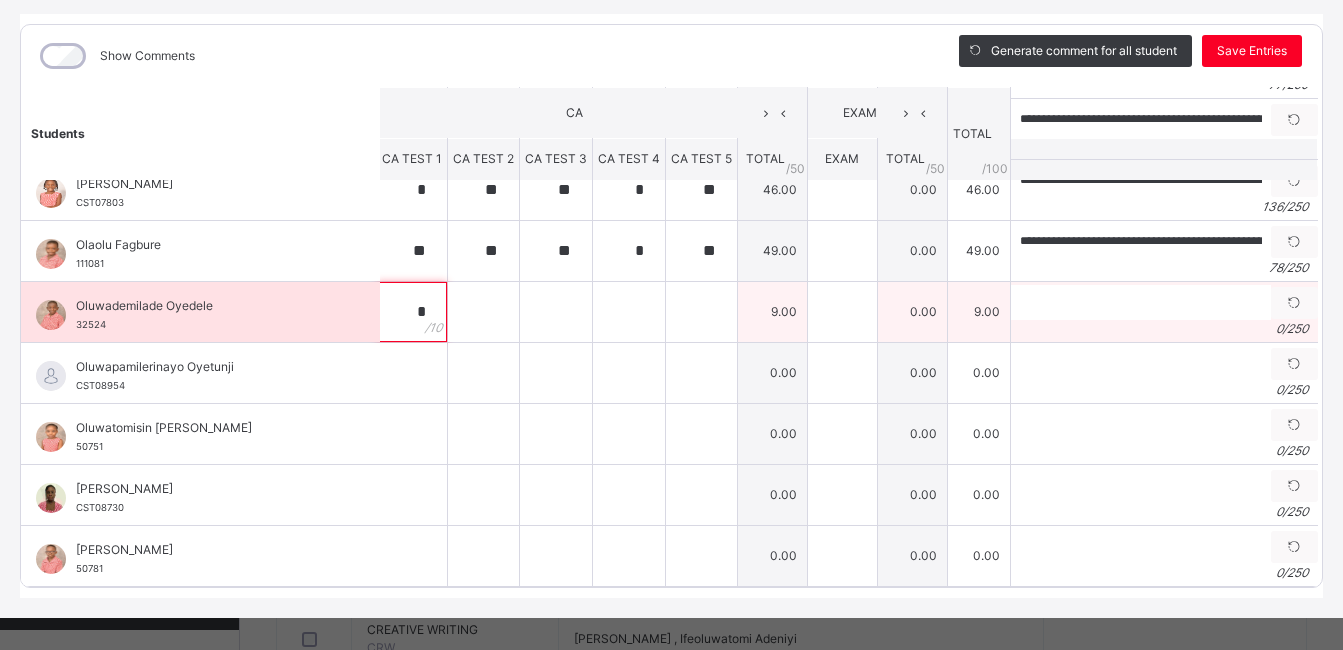 type on "*" 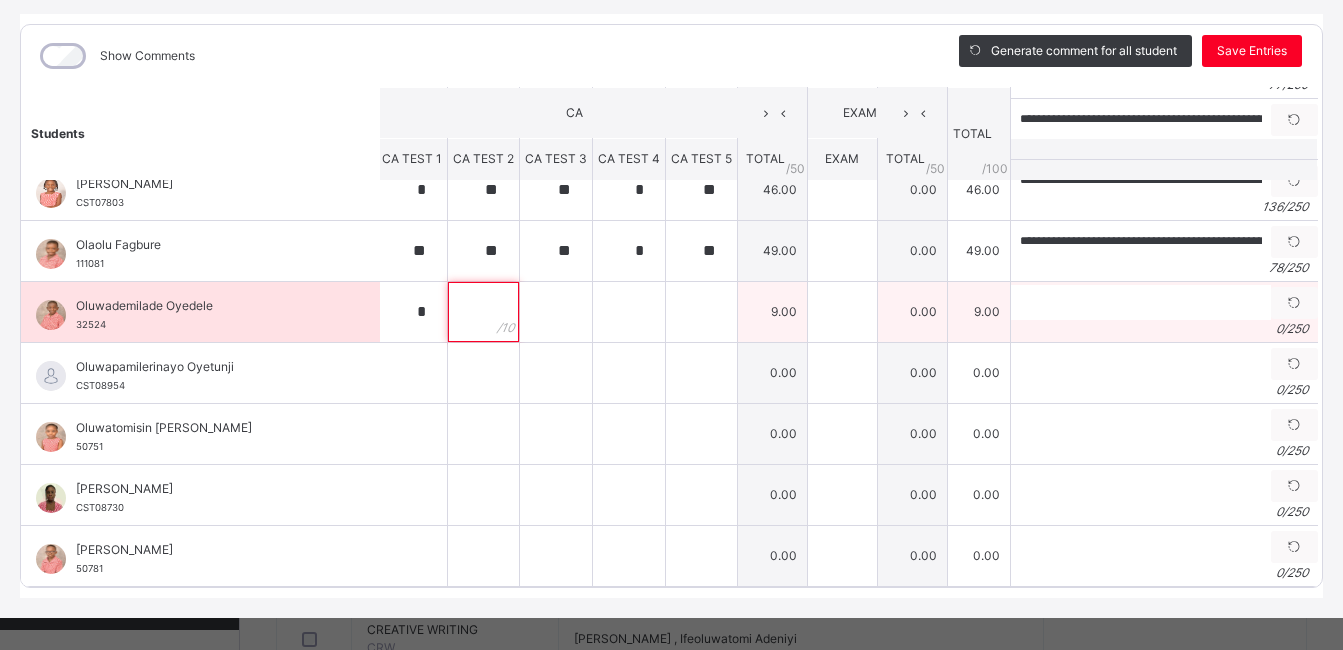 click at bounding box center (483, 312) 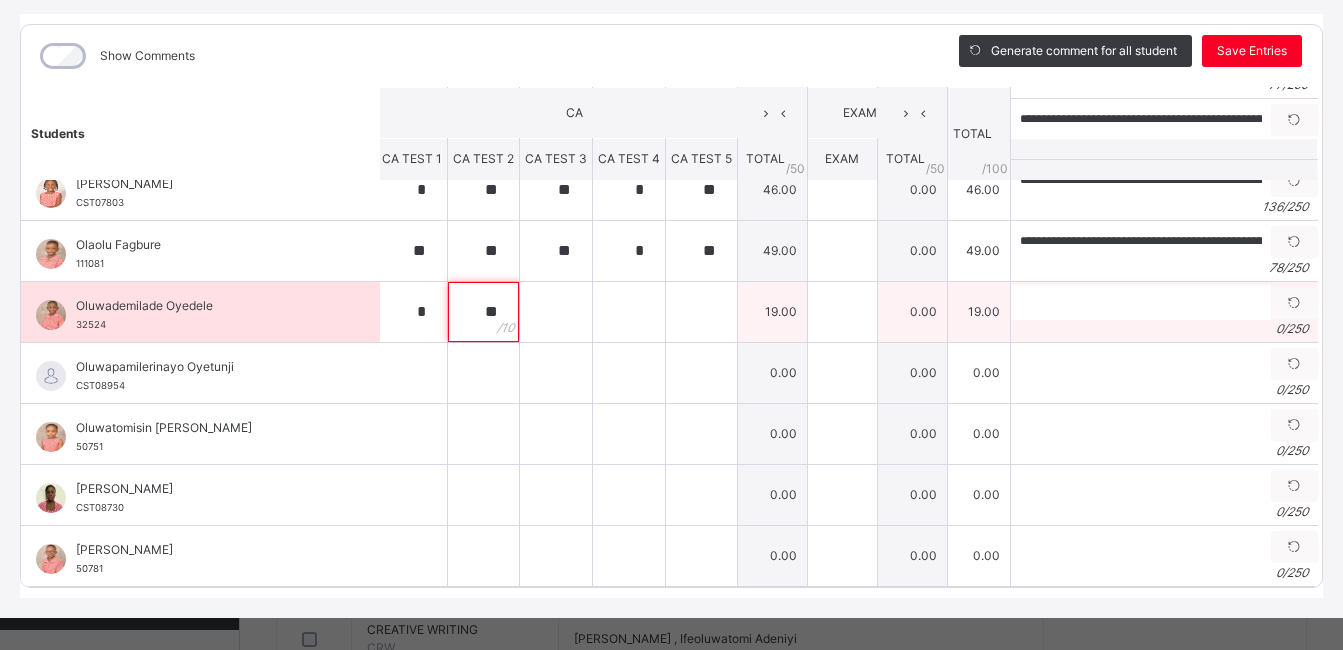 type on "**" 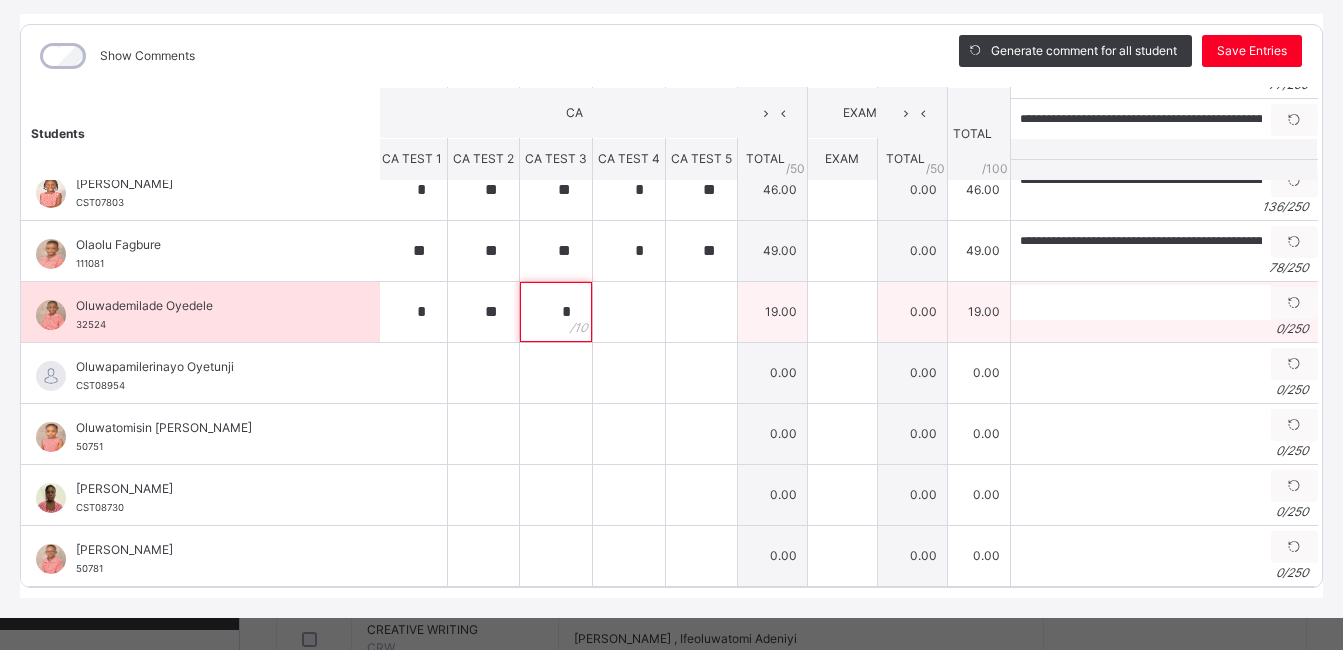 click on "*" at bounding box center (556, 312) 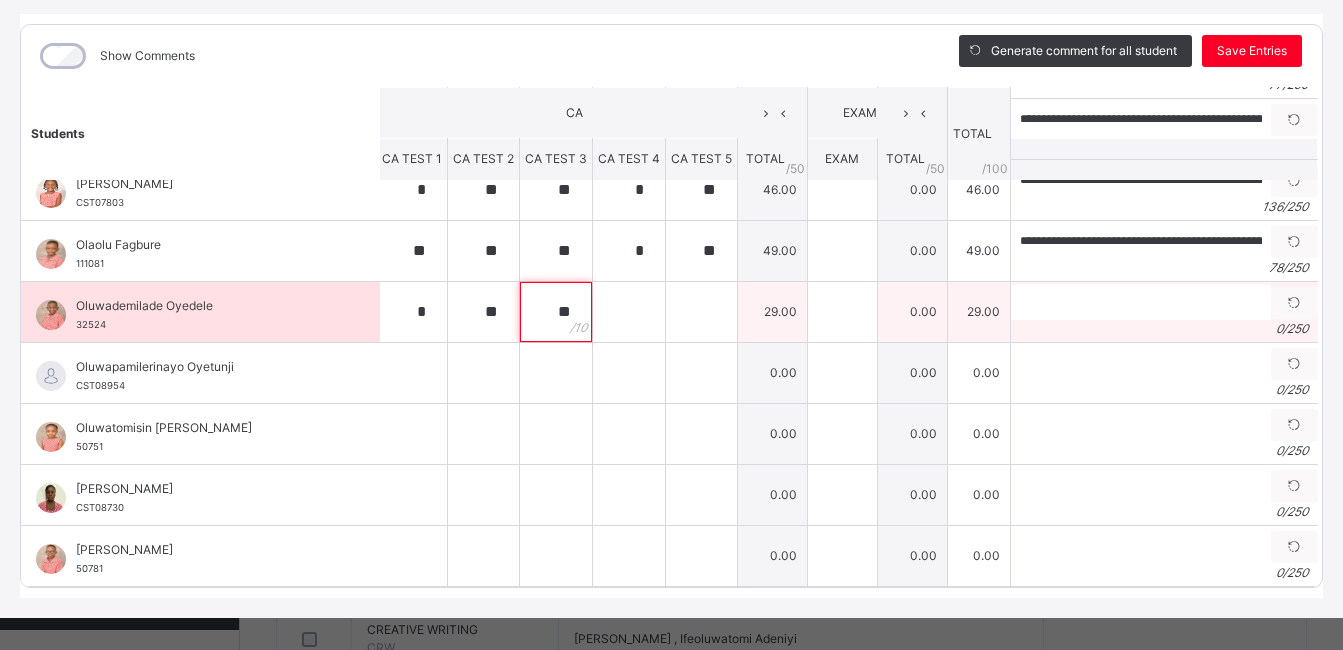 type on "**" 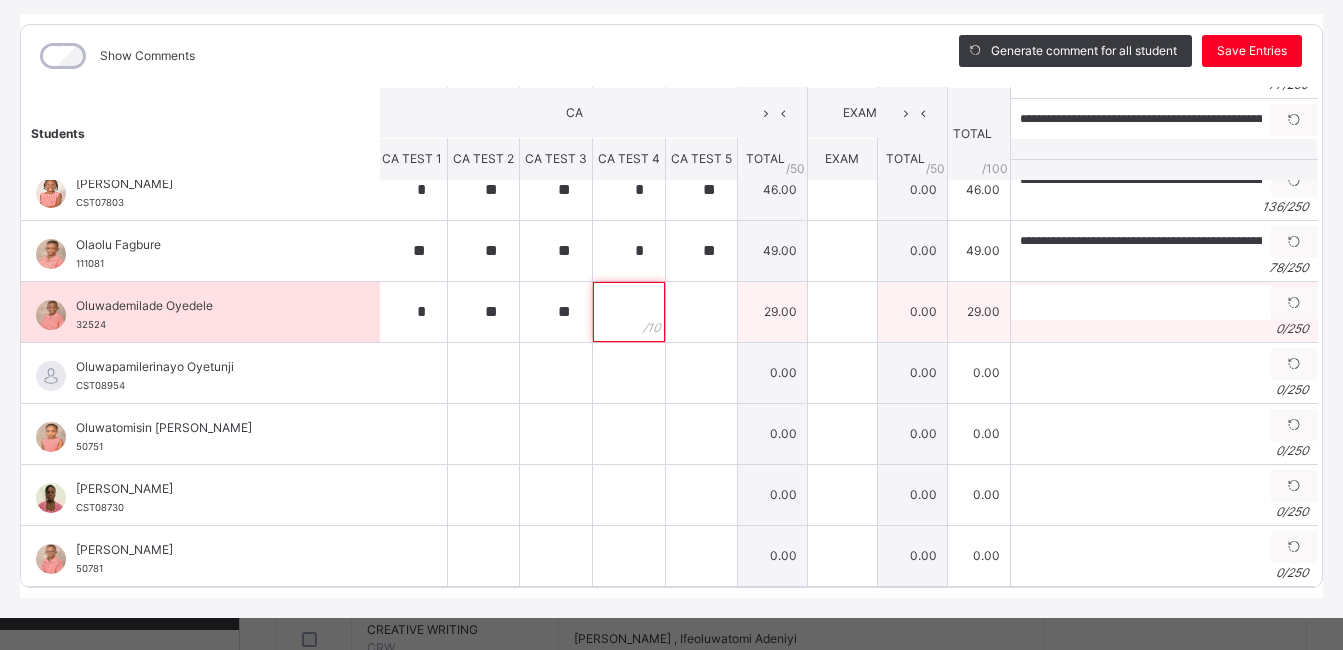 click at bounding box center [629, 312] 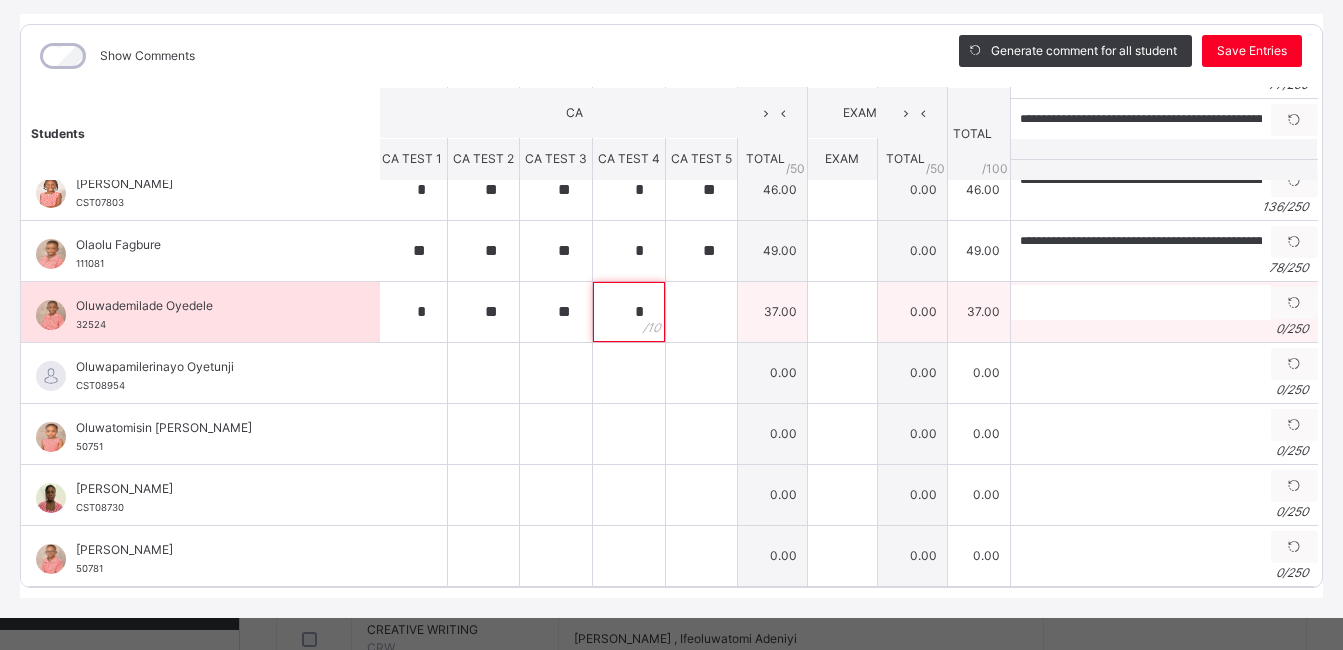 type on "*" 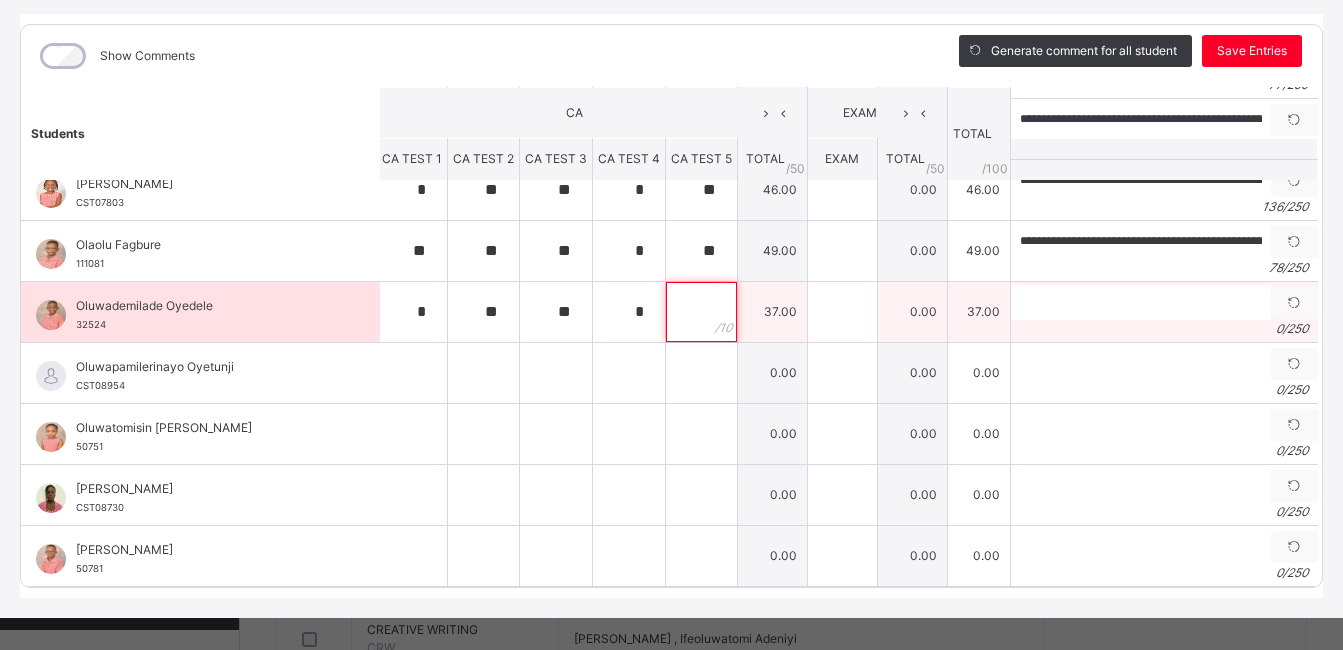 click at bounding box center (701, 312) 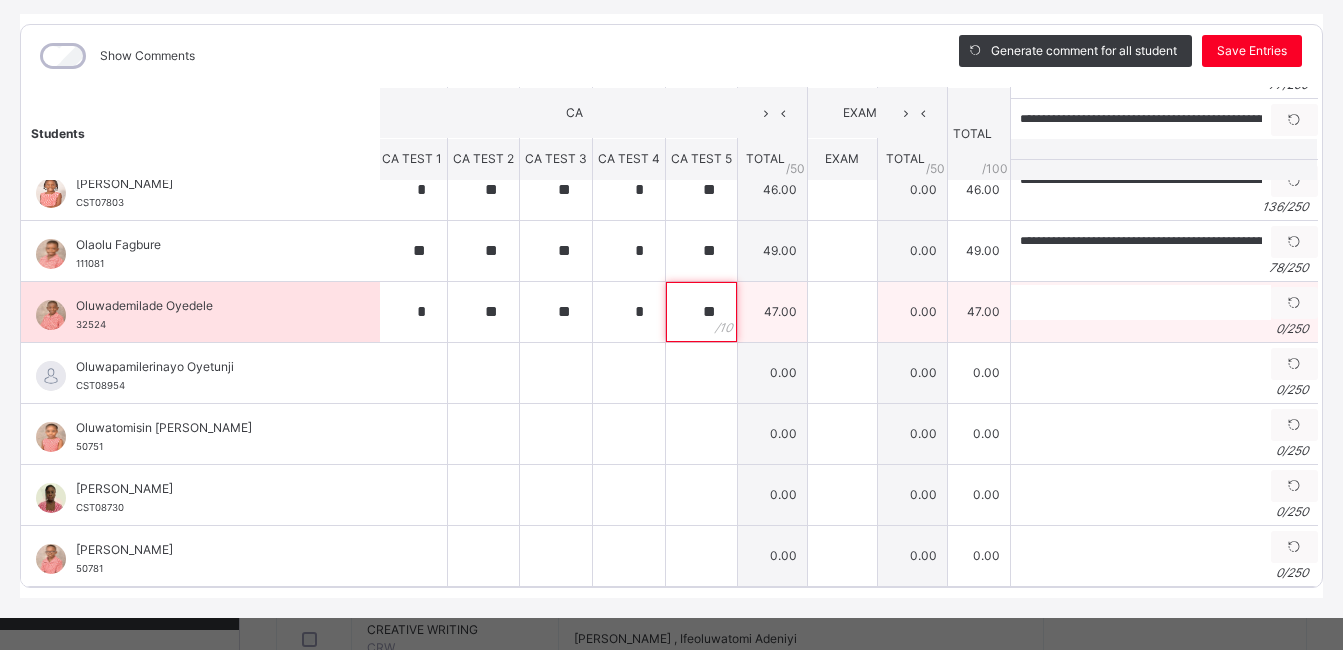 type on "**" 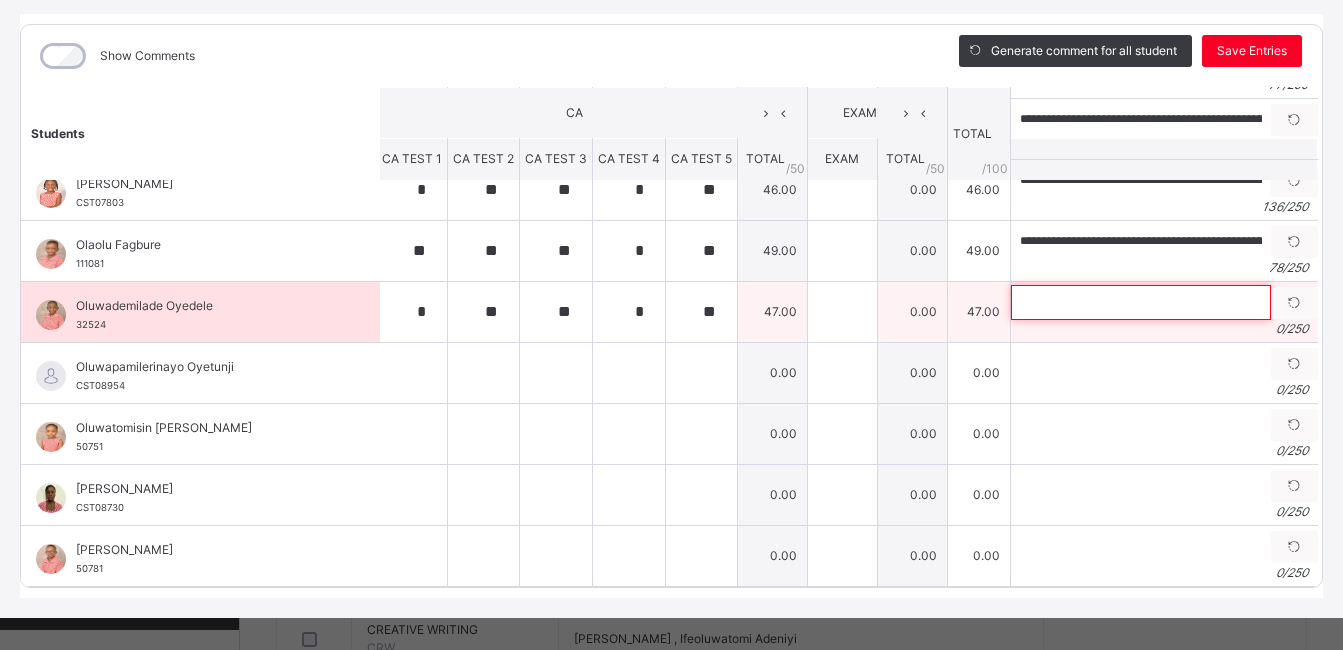 click at bounding box center [1141, 302] 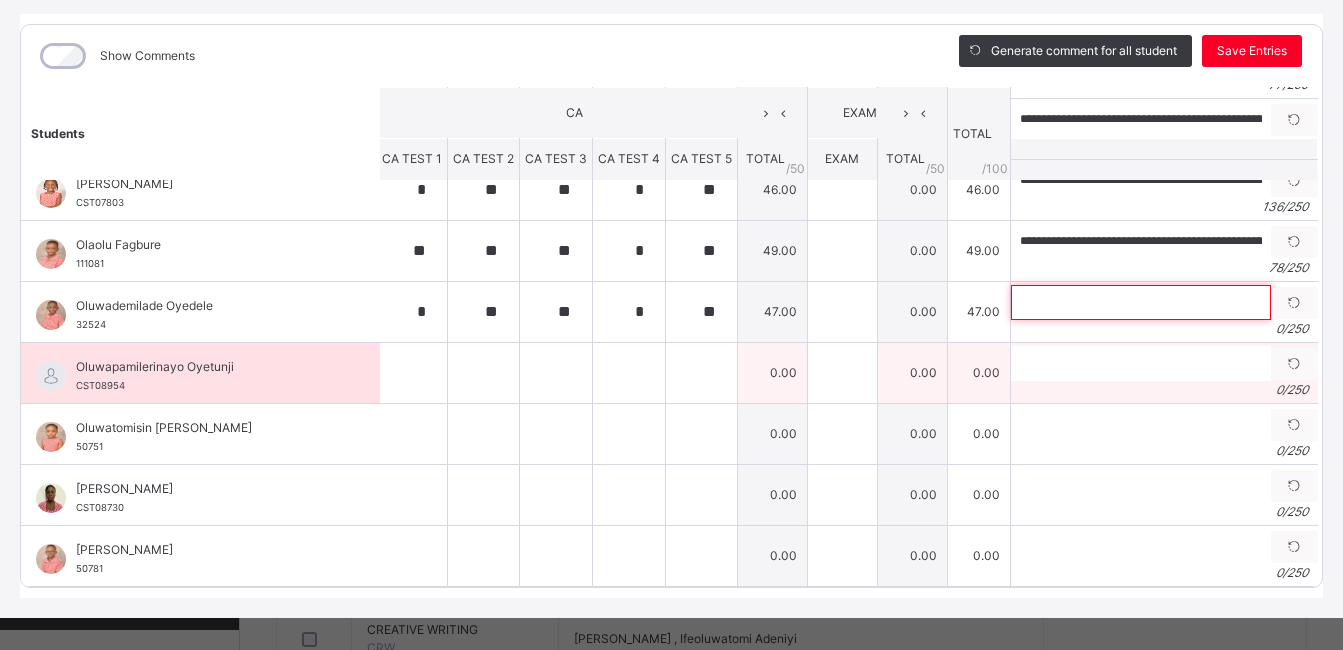 paste on "**********" 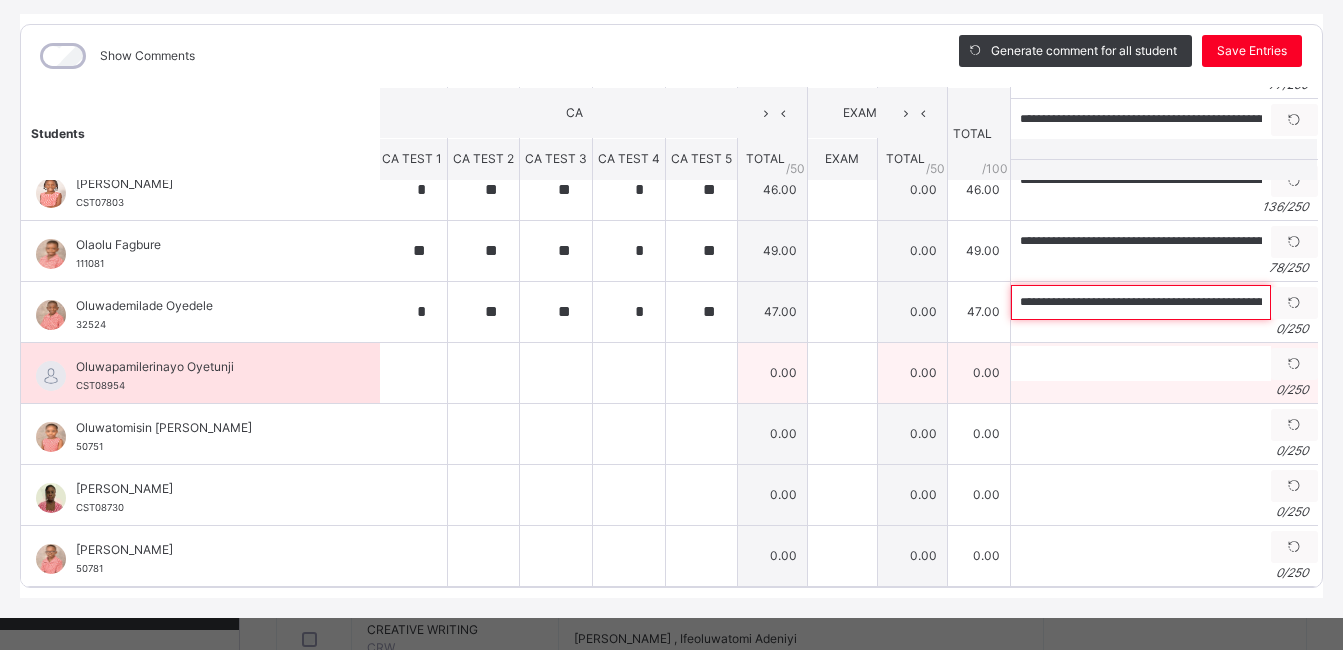 scroll, scrollTop: 0, scrollLeft: 315, axis: horizontal 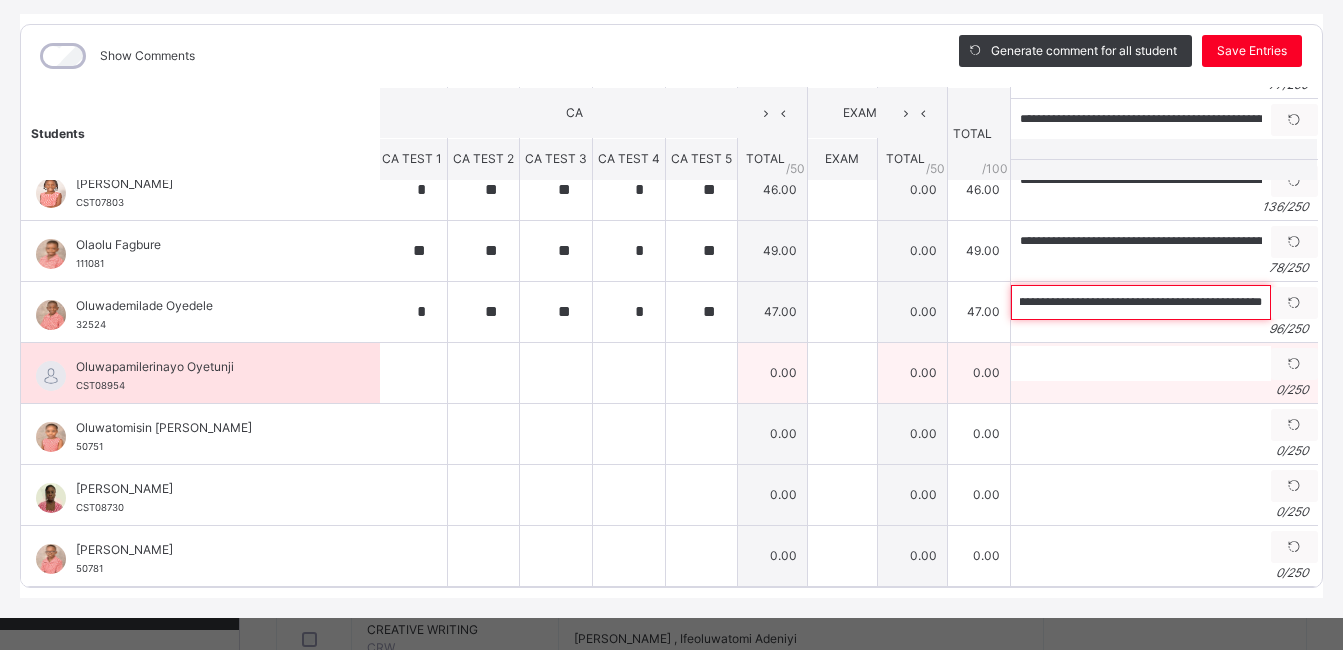 type on "**********" 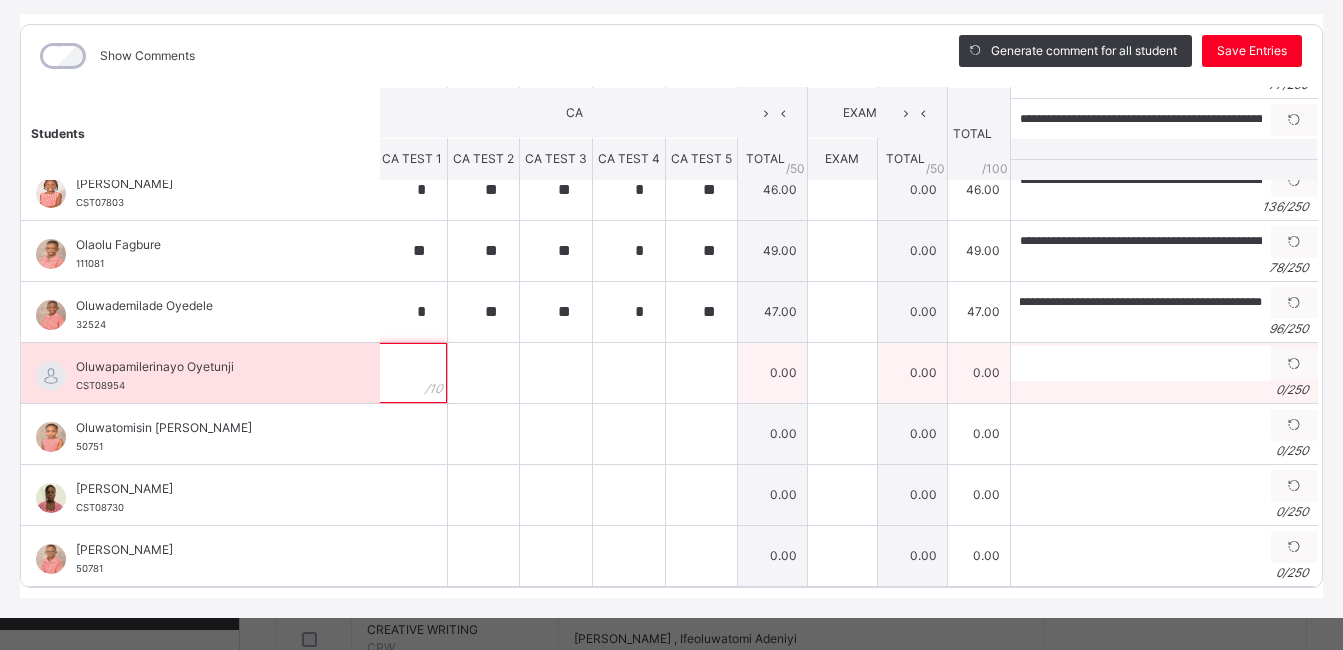 scroll, scrollTop: 0, scrollLeft: 0, axis: both 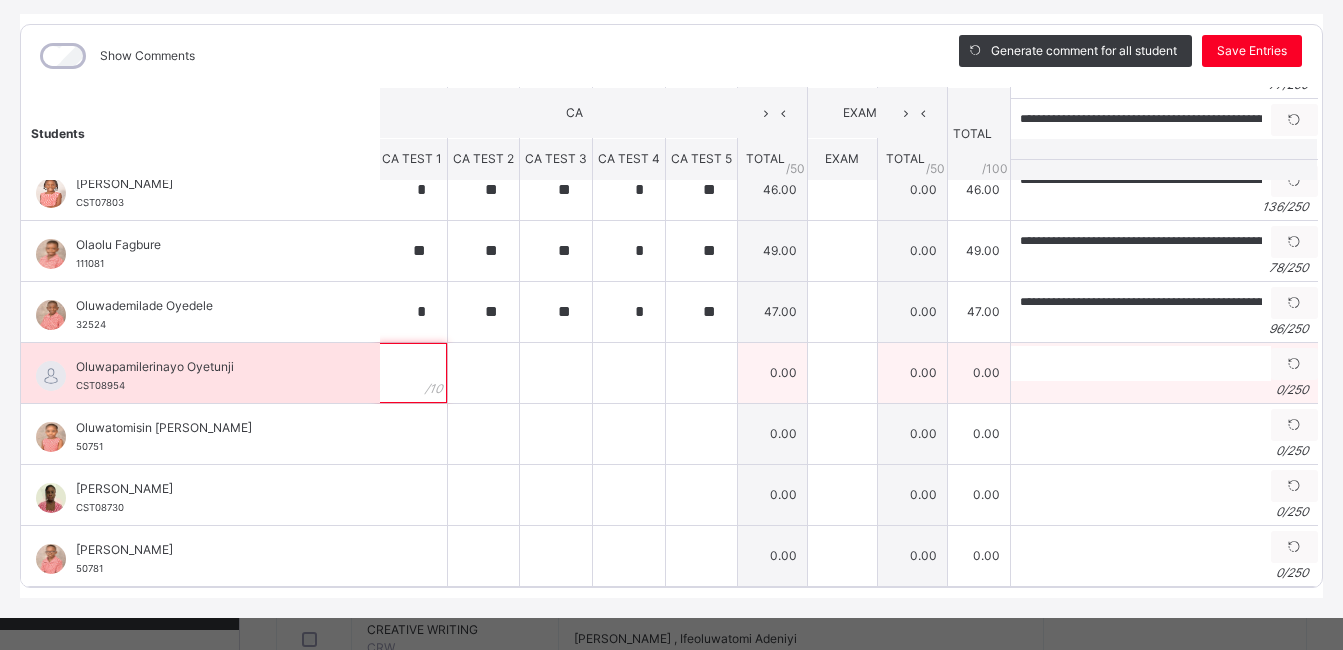 click at bounding box center (412, 373) 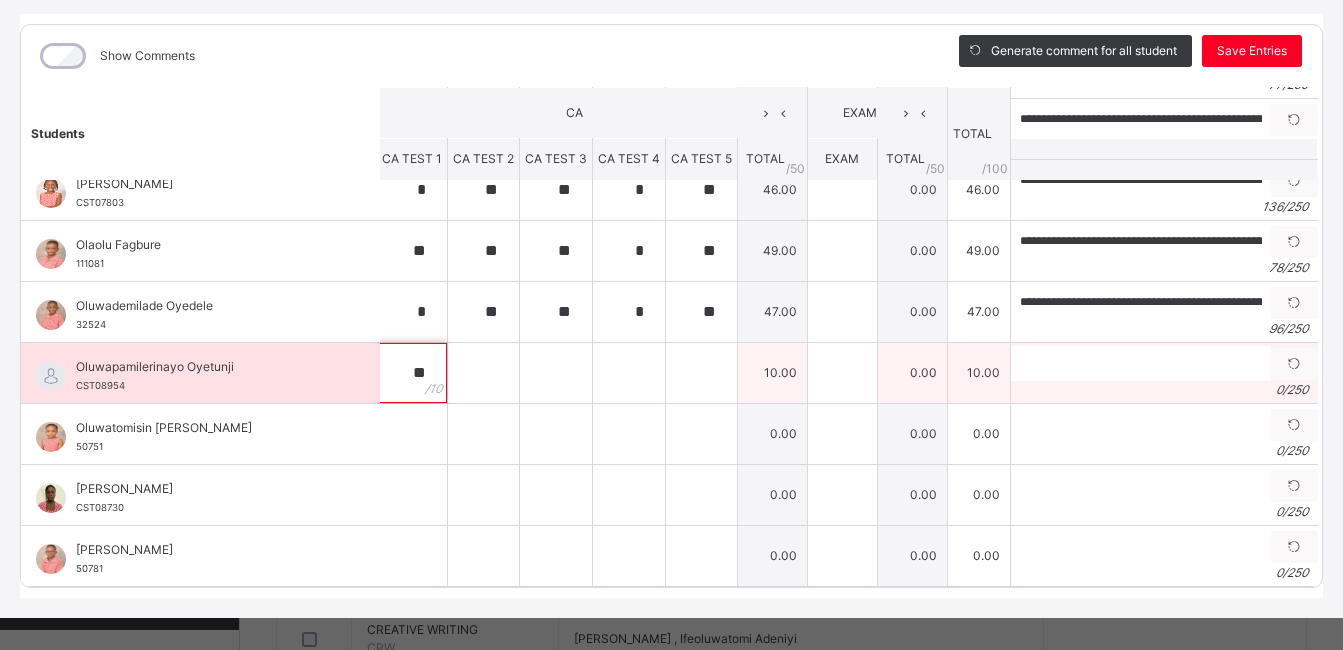 type on "**" 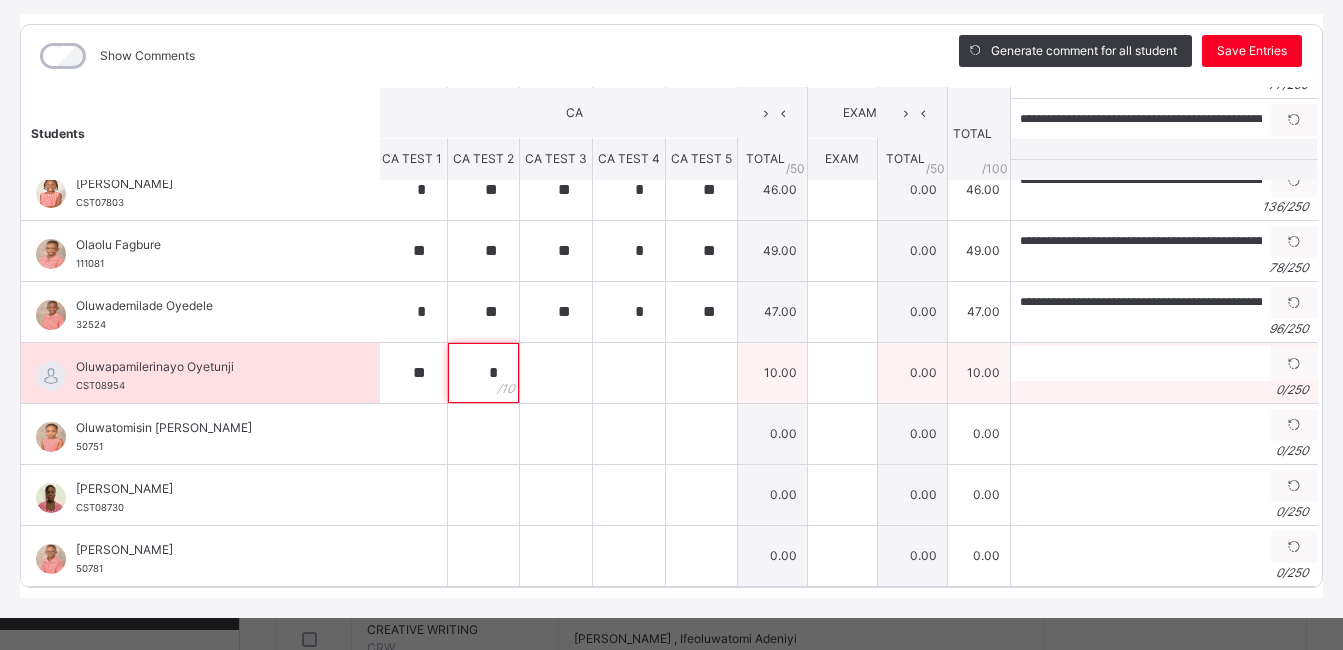 click on "*" at bounding box center (483, 373) 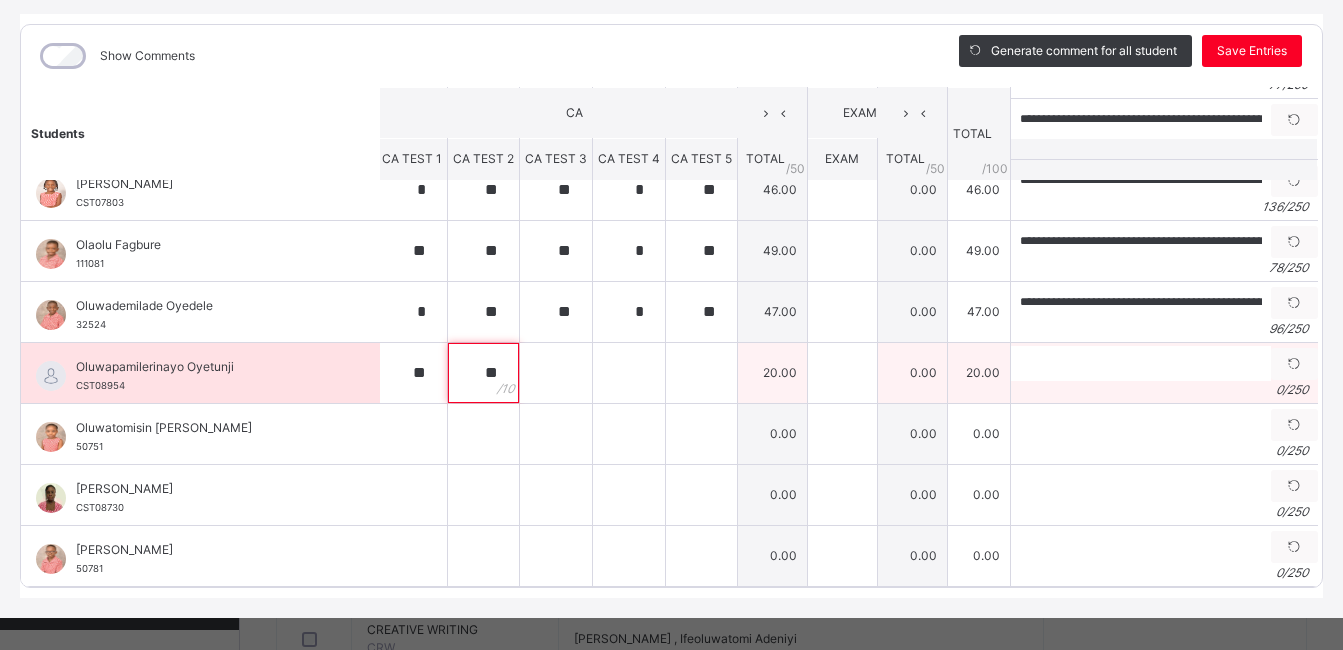 type on "**" 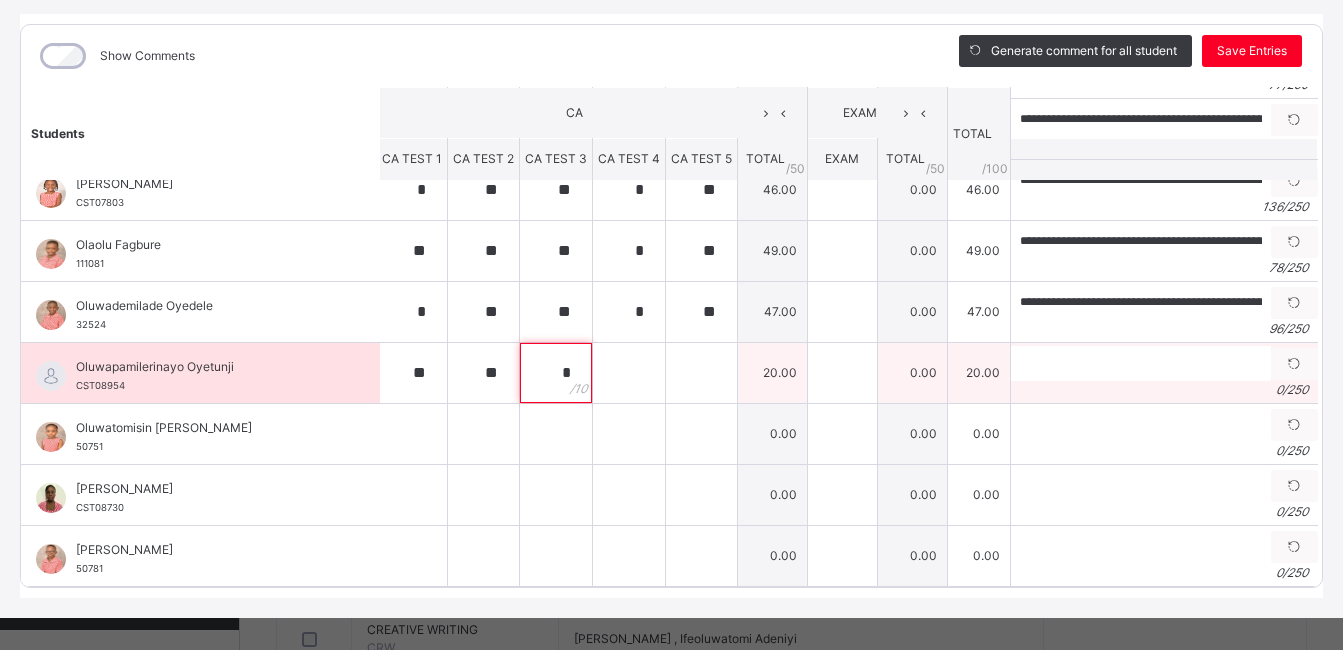 click on "*" at bounding box center [556, 373] 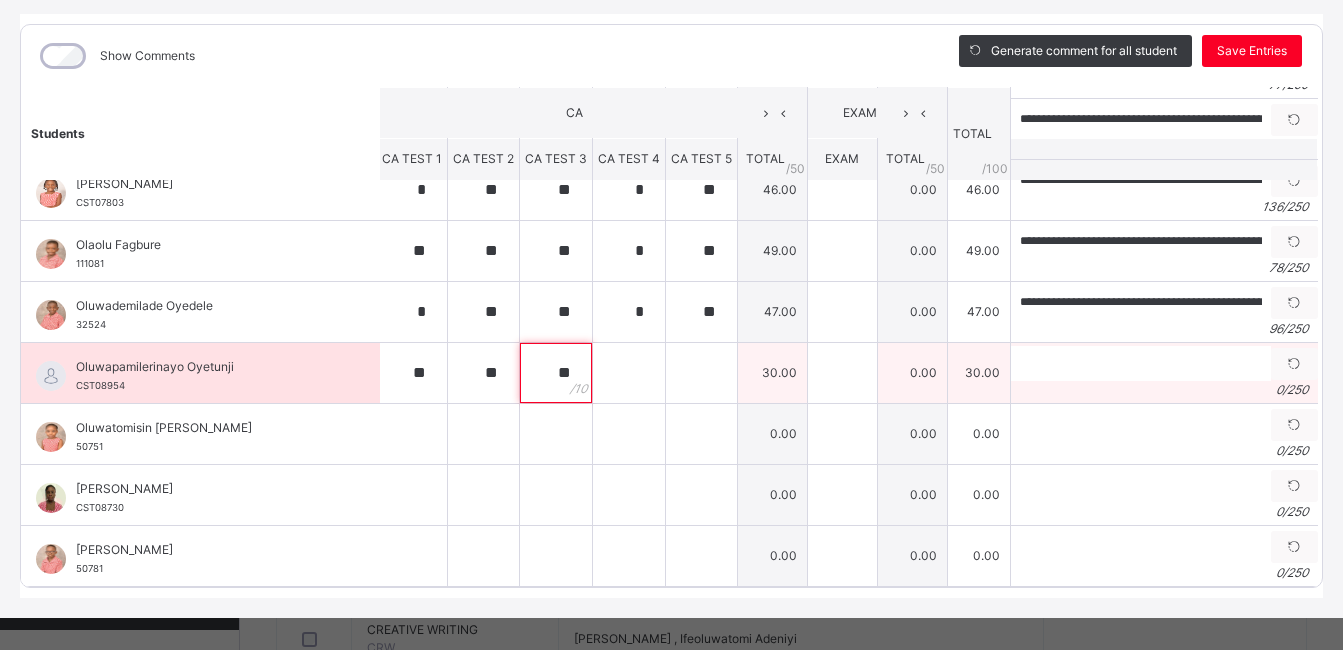 type on "**" 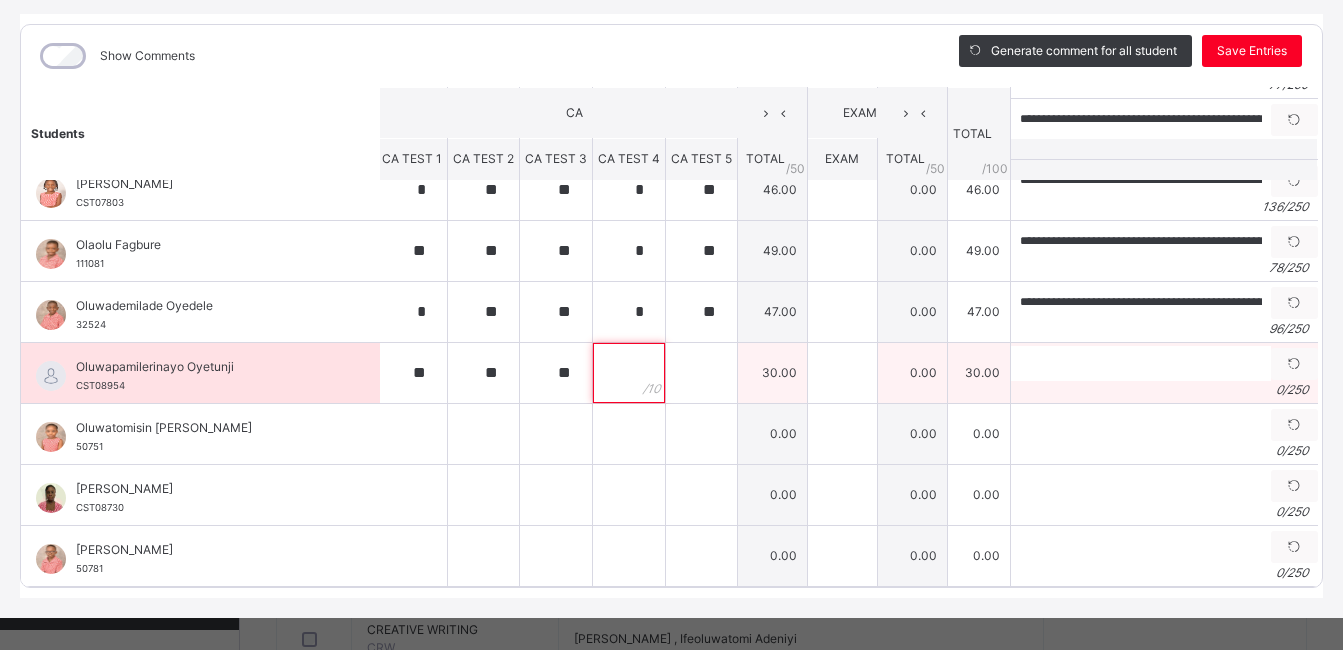 click at bounding box center [629, 373] 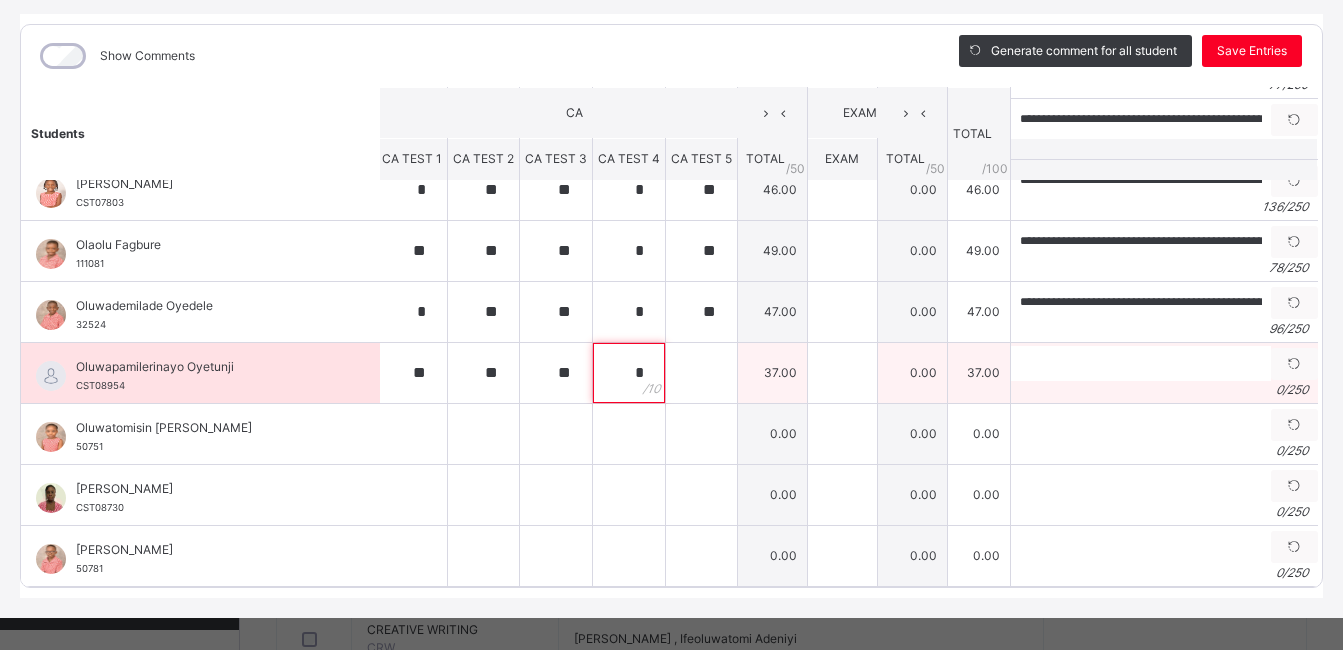 type on "*" 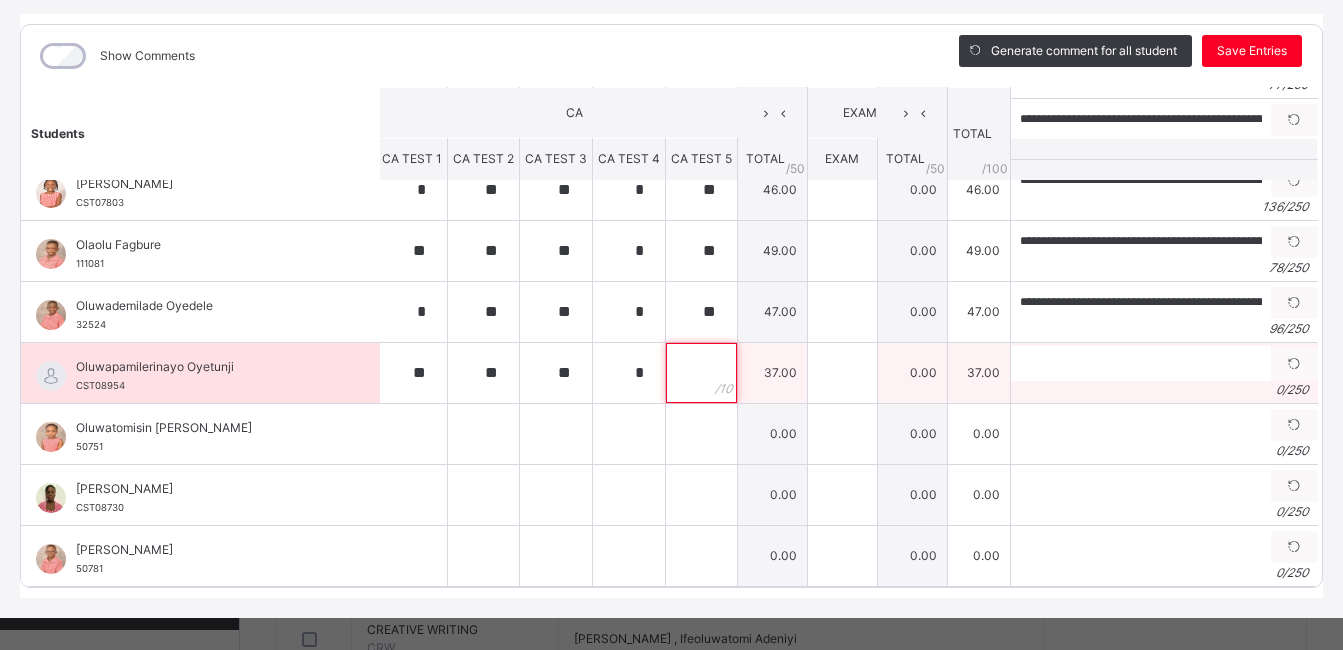 click at bounding box center (701, 373) 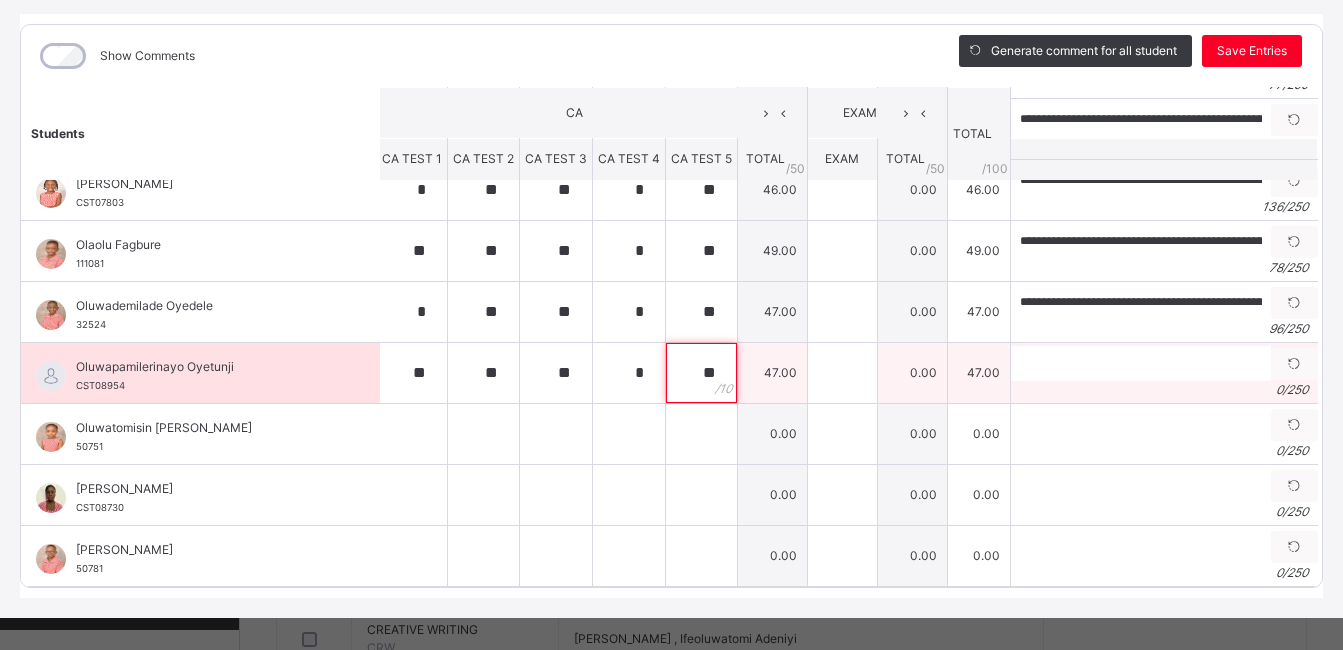 type on "**" 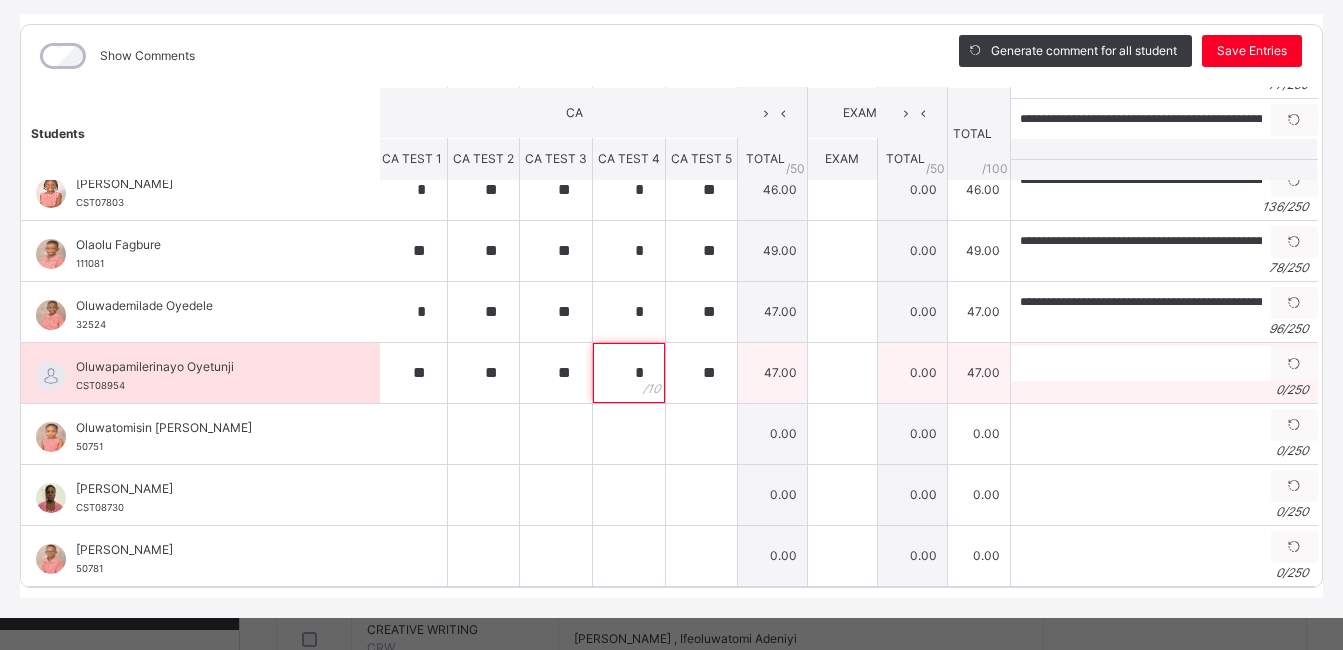 click on "*" at bounding box center (629, 373) 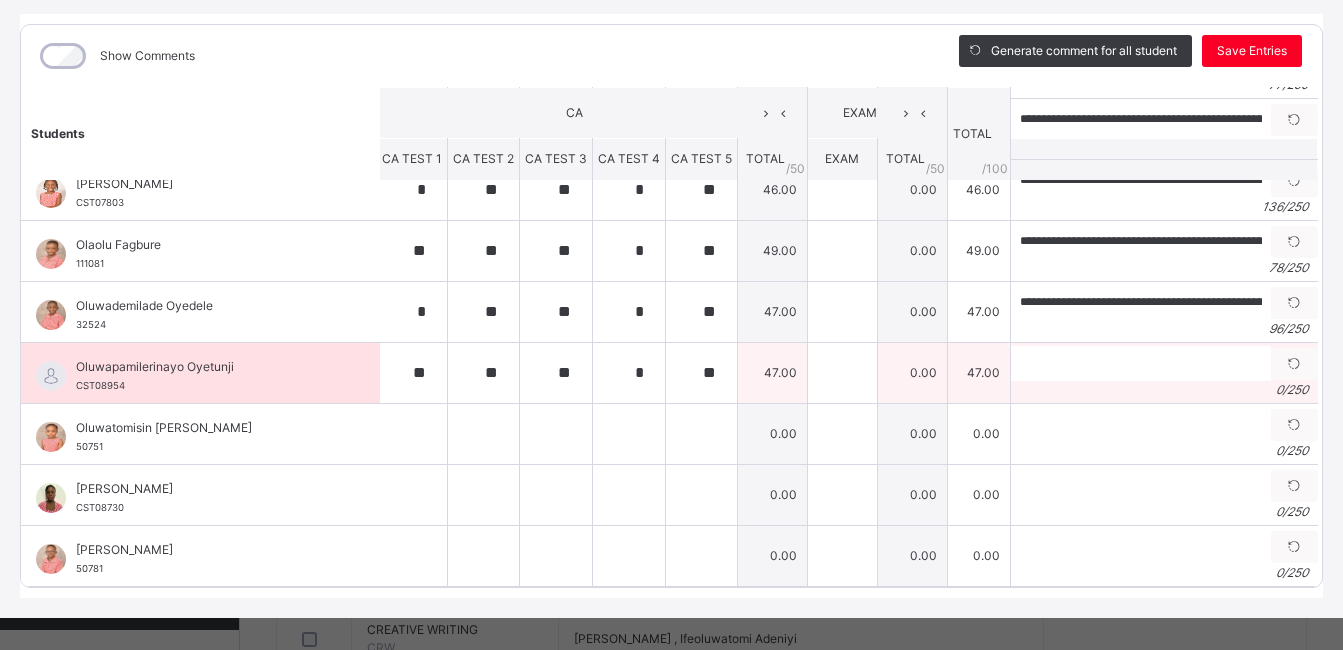 click on "*" at bounding box center (629, 373) 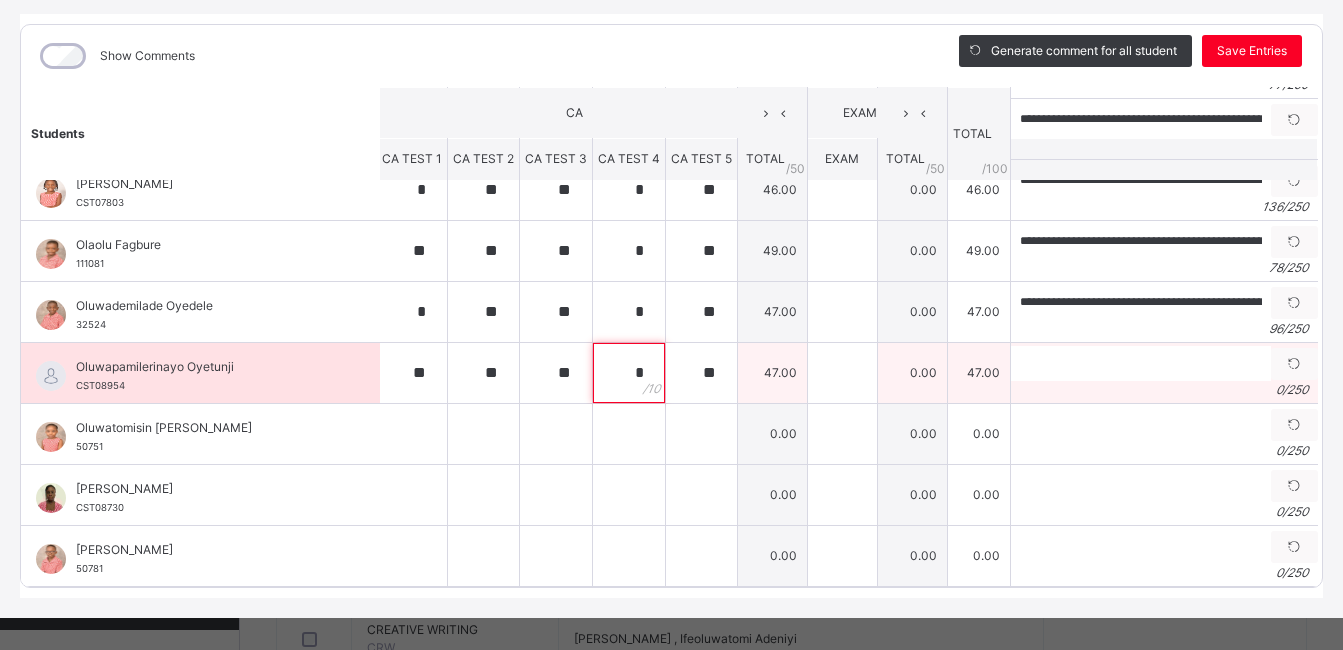 click on "*" at bounding box center [629, 373] 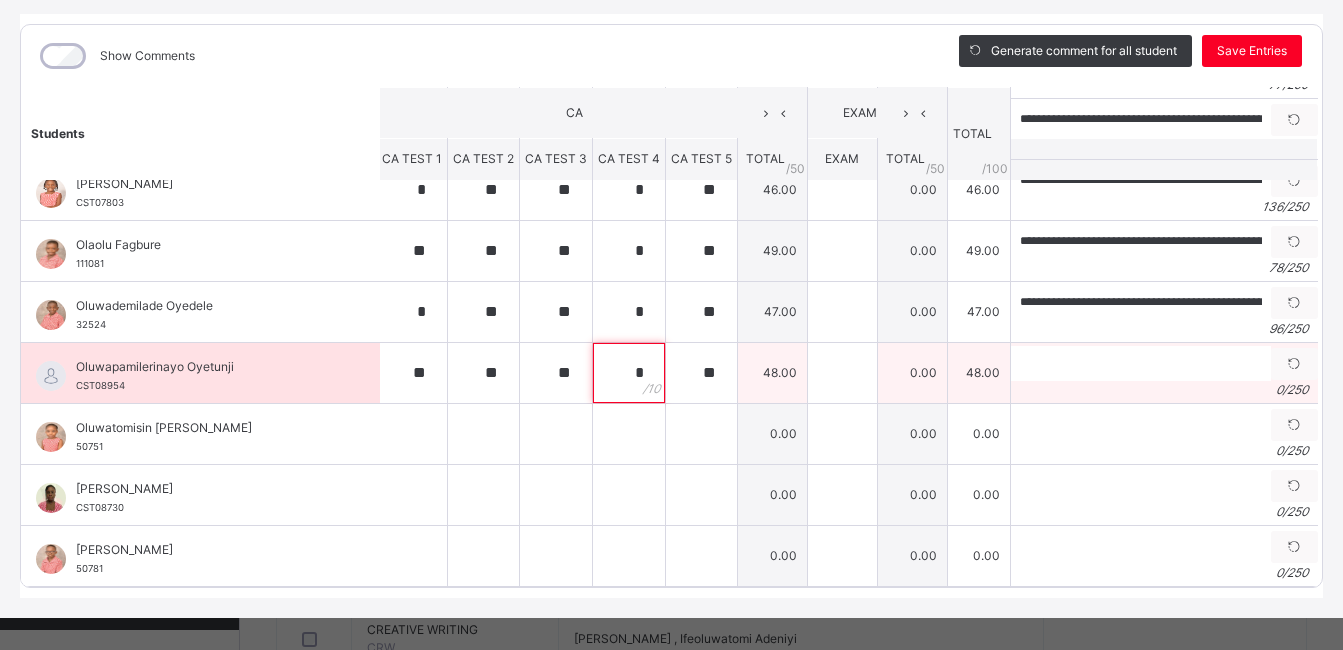 type on "*" 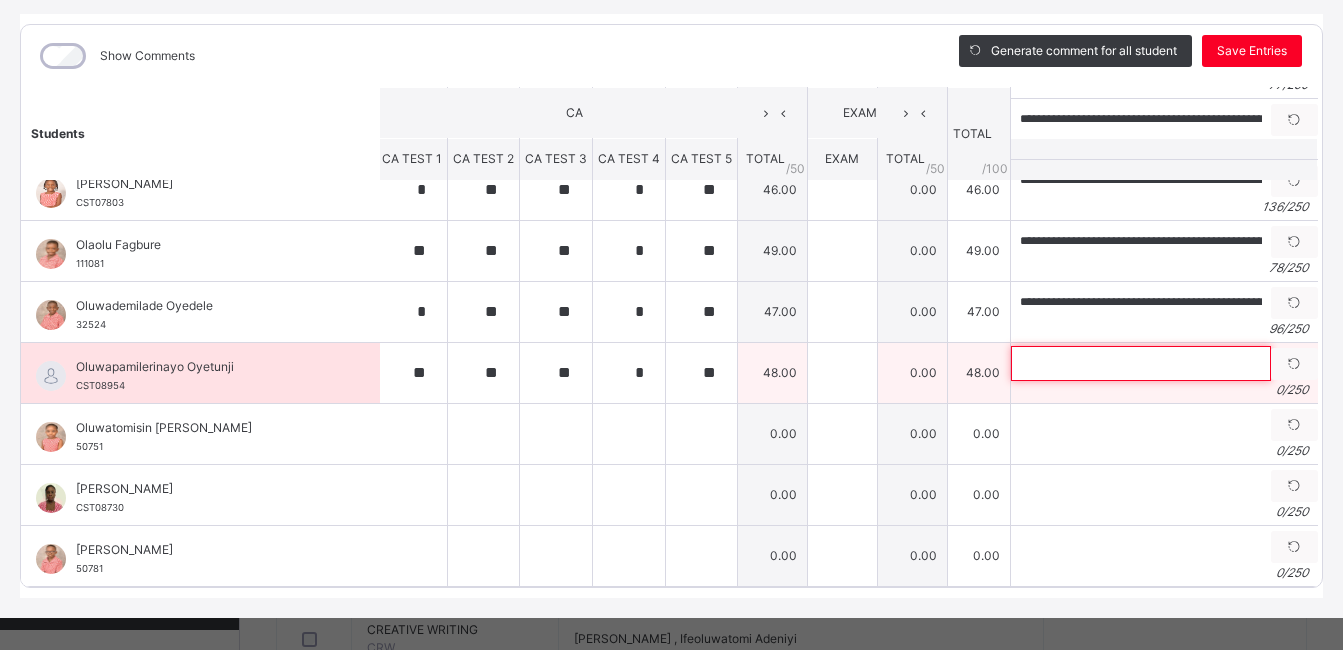 click at bounding box center (1141, 363) 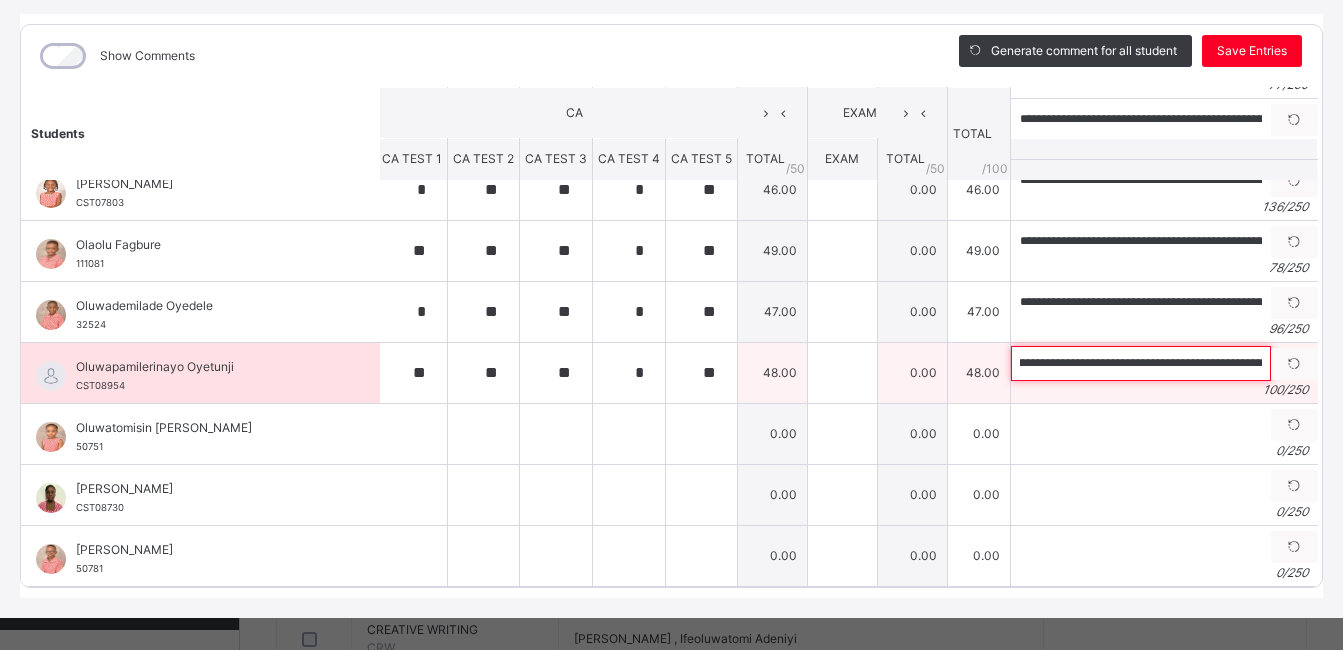 scroll, scrollTop: 0, scrollLeft: 0, axis: both 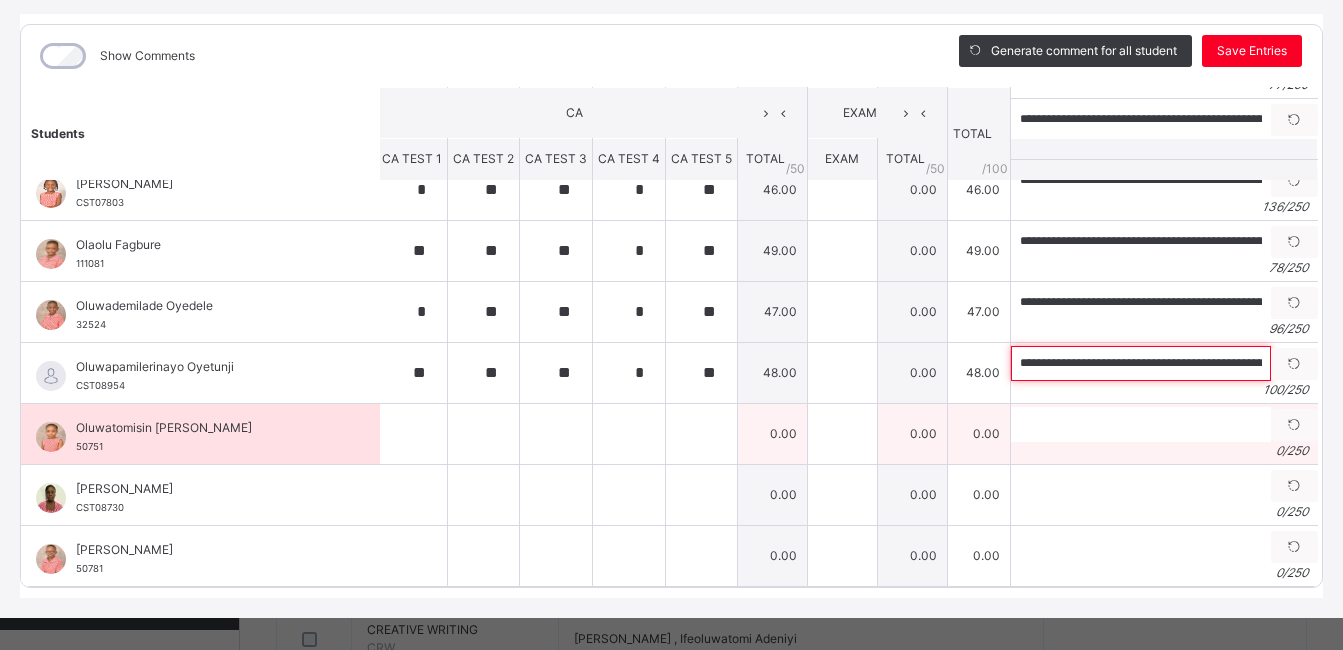 type on "**********" 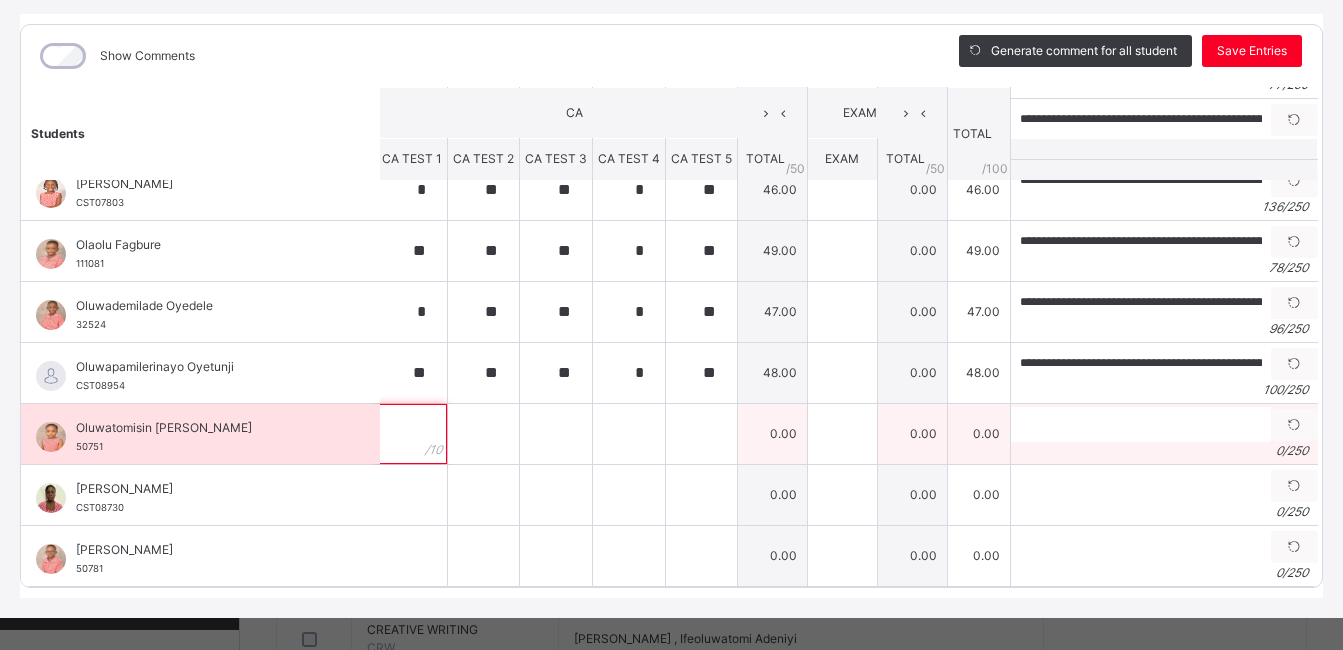 click at bounding box center [412, 434] 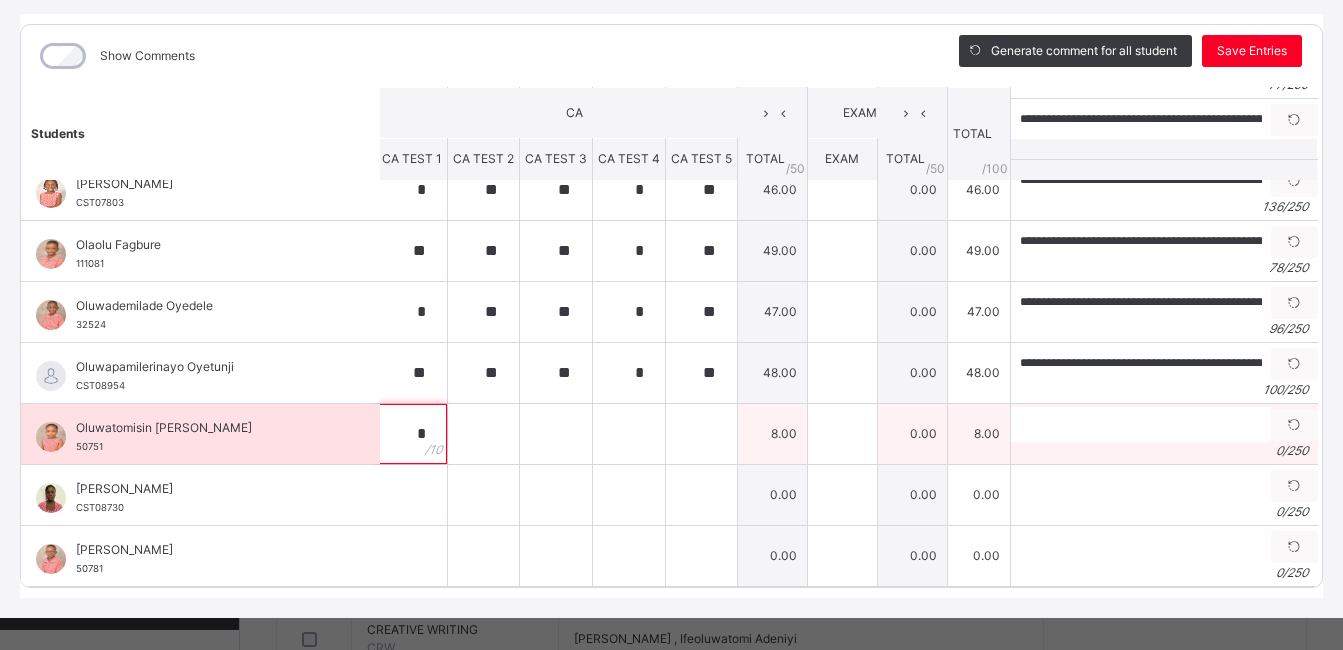 type on "*" 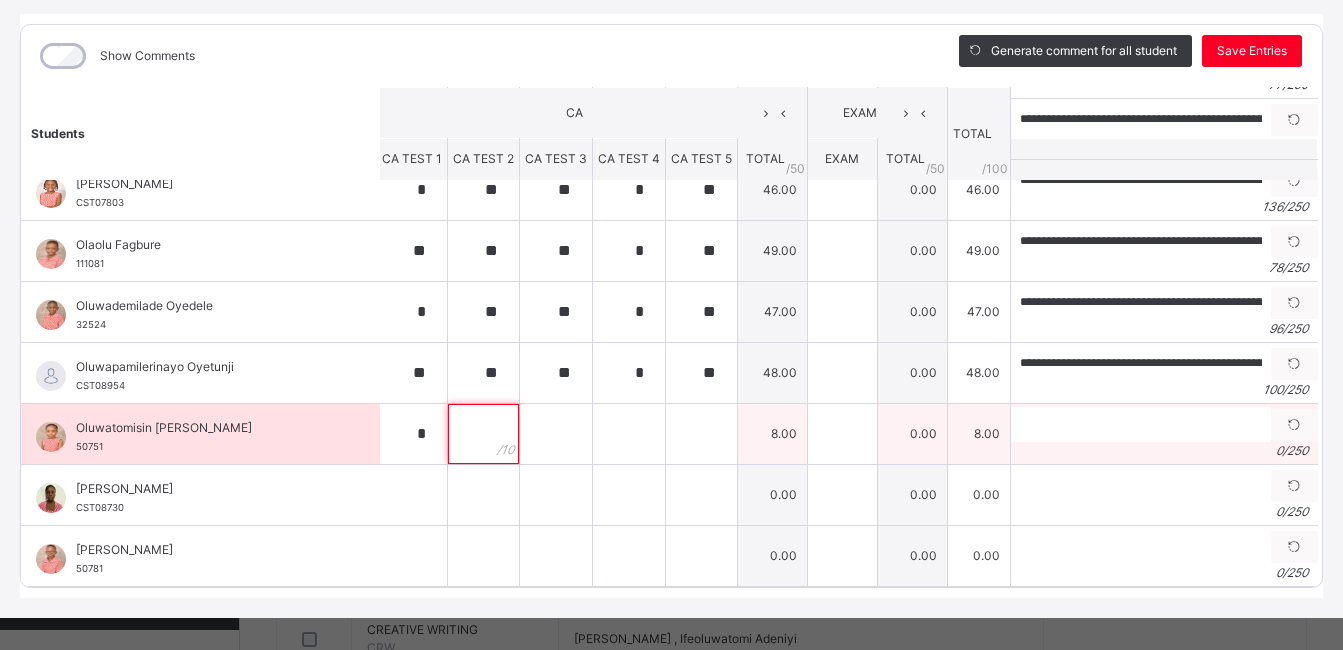 click at bounding box center [483, 434] 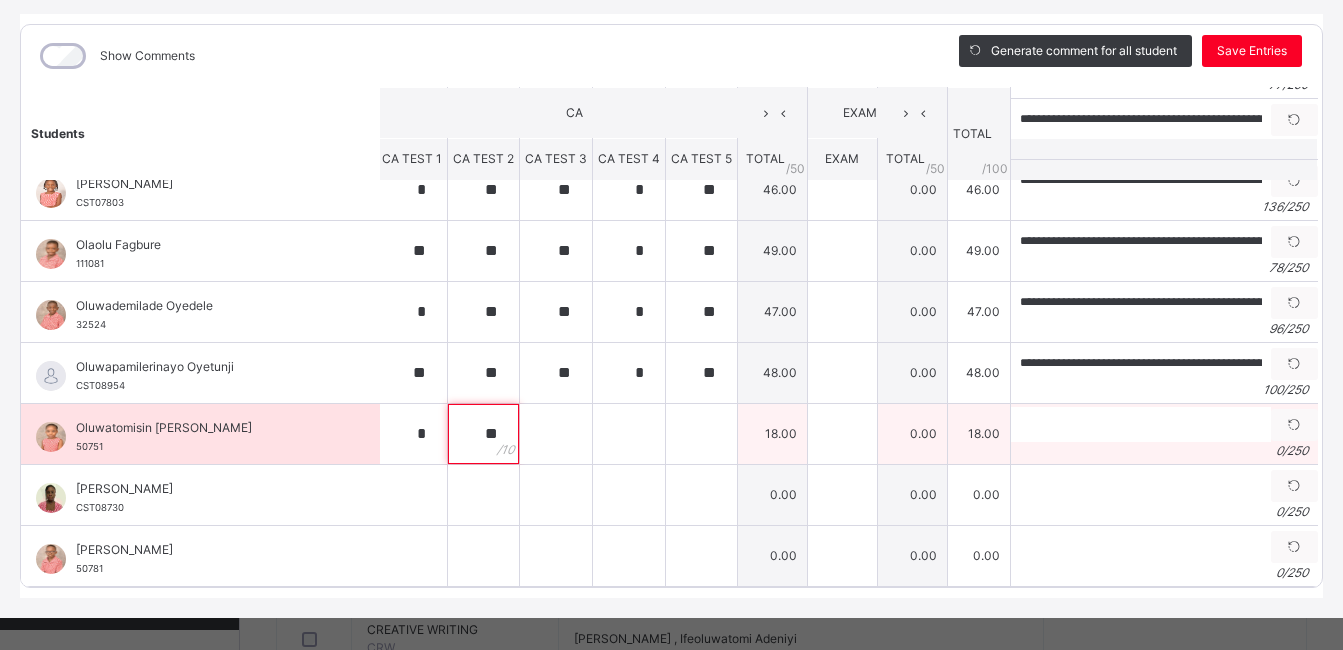 type on "**" 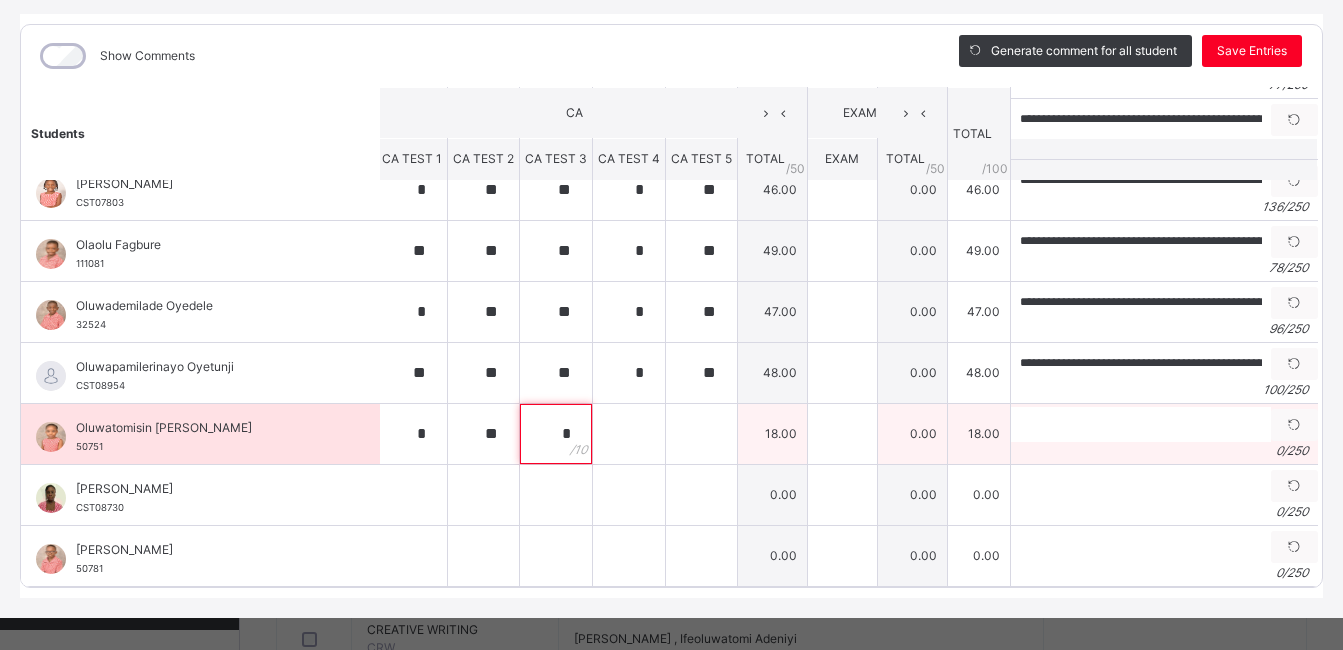 click on "*" at bounding box center [556, 434] 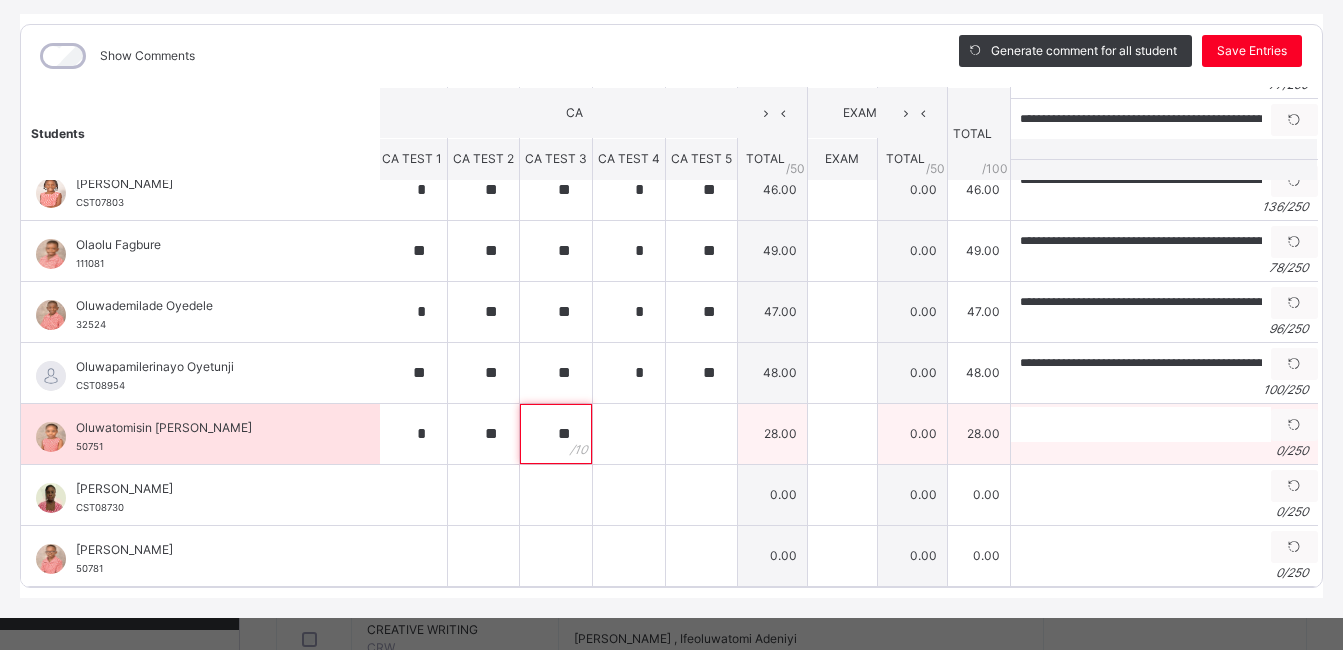type on "**" 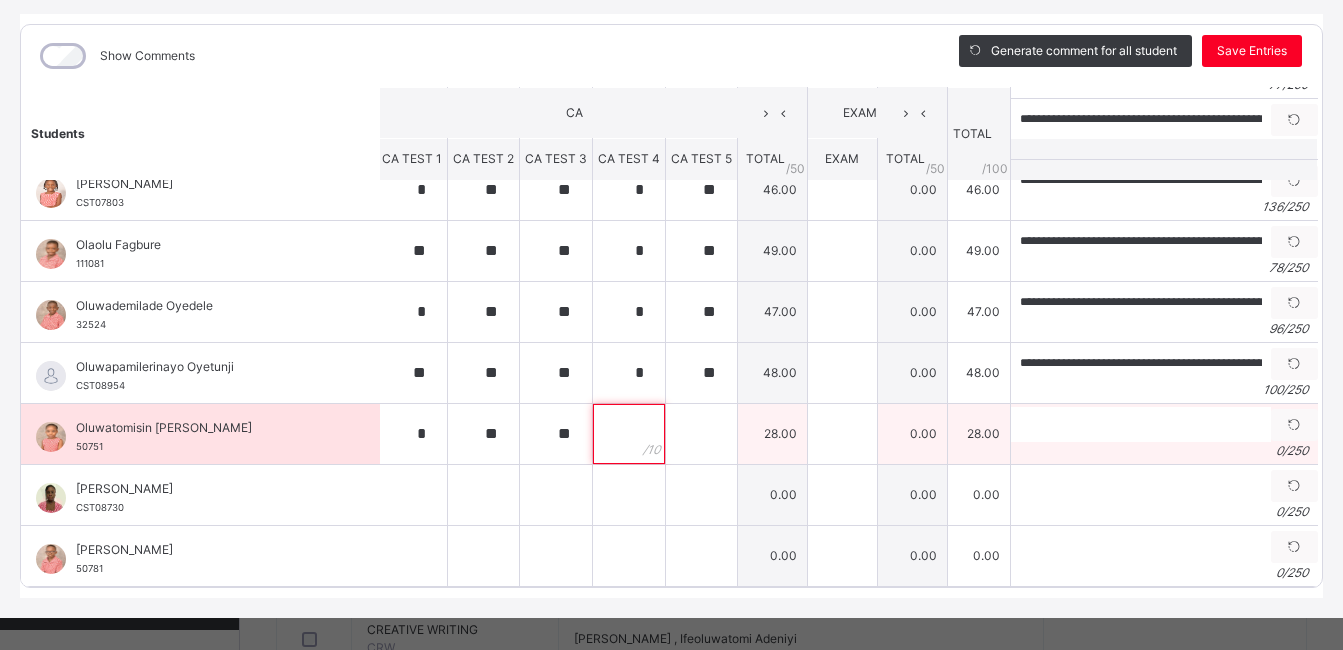 click at bounding box center [629, 434] 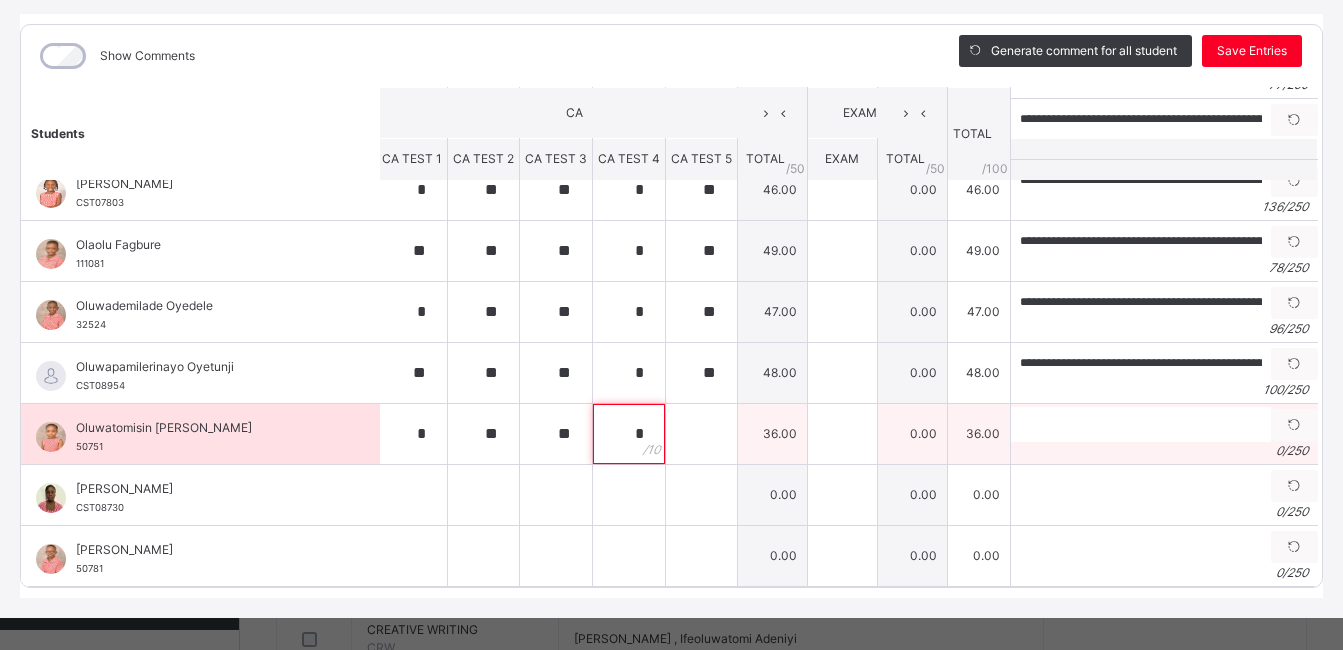 type on "*" 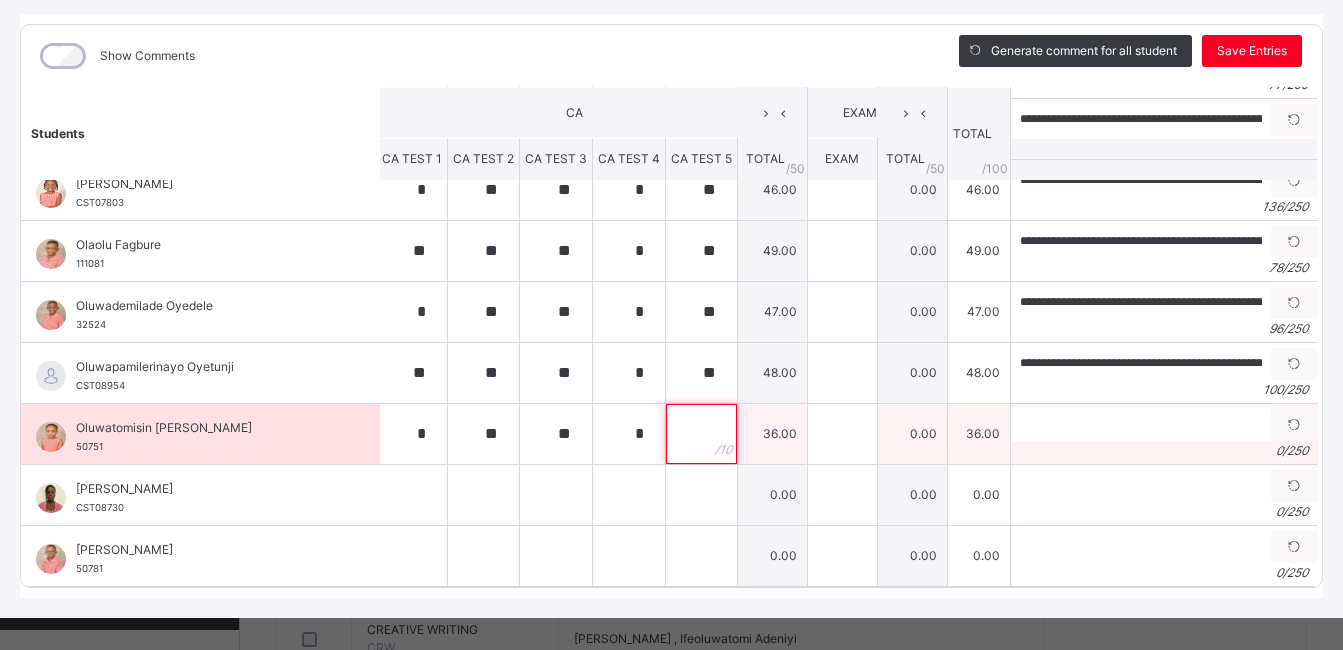 click at bounding box center [701, 434] 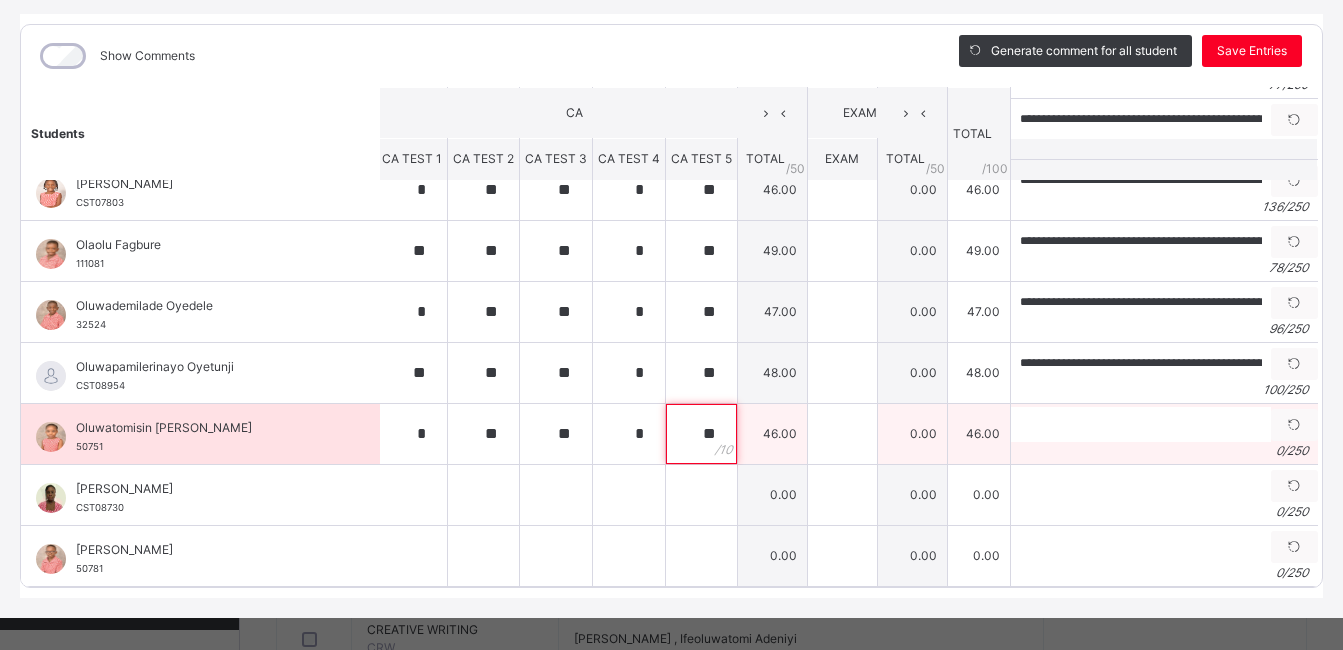 type on "**" 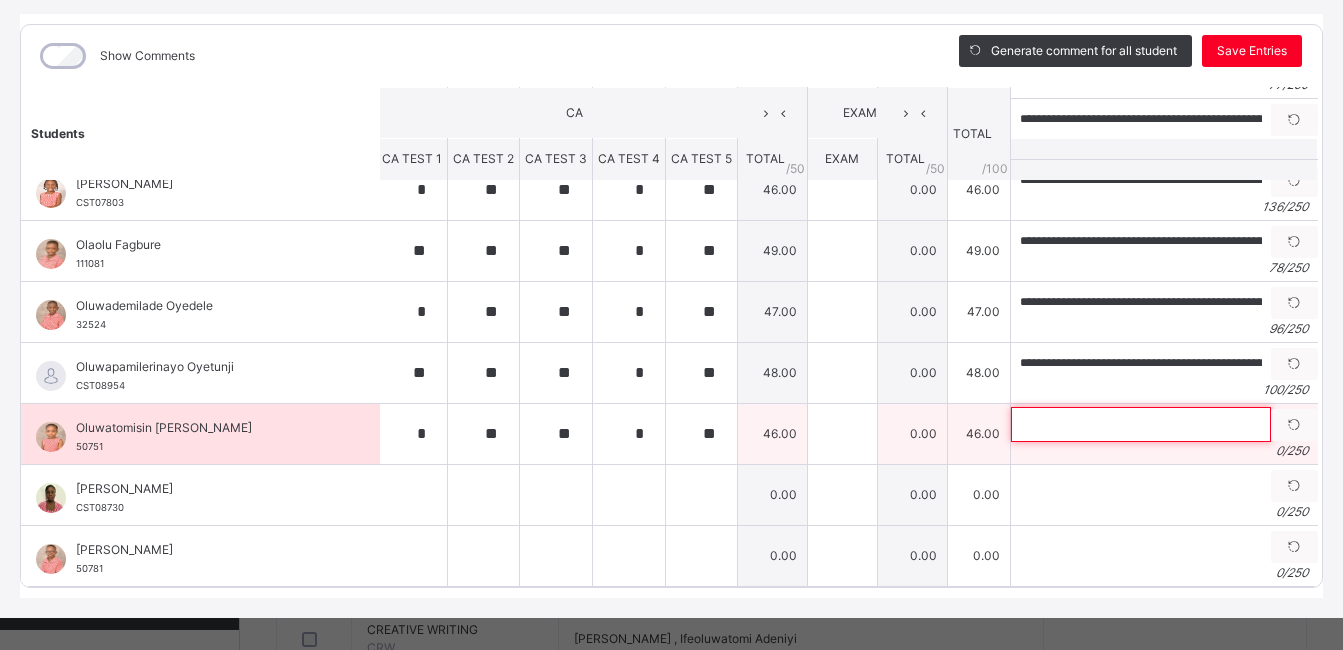 click at bounding box center (1141, 424) 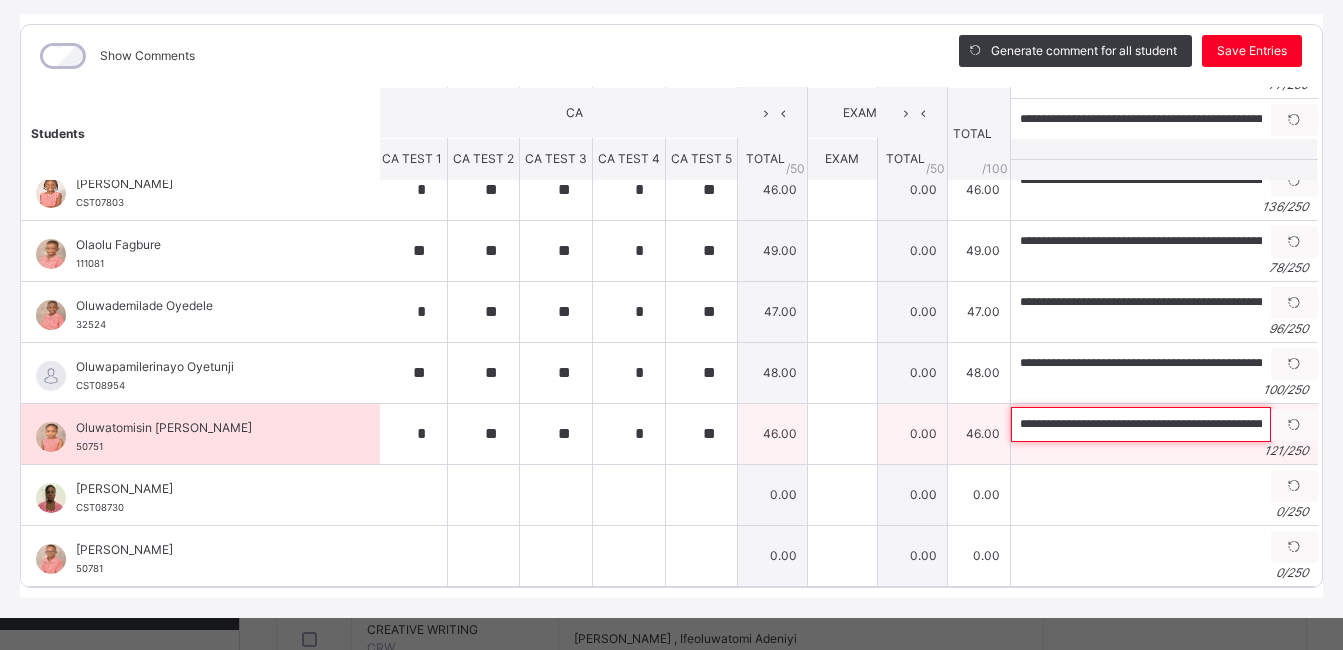 scroll, scrollTop: 0, scrollLeft: 425, axis: horizontal 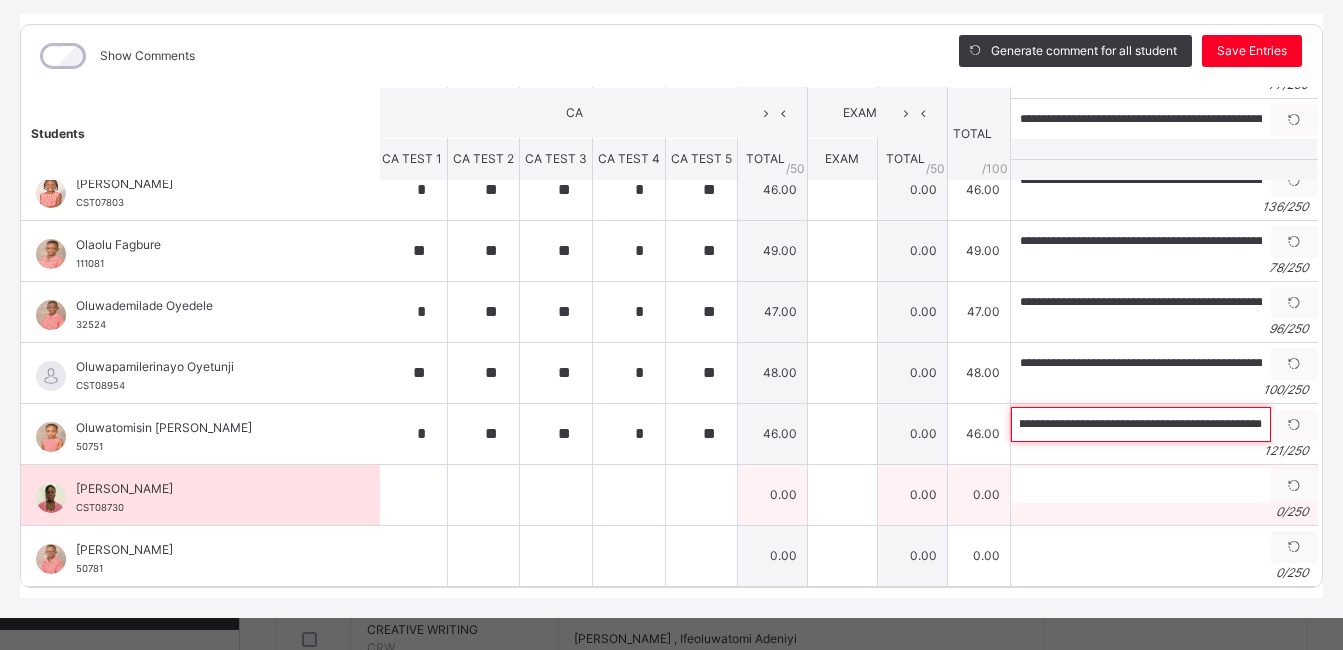 type on "**********" 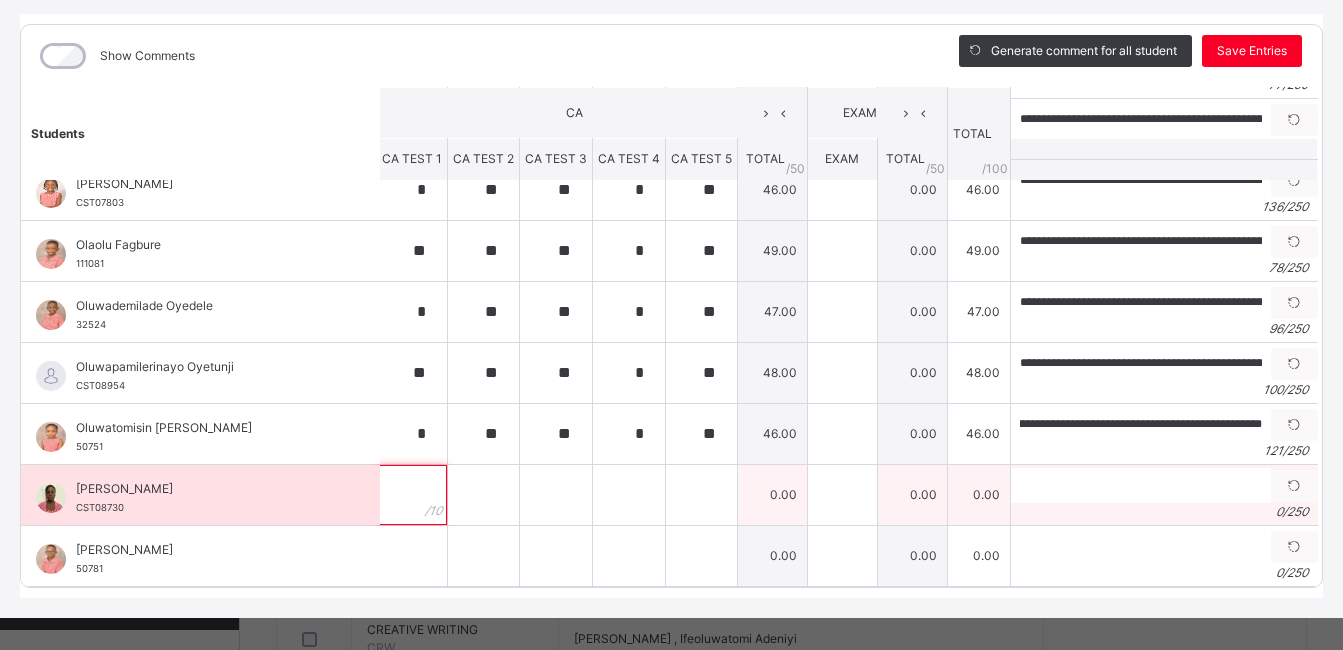 scroll, scrollTop: 0, scrollLeft: 0, axis: both 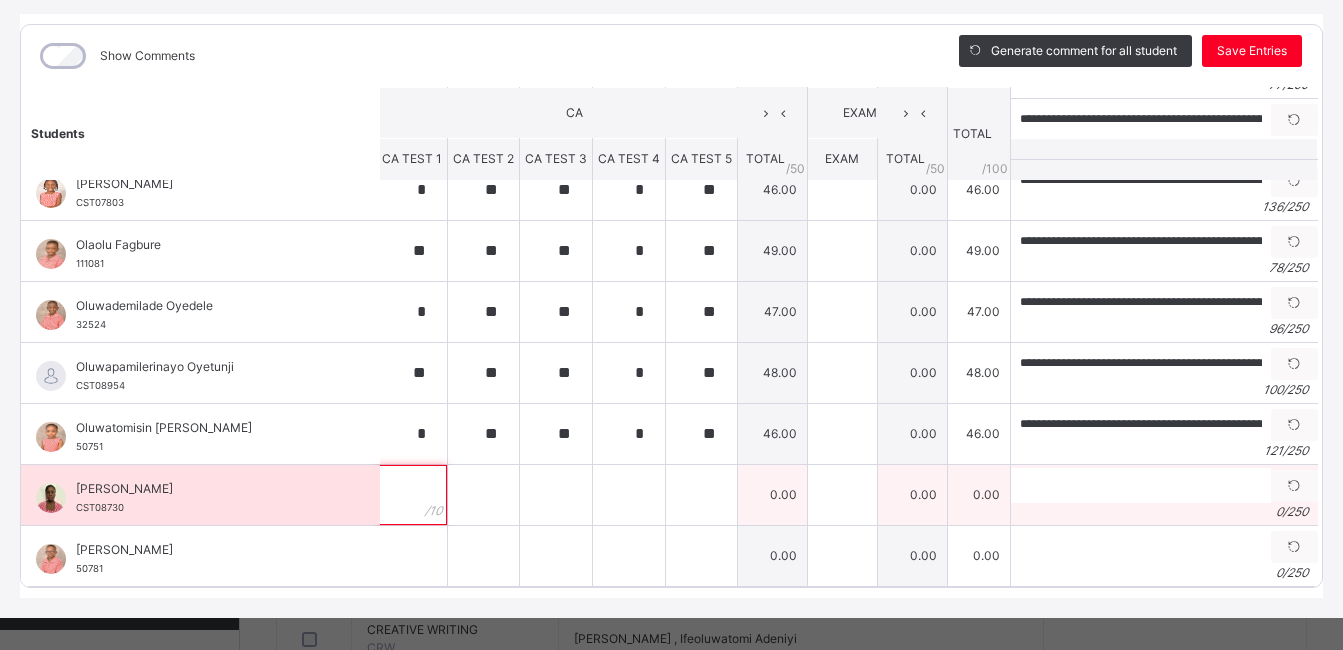 click at bounding box center [412, 495] 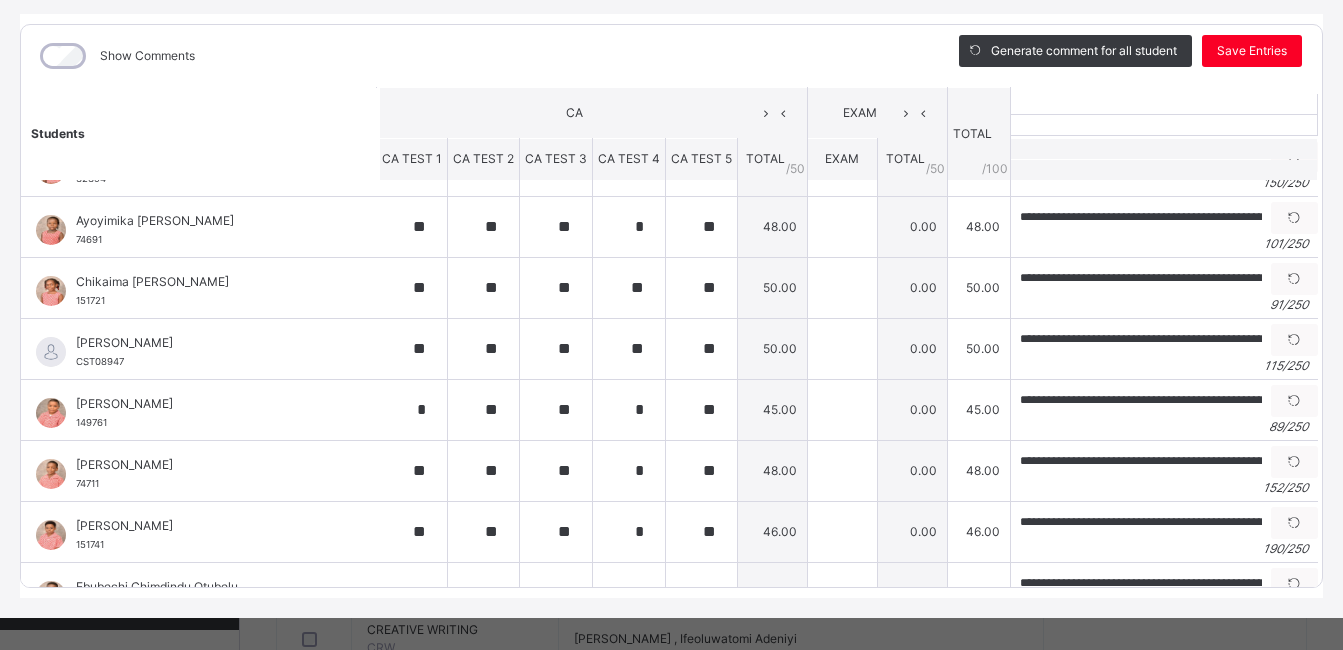 scroll, scrollTop: 0, scrollLeft: 4, axis: horizontal 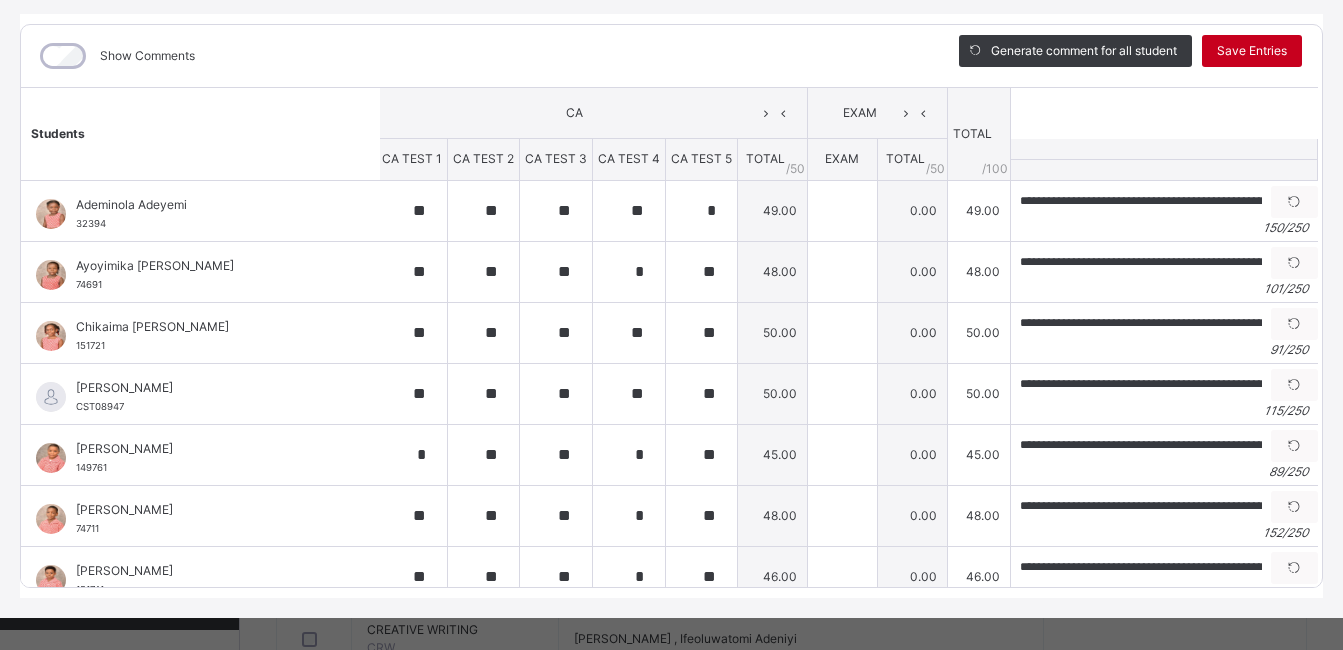 click on "Save Entries" at bounding box center [1252, 51] 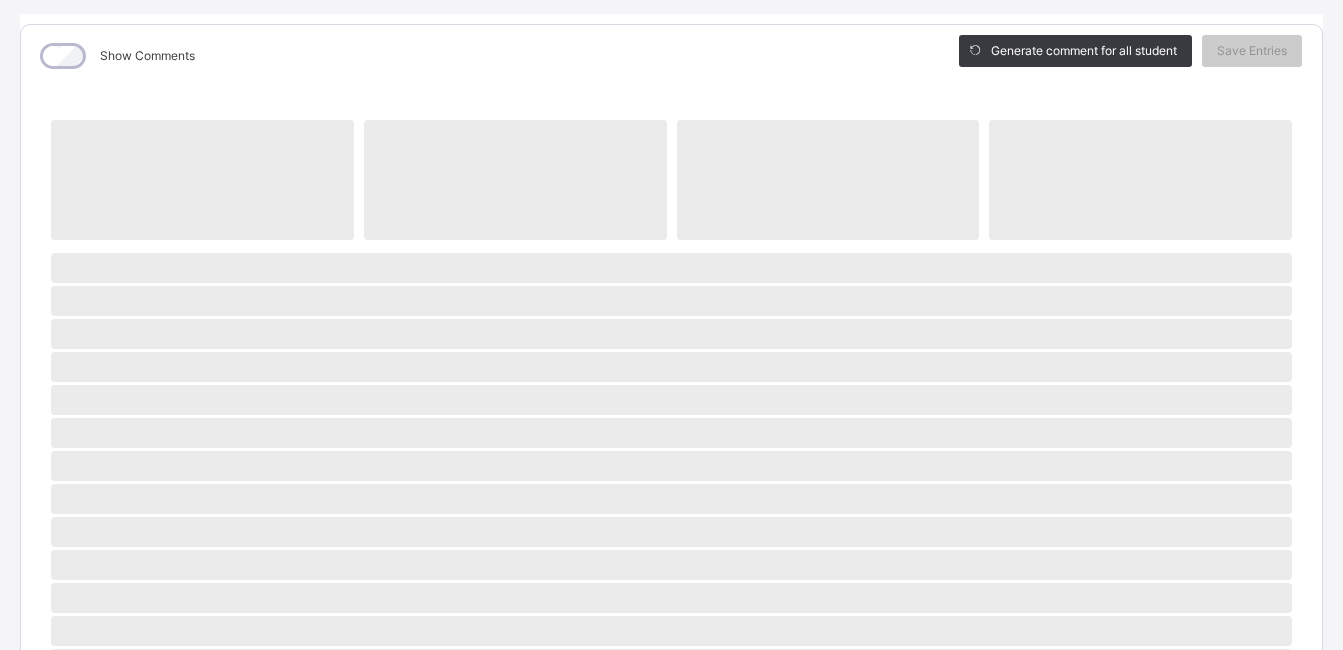 scroll, scrollTop: 0, scrollLeft: 0, axis: both 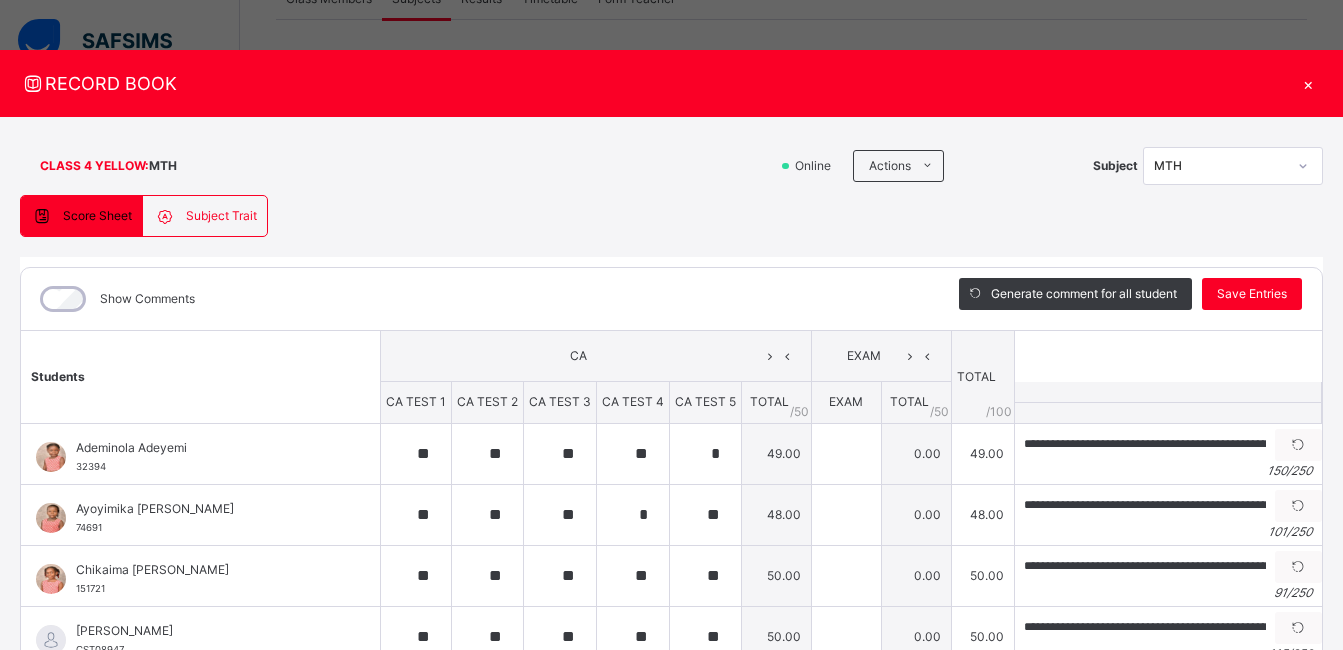 click on "×" at bounding box center (1308, 83) 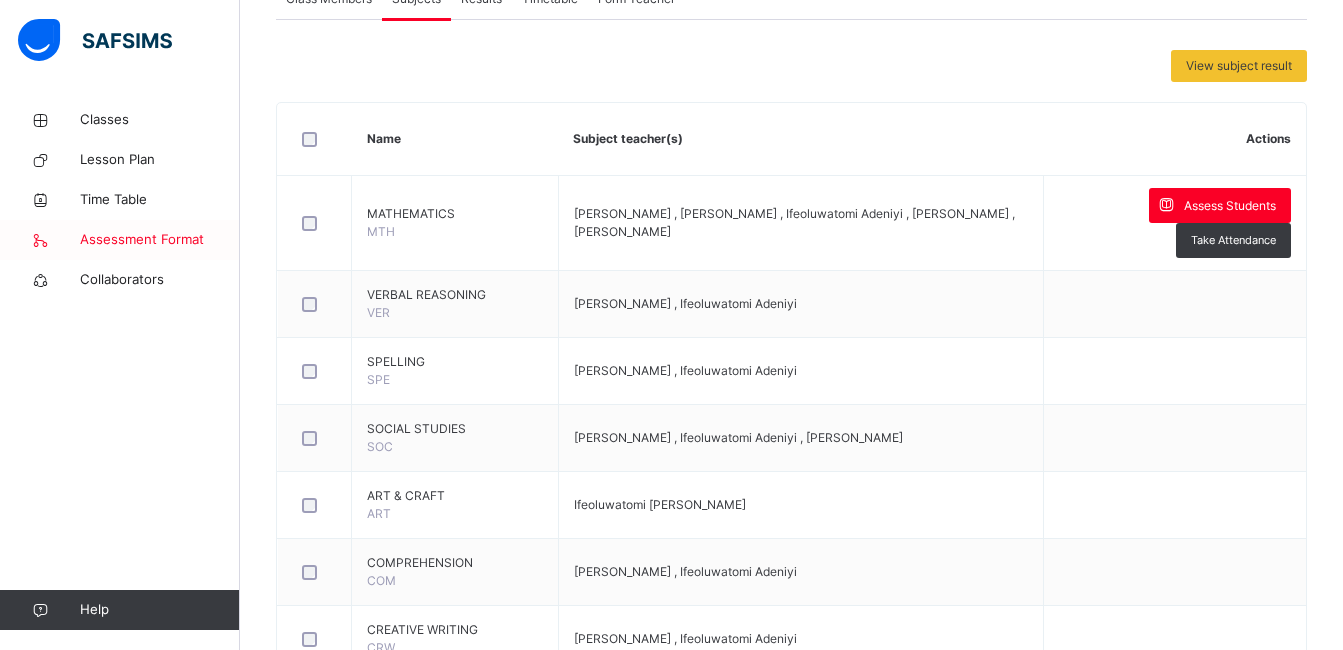 click on "Assessment Format" at bounding box center [160, 240] 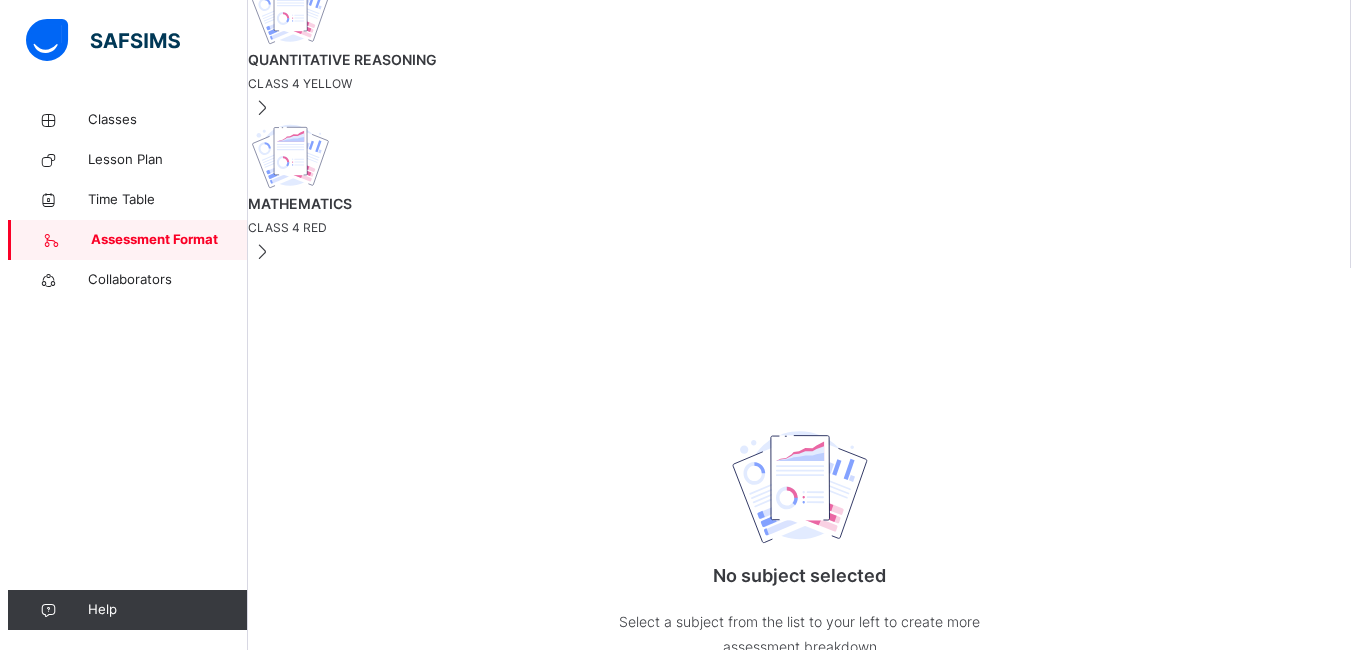 scroll, scrollTop: 0, scrollLeft: 0, axis: both 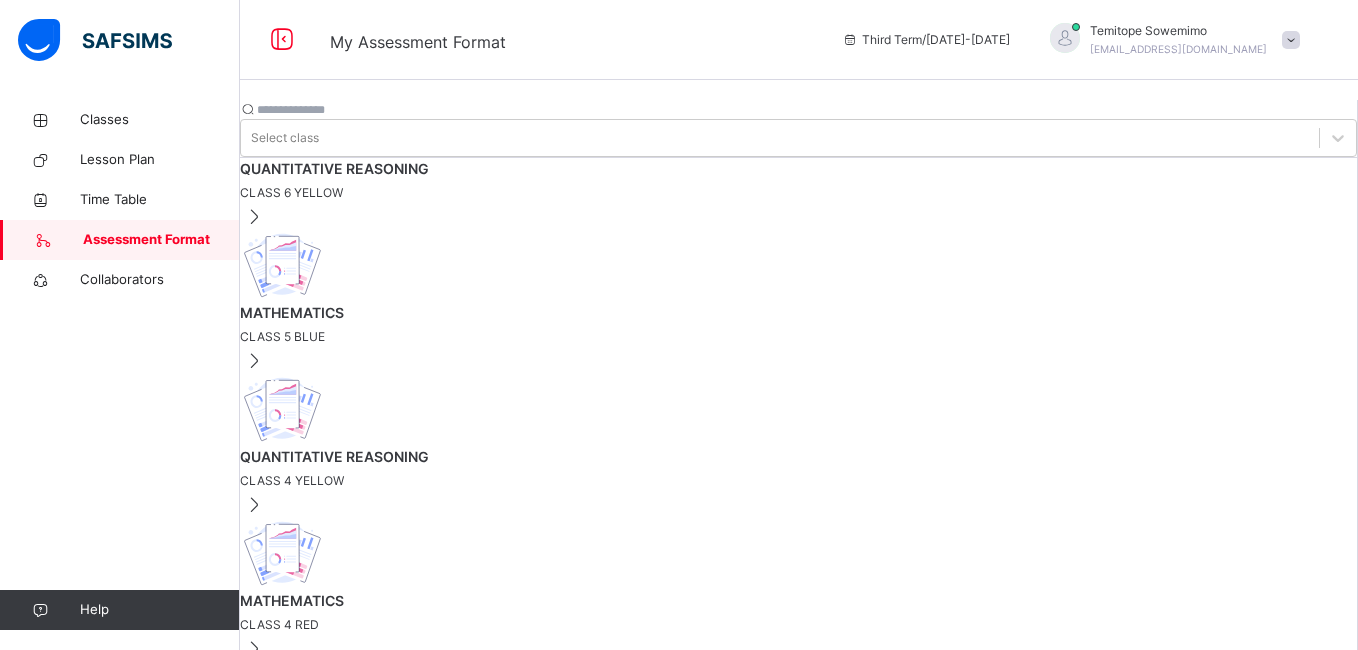 click on "QUANTITATIVE REASONING" at bounding box center [798, 456] 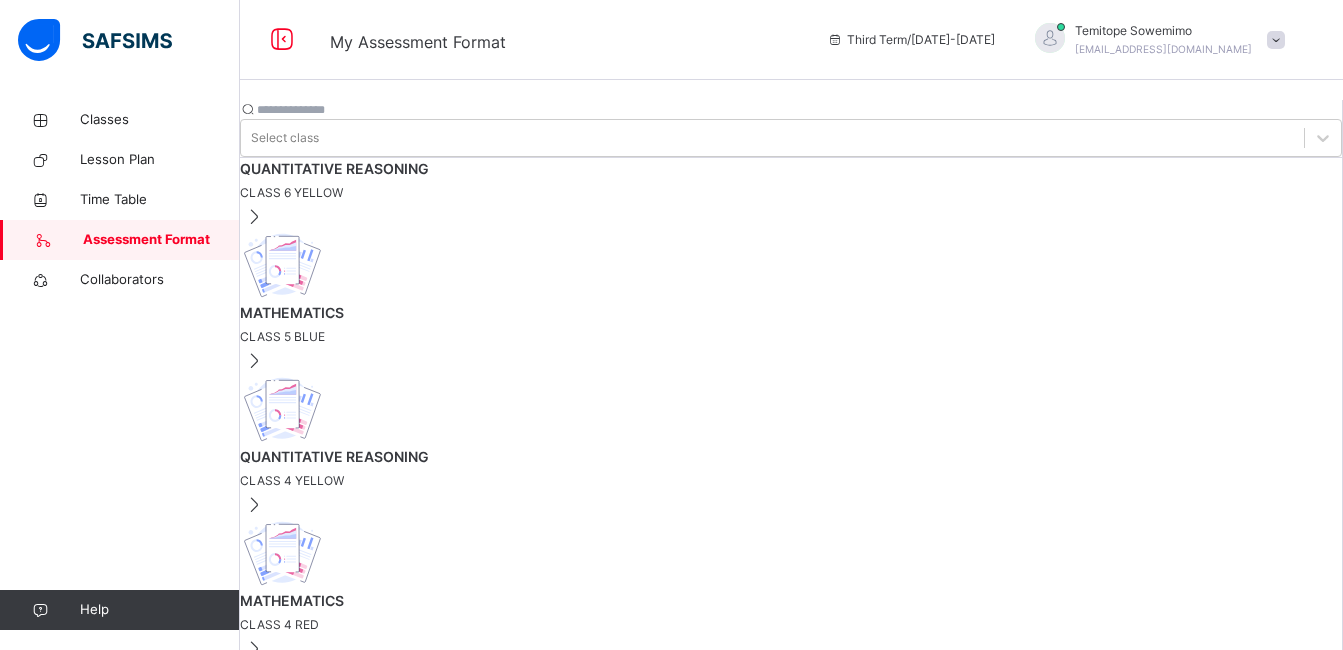 scroll, scrollTop: 294, scrollLeft: 0, axis: vertical 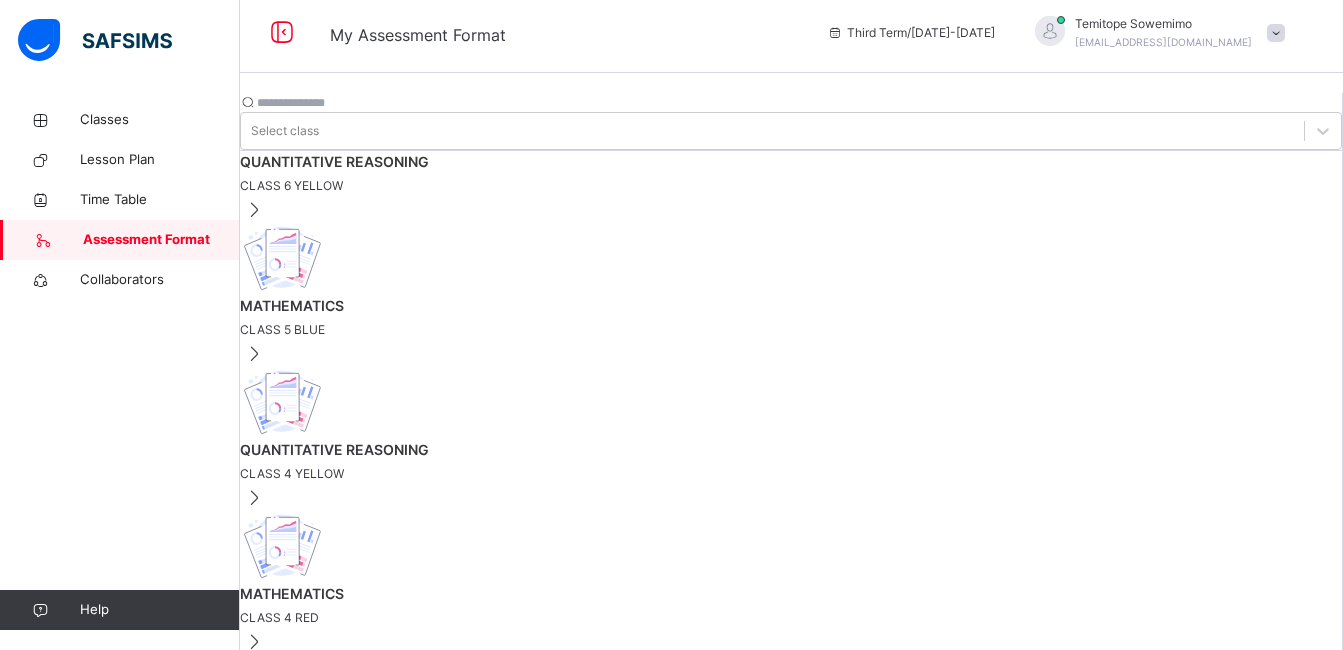 click on "[ 50 %]" at bounding box center [381, 717] 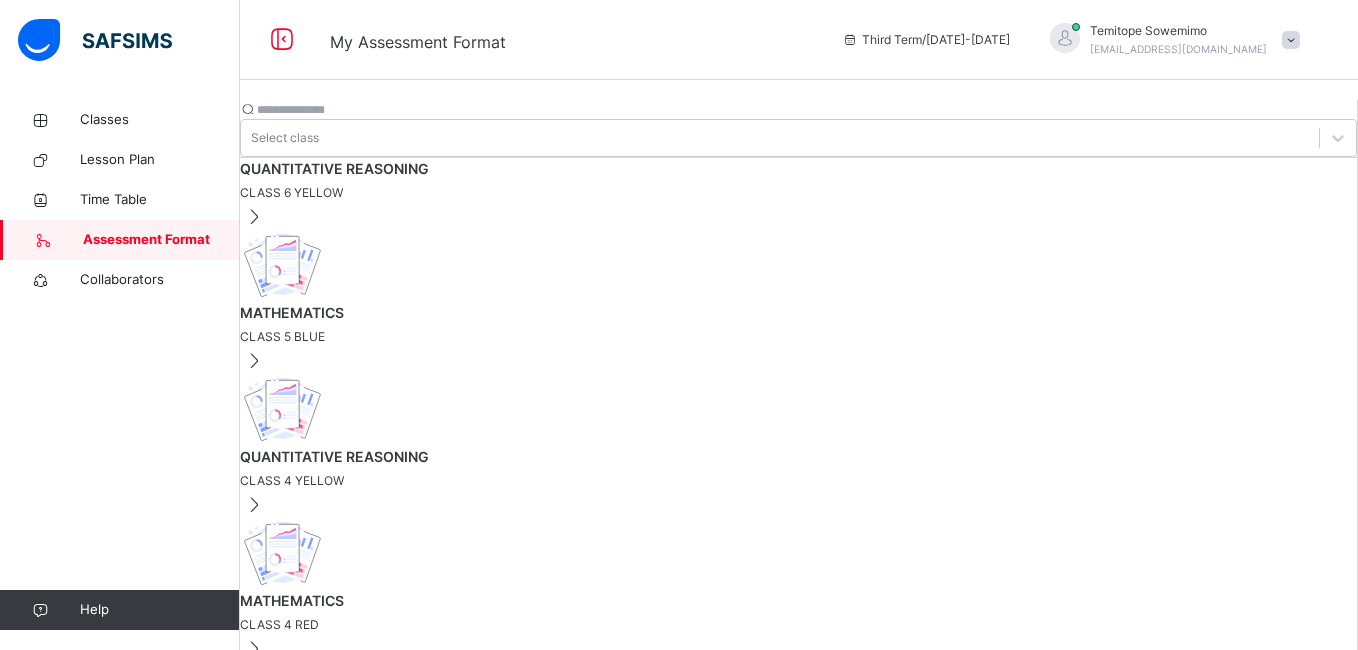 click at bounding box center (301, 1483) 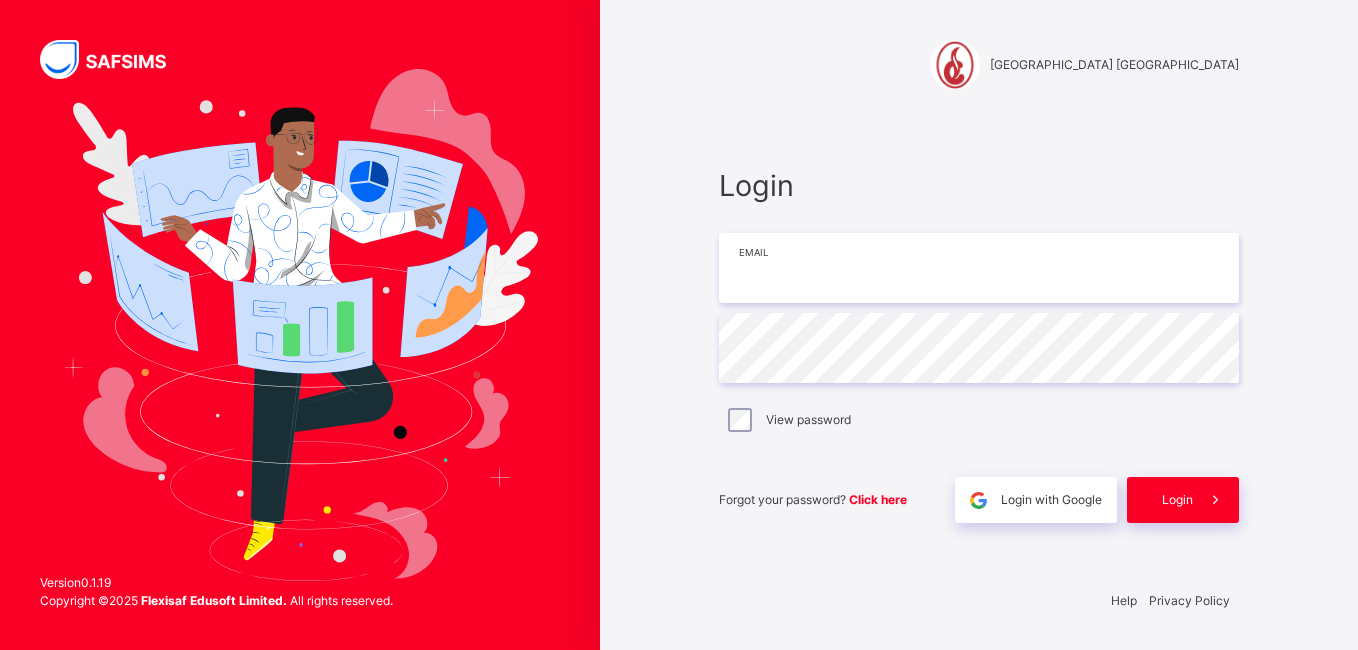 type on "**********" 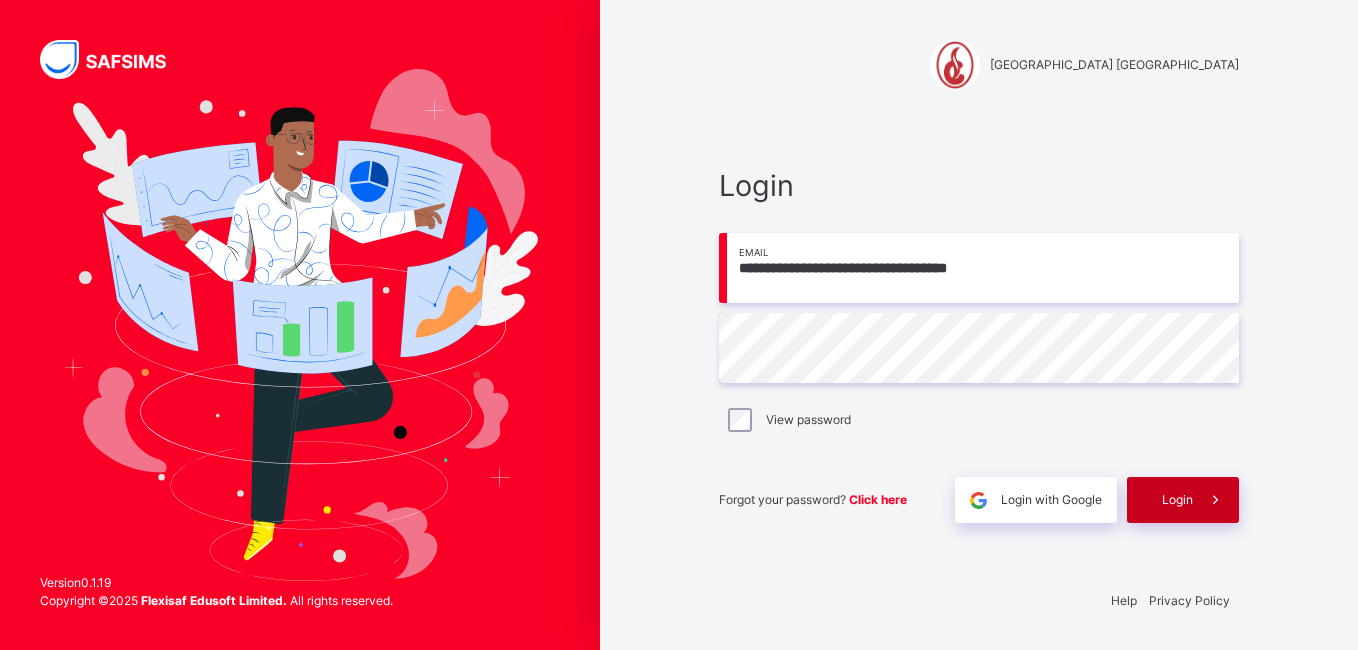 click on "Login" at bounding box center (1177, 500) 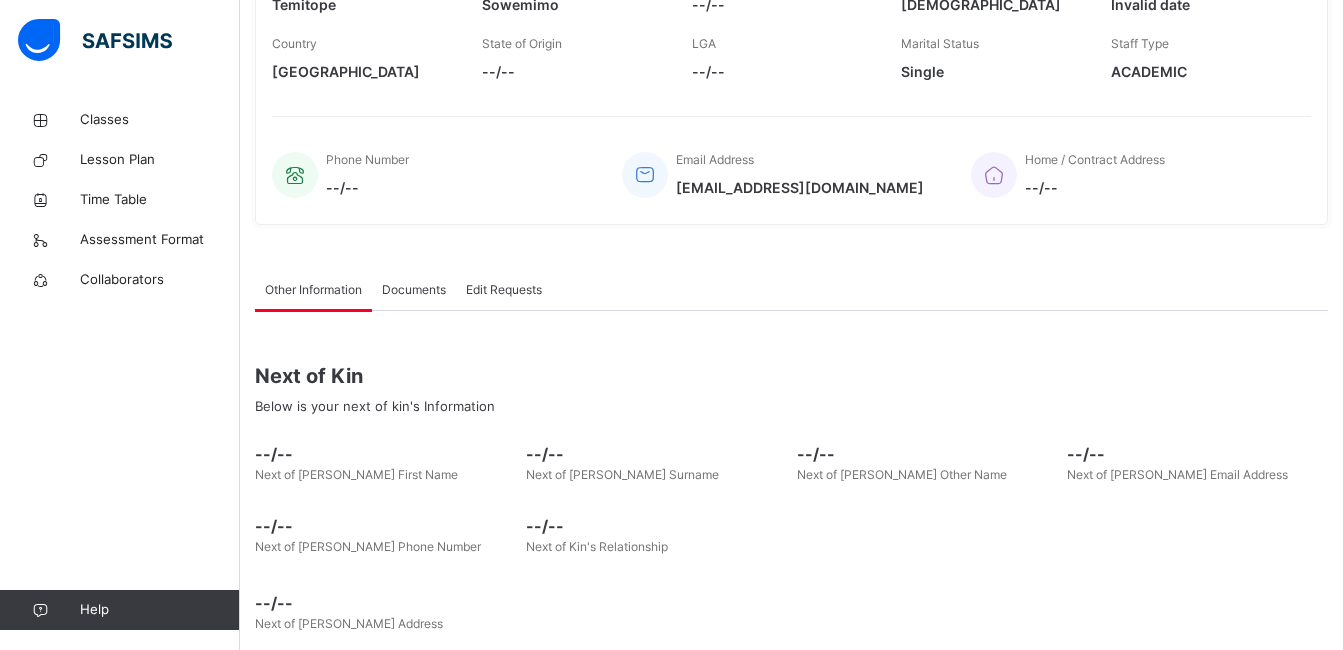 scroll, scrollTop: 398, scrollLeft: 0, axis: vertical 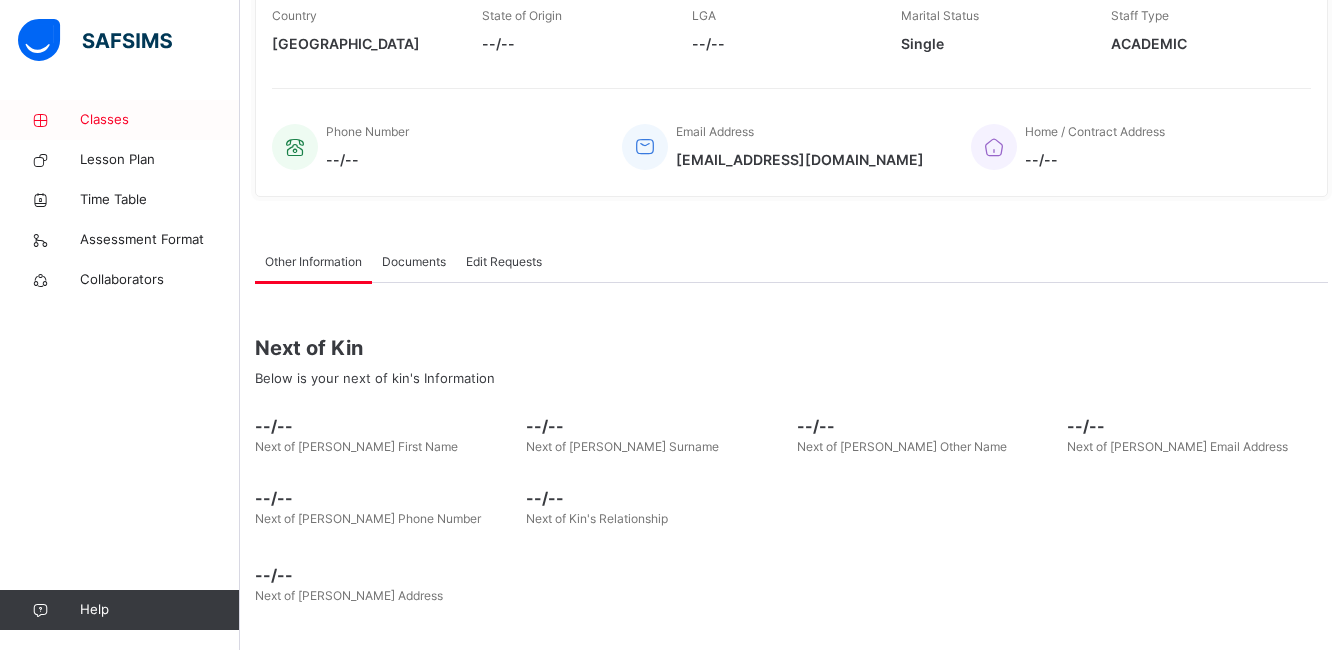 click on "Classes" at bounding box center (160, 120) 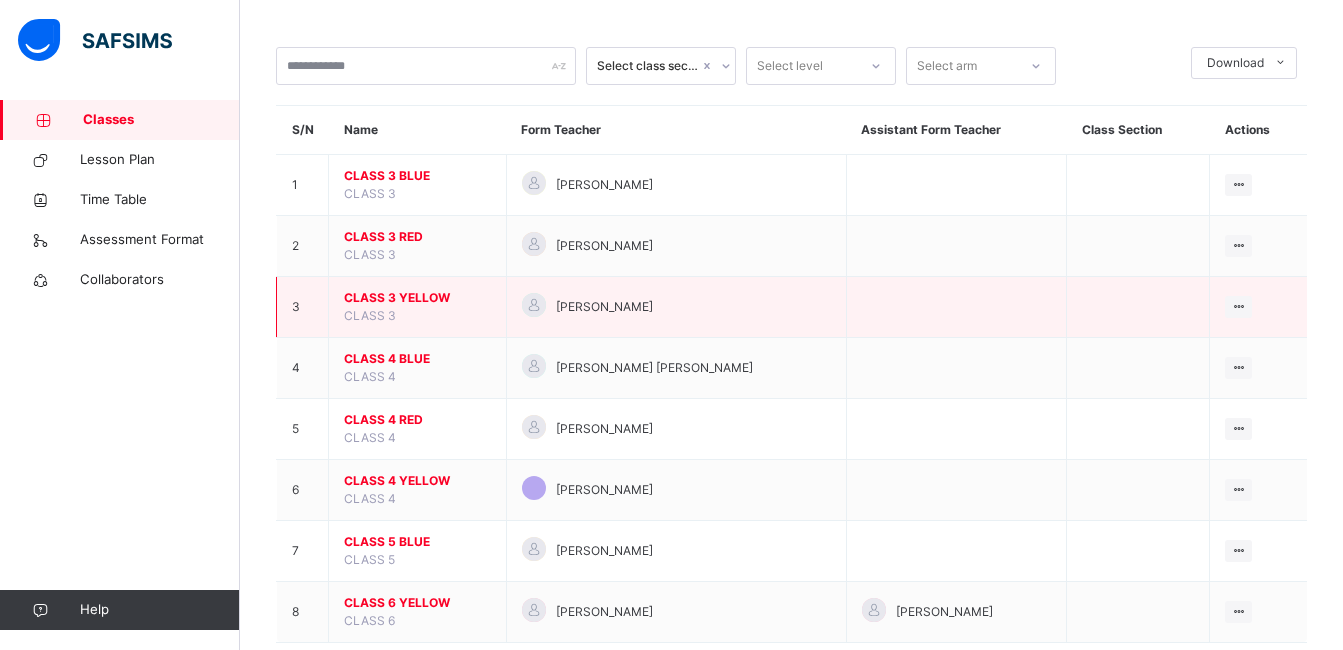 scroll, scrollTop: 126, scrollLeft: 0, axis: vertical 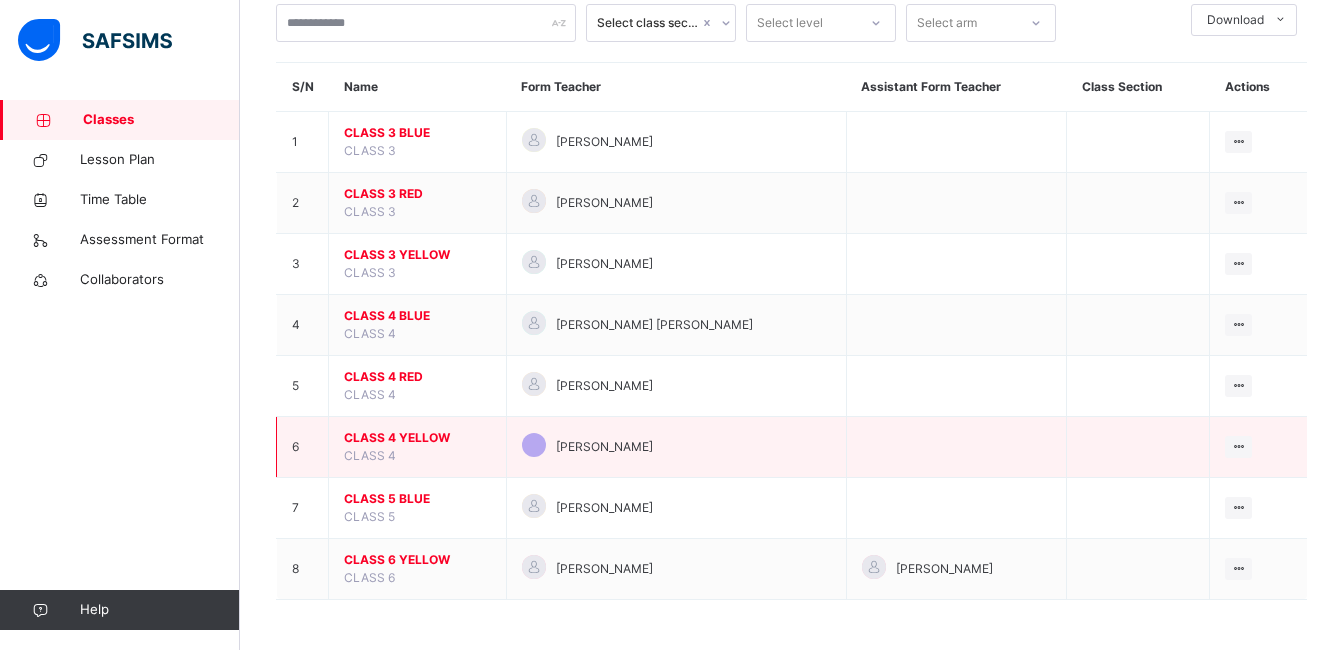 click on "CLASS 4   YELLOW" at bounding box center (417, 438) 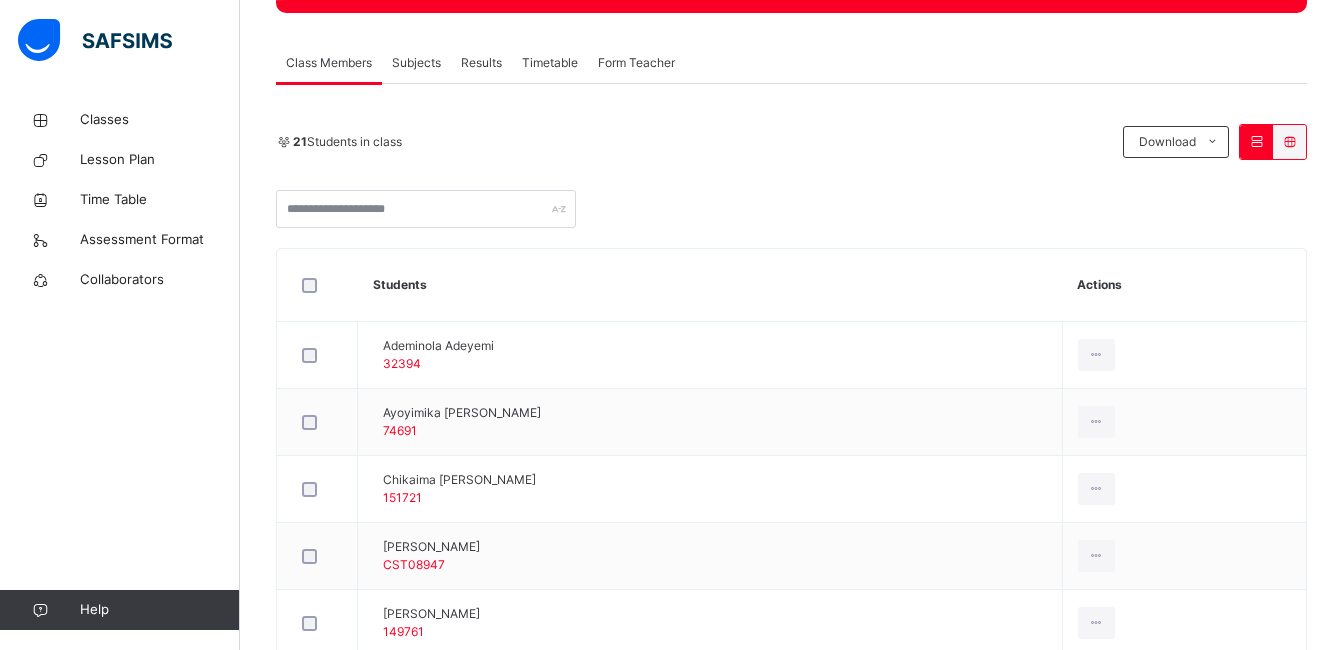 scroll, scrollTop: 334, scrollLeft: 0, axis: vertical 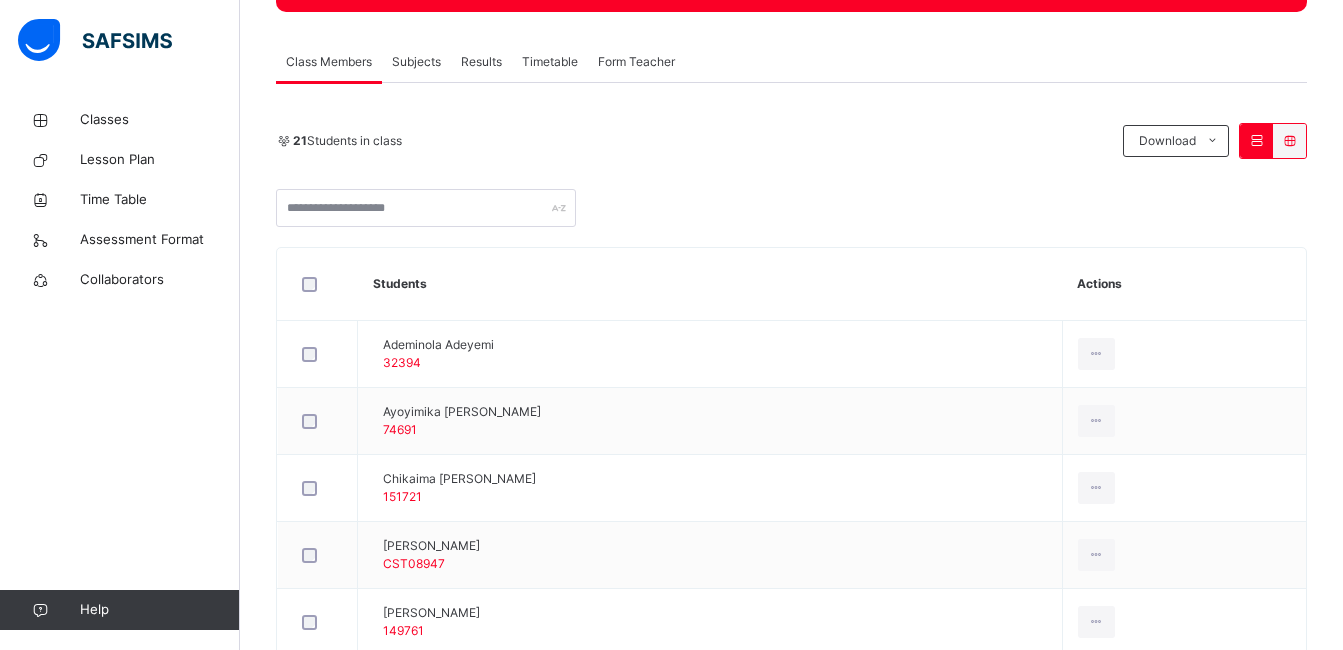 click on "Subjects" at bounding box center (416, 62) 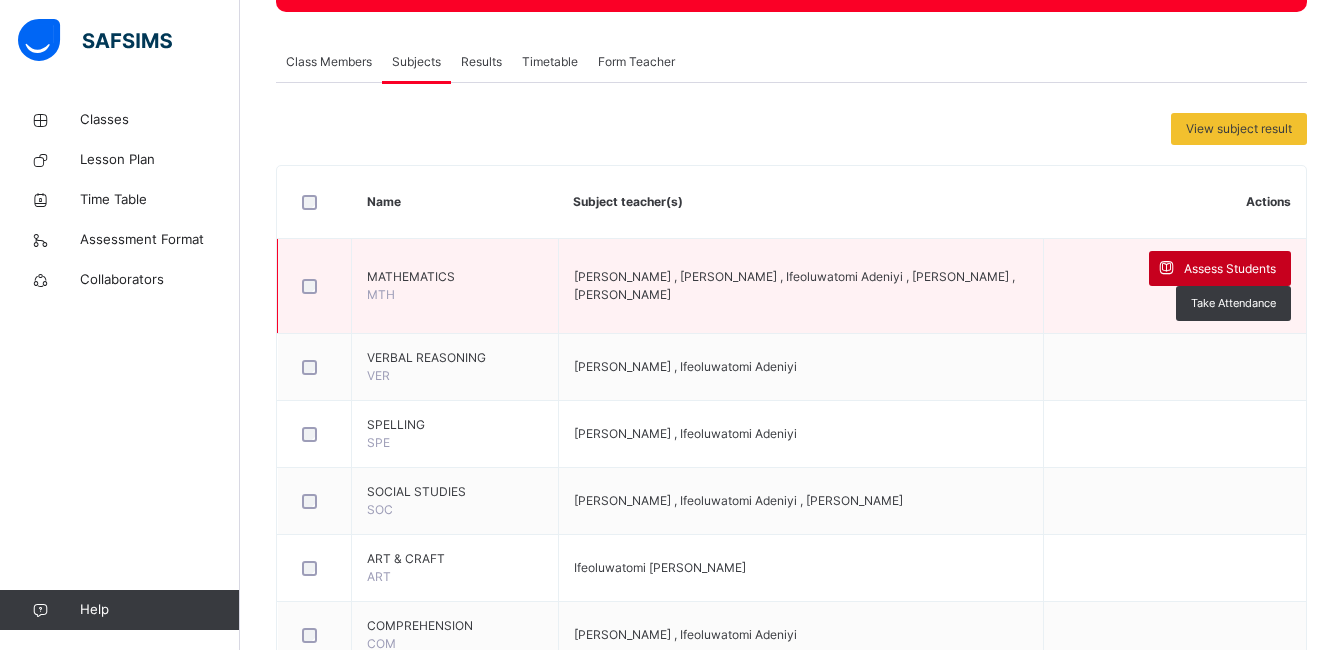 click on "Assess Students" at bounding box center (1220, 268) 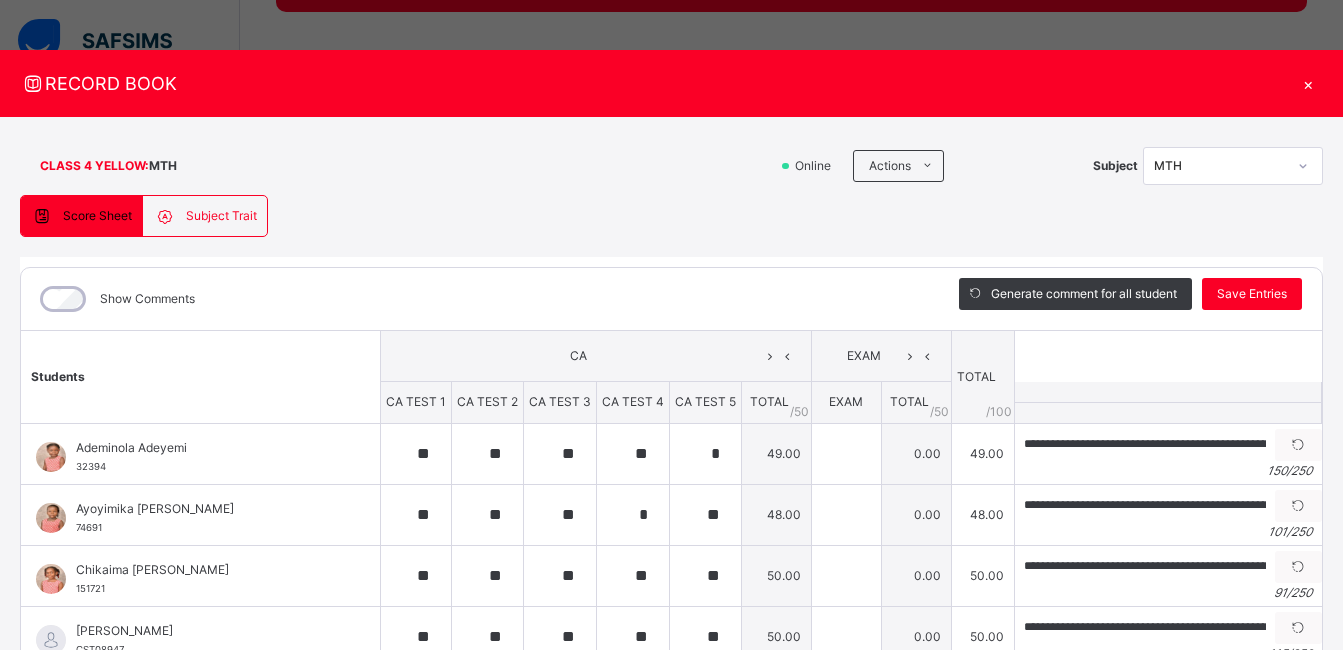 scroll, scrollTop: 261, scrollLeft: 0, axis: vertical 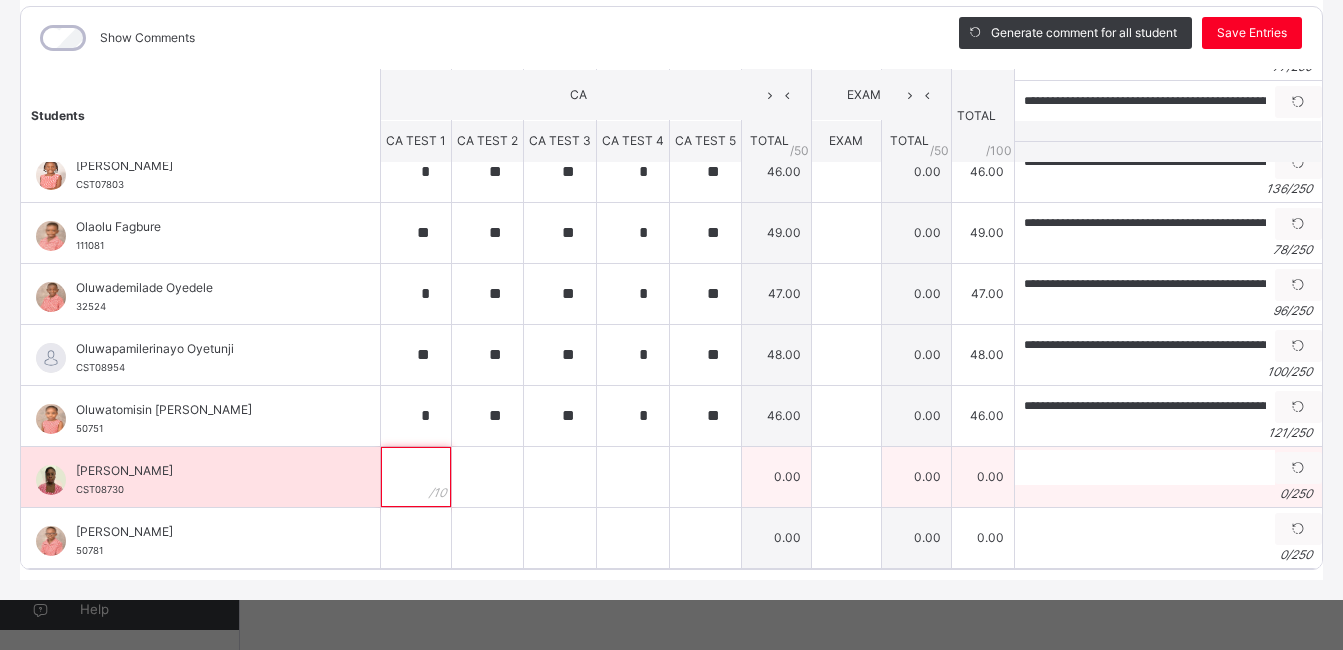 click at bounding box center [416, 477] 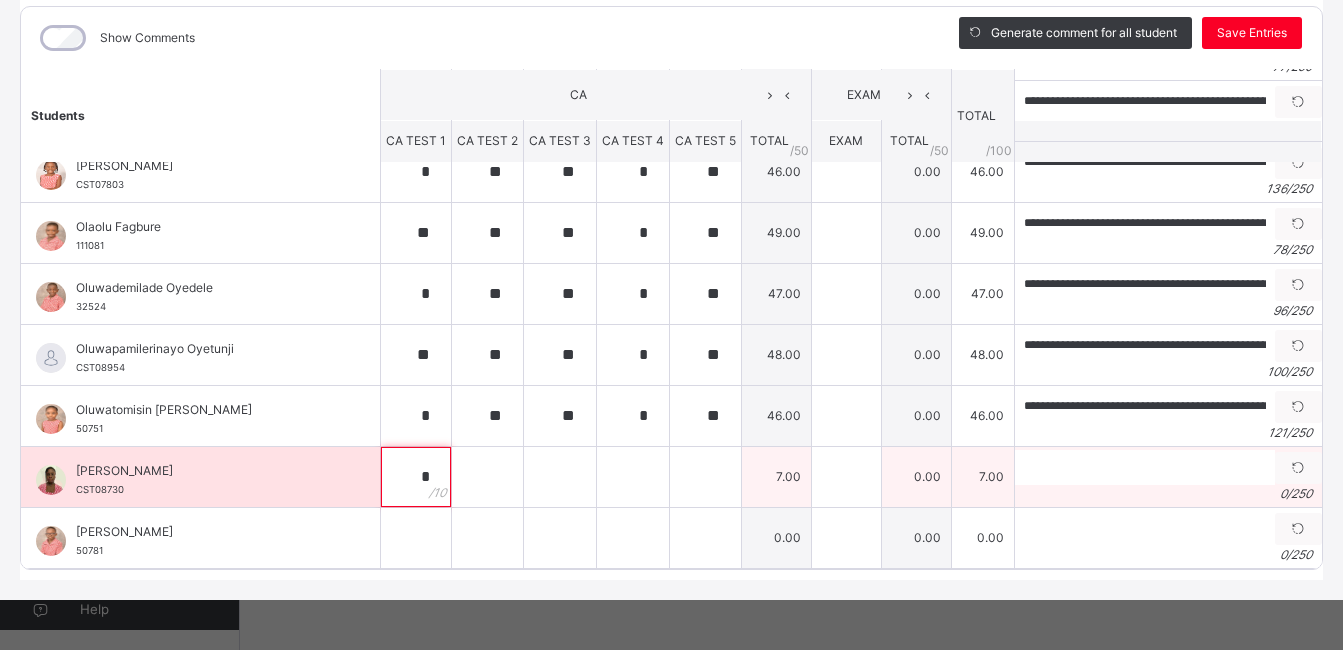 type on "*" 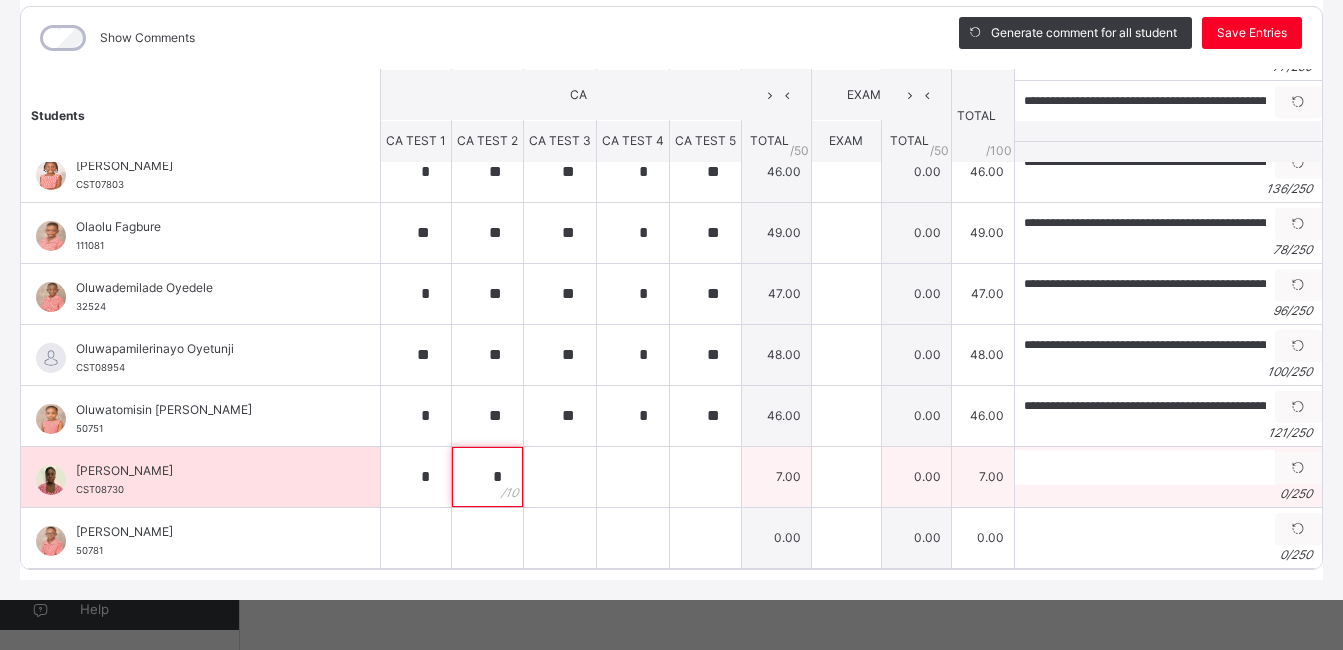 click on "*" at bounding box center [487, 477] 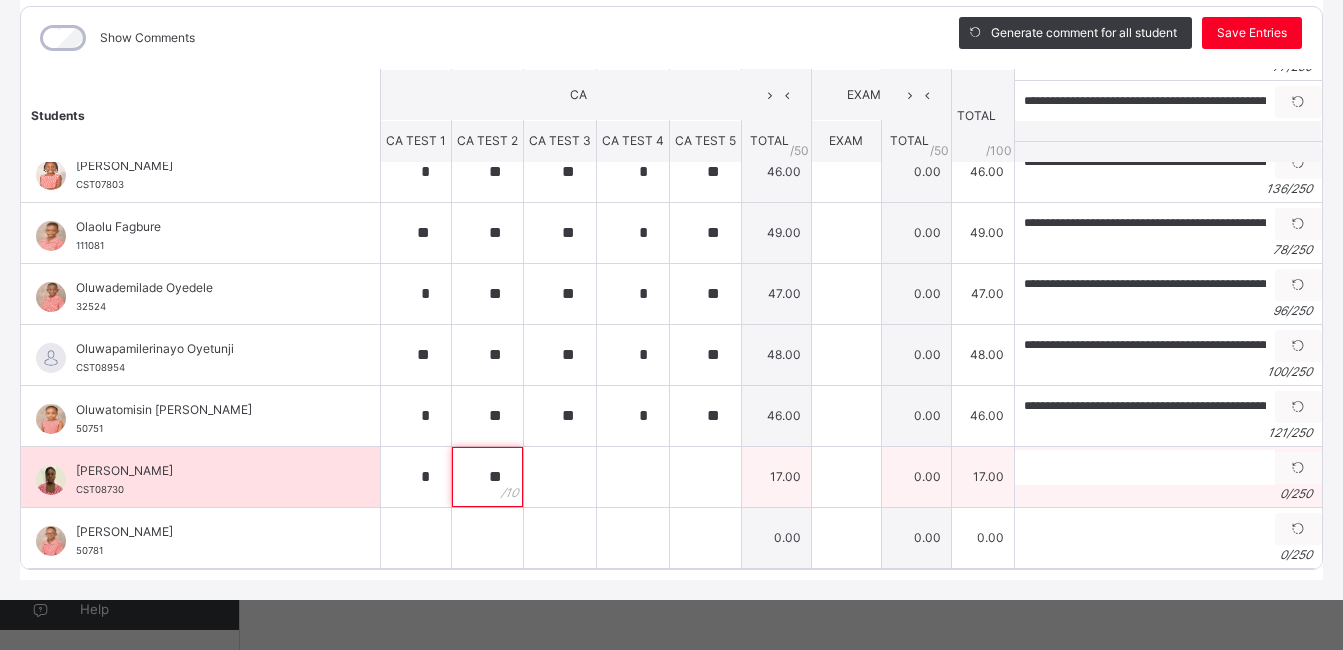 type on "**" 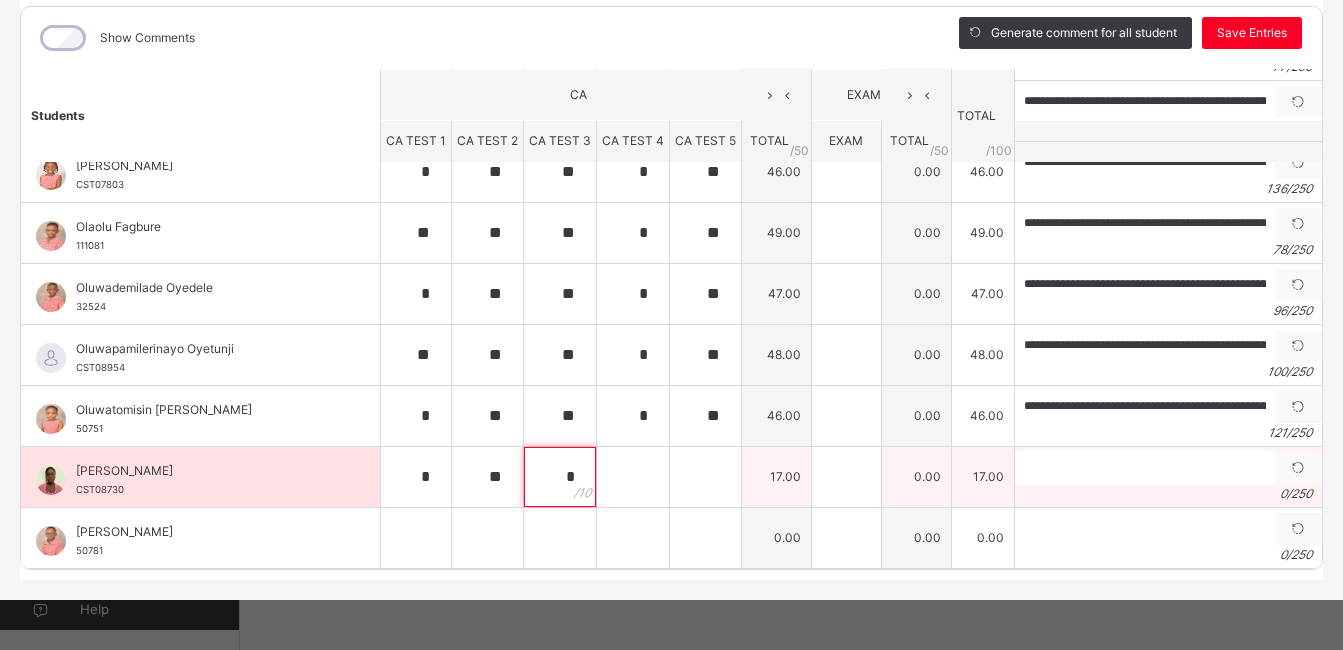 click on "*" at bounding box center [560, 477] 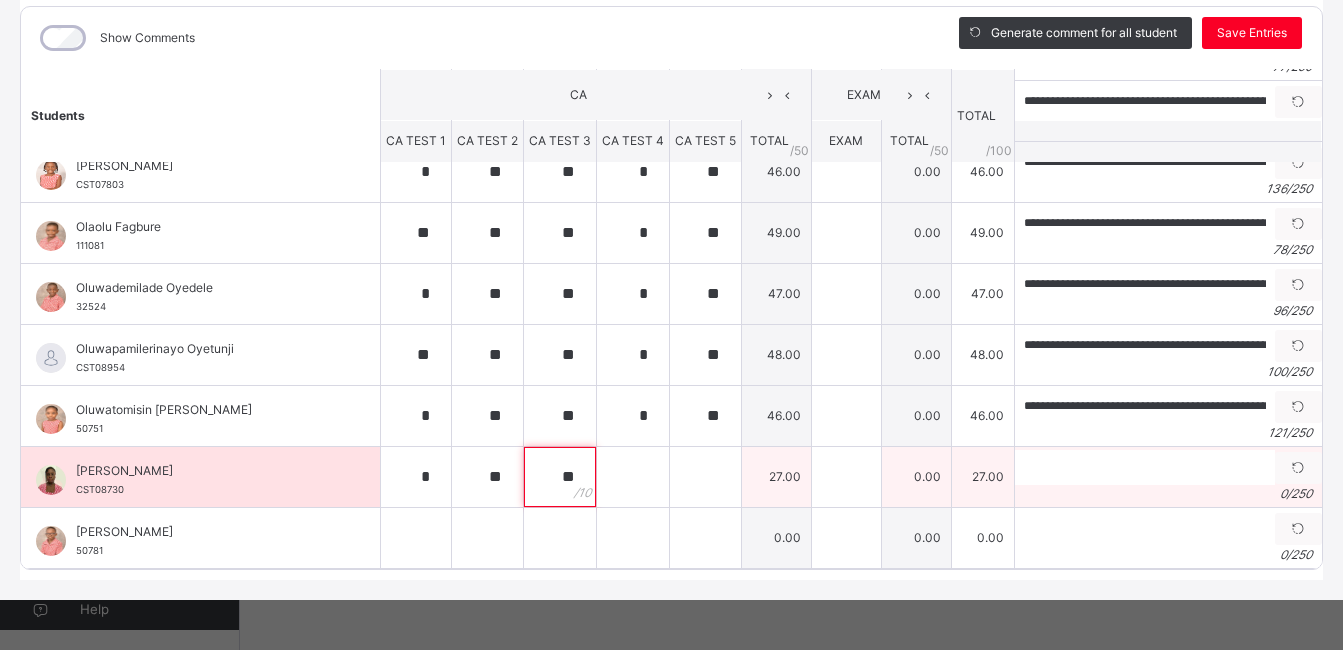type on "**" 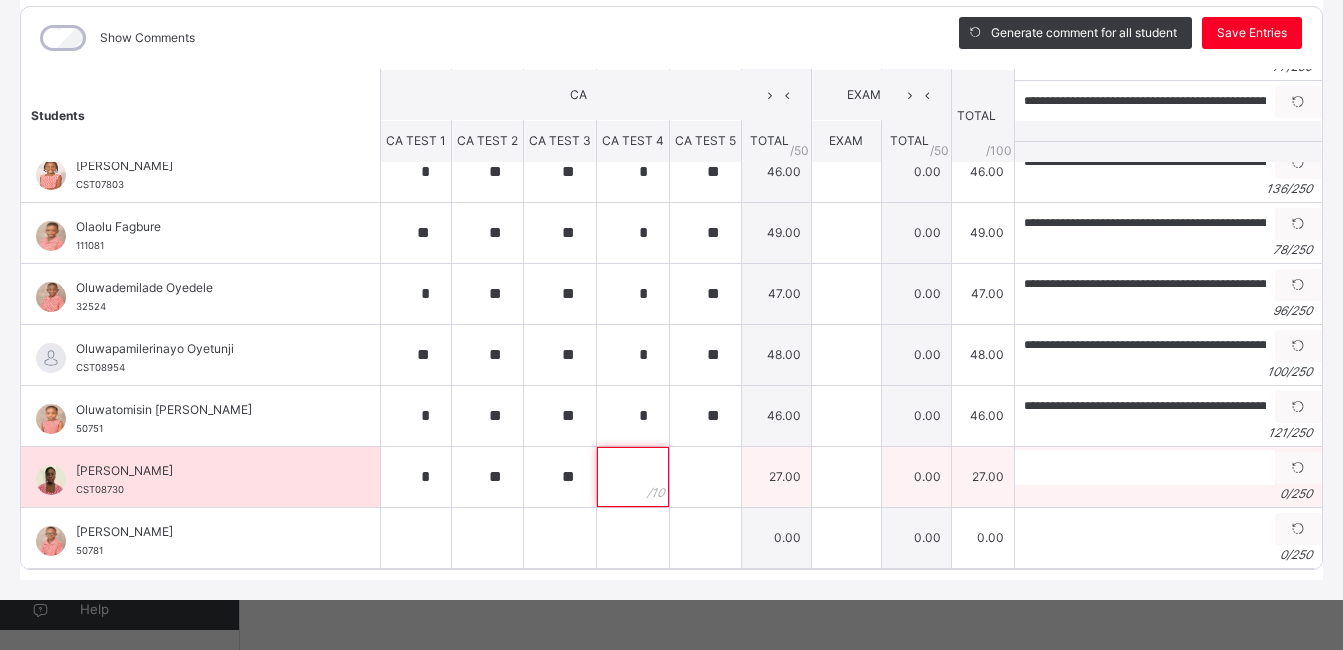 click at bounding box center [633, 477] 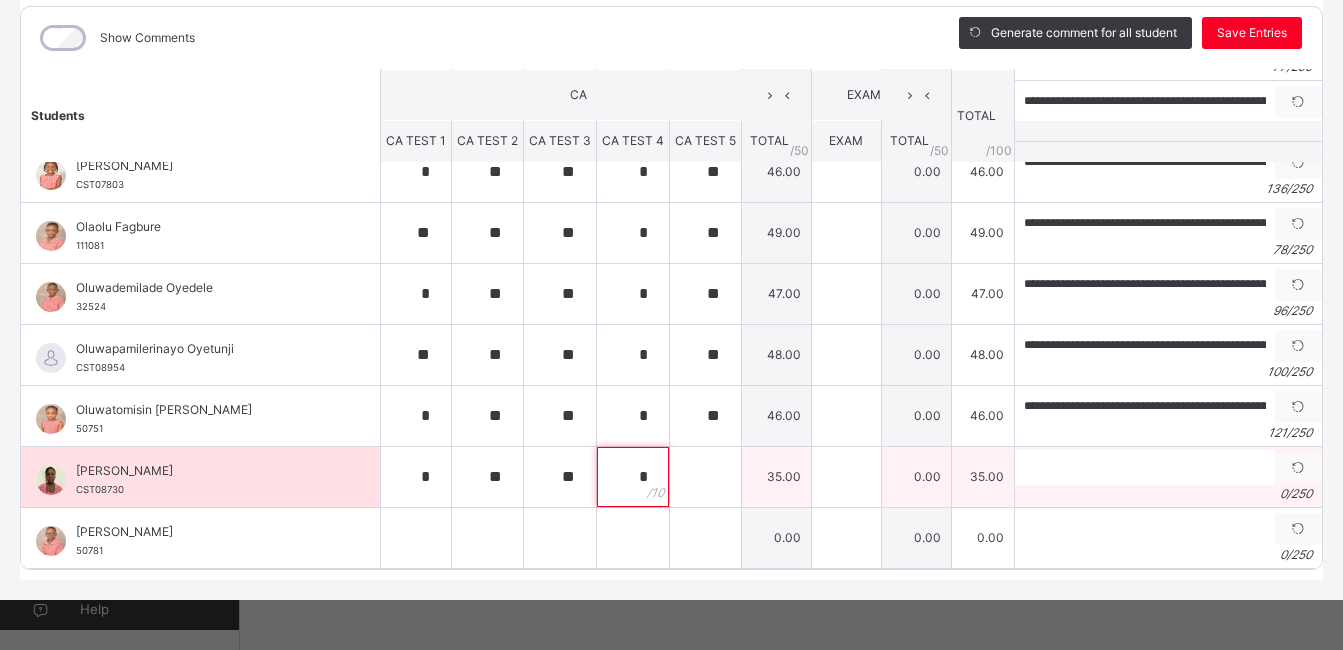 type on "*" 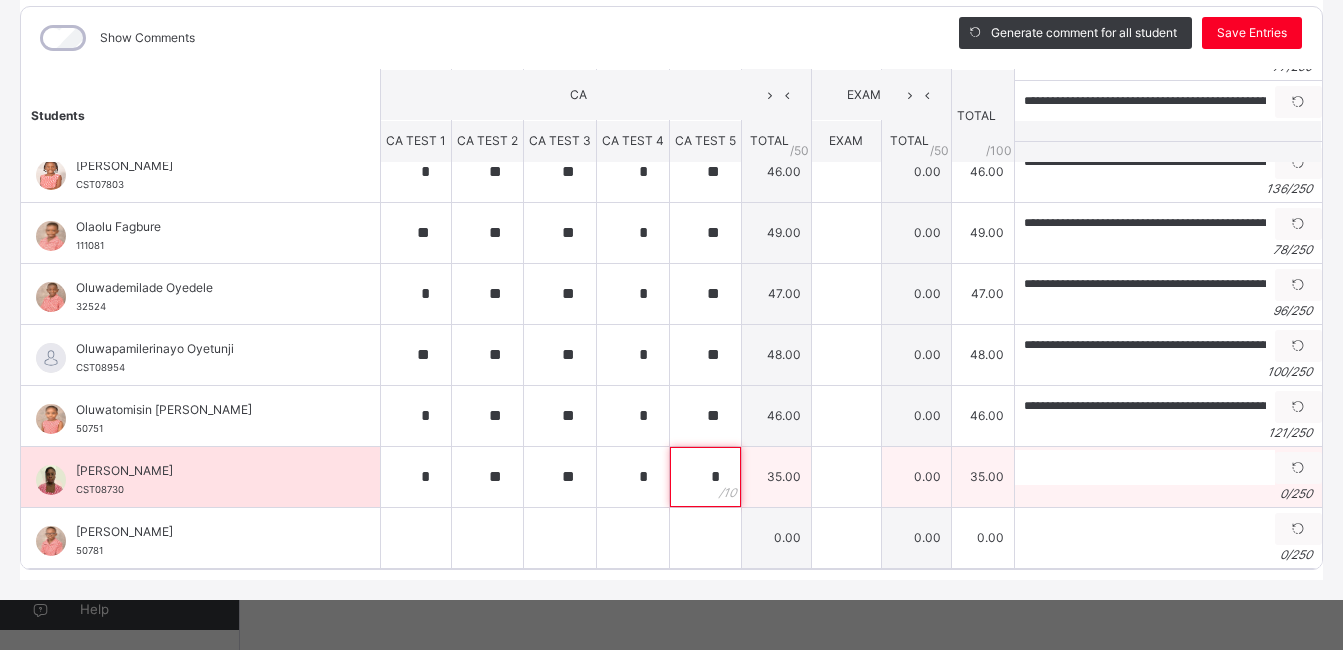 click on "*" at bounding box center (705, 477) 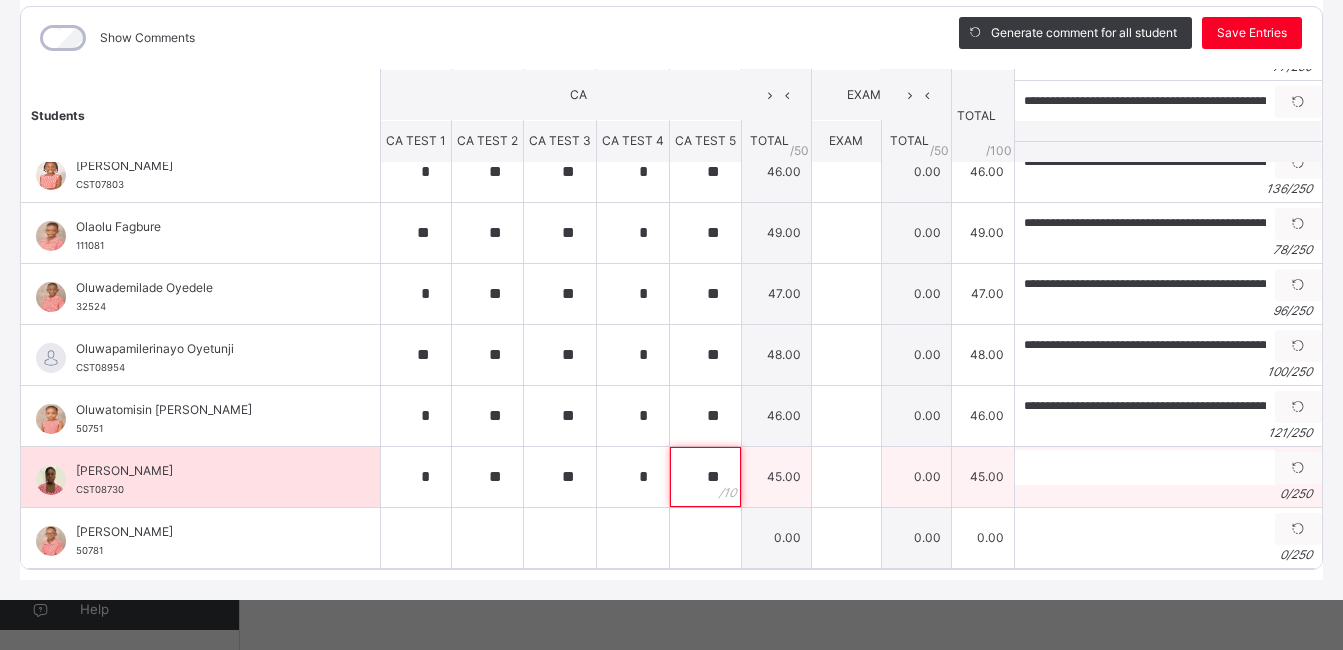 type on "**" 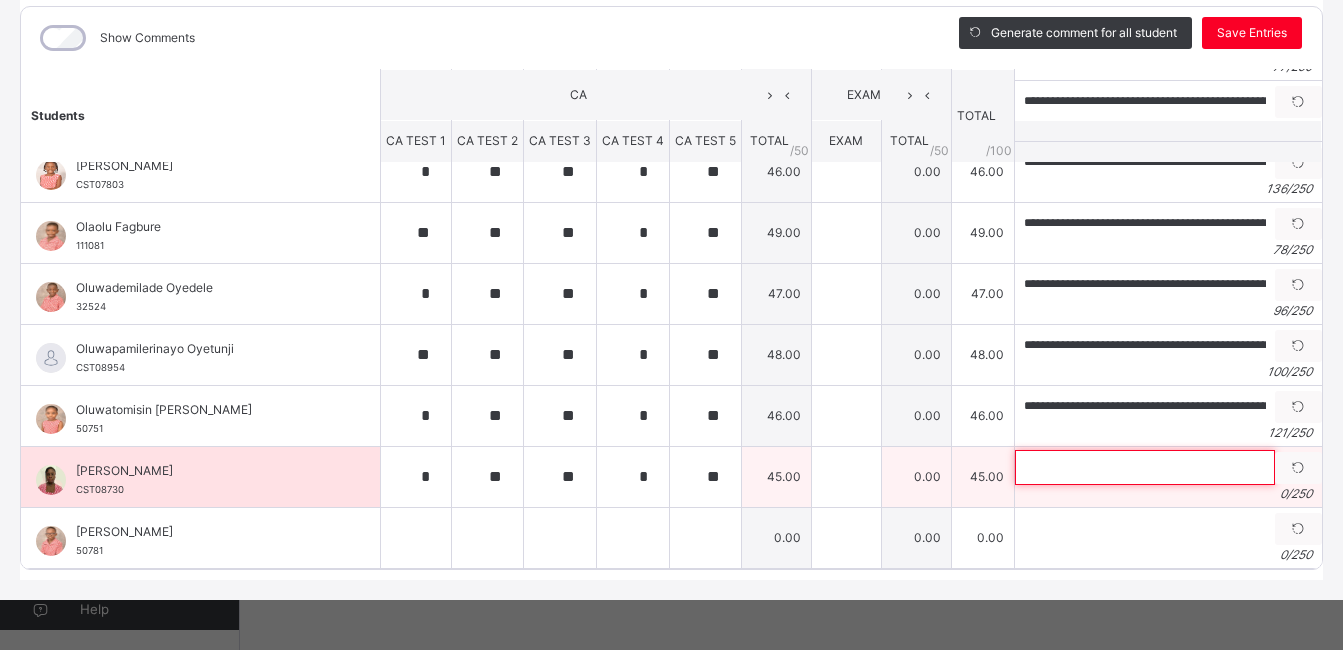 click at bounding box center (1145, 467) 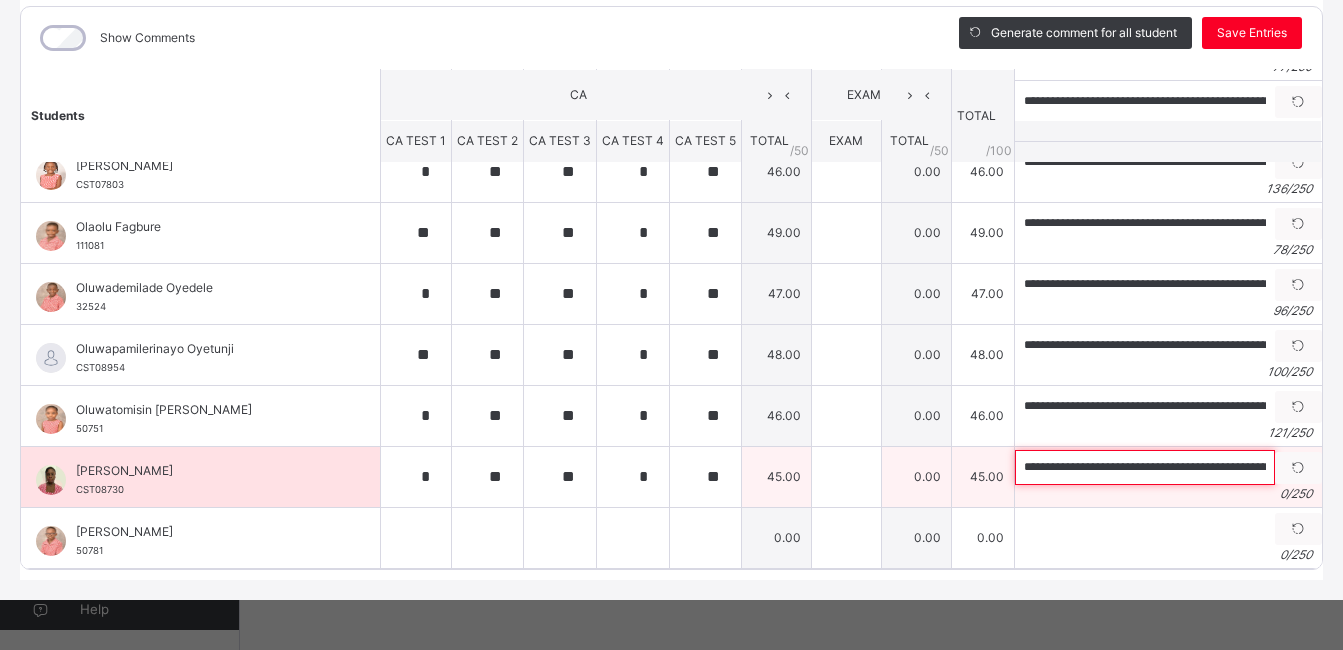scroll, scrollTop: 0, scrollLeft: 912, axis: horizontal 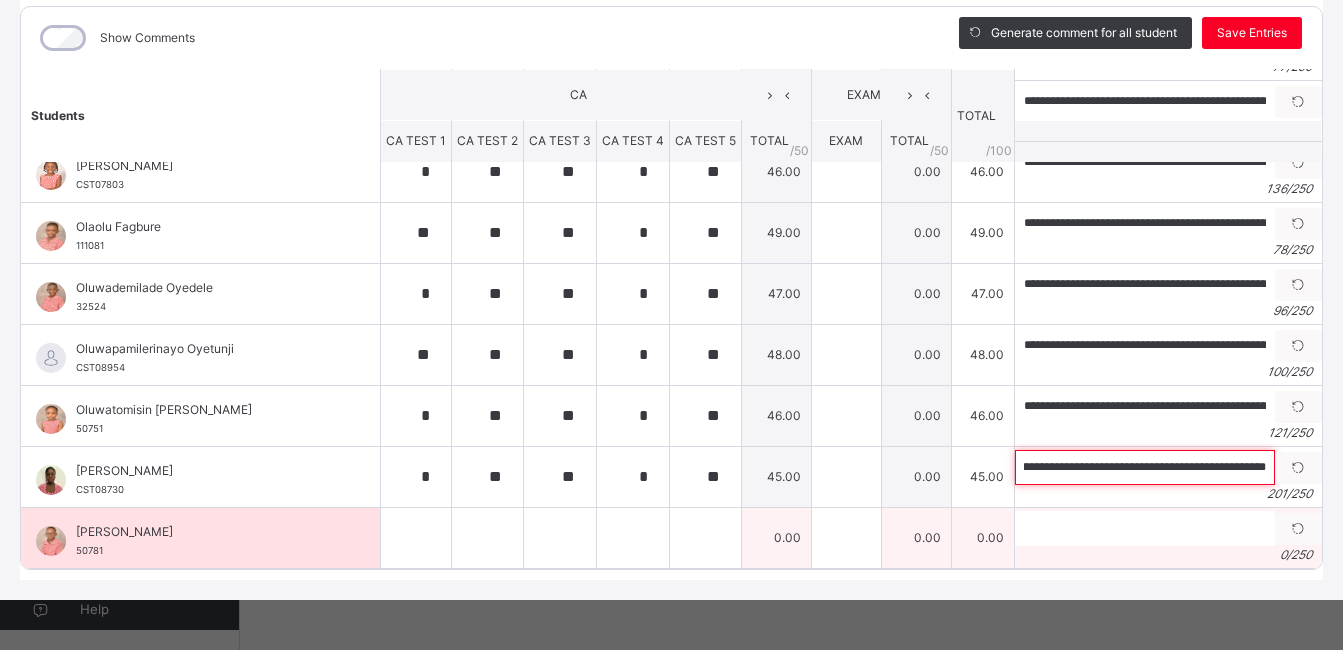 type on "**********" 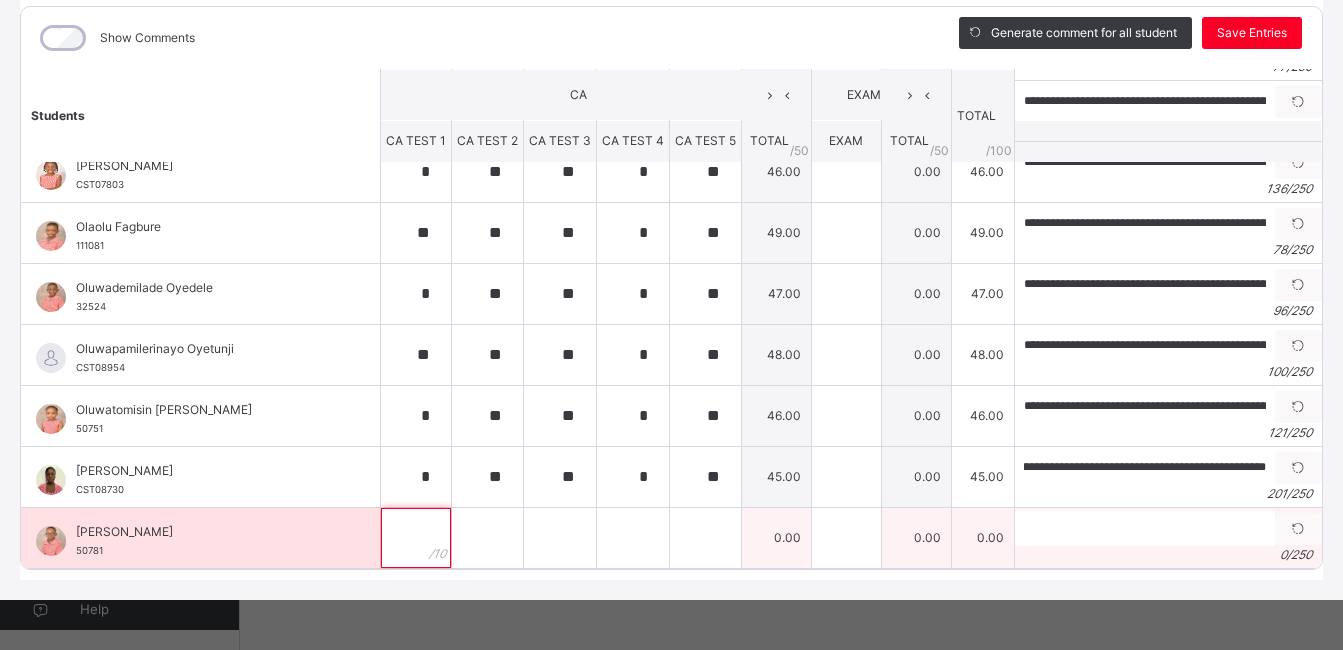scroll, scrollTop: 0, scrollLeft: 0, axis: both 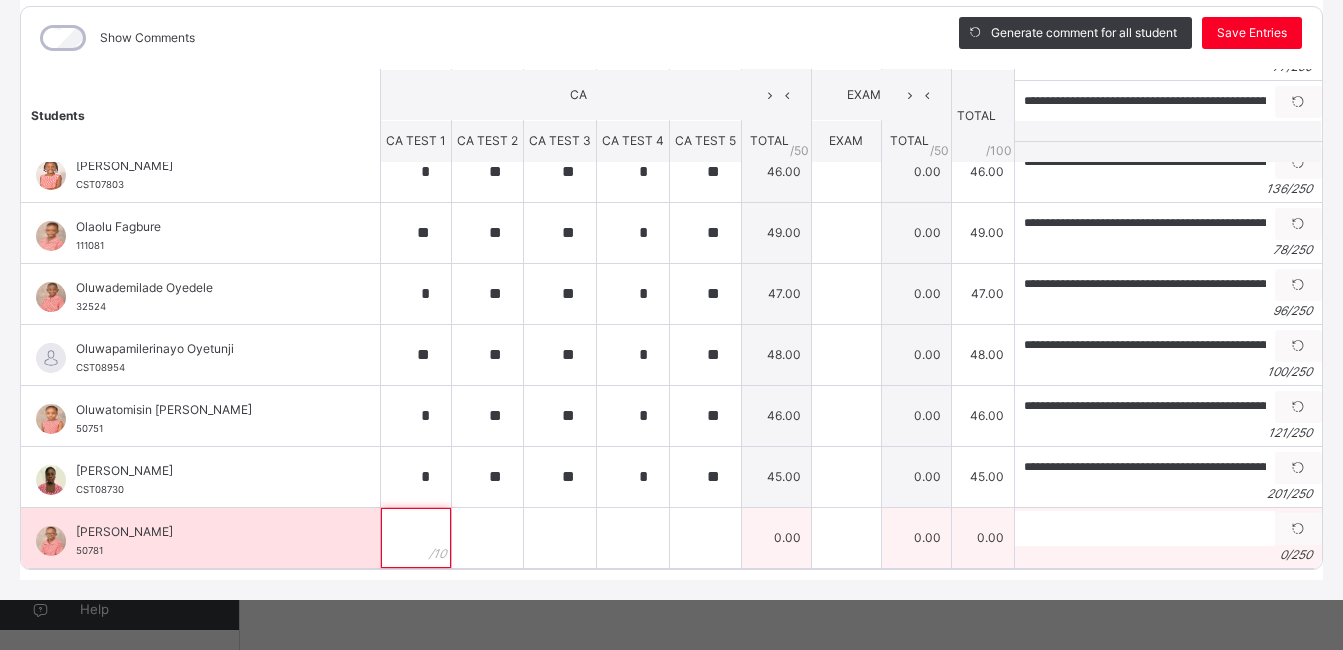 click at bounding box center (416, 538) 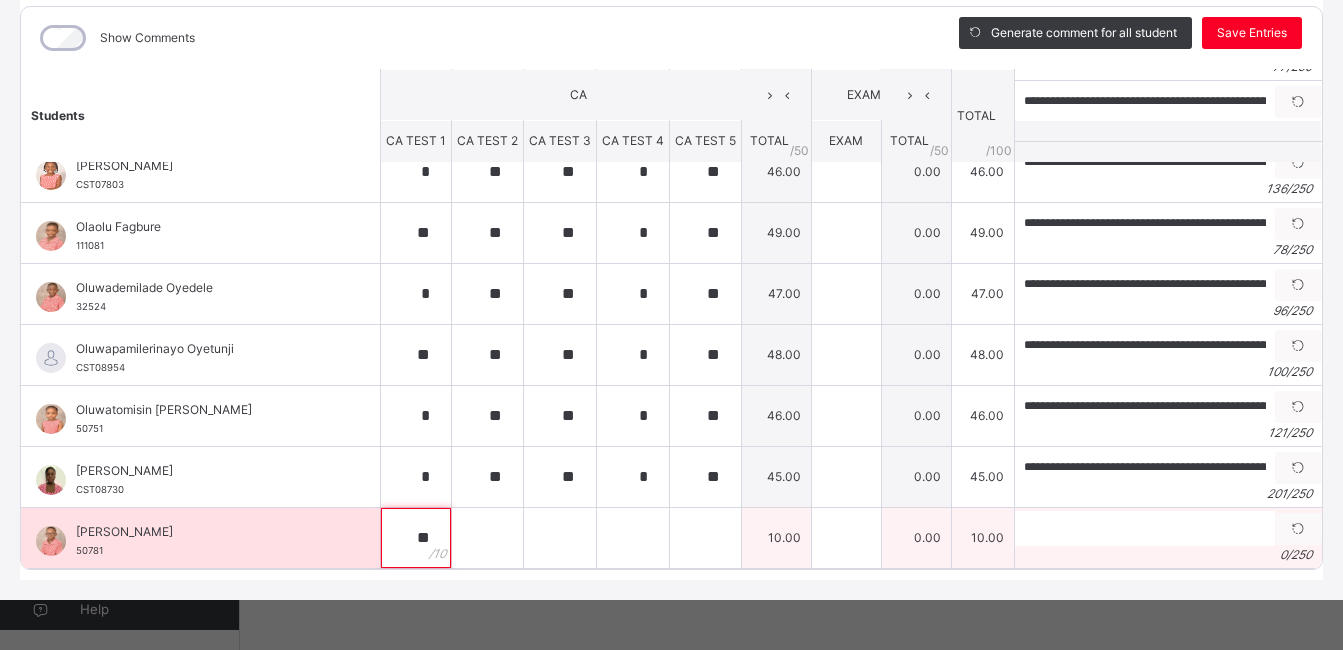 type on "**" 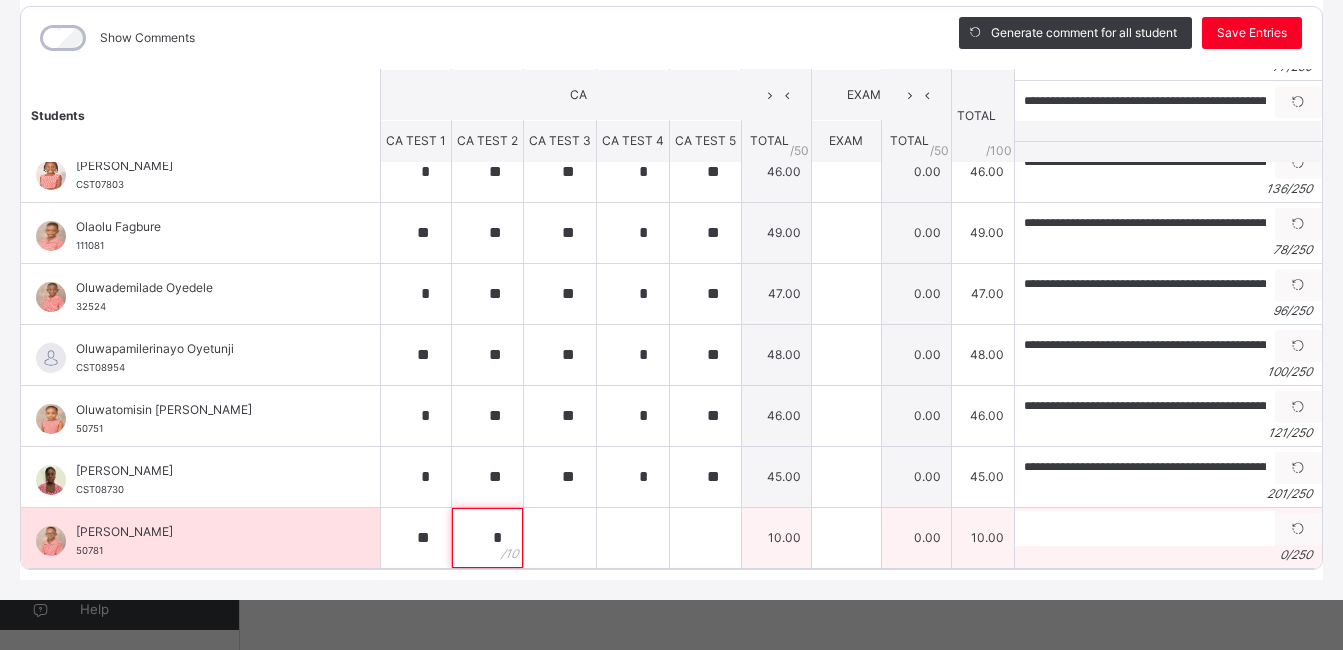 click on "*" at bounding box center (487, 538) 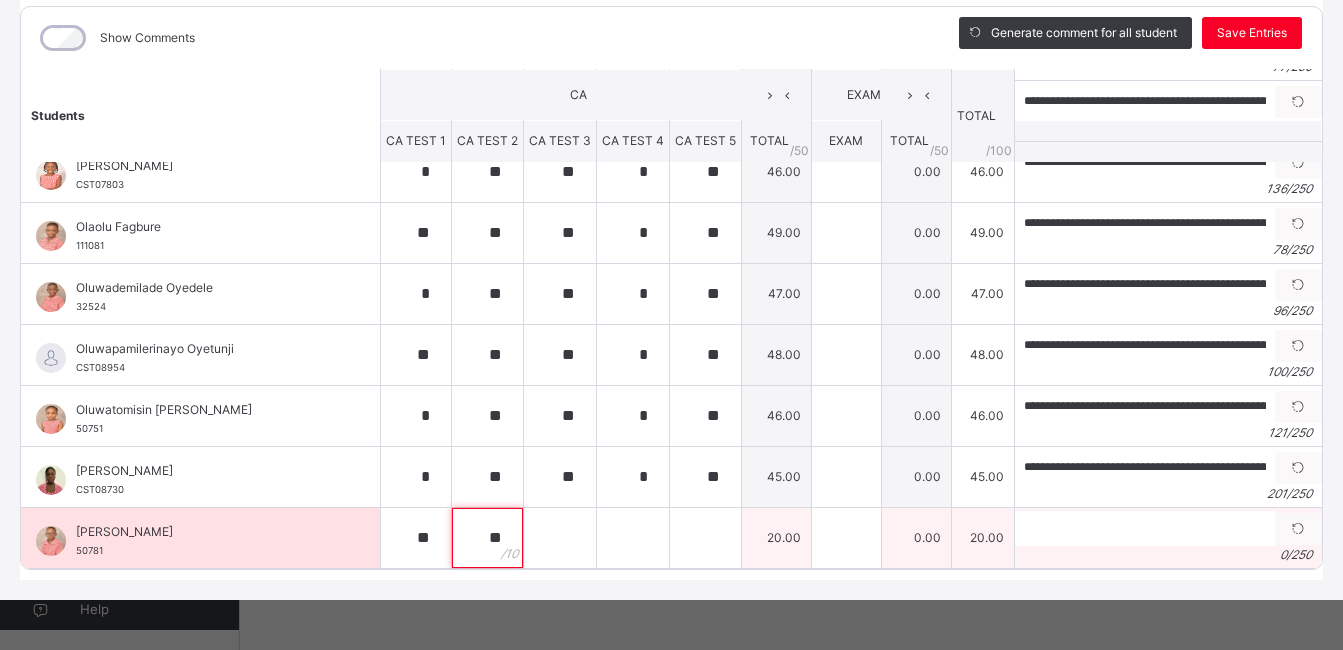 type on "**" 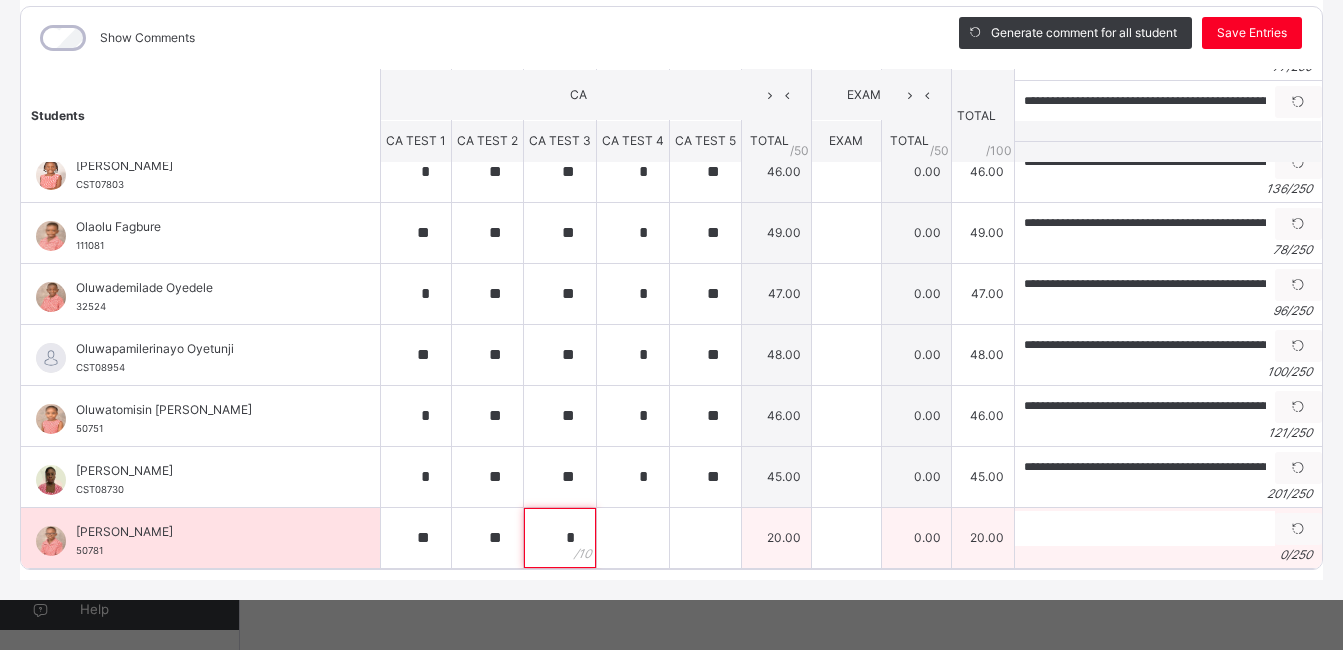 click on "*" at bounding box center (560, 538) 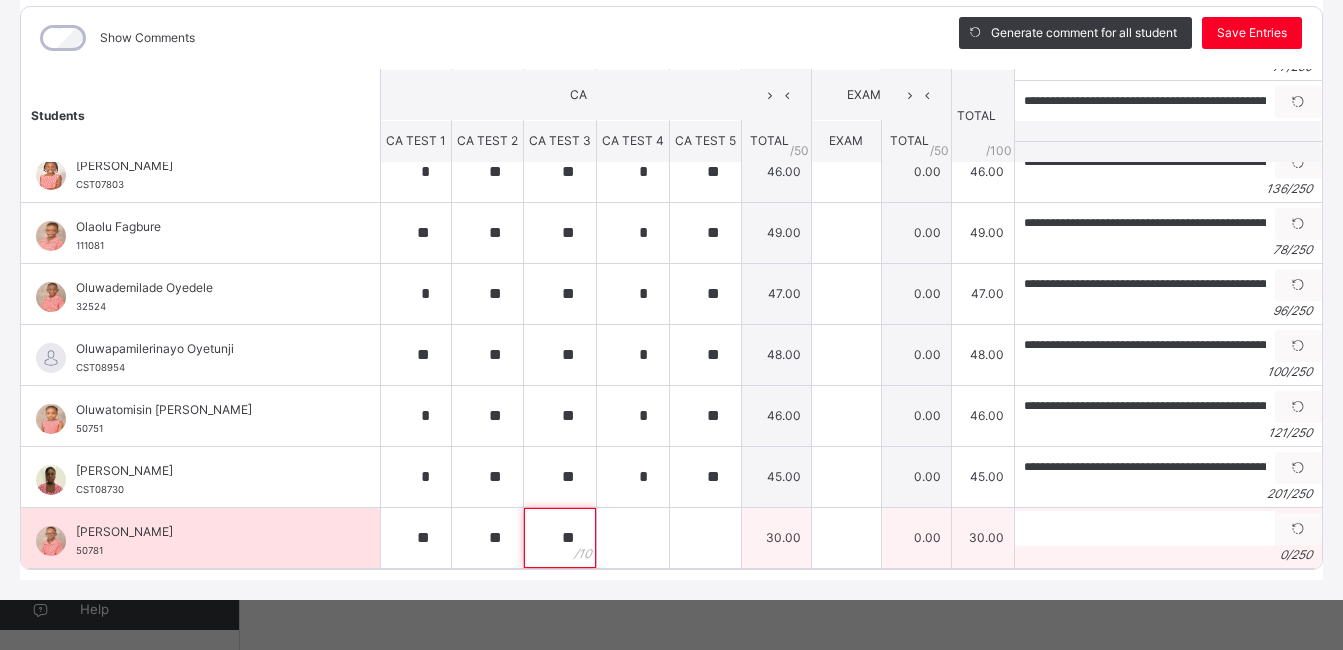 type on "**" 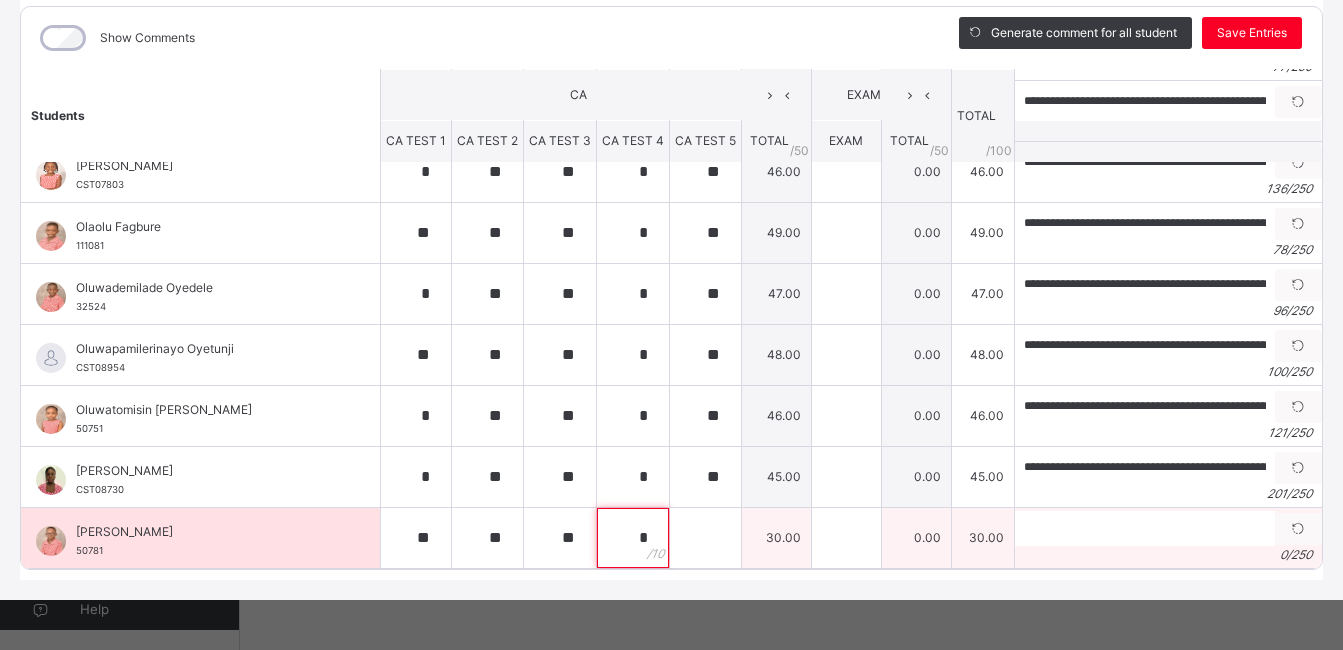 click on "*" at bounding box center [633, 538] 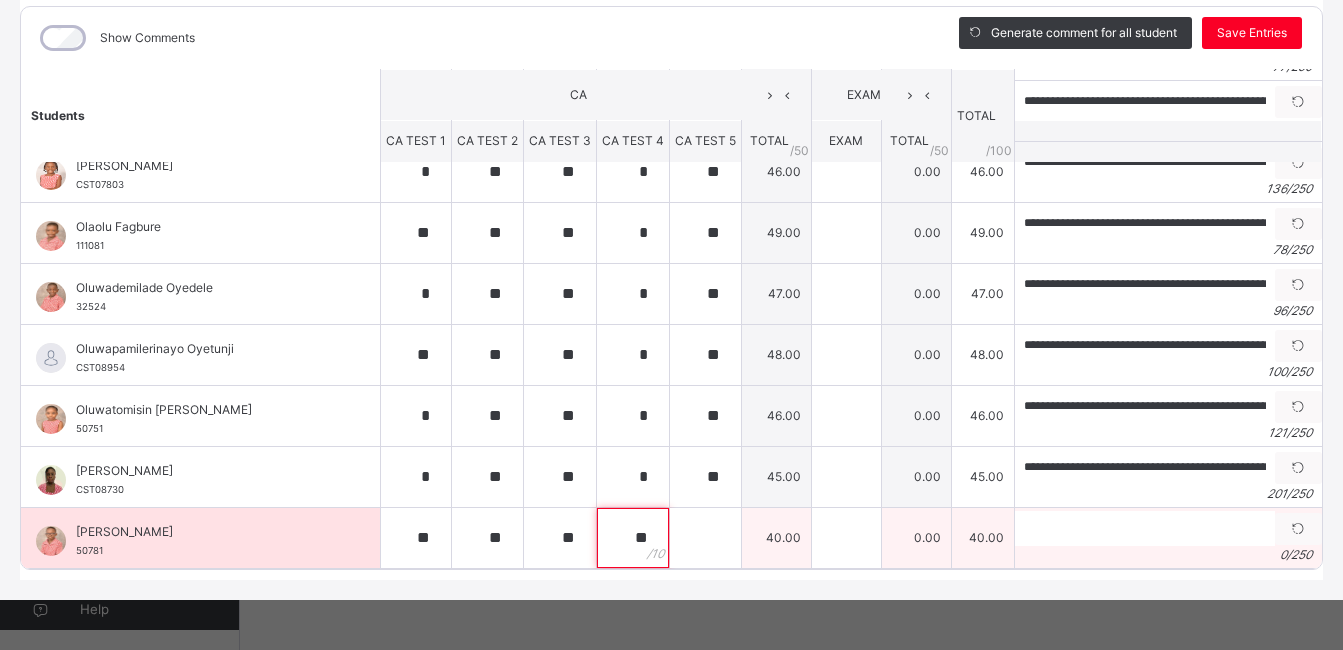 type on "**" 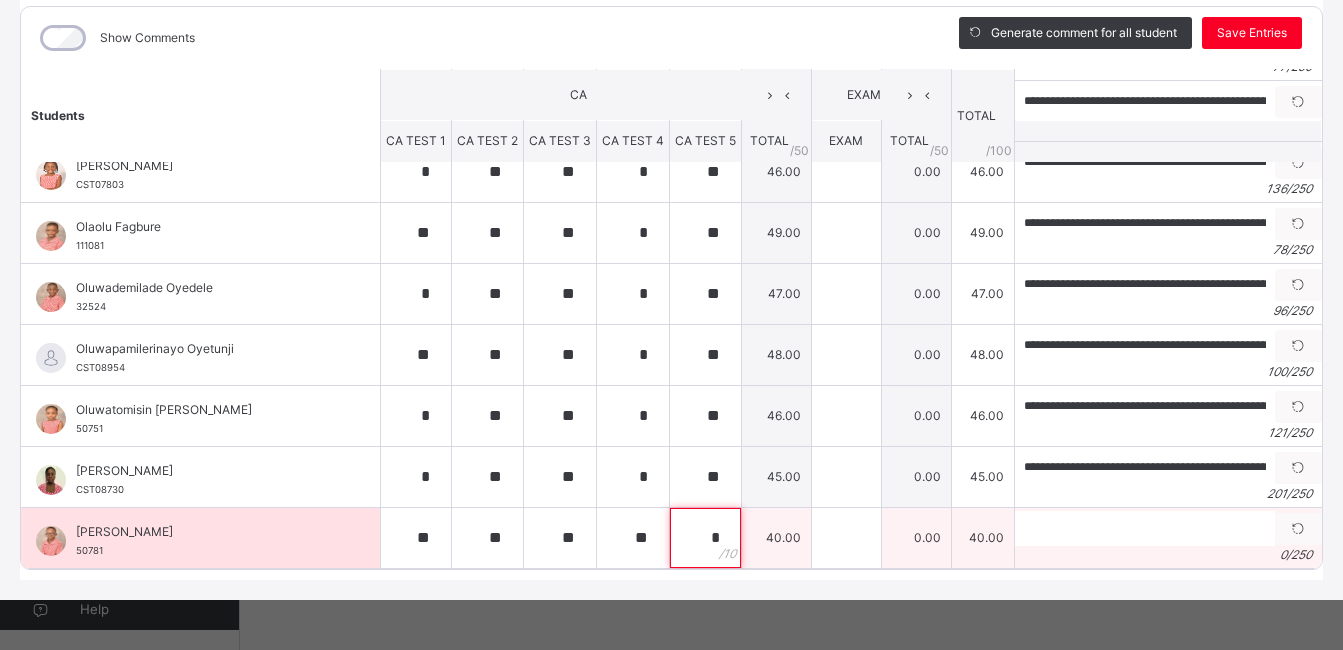 click on "*" at bounding box center [705, 538] 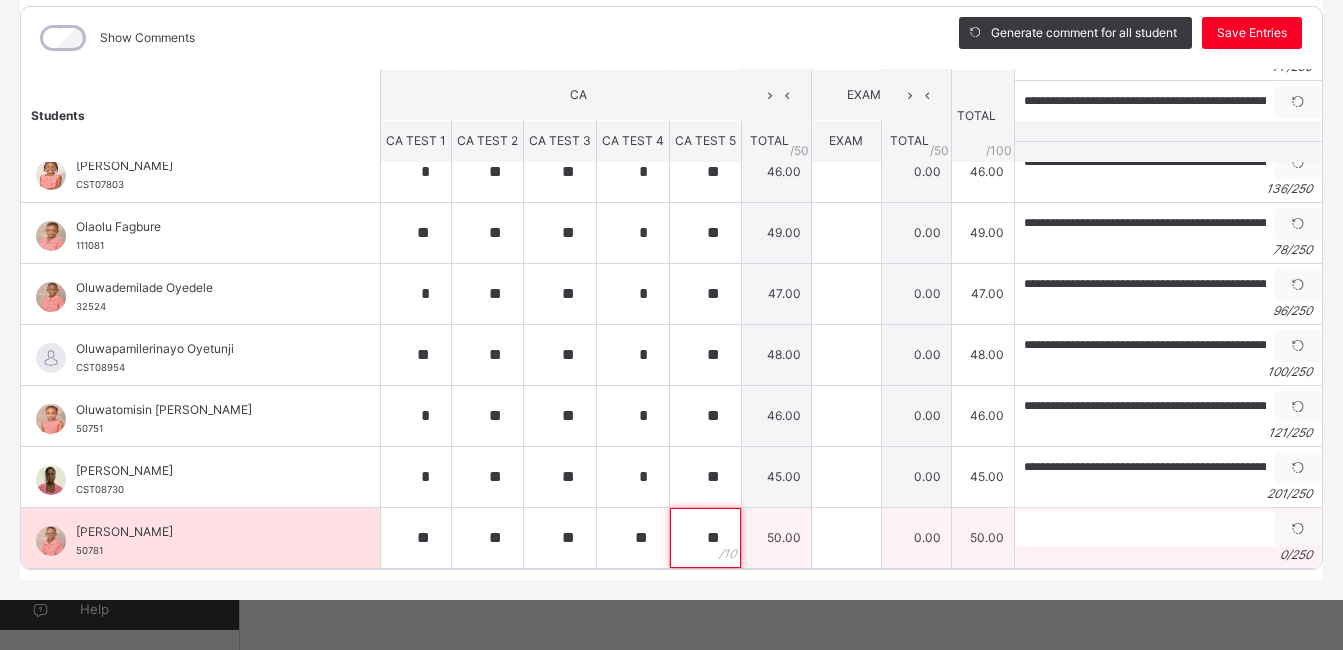 type on "**" 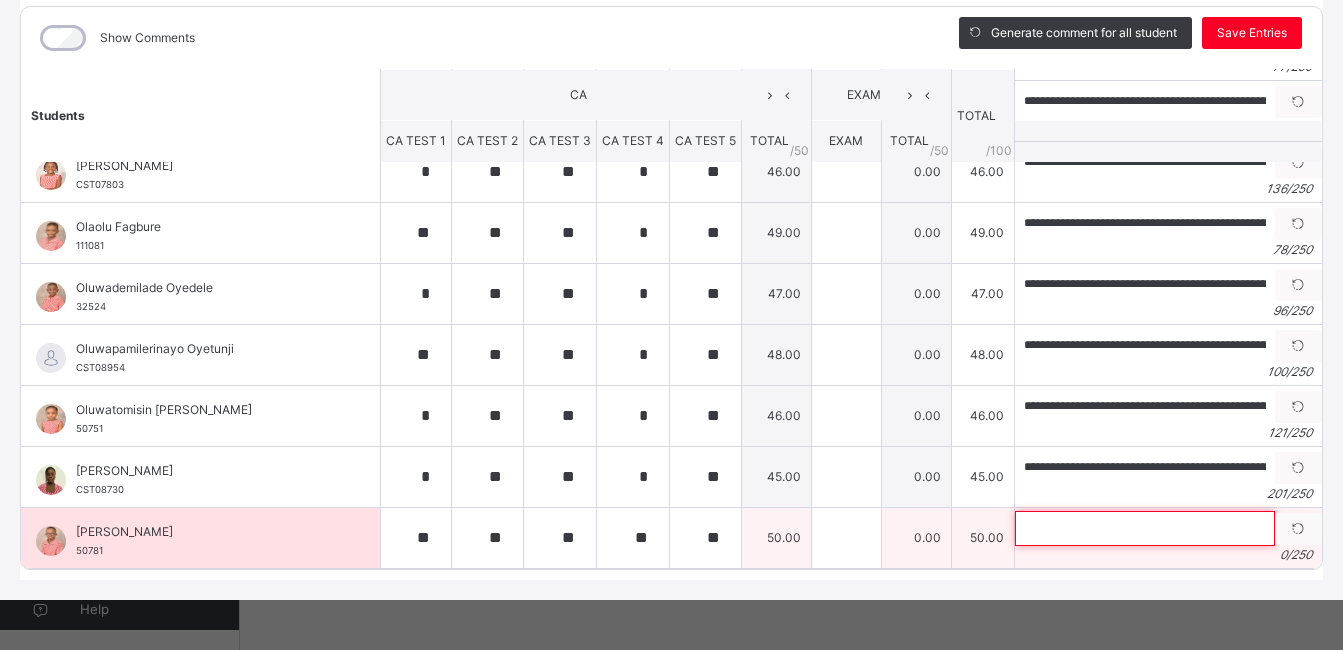 click at bounding box center (1145, 528) 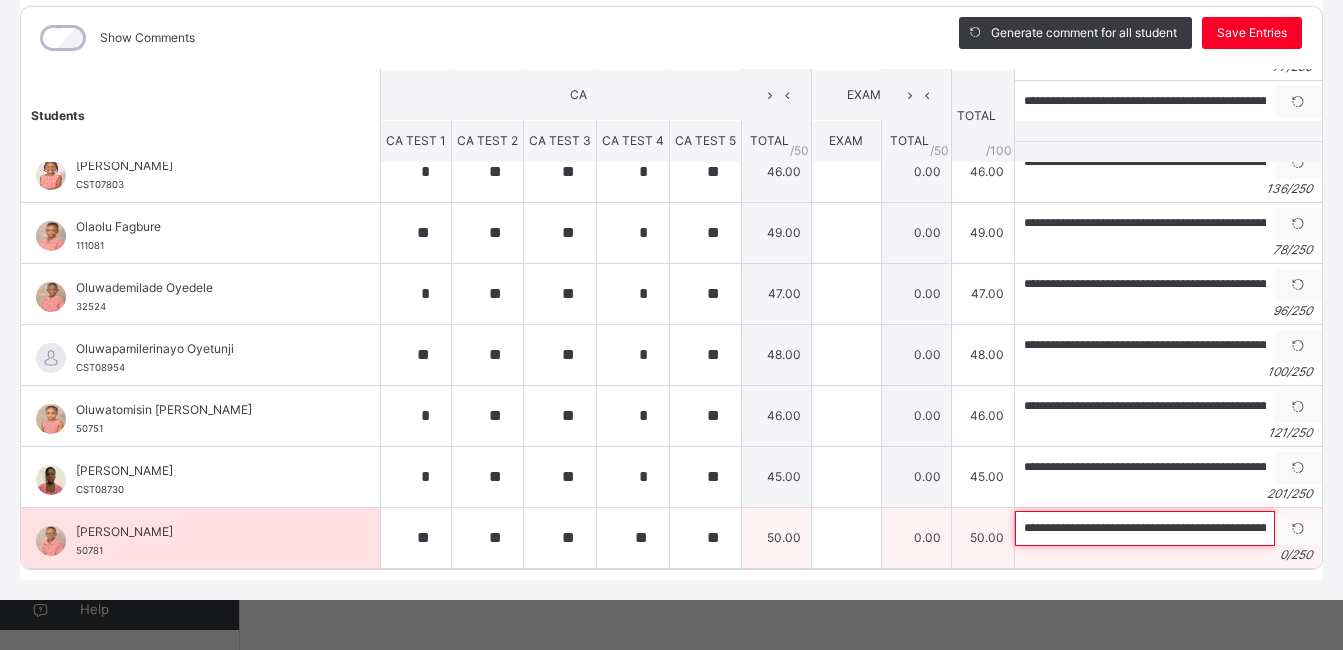 scroll, scrollTop: 0, scrollLeft: 644, axis: horizontal 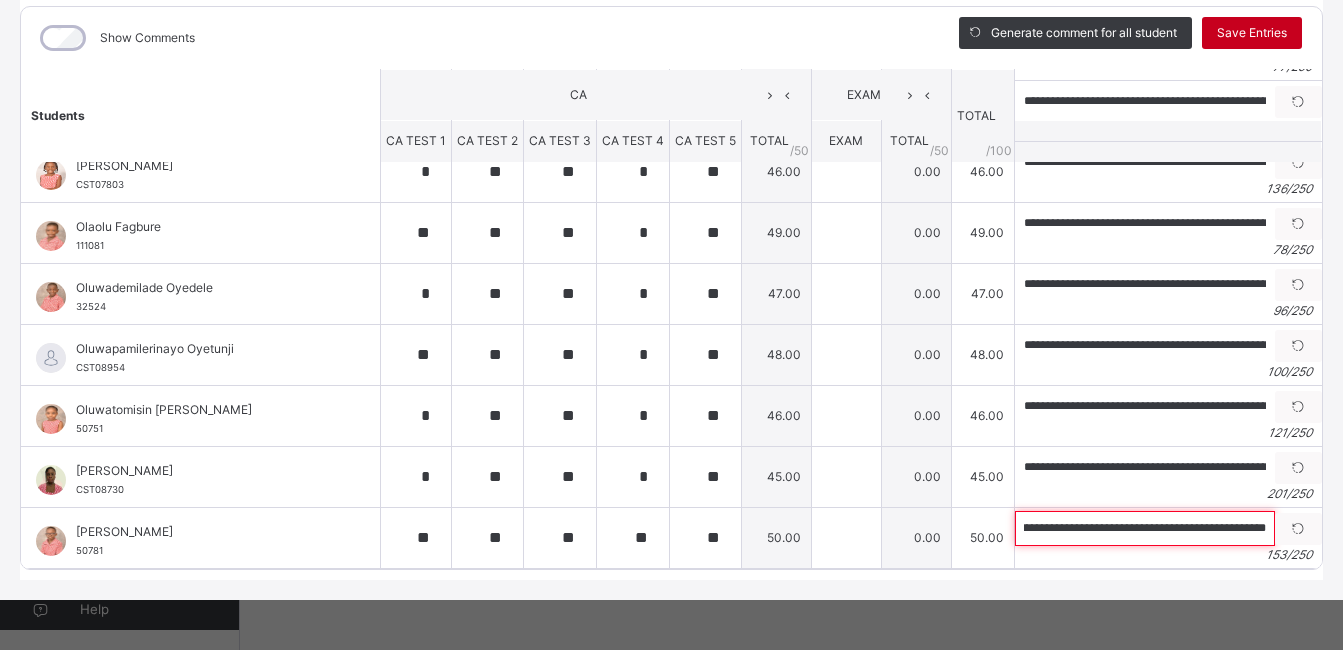 type on "**********" 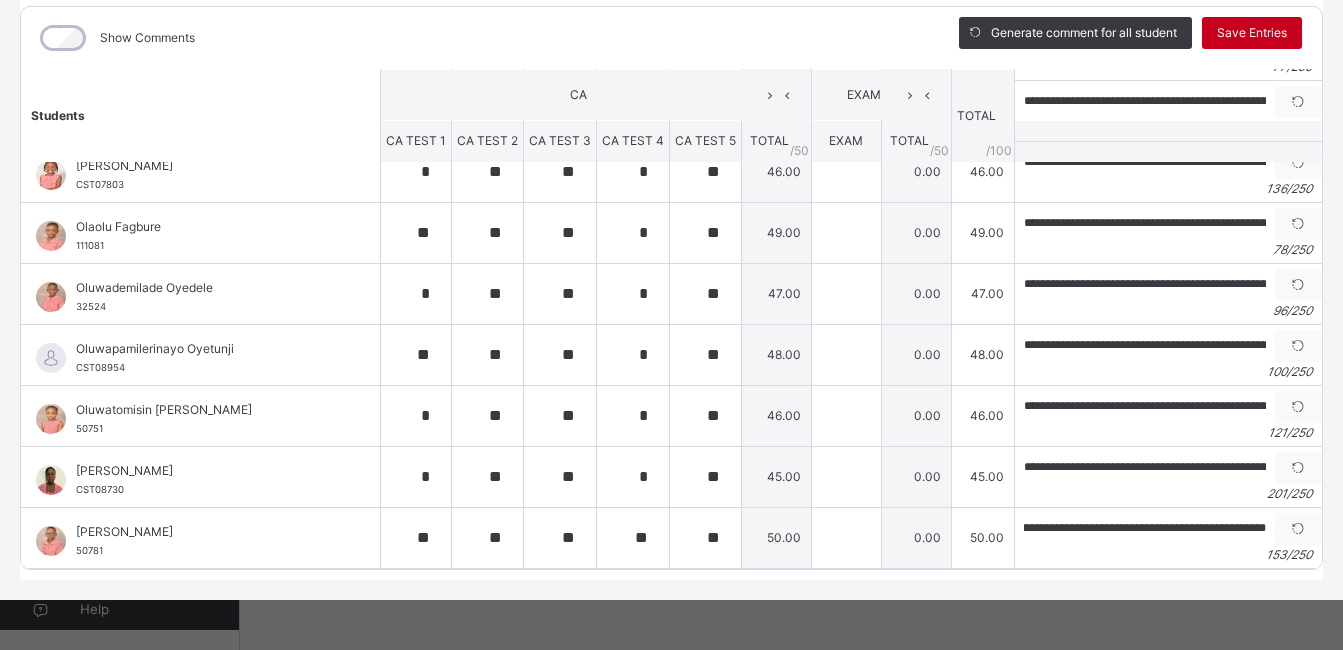scroll, scrollTop: 0, scrollLeft: 0, axis: both 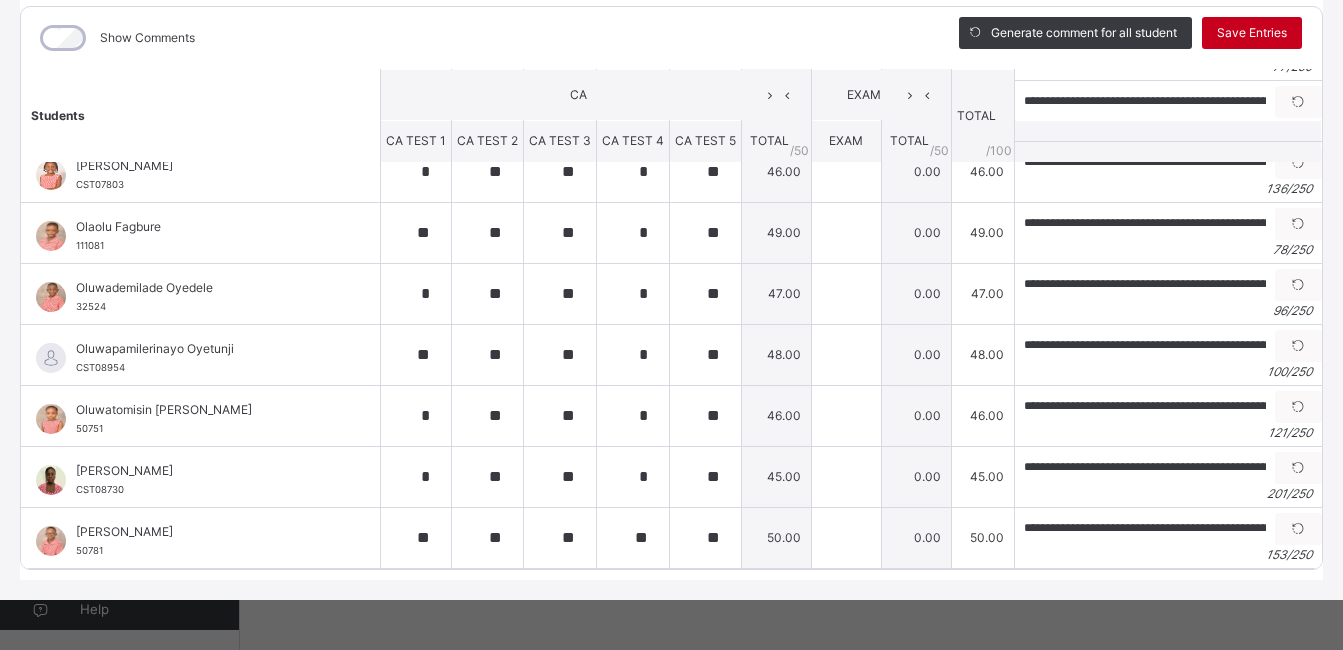 click on "Save Entries" at bounding box center (1252, 33) 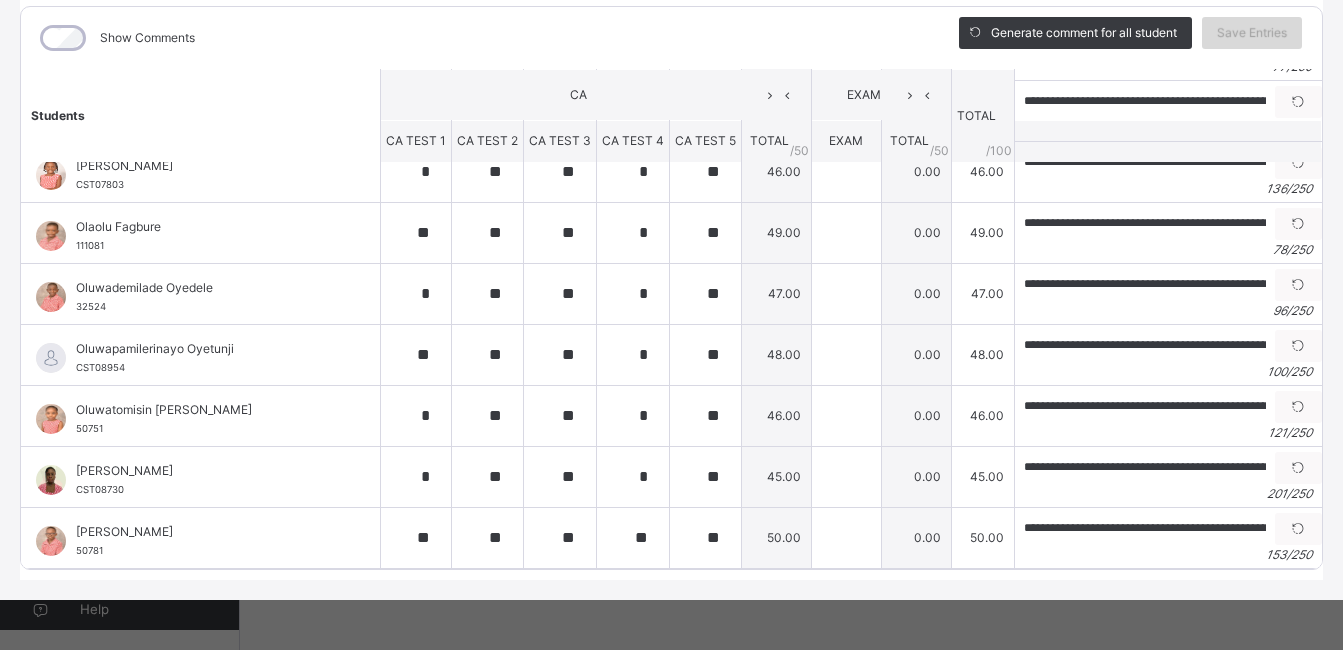 scroll, scrollTop: 0, scrollLeft: 0, axis: both 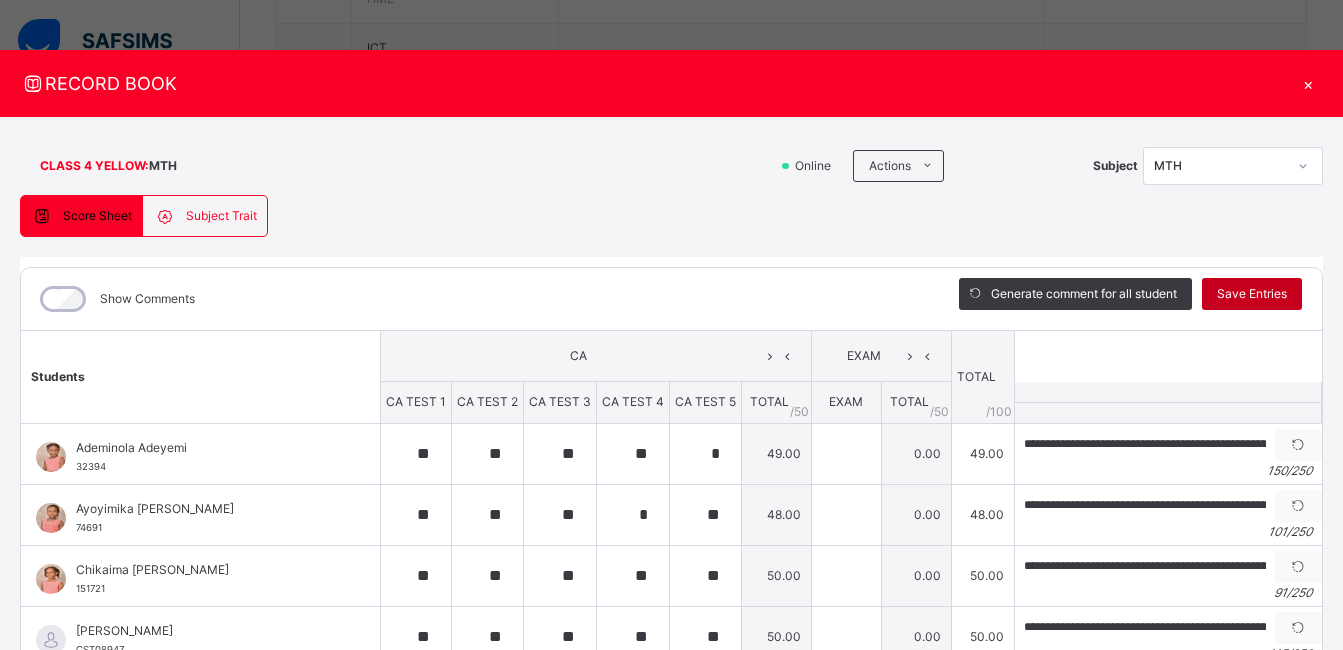 click on "Save Entries" at bounding box center (1252, 294) 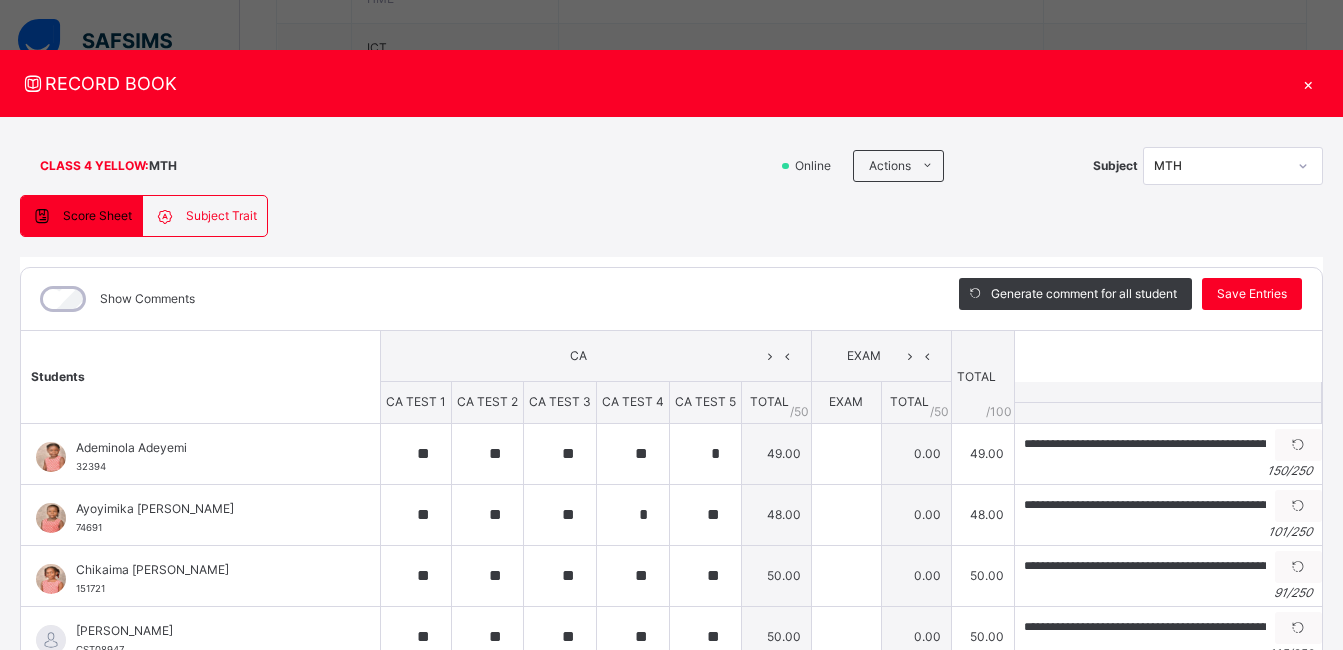 click on "×" at bounding box center (1308, 83) 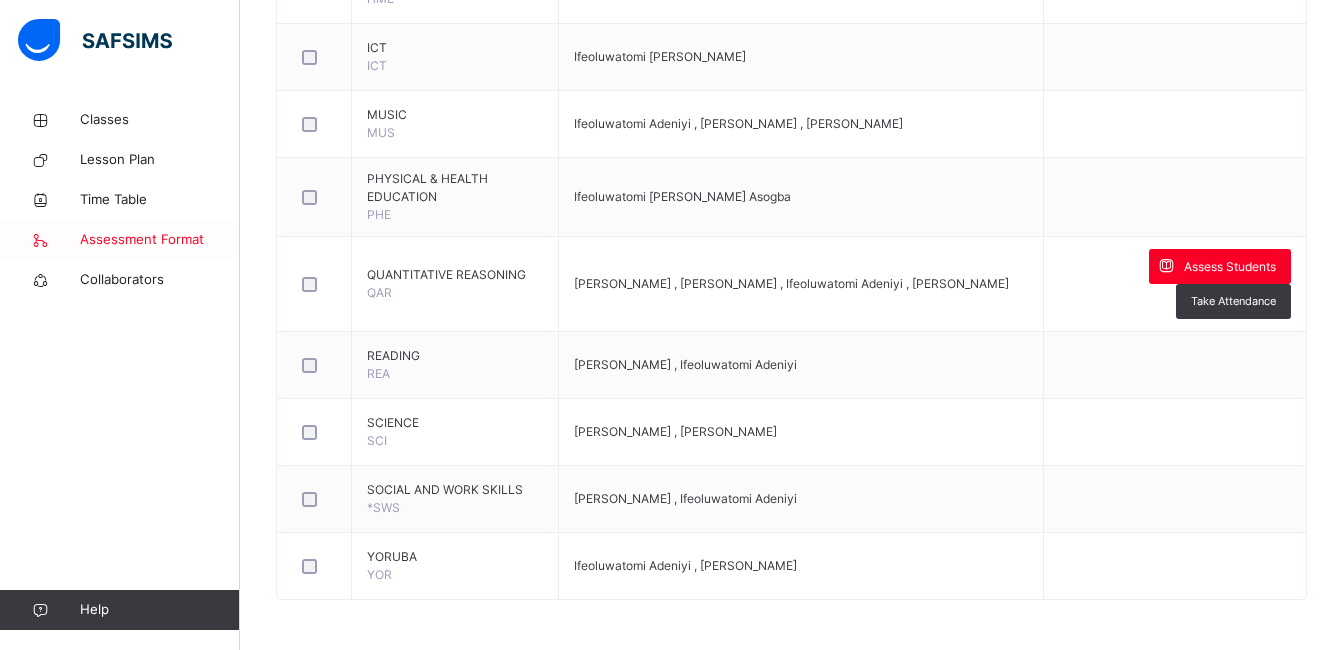click on "Assessment Format" at bounding box center (160, 240) 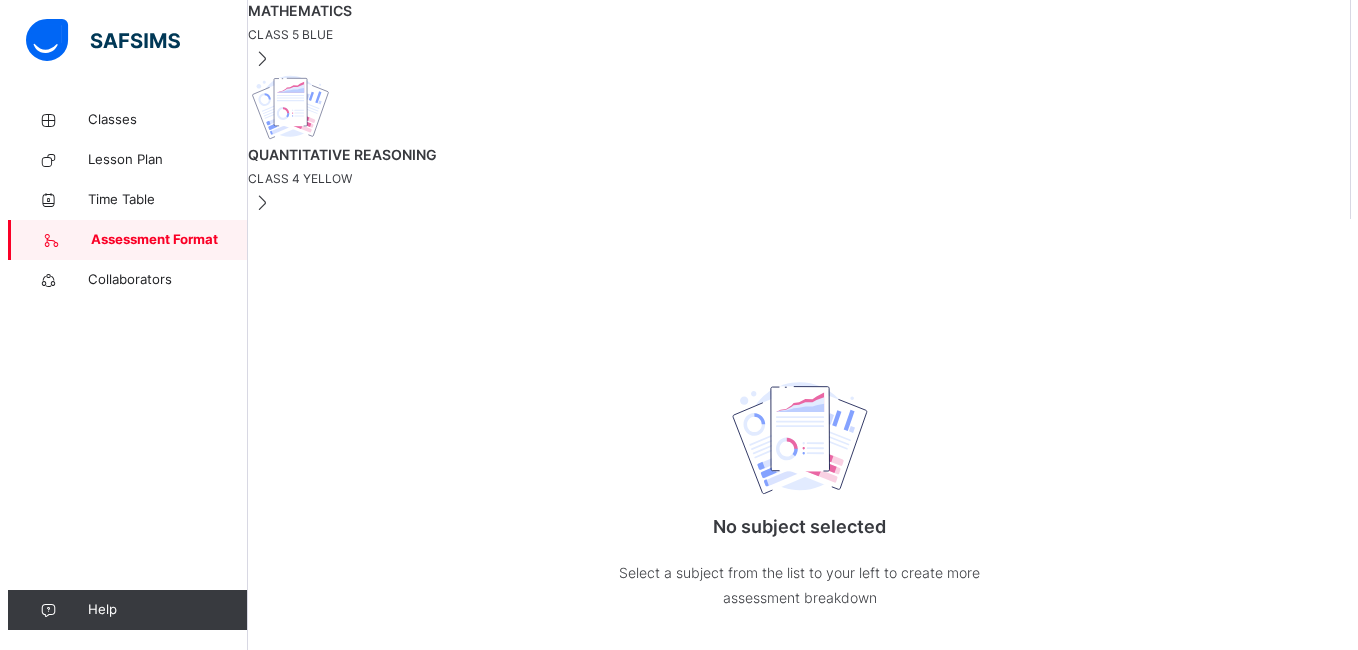scroll, scrollTop: 0, scrollLeft: 0, axis: both 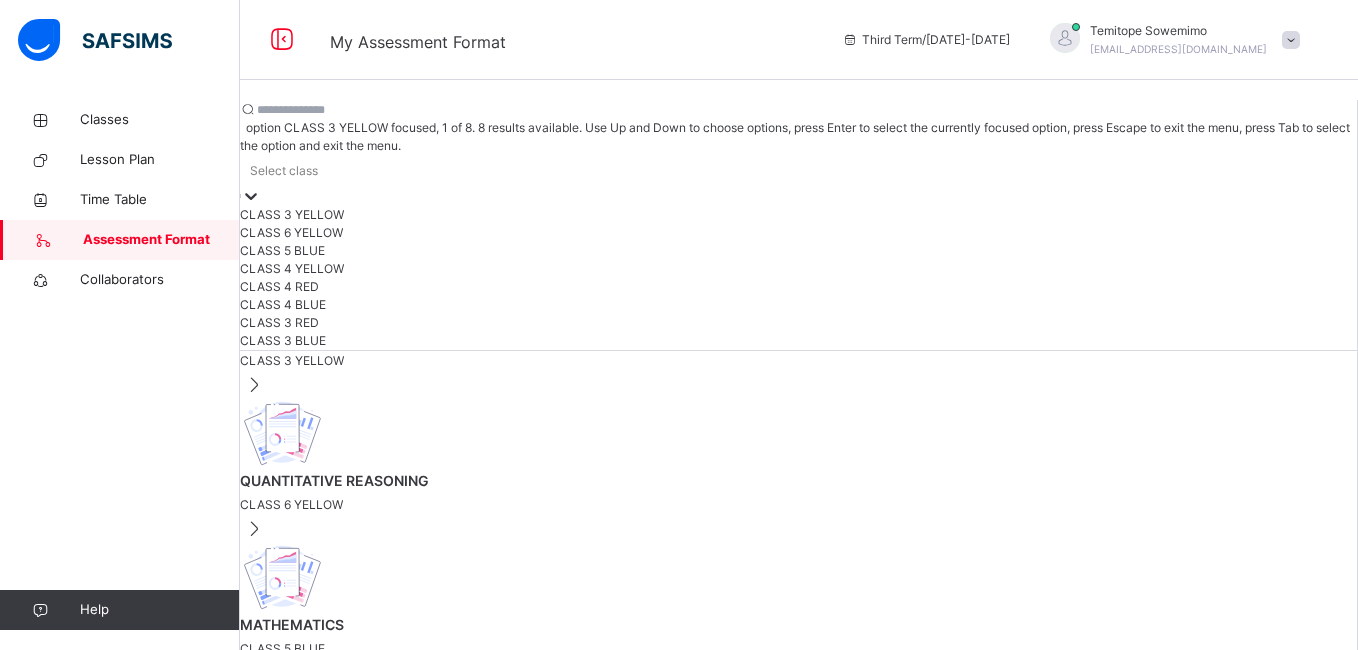 click at bounding box center (251, 196) 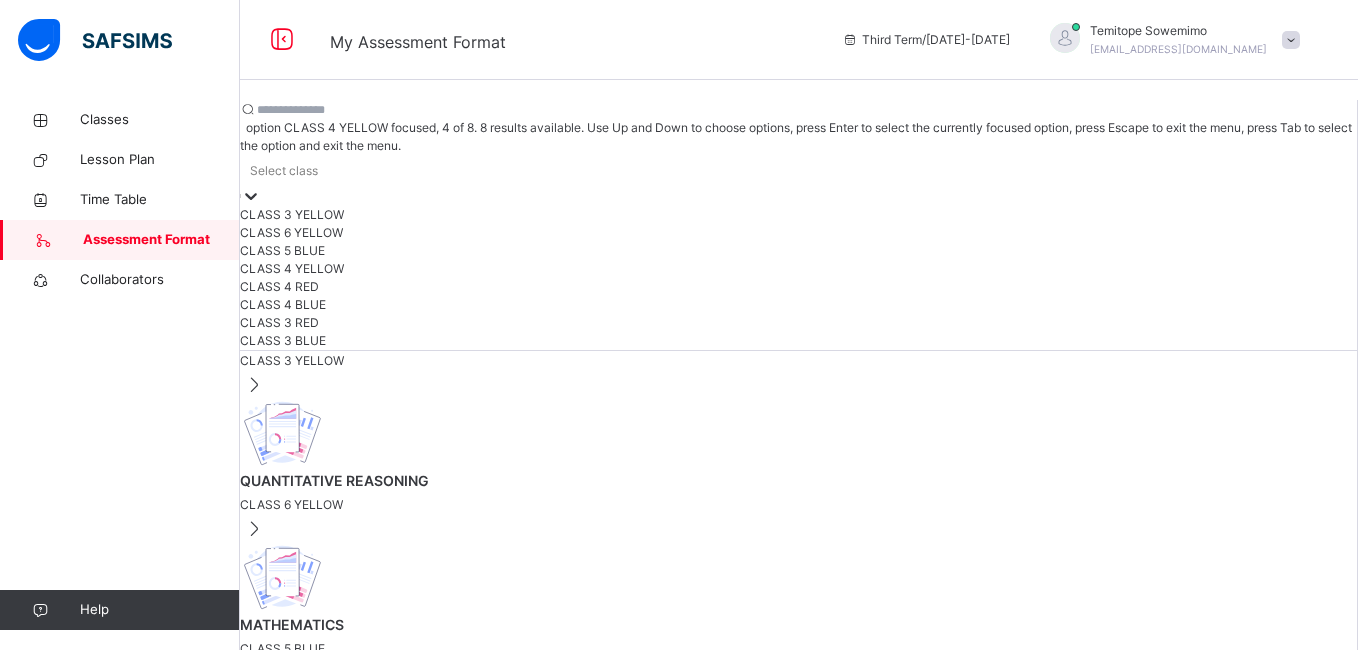 click on "CLASS 4 YELLOW" at bounding box center (798, 269) 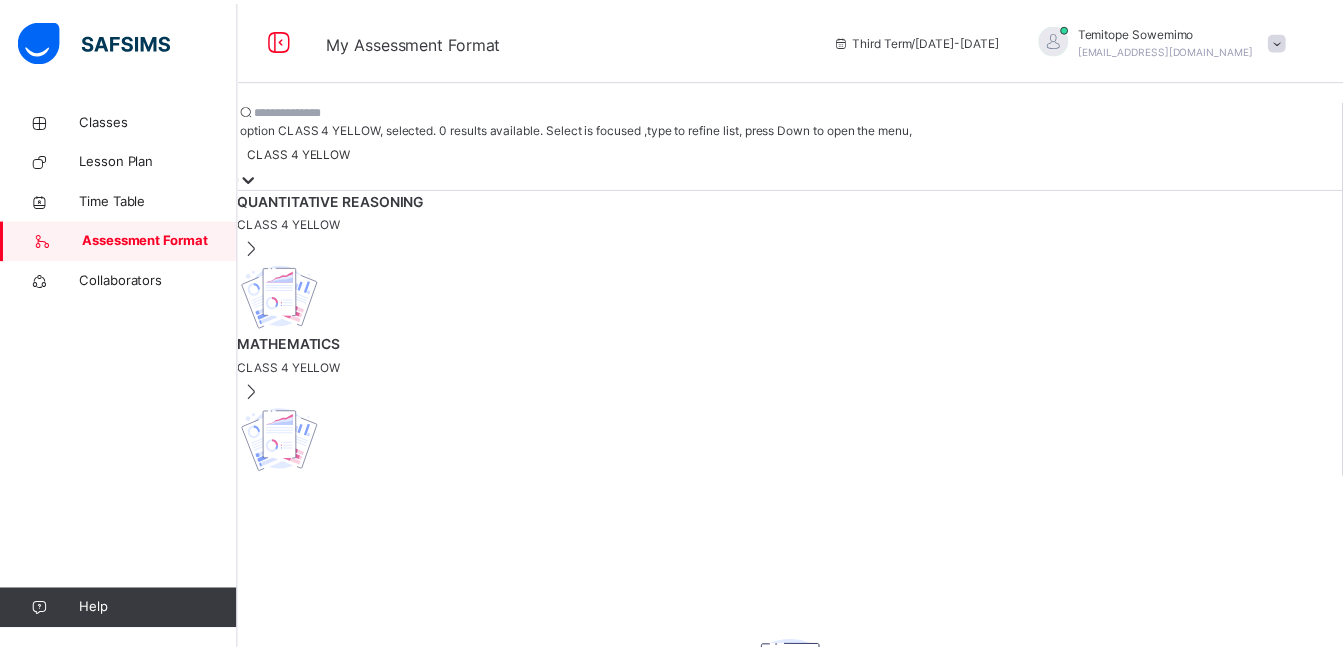 scroll, scrollTop: 0, scrollLeft: 0, axis: both 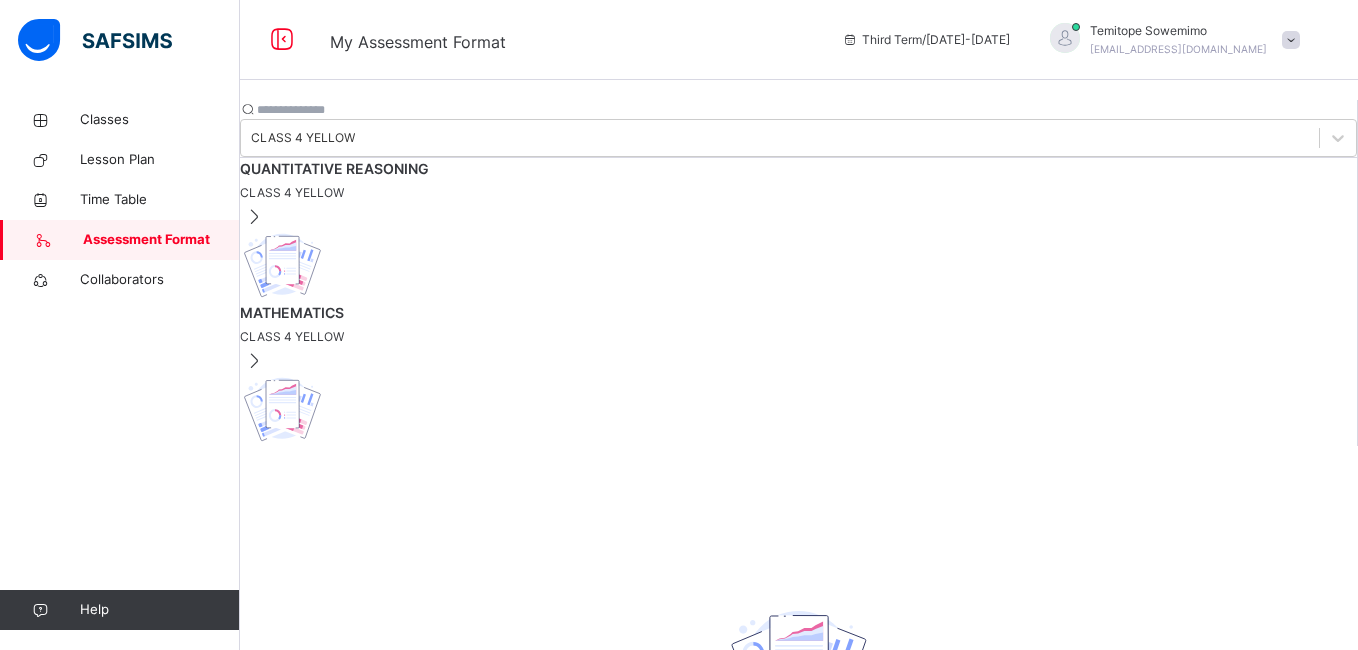 click on "CLASS 4 YELLOW" at bounding box center (798, 337) 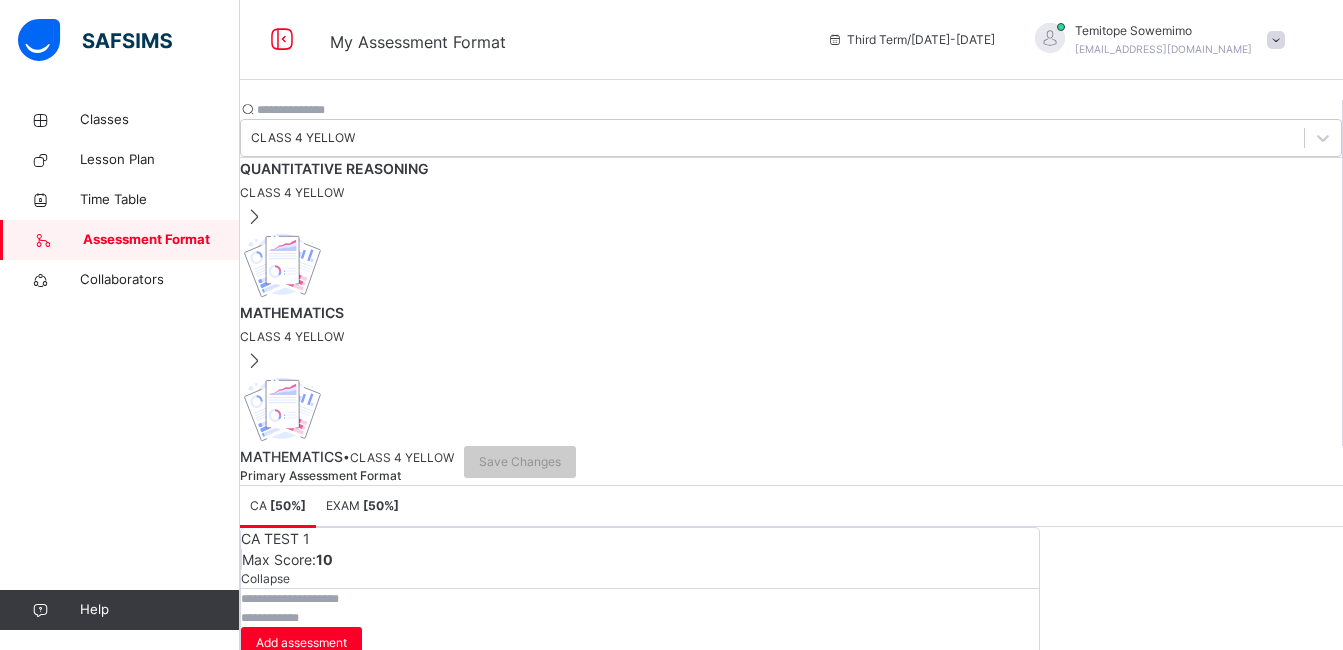 click on "EXAM   [ 50 %]" at bounding box center (362, 506) 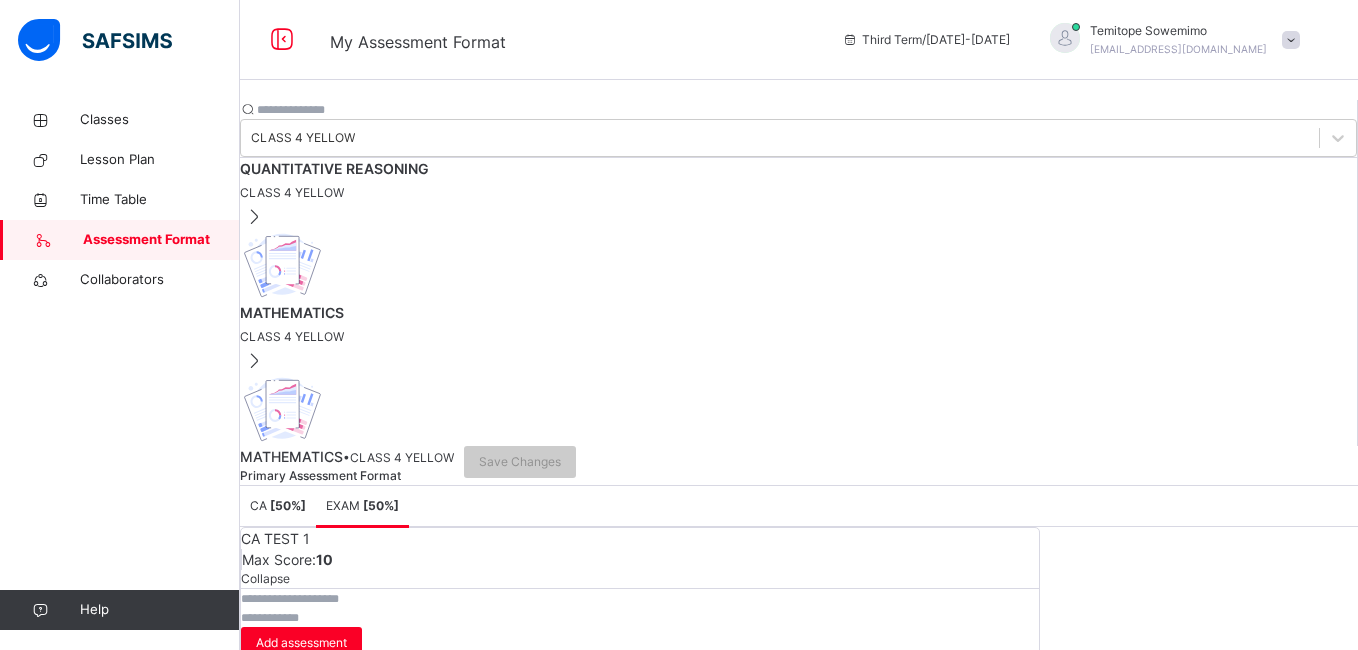 click at bounding box center [301, 1264] 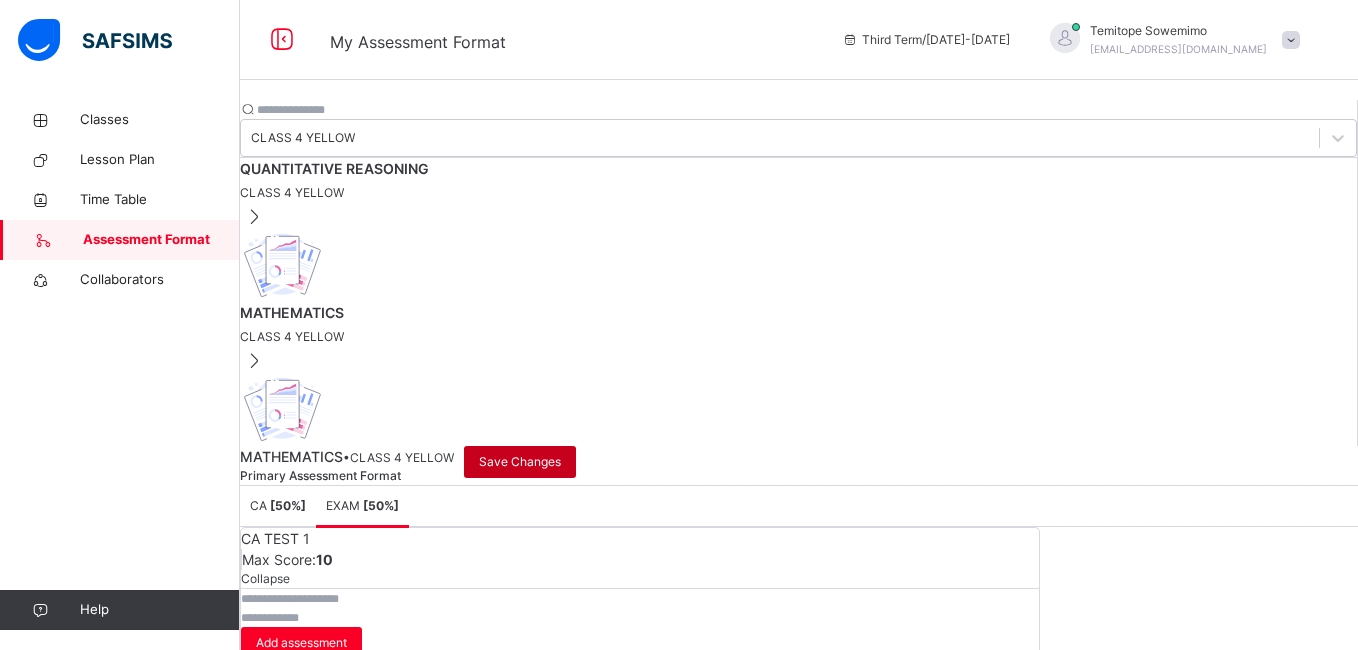 click on "Save Changes" at bounding box center (520, 462) 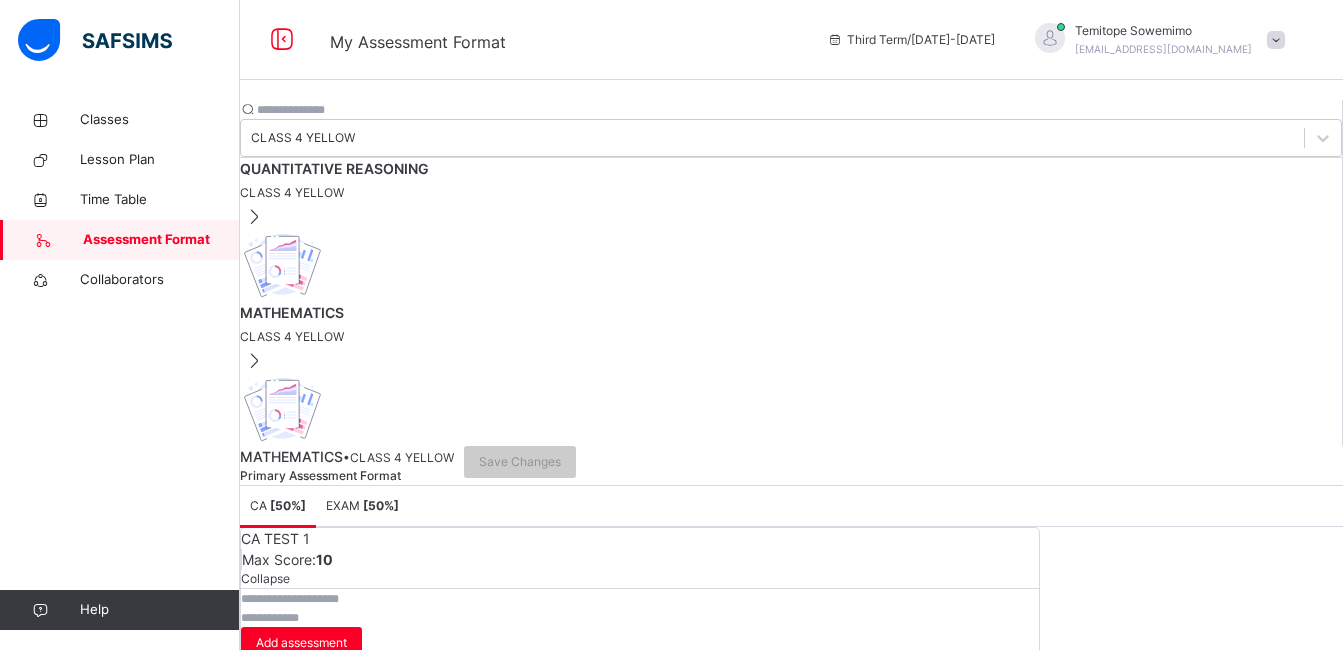 click on "CLASS 4 YELLOW" at bounding box center (791, 193) 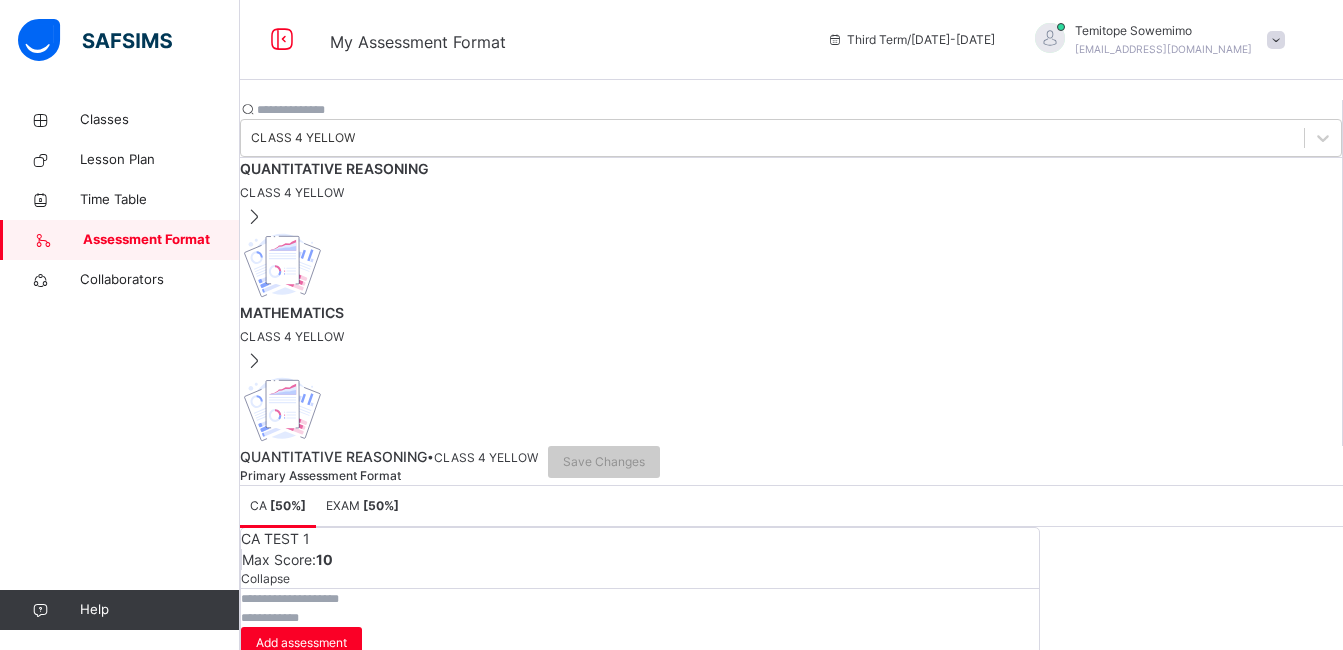 click on "[ 50 %]" at bounding box center [381, 505] 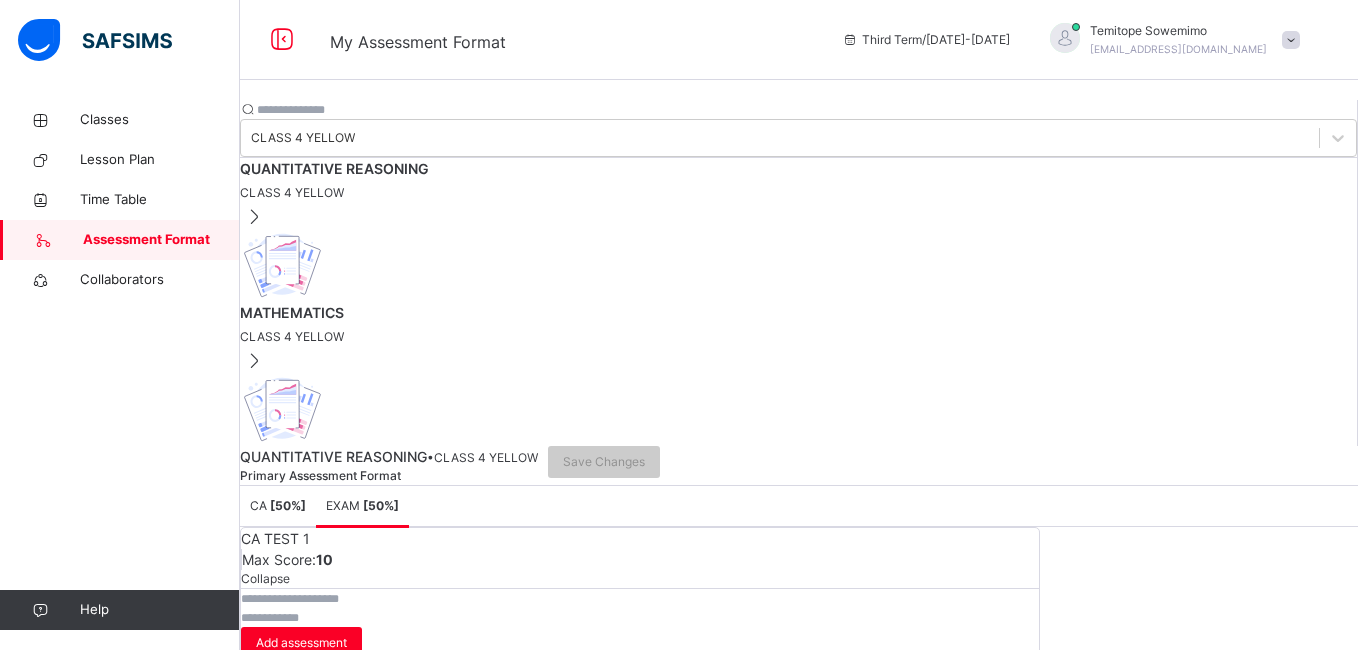 click at bounding box center (301, 1264) 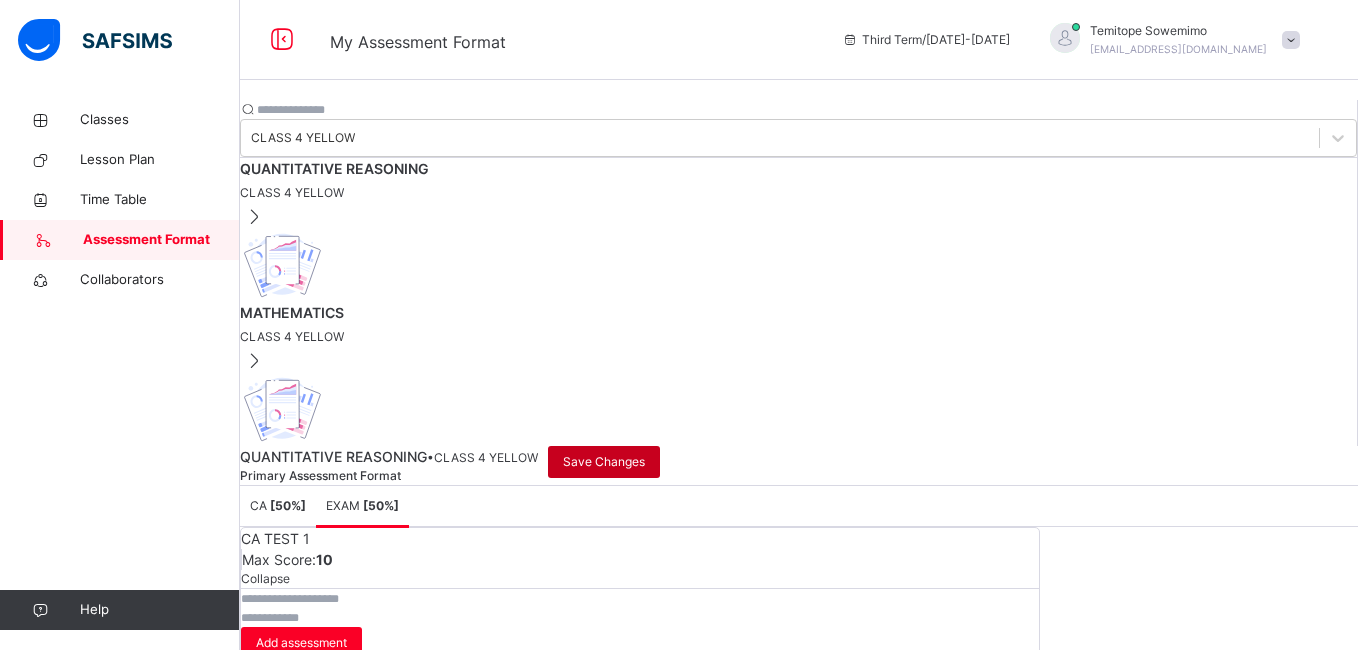 click on "Save Changes" at bounding box center [604, 462] 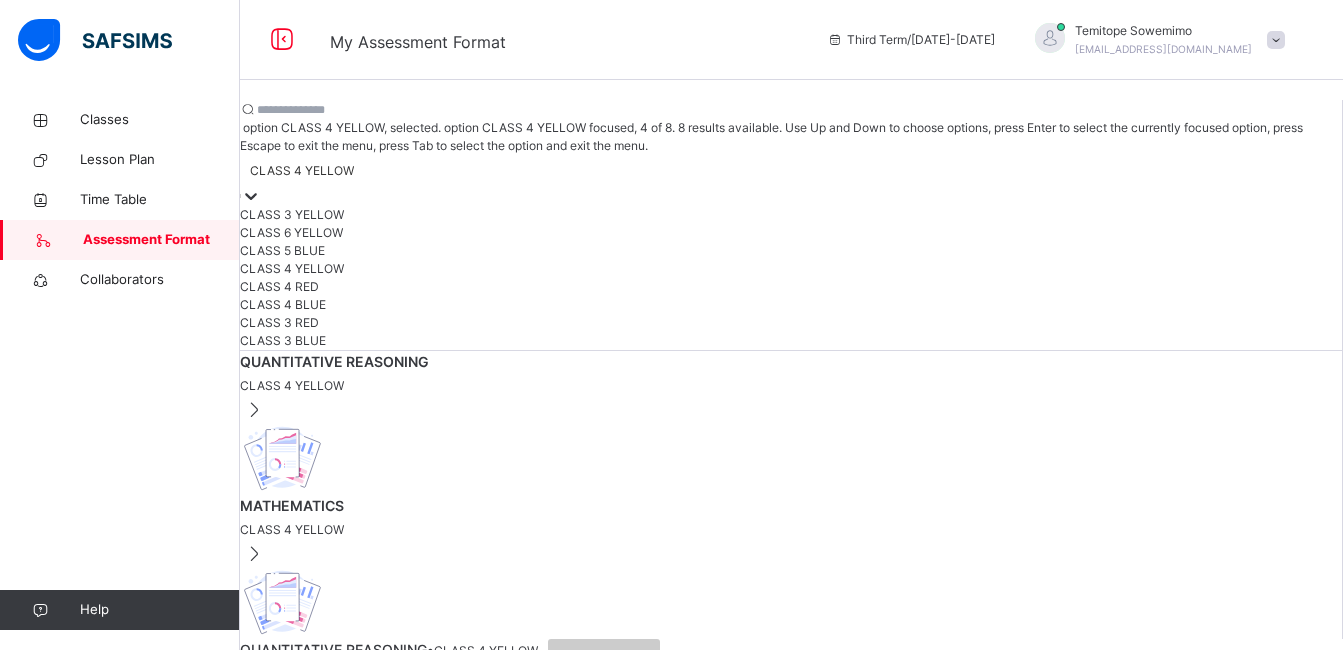 click at bounding box center [251, 196] 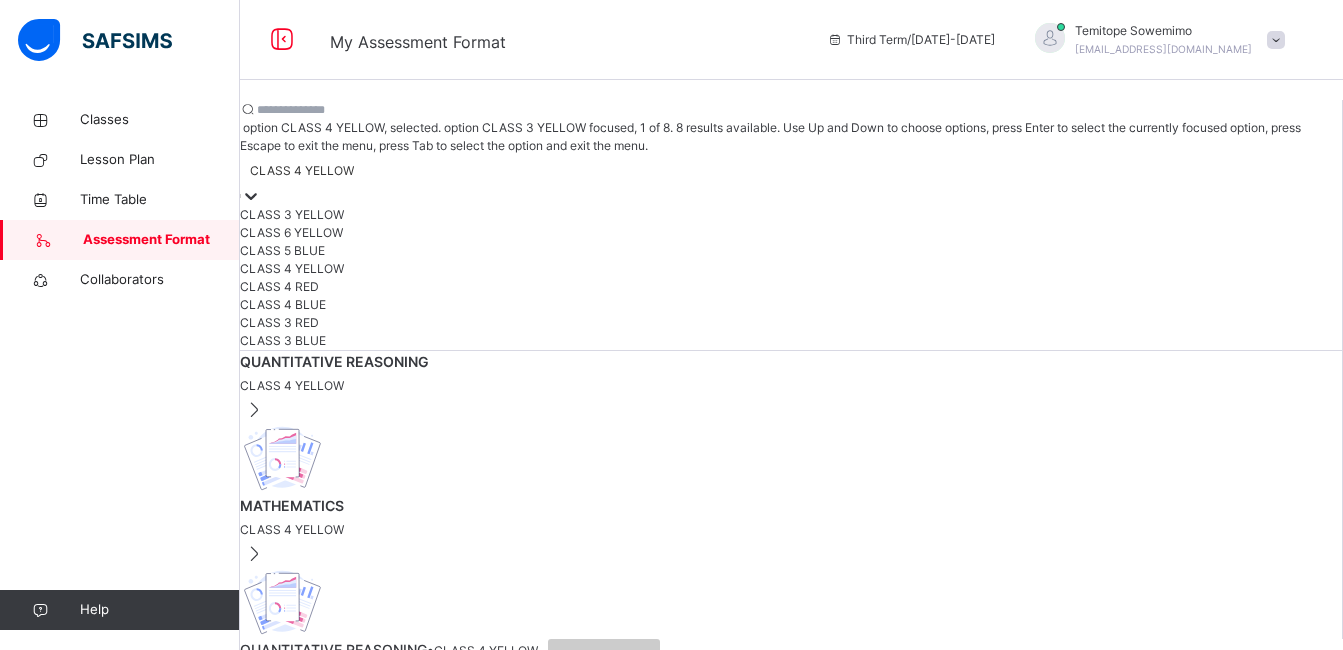 click on "CLASS 3 YELLOW" at bounding box center (791, 215) 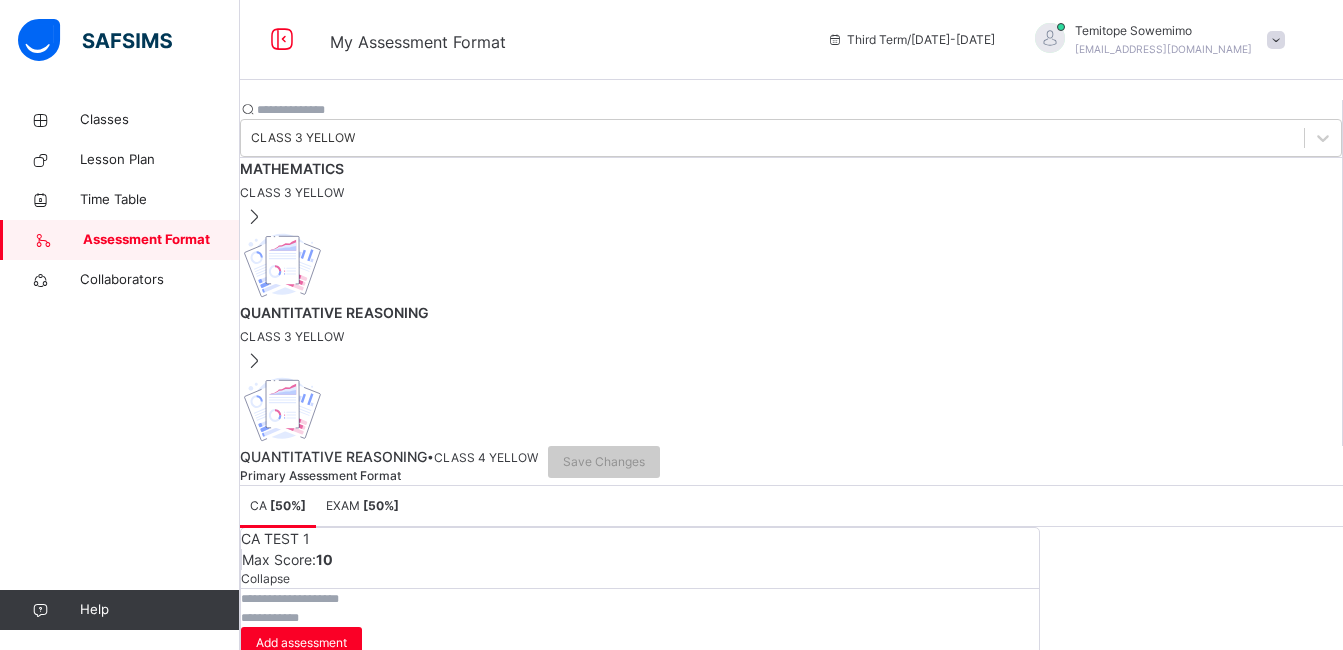 click on "MATHEMATICS" at bounding box center (791, 168) 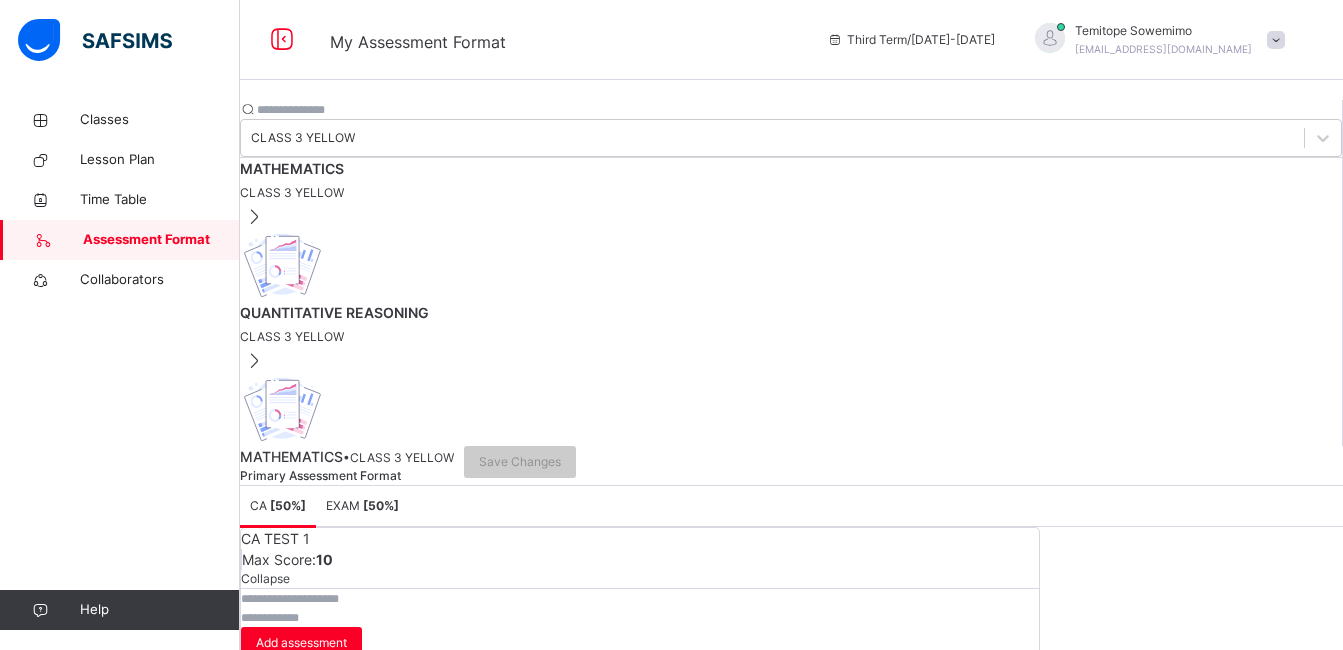 click on "[ 50 %]" at bounding box center (381, 505) 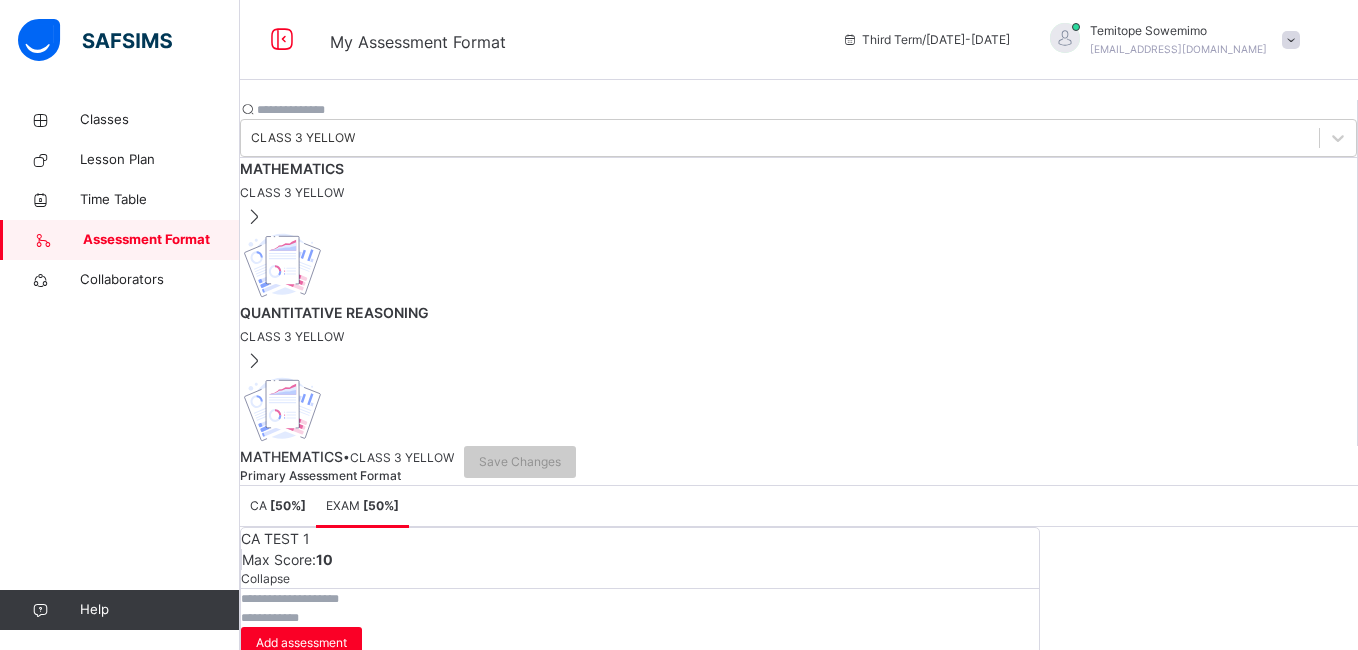 click at bounding box center (301, 1264) 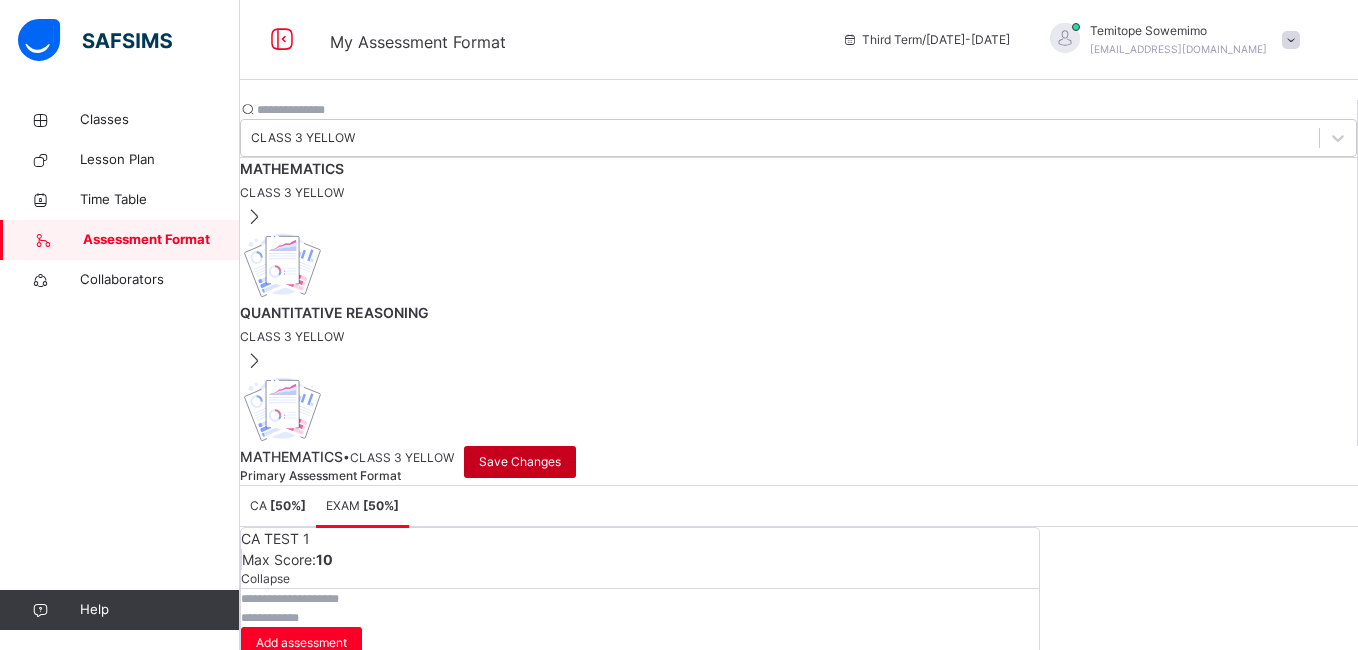 click on "Save Changes" at bounding box center (520, 462) 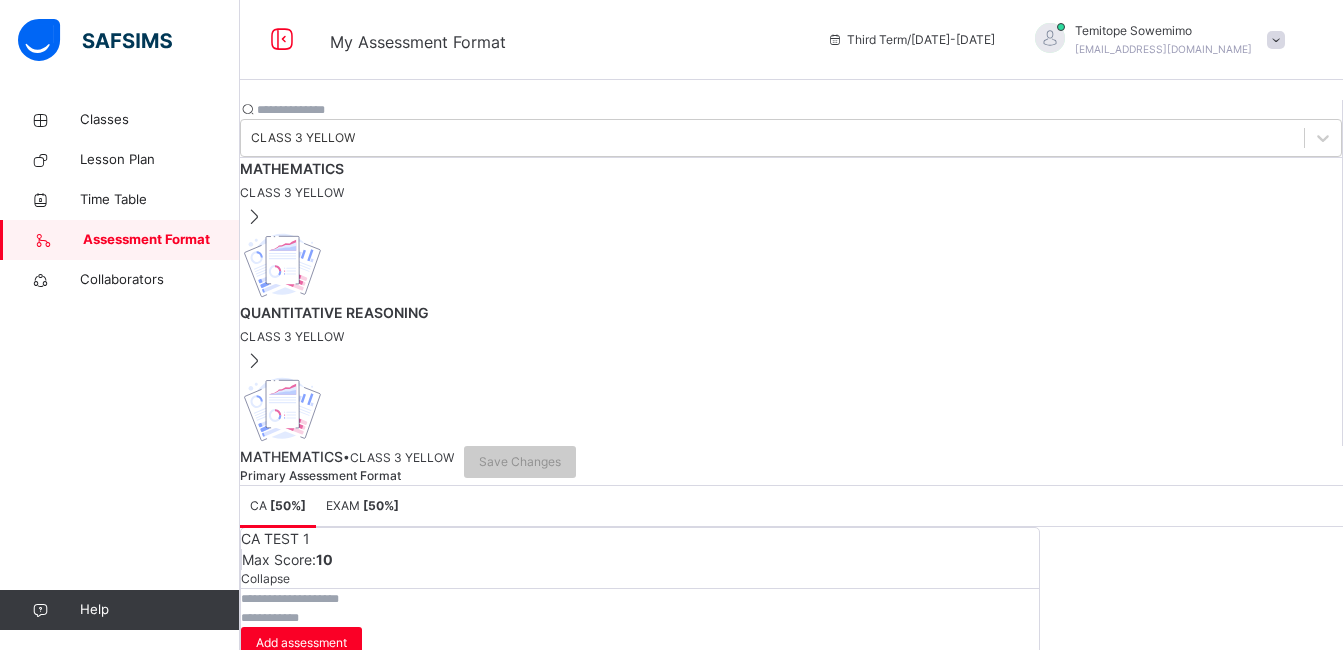 click on "QUANTITATIVE REASONING" at bounding box center [791, 312] 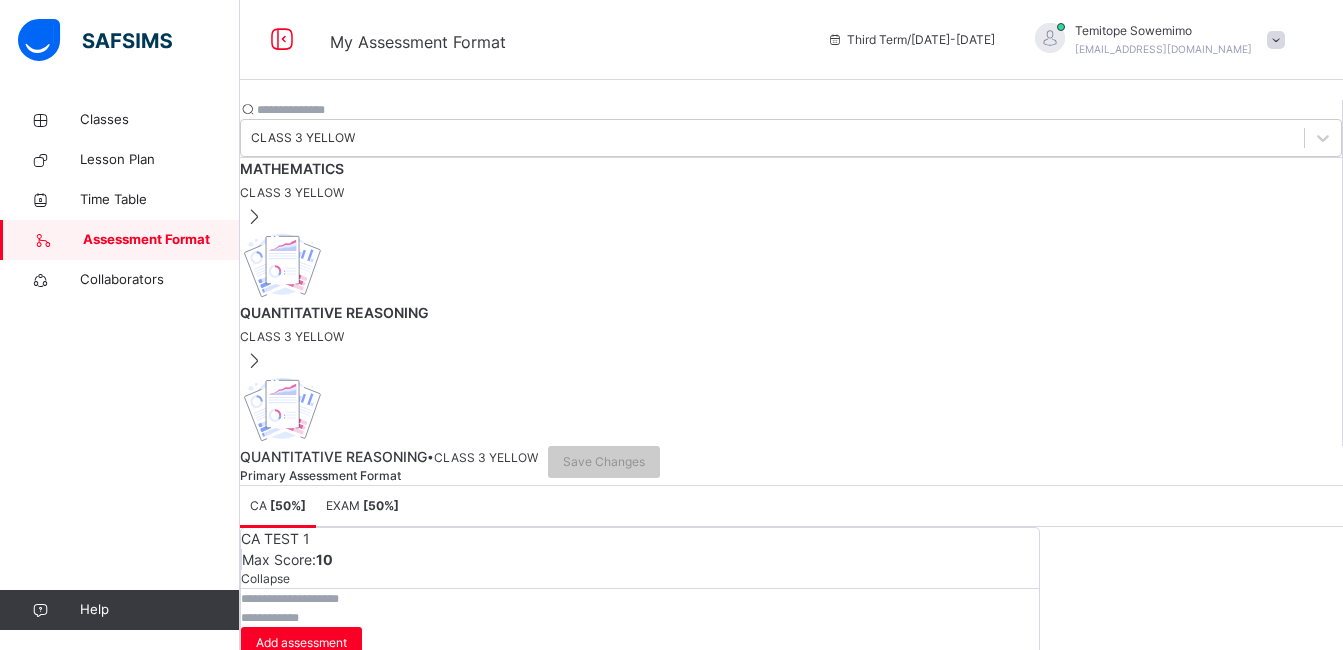 click on "EXAM   [ 50 %]" at bounding box center (362, 505) 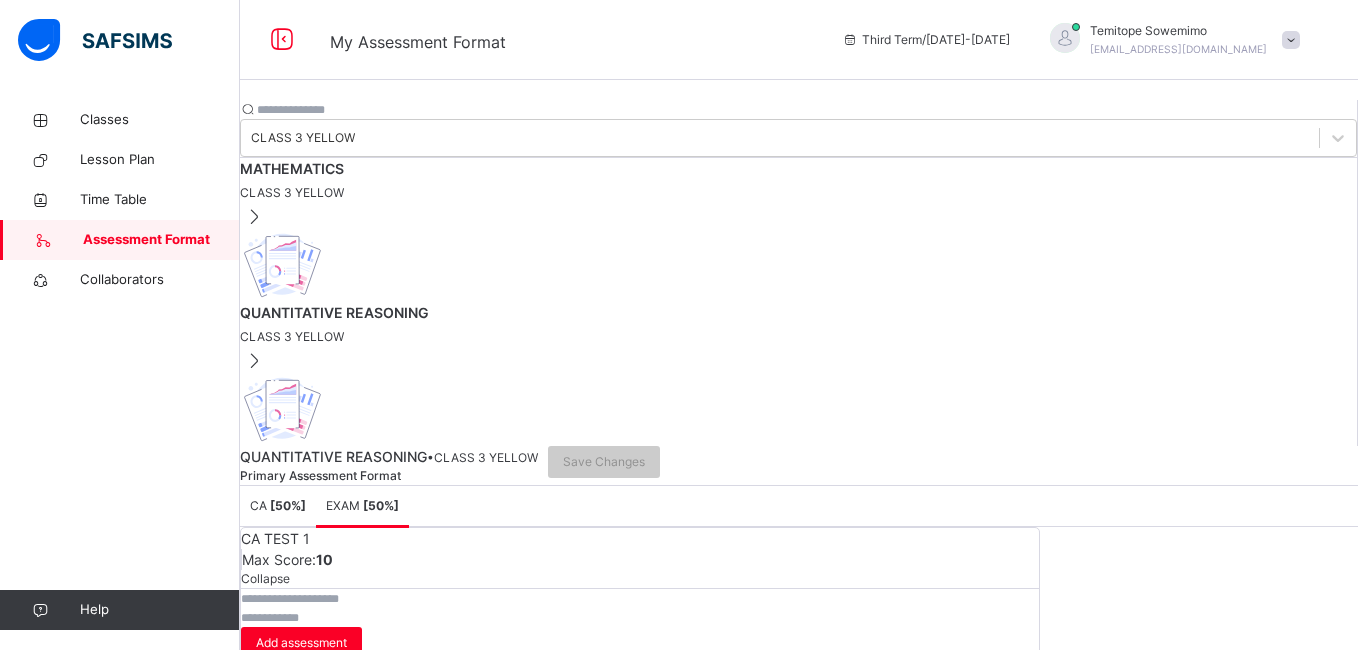 click at bounding box center (301, 1264) 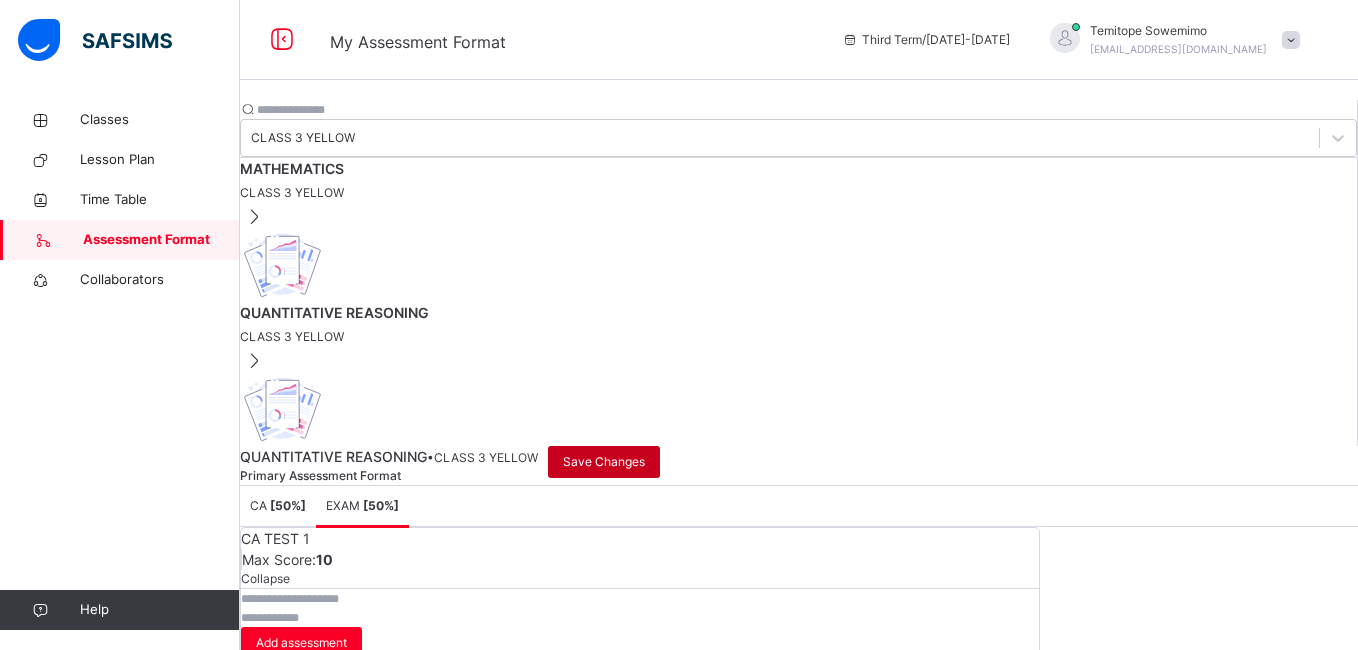 click on "Save Changes" at bounding box center (604, 462) 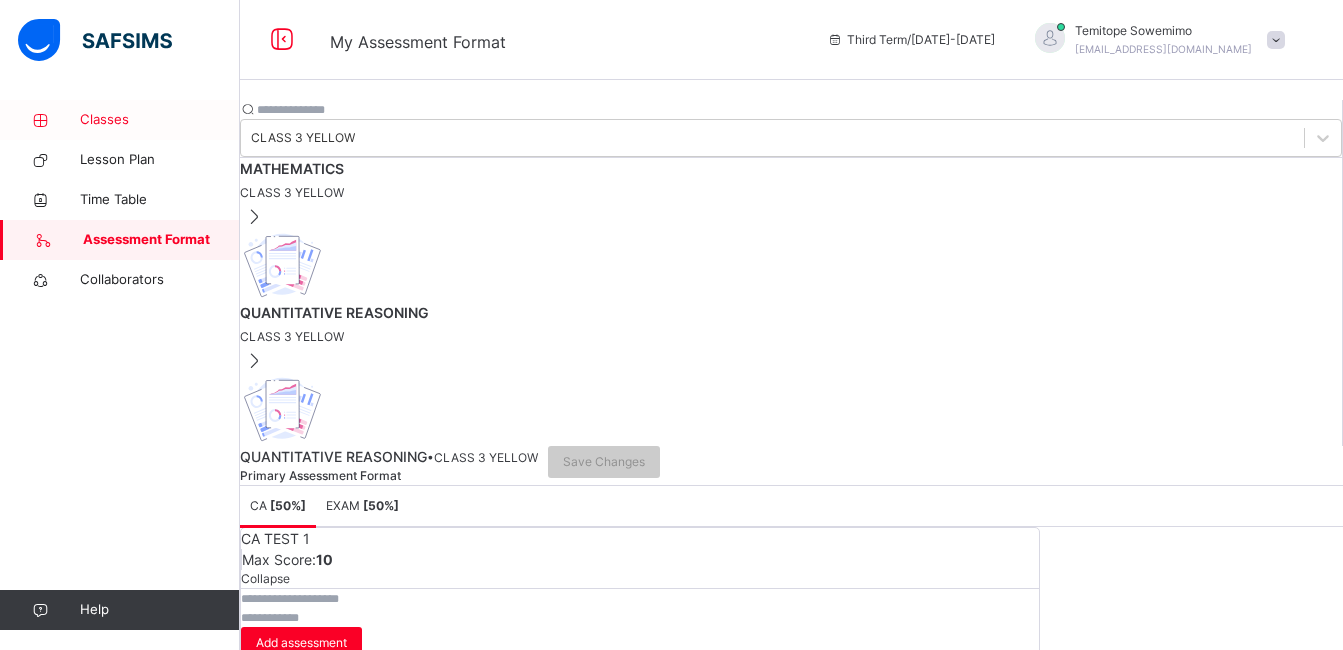 click on "Classes" at bounding box center [160, 120] 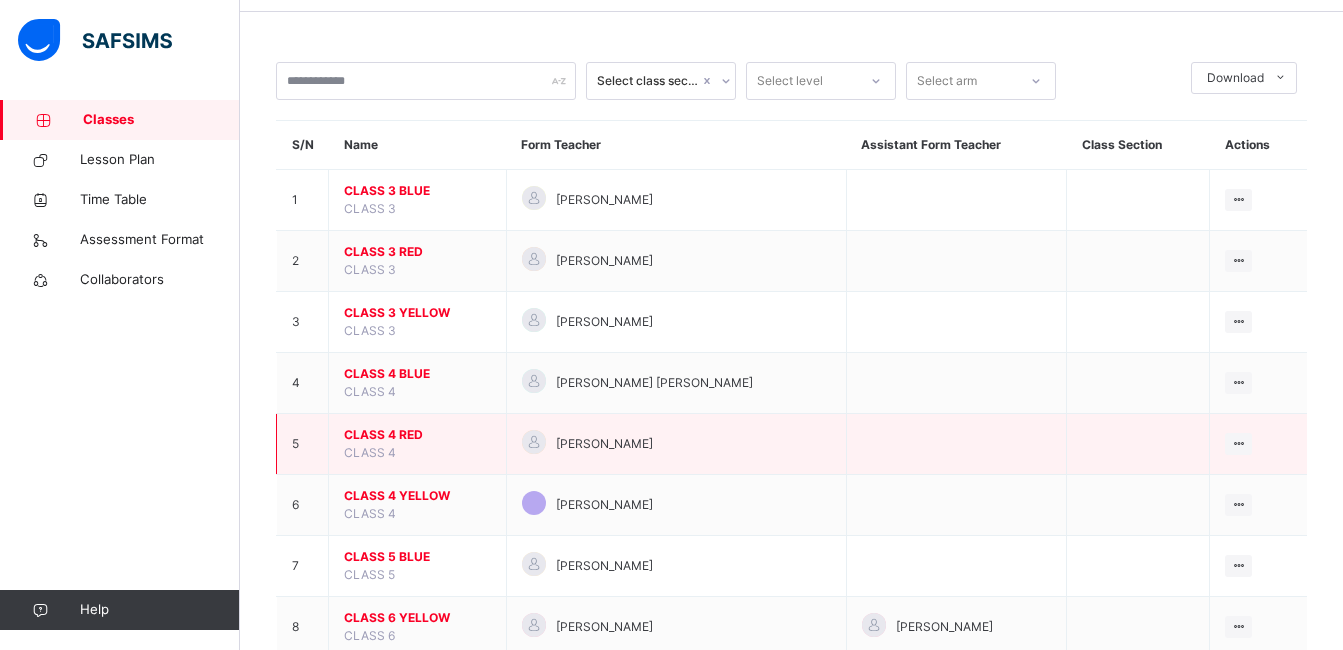 scroll, scrollTop: 69, scrollLeft: 0, axis: vertical 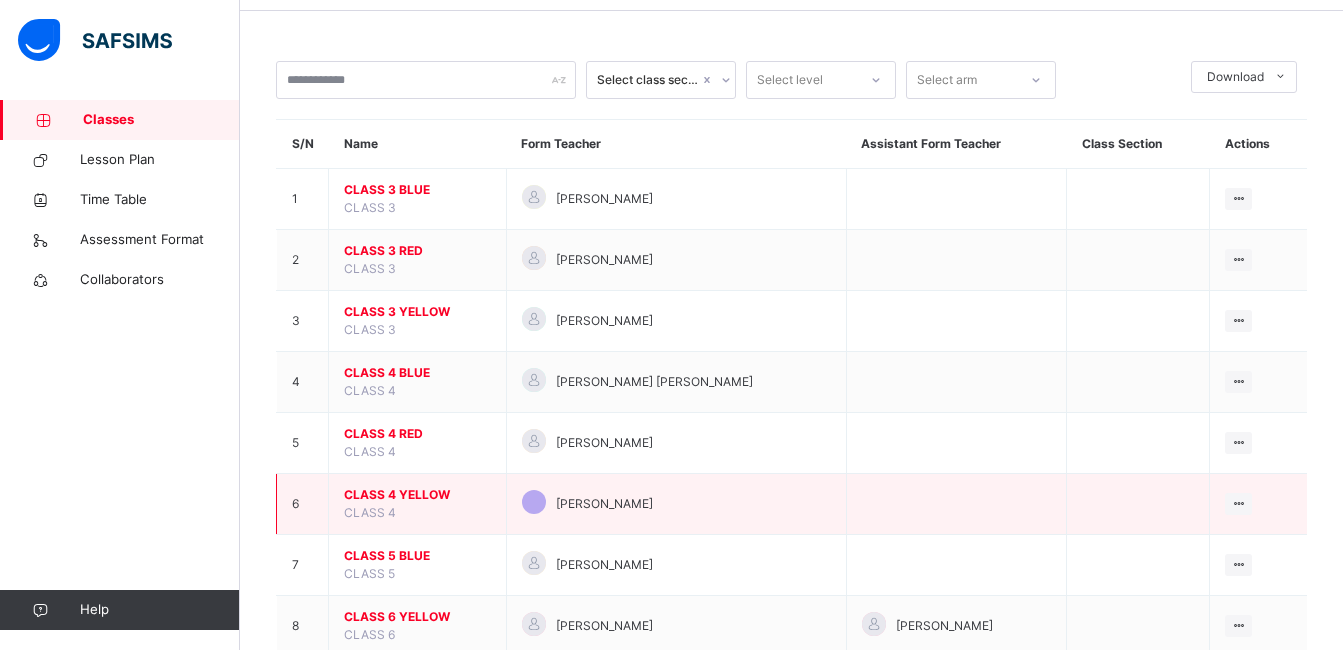 click on "CLASS 4   YELLOW" at bounding box center (417, 495) 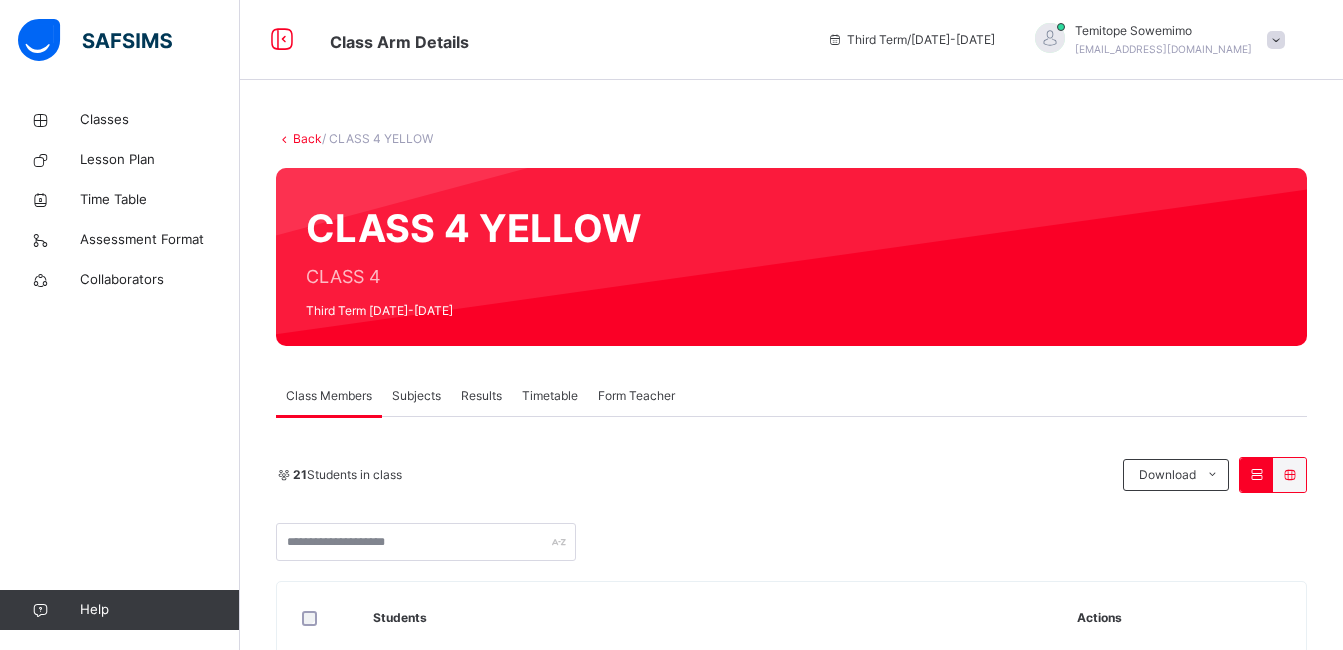 click on "Subjects" at bounding box center [416, 396] 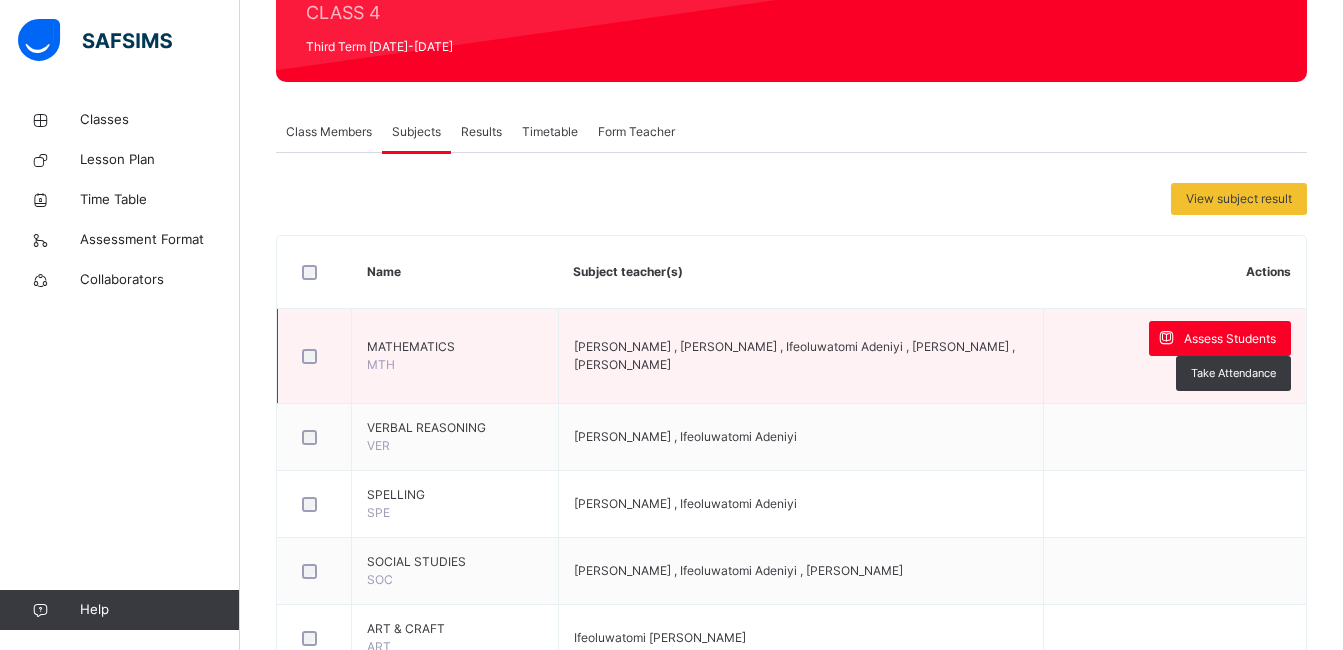 scroll, scrollTop: 263, scrollLeft: 0, axis: vertical 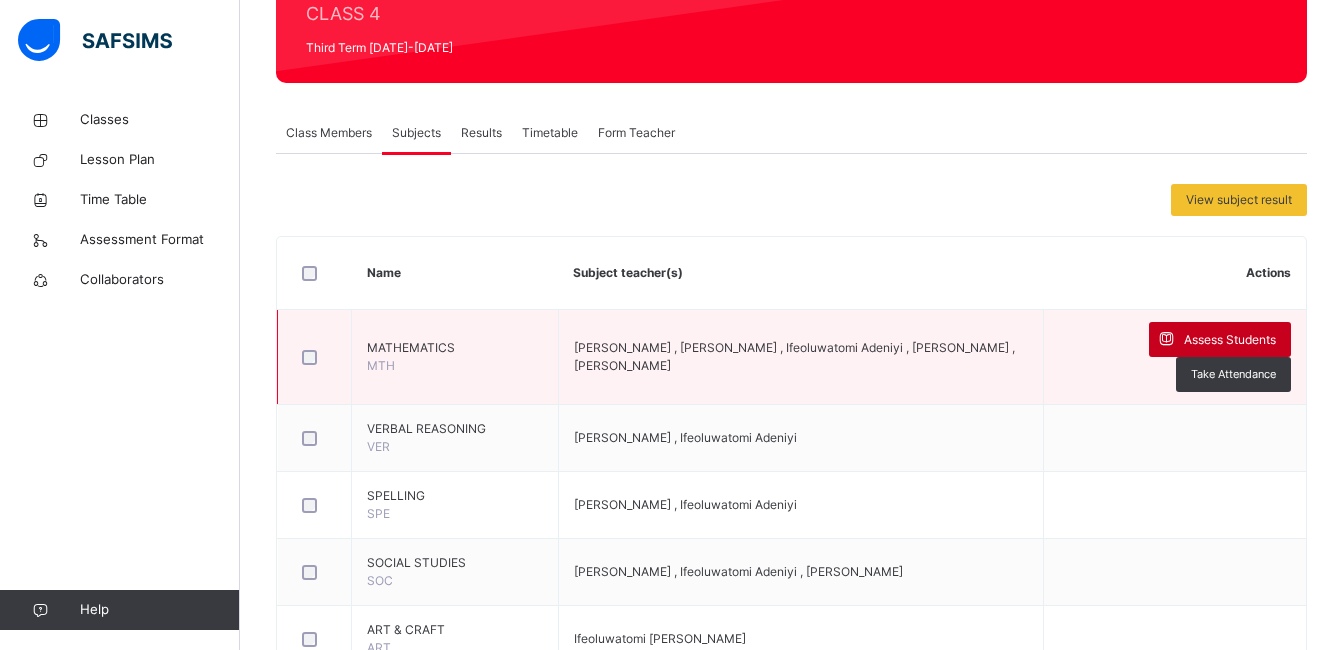 click on "Assess Students" at bounding box center [1230, 340] 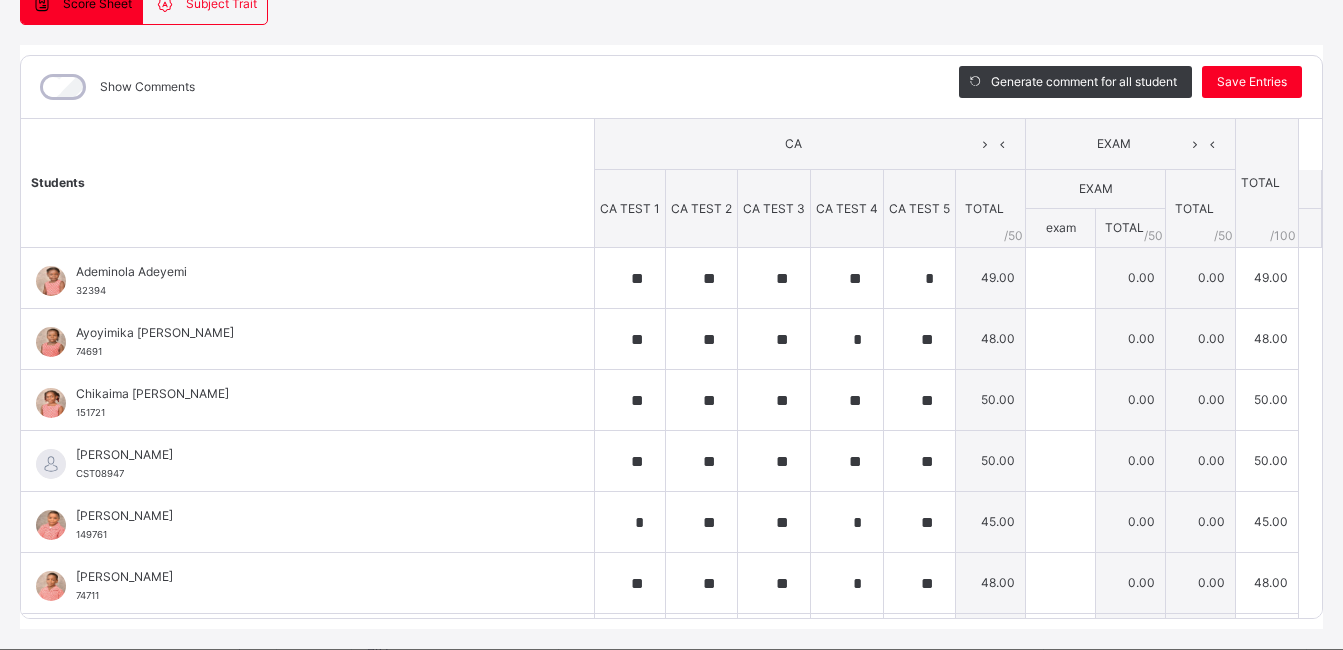 scroll, scrollTop: 0, scrollLeft: 0, axis: both 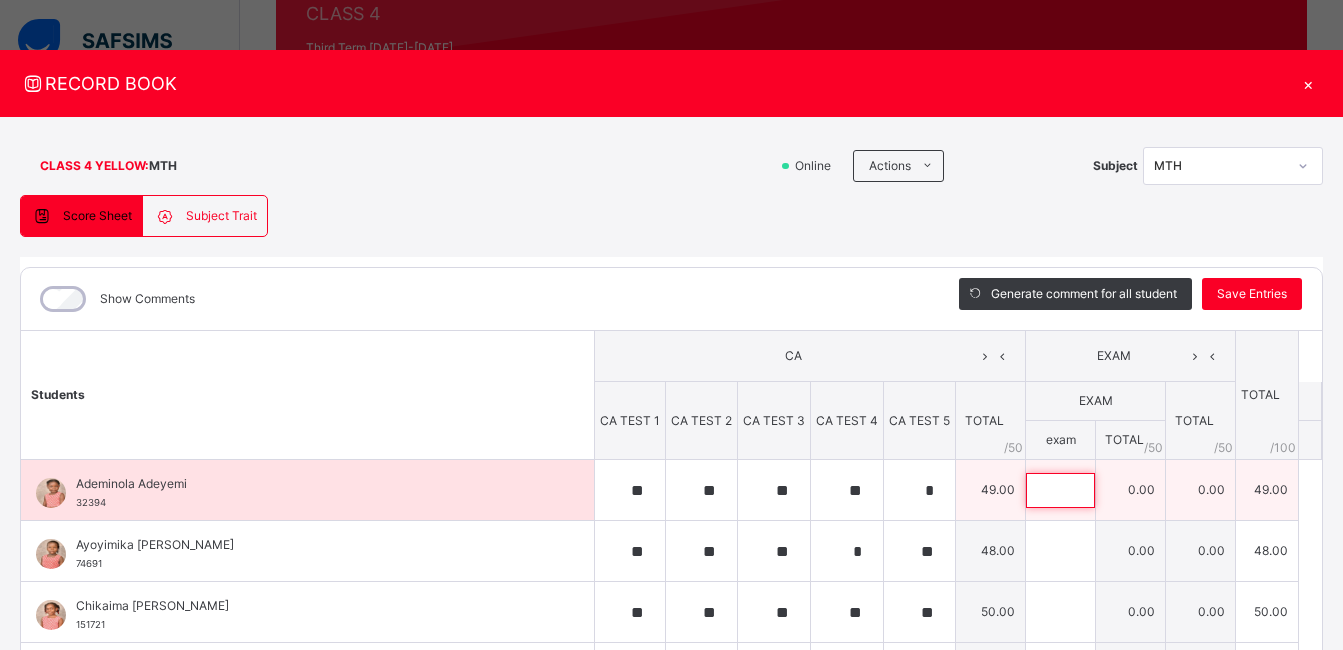 click at bounding box center [1060, 490] 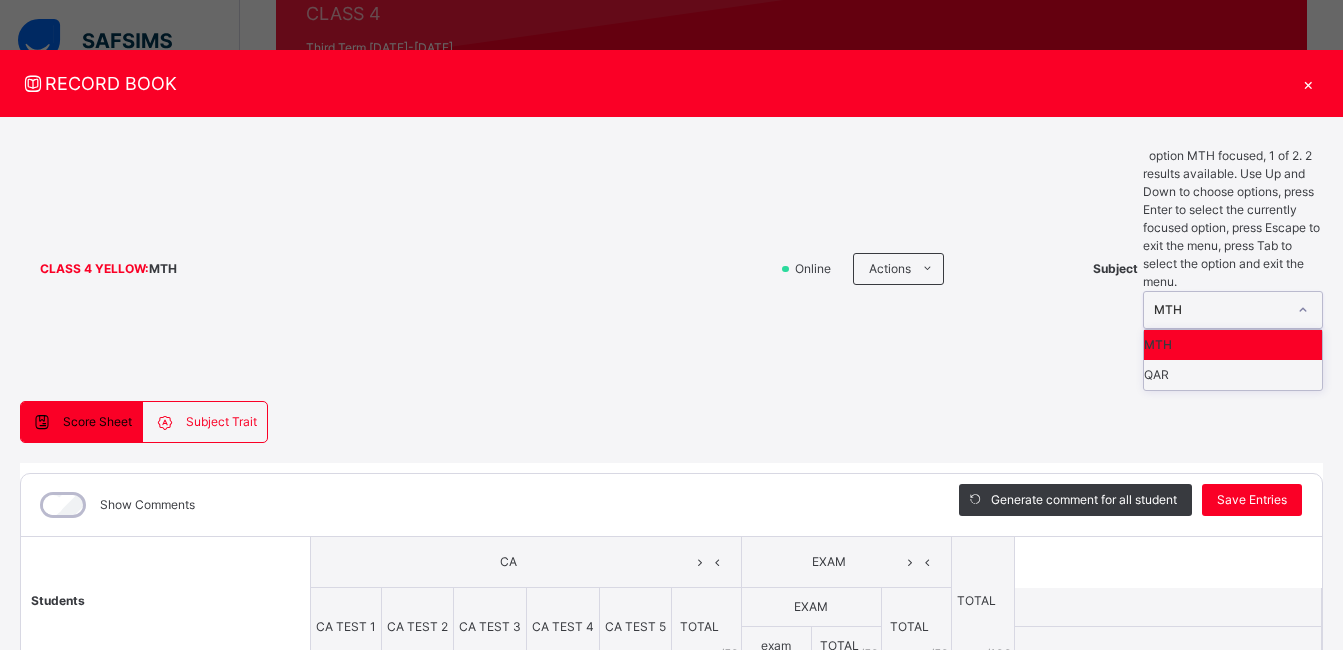 click 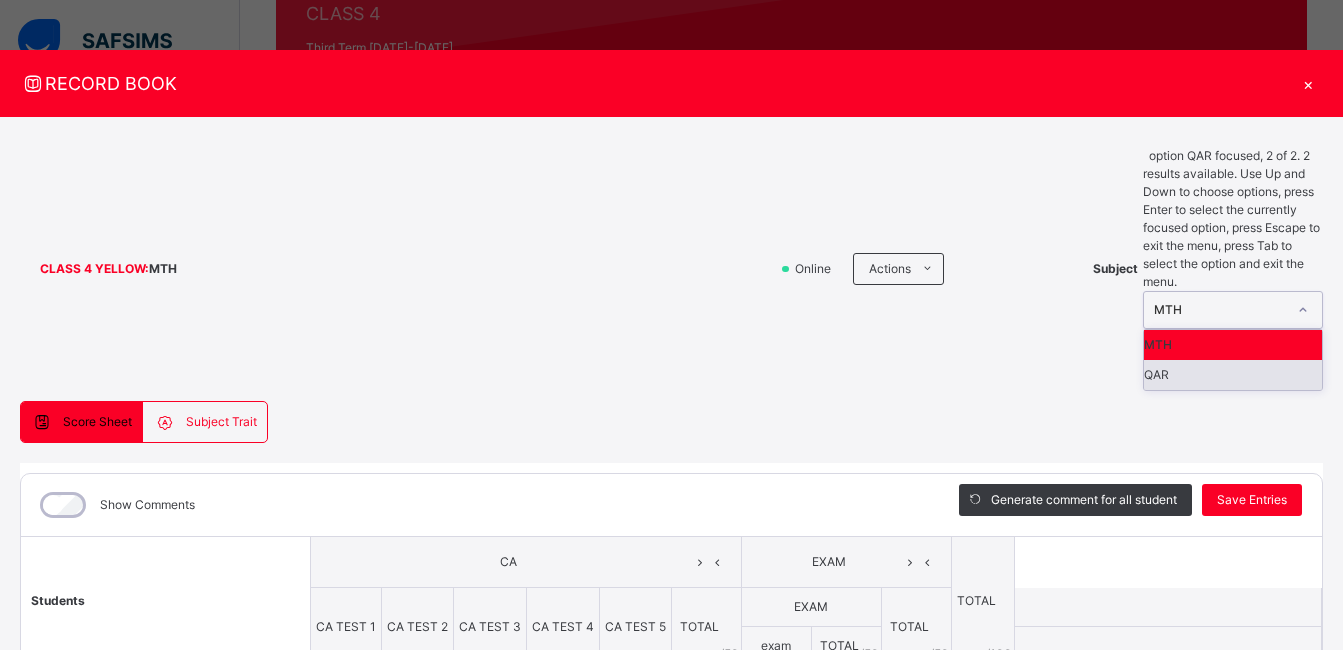 click on "QAR" at bounding box center (1233, 375) 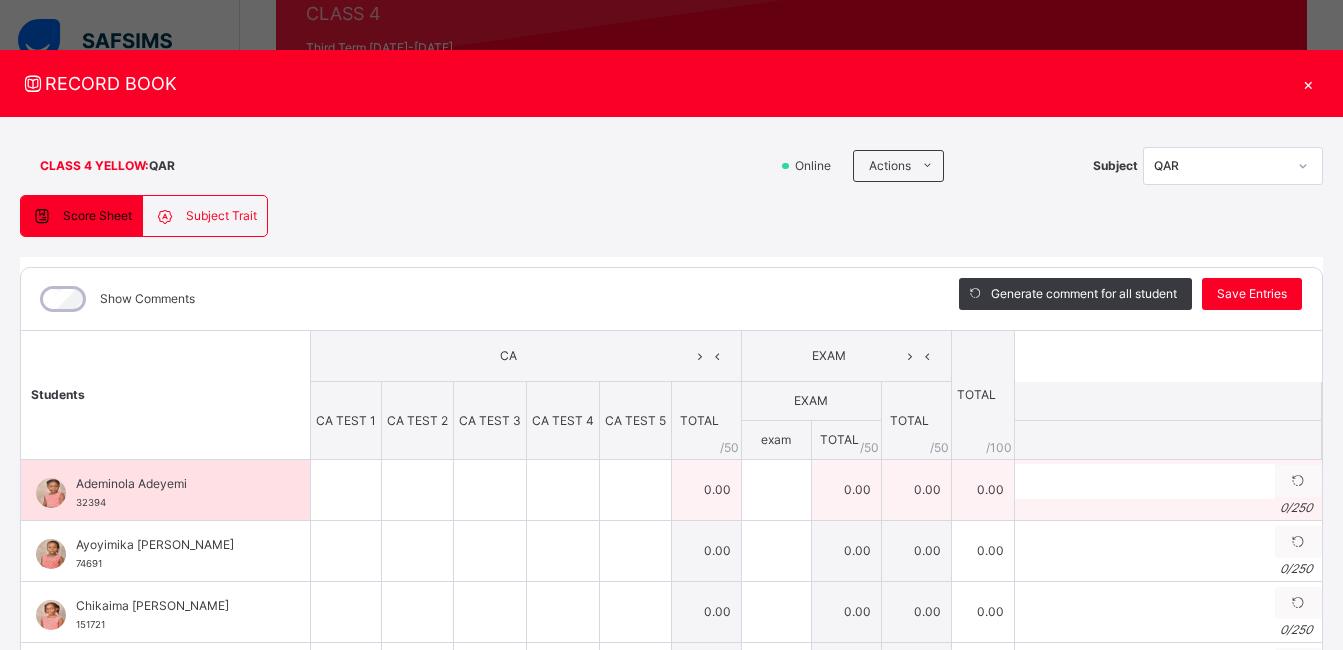 click on "Ademinola  Adeyemi 32394" at bounding box center [165, 490] 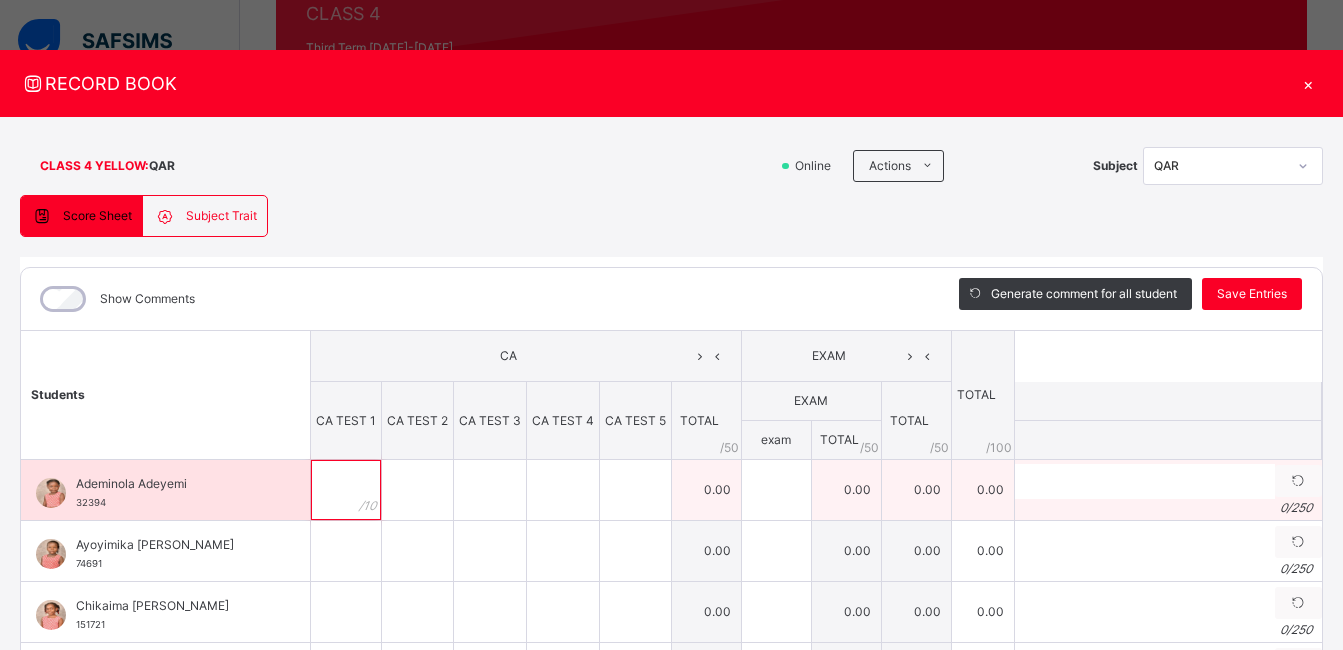 click at bounding box center [346, 490] 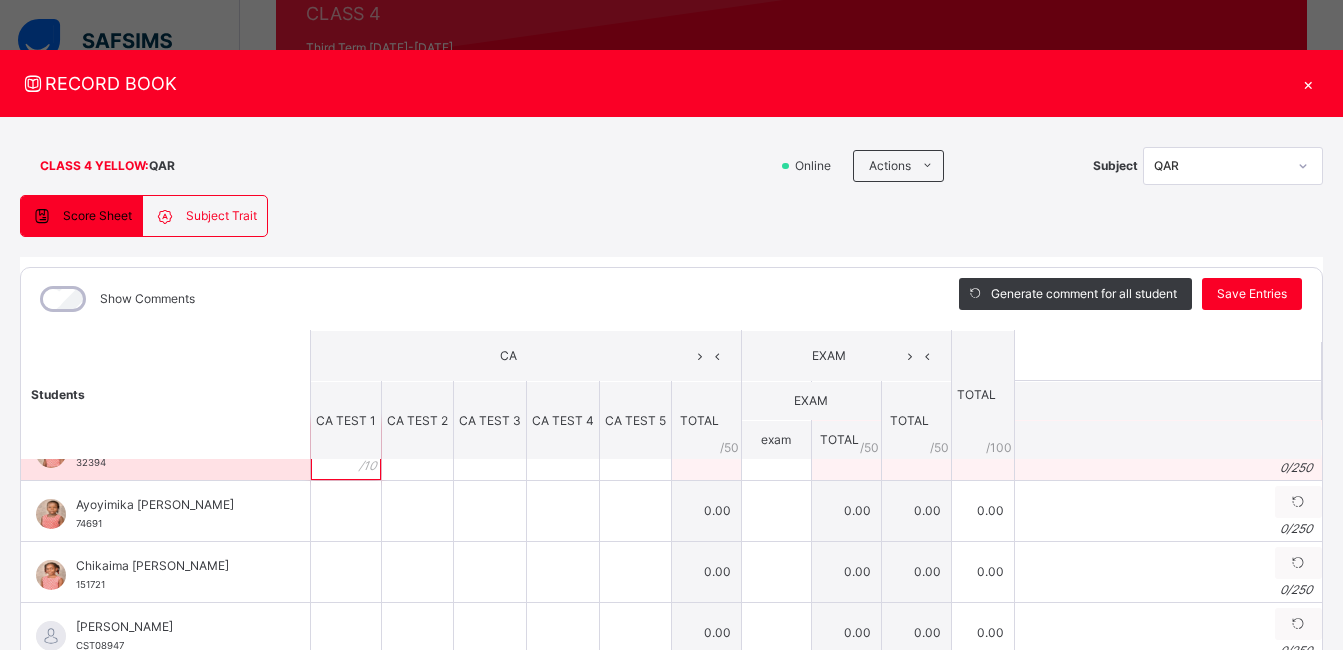 scroll, scrollTop: 0, scrollLeft: 0, axis: both 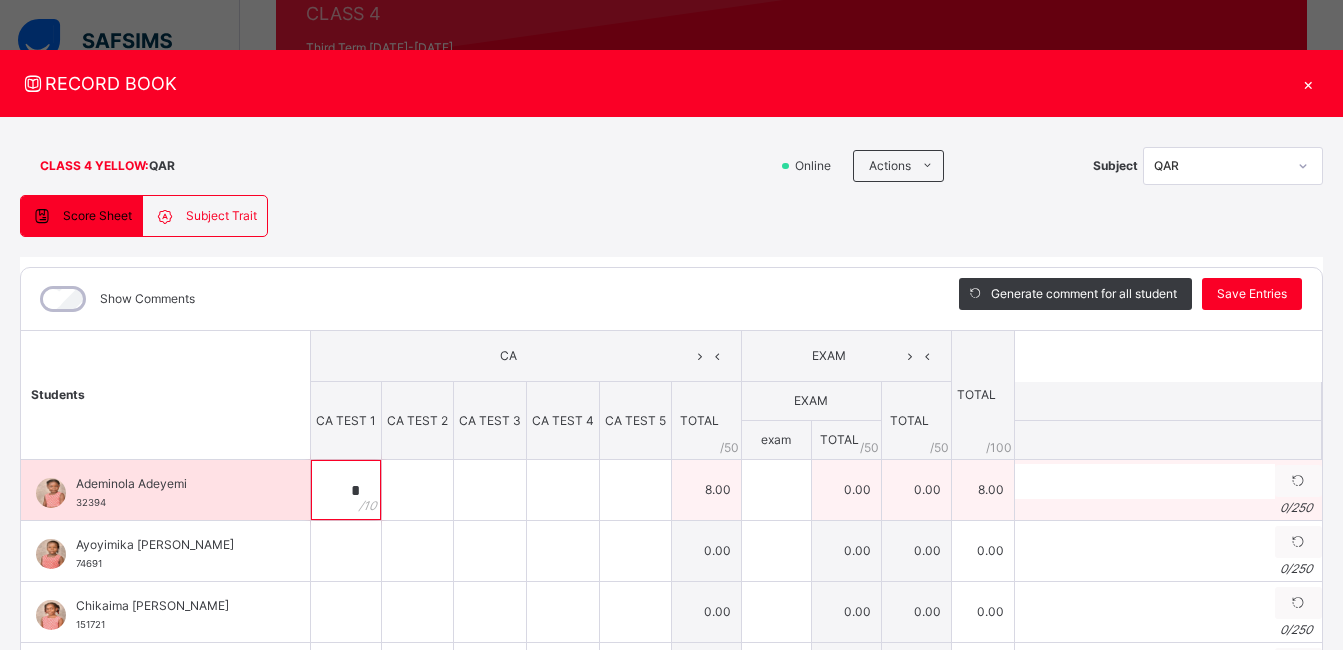 type on "*" 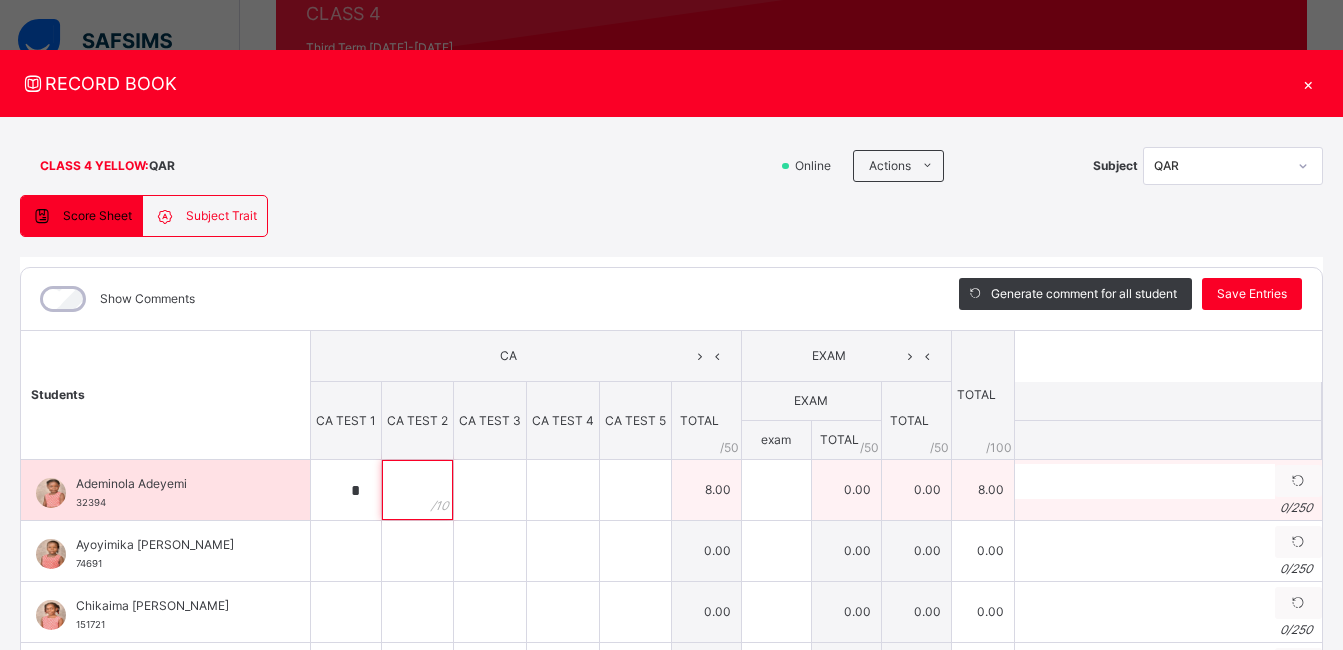 click at bounding box center (417, 490) 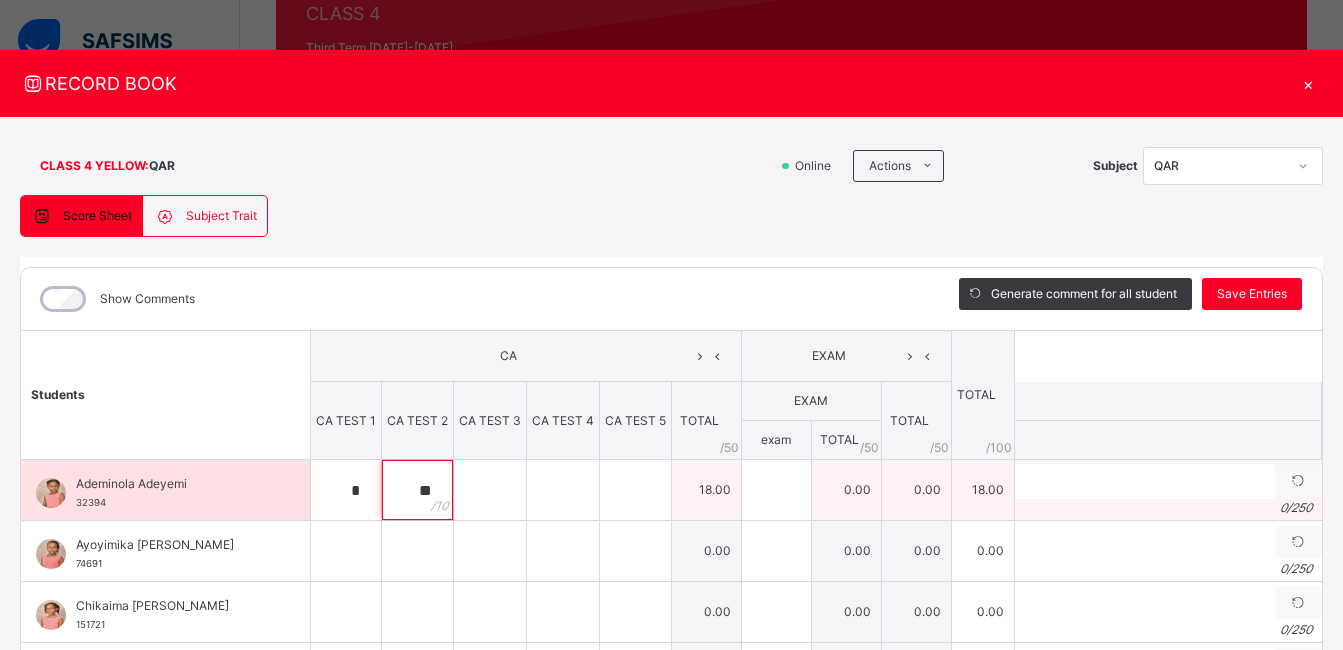 type on "**" 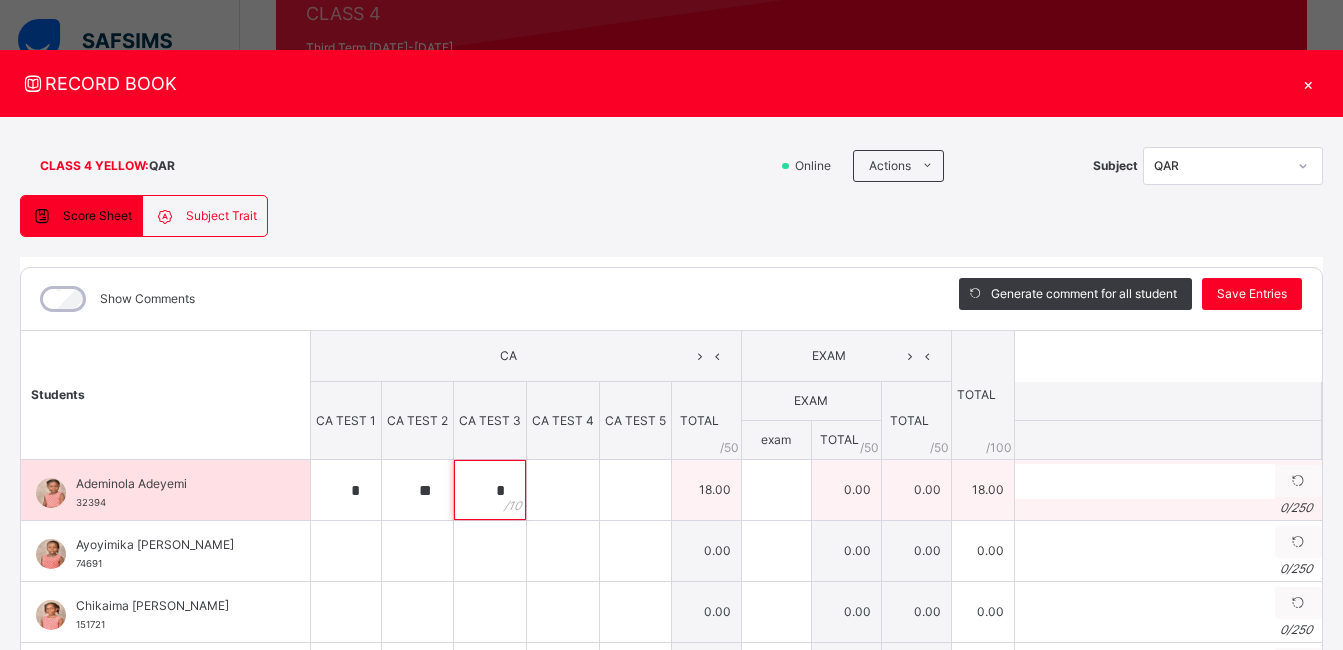 click on "*" at bounding box center (490, 490) 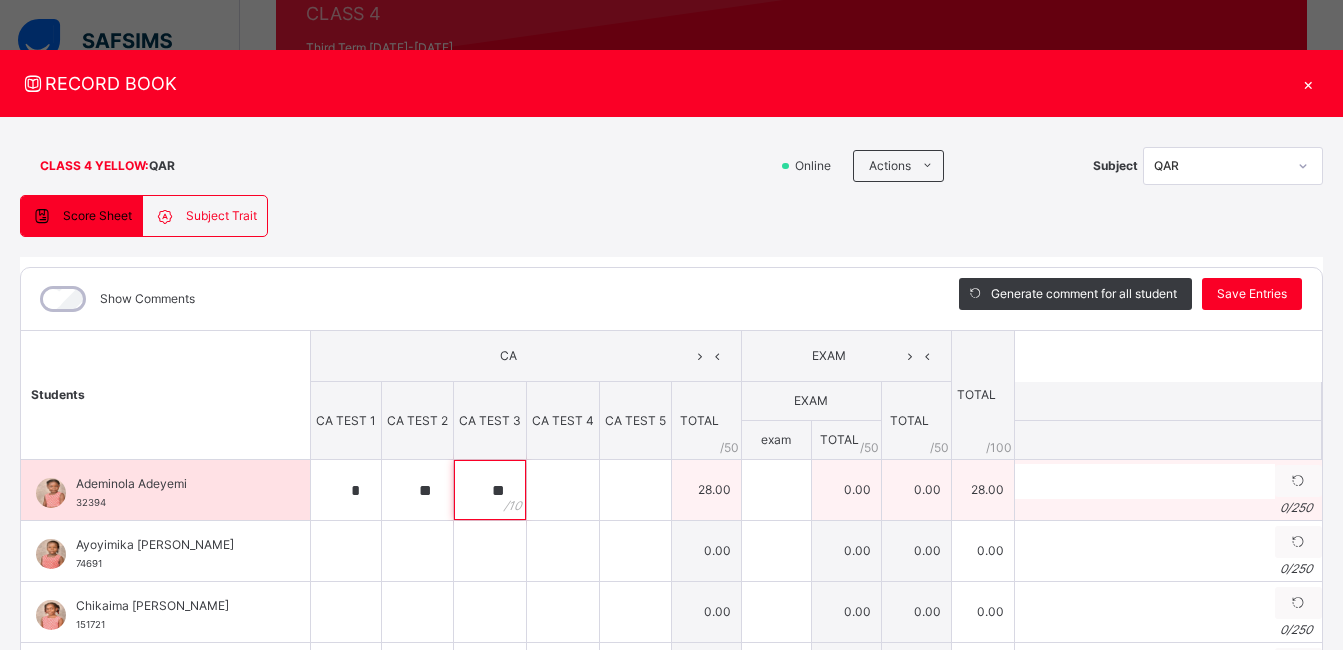 type on "**" 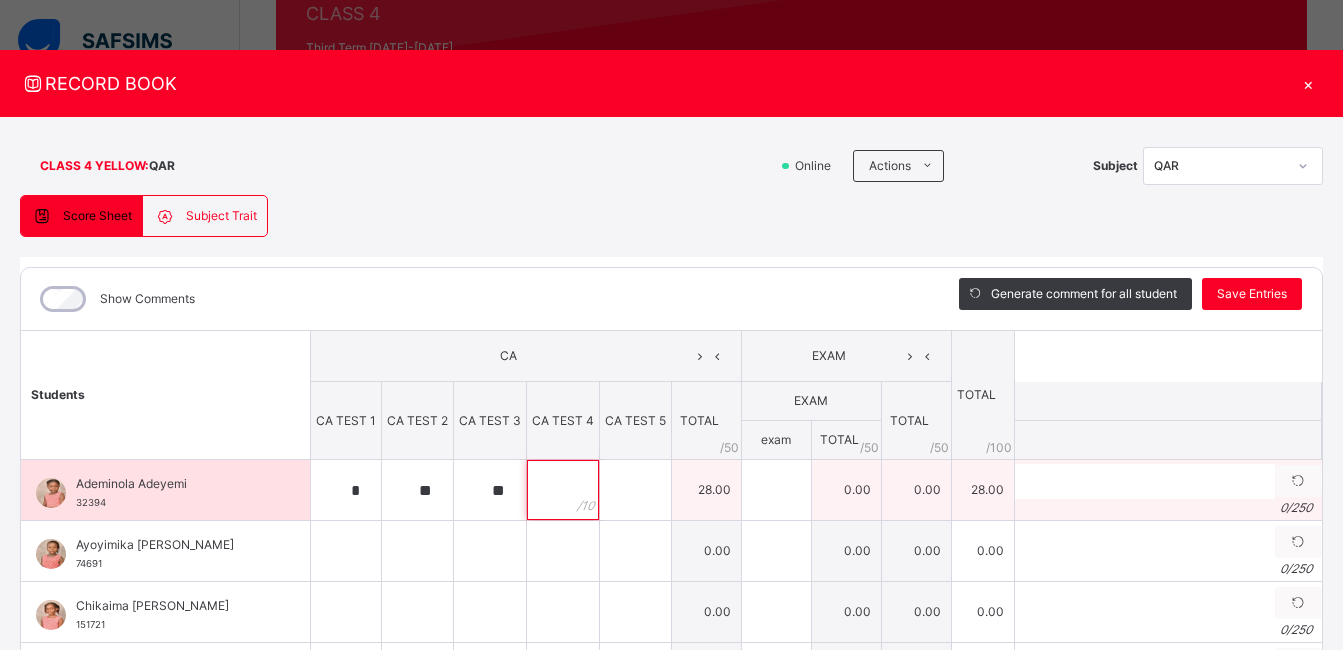 click at bounding box center [563, 490] 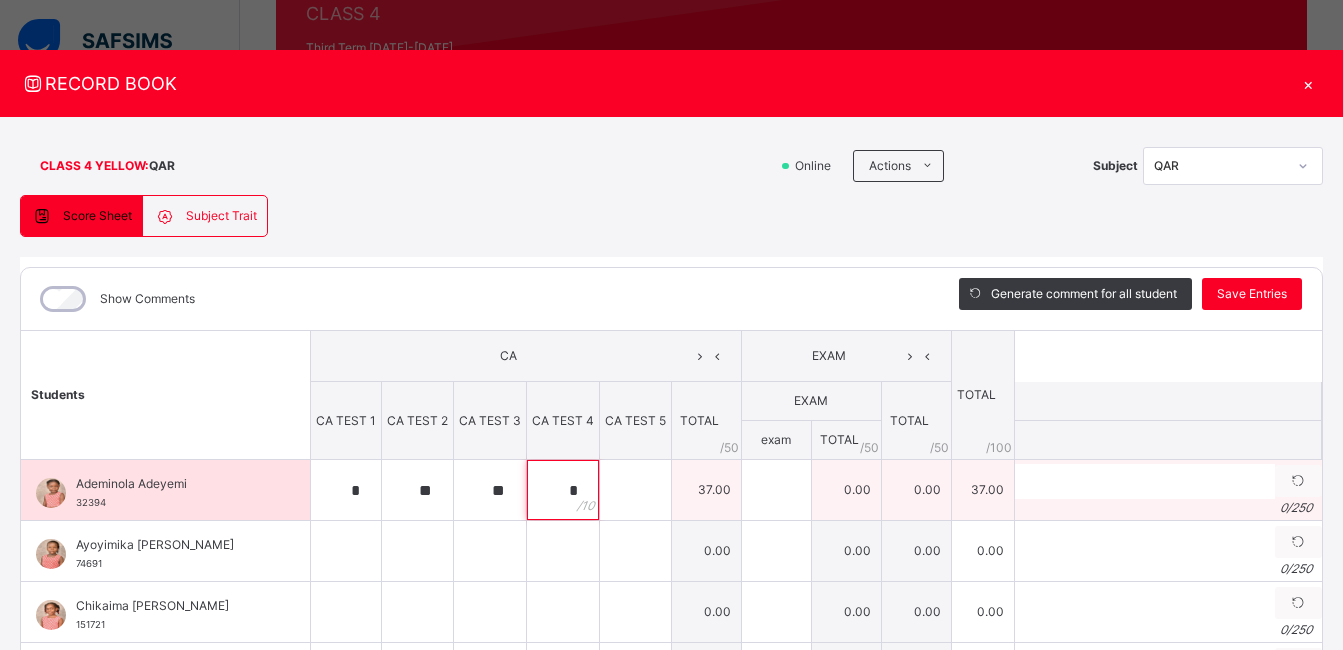 type on "*" 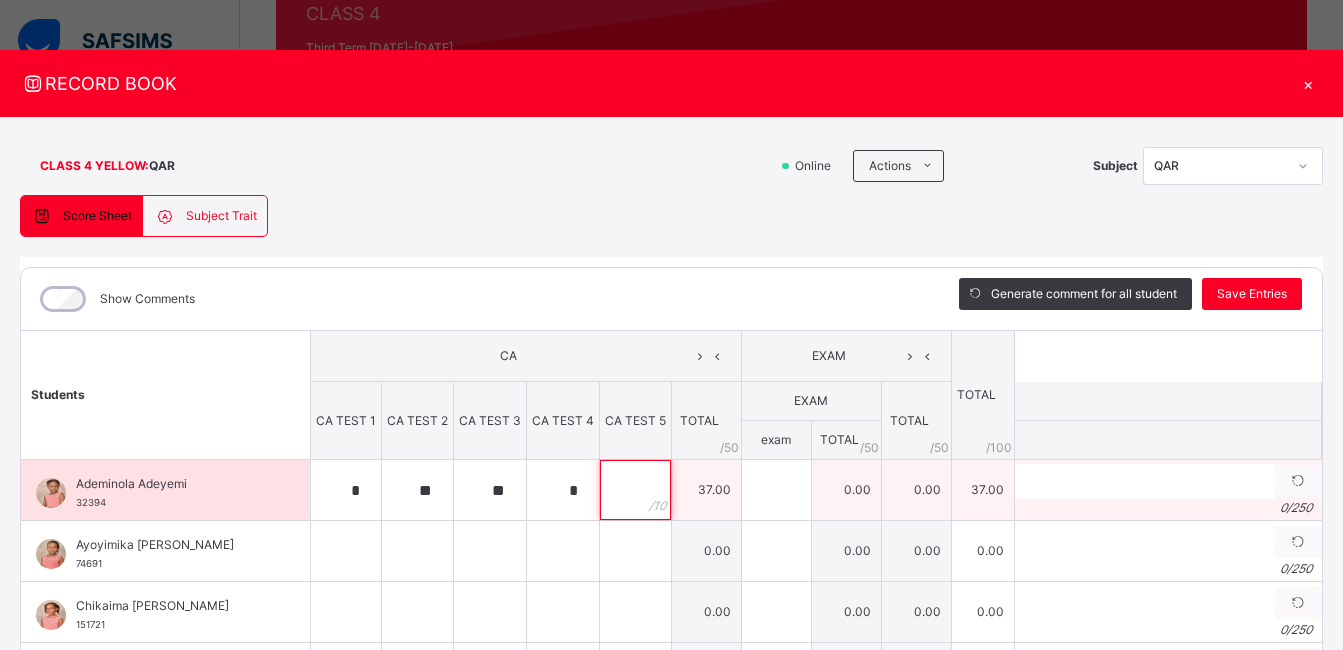 click at bounding box center (635, 490) 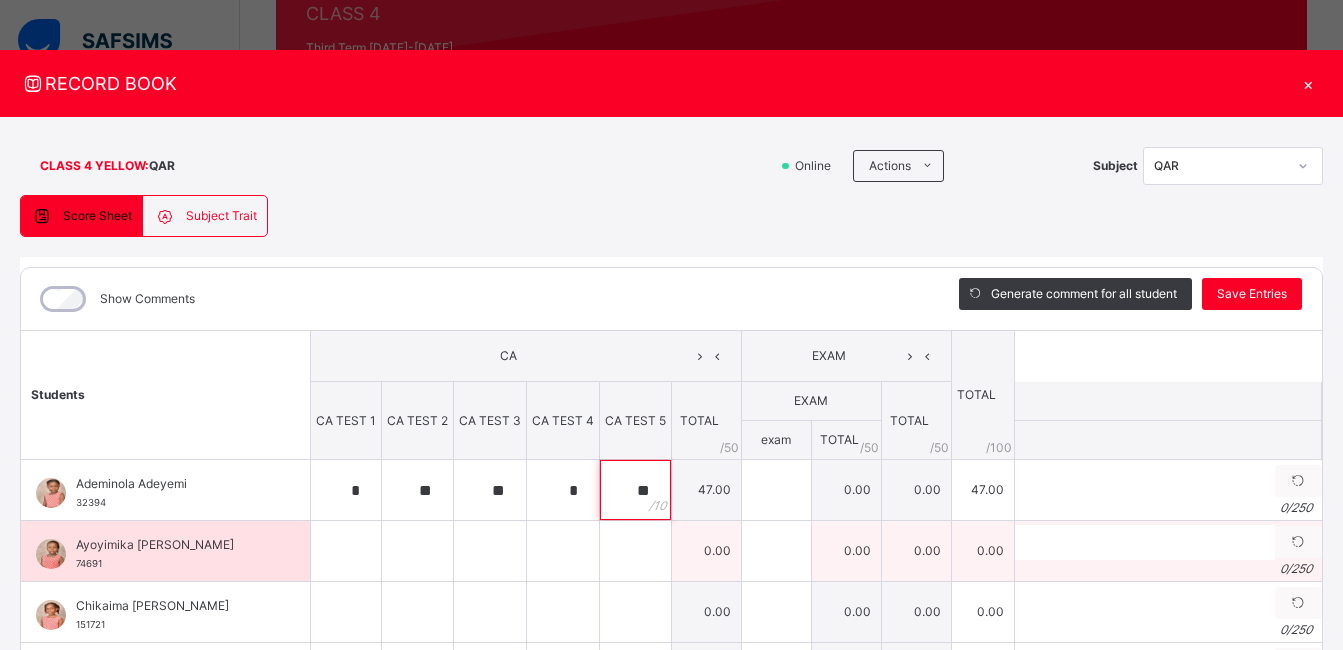 type on "**" 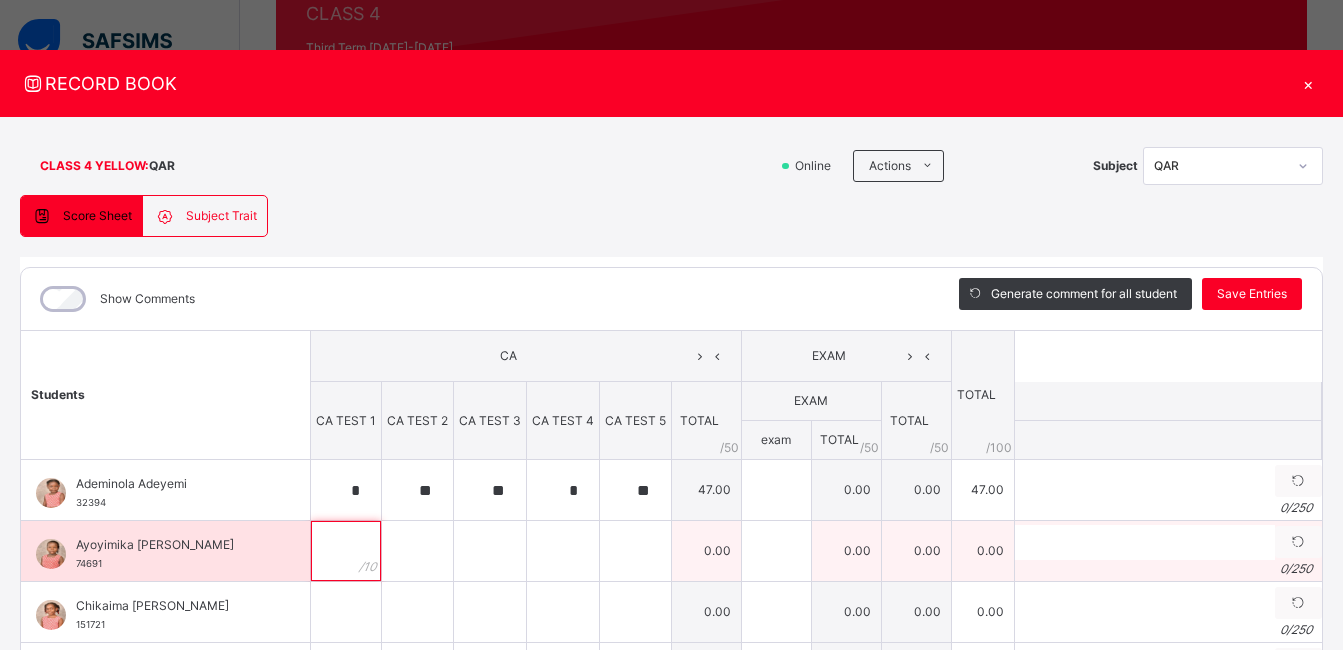 click at bounding box center [346, 551] 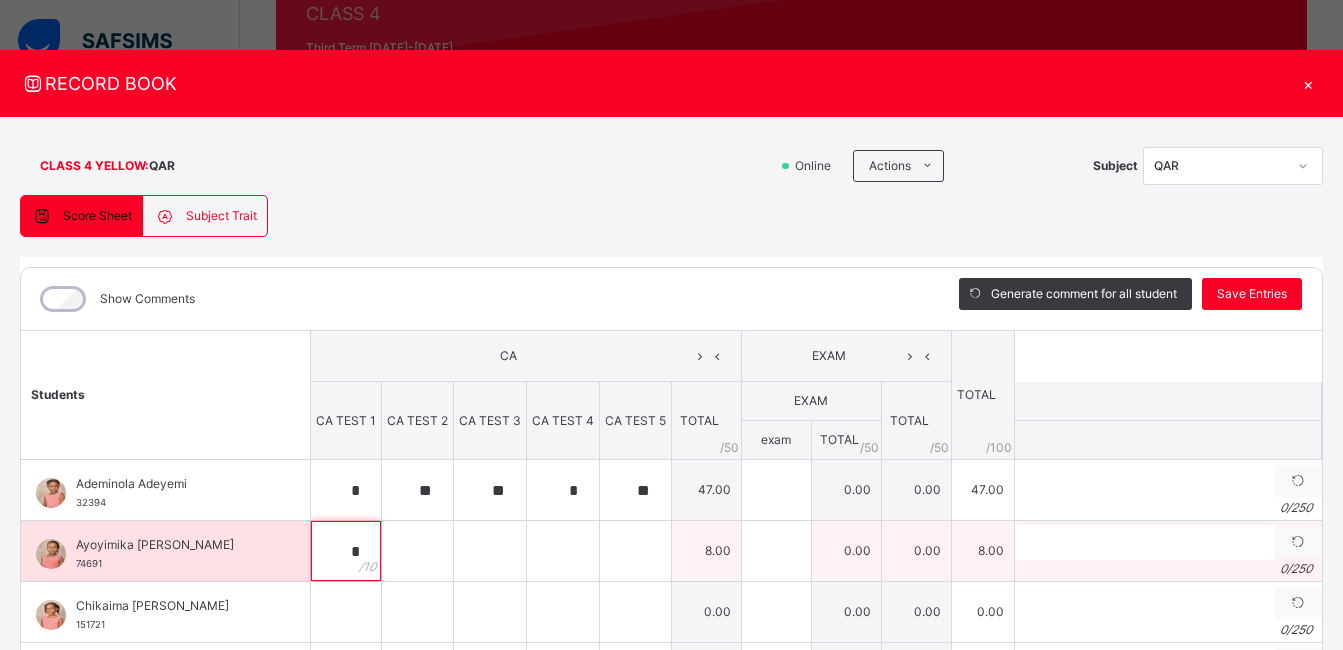 type on "*" 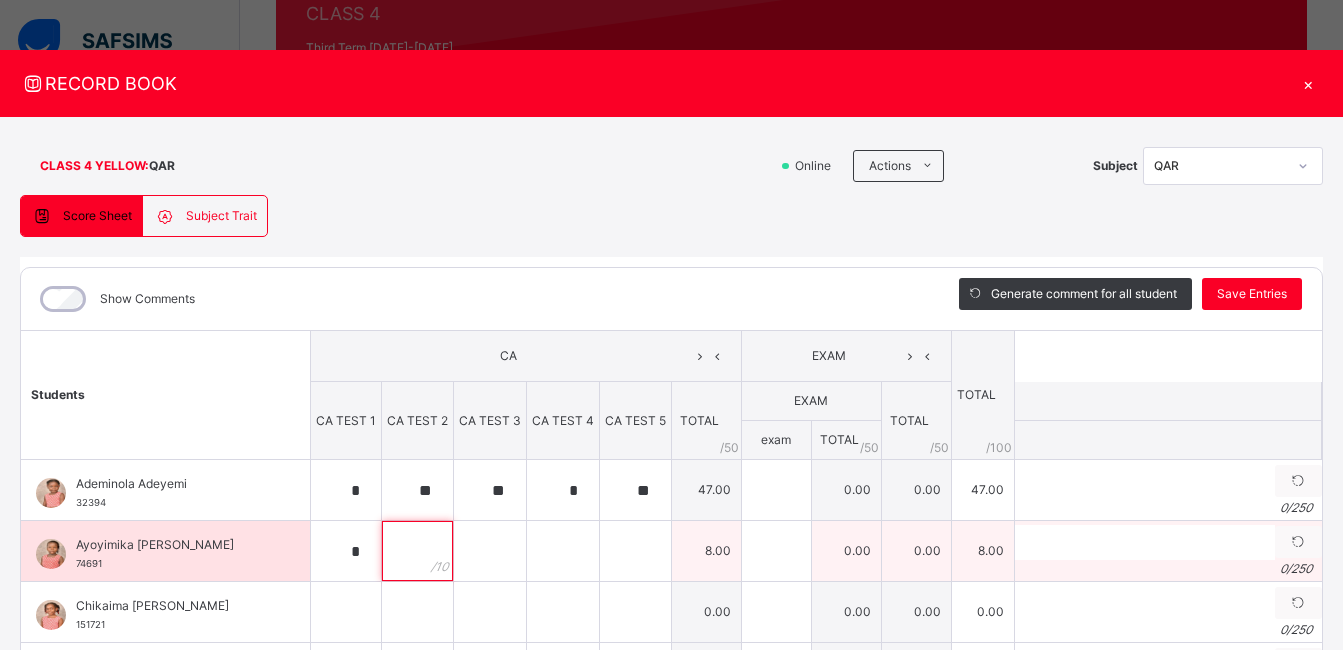 click at bounding box center (417, 551) 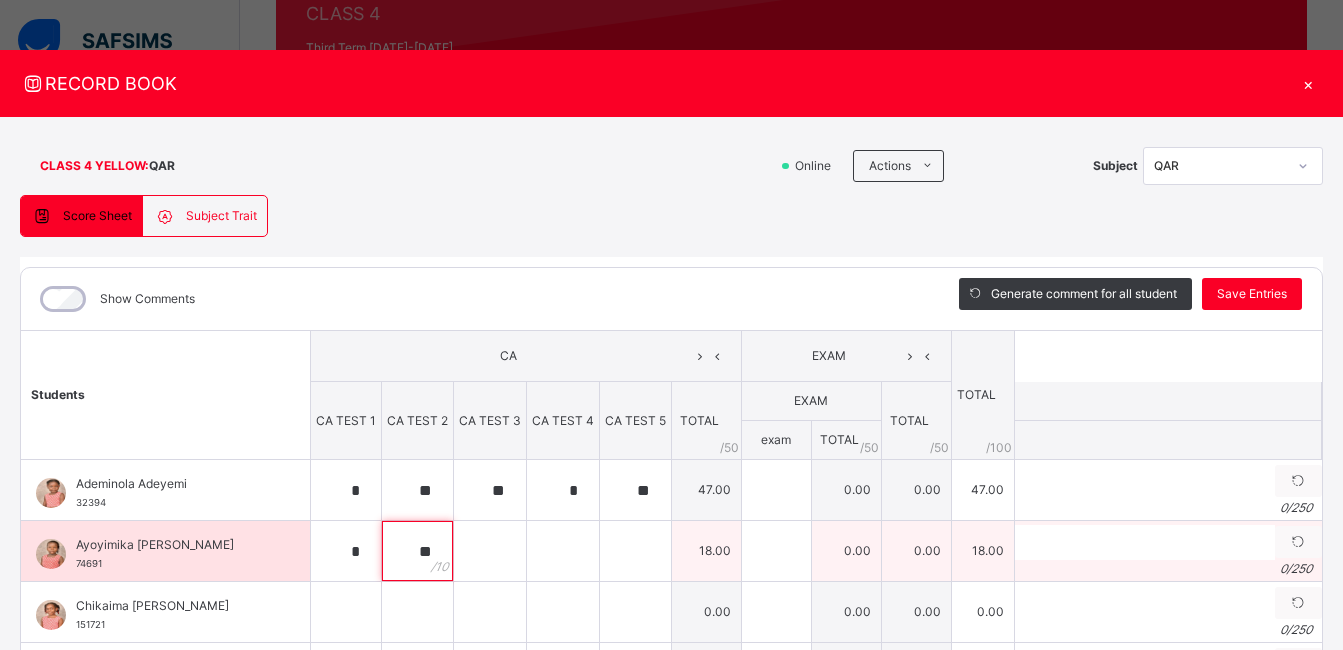 type on "**" 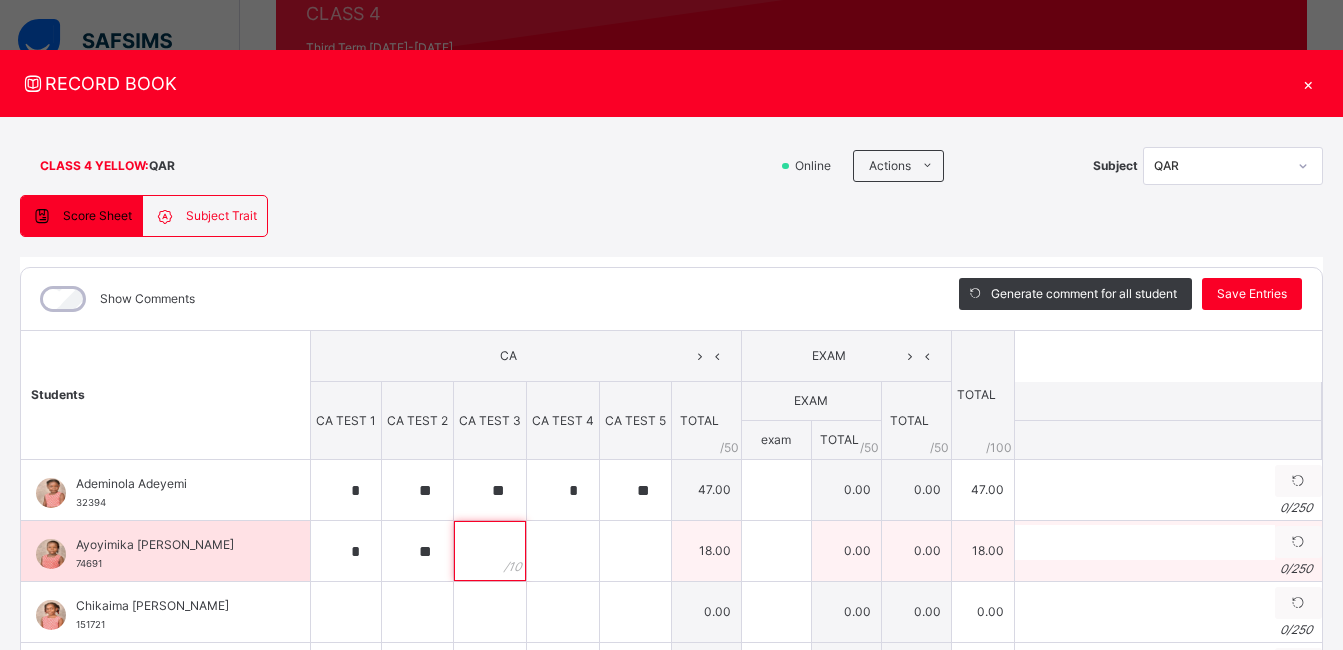 click at bounding box center (490, 551) 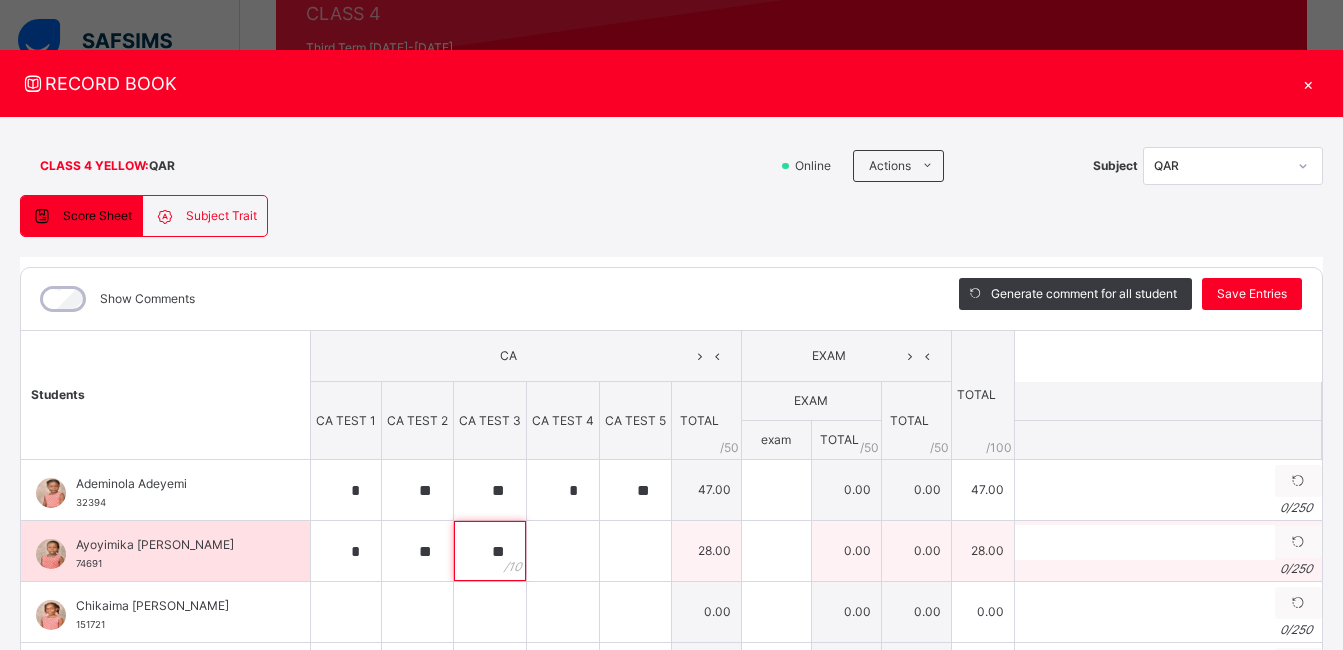 type on "**" 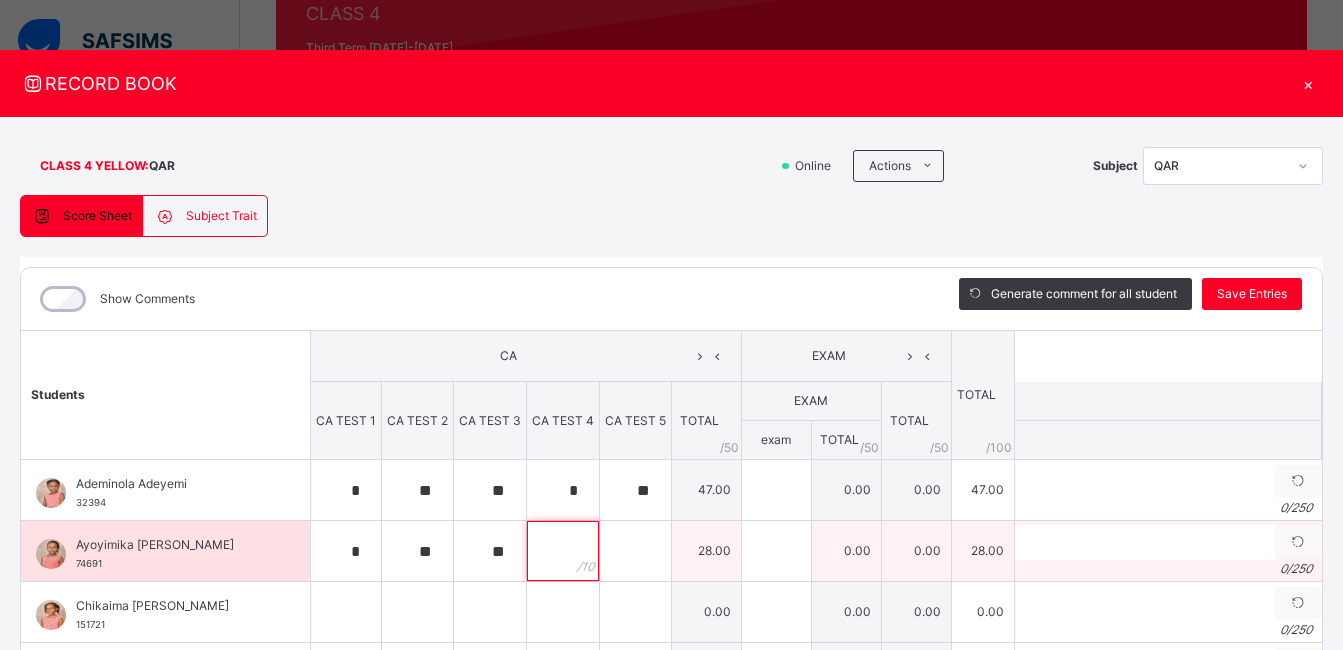 click at bounding box center [563, 551] 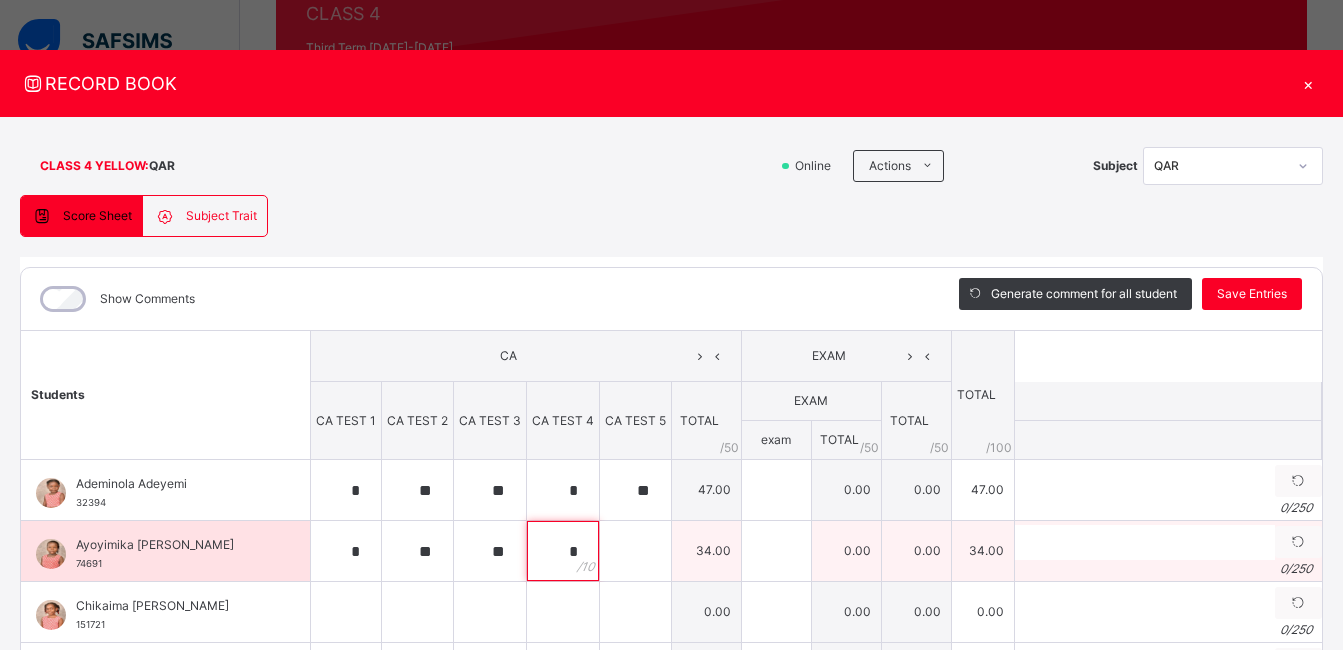 type on "*" 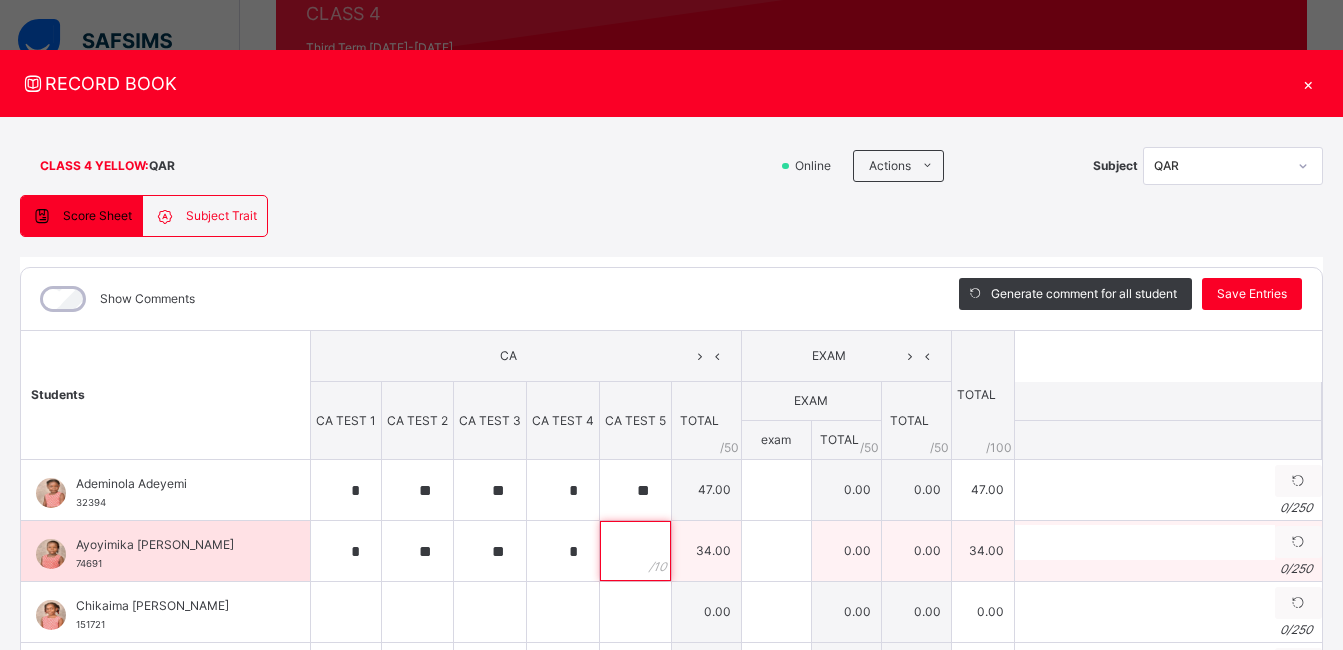 click at bounding box center [635, 551] 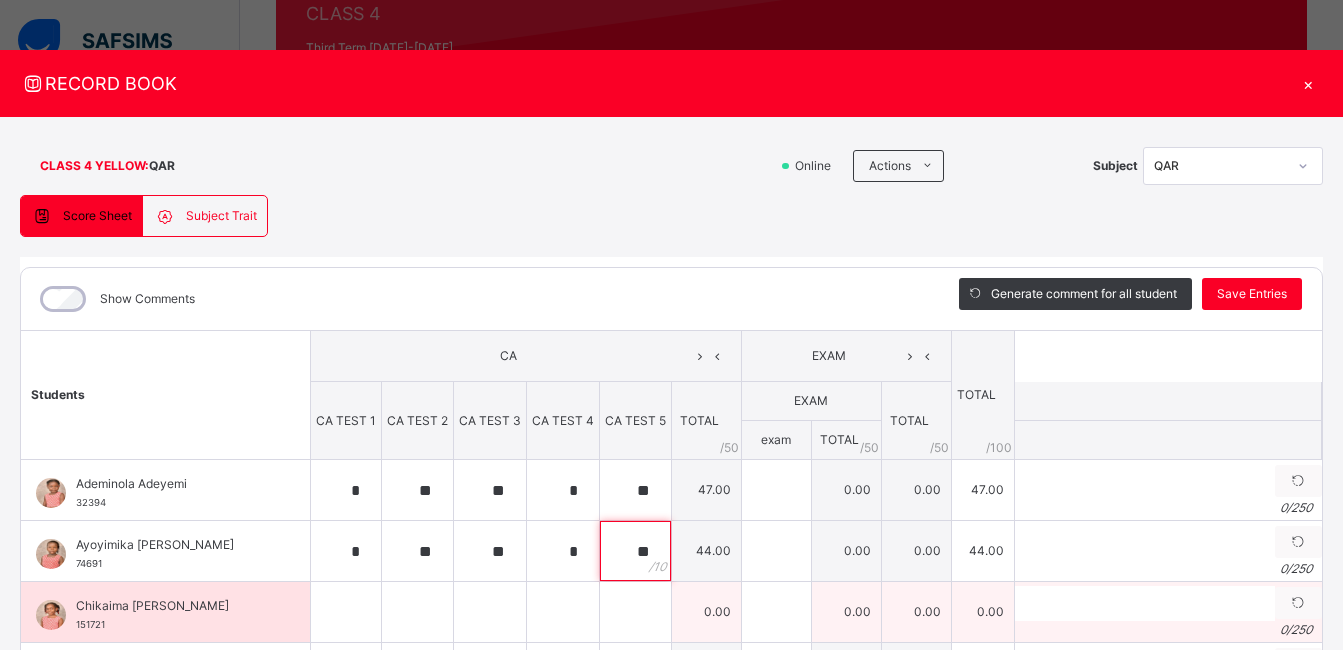 type on "**" 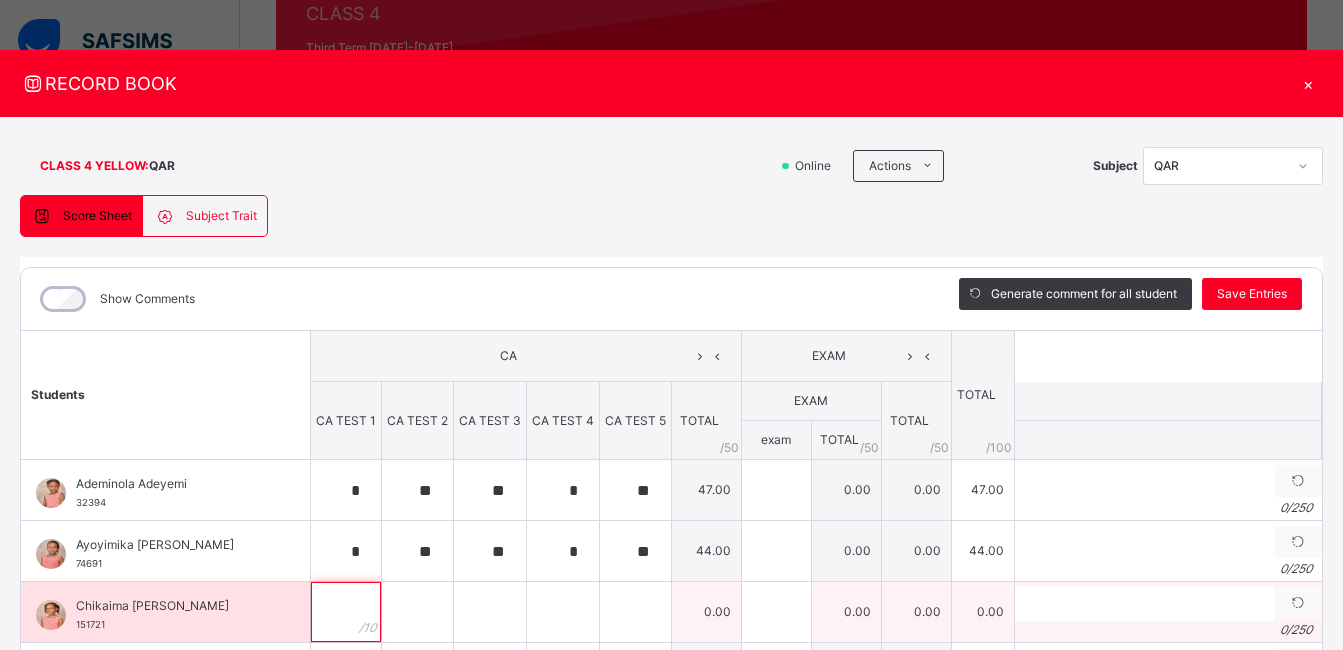 click at bounding box center (346, 612) 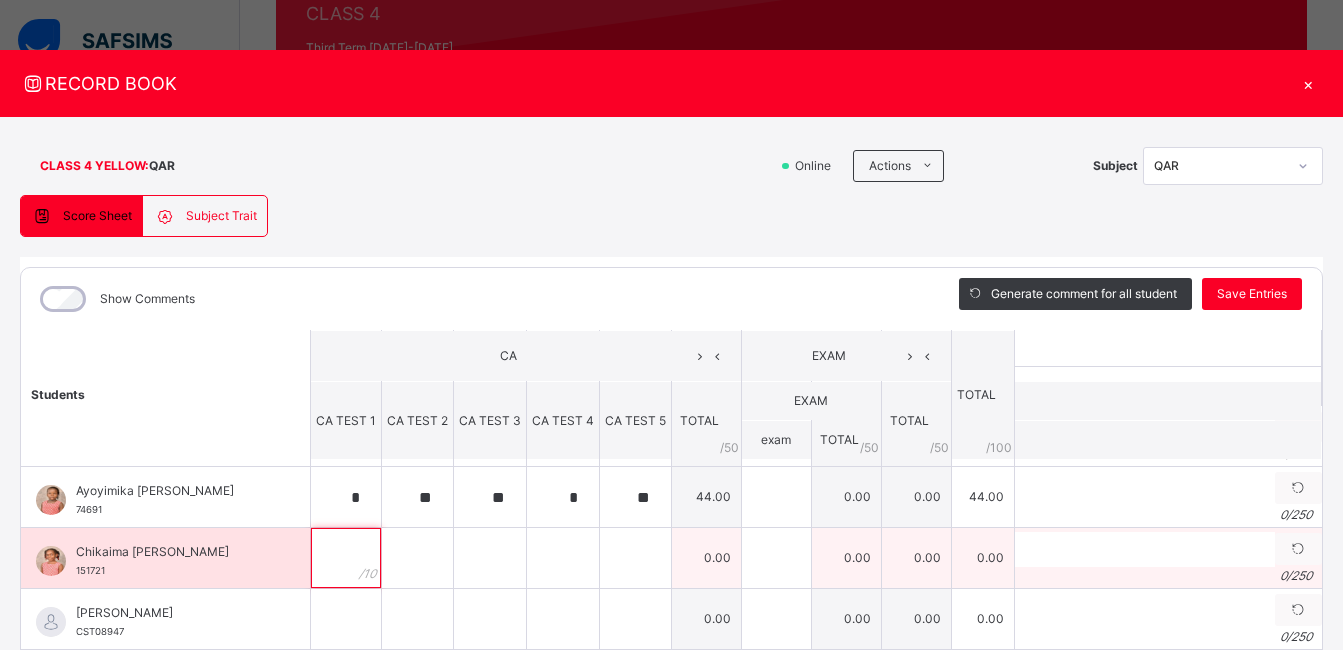 scroll, scrollTop: 57, scrollLeft: 0, axis: vertical 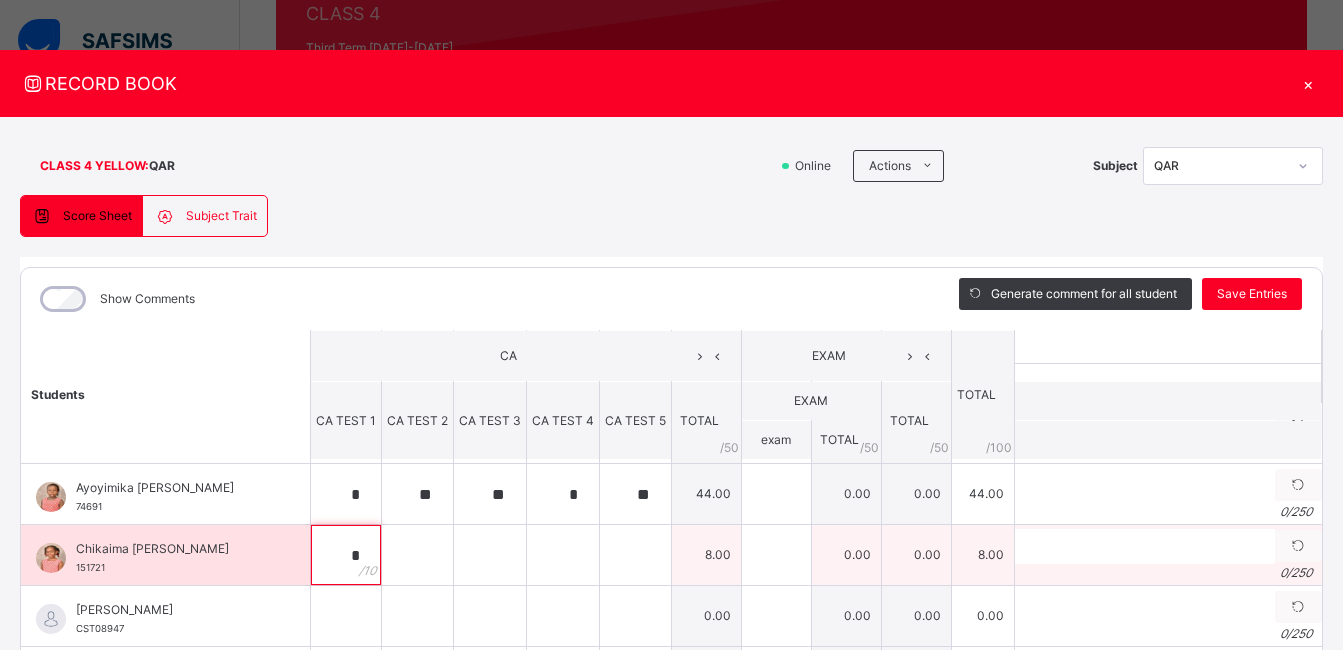 type on "*" 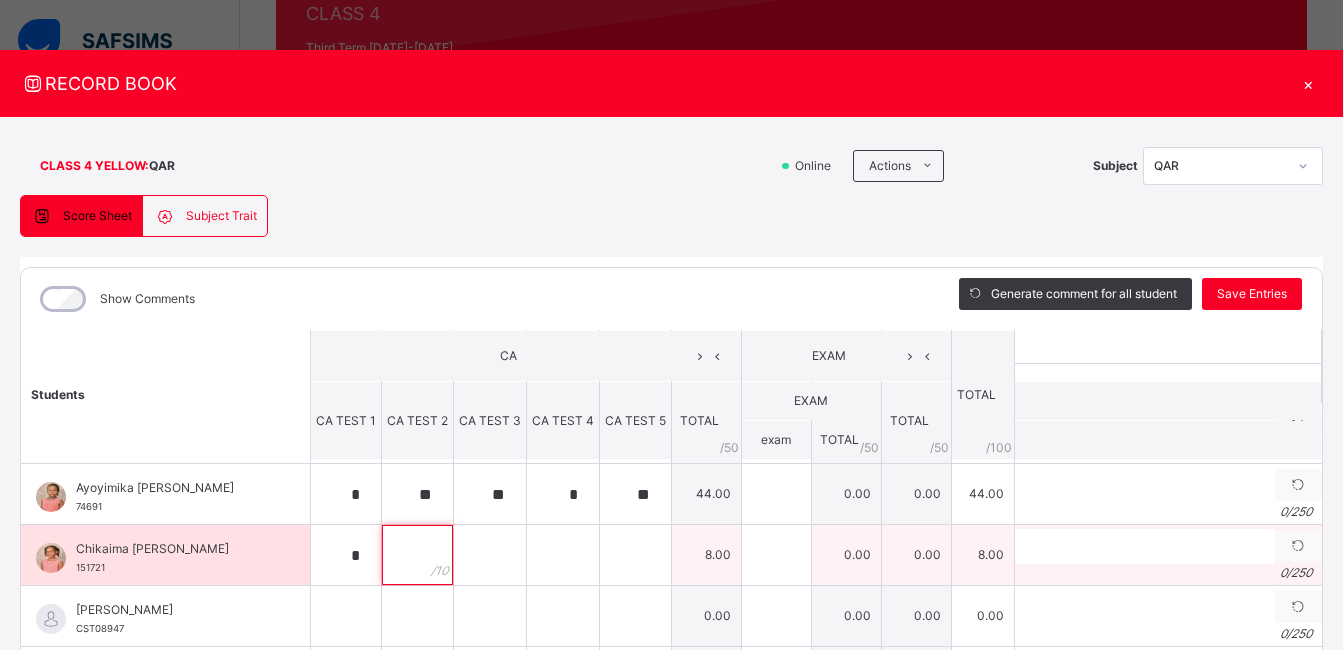 click at bounding box center [417, 555] 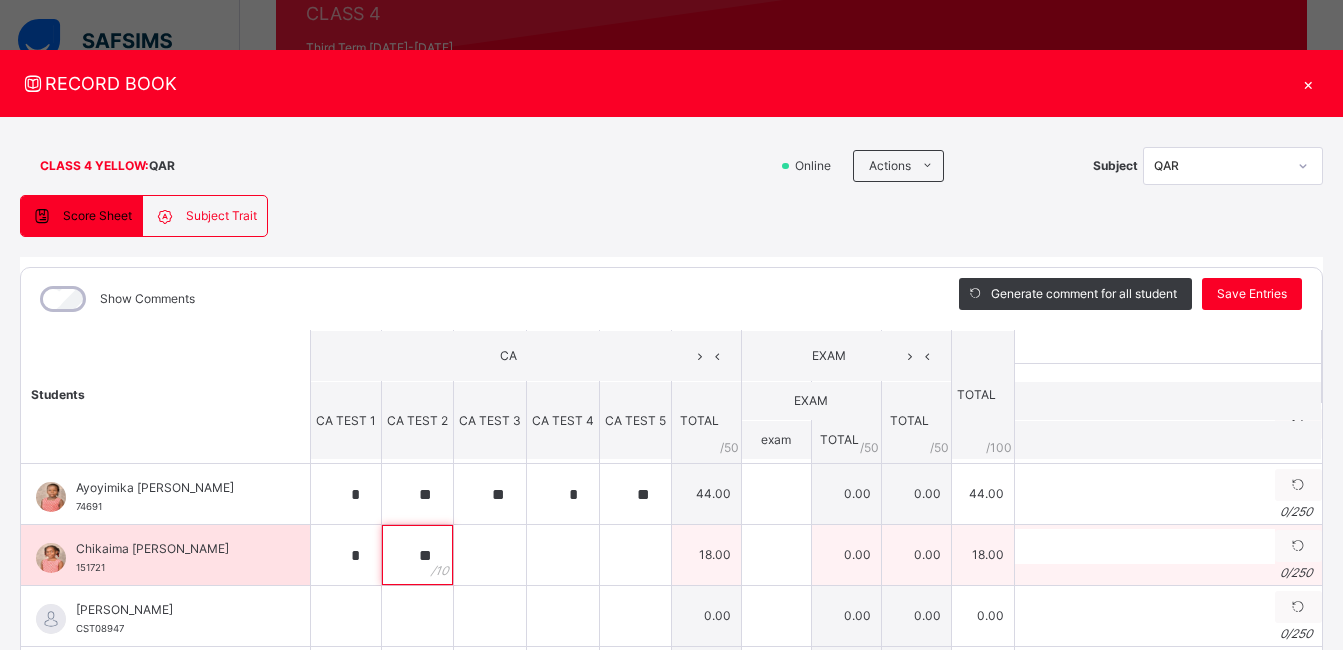 type on "**" 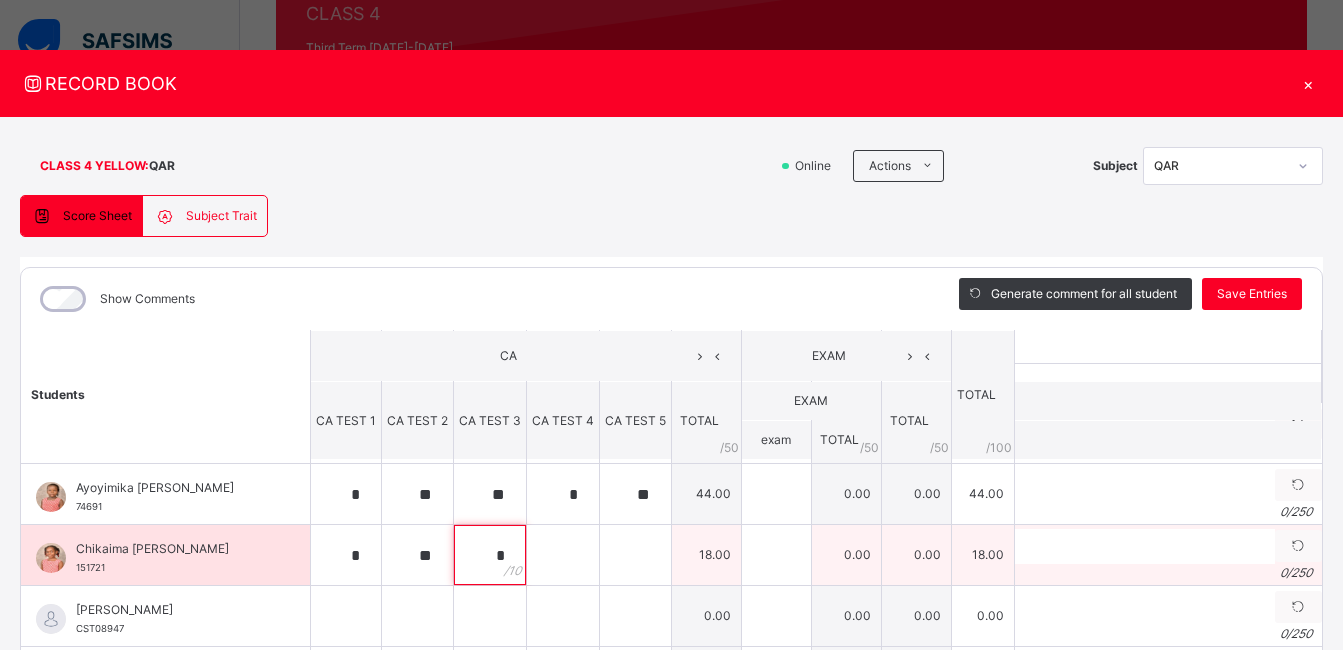 click on "*" at bounding box center [490, 555] 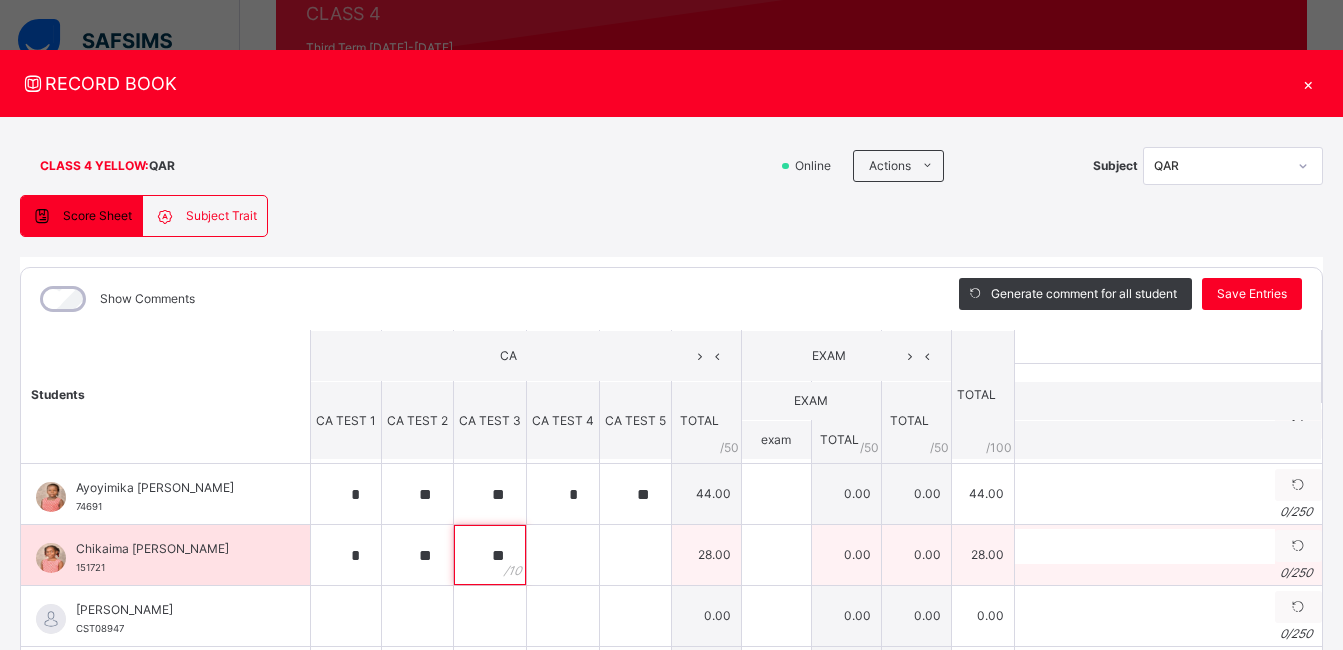 type on "**" 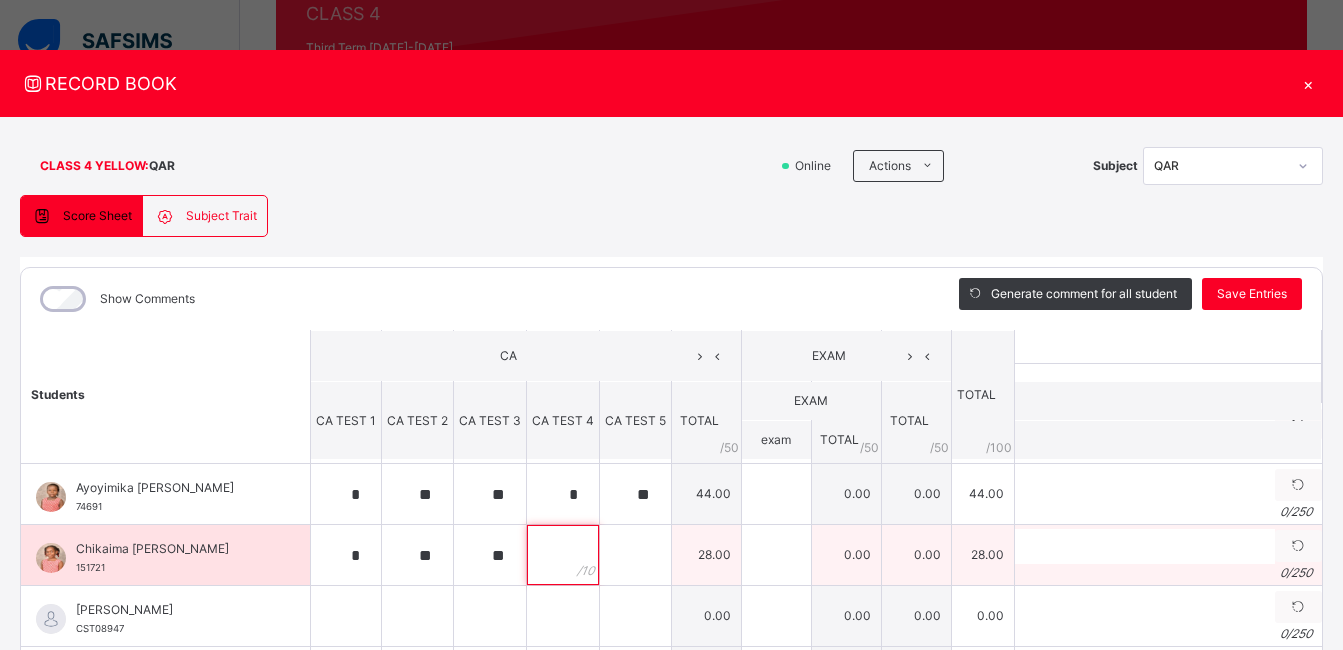 click at bounding box center [563, 555] 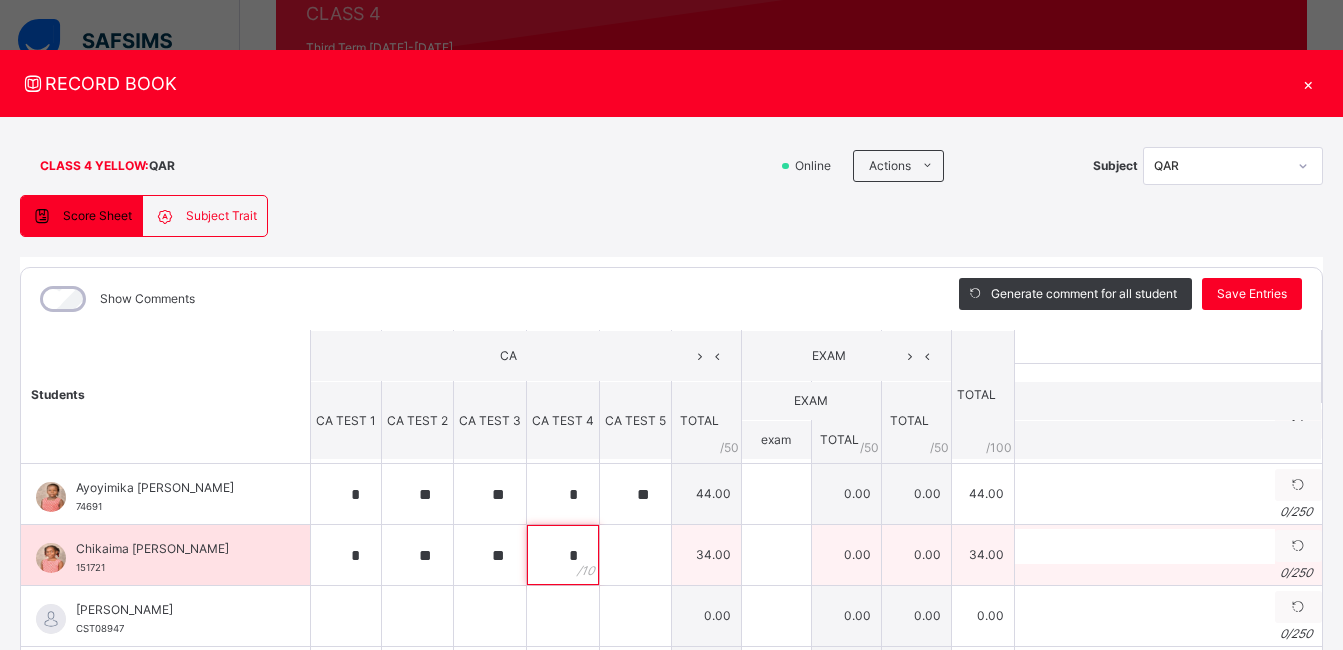 type on "*" 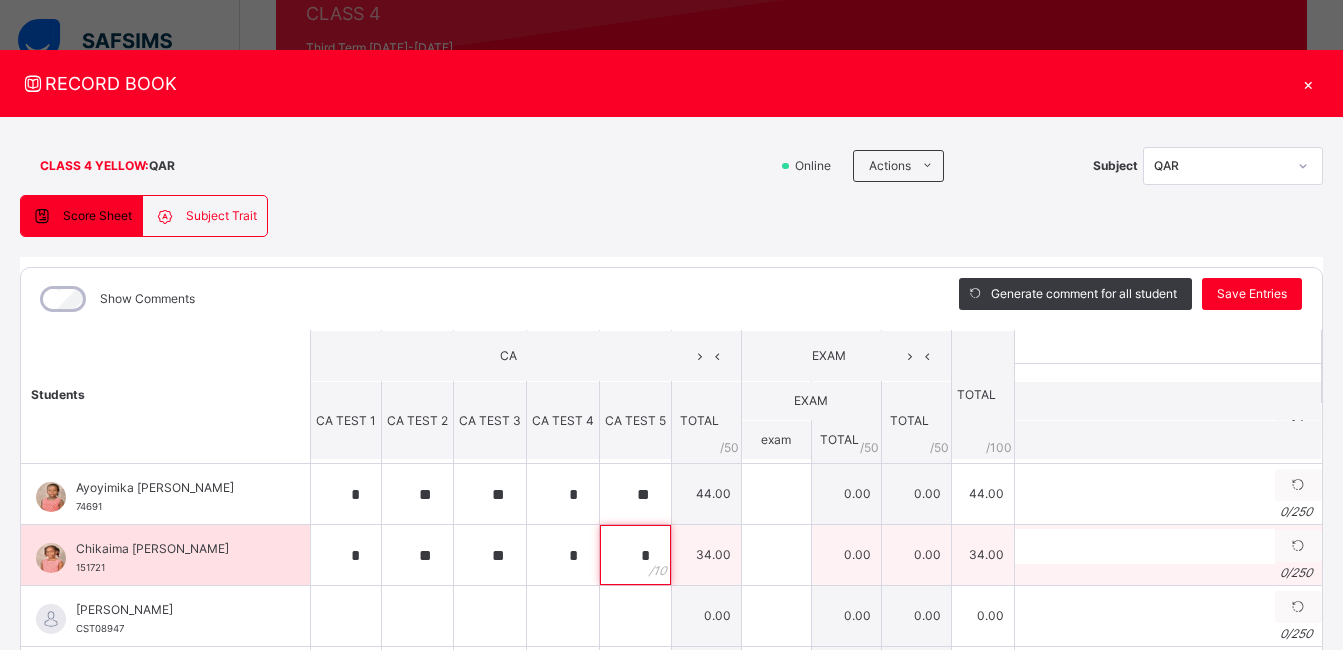 click on "*" at bounding box center (635, 555) 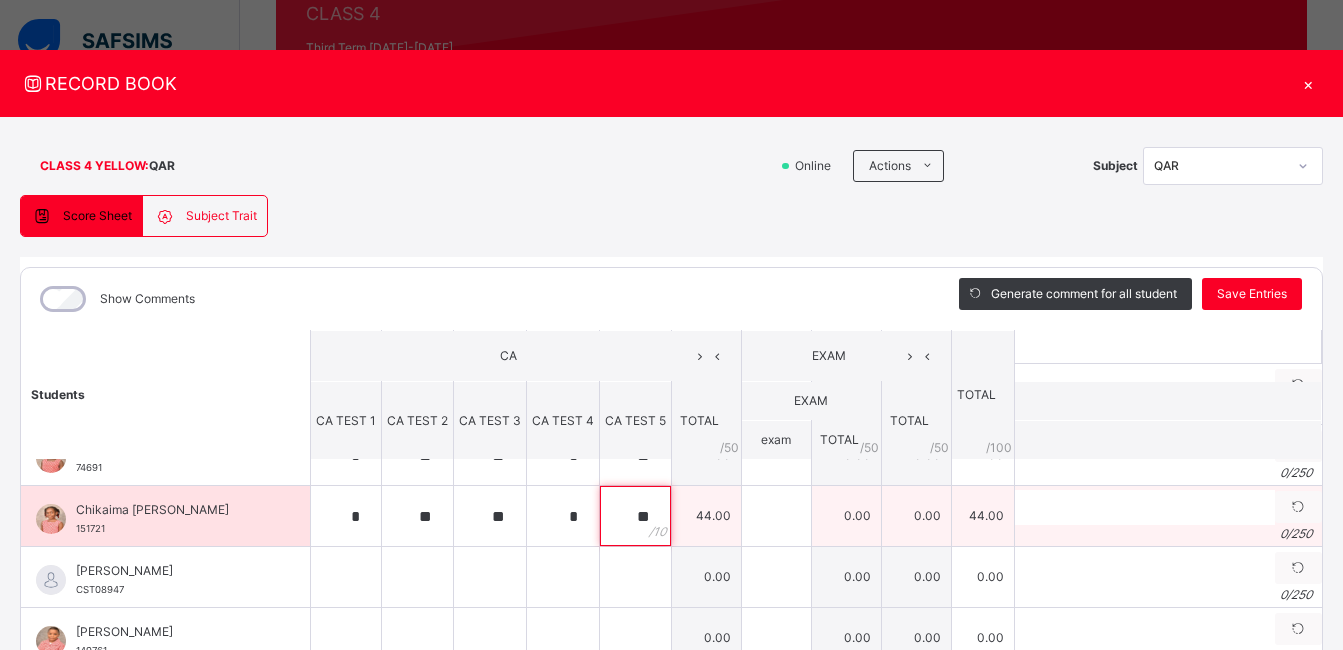 scroll, scrollTop: 97, scrollLeft: 0, axis: vertical 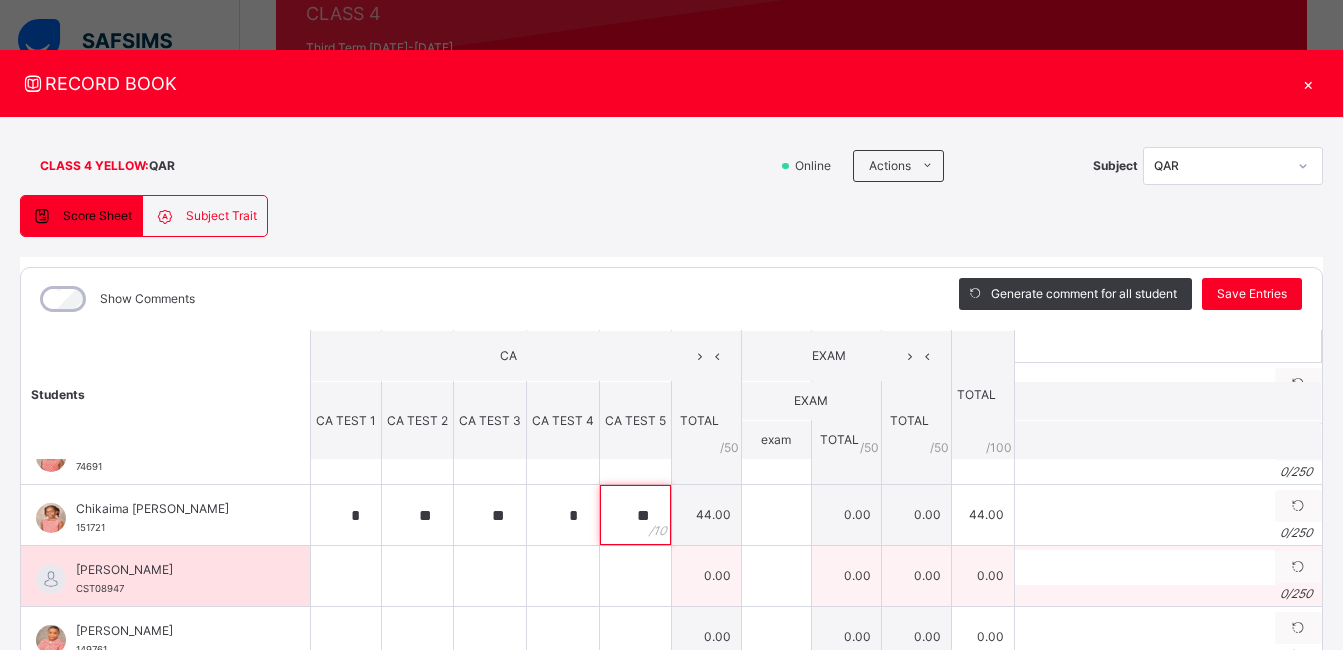 type on "**" 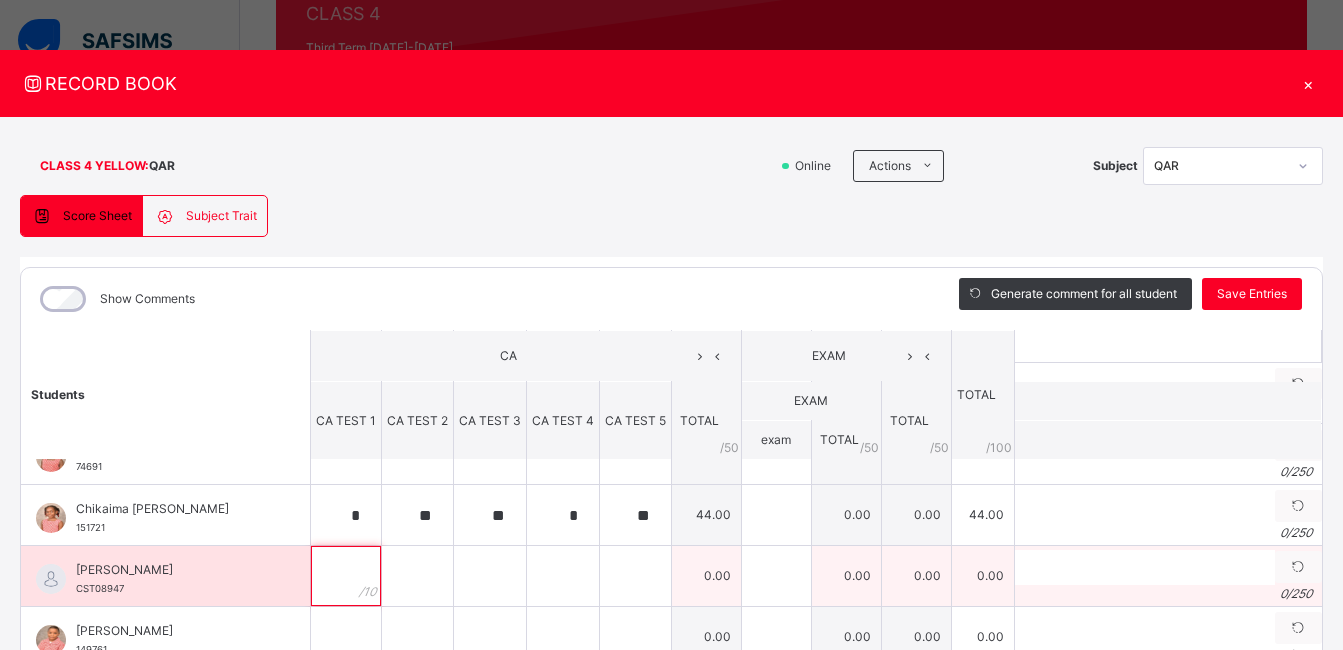 click at bounding box center [346, 576] 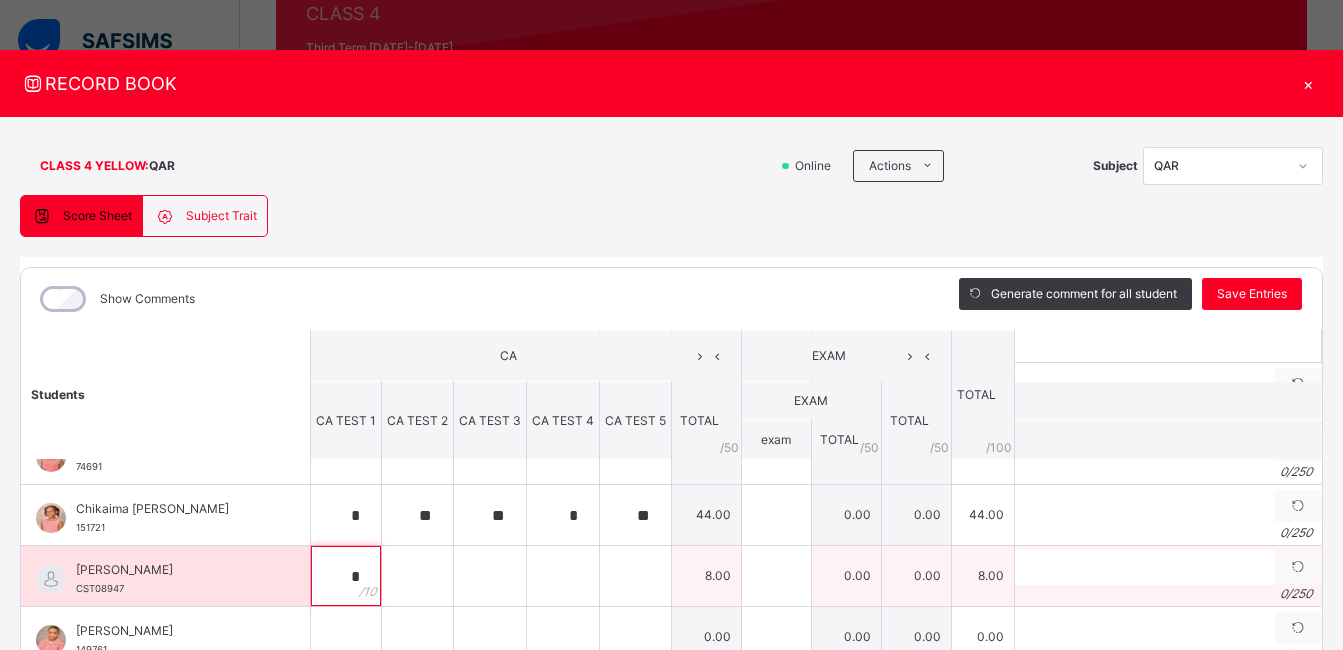 type on "*" 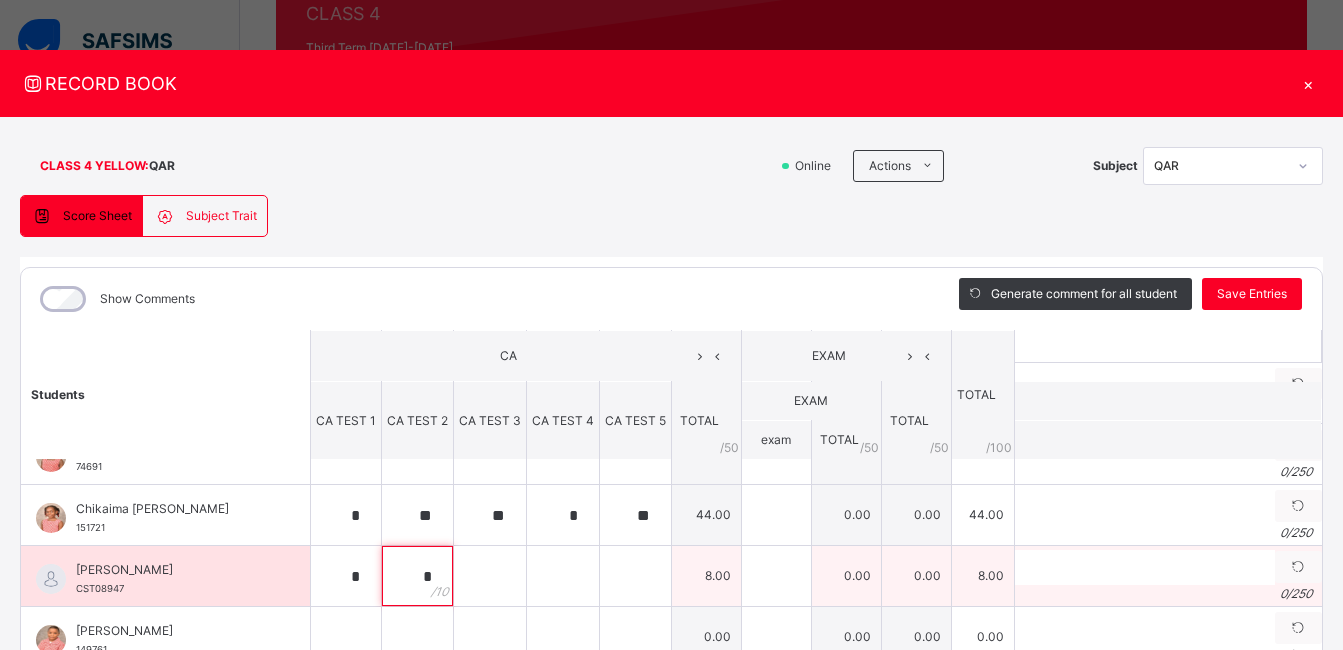 click on "*" at bounding box center [417, 576] 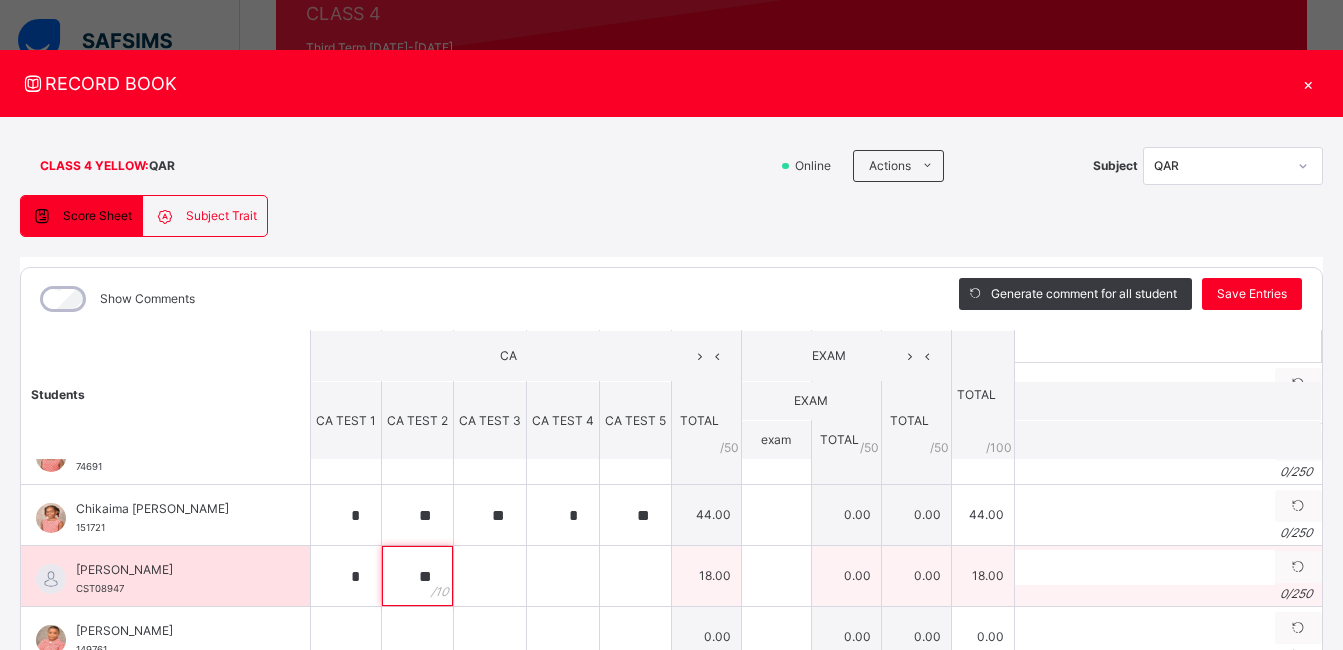 type on "**" 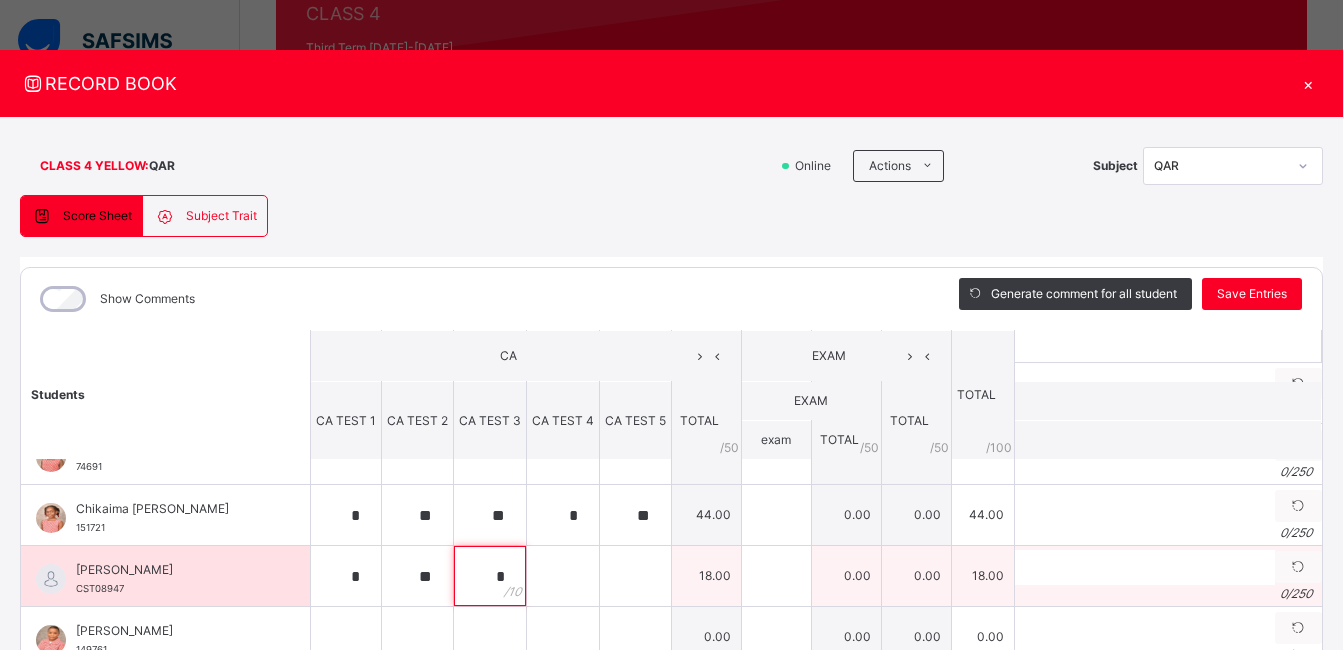 click on "*" at bounding box center [490, 576] 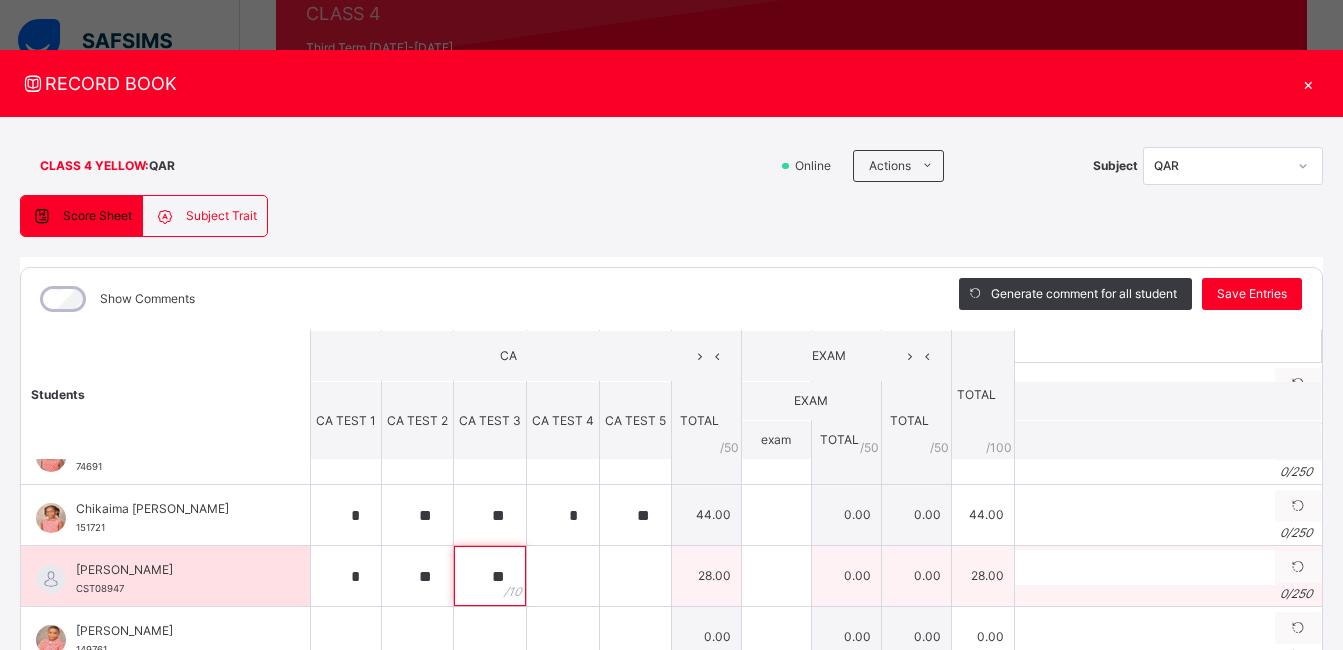 type on "**" 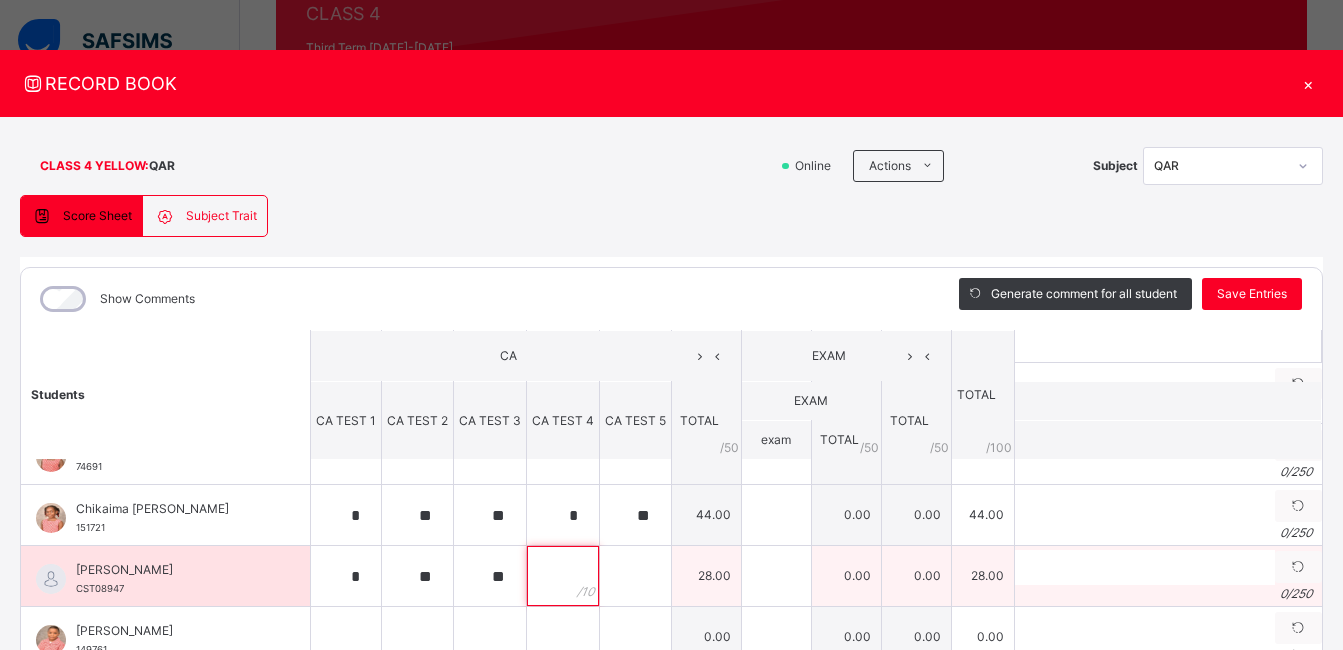 click at bounding box center (563, 576) 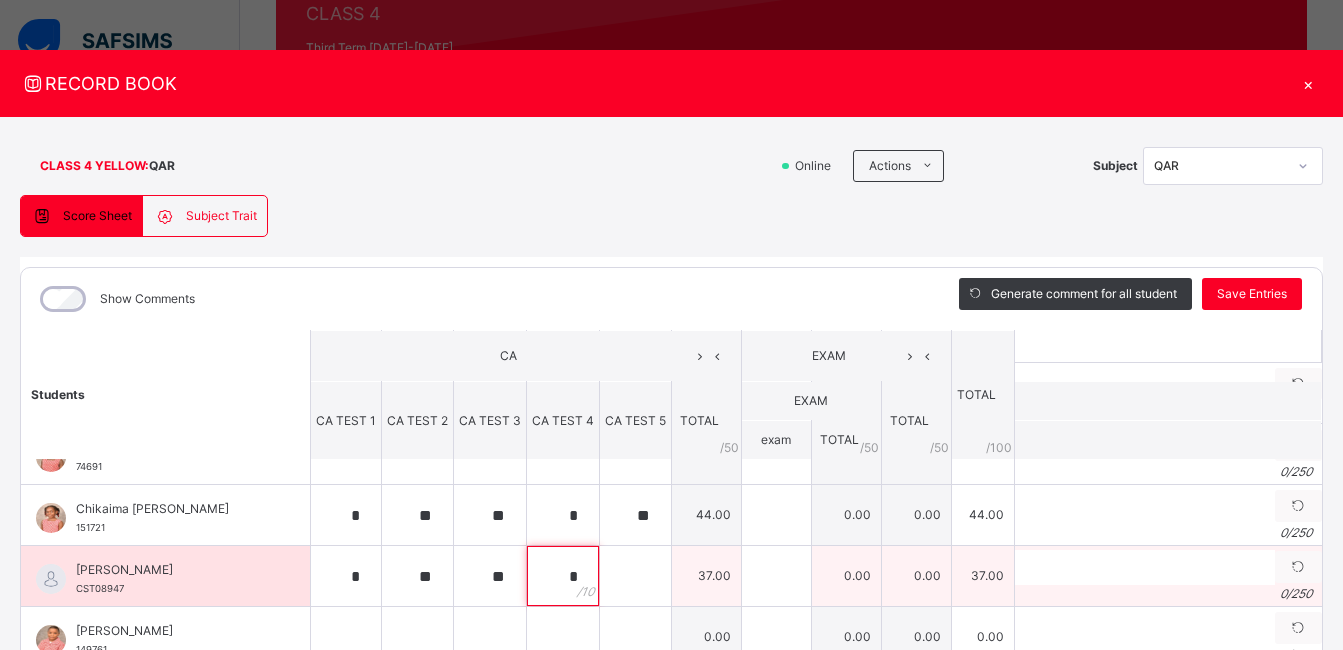 type on "*" 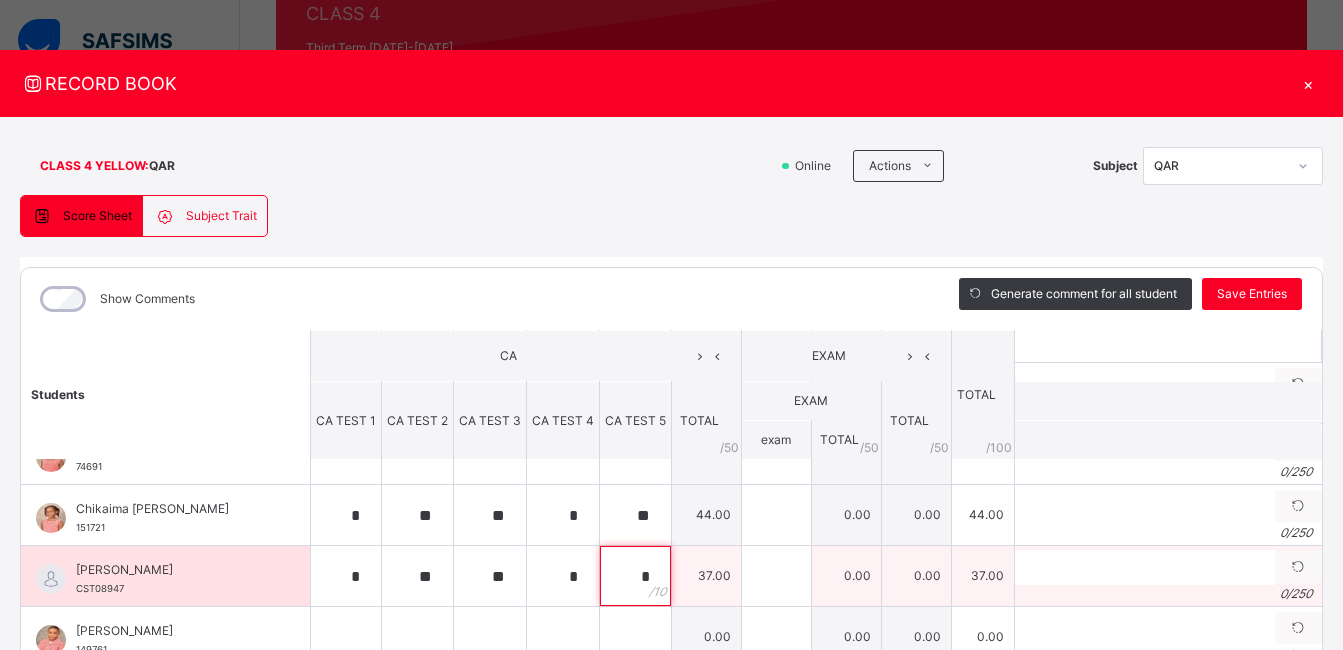 click on "*" at bounding box center (635, 576) 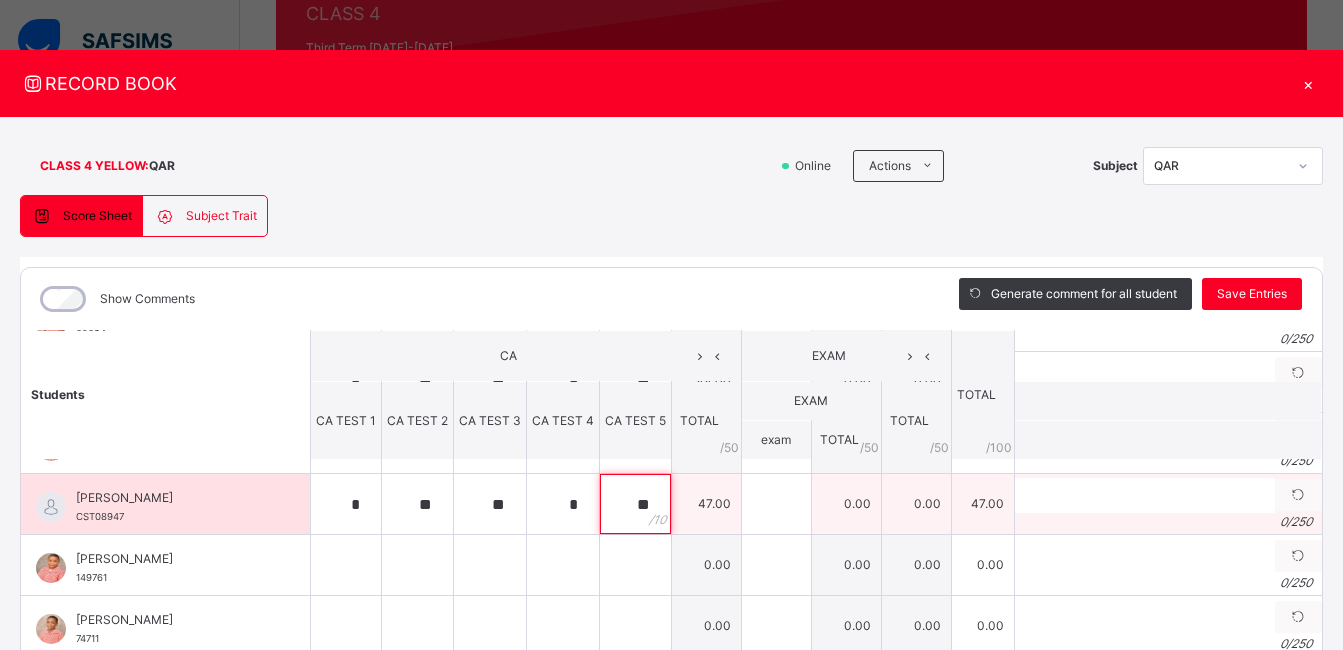 scroll, scrollTop: 170, scrollLeft: 0, axis: vertical 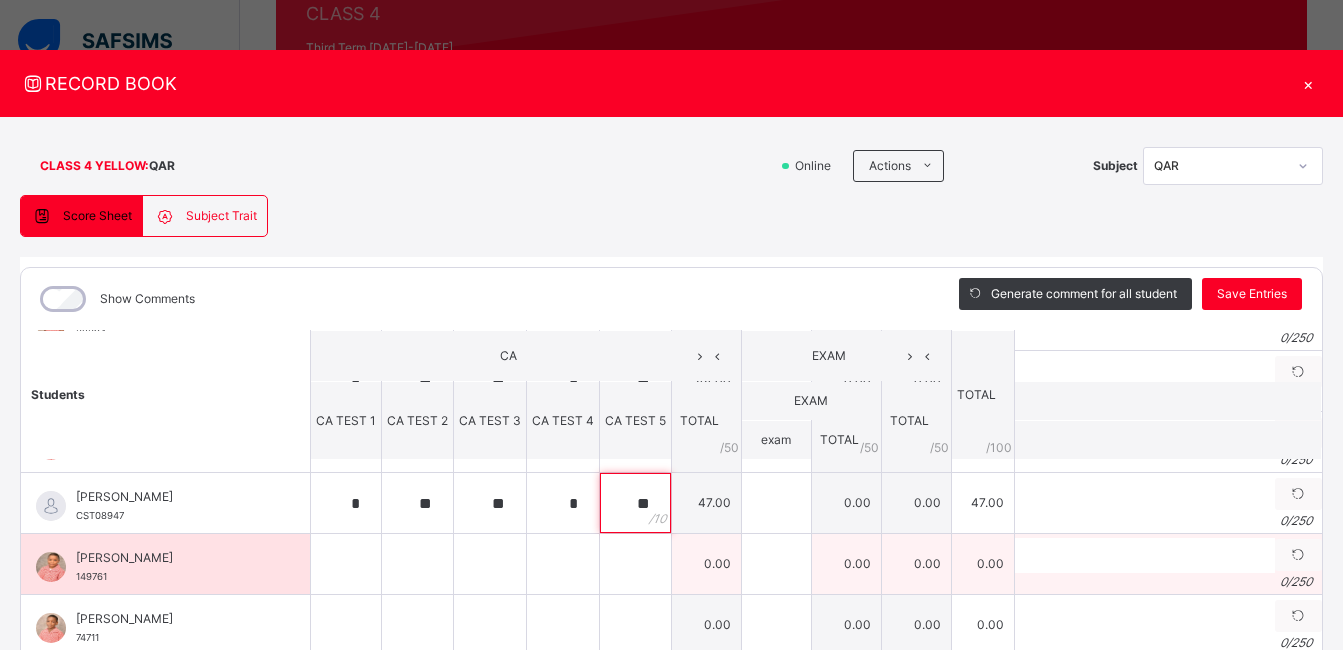 type on "**" 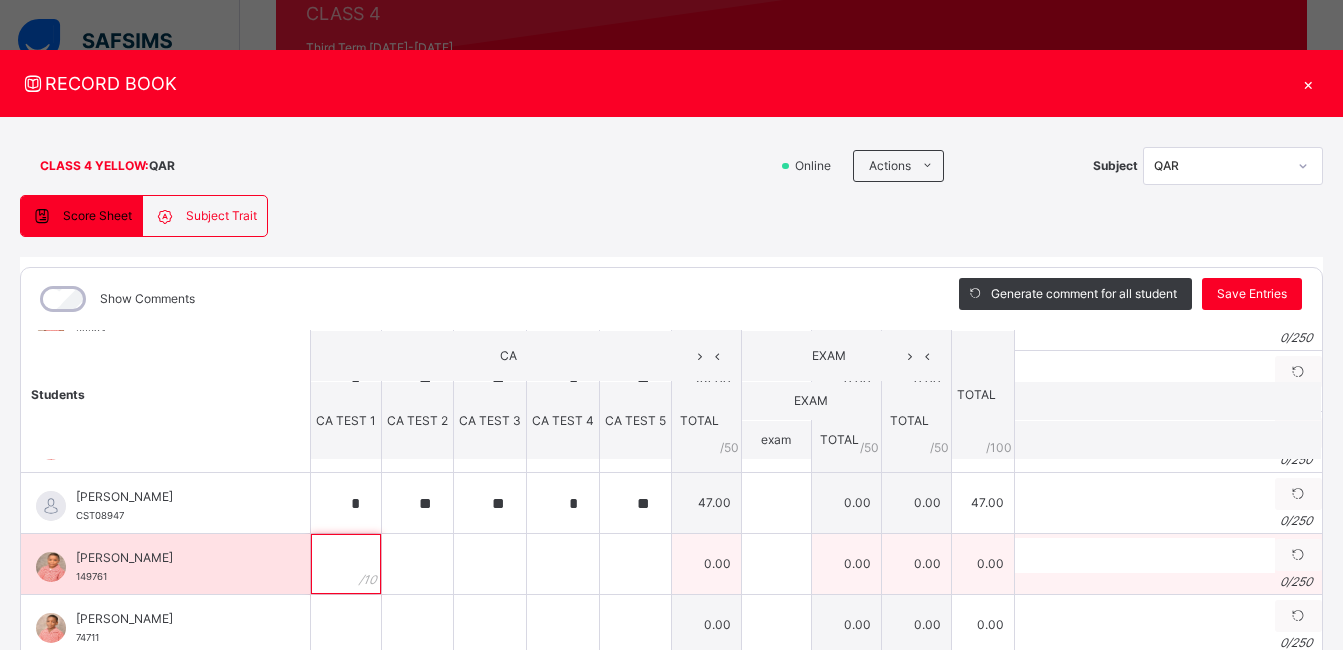 click at bounding box center [346, 564] 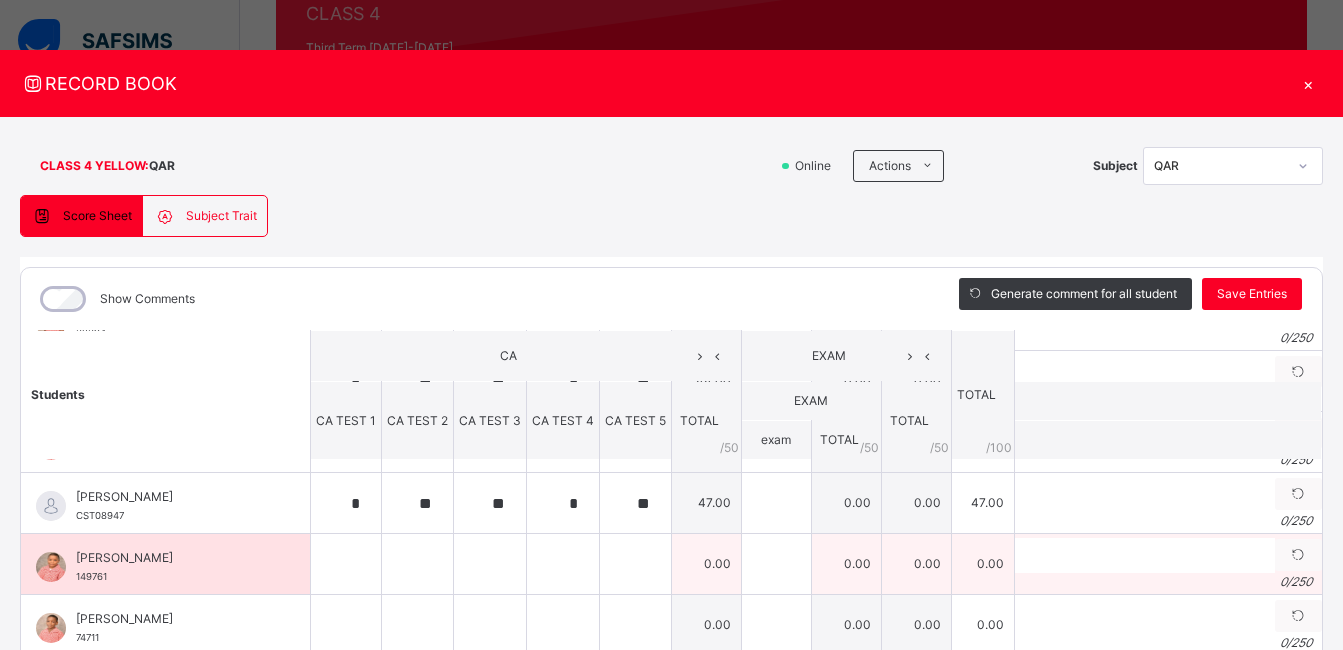 click at bounding box center [346, 564] 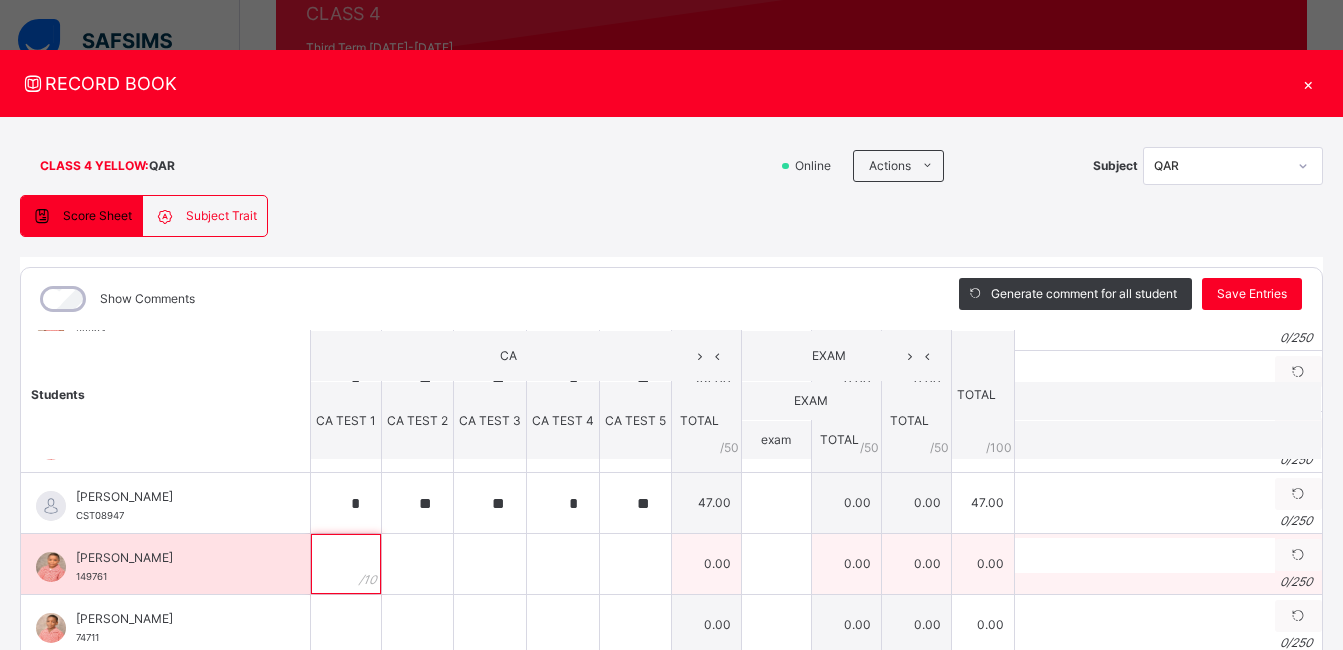 click at bounding box center [346, 564] 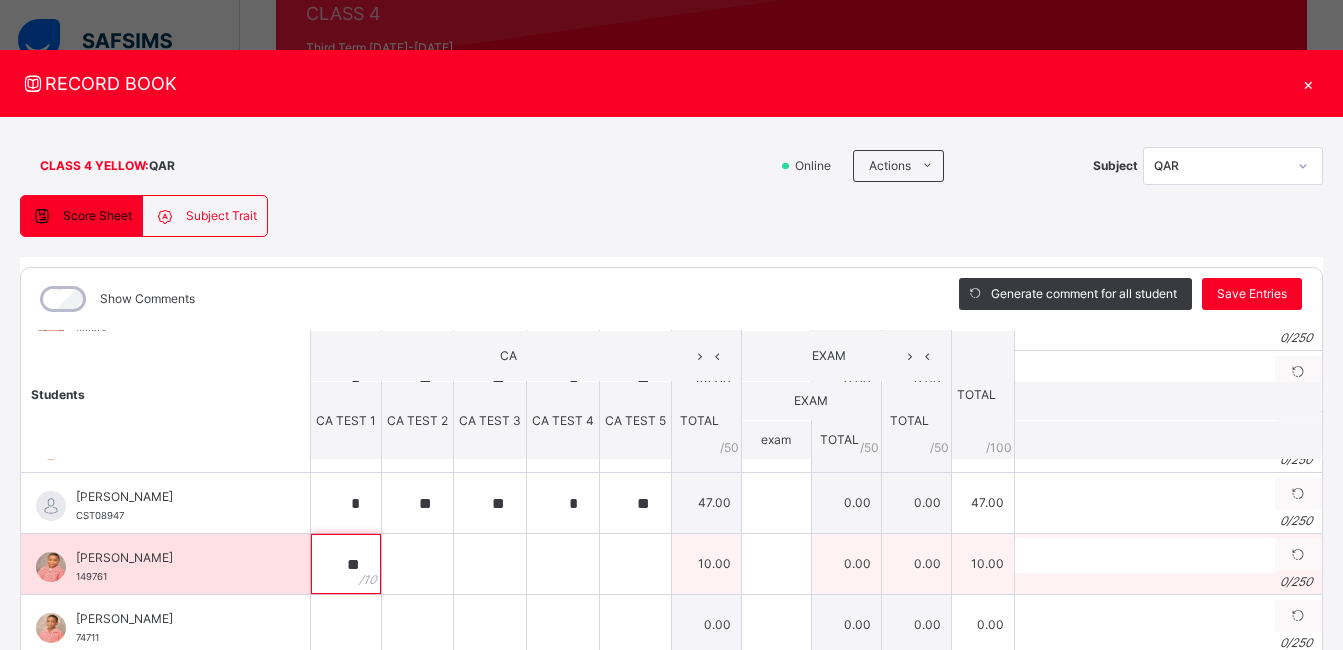 type on "**" 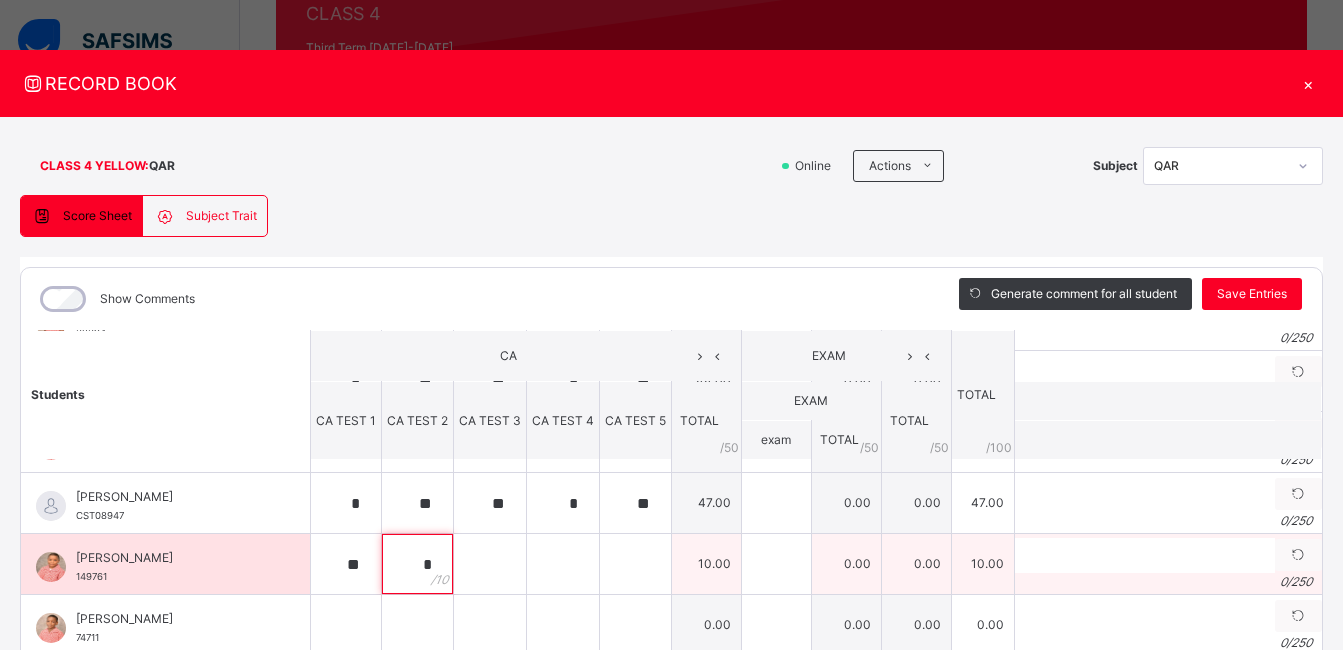 click on "*" at bounding box center (417, 564) 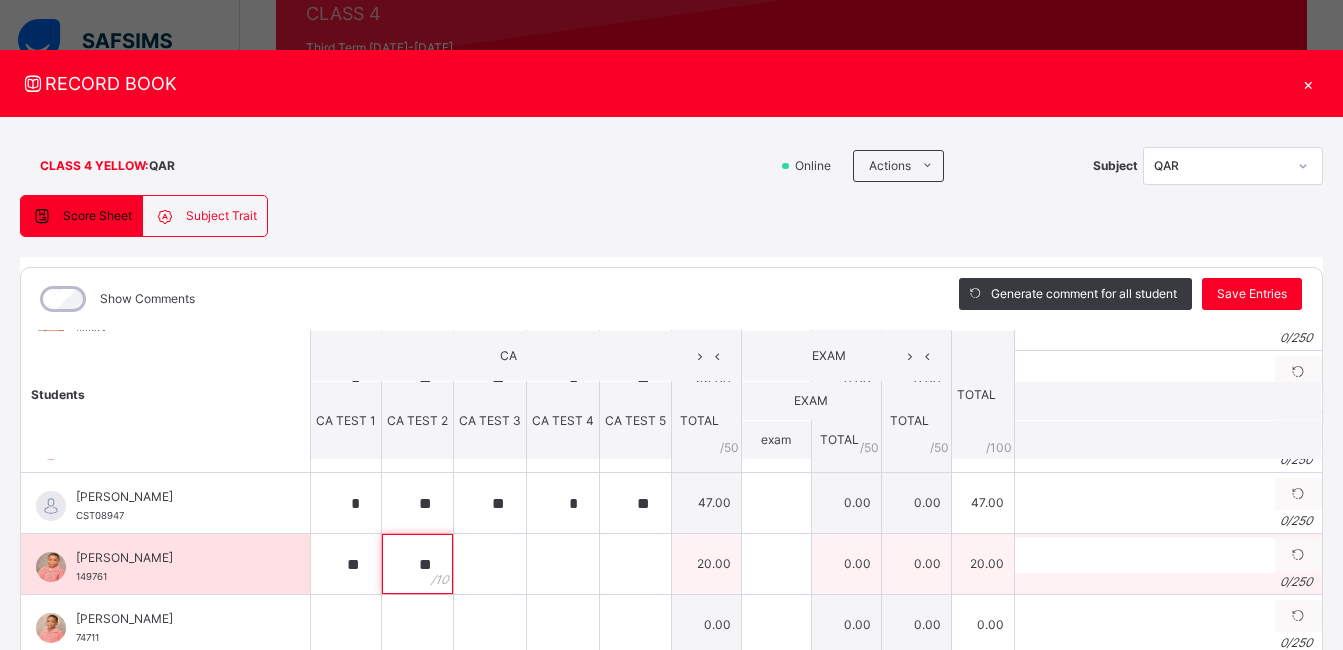 type on "**" 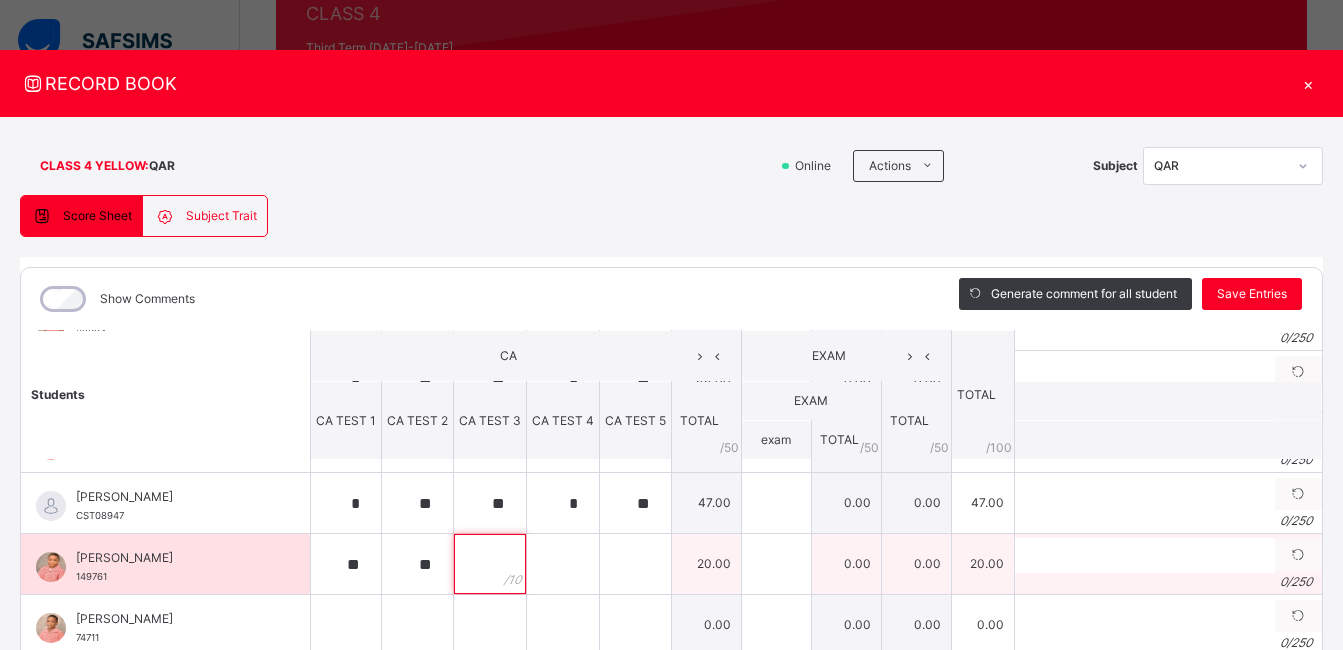 click at bounding box center (490, 564) 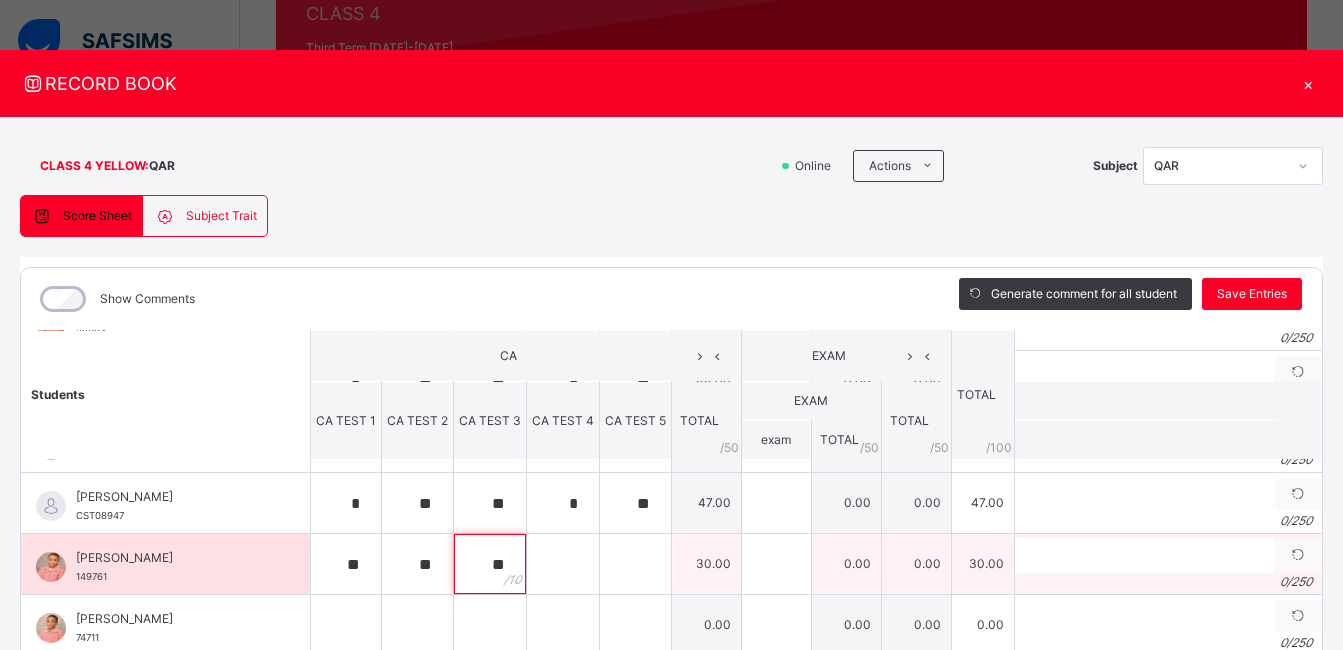 type on "**" 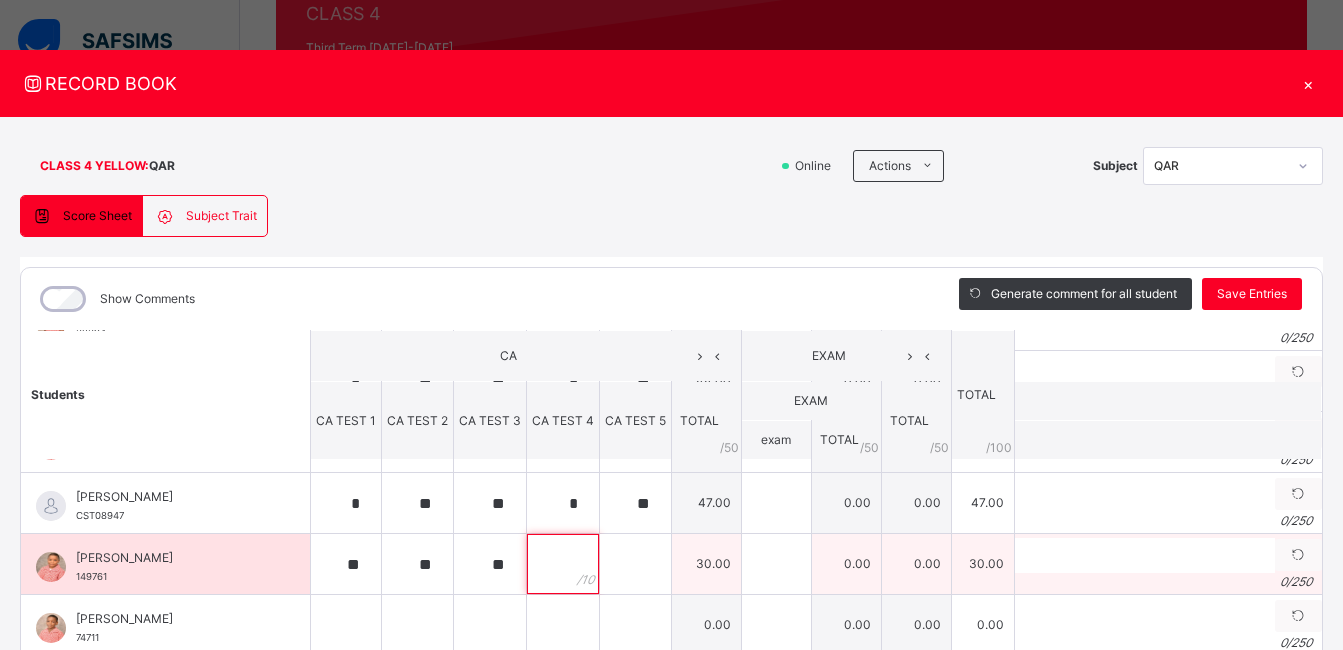 click at bounding box center (563, 564) 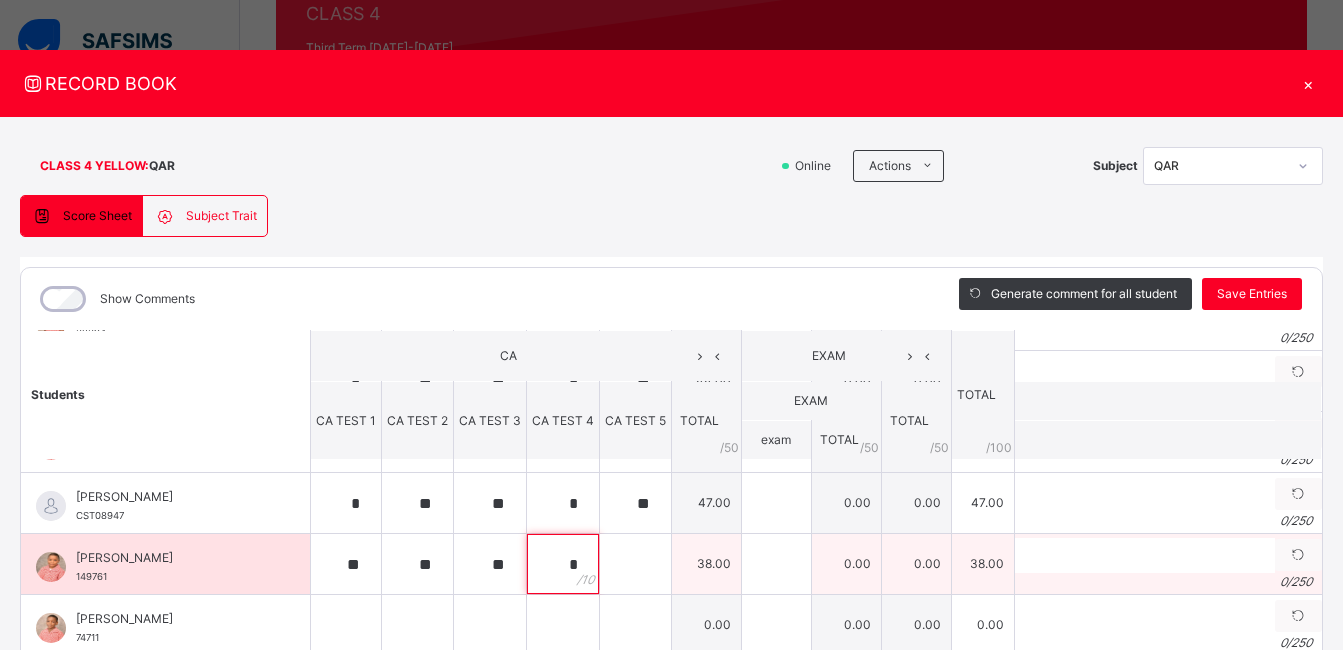 type on "*" 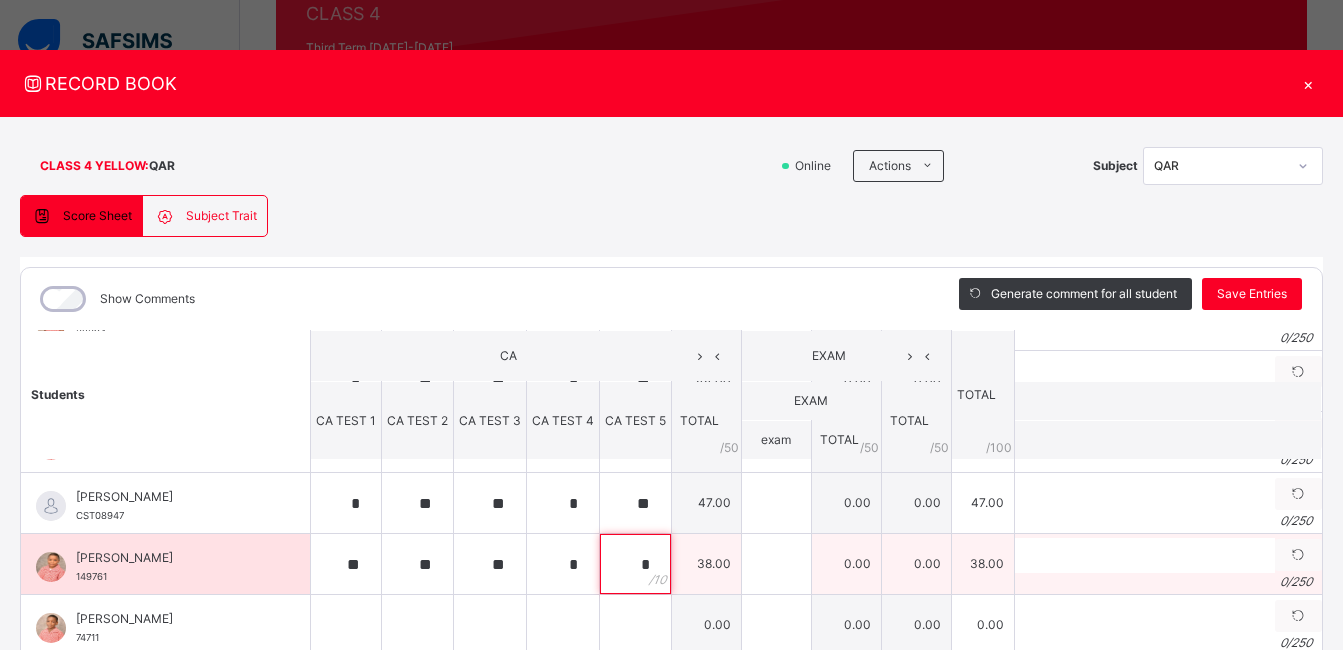 click on "*" at bounding box center (635, 564) 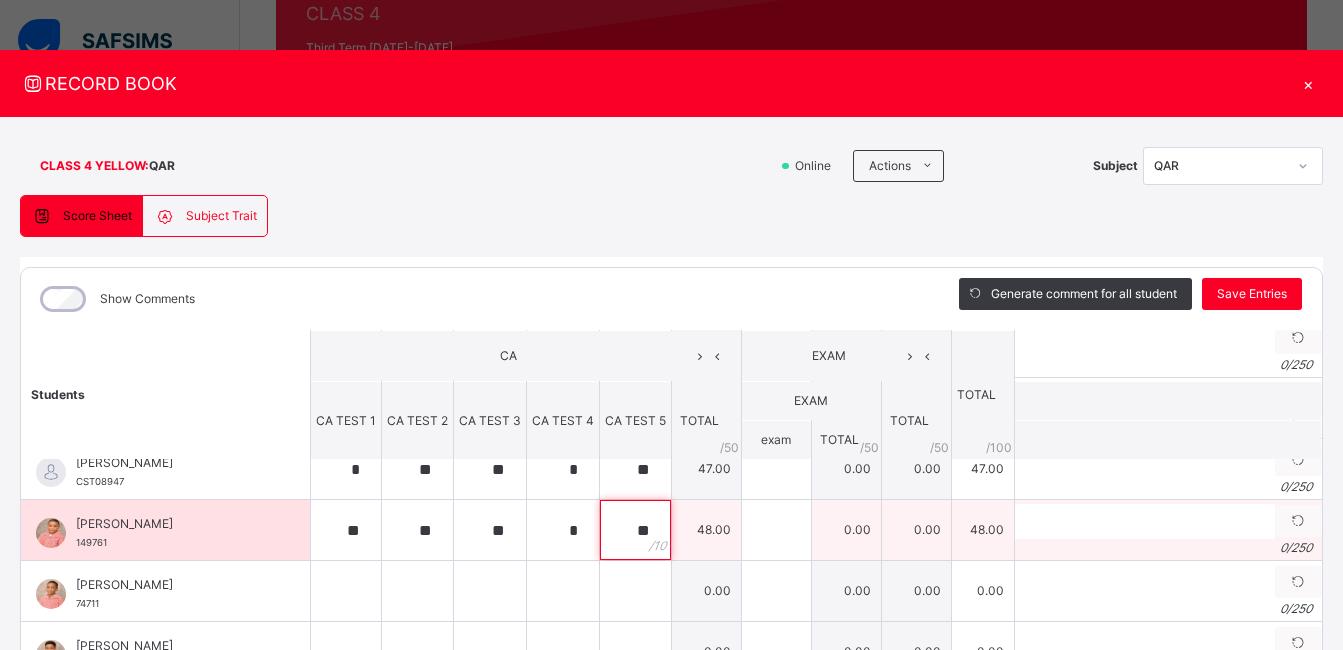 scroll, scrollTop: 205, scrollLeft: 0, axis: vertical 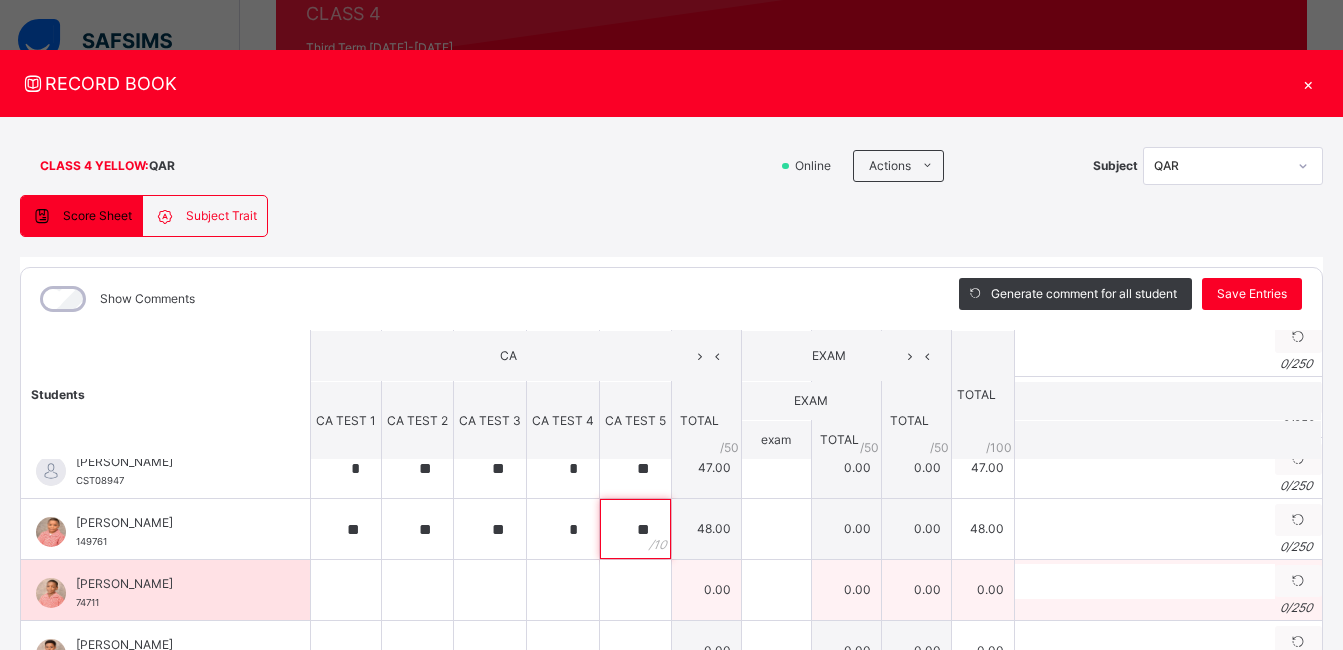 type on "**" 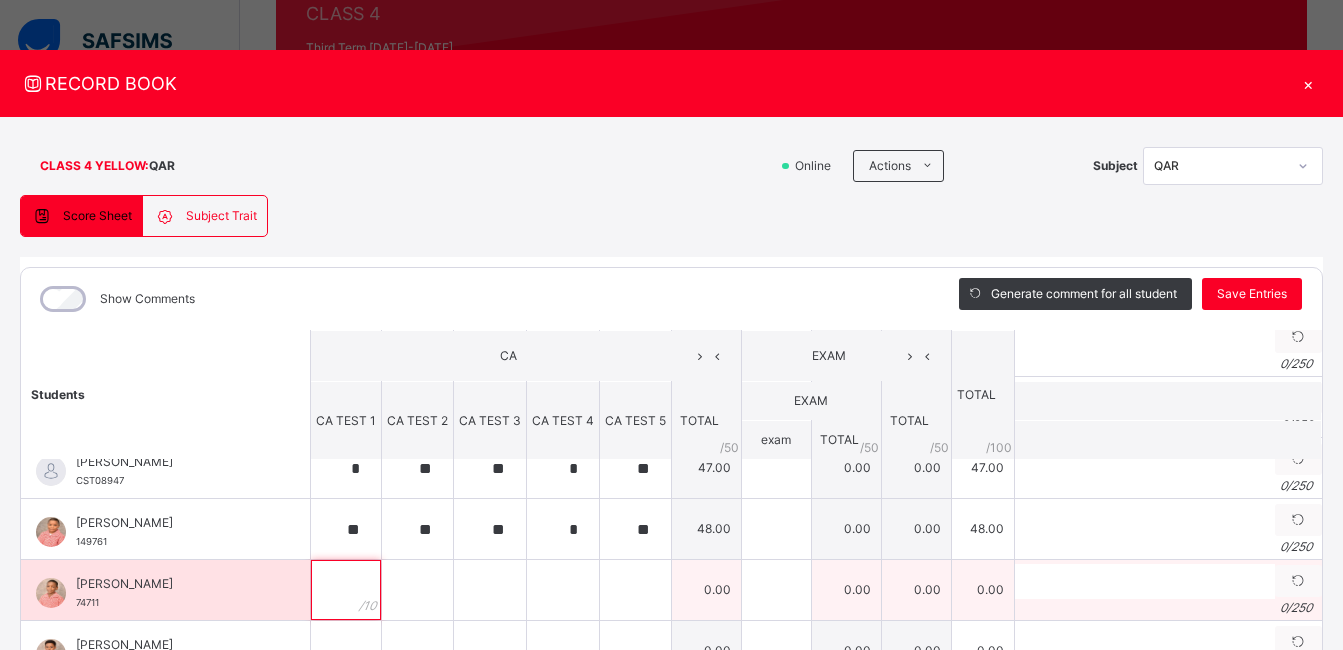 click at bounding box center [346, 590] 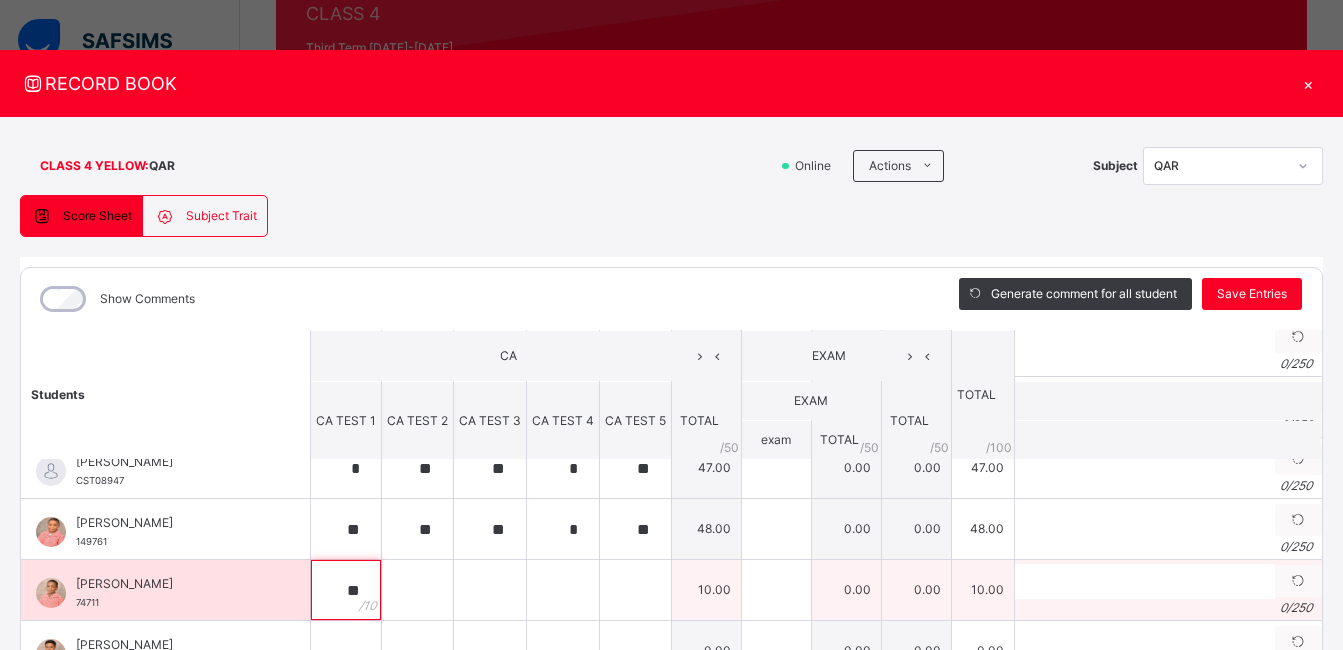 type on "**" 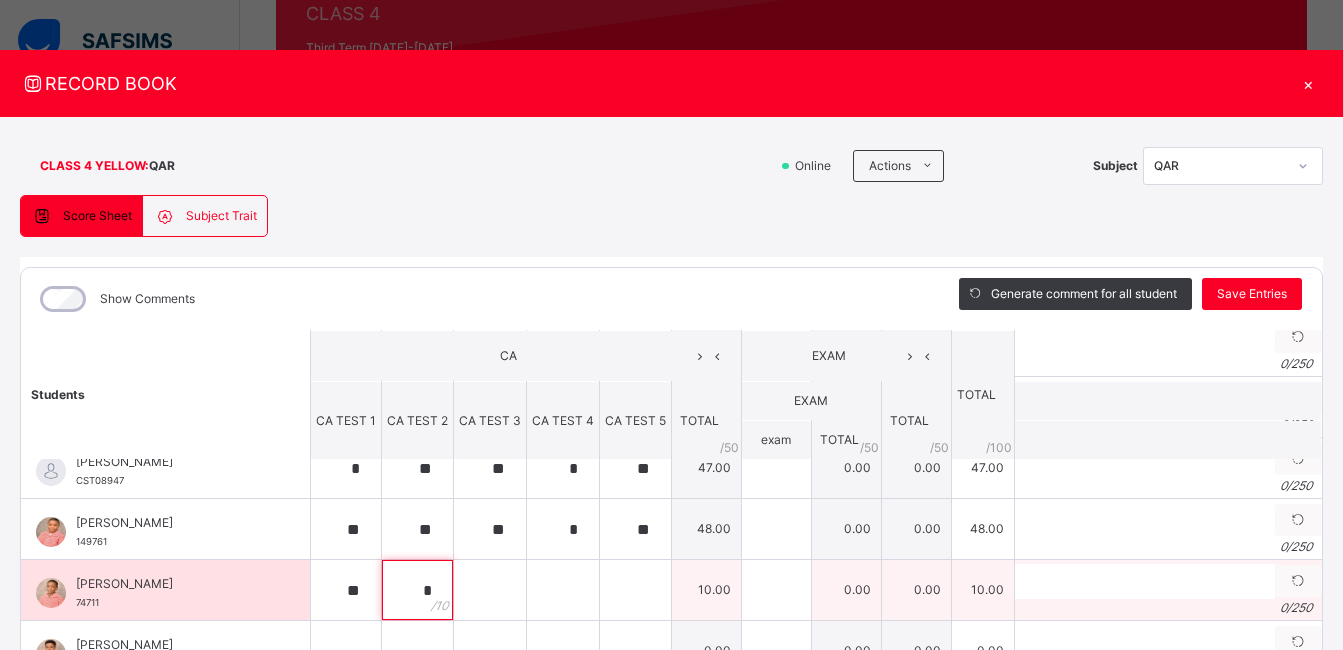 click on "*" at bounding box center [417, 590] 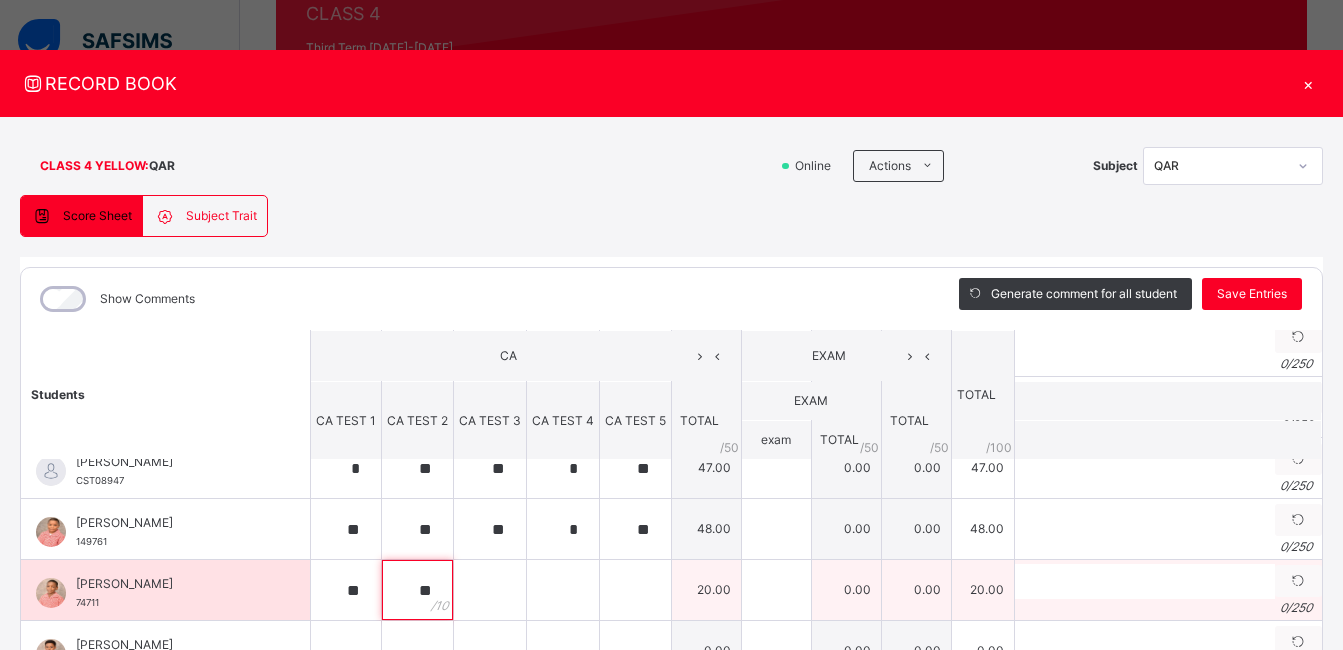 type on "**" 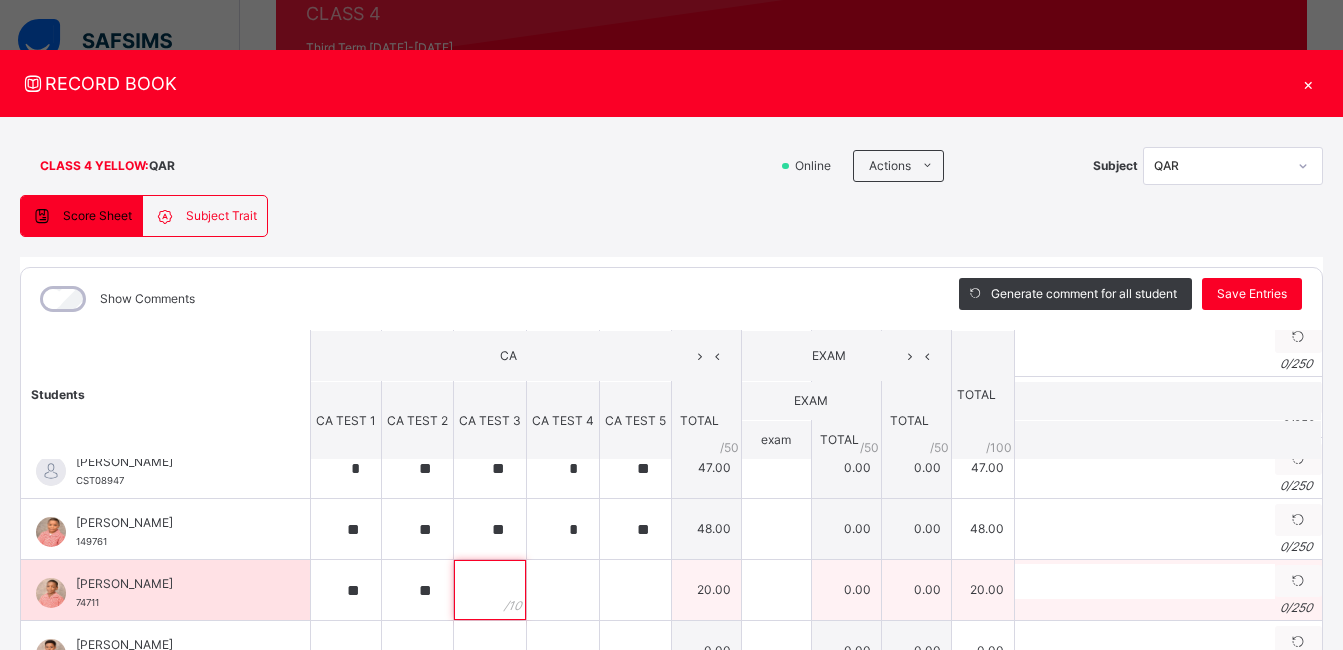 click at bounding box center (490, 590) 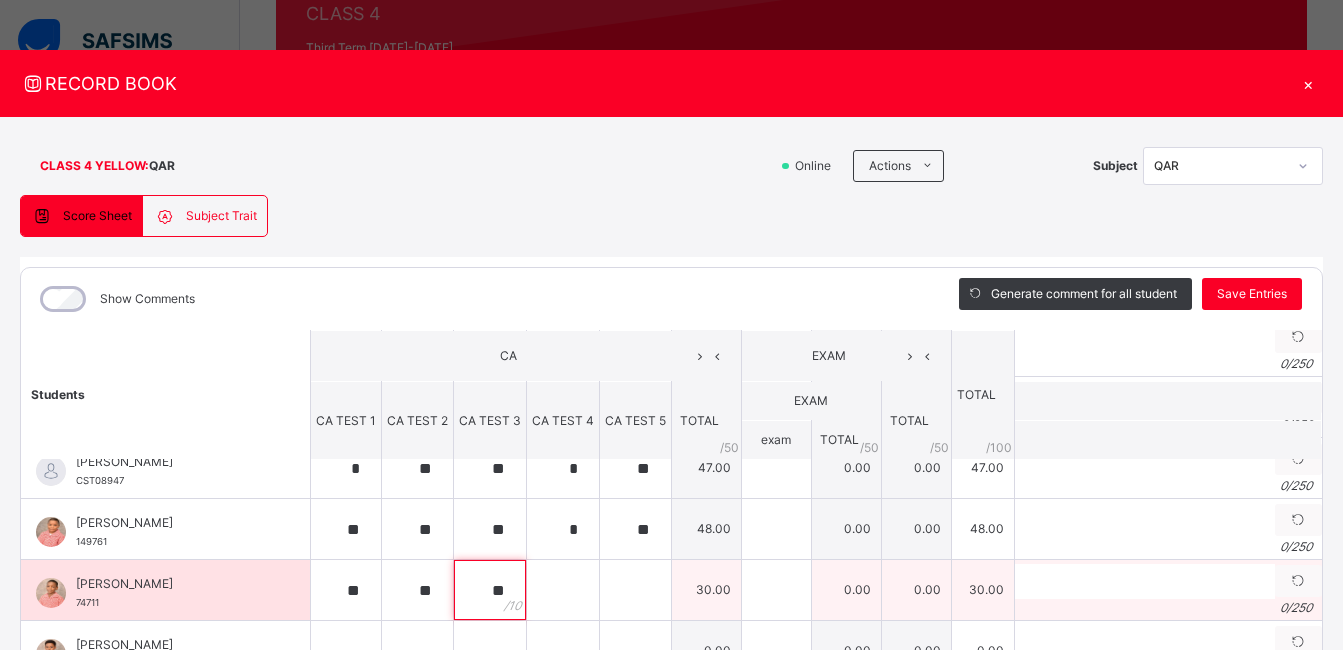 type on "**" 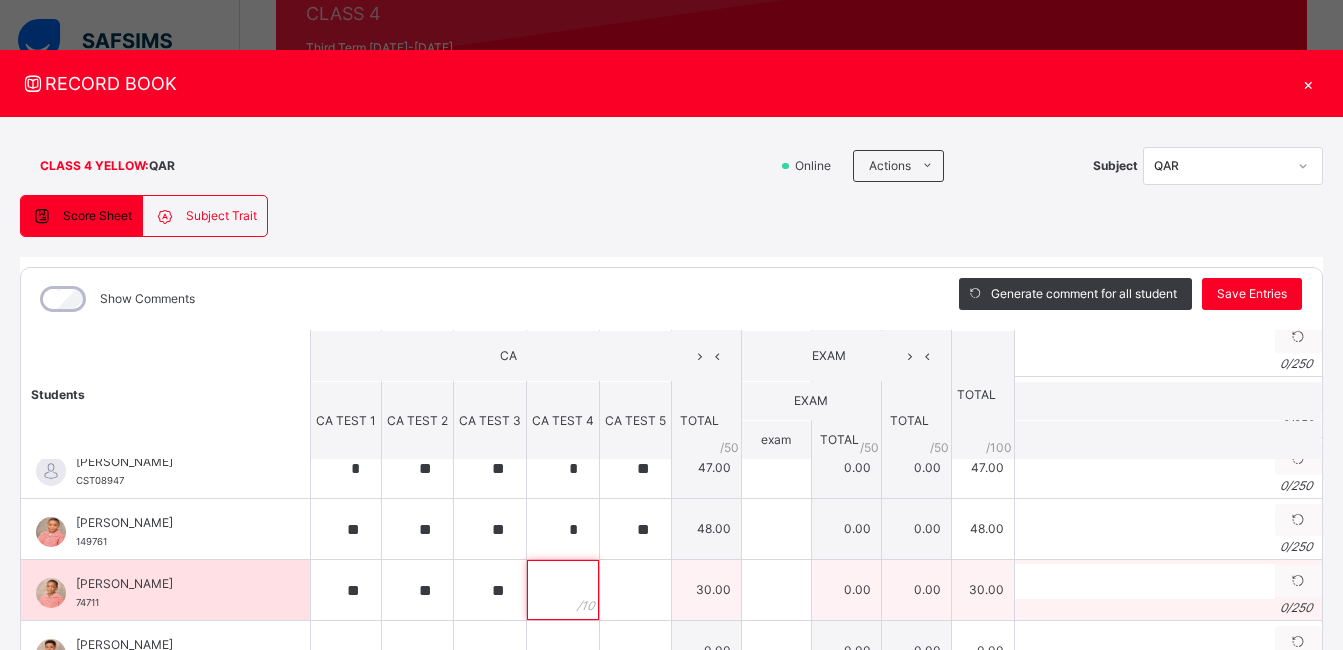 click at bounding box center [563, 590] 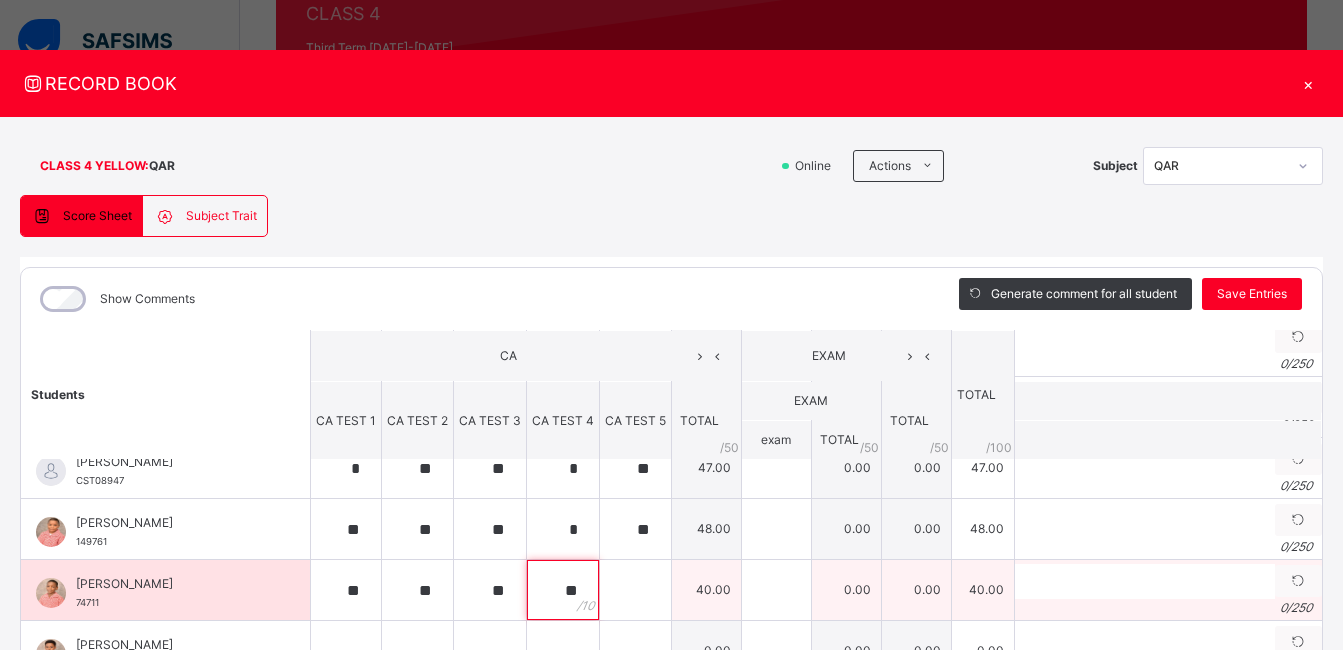 type on "**" 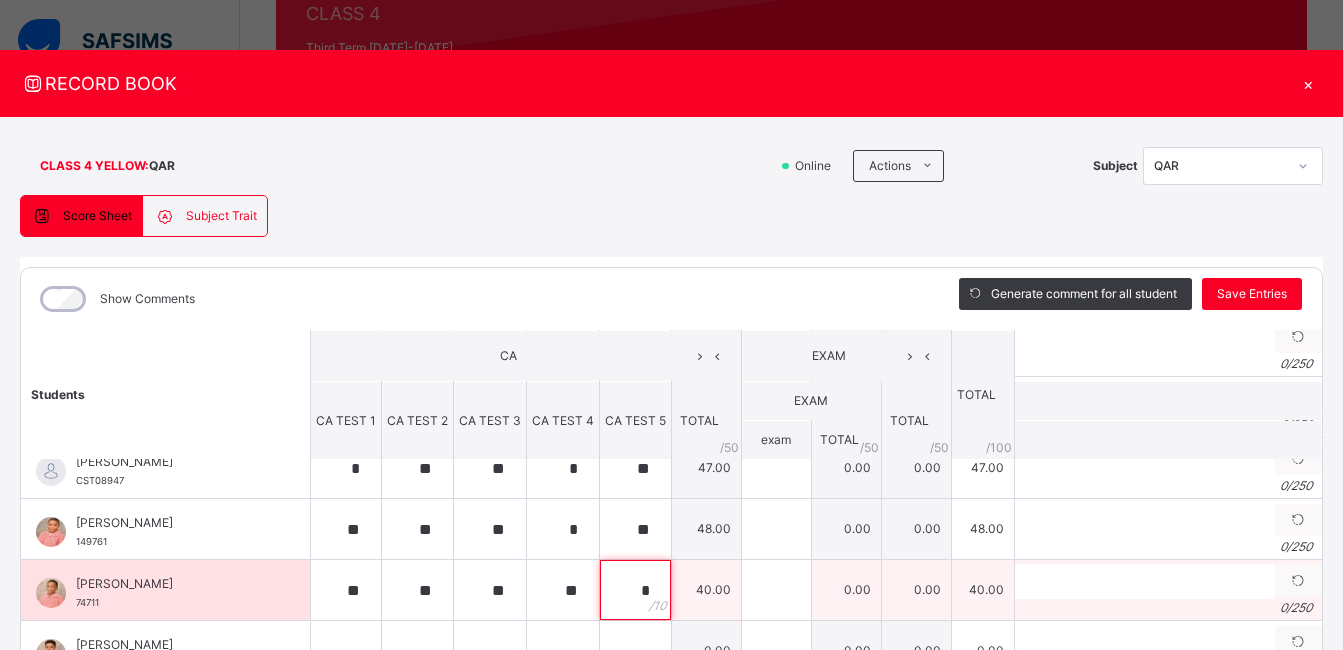 click on "*" at bounding box center [635, 590] 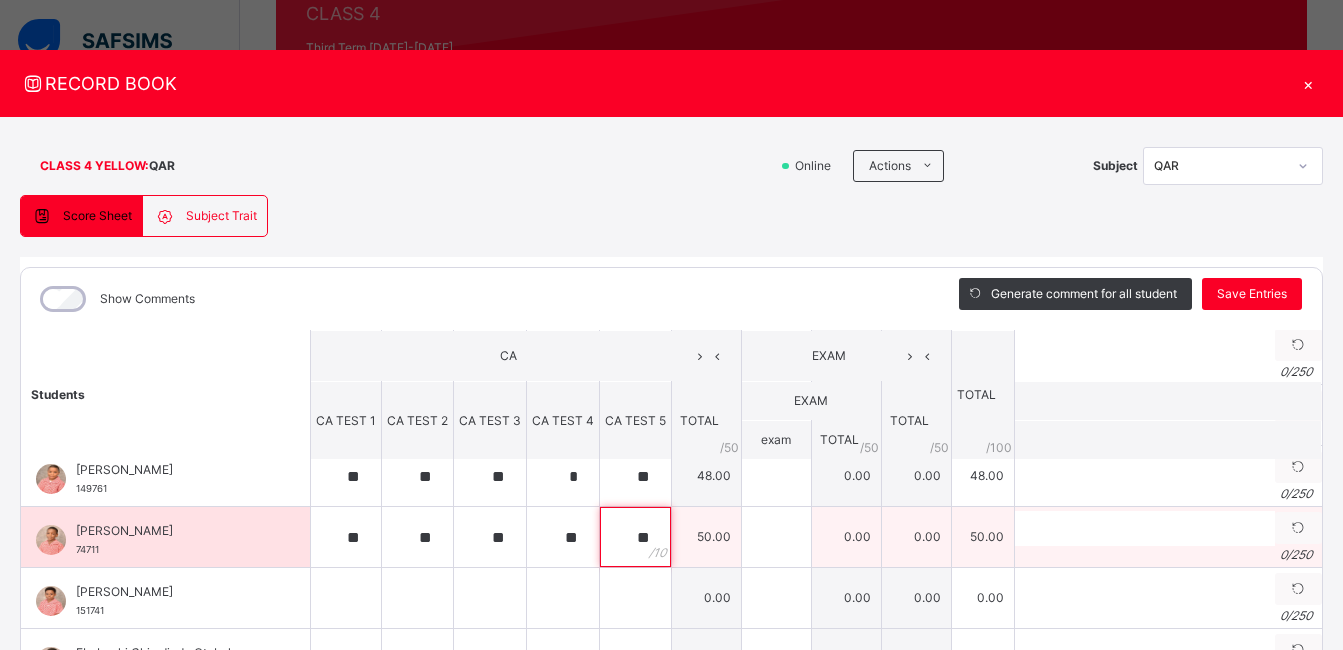 scroll, scrollTop: 265, scrollLeft: 0, axis: vertical 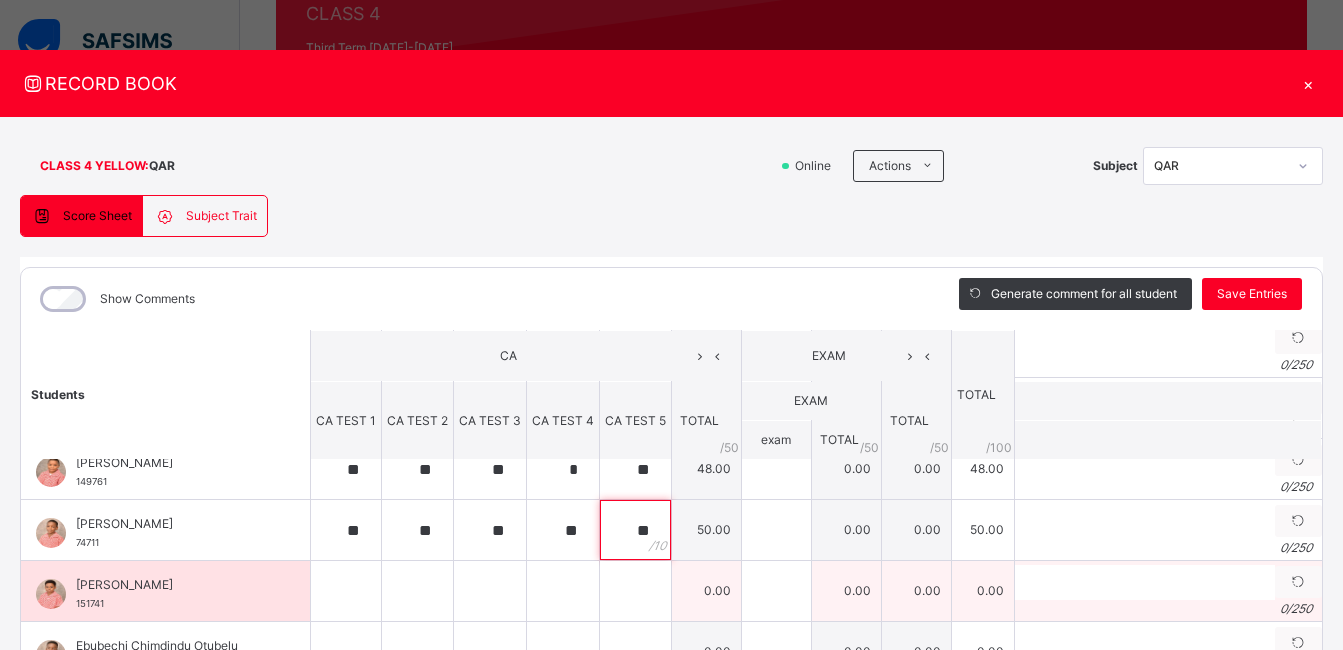type on "**" 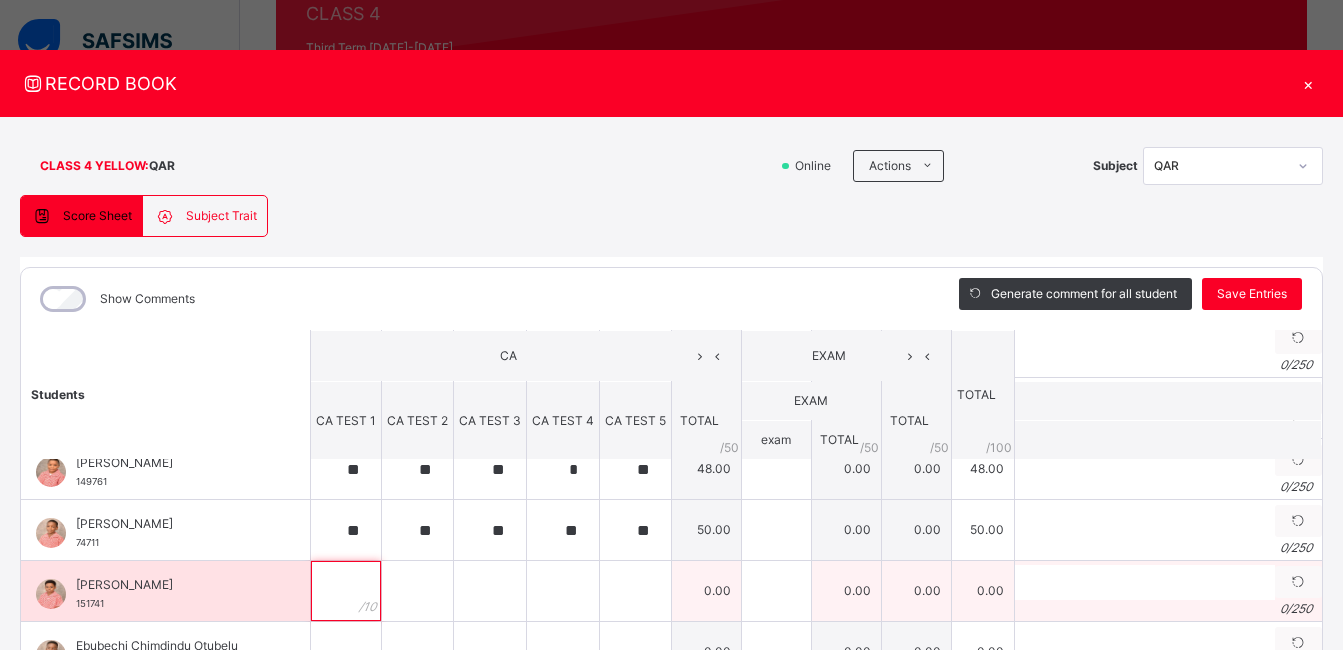 click at bounding box center (346, 591) 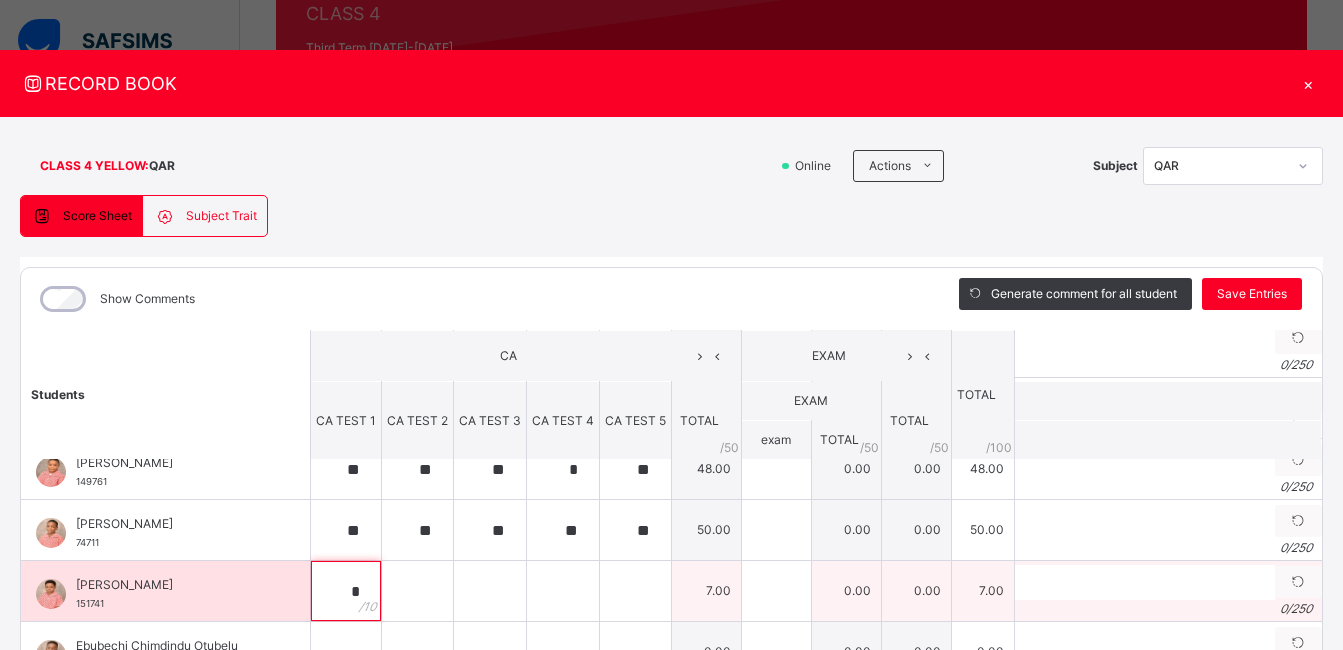 type on "*" 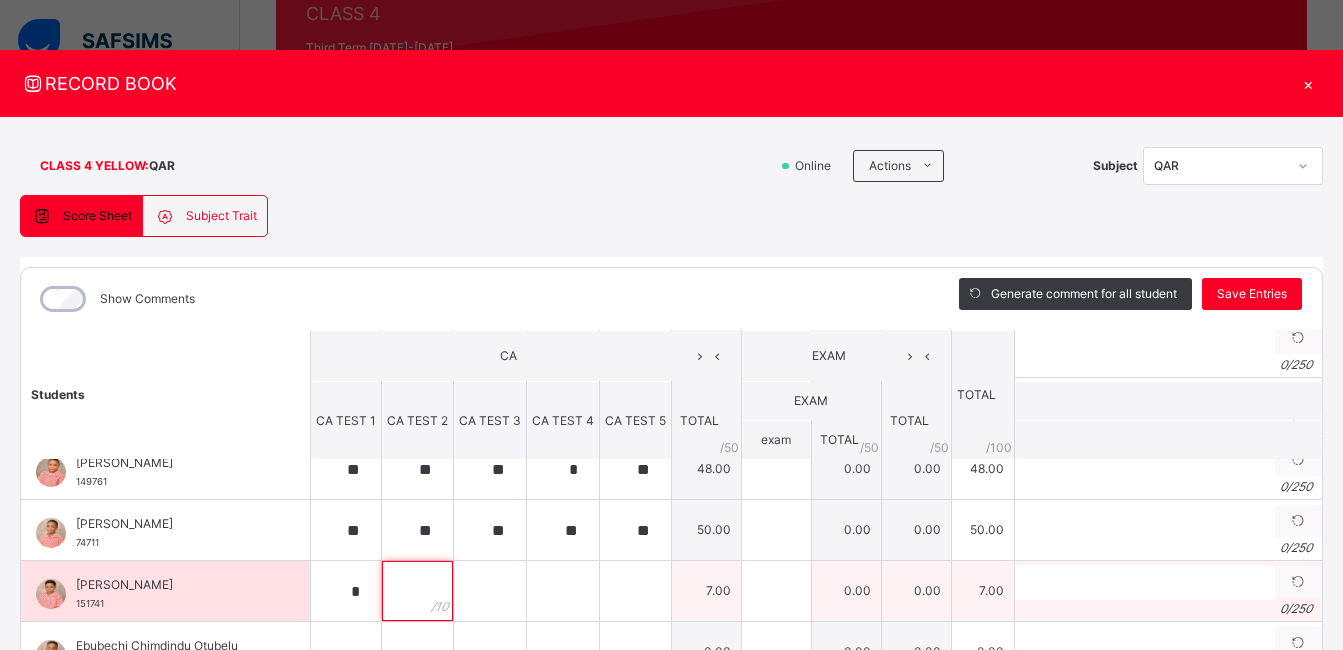 click at bounding box center [417, 591] 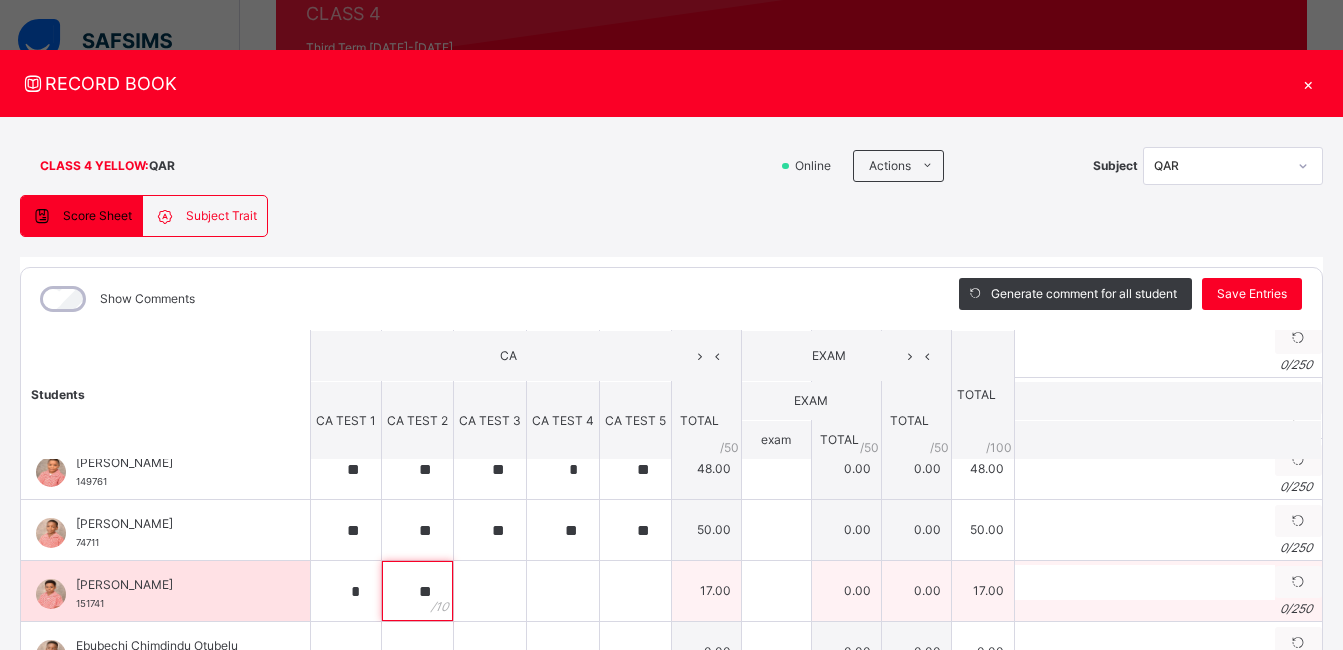 type on "**" 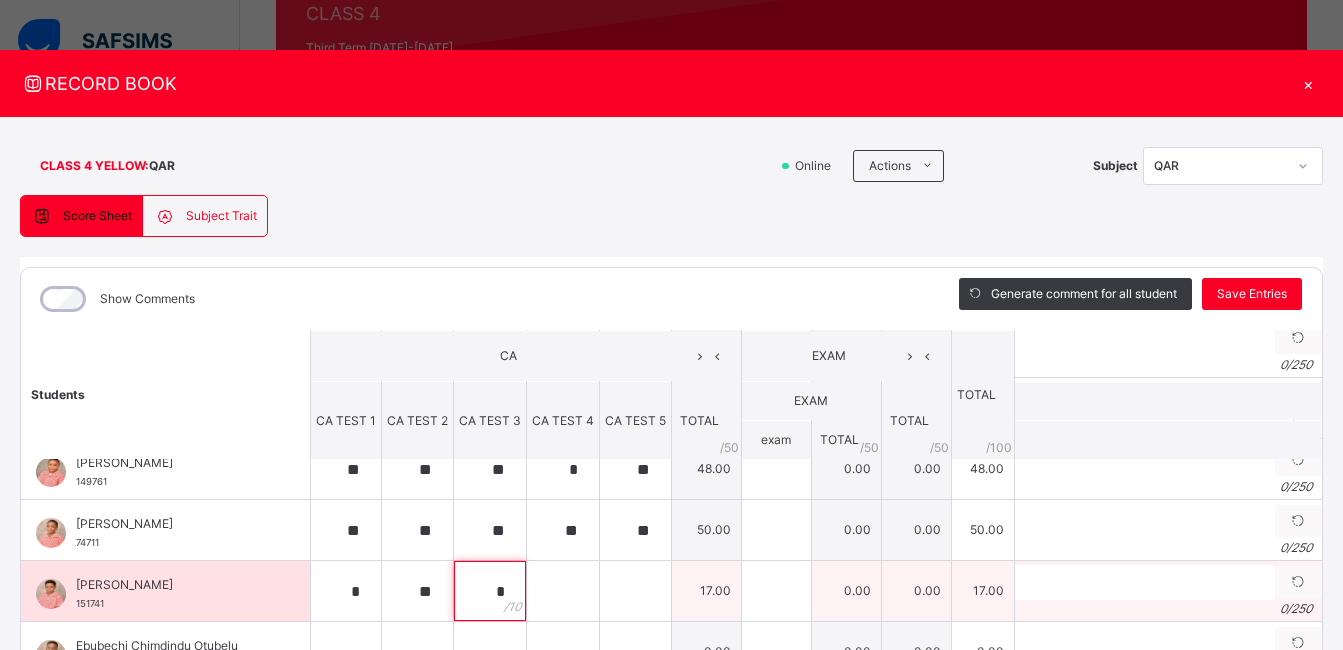 click on "*" at bounding box center (490, 591) 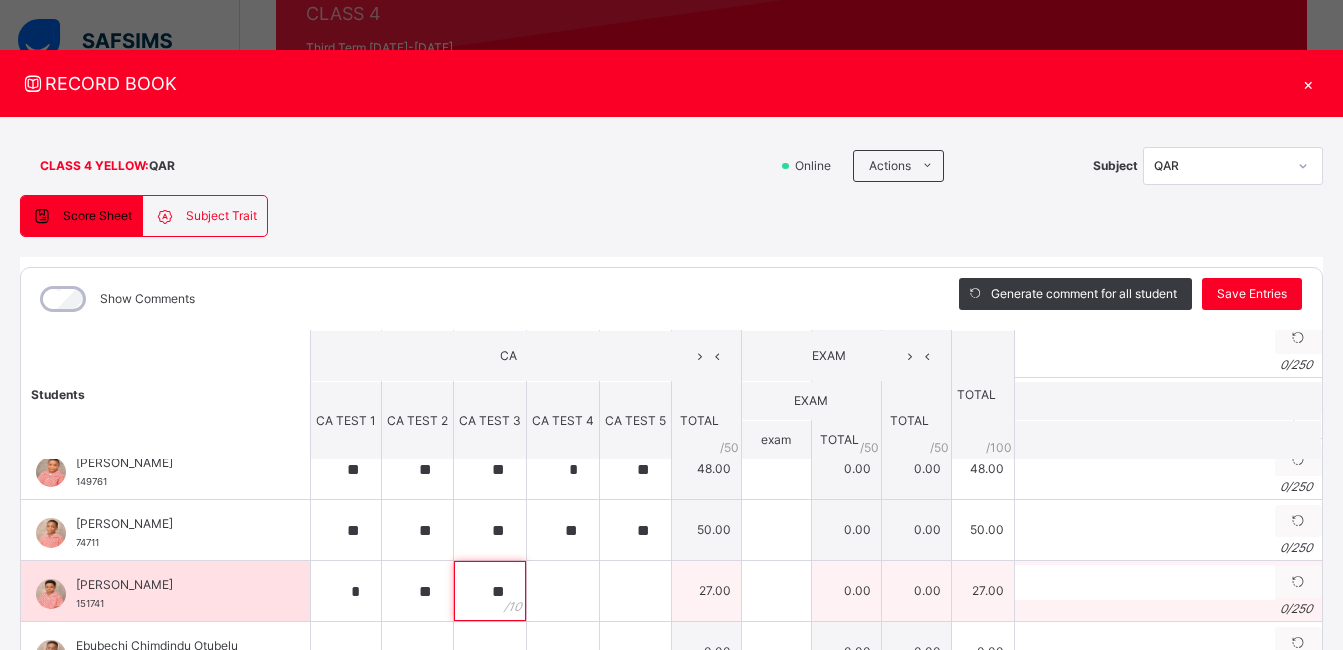 type on "**" 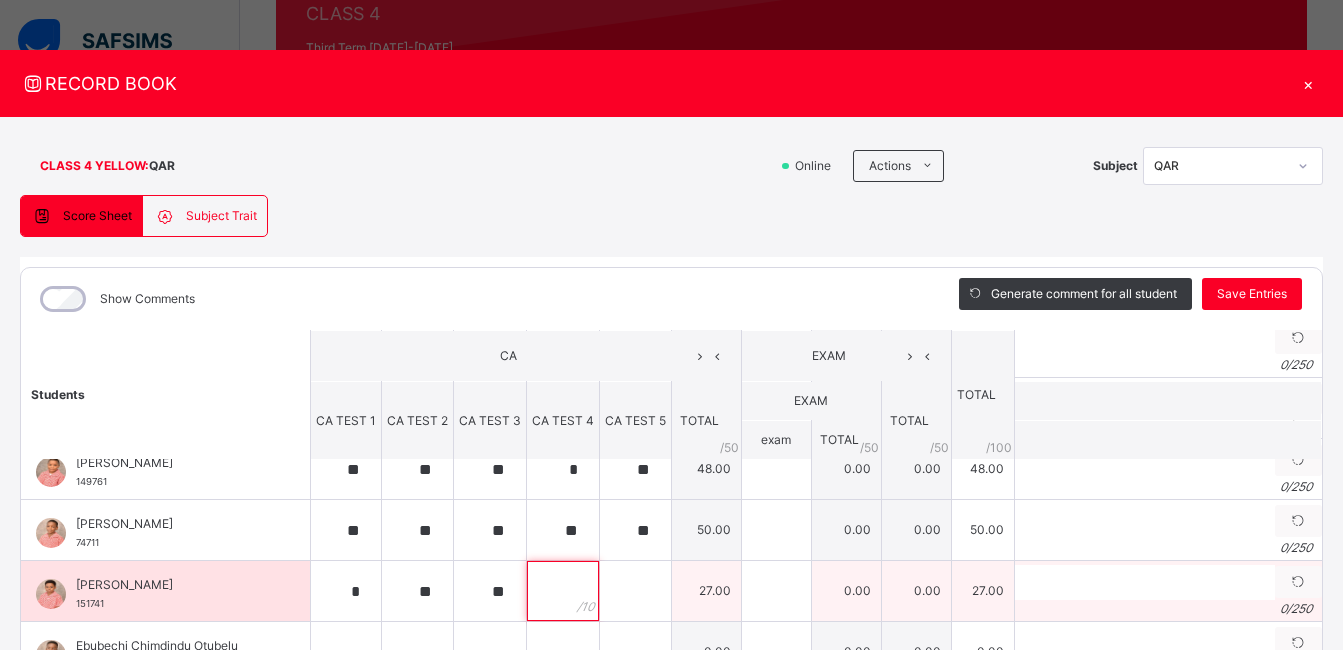 click at bounding box center (563, 591) 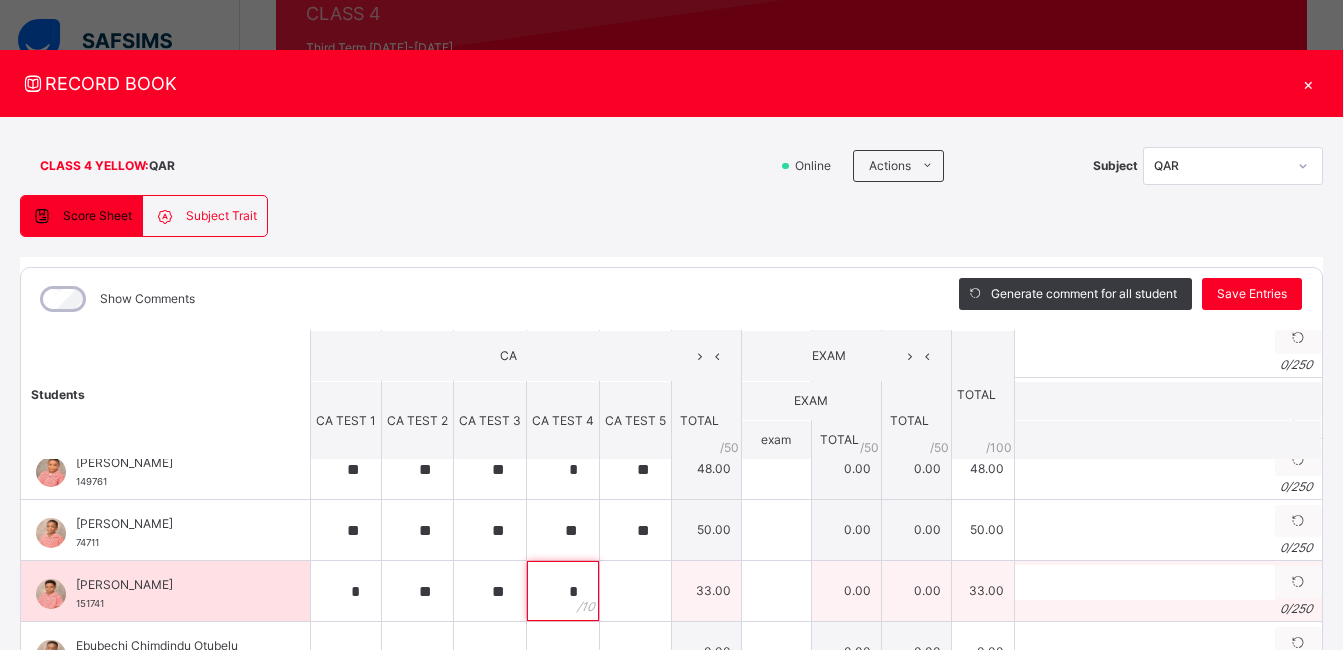 type on "*" 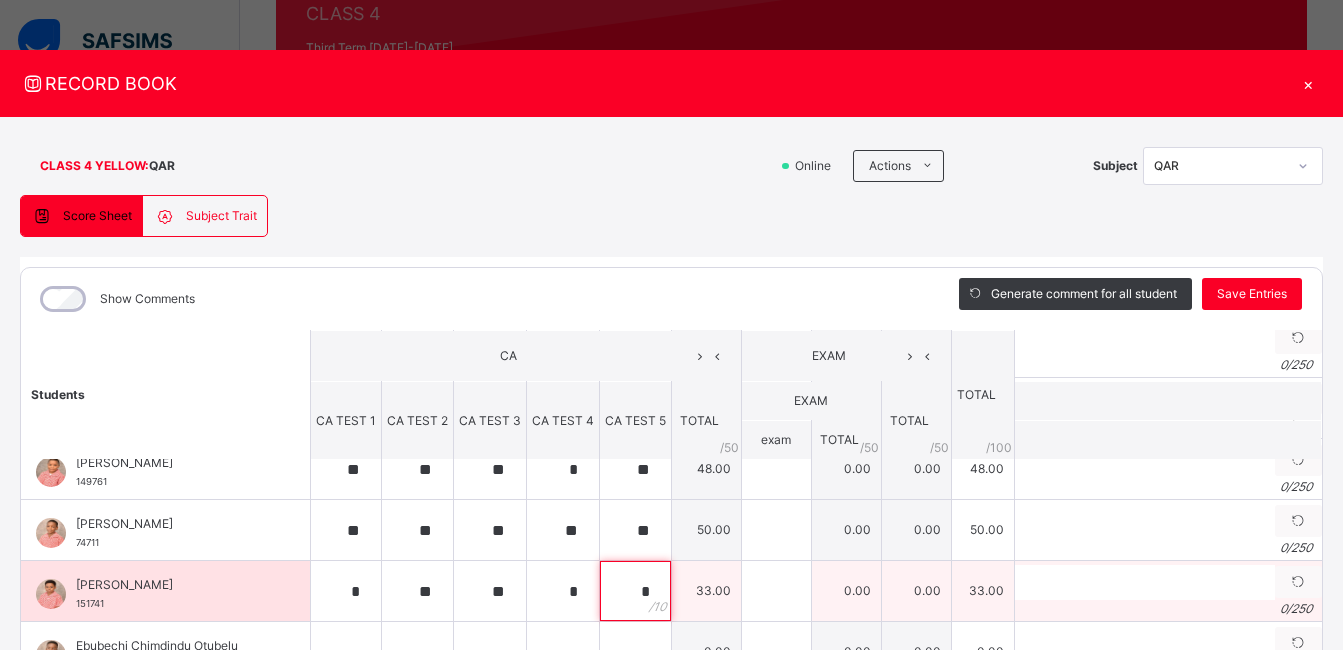 click on "*" at bounding box center (635, 591) 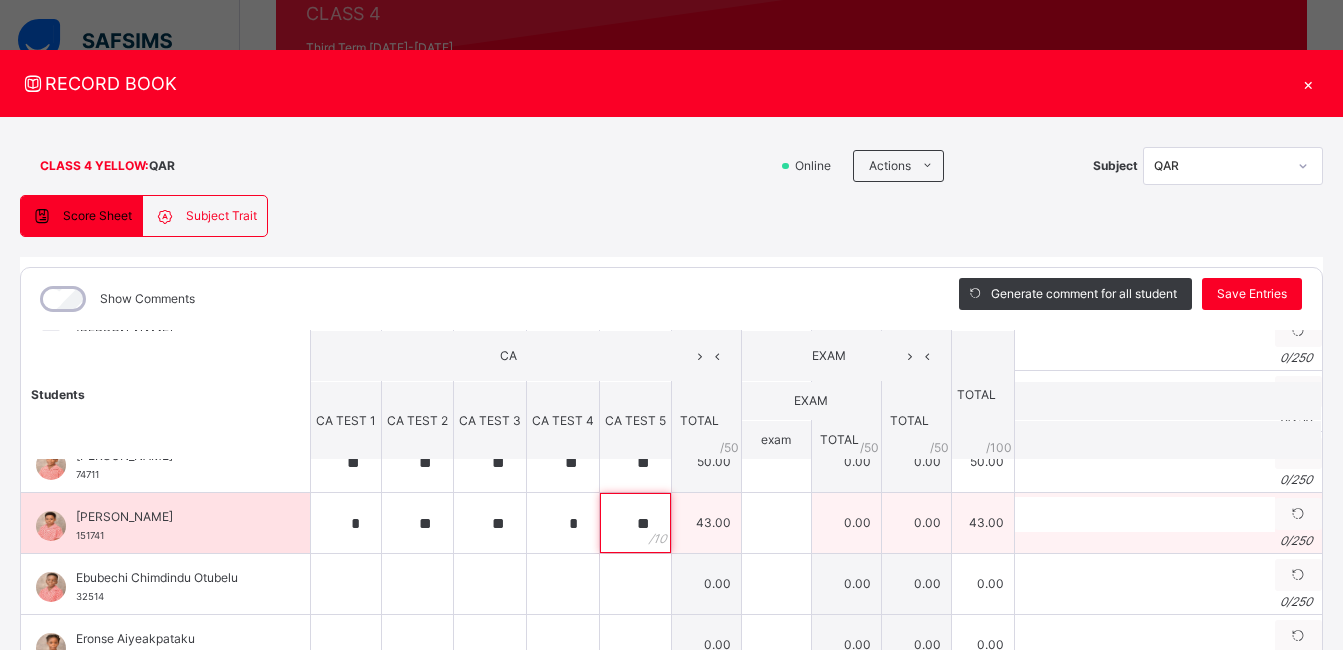 scroll, scrollTop: 336, scrollLeft: 0, axis: vertical 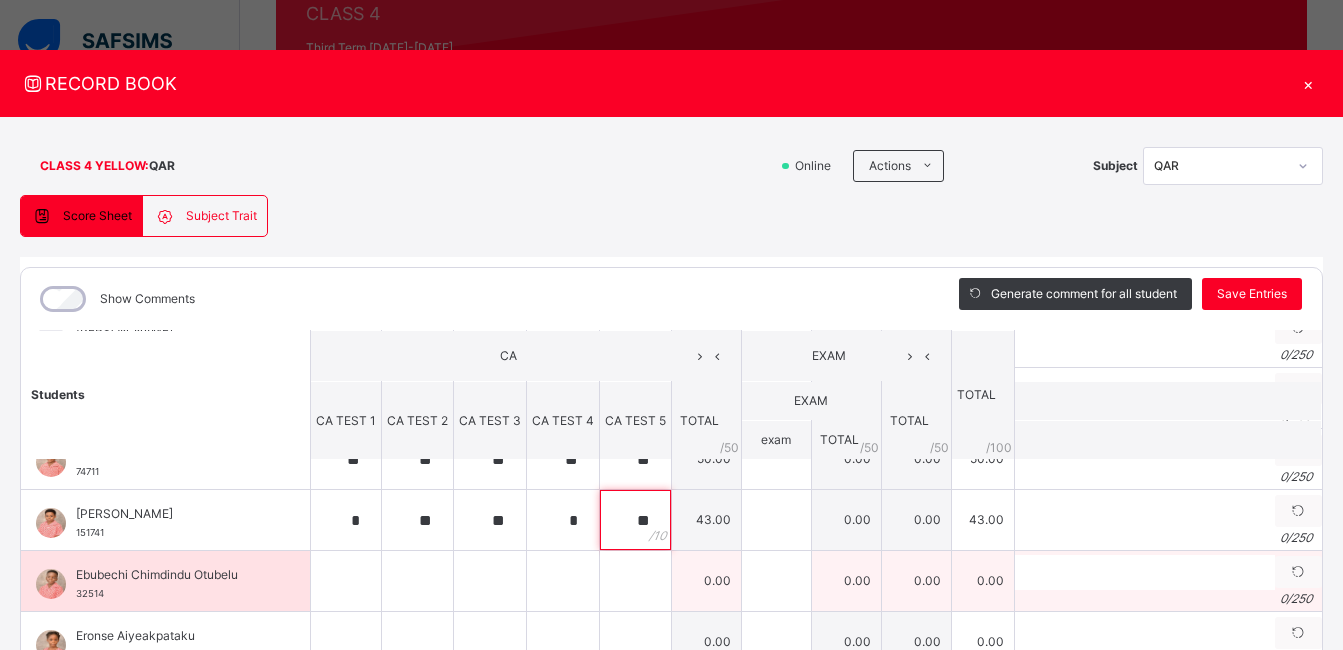 type on "**" 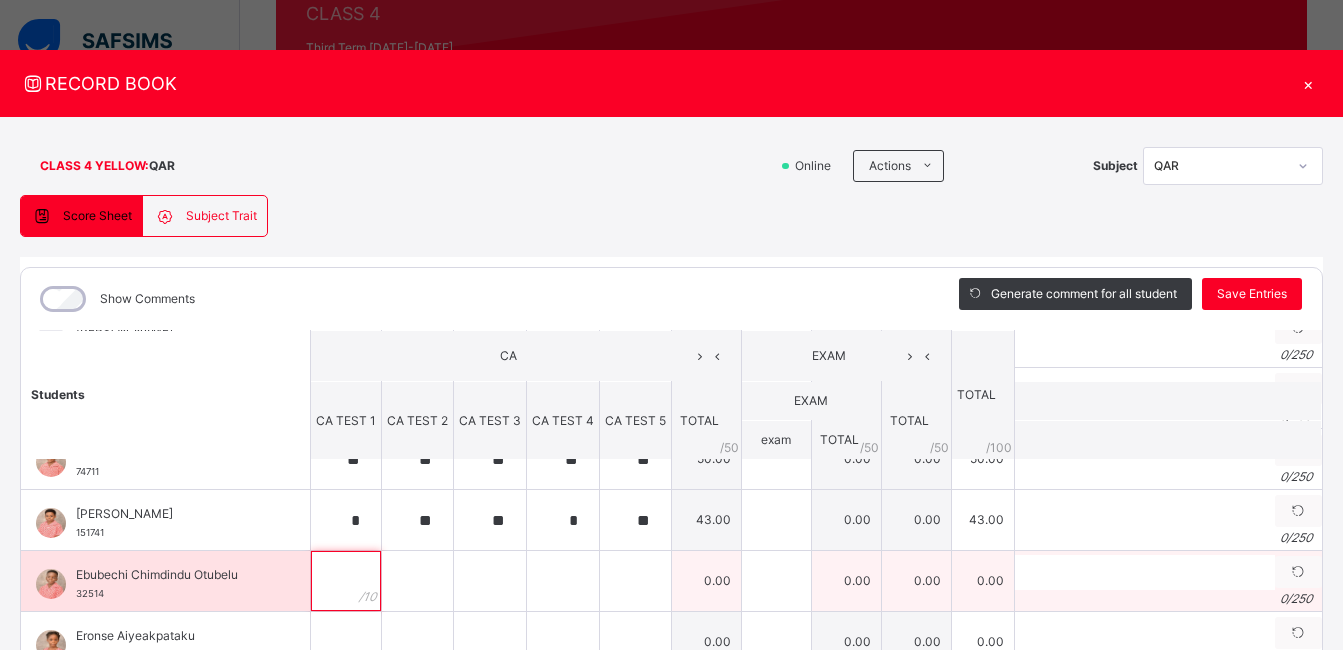 click at bounding box center (346, 581) 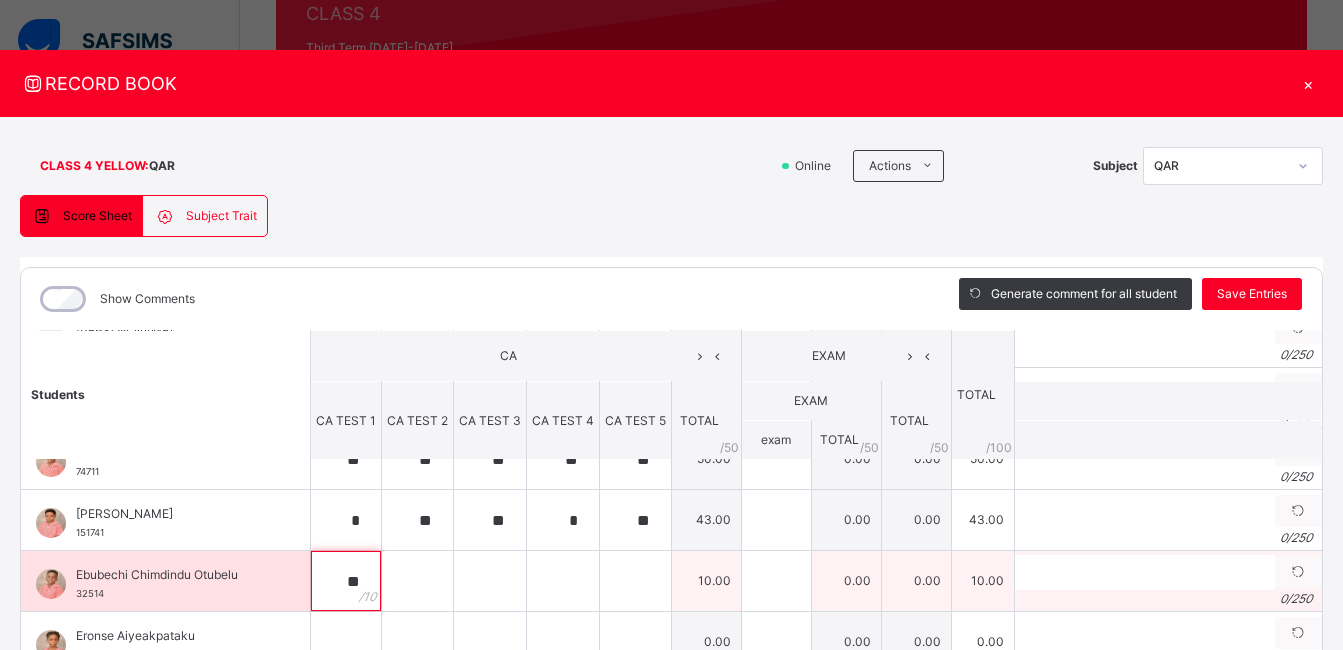 type on "**" 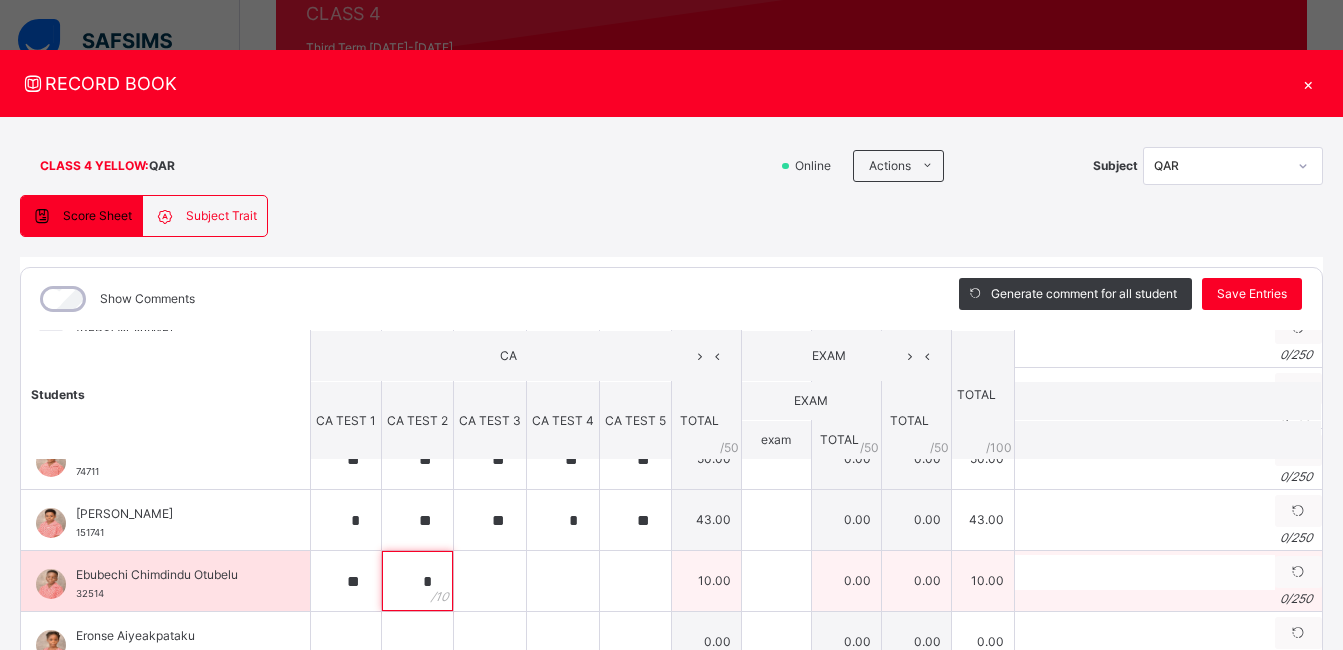 click on "*" at bounding box center (417, 581) 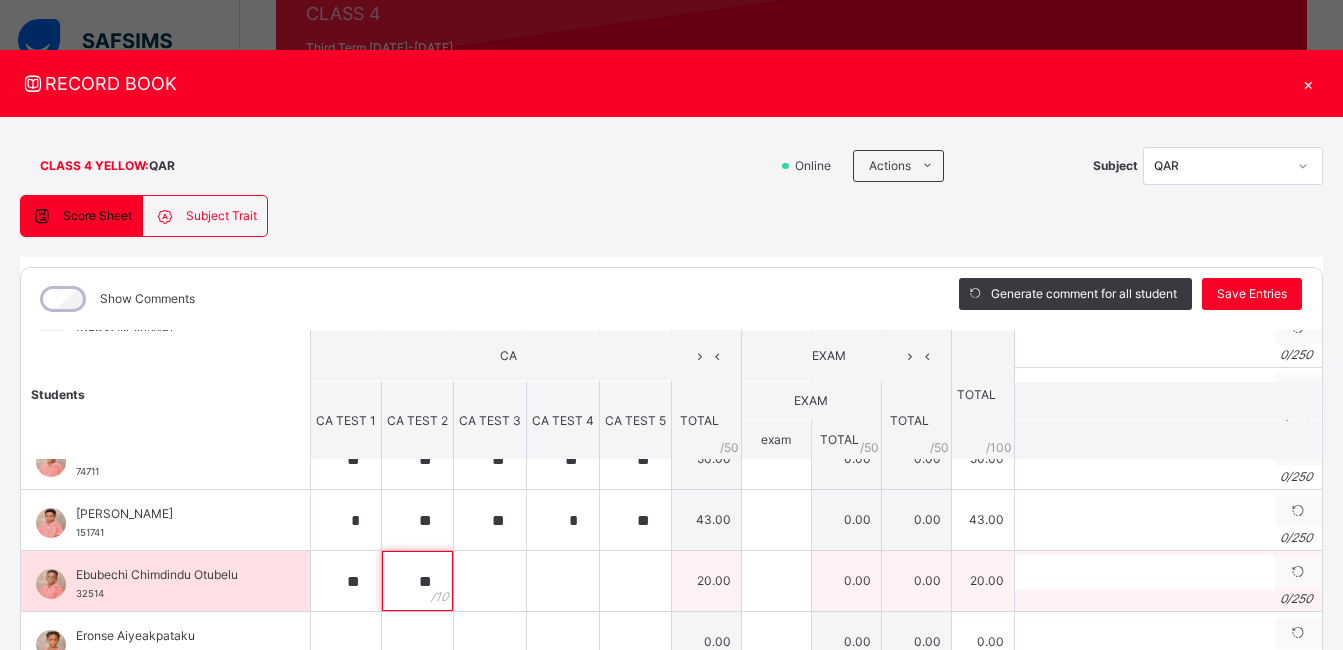 type on "**" 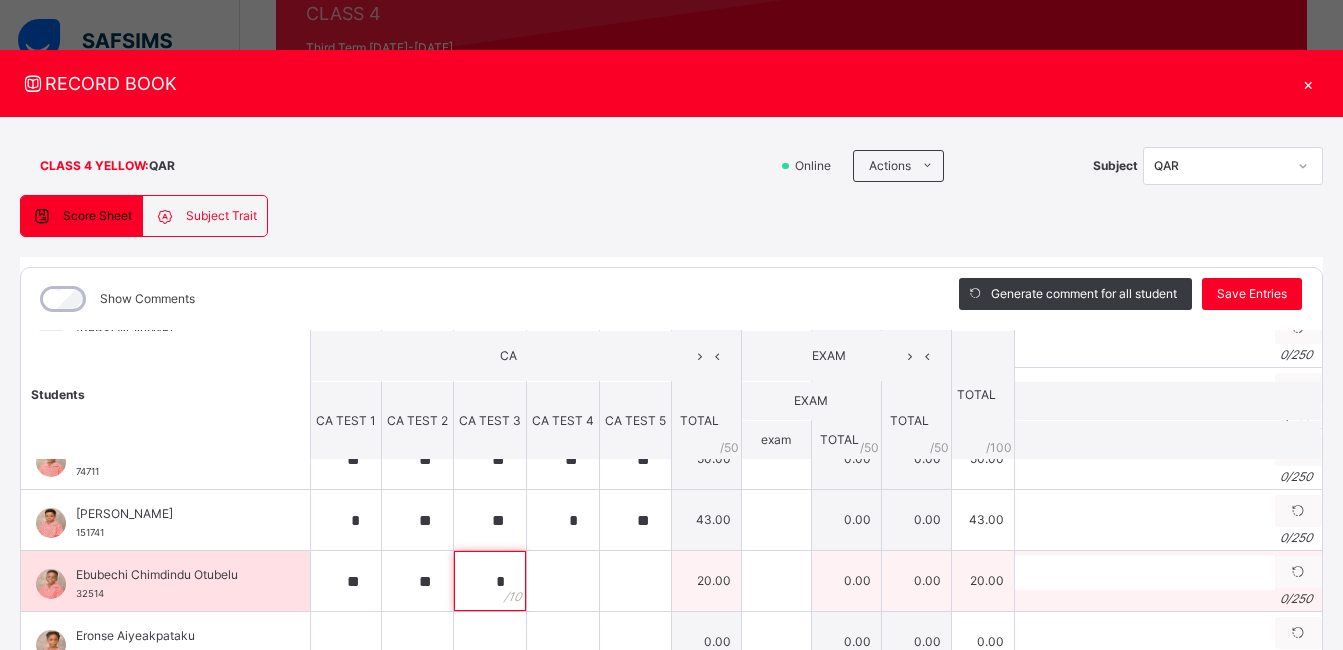 click on "*" at bounding box center (490, 581) 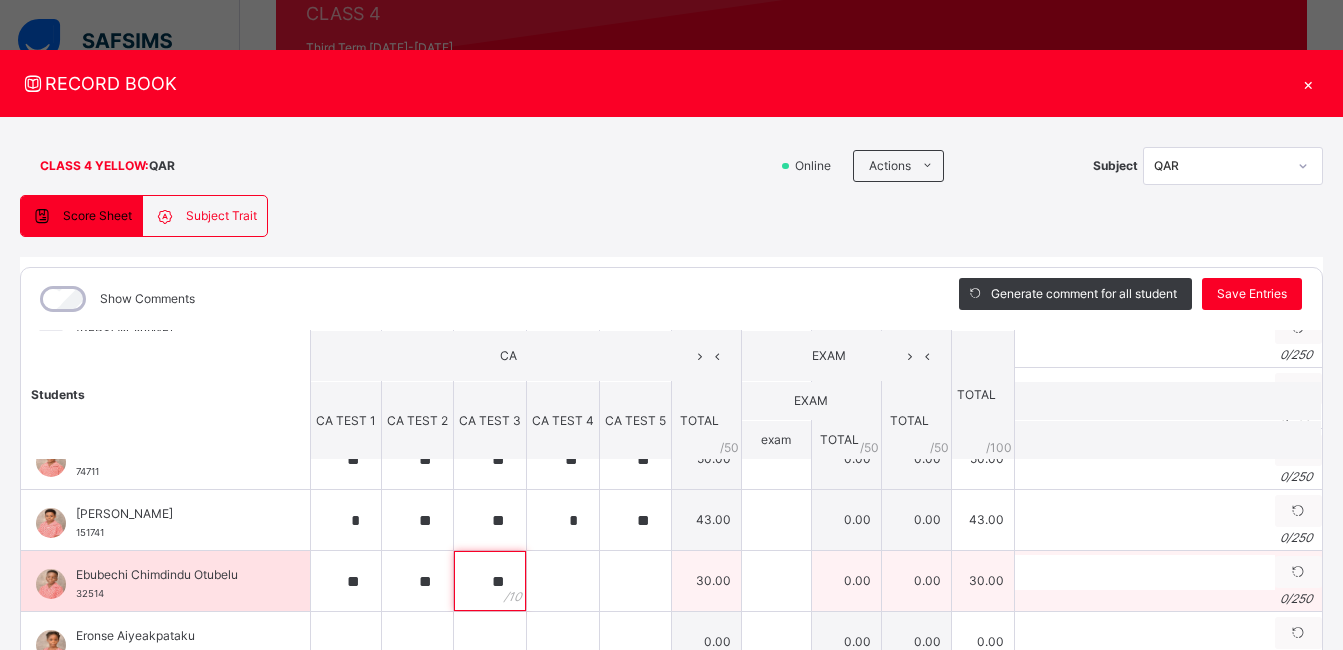 type on "**" 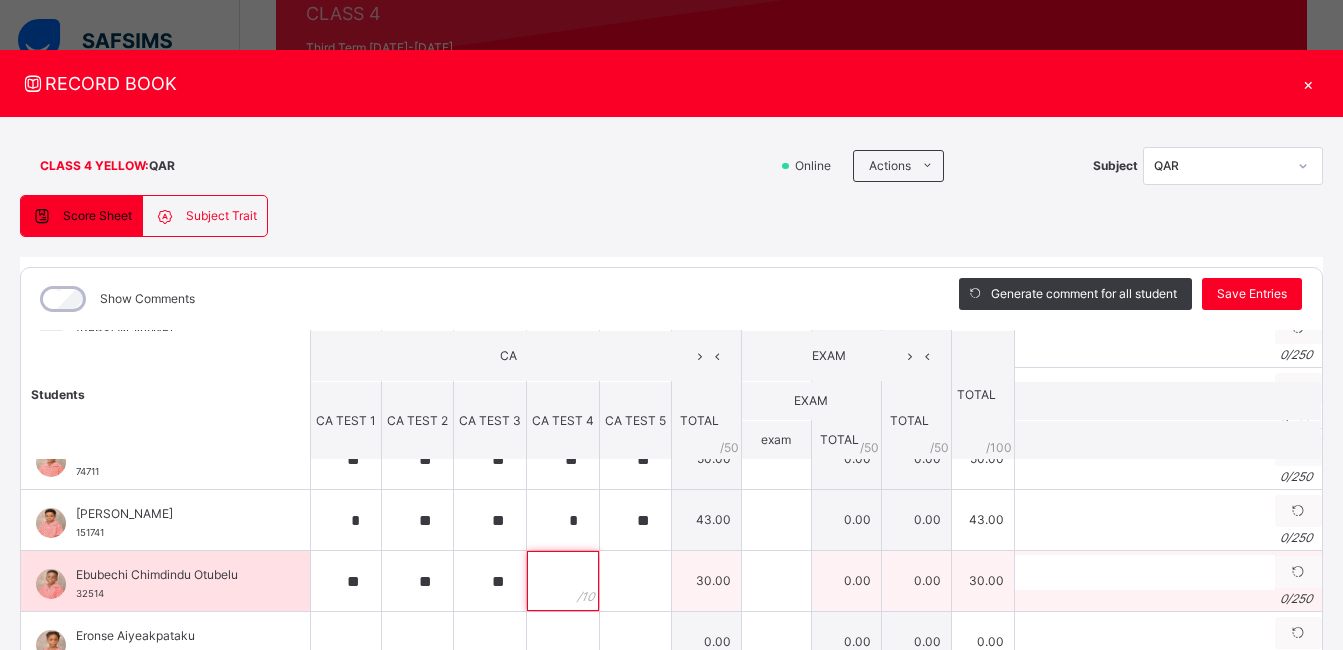 click at bounding box center (563, 581) 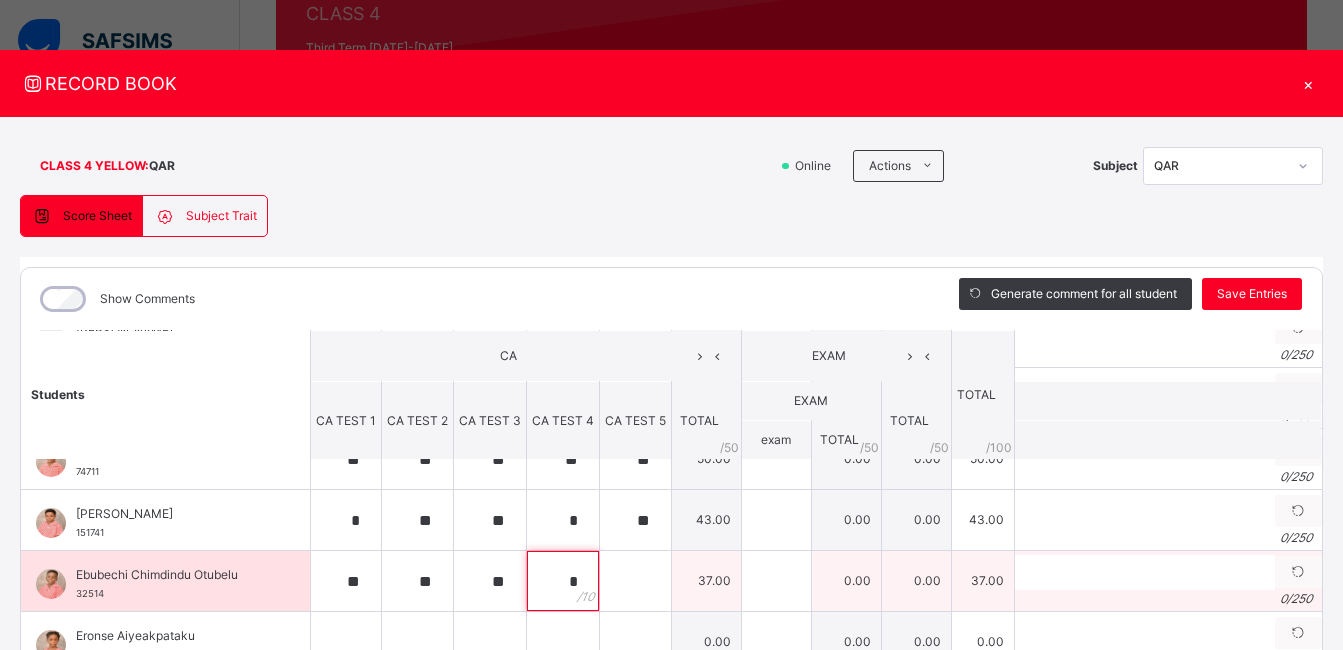 type on "*" 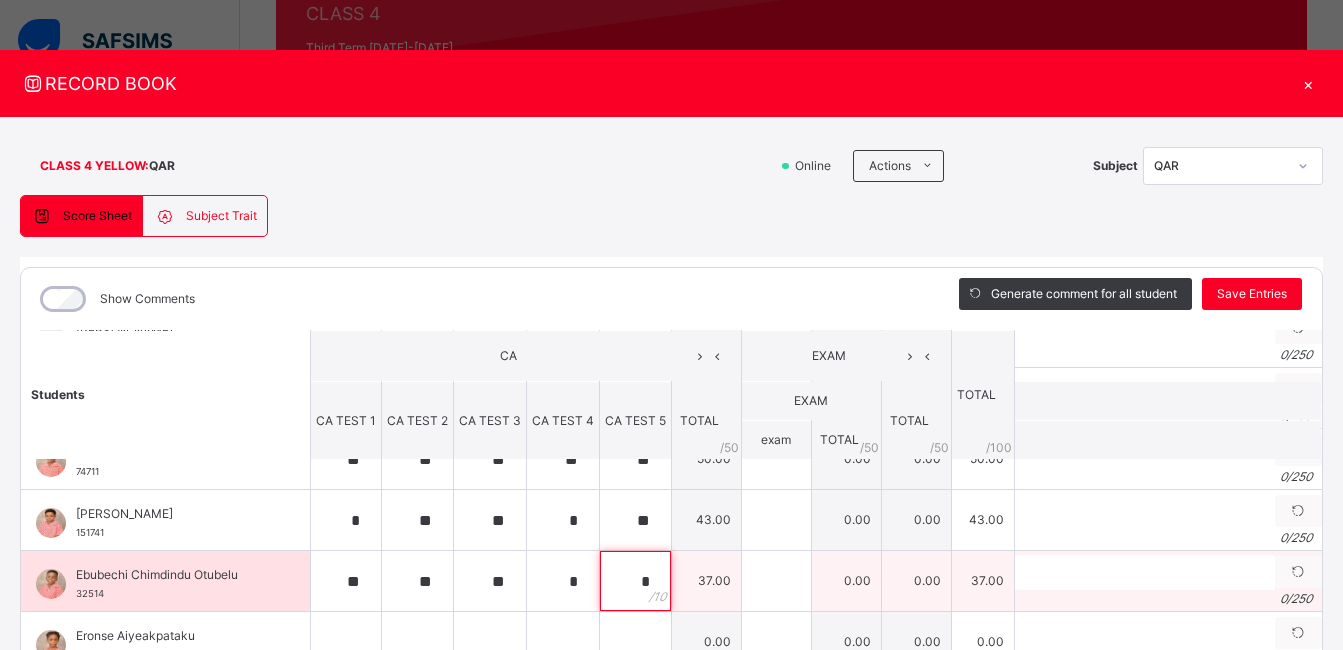click on "*" at bounding box center [635, 581] 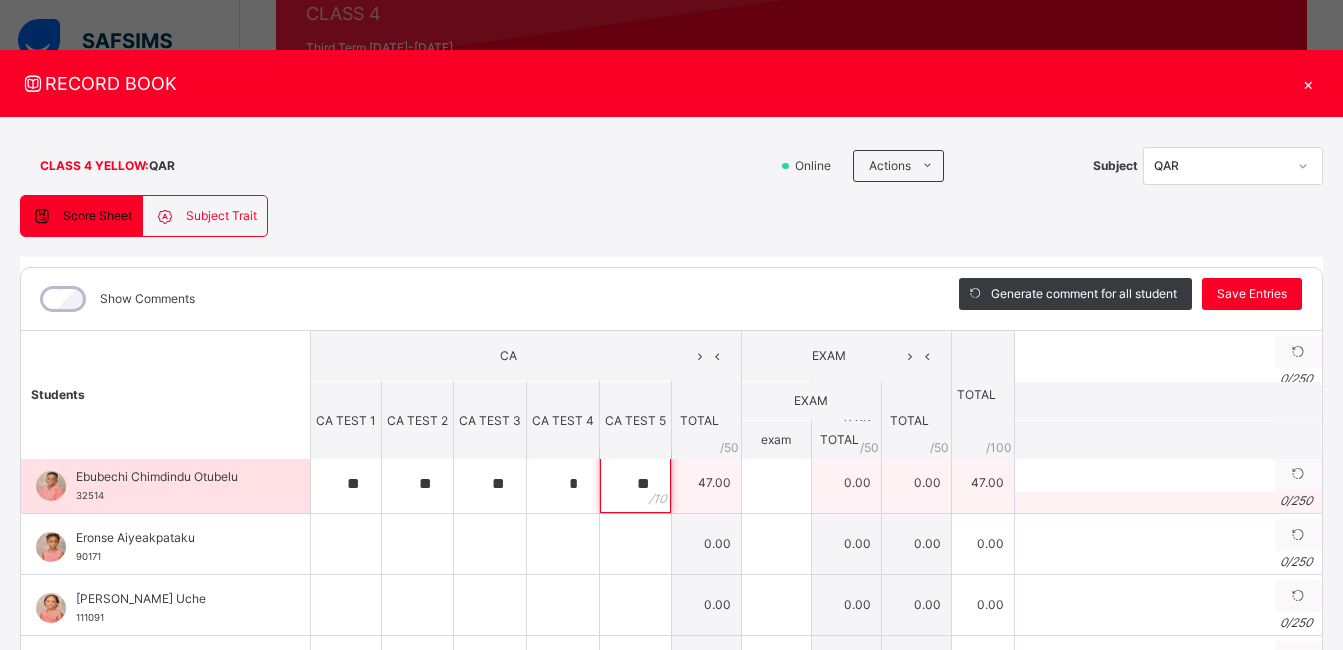 scroll, scrollTop: 444, scrollLeft: 0, axis: vertical 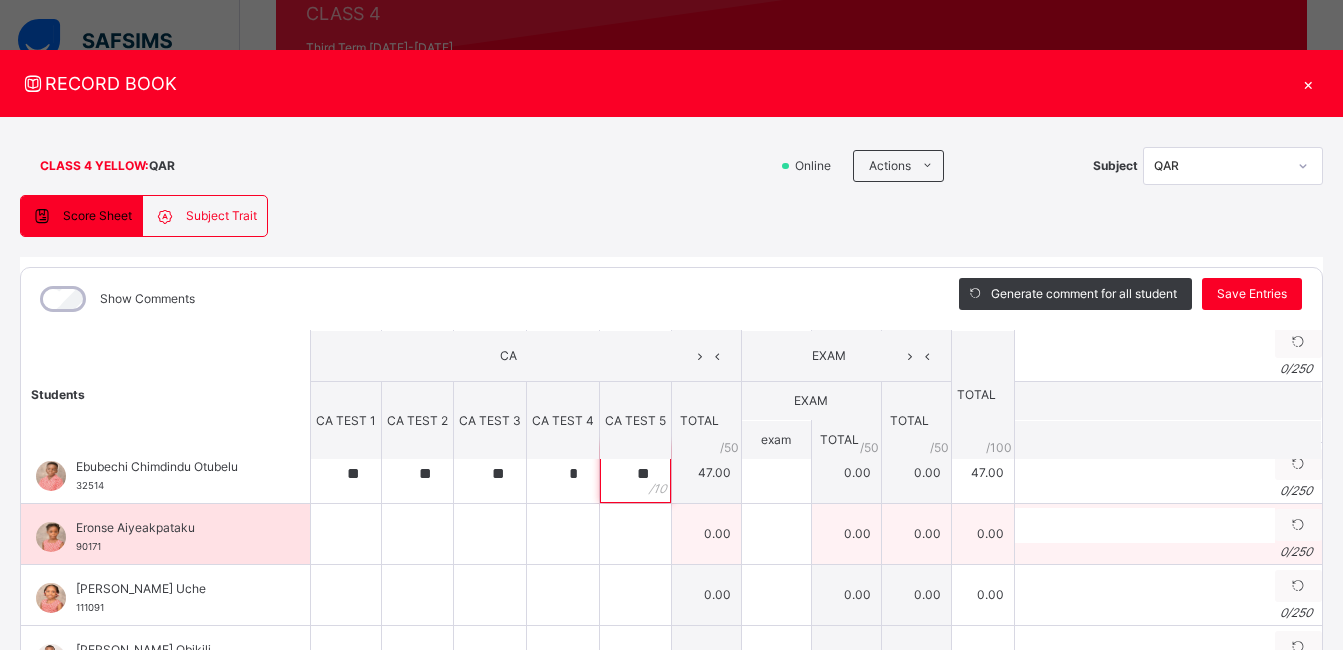 type on "**" 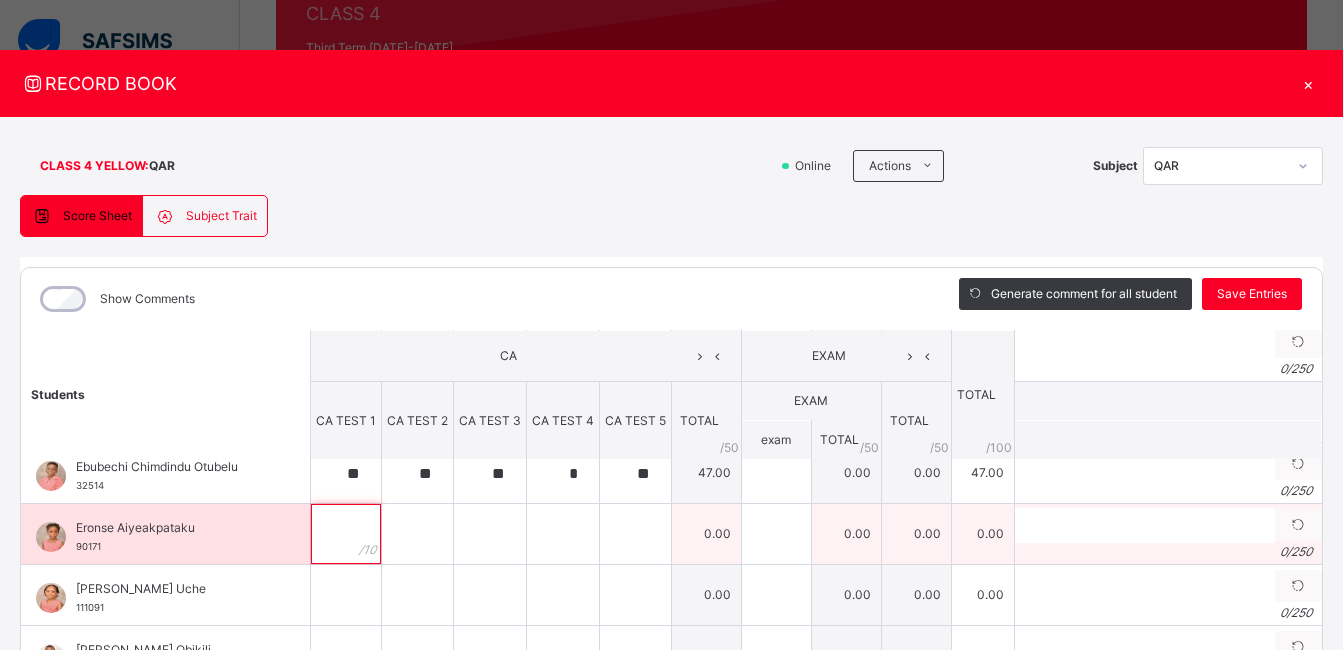 click at bounding box center (346, 534) 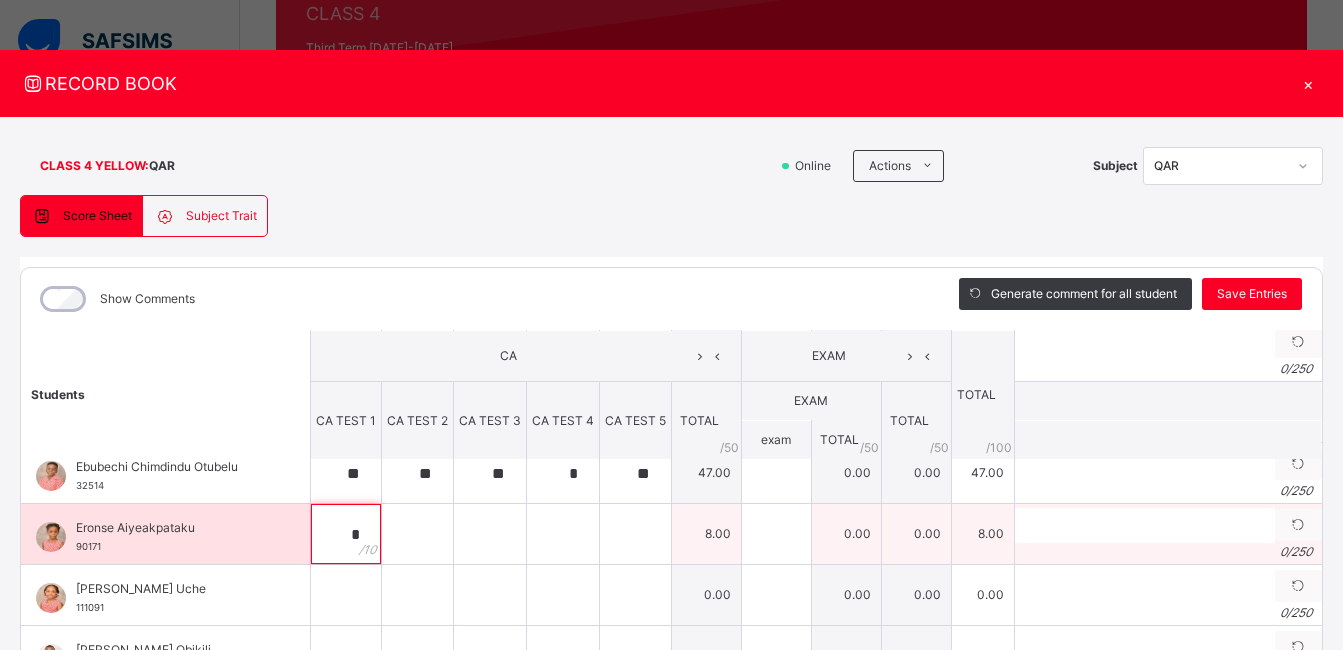 type on "*" 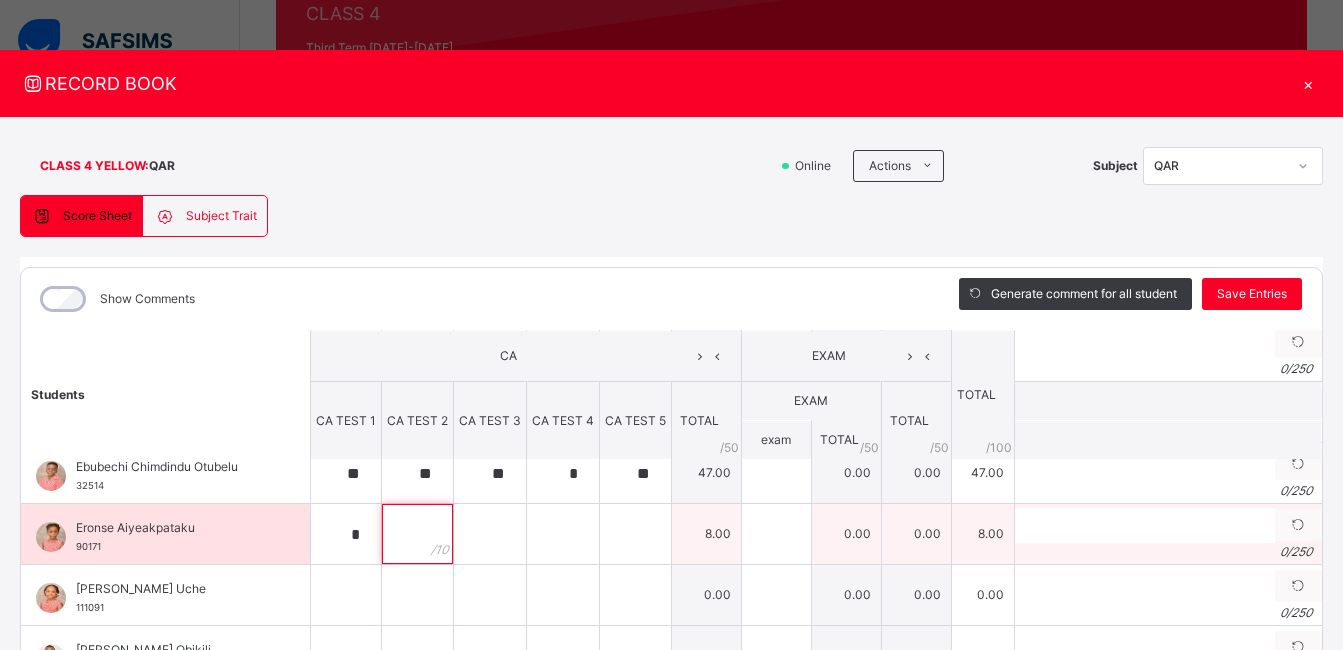 click at bounding box center [417, 534] 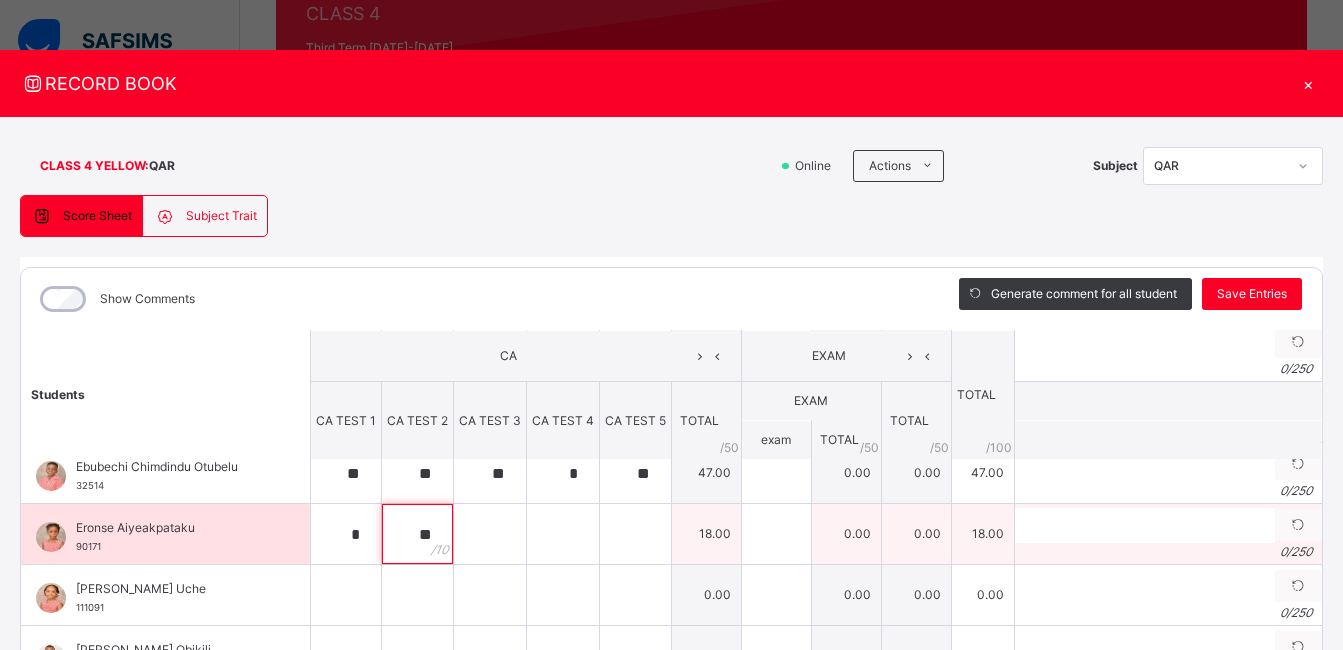 type on "**" 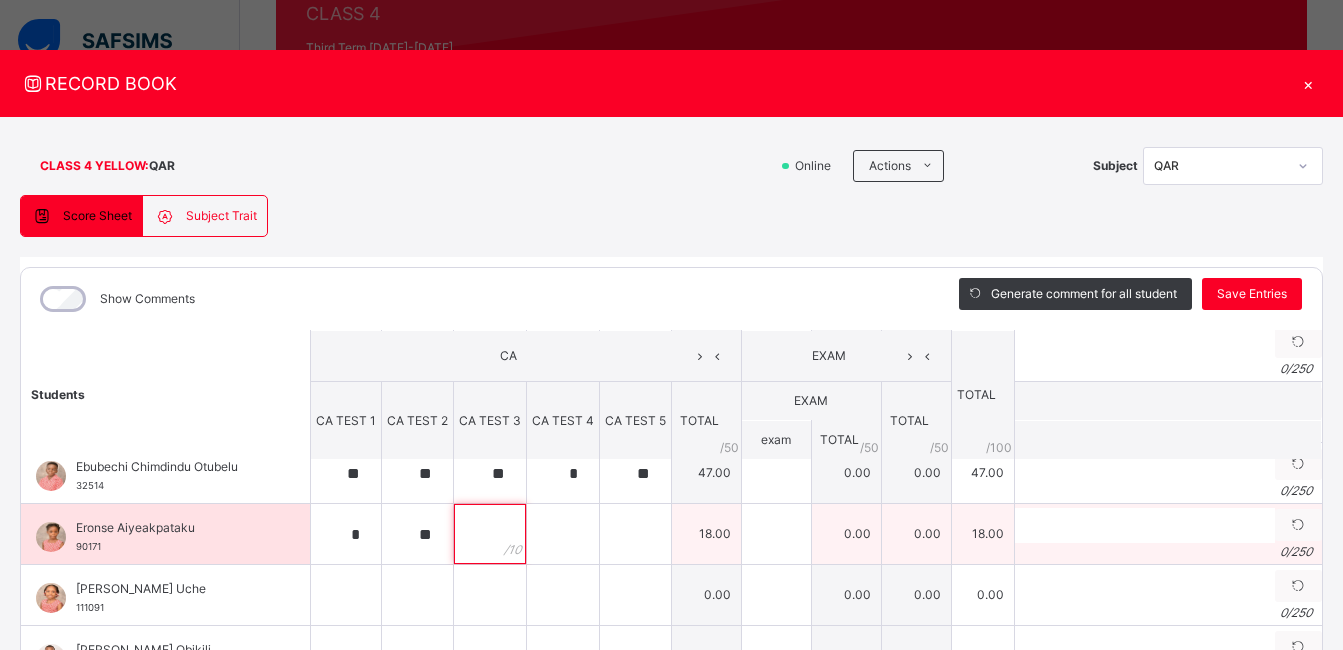 click at bounding box center (490, 534) 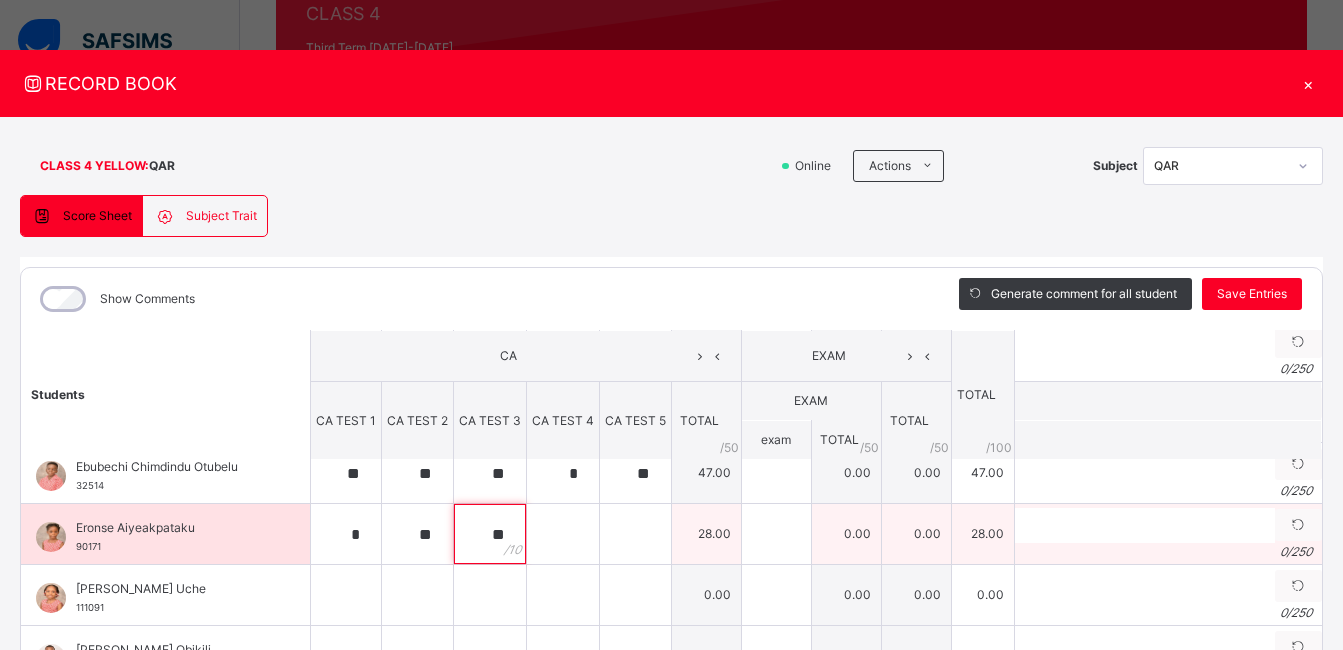 type on "**" 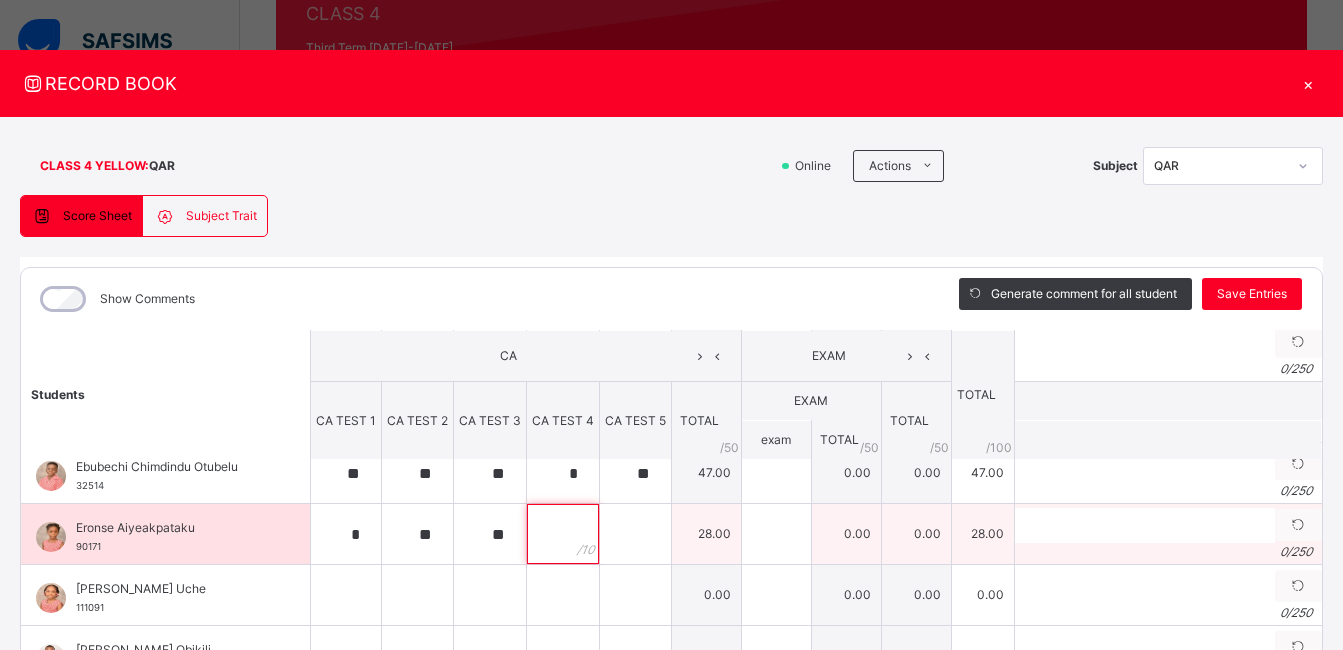 click at bounding box center (563, 534) 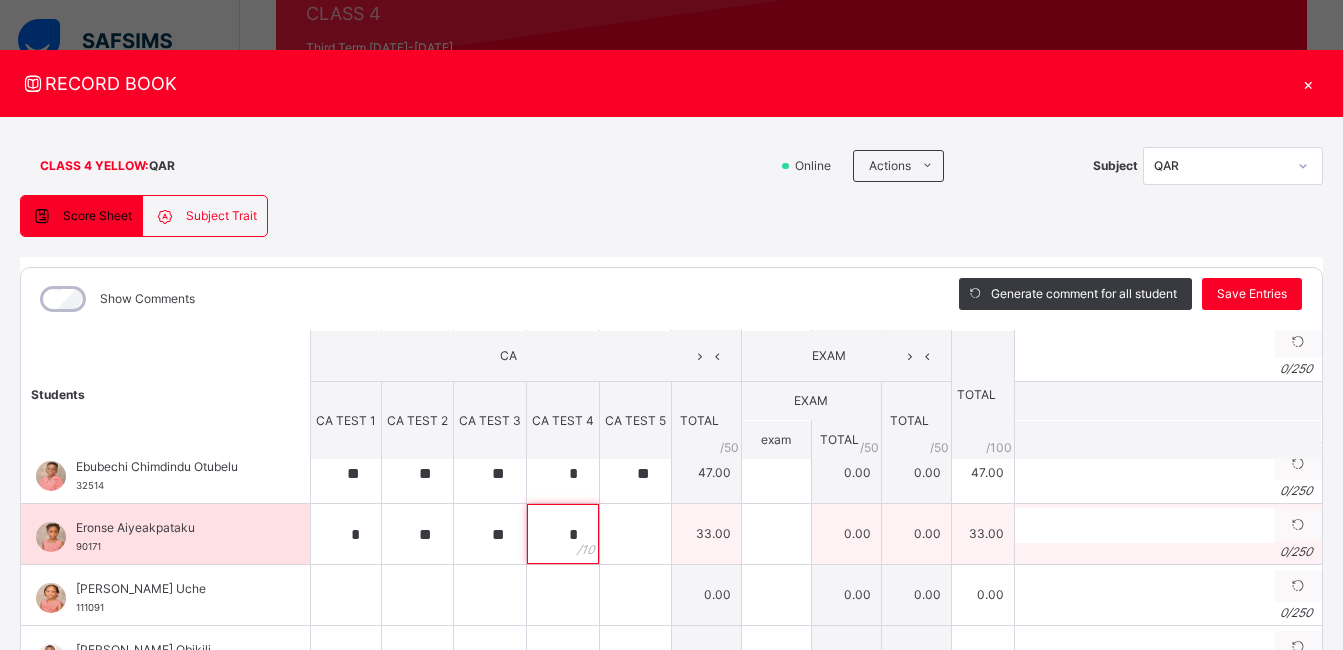 type on "*" 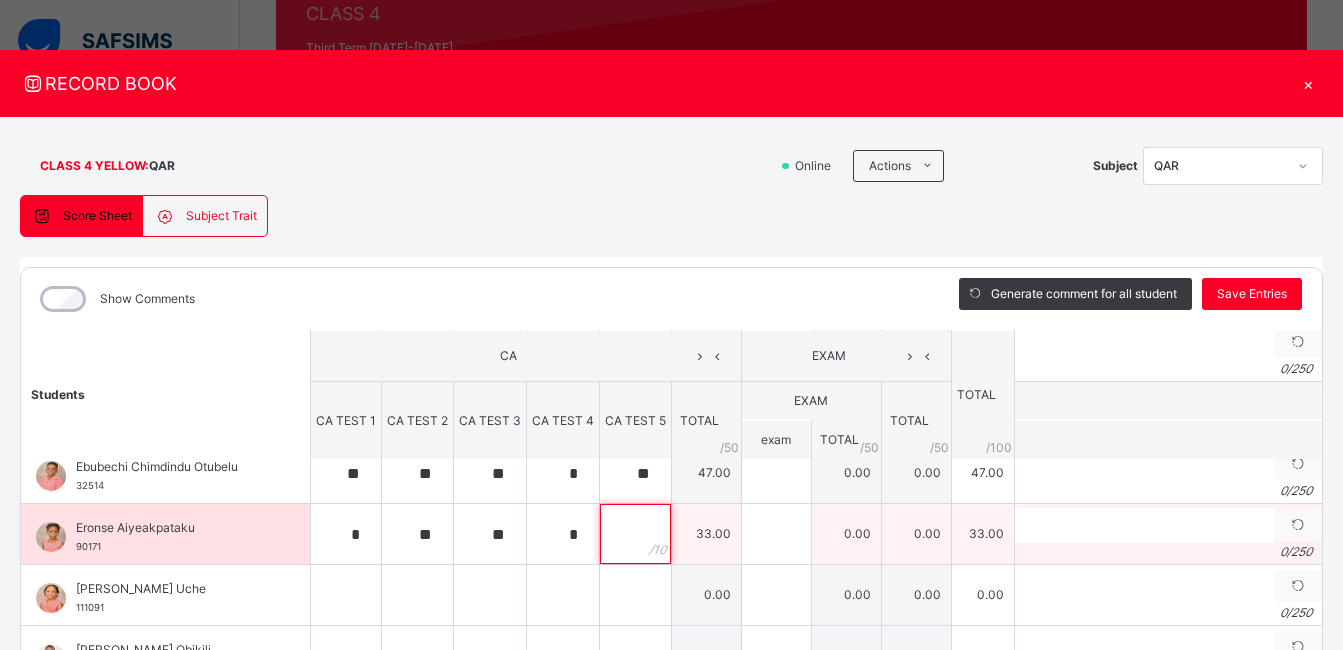 click at bounding box center [635, 534] 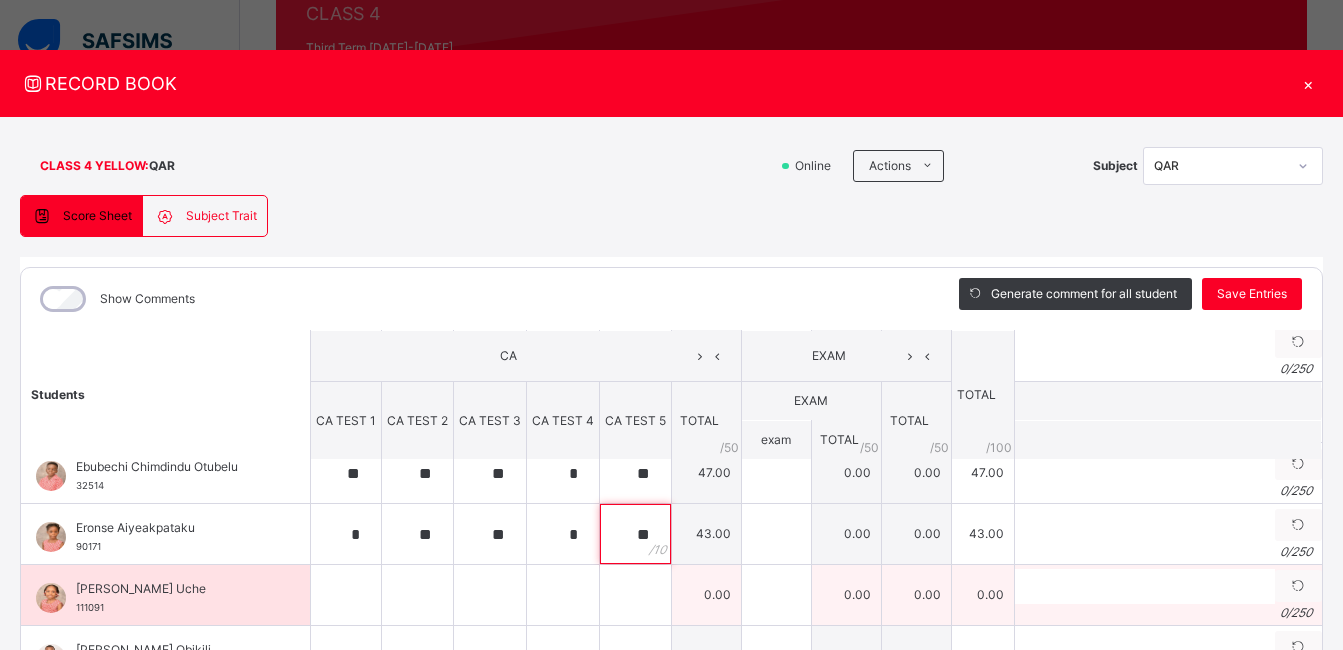 type on "**" 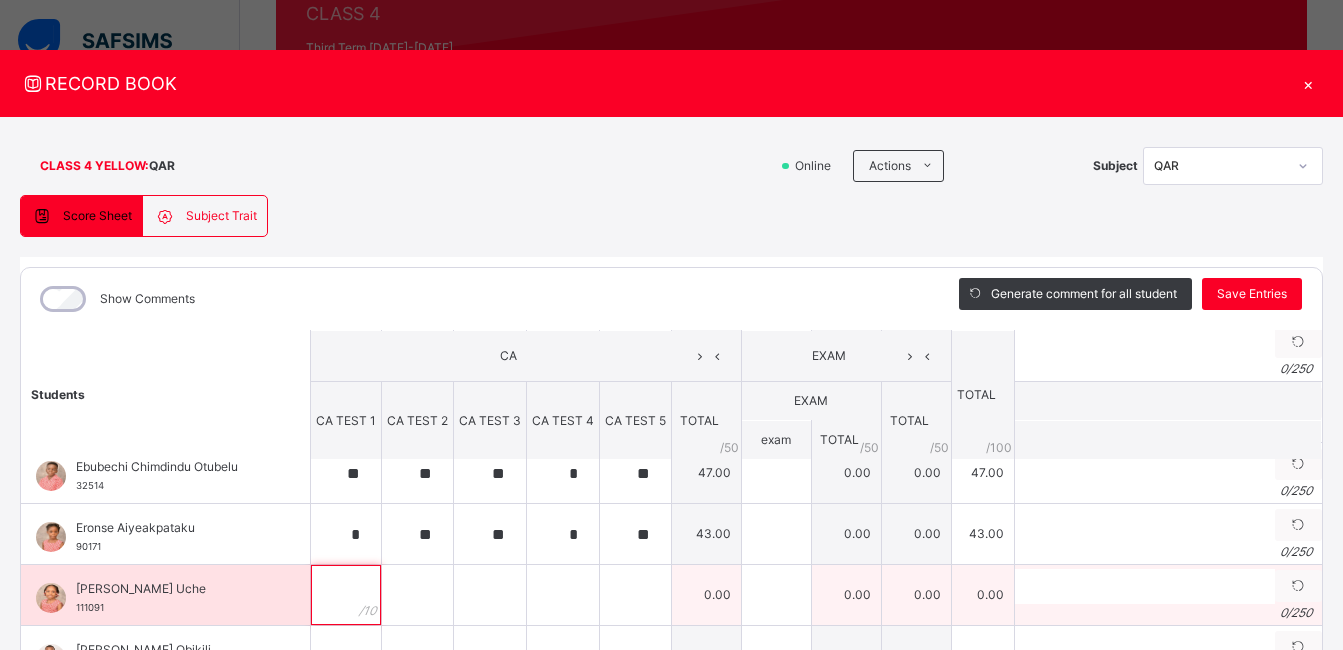 click at bounding box center [346, 595] 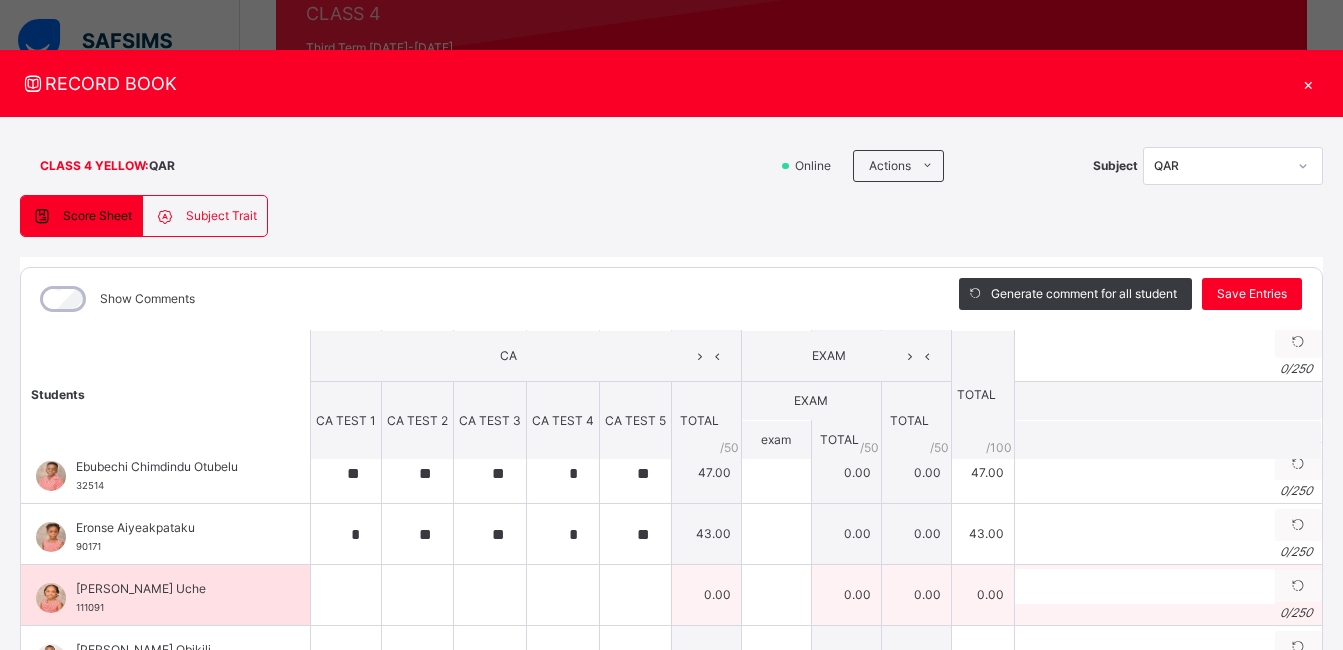 click at bounding box center (346, 595) 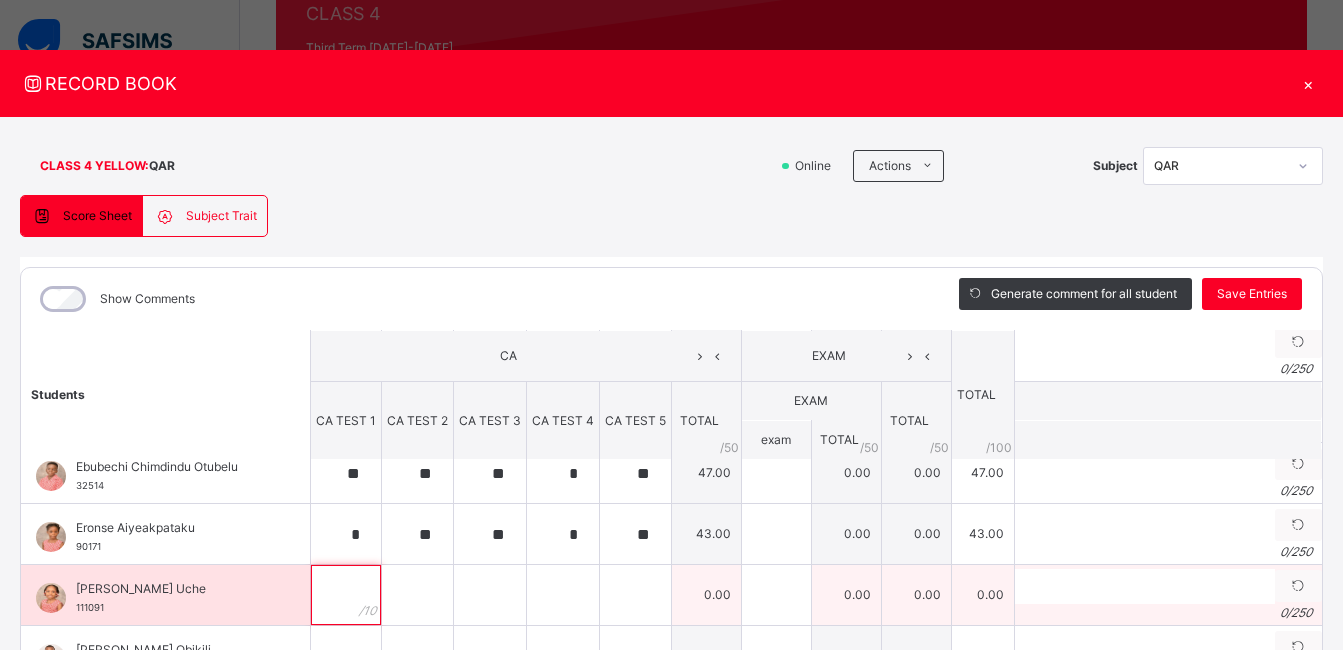 click at bounding box center (346, 595) 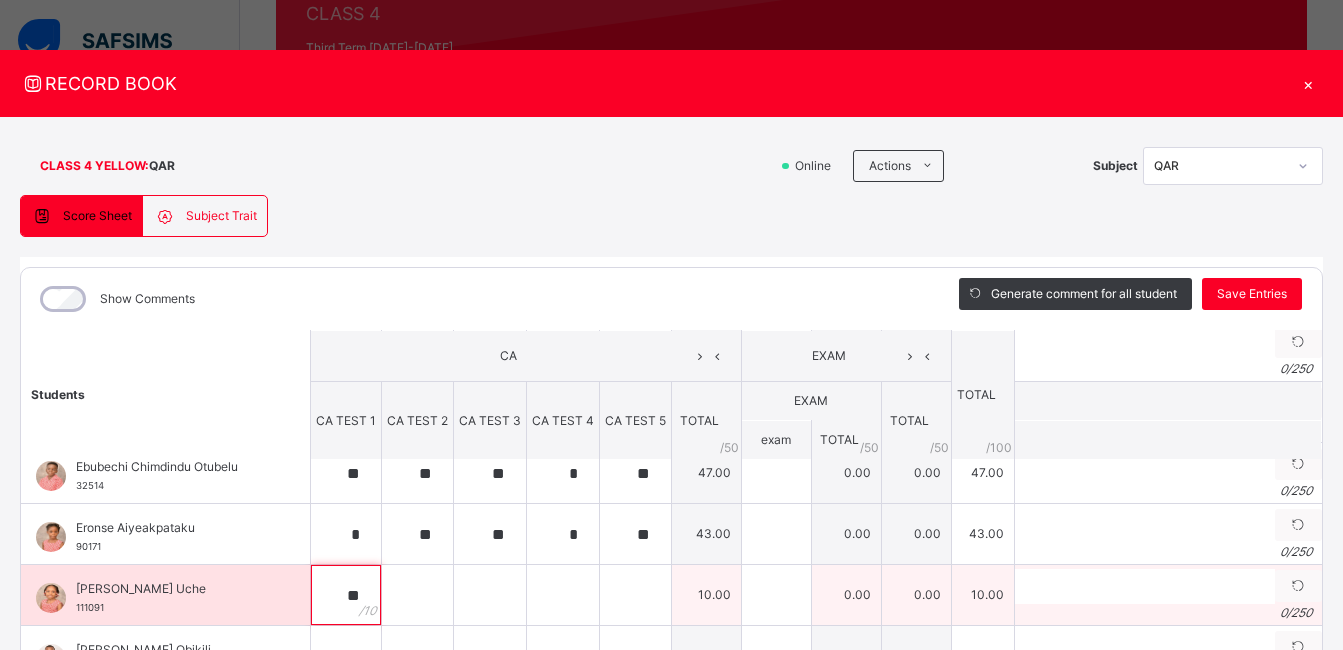 type on "**" 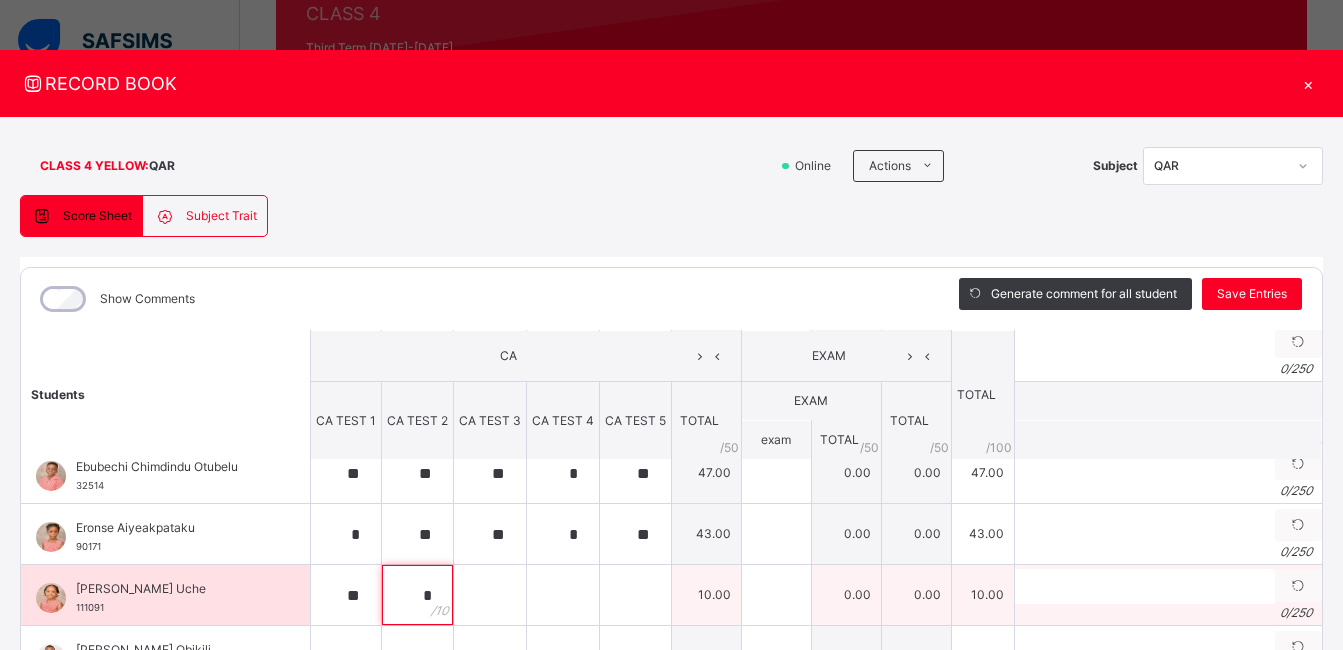 click on "*" at bounding box center (417, 595) 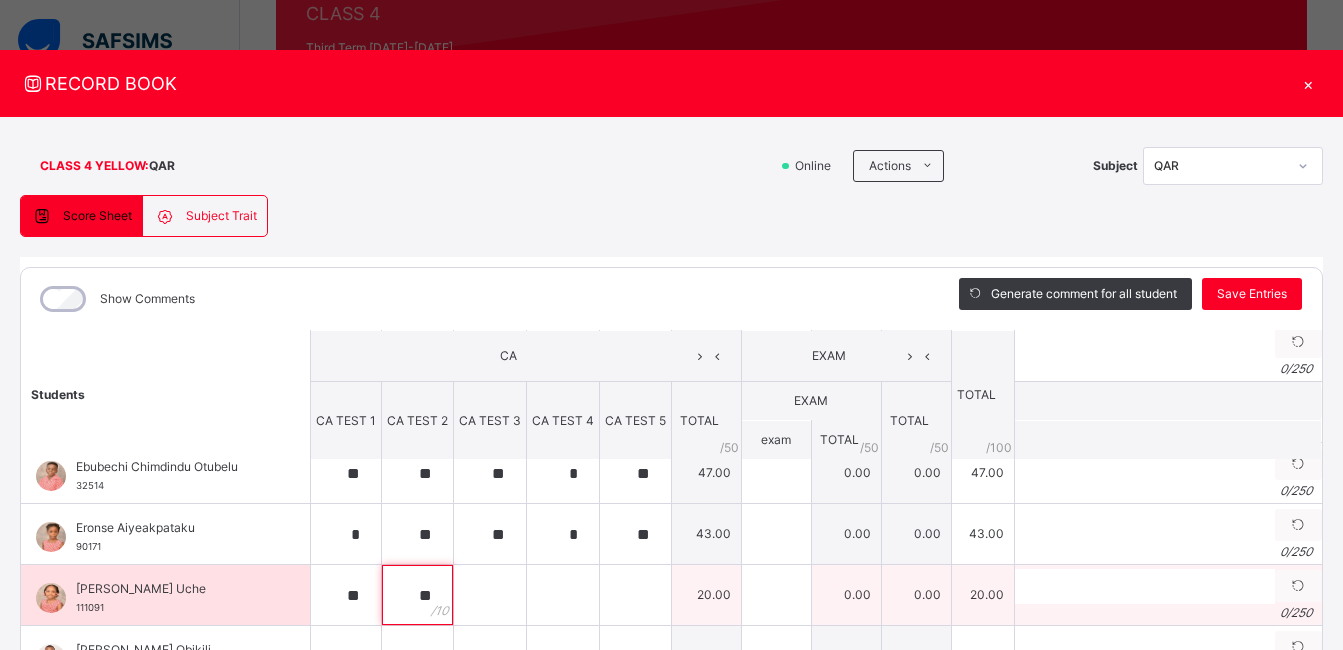 type on "**" 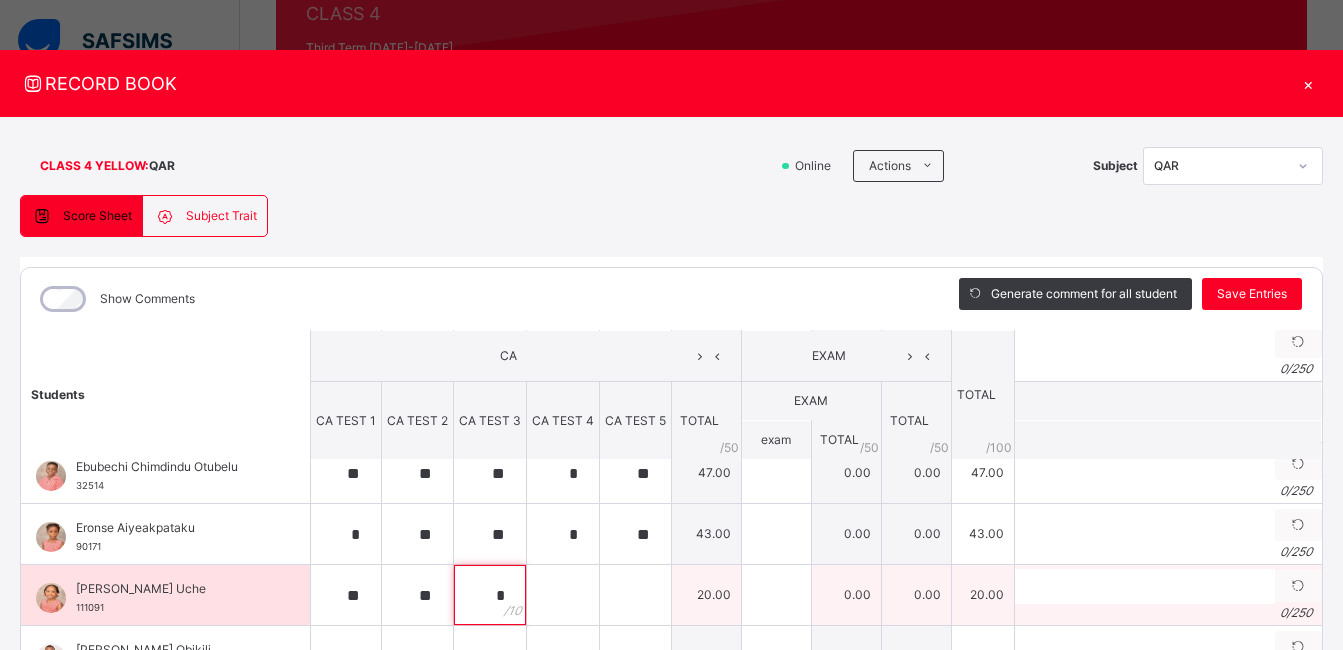 click on "*" at bounding box center [490, 595] 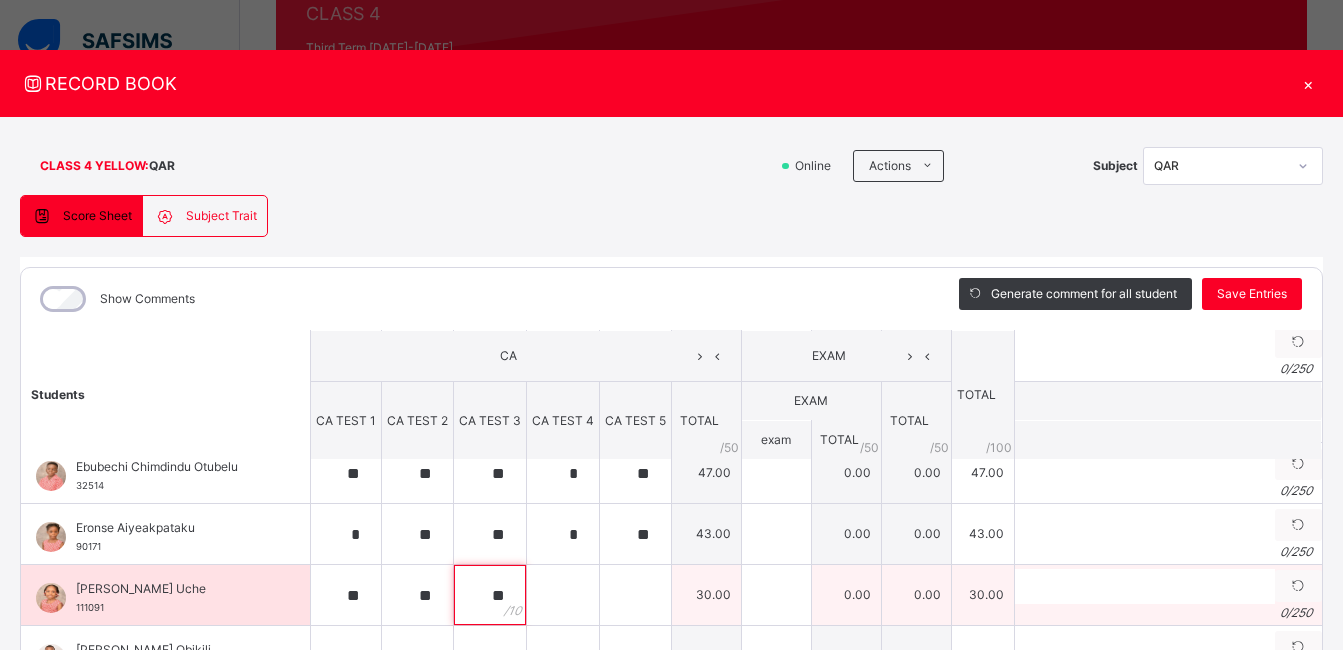 type on "**" 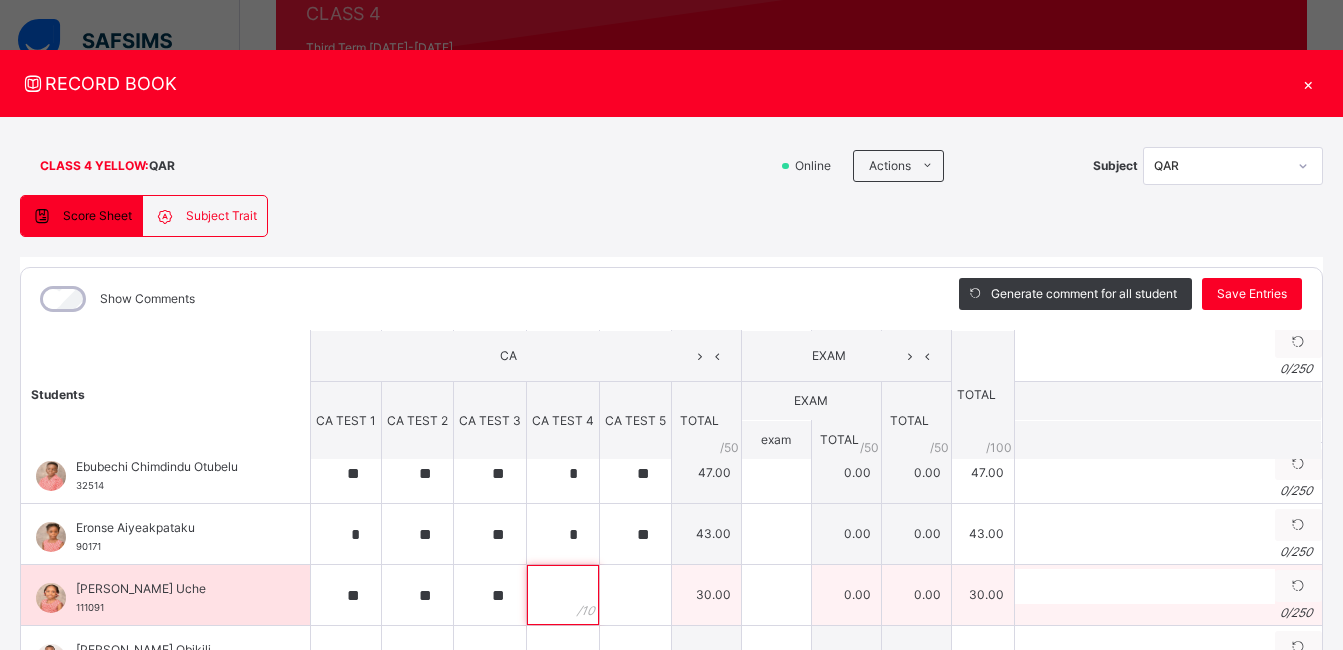 click at bounding box center (563, 595) 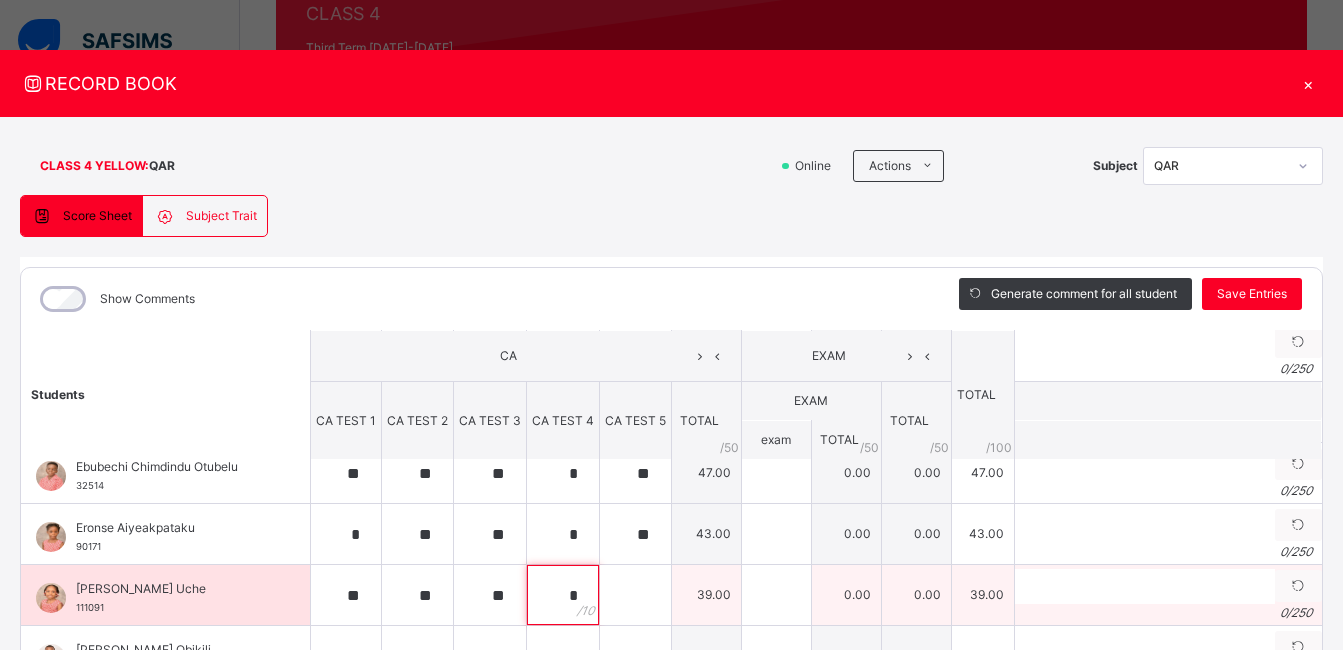 type on "*" 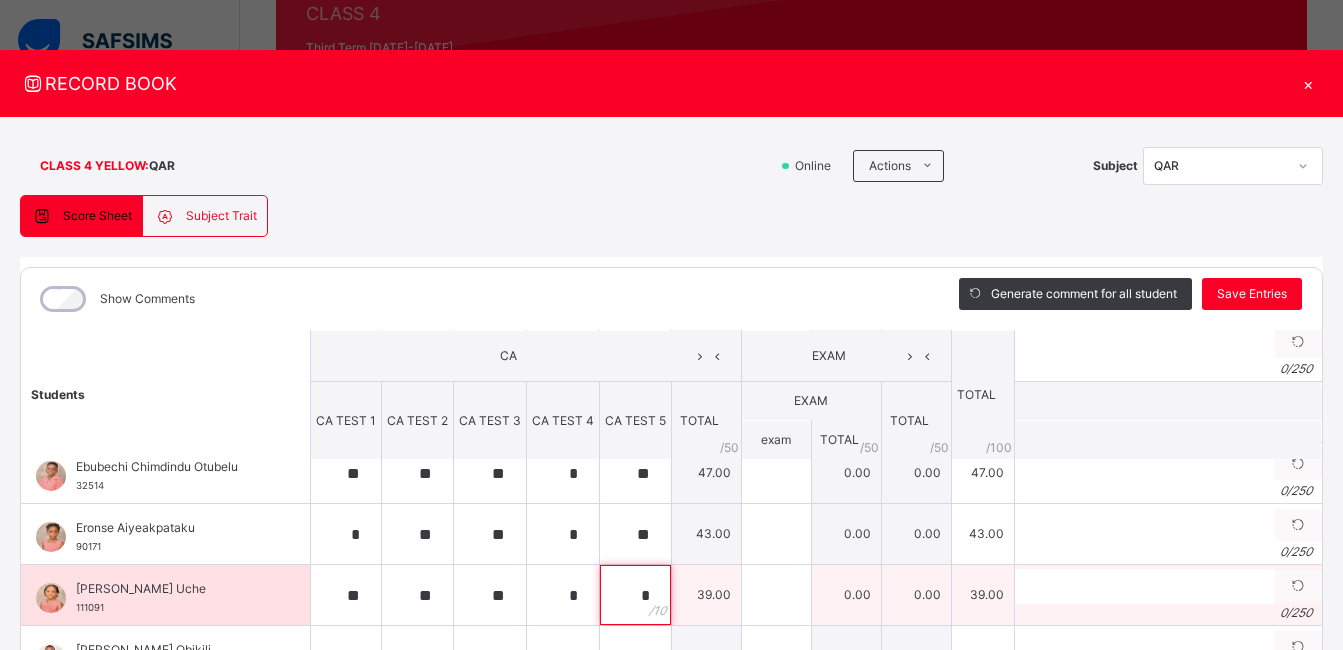 click on "*" at bounding box center [635, 595] 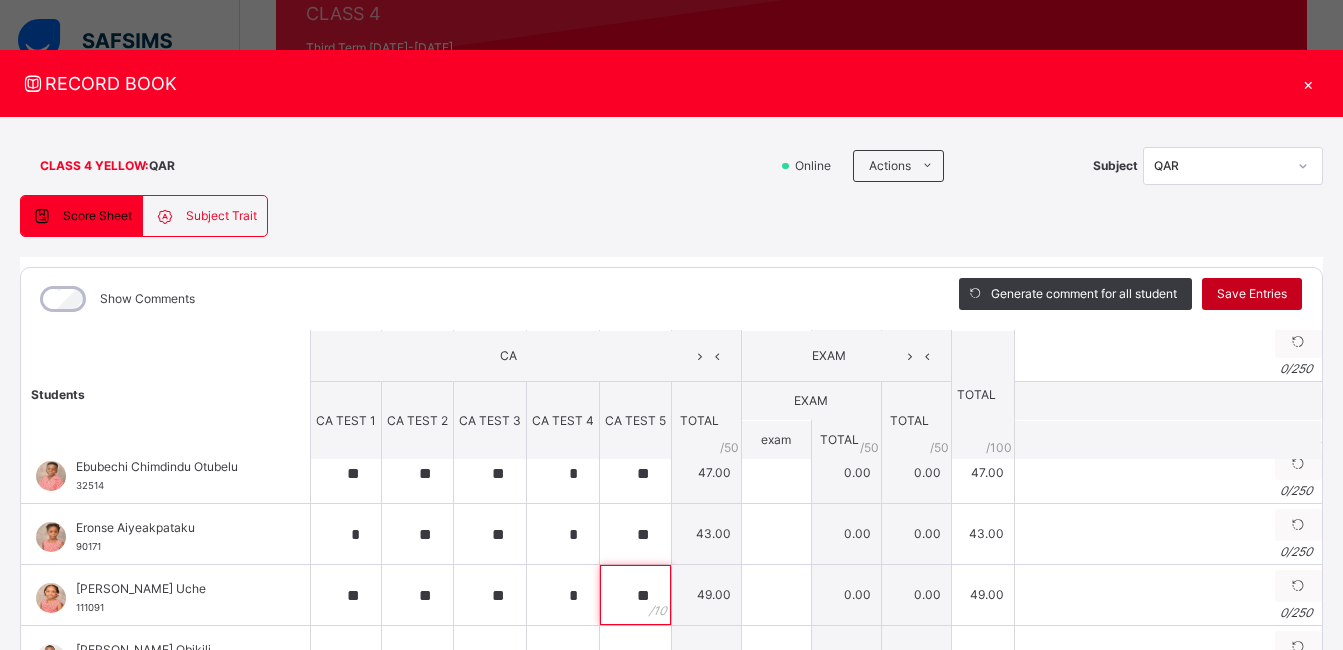 type on "**" 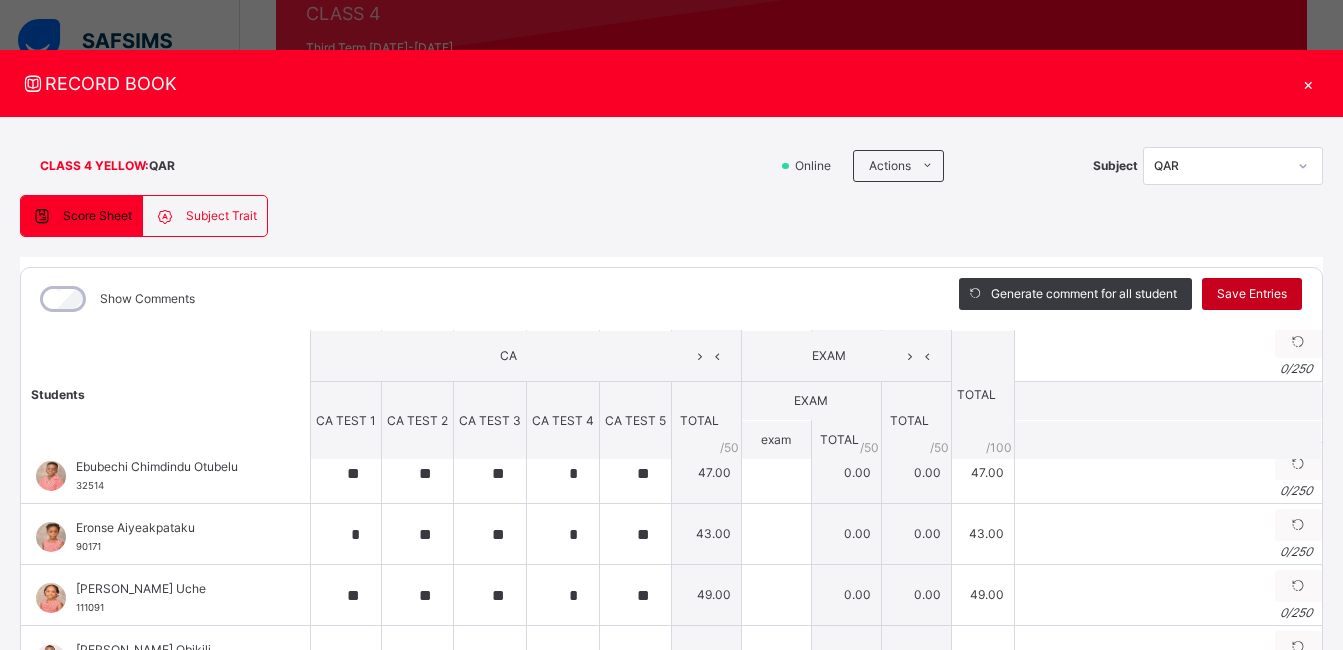 click on "Save Entries" at bounding box center [1252, 294] 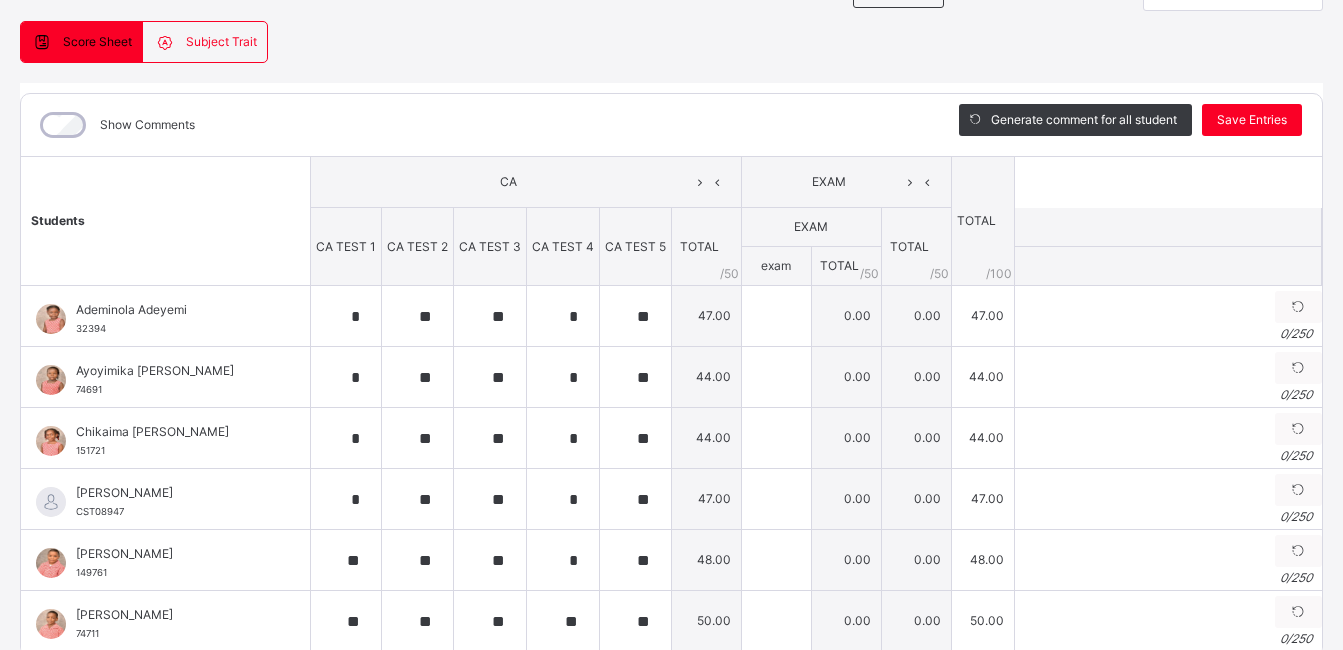 scroll, scrollTop: 180, scrollLeft: 0, axis: vertical 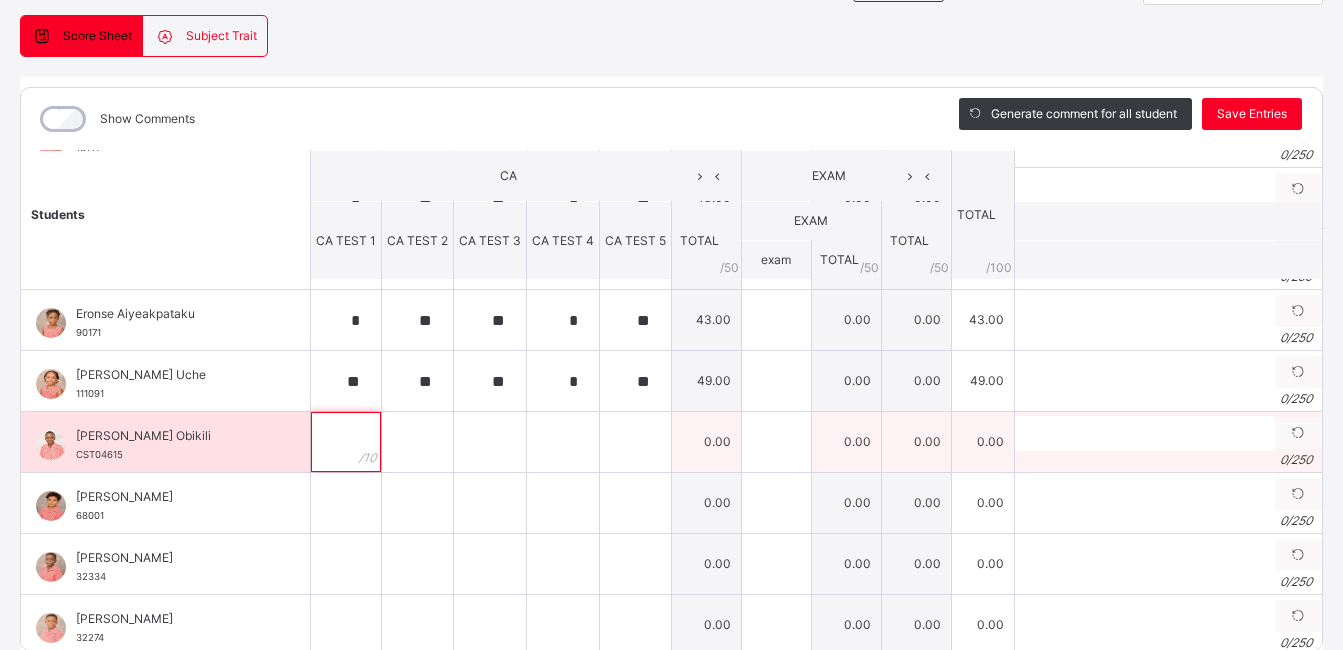 click at bounding box center [346, 442] 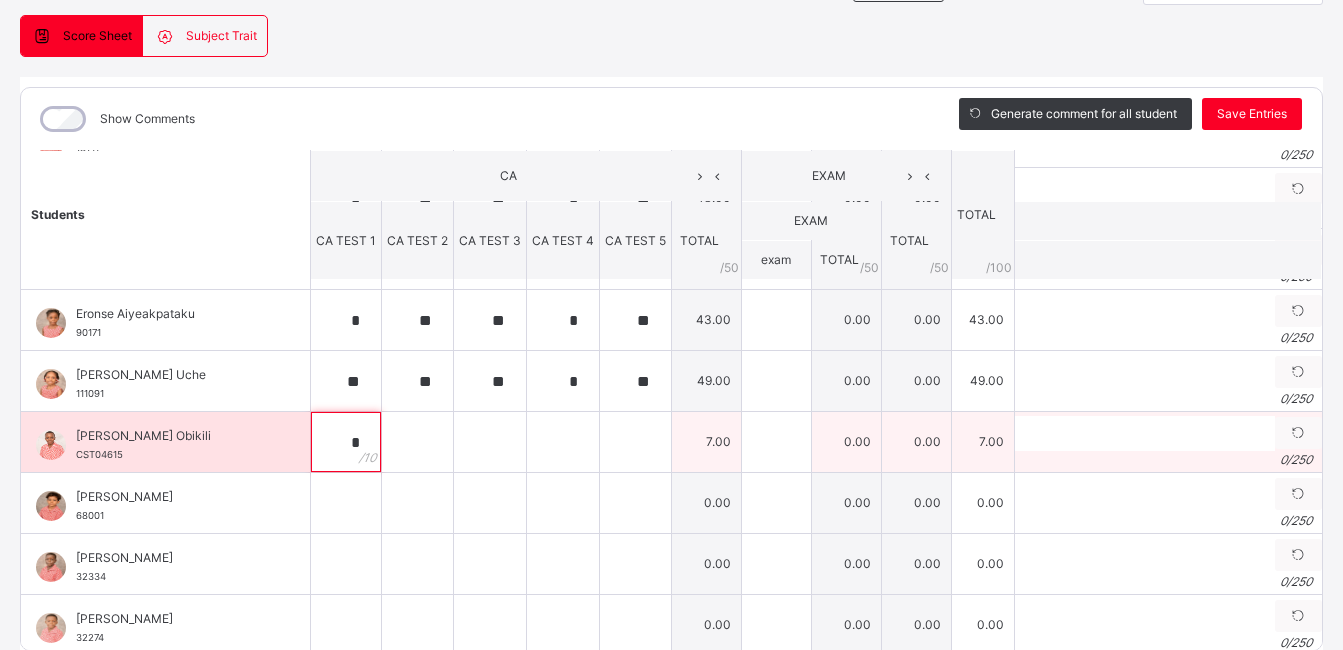 type 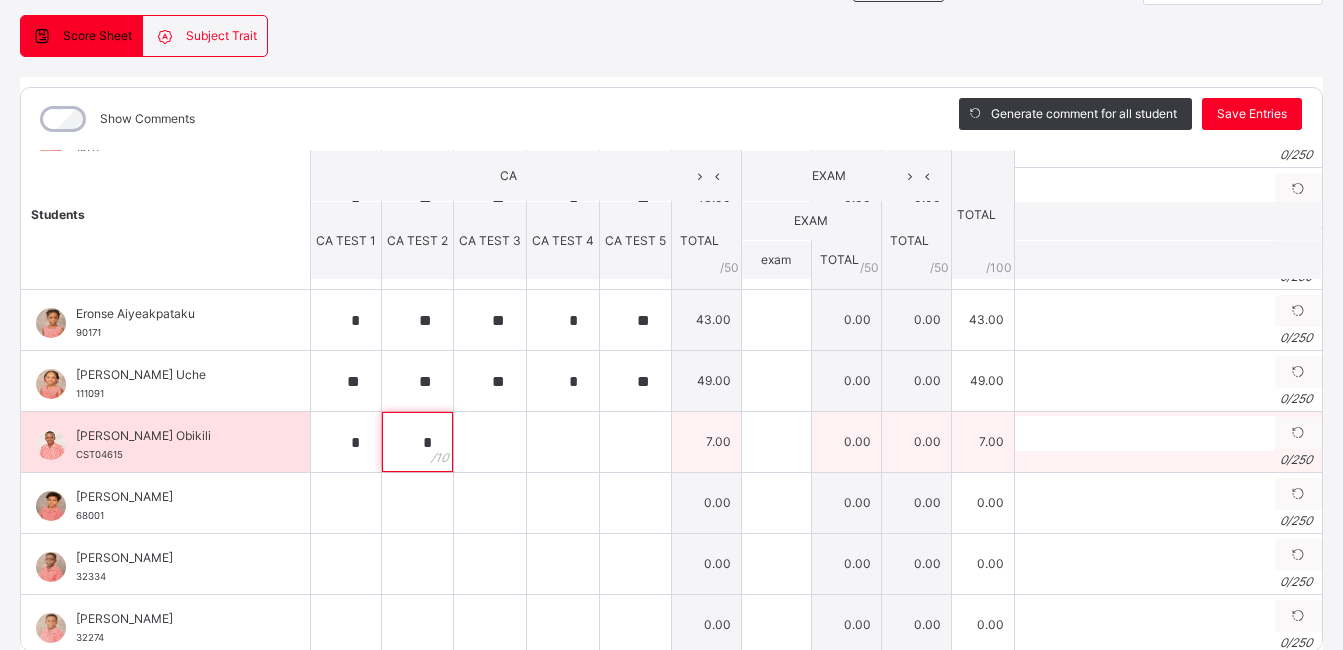 click on "*" at bounding box center [417, 442] 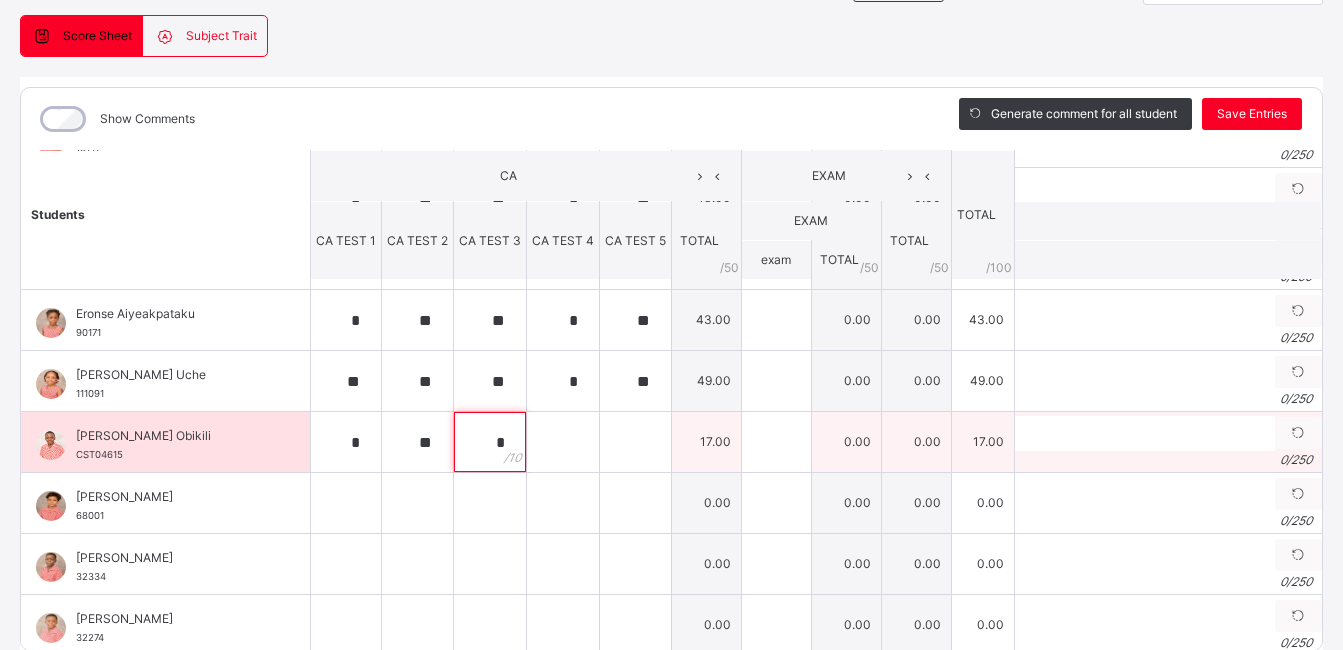 click on "*" at bounding box center [490, 442] 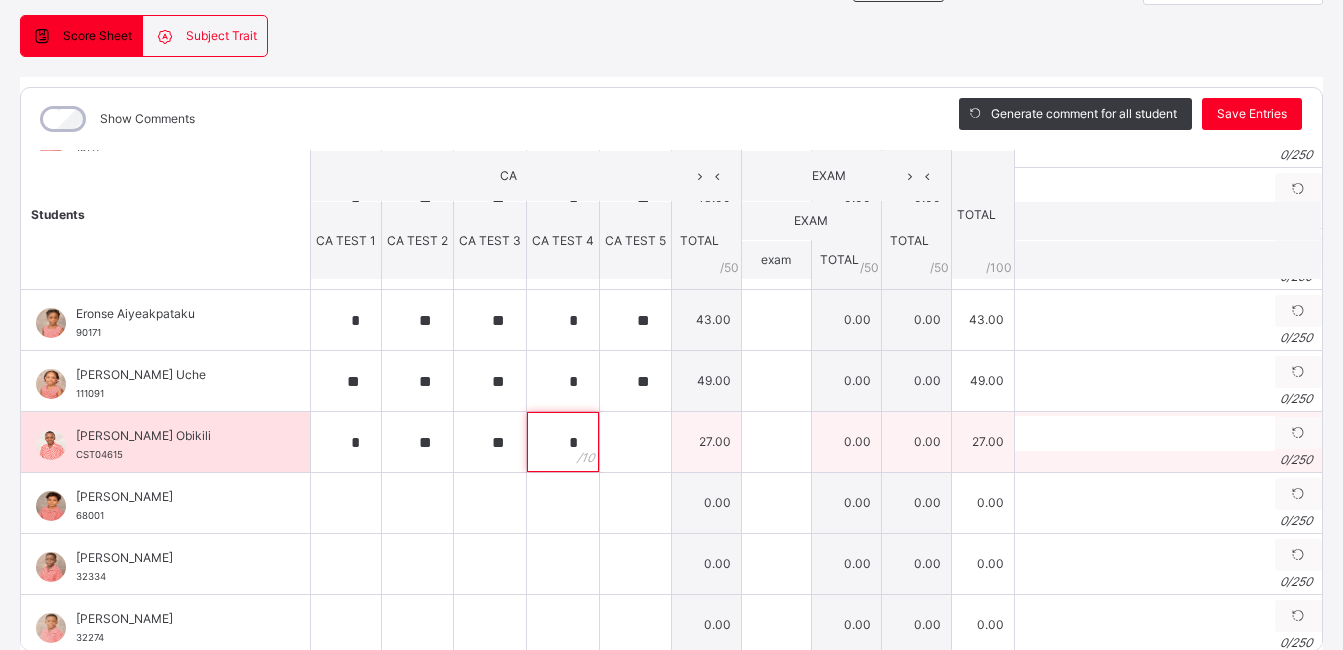 click on "*" at bounding box center (563, 442) 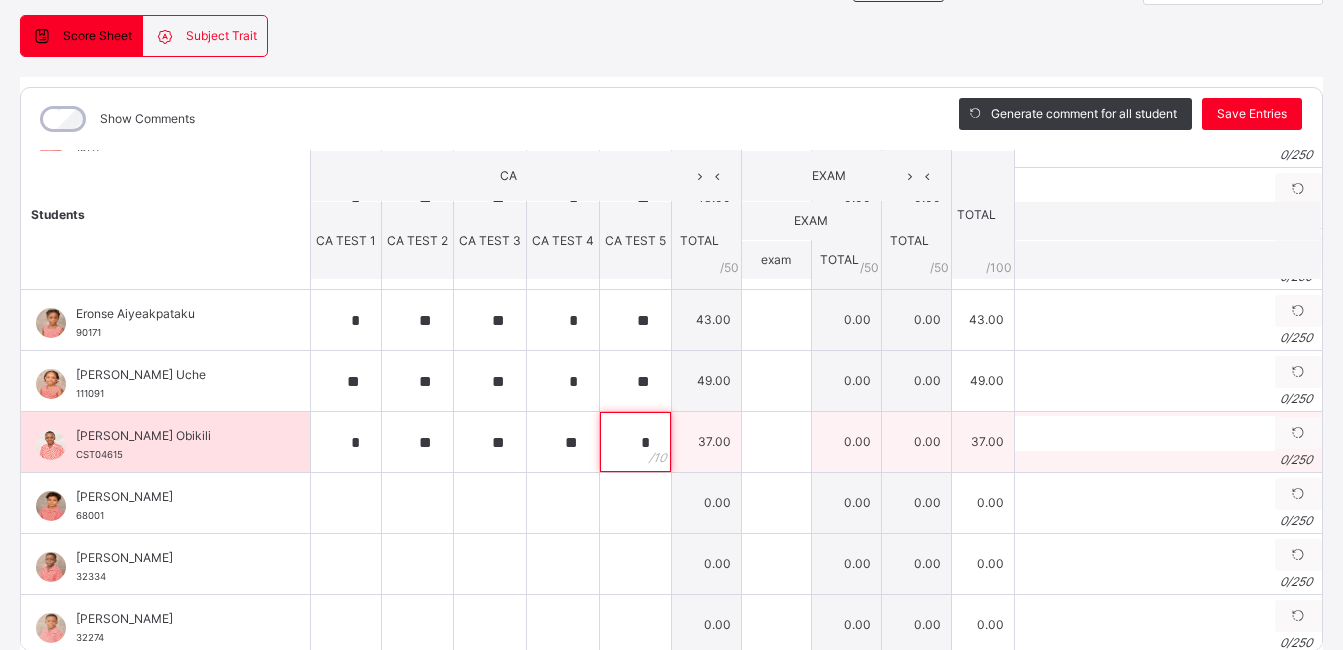click on "*" at bounding box center (635, 442) 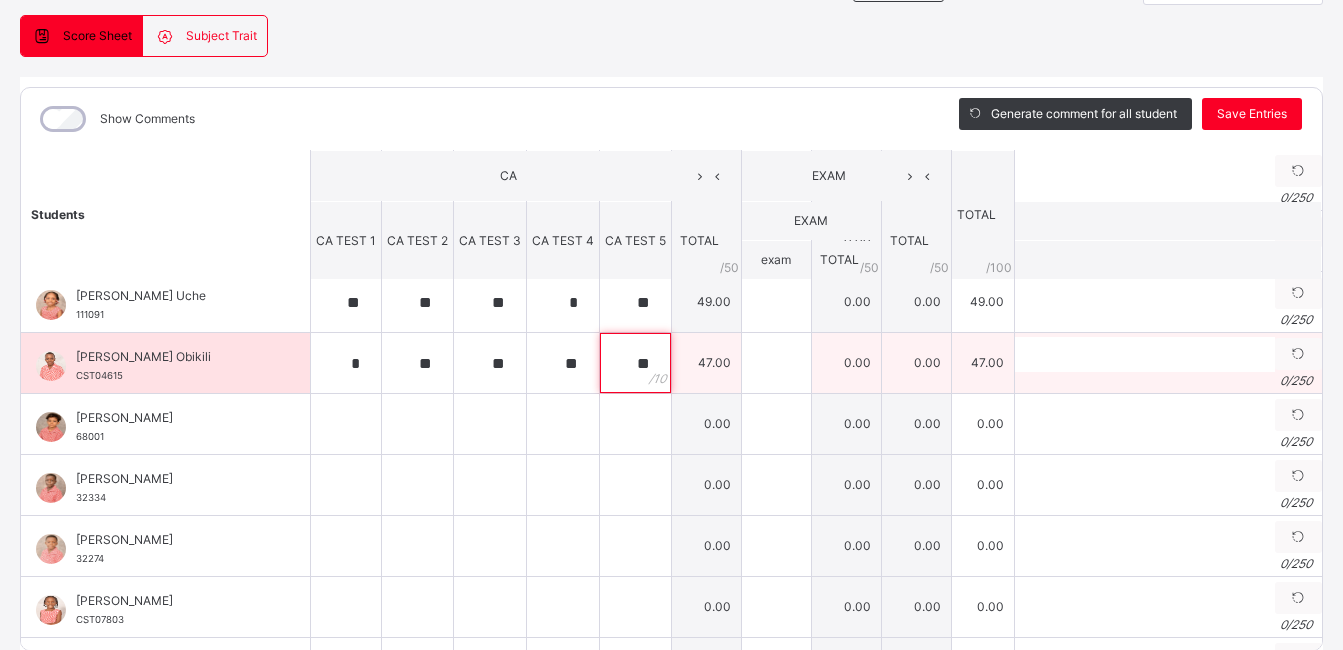 scroll, scrollTop: 560, scrollLeft: 0, axis: vertical 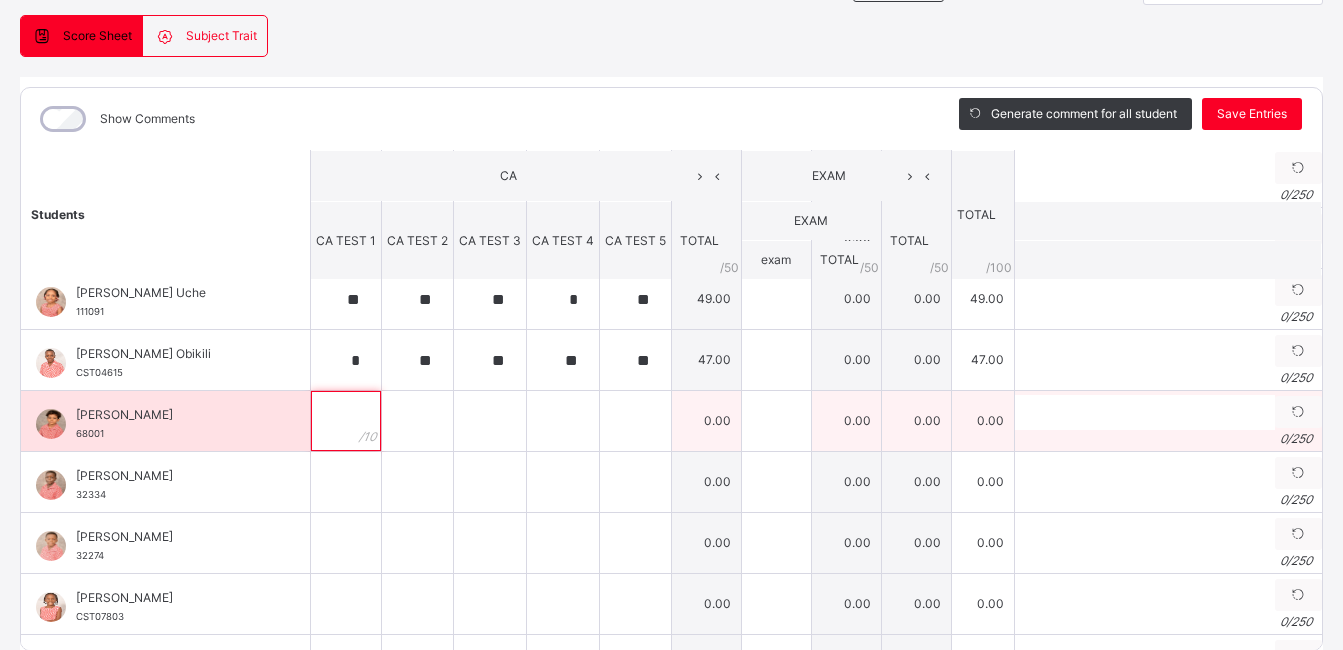 click at bounding box center [346, 421] 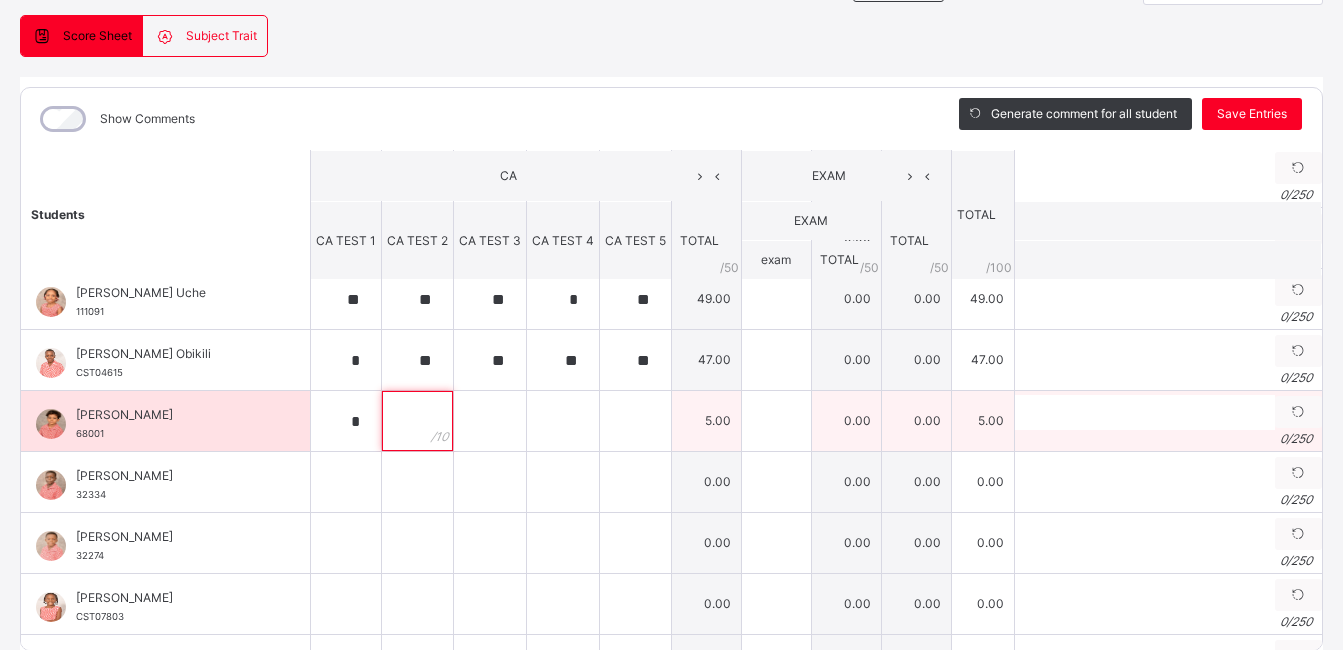 click at bounding box center [417, 421] 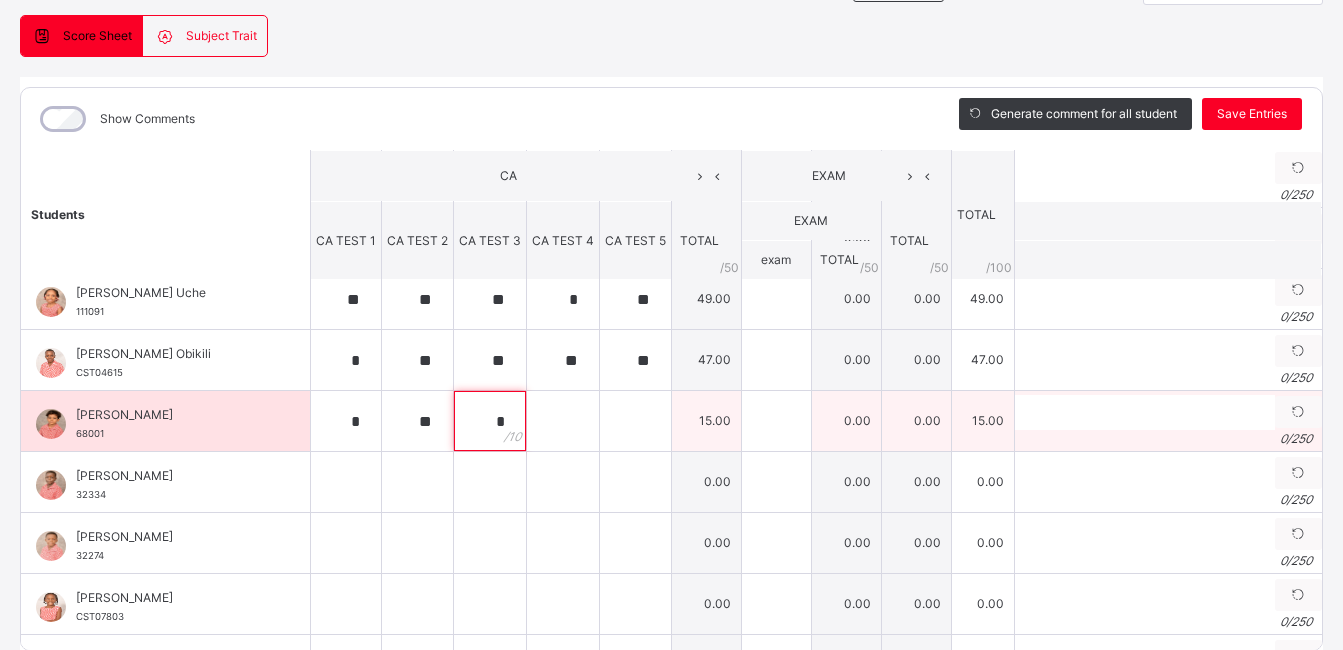 click on "*" at bounding box center (490, 421) 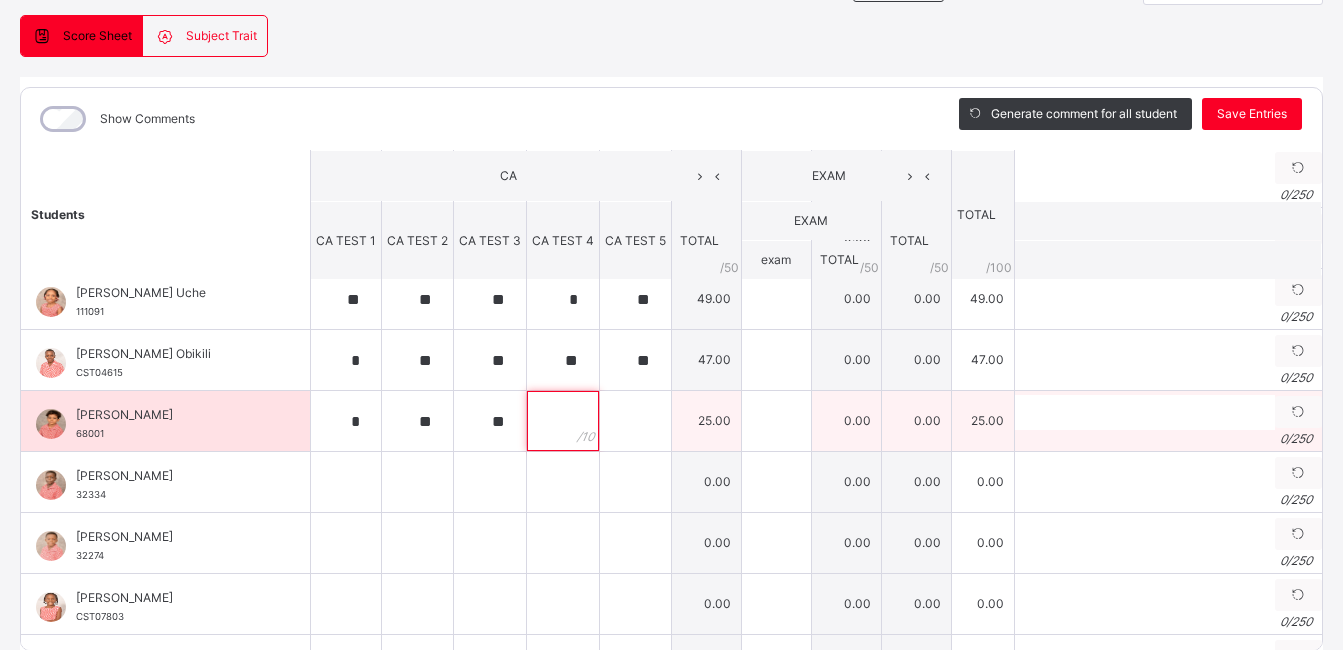 click at bounding box center [563, 421] 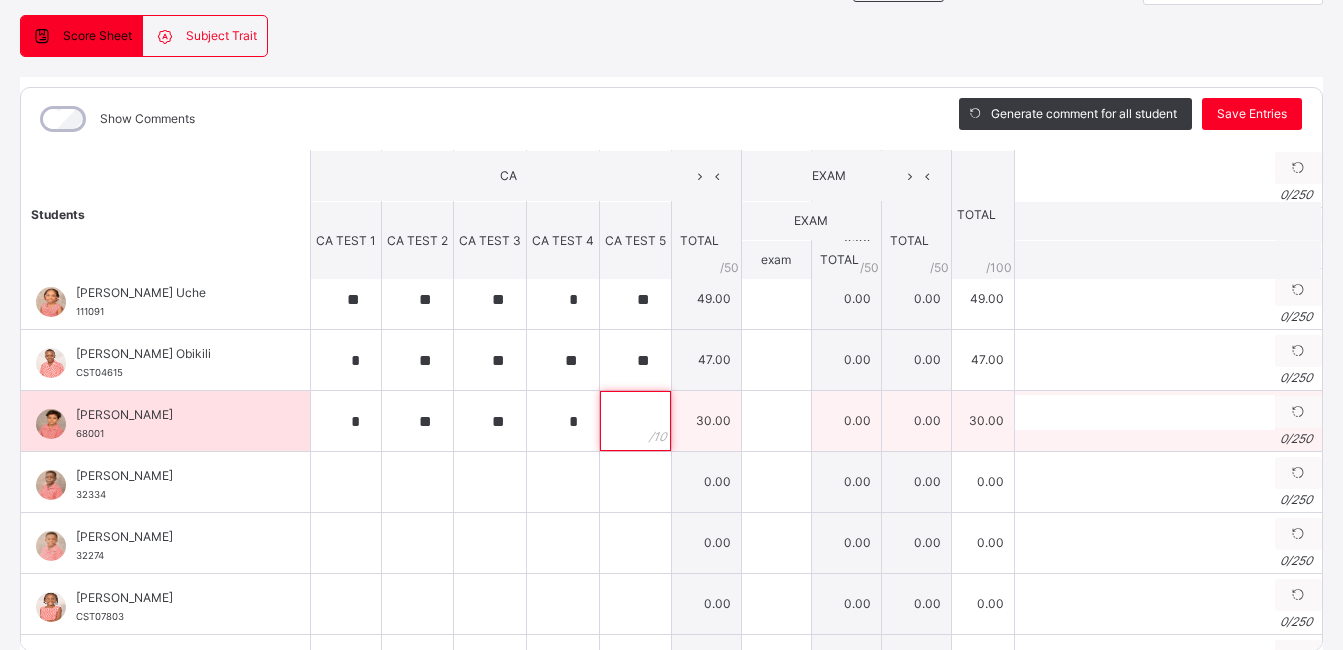 click at bounding box center [635, 421] 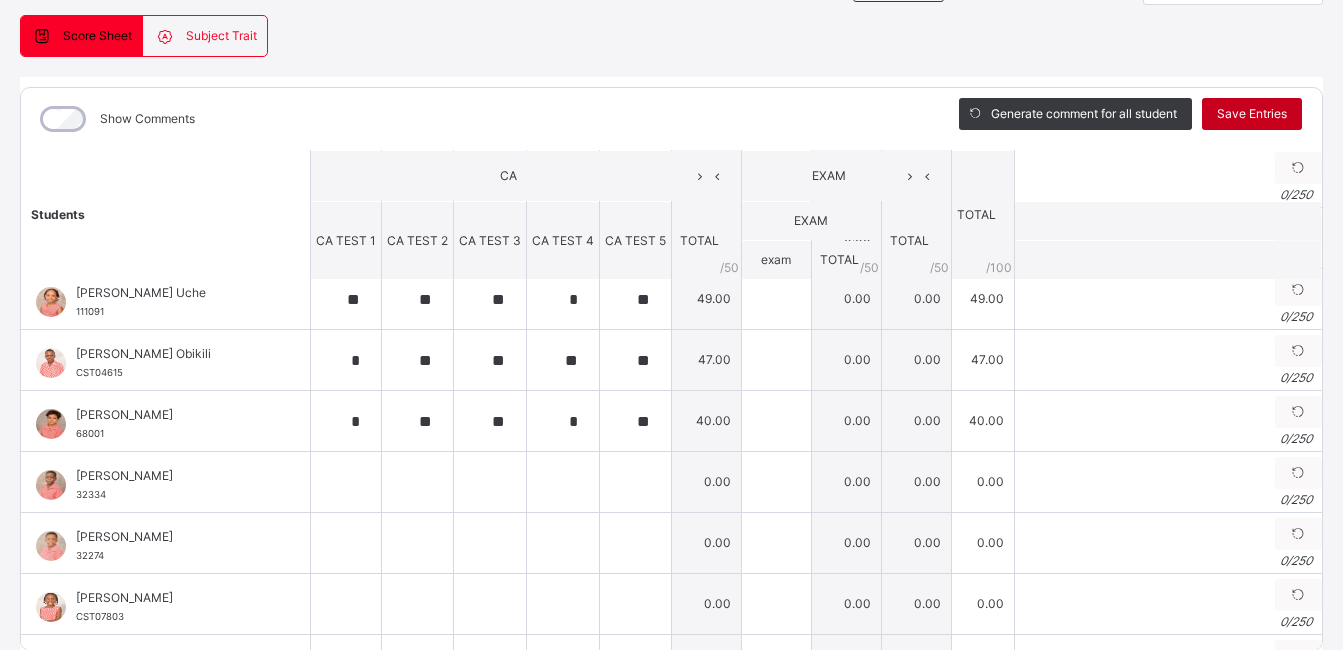 click on "Save Entries" at bounding box center [1252, 114] 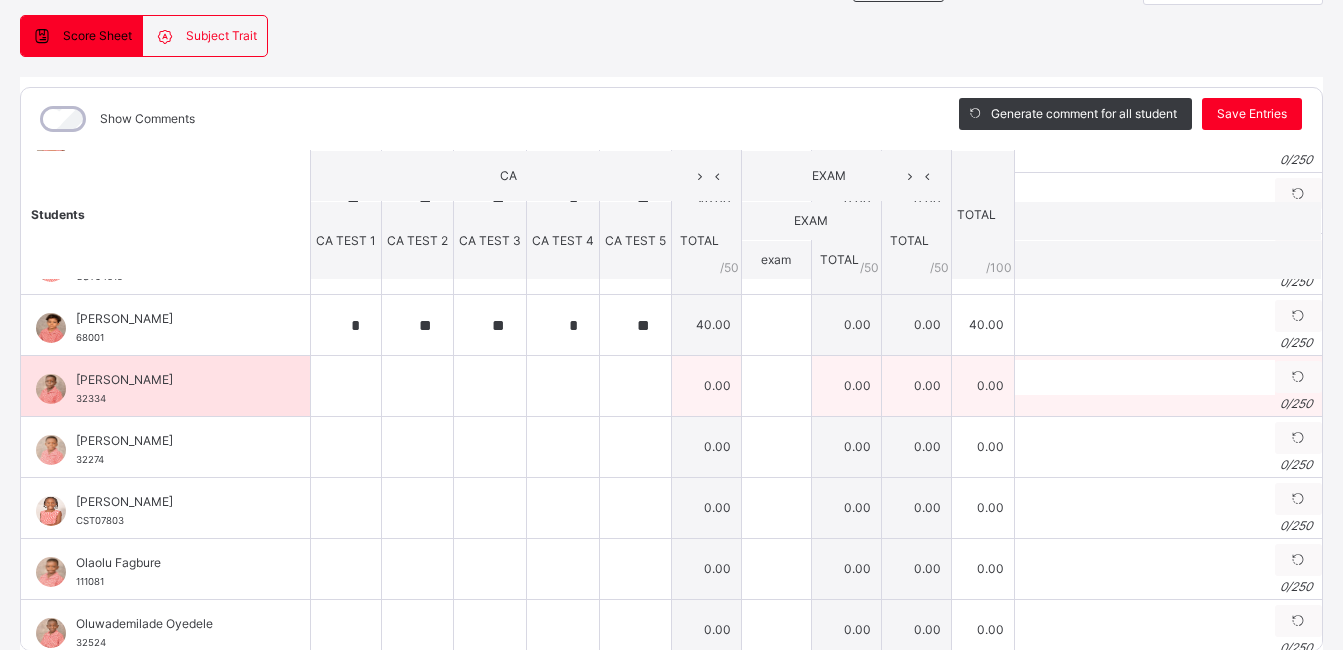 scroll, scrollTop: 656, scrollLeft: 0, axis: vertical 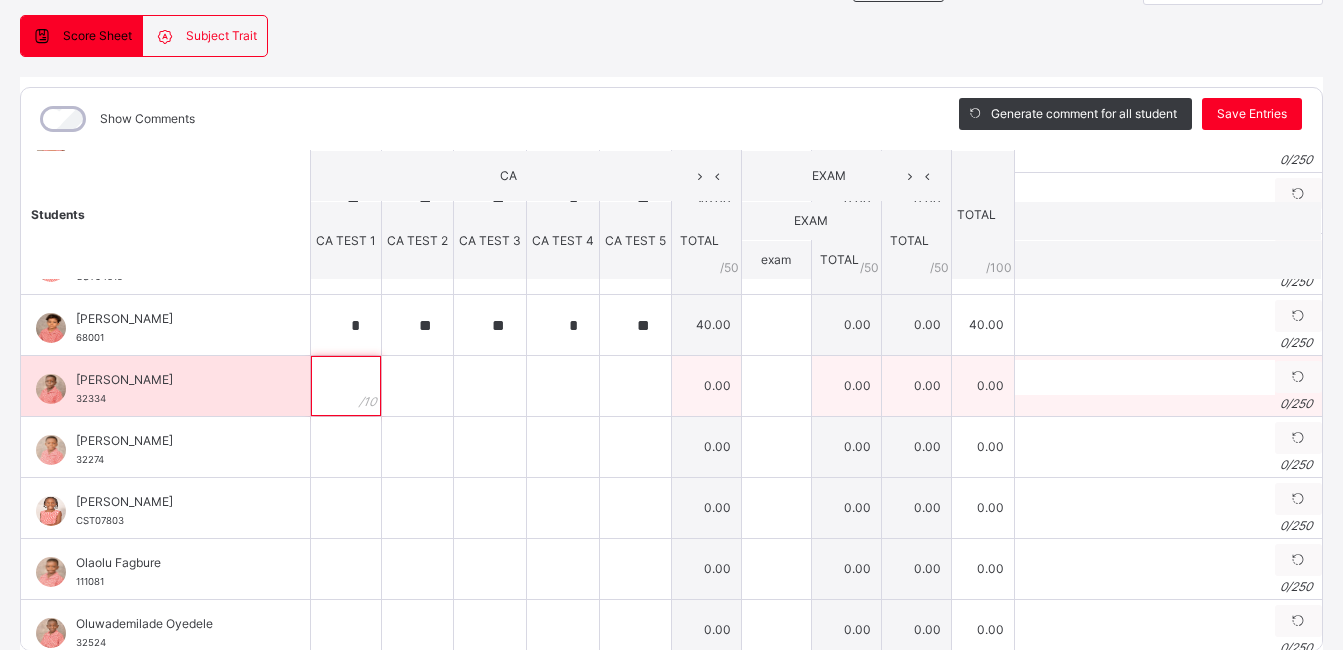 click at bounding box center (346, 386) 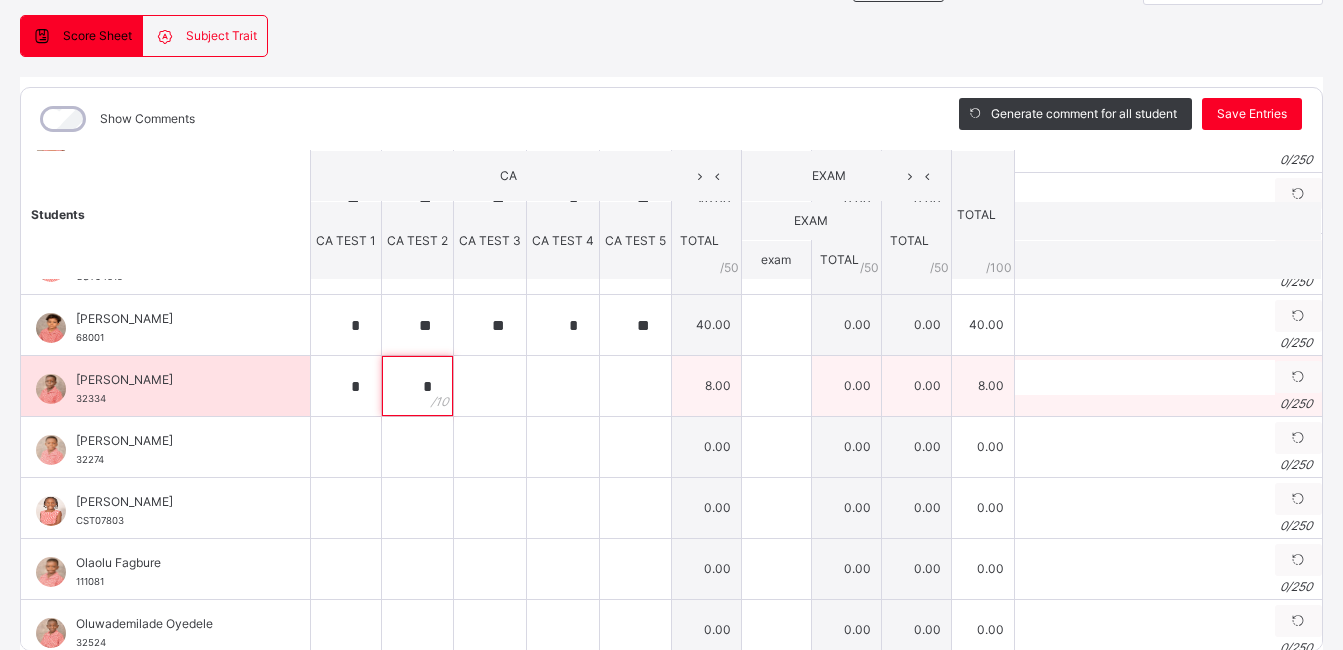 click on "*" at bounding box center (417, 386) 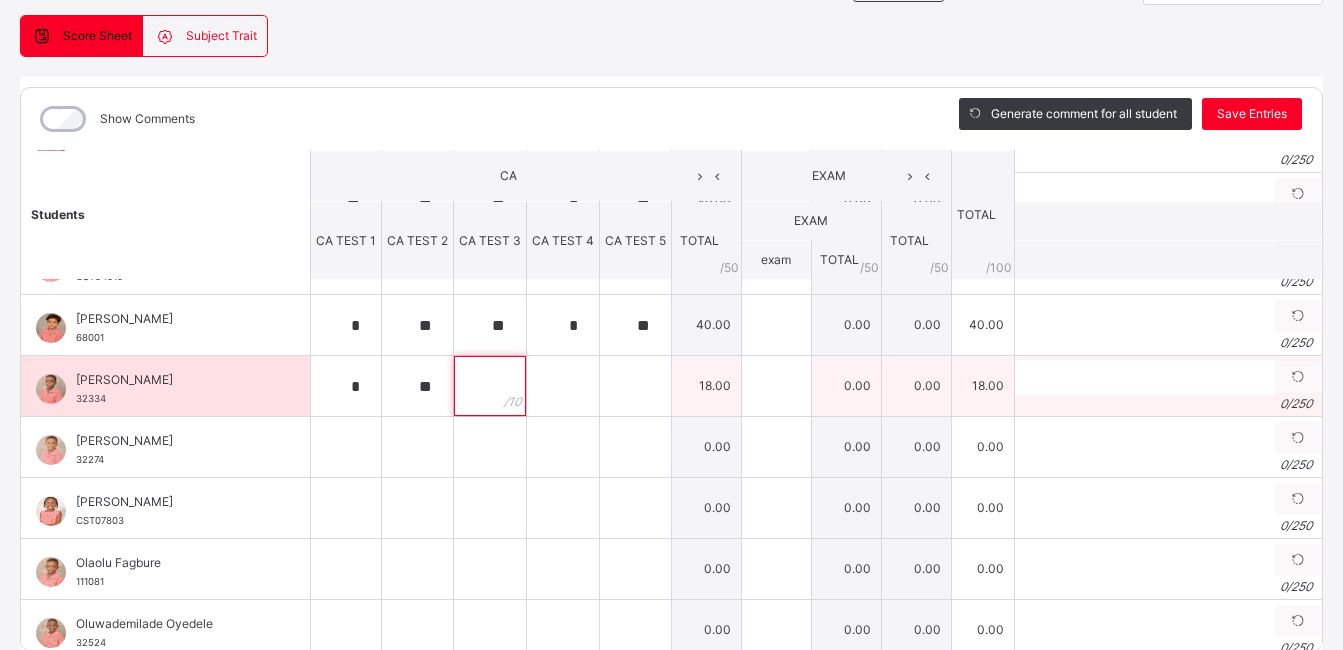 click at bounding box center (490, 386) 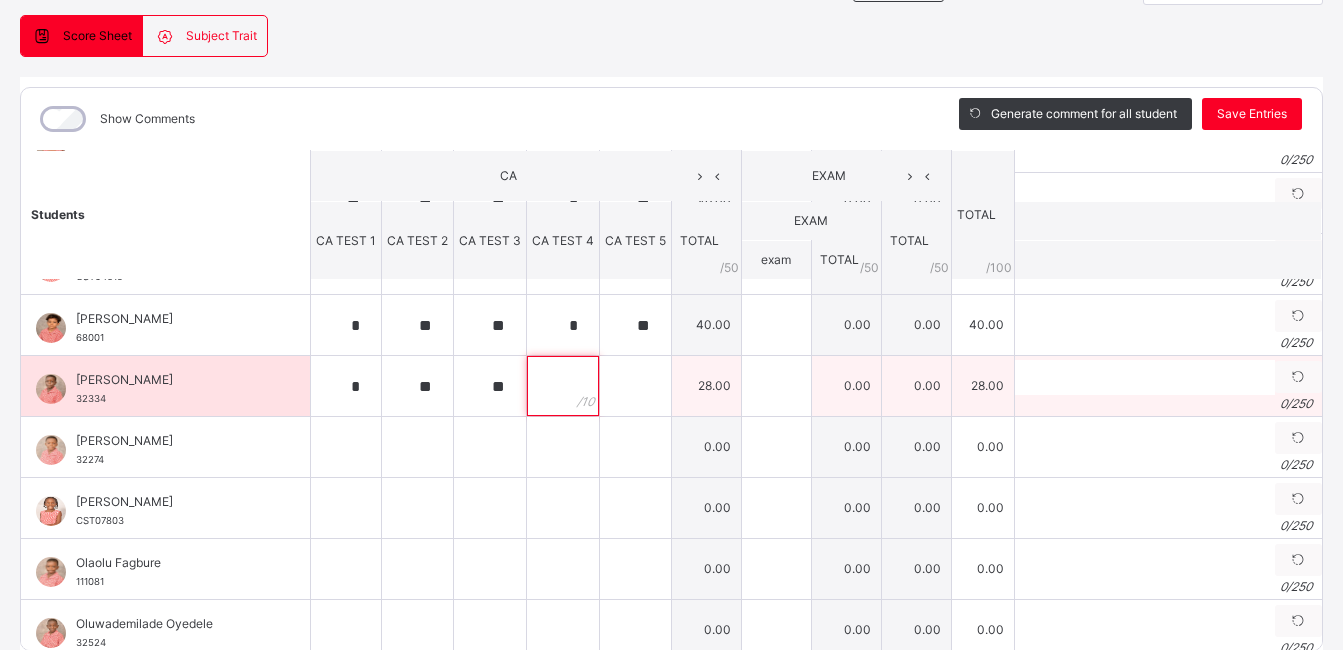 click at bounding box center [563, 386] 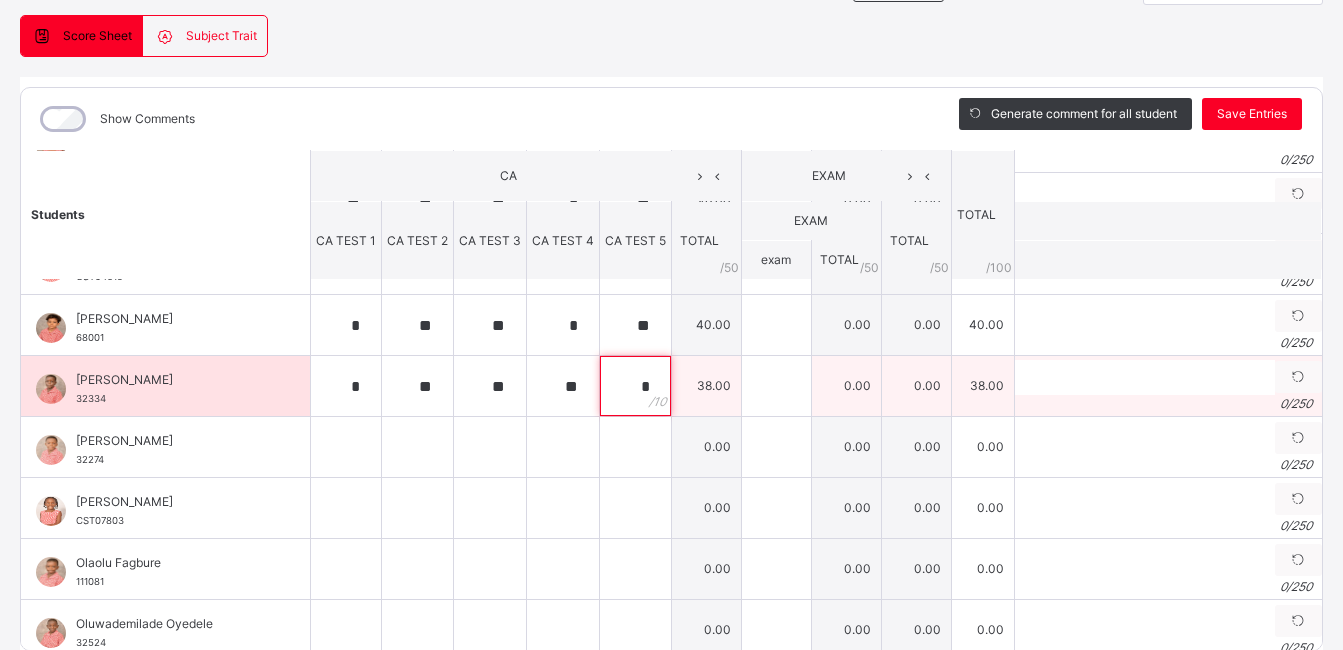 click on "*" at bounding box center (635, 386) 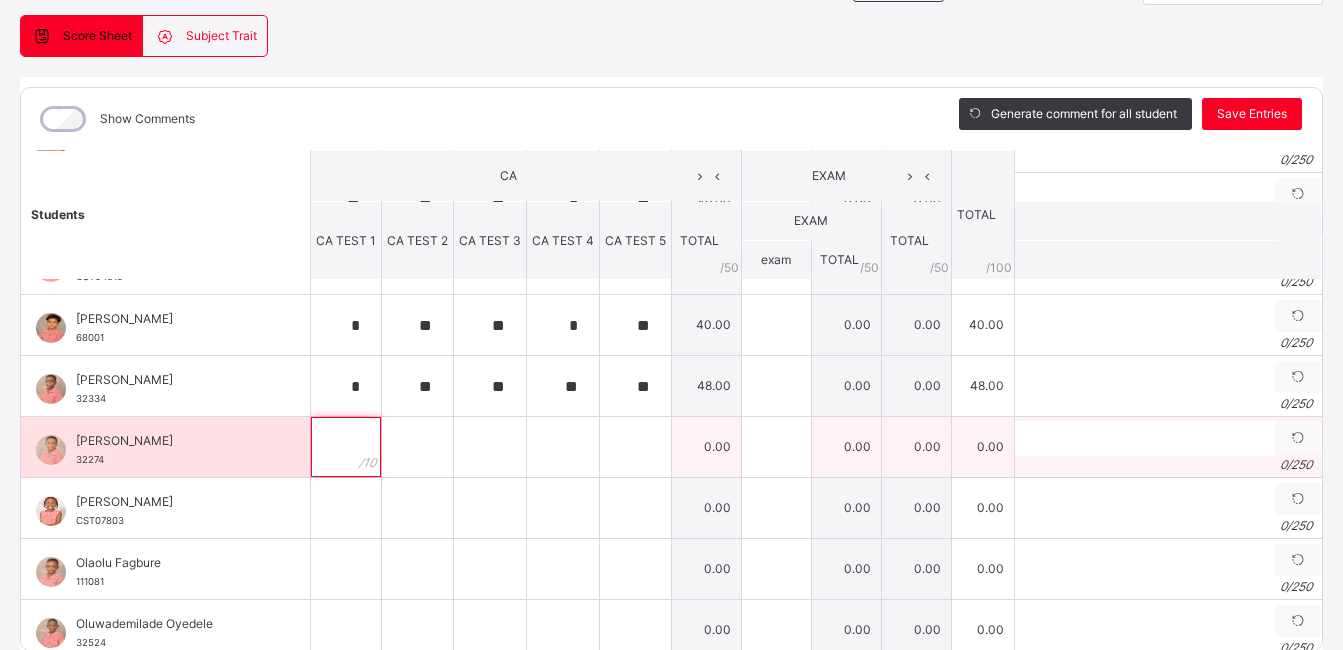 click at bounding box center (346, 447) 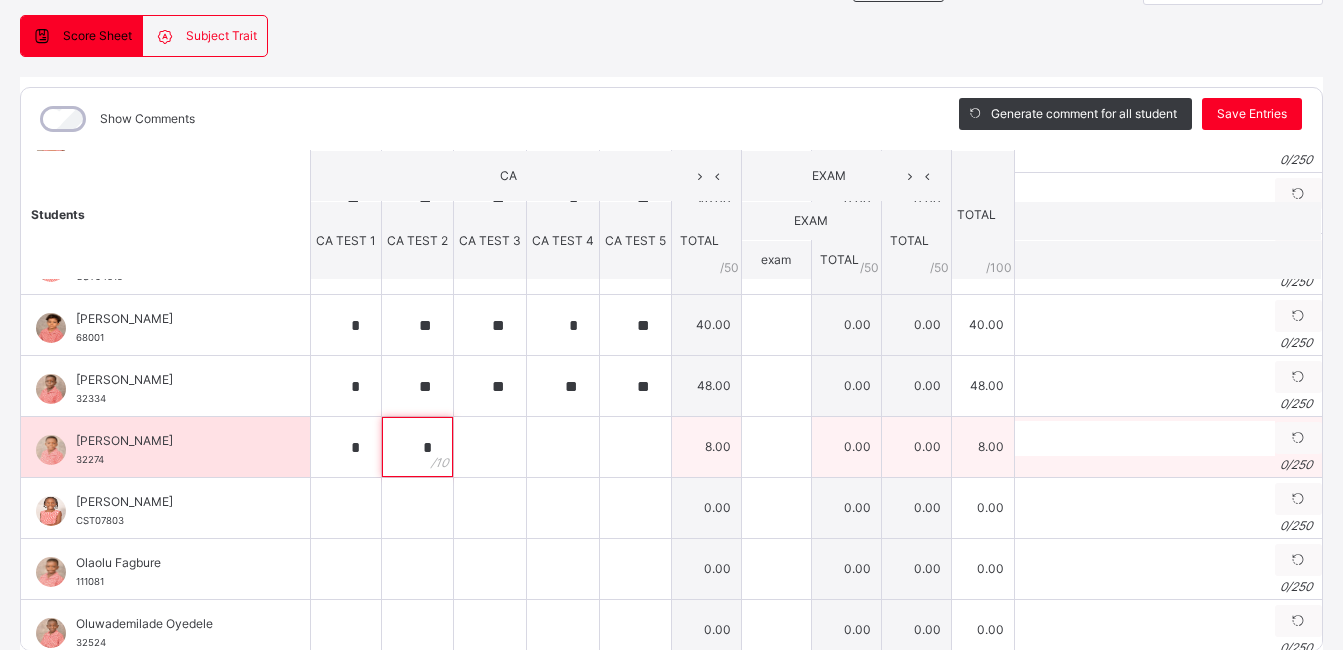 click on "*" at bounding box center (417, 447) 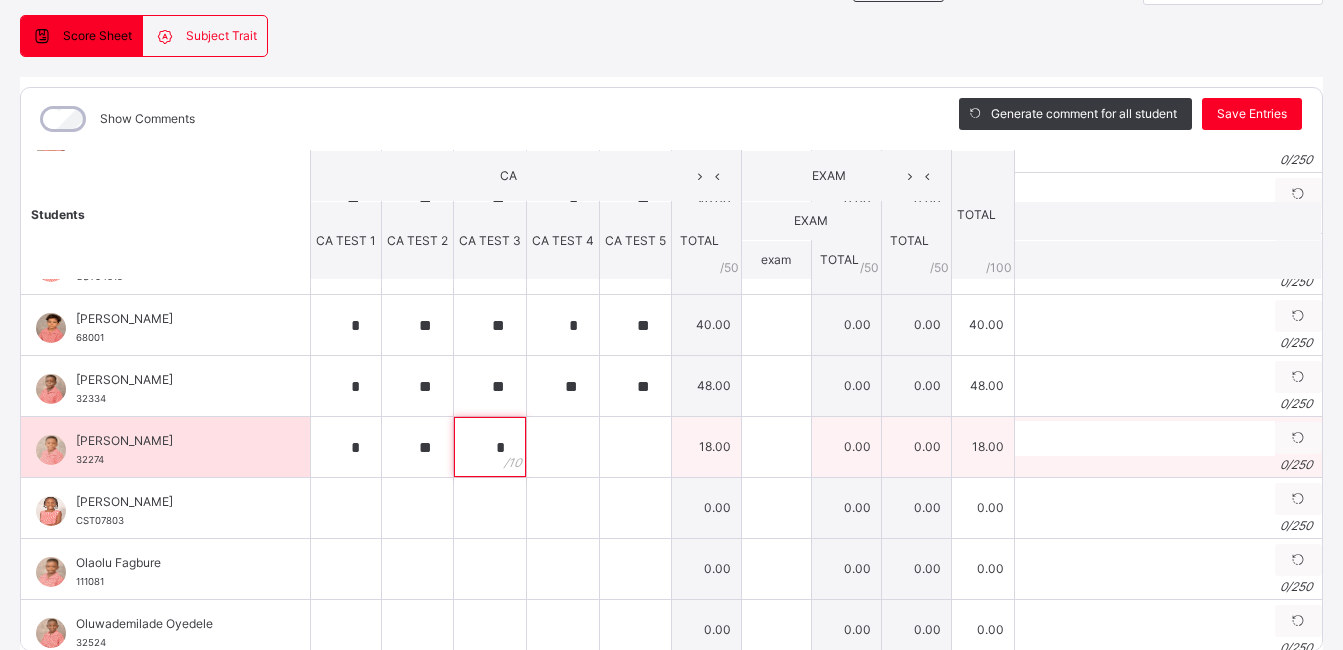 click on "*" at bounding box center [490, 447] 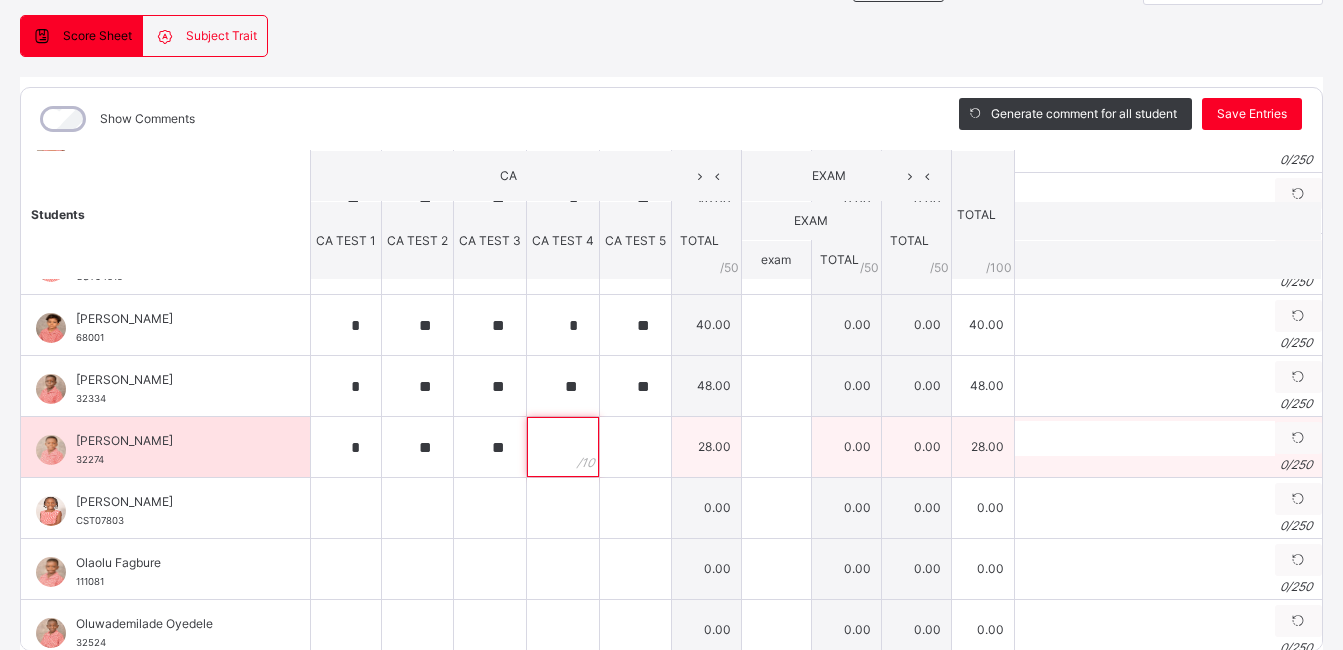 click at bounding box center (563, 447) 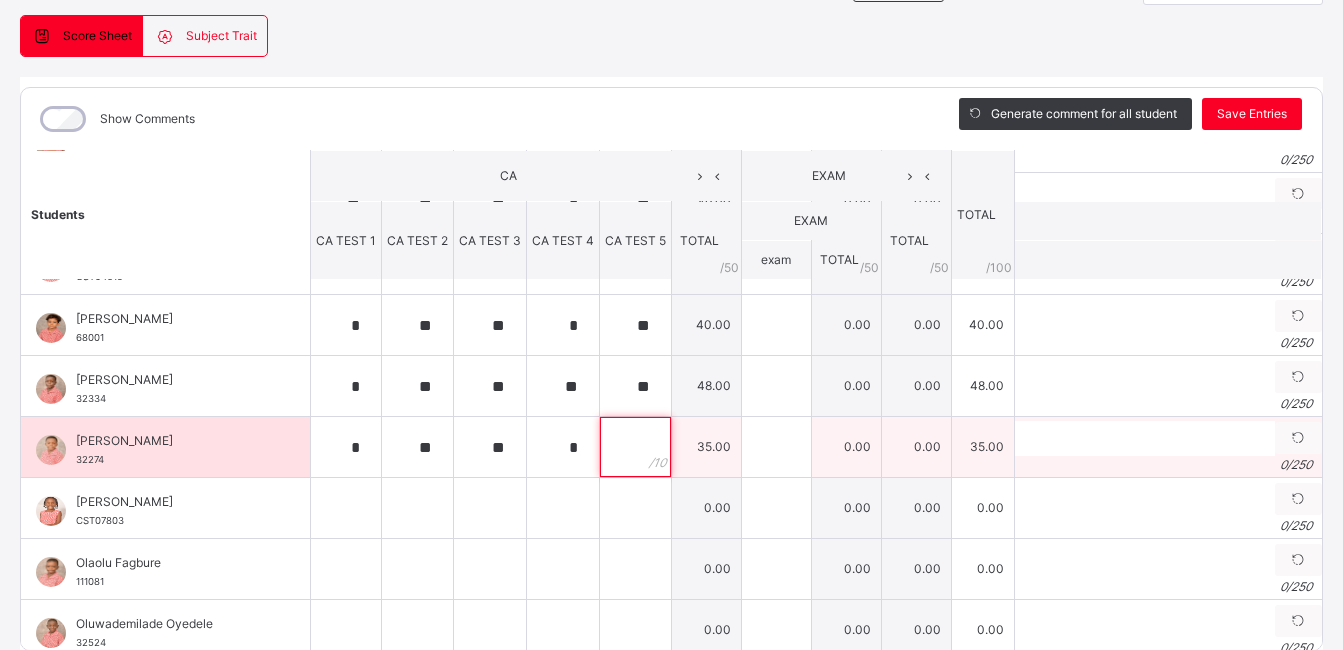 click at bounding box center (635, 447) 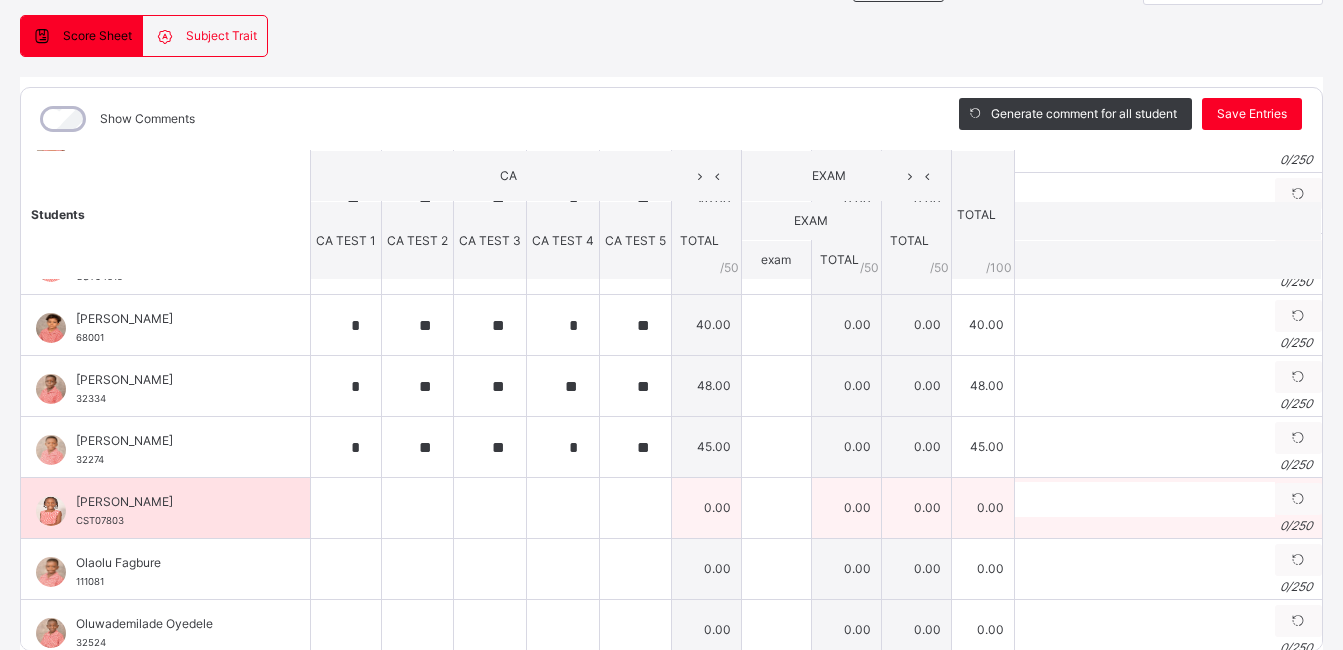 click on "[PERSON_NAME] CST07803" at bounding box center (165, 508) 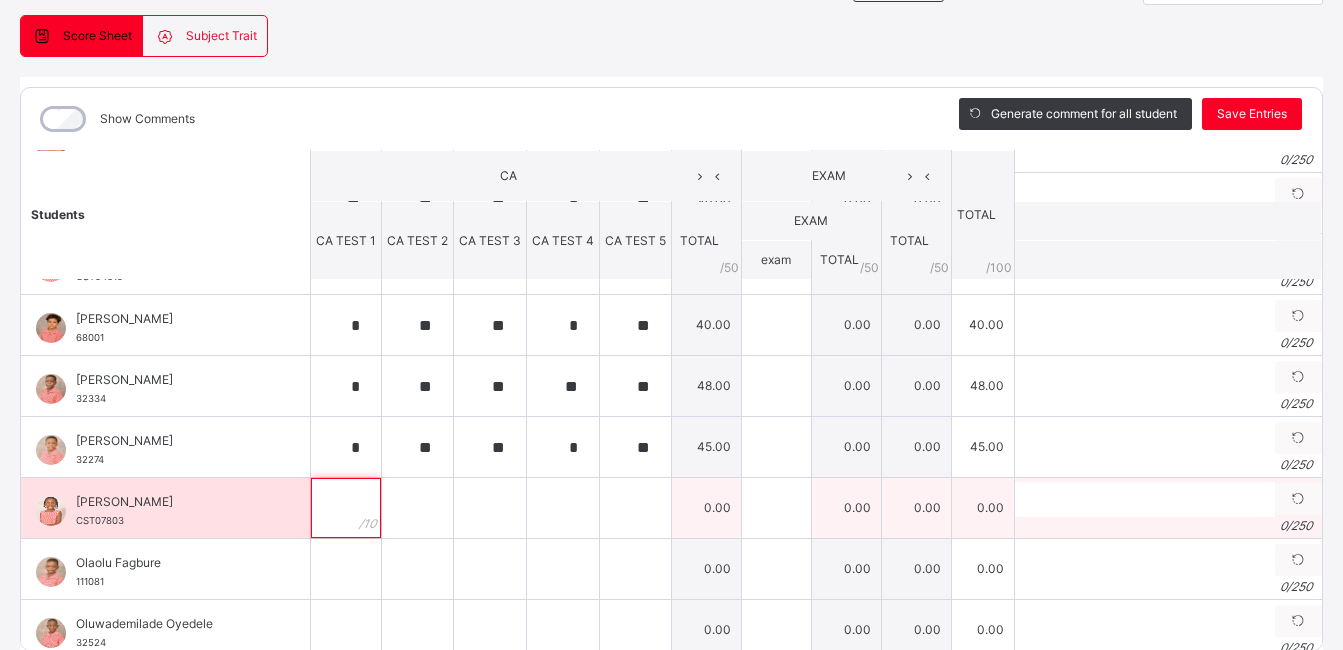 click at bounding box center (346, 508) 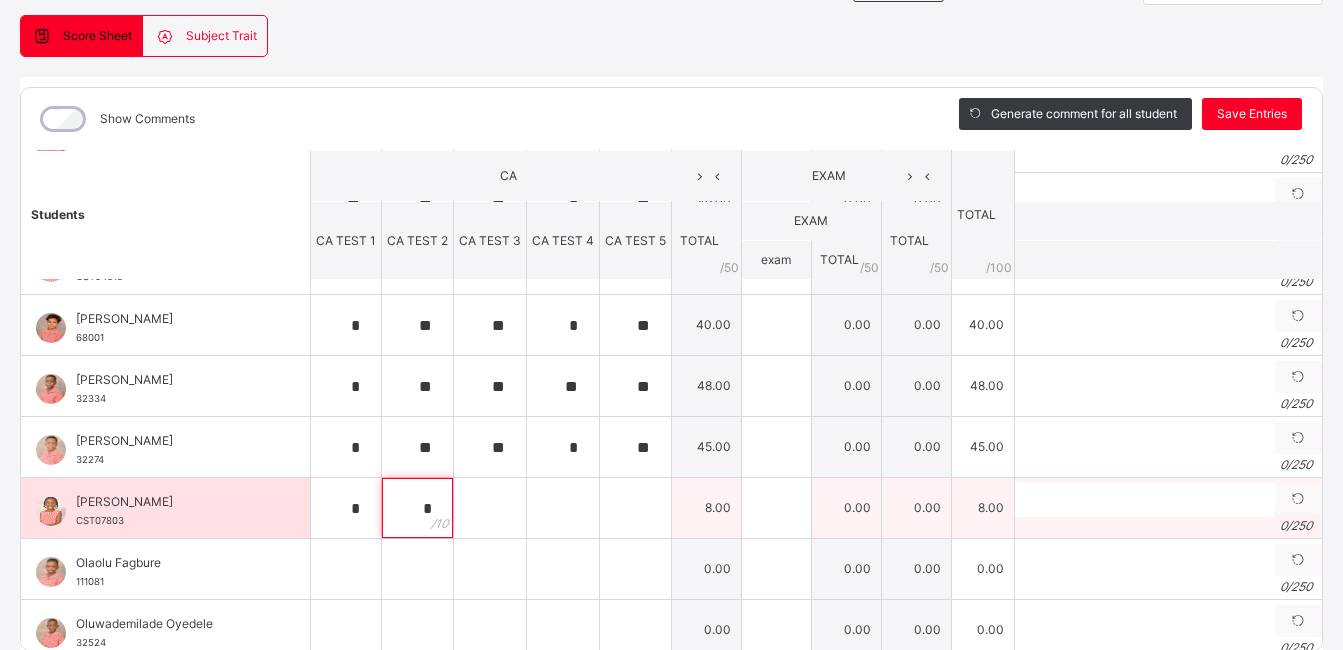 click on "*" at bounding box center [417, 508] 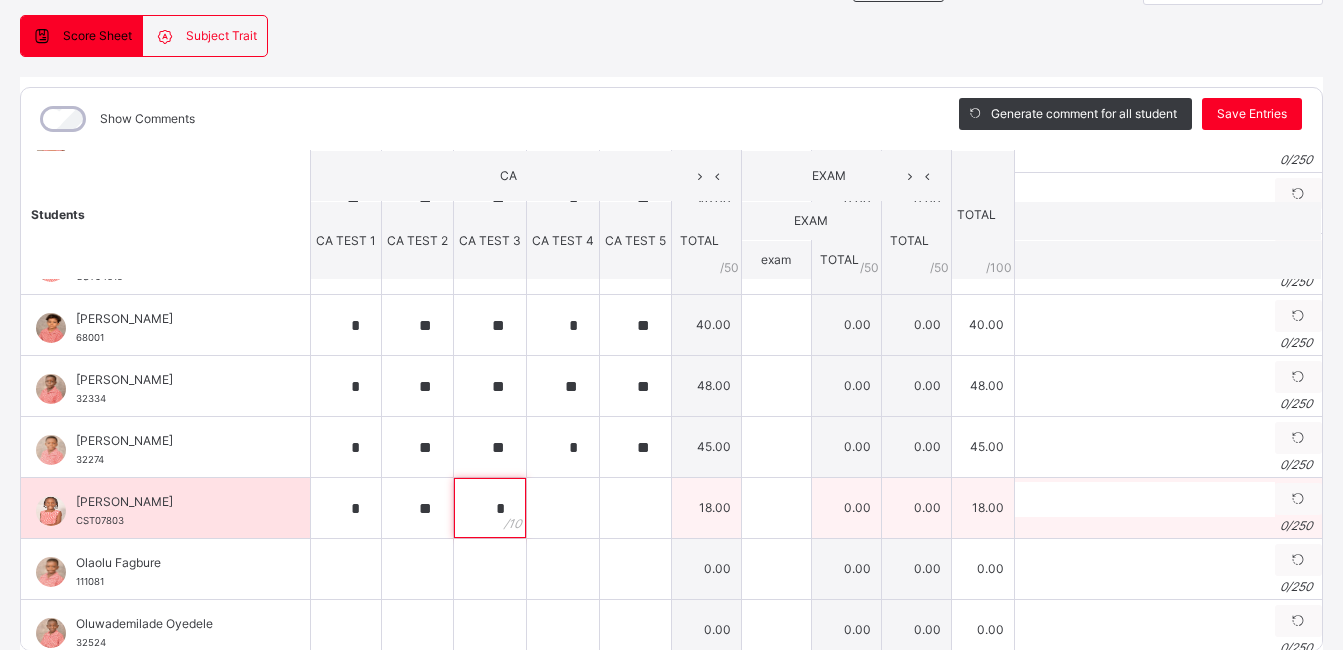 click on "*" at bounding box center (490, 508) 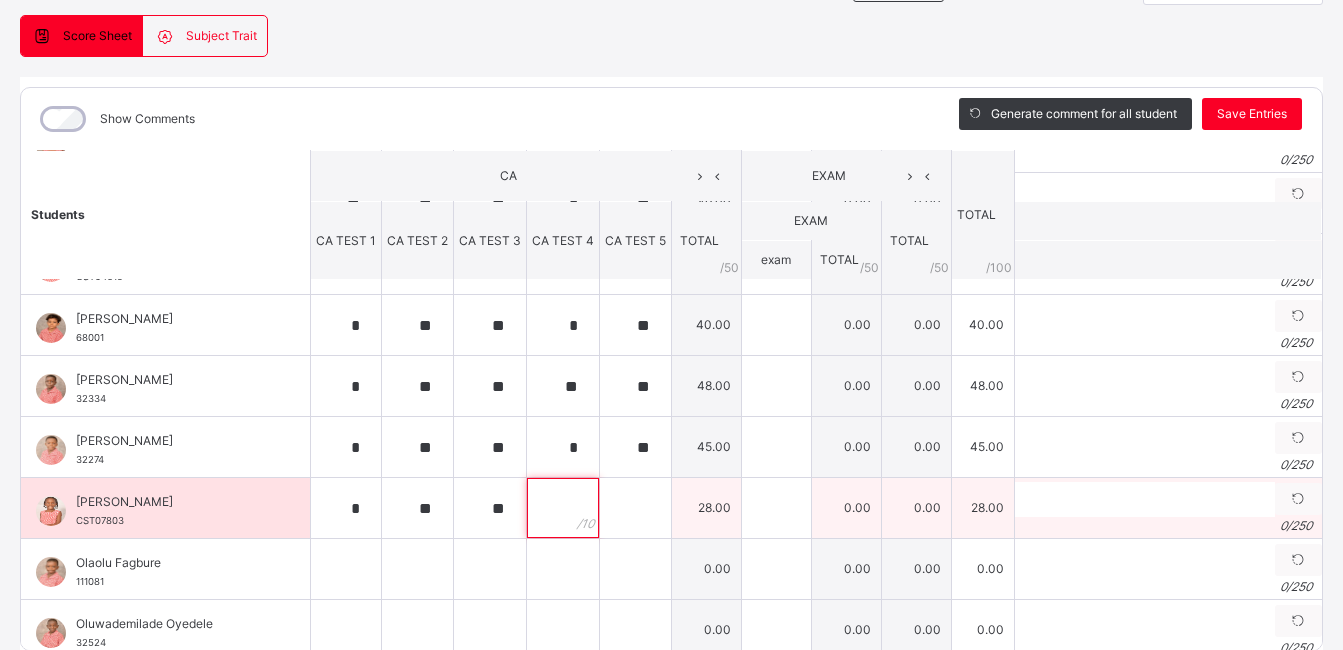 click at bounding box center (563, 508) 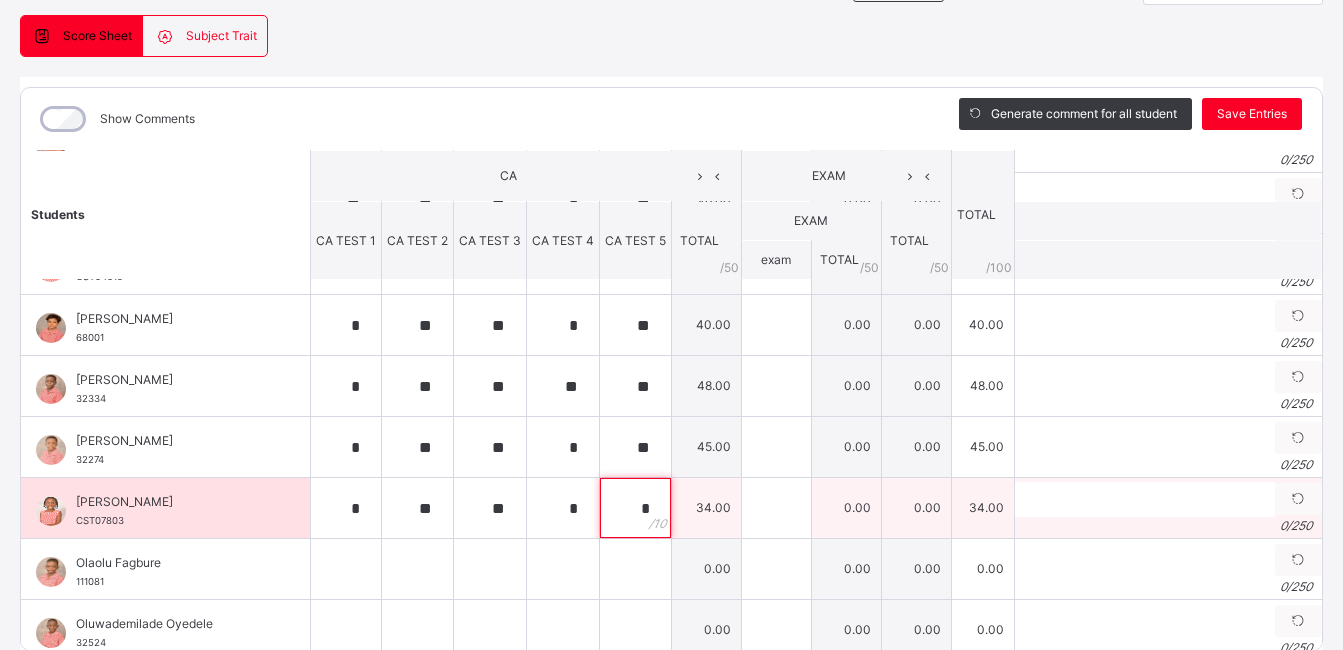 click on "*" at bounding box center (635, 508) 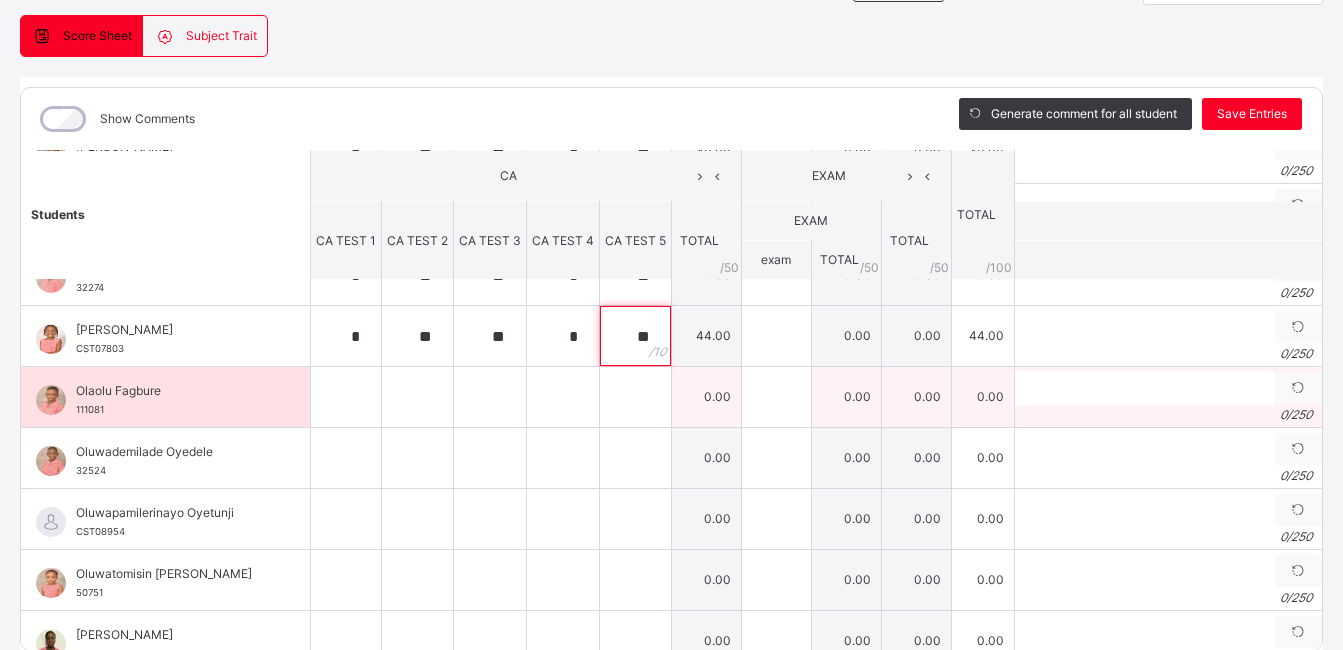 scroll, scrollTop: 829, scrollLeft: 0, axis: vertical 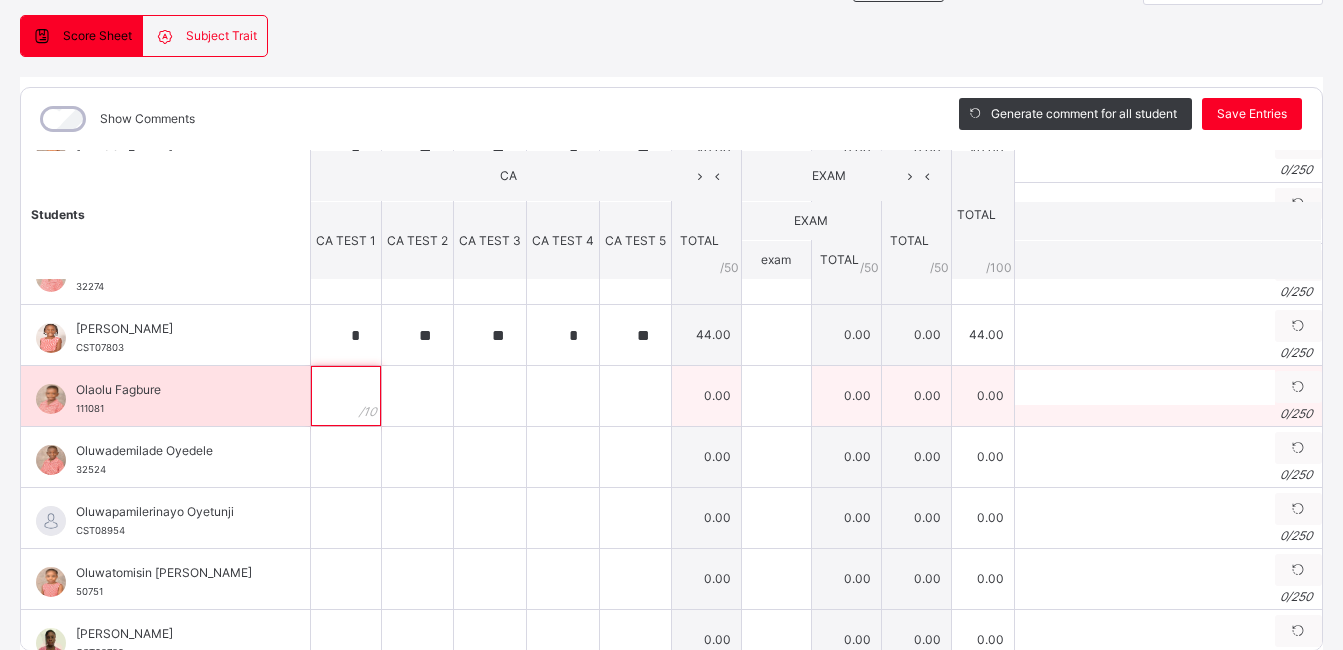 click at bounding box center [346, 396] 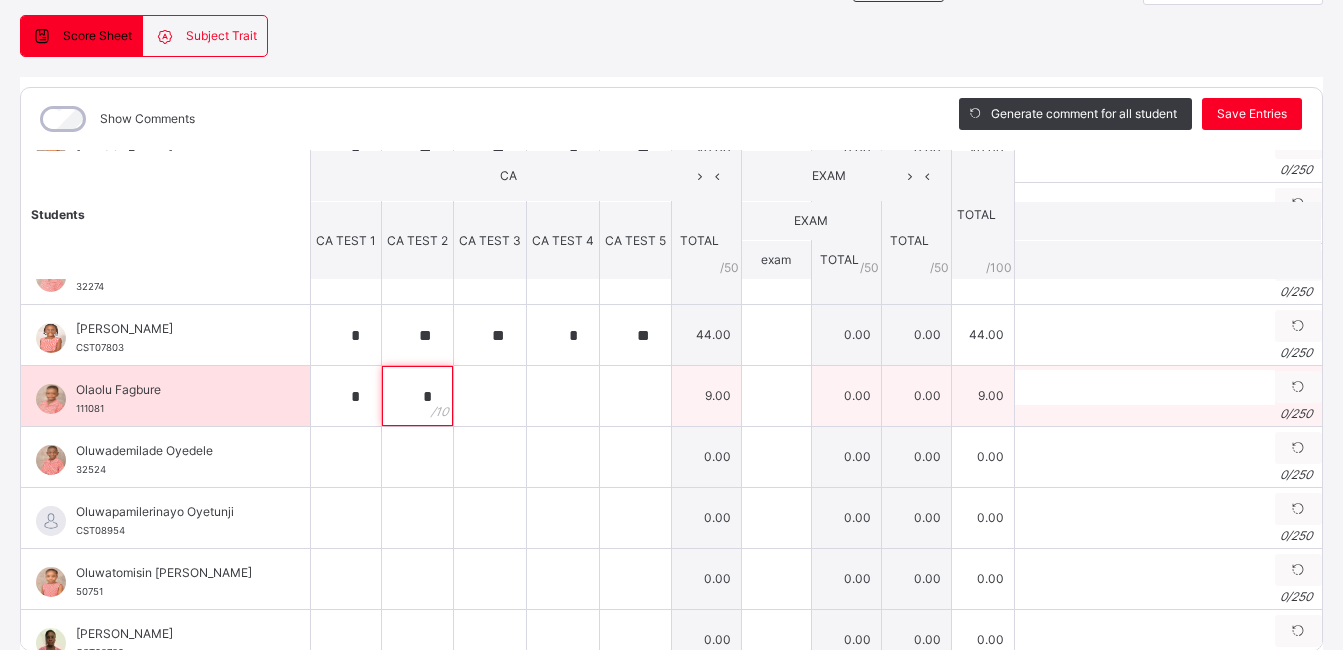 click on "*" at bounding box center (417, 396) 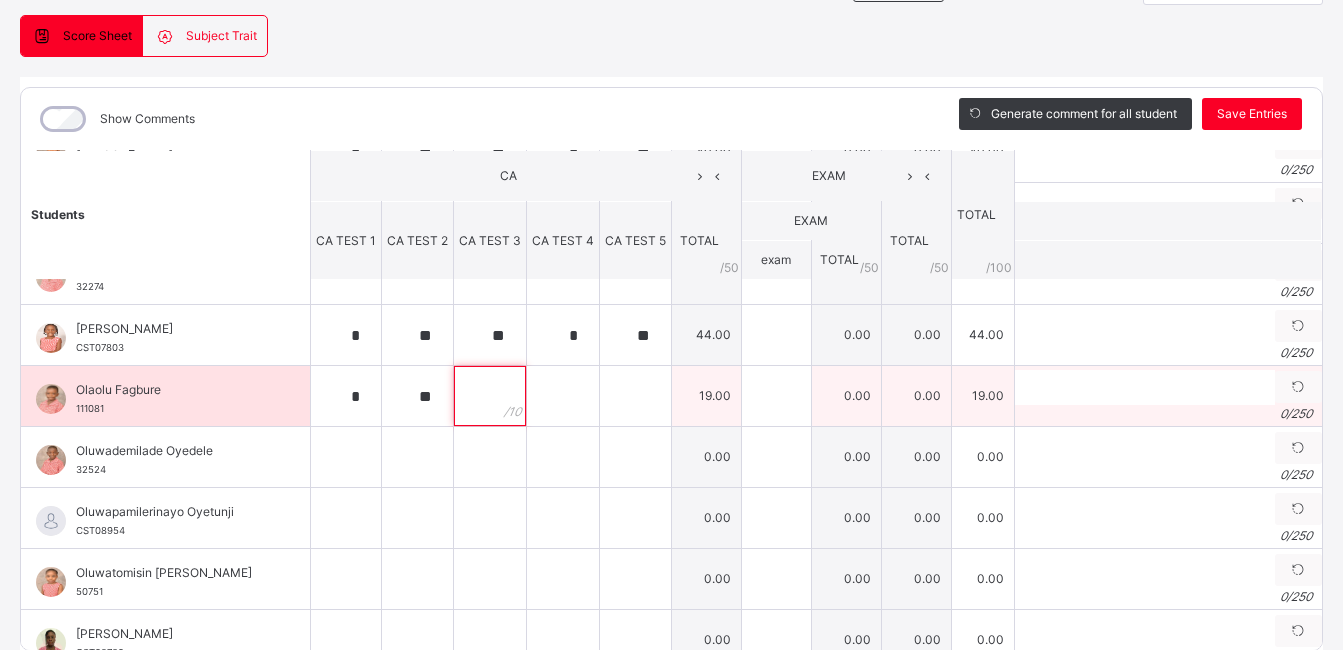 click at bounding box center [490, 396] 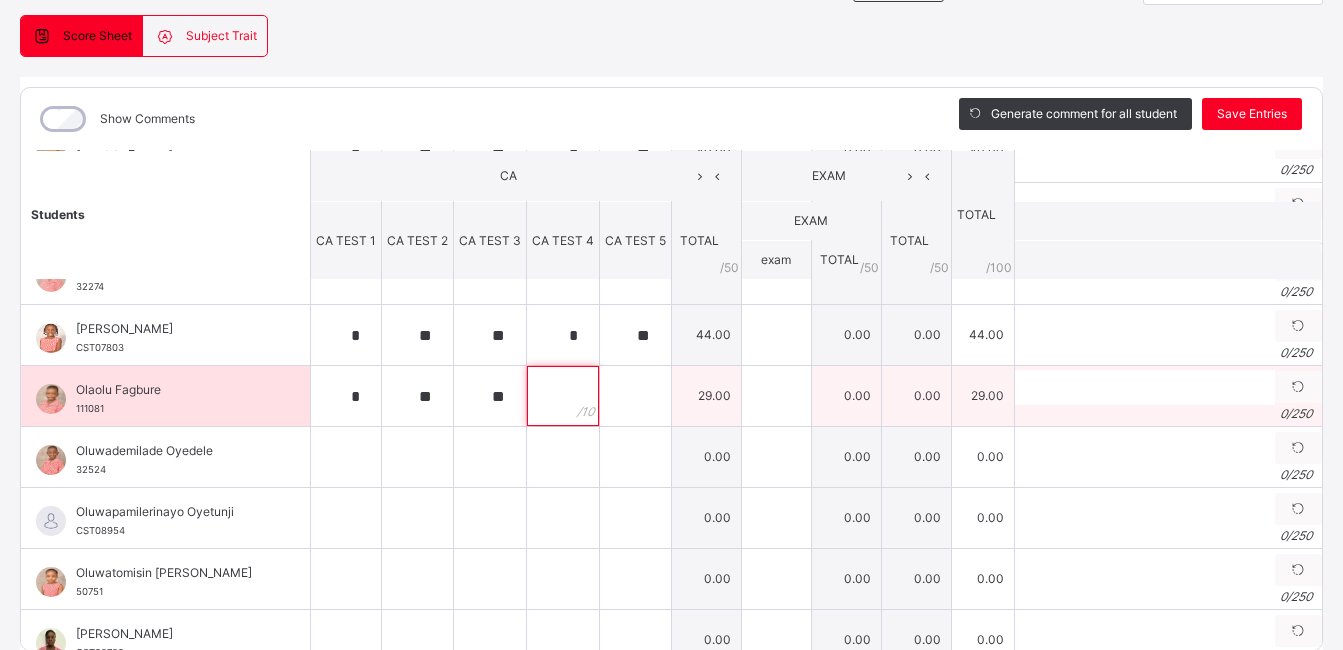 click at bounding box center [563, 396] 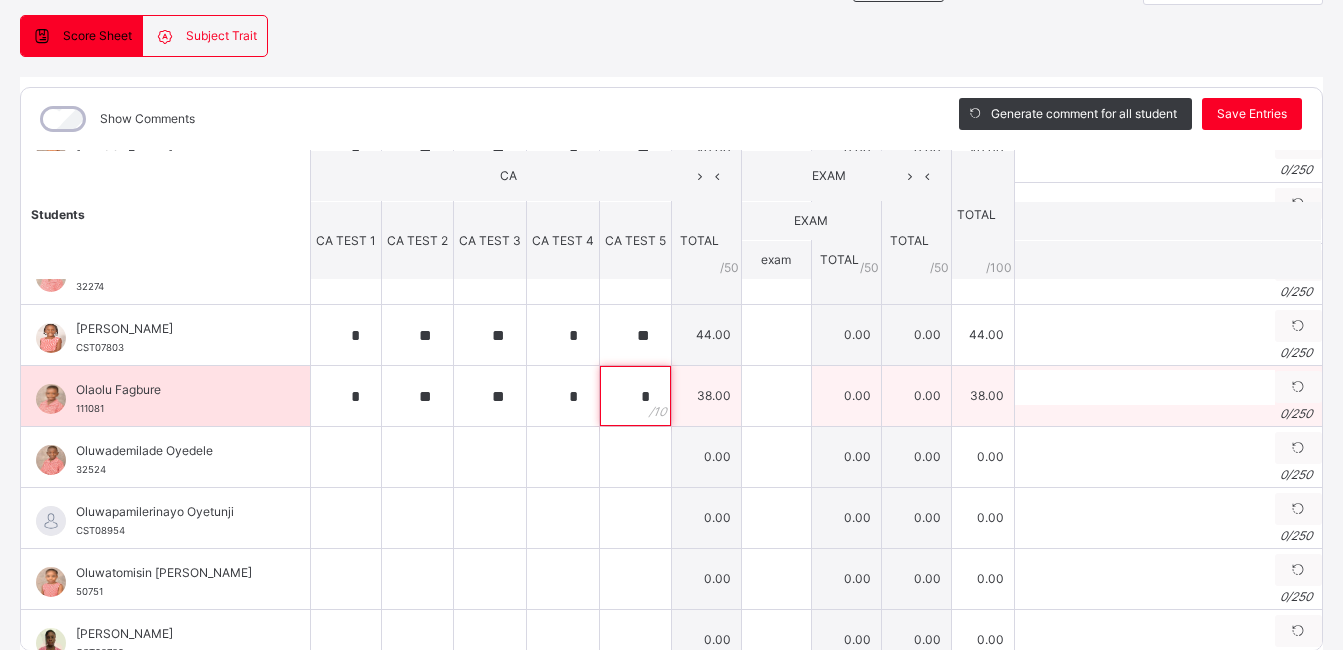 click on "*" at bounding box center [635, 396] 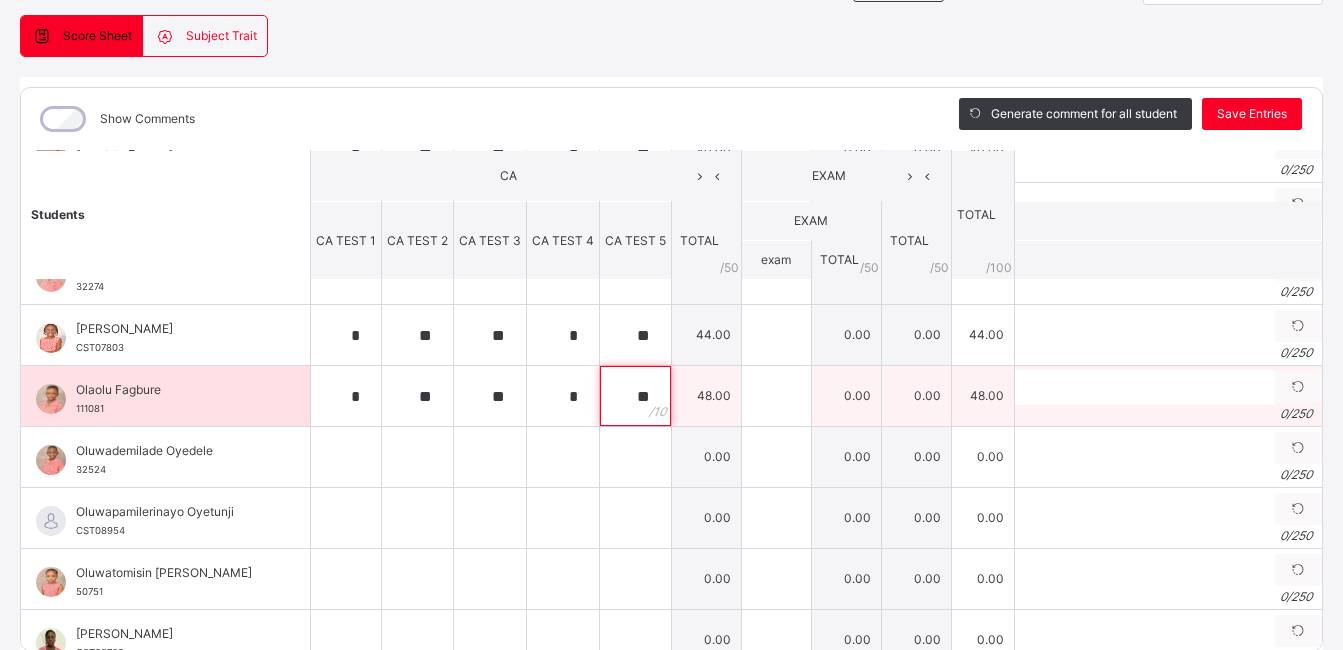 scroll, scrollTop: 926, scrollLeft: 0, axis: vertical 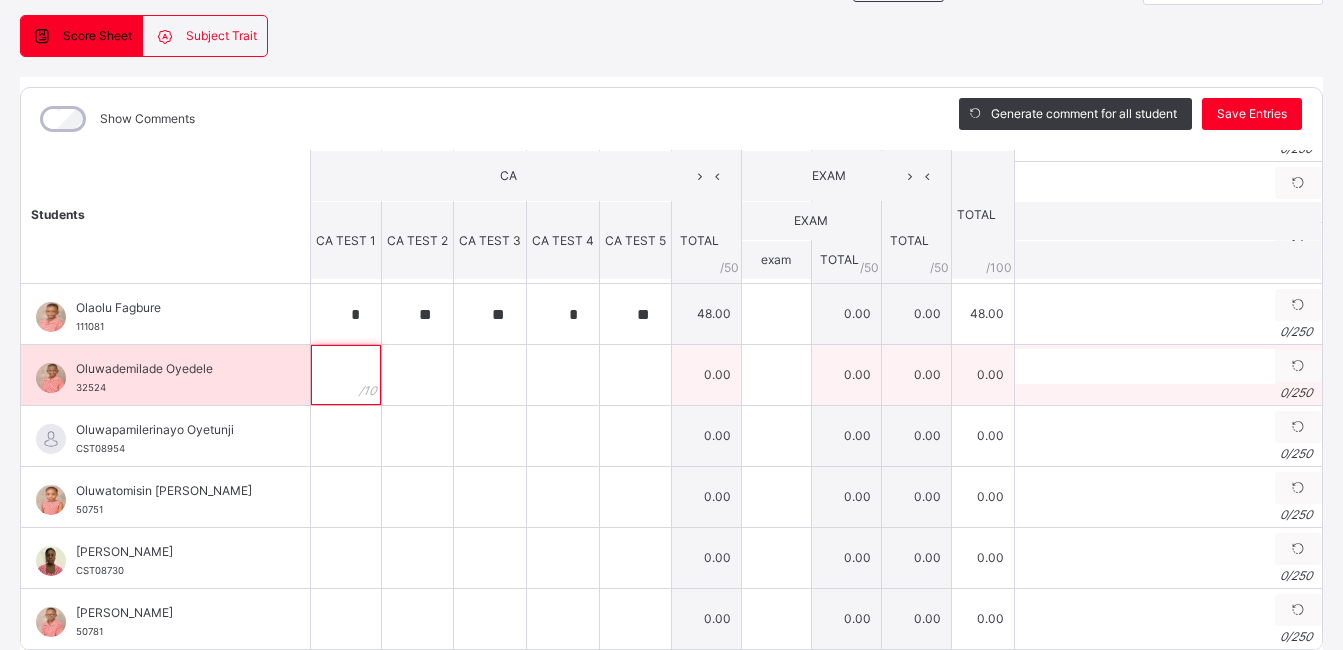click at bounding box center (346, 375) 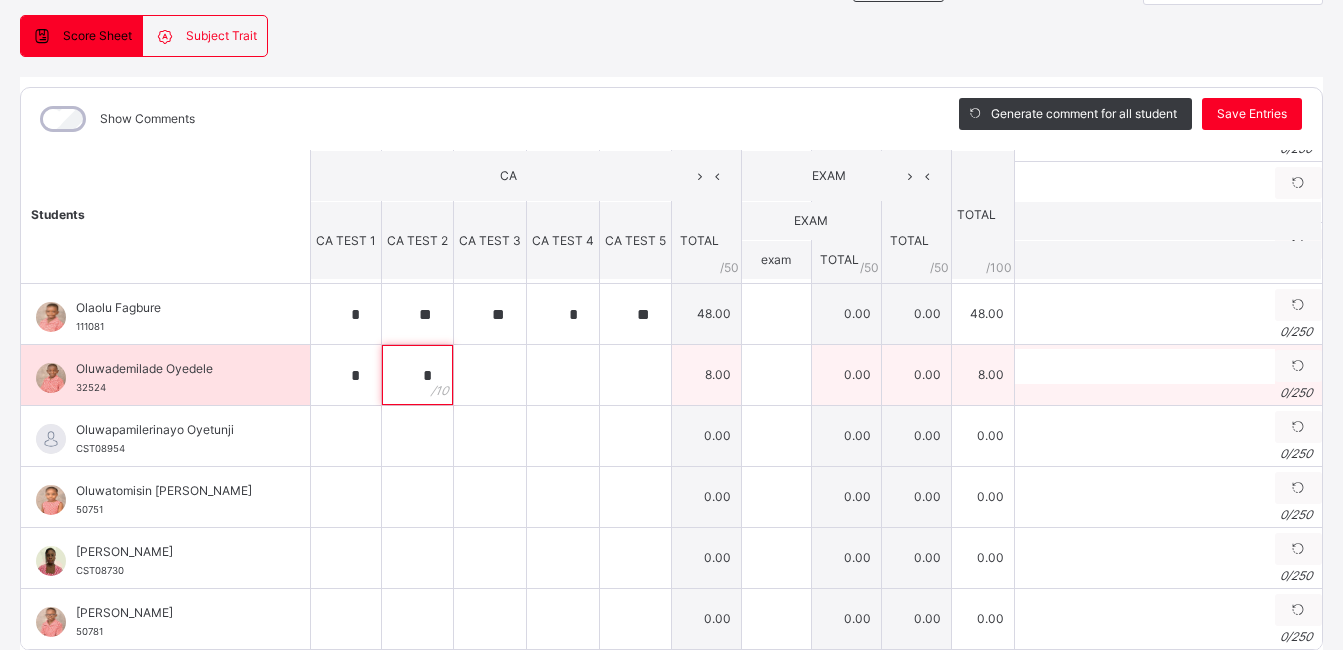 click on "*" at bounding box center (417, 375) 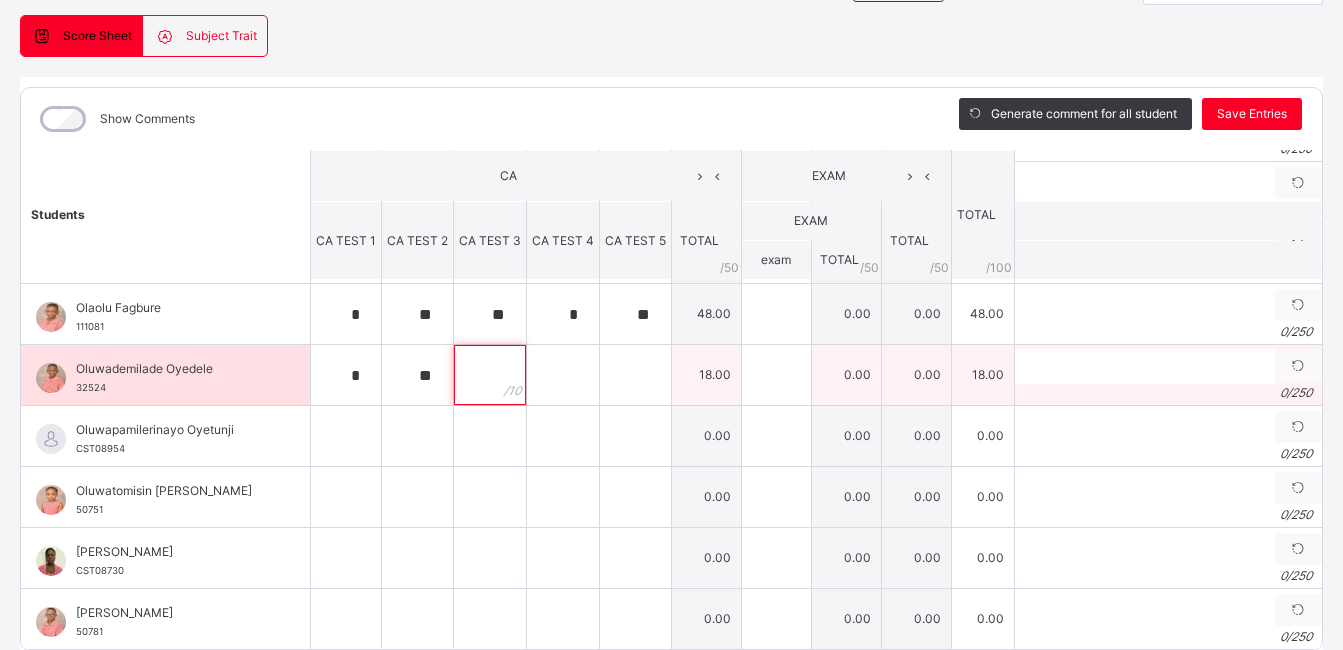 click at bounding box center [490, 375] 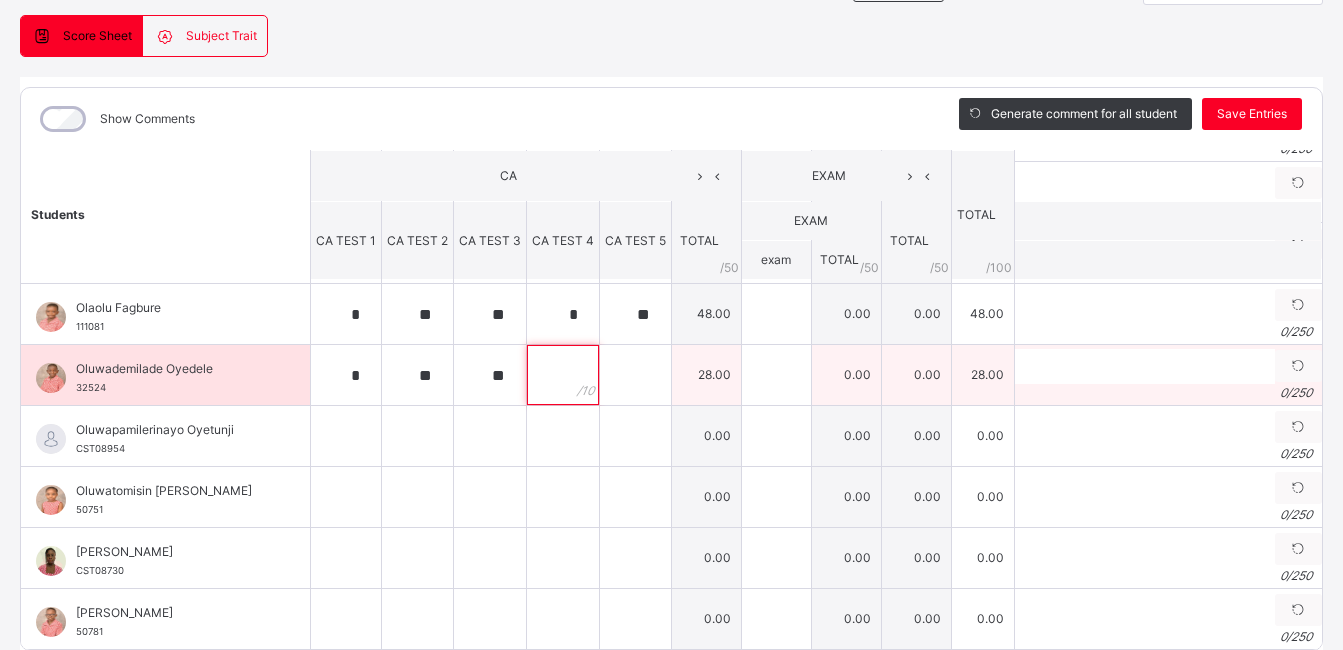 click at bounding box center [563, 375] 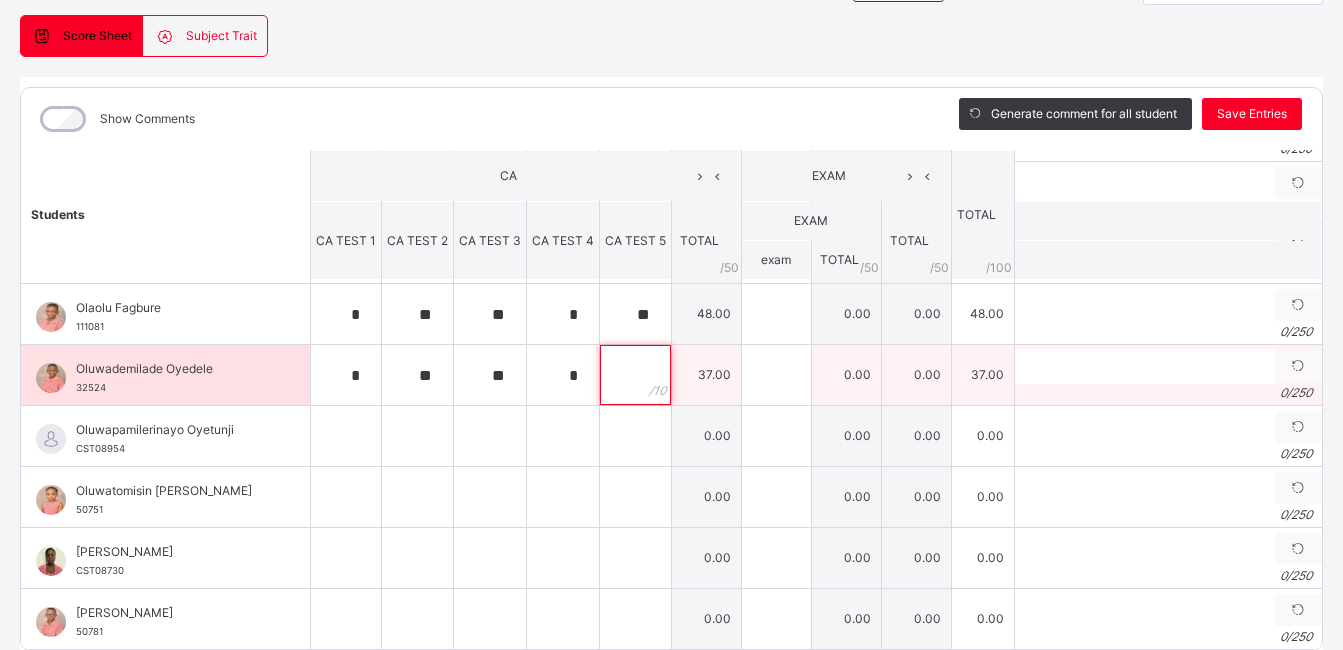 click at bounding box center [635, 375] 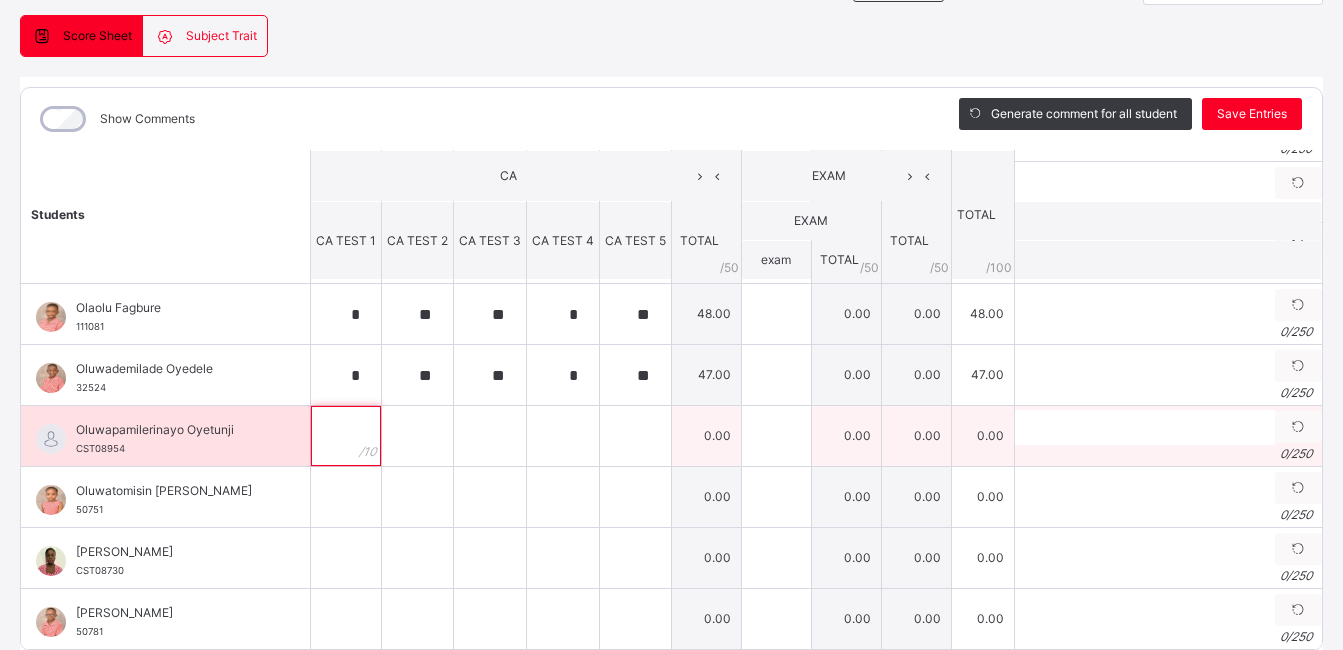 click at bounding box center [346, 436] 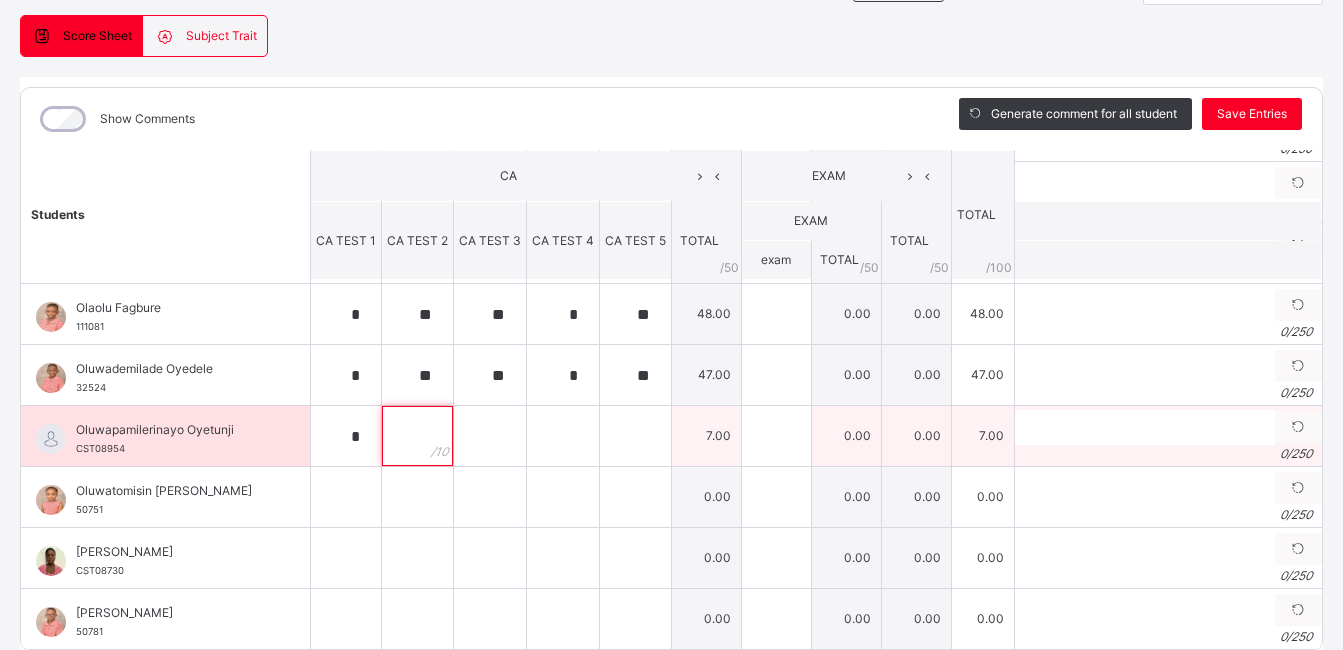click at bounding box center (417, 436) 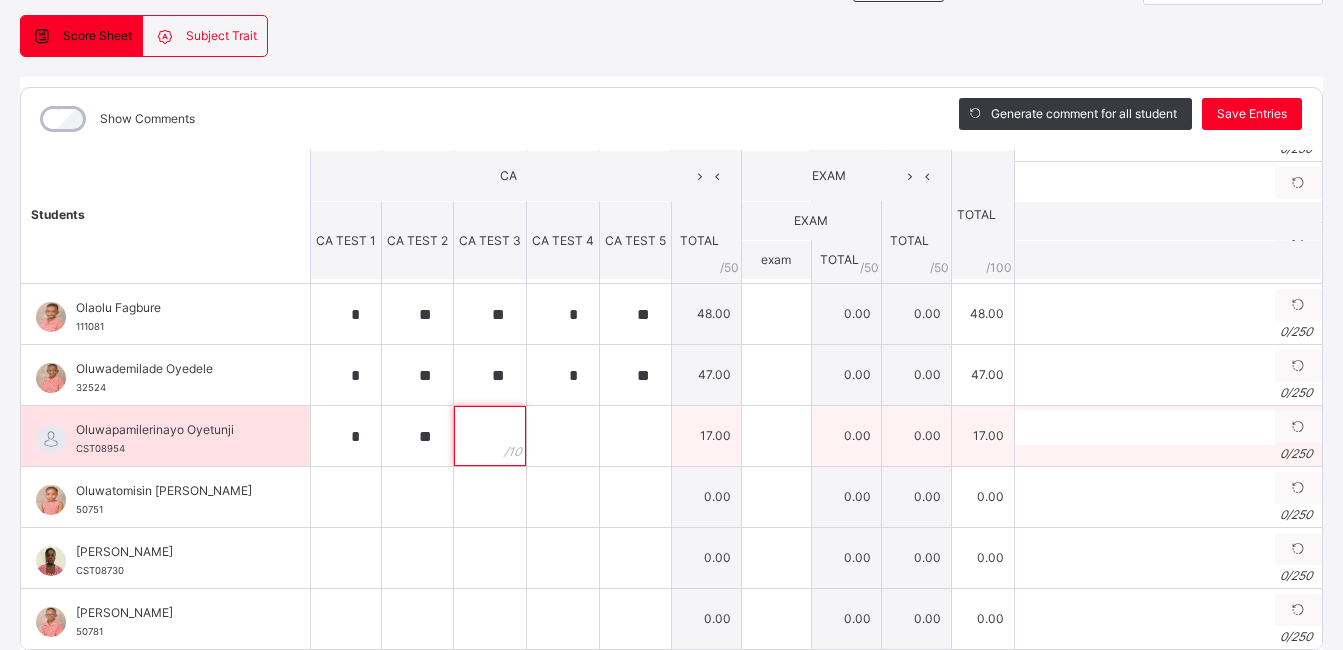 click at bounding box center [490, 436] 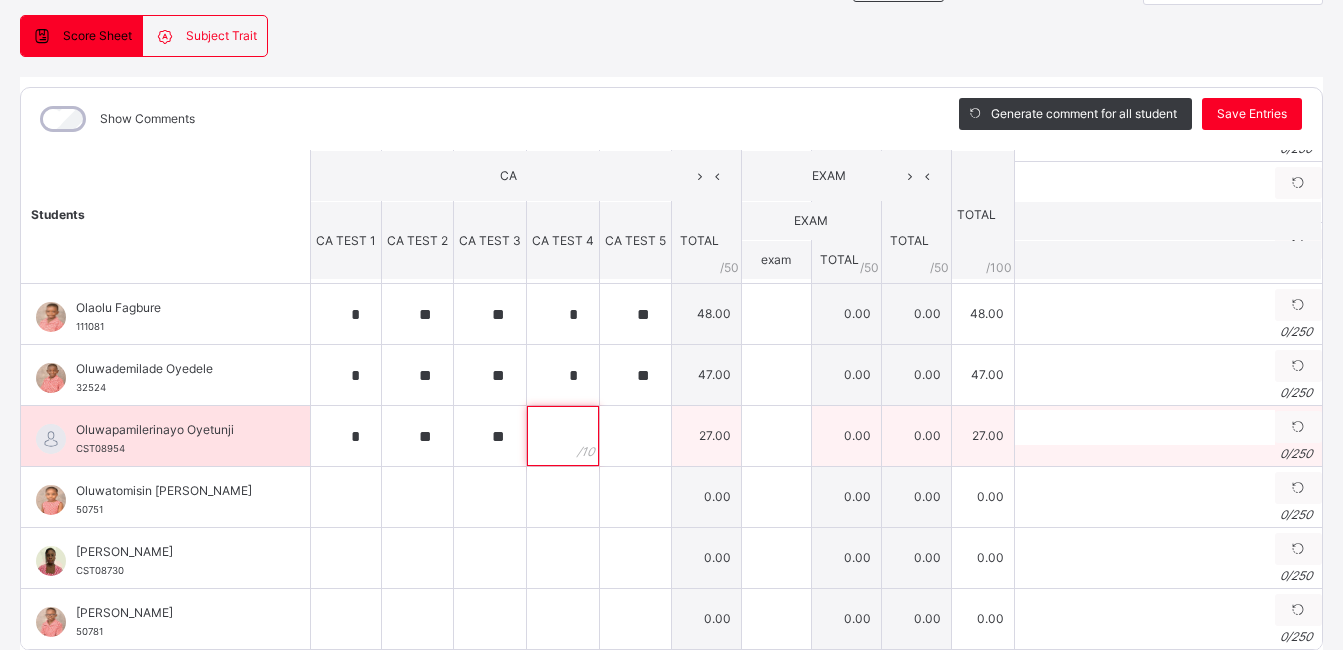 click at bounding box center [563, 436] 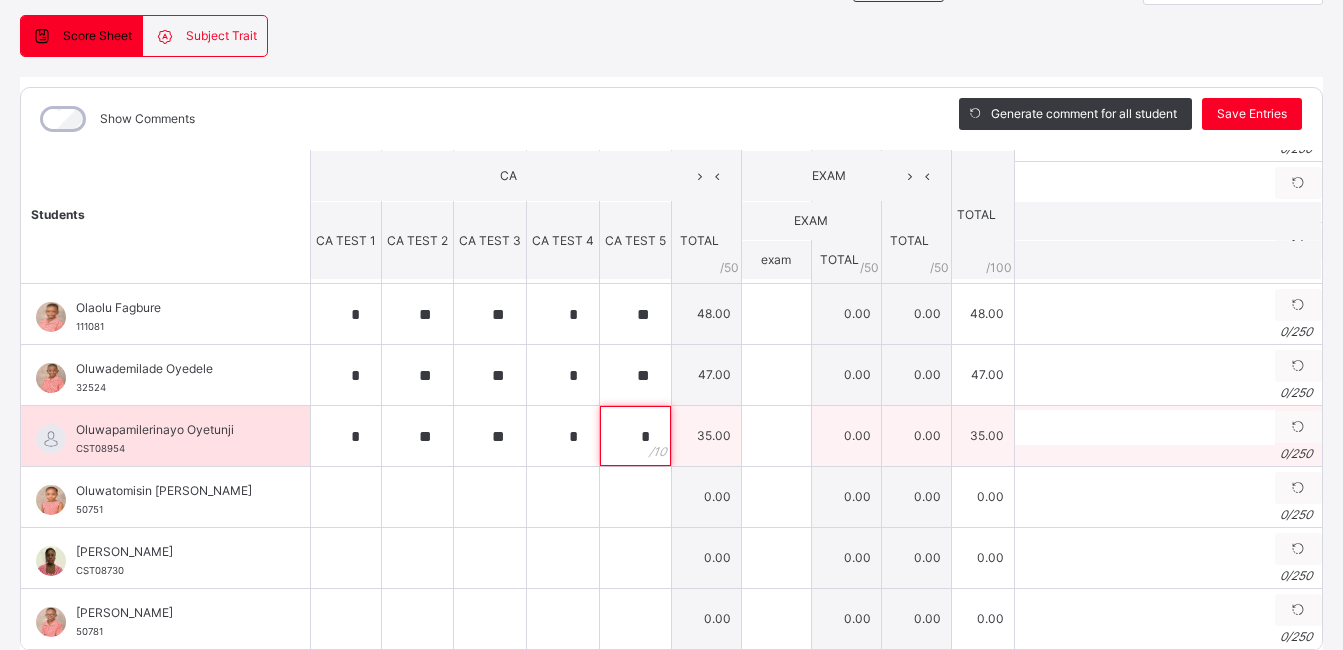click on "*" at bounding box center (635, 436) 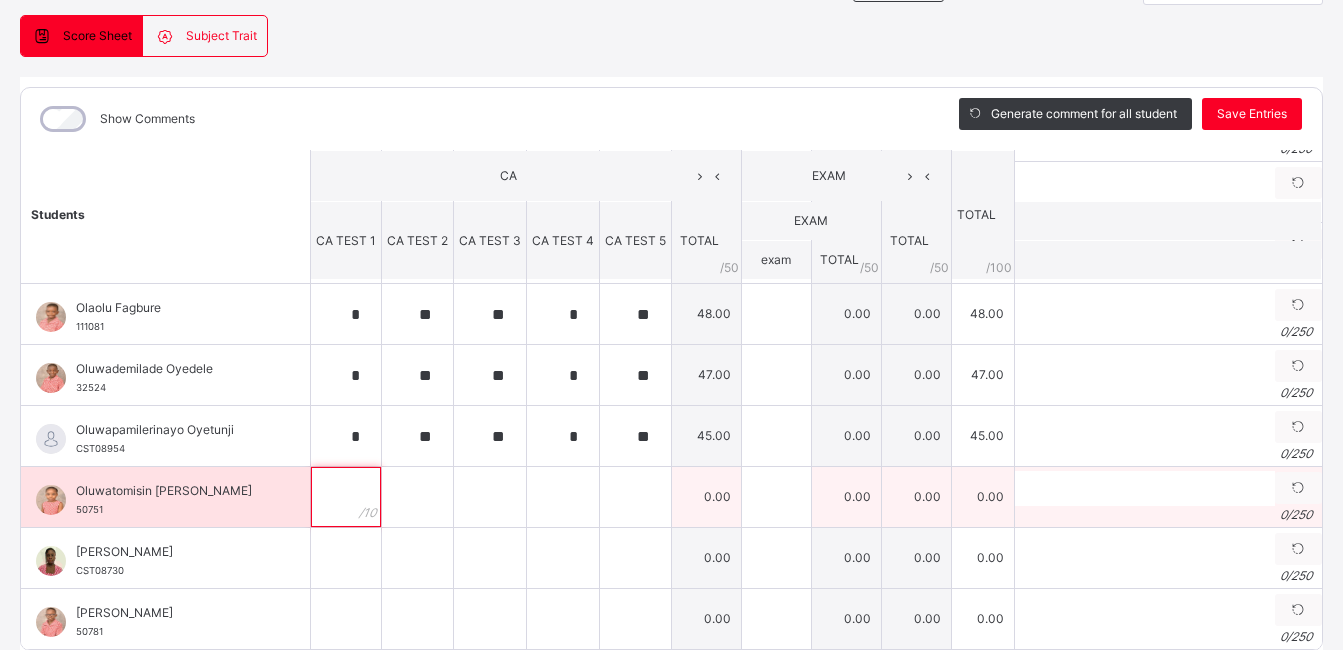 click at bounding box center (346, 497) 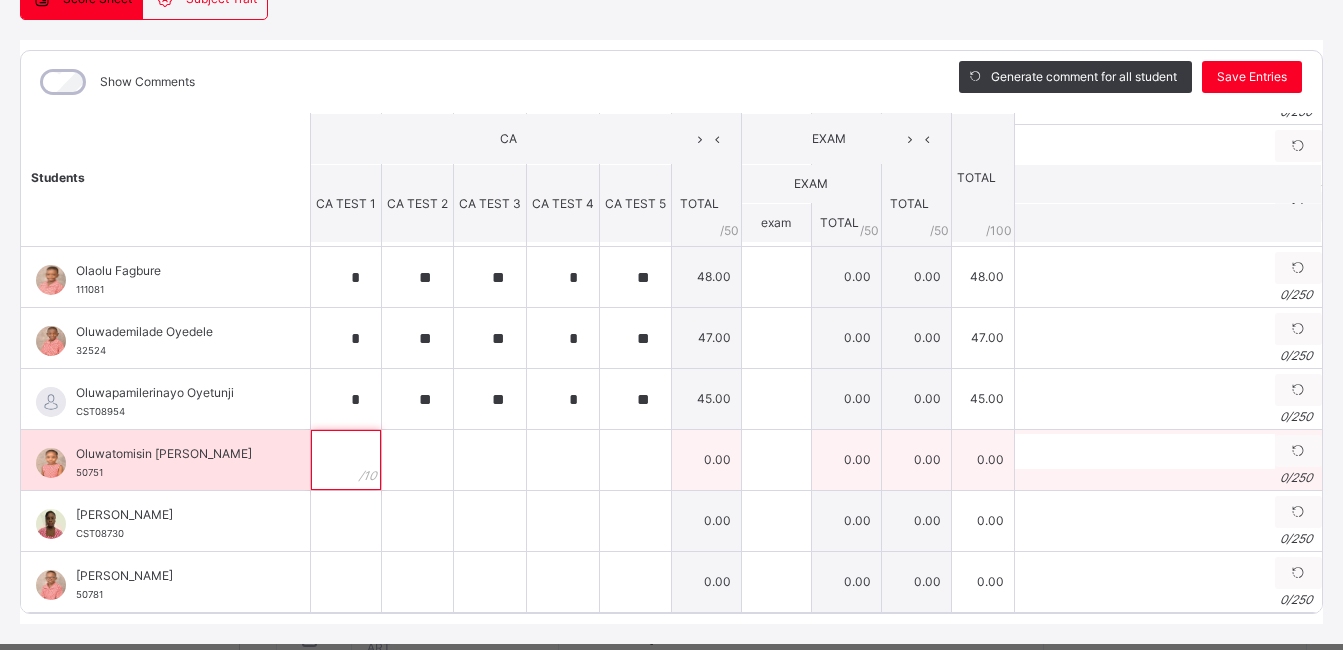 scroll, scrollTop: 221, scrollLeft: 0, axis: vertical 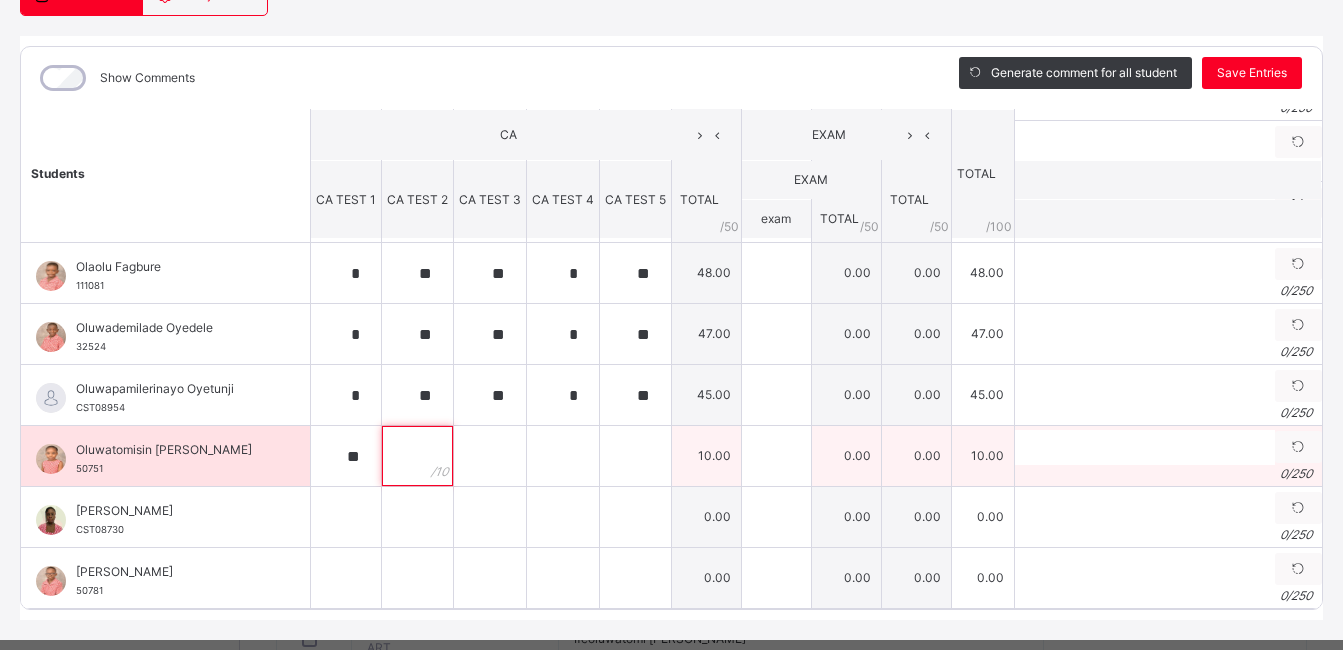 click at bounding box center [417, 456] 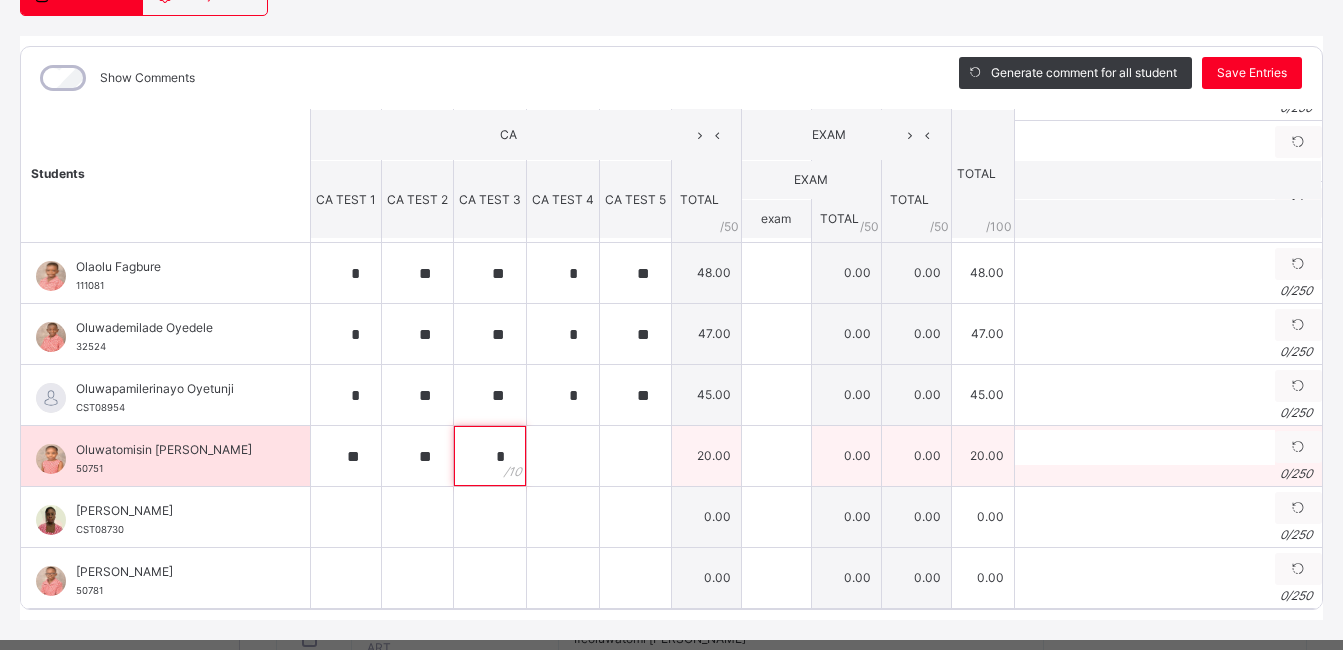 click on "*" at bounding box center [490, 456] 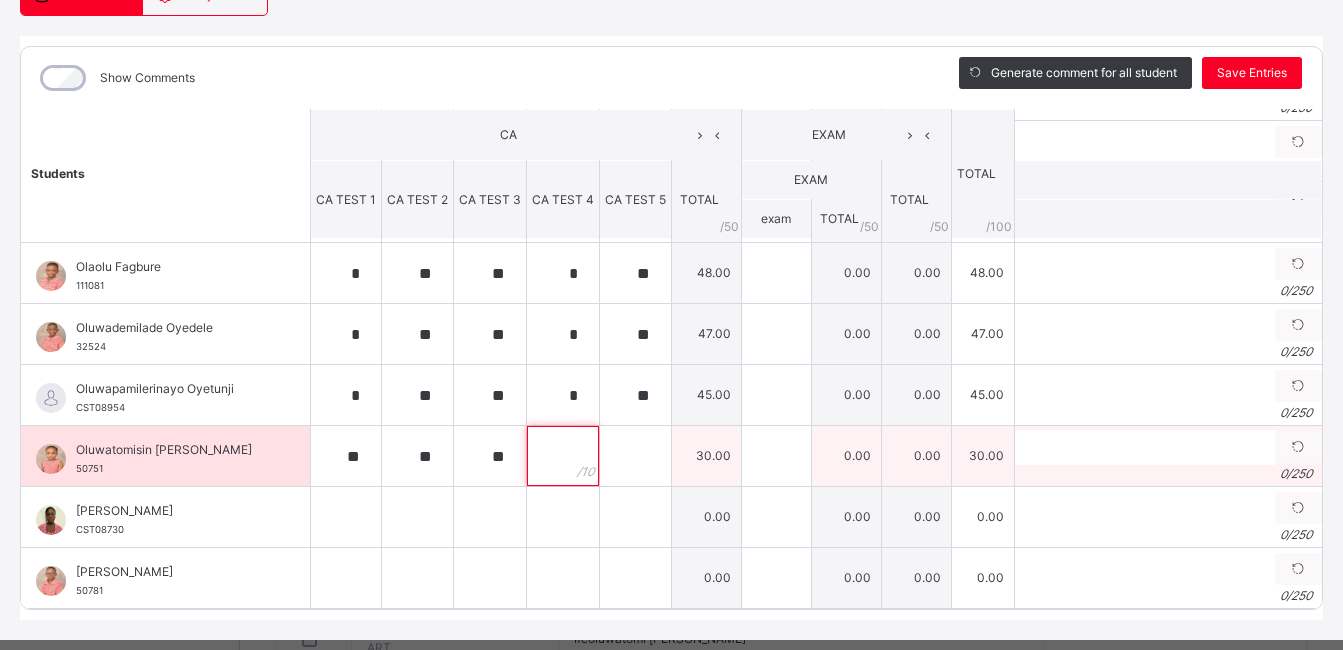 click at bounding box center (563, 456) 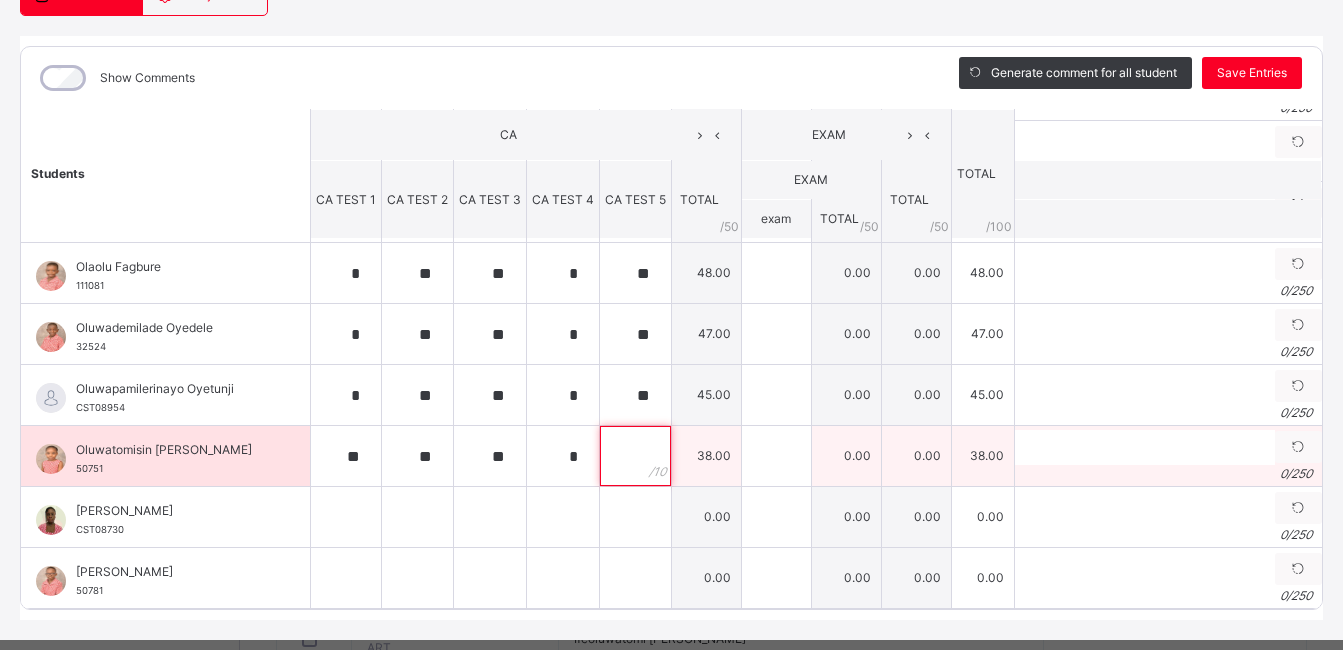 click at bounding box center (635, 456) 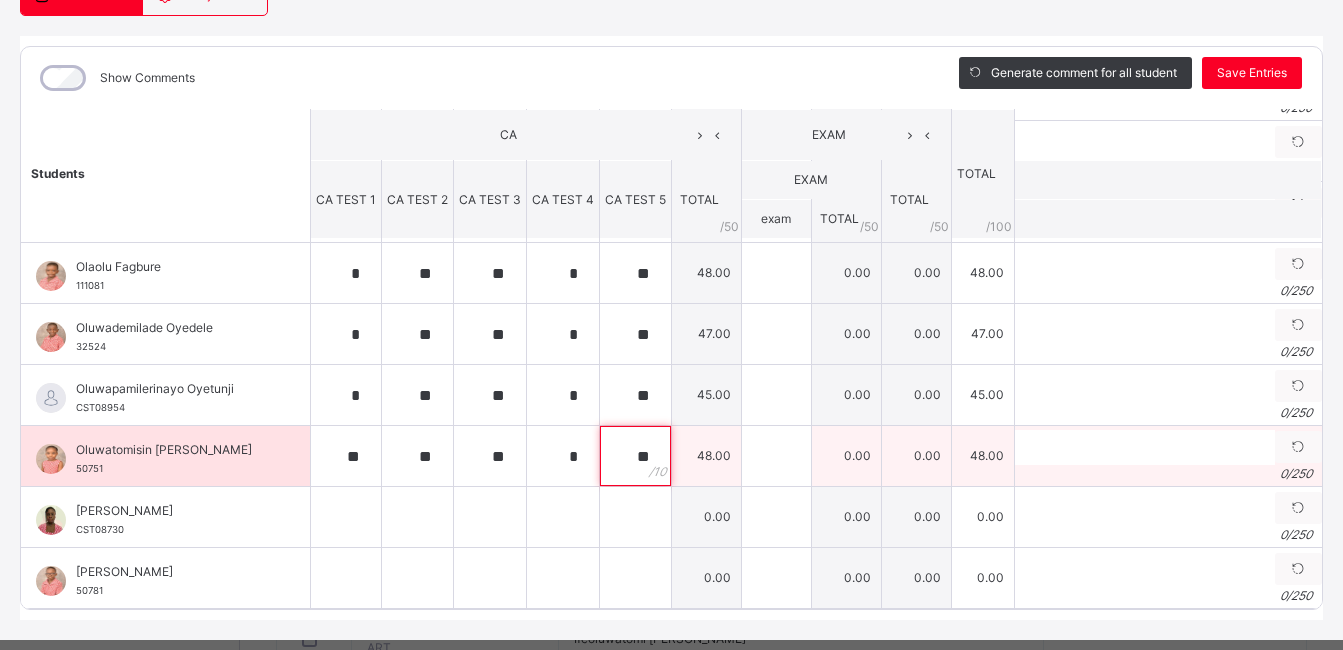 scroll, scrollTop: 261, scrollLeft: 0, axis: vertical 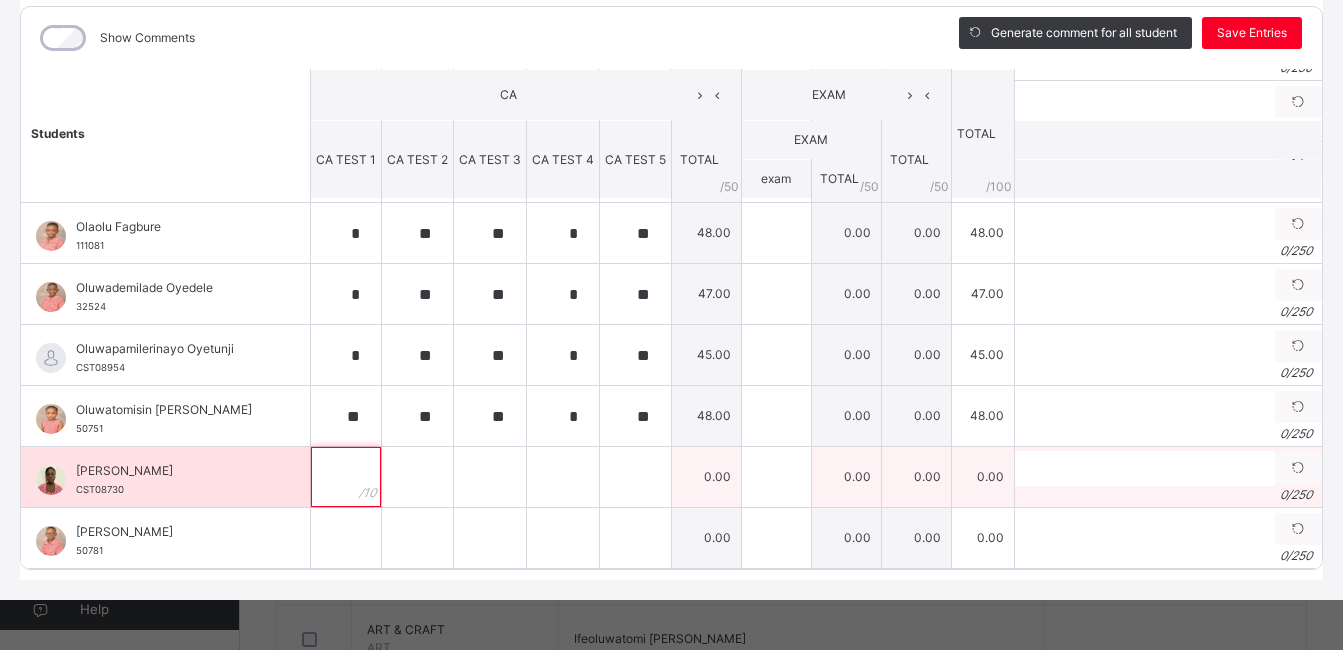 click at bounding box center [346, 477] 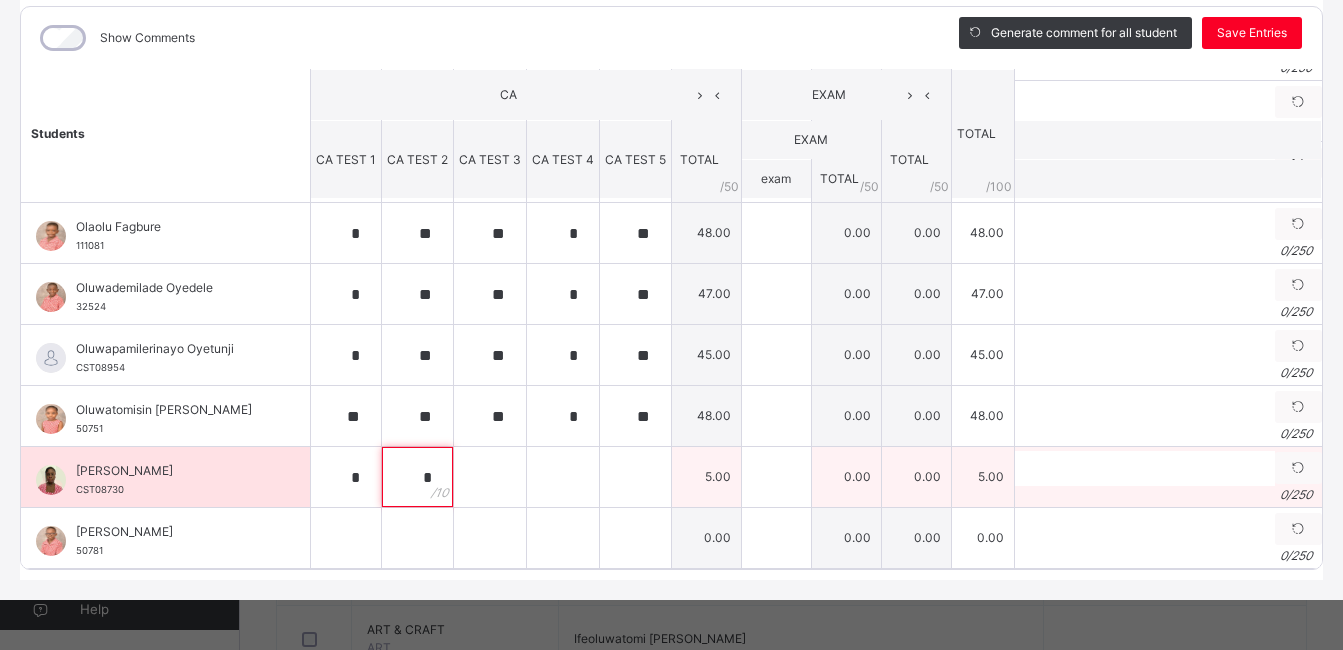 click on "*" at bounding box center (417, 477) 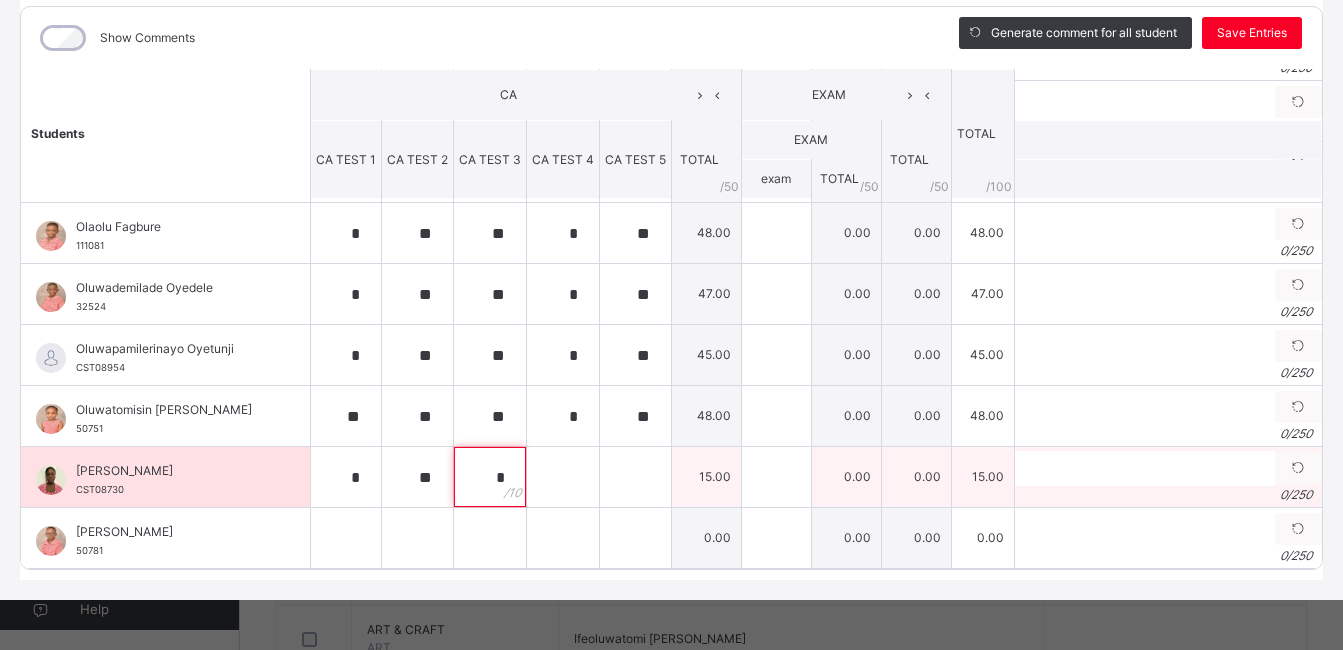 click on "*" at bounding box center [490, 477] 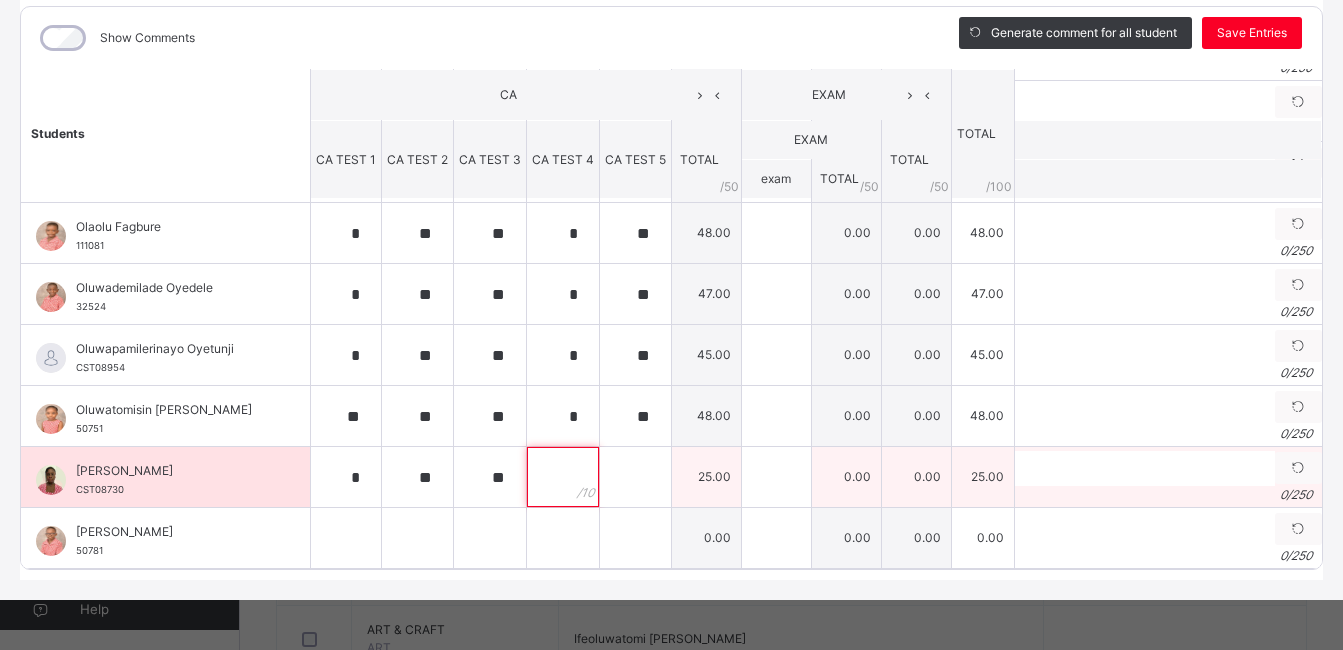 click at bounding box center (563, 477) 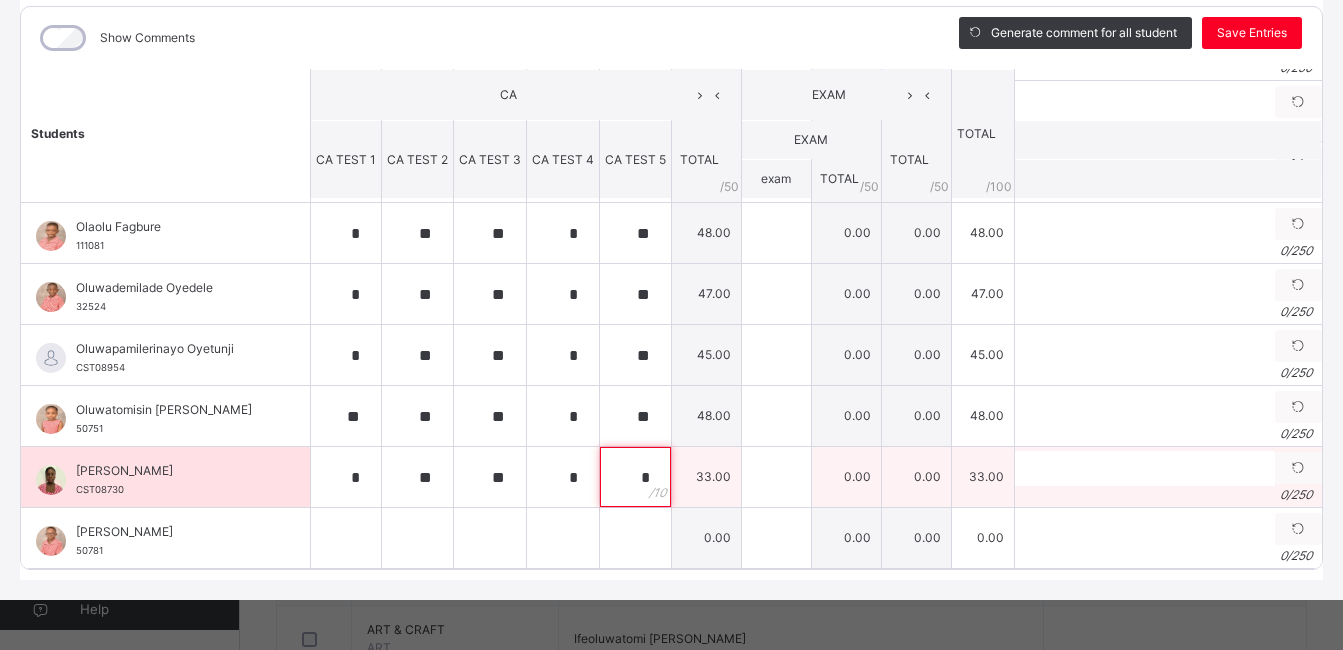 click on "*" at bounding box center [635, 477] 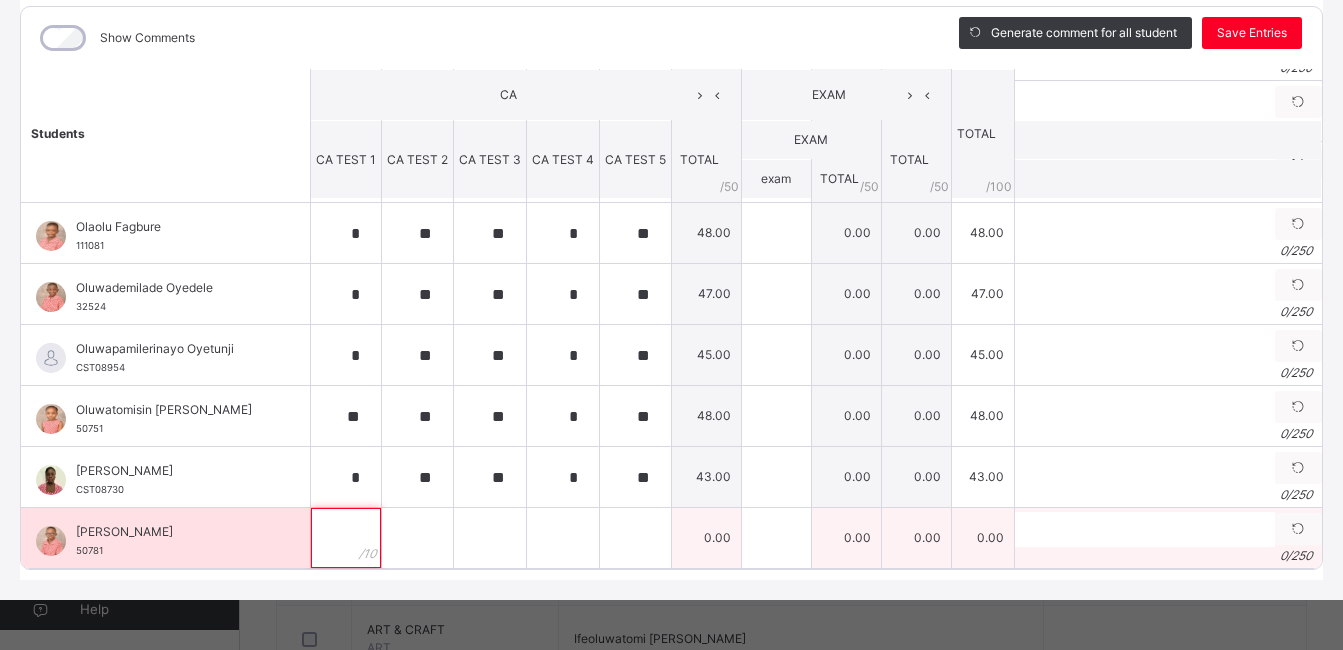 click at bounding box center [346, 538] 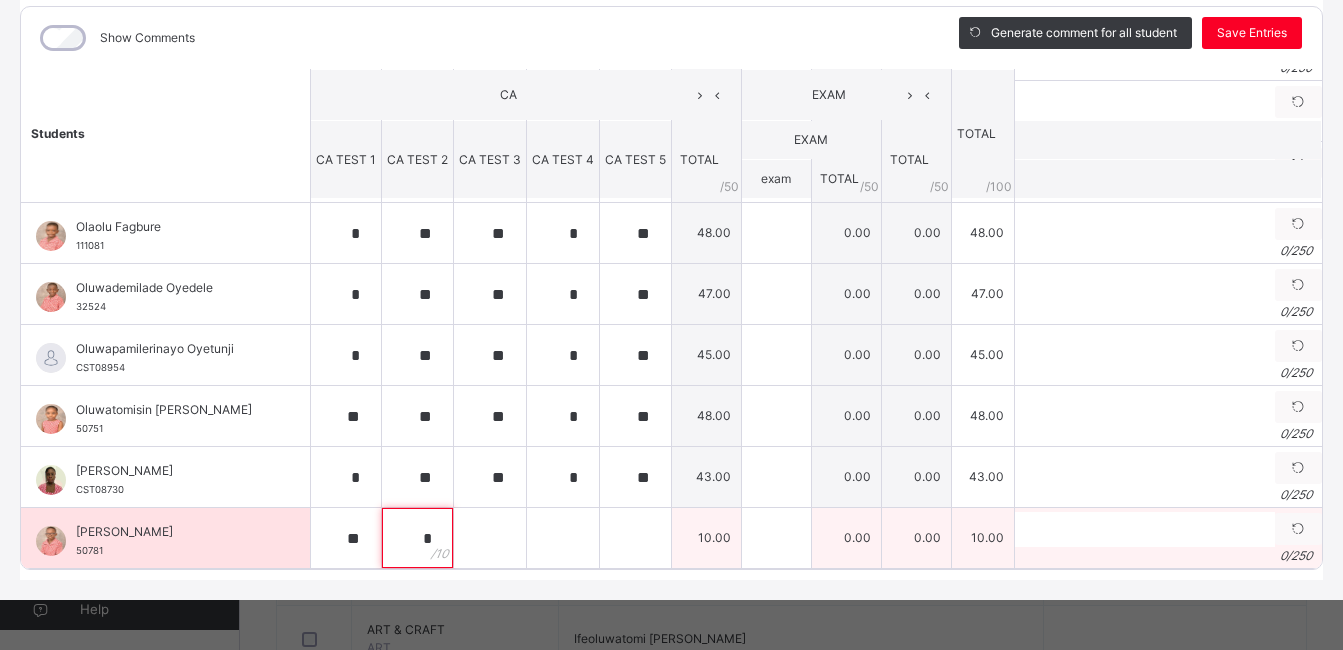 click on "*" at bounding box center (417, 538) 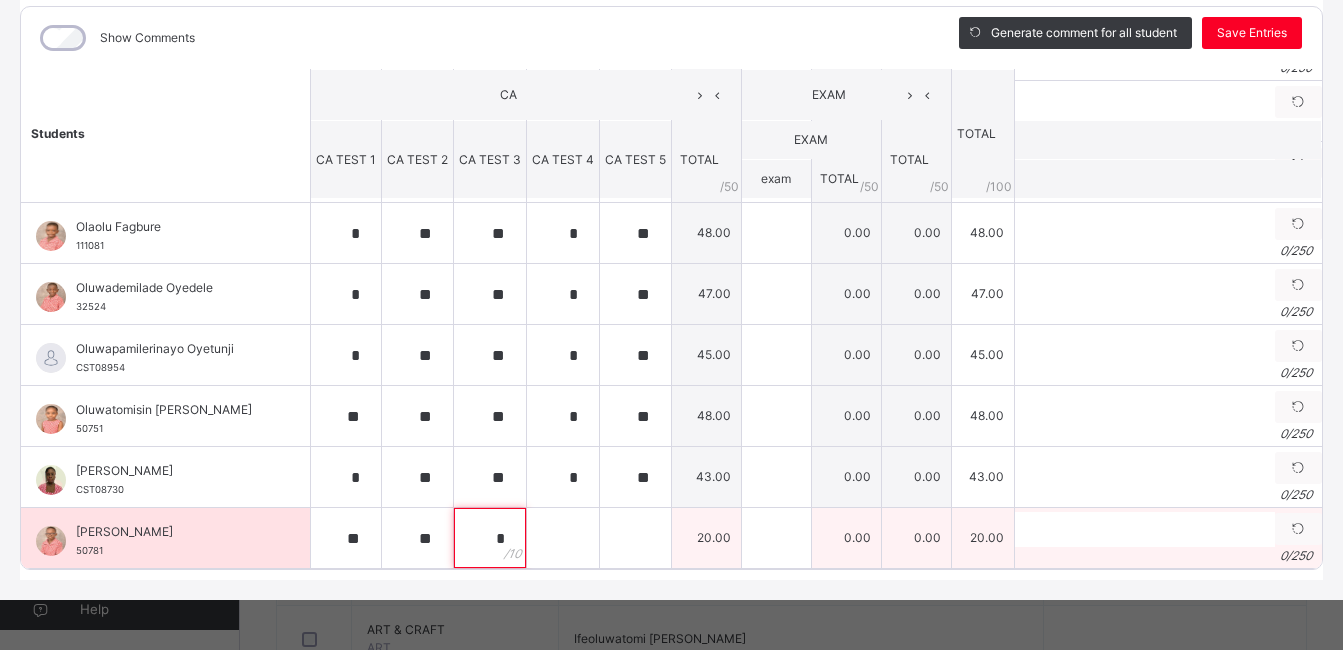 click on "*" at bounding box center [490, 538] 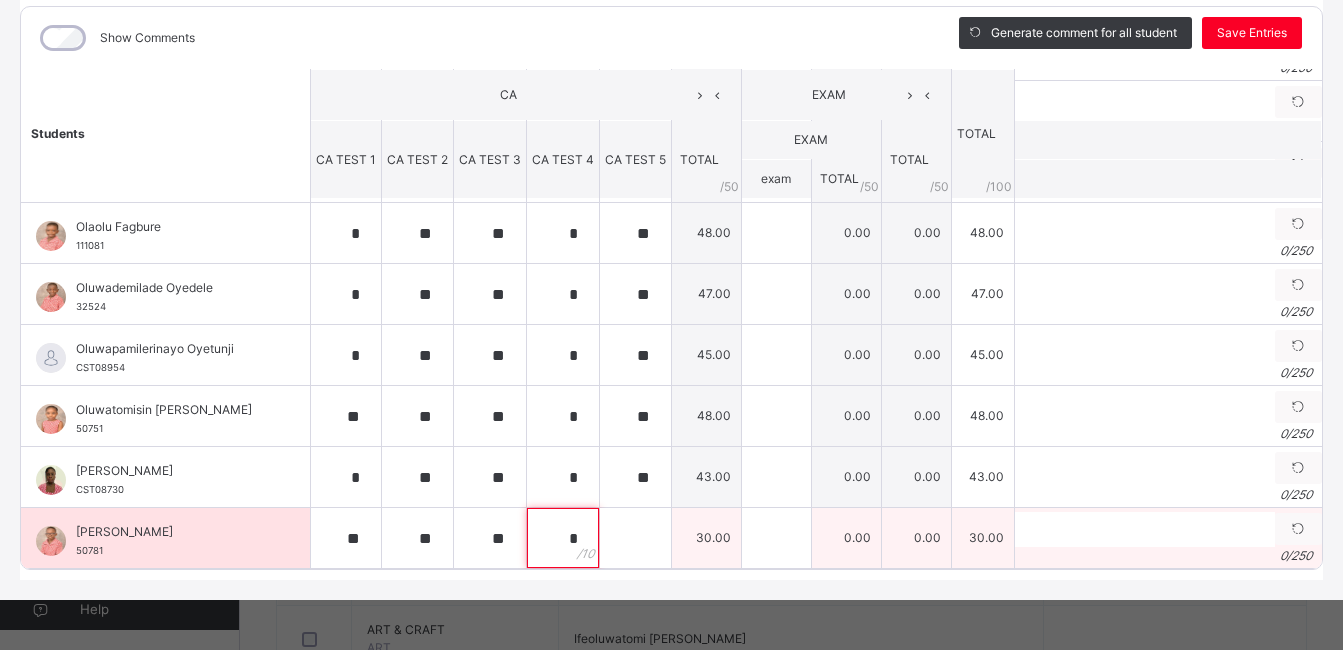 click on "*" at bounding box center (563, 538) 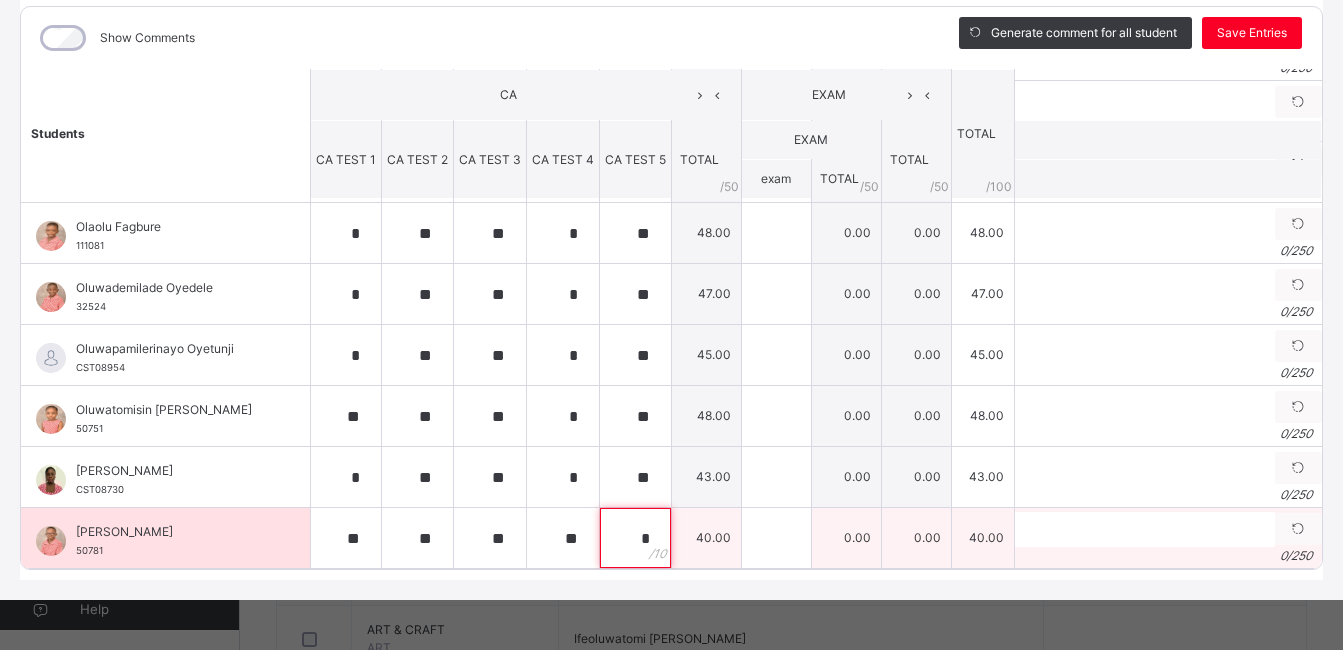 click on "*" at bounding box center (635, 538) 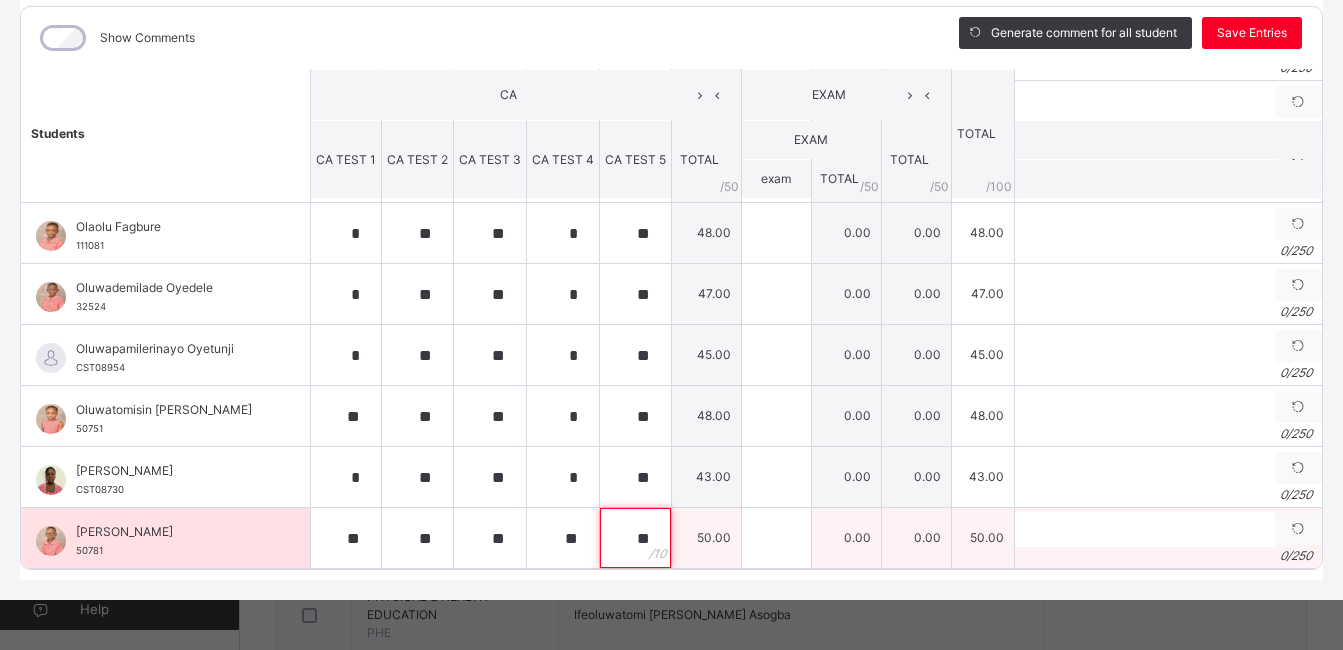 scroll, scrollTop: 921, scrollLeft: 0, axis: vertical 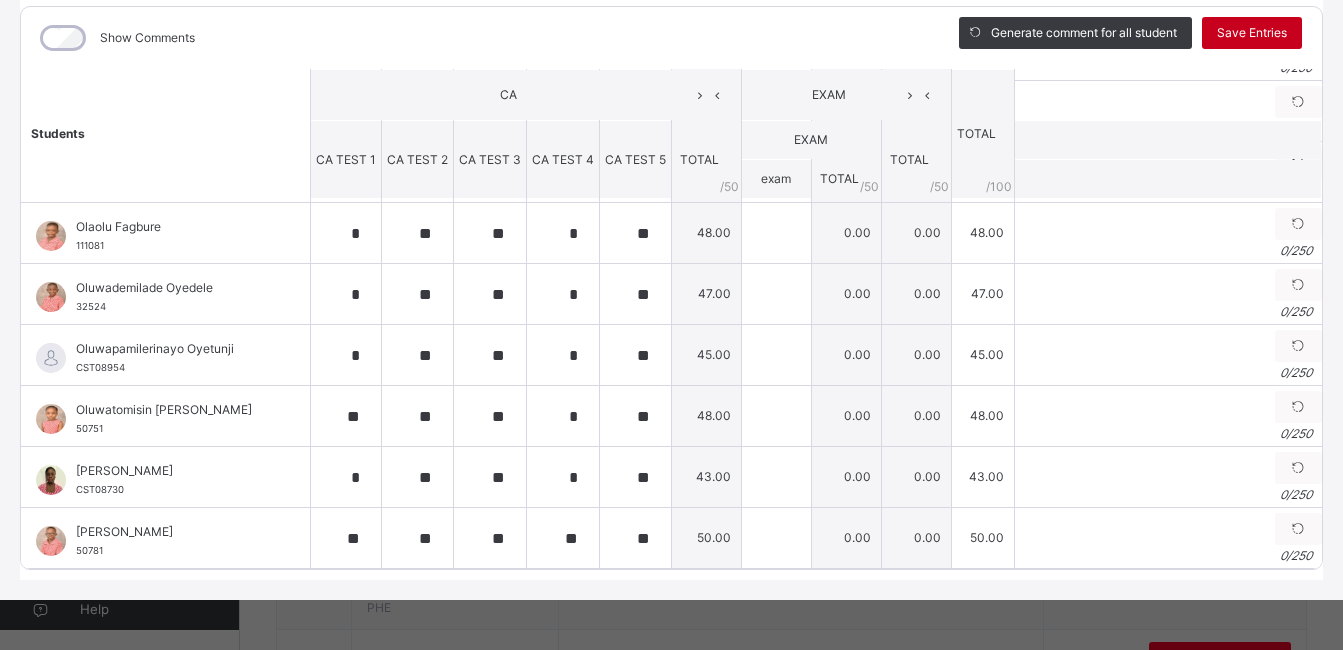 click on "Save Entries" at bounding box center [1252, 33] 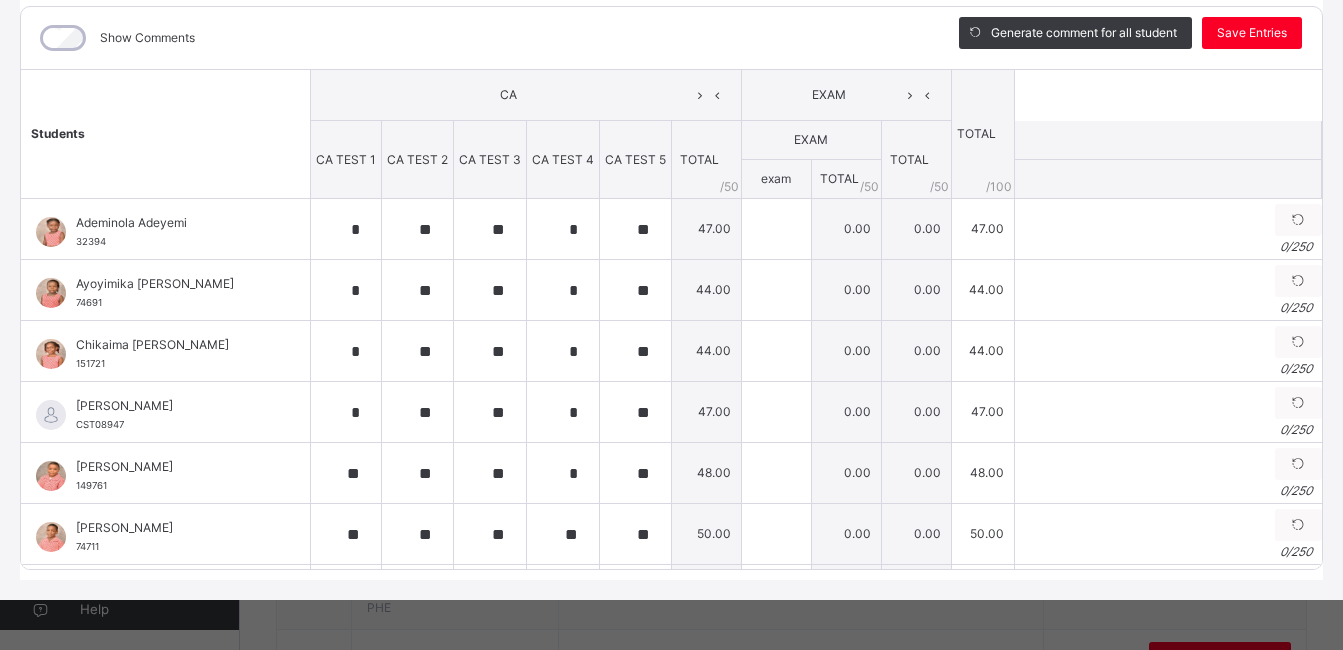 scroll, scrollTop: 0, scrollLeft: 0, axis: both 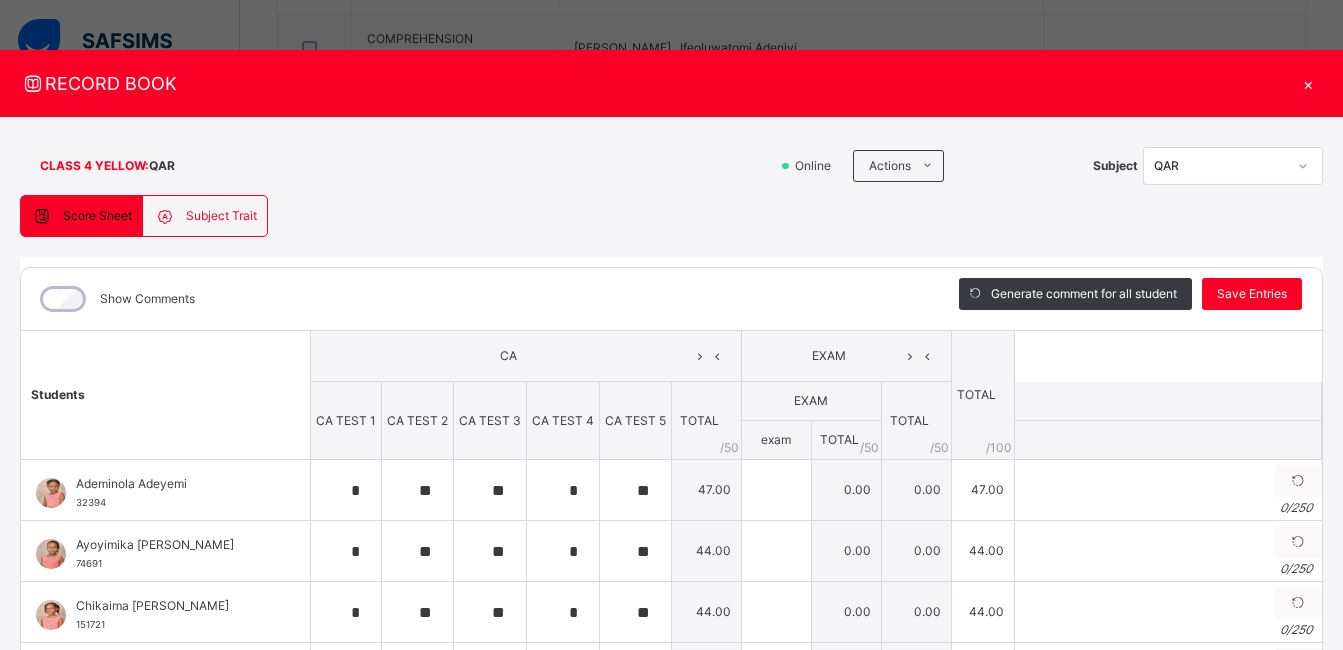 click on "×" at bounding box center [1308, 83] 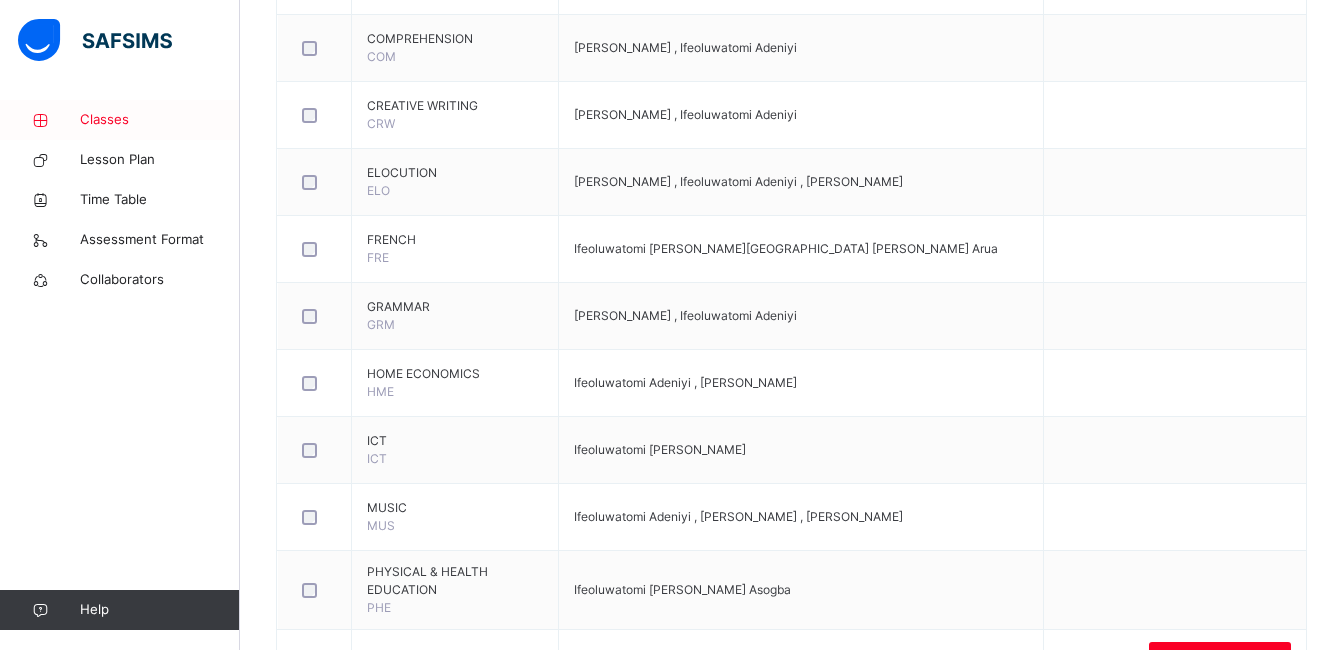 click on "Classes" at bounding box center [160, 120] 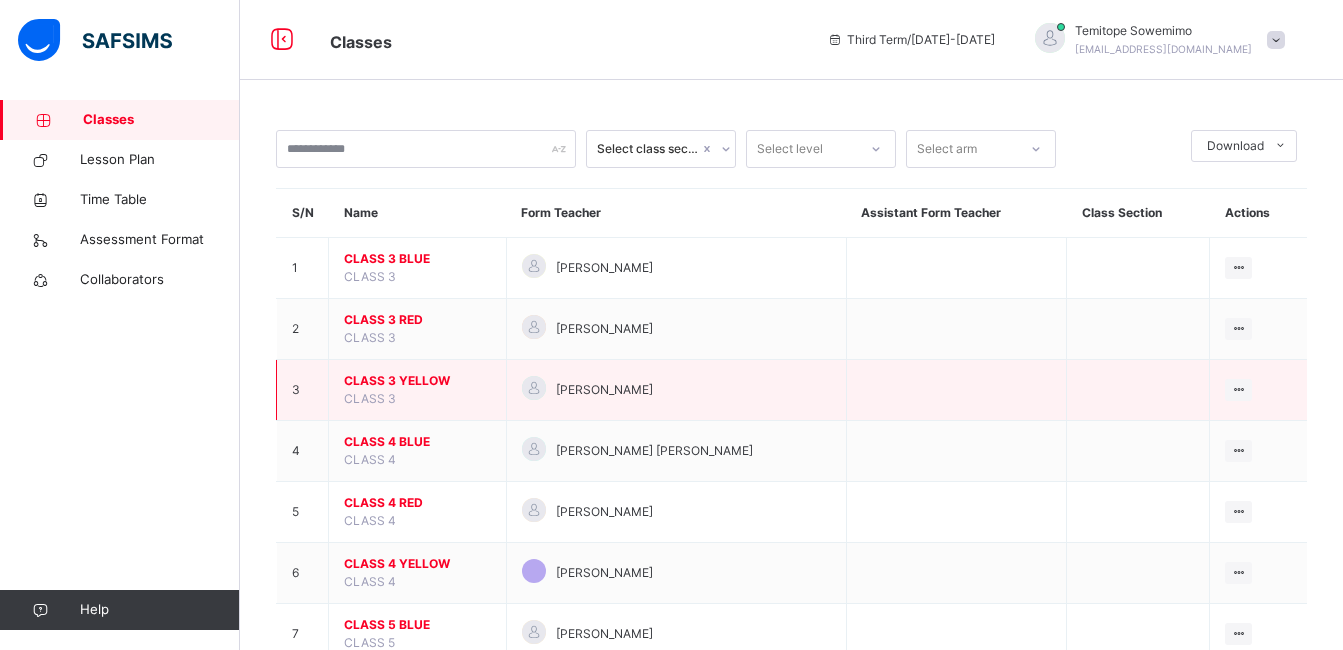 click on "CLASS 3   YELLOW" at bounding box center (417, 381) 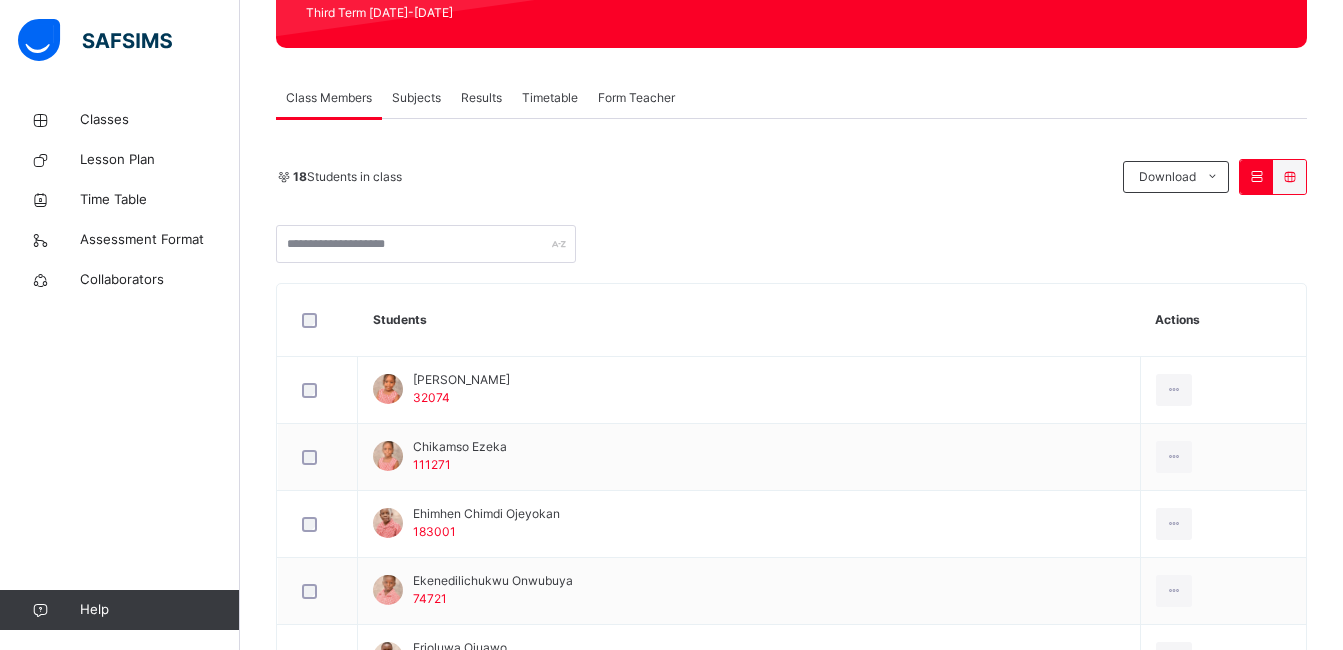scroll, scrollTop: 0, scrollLeft: 0, axis: both 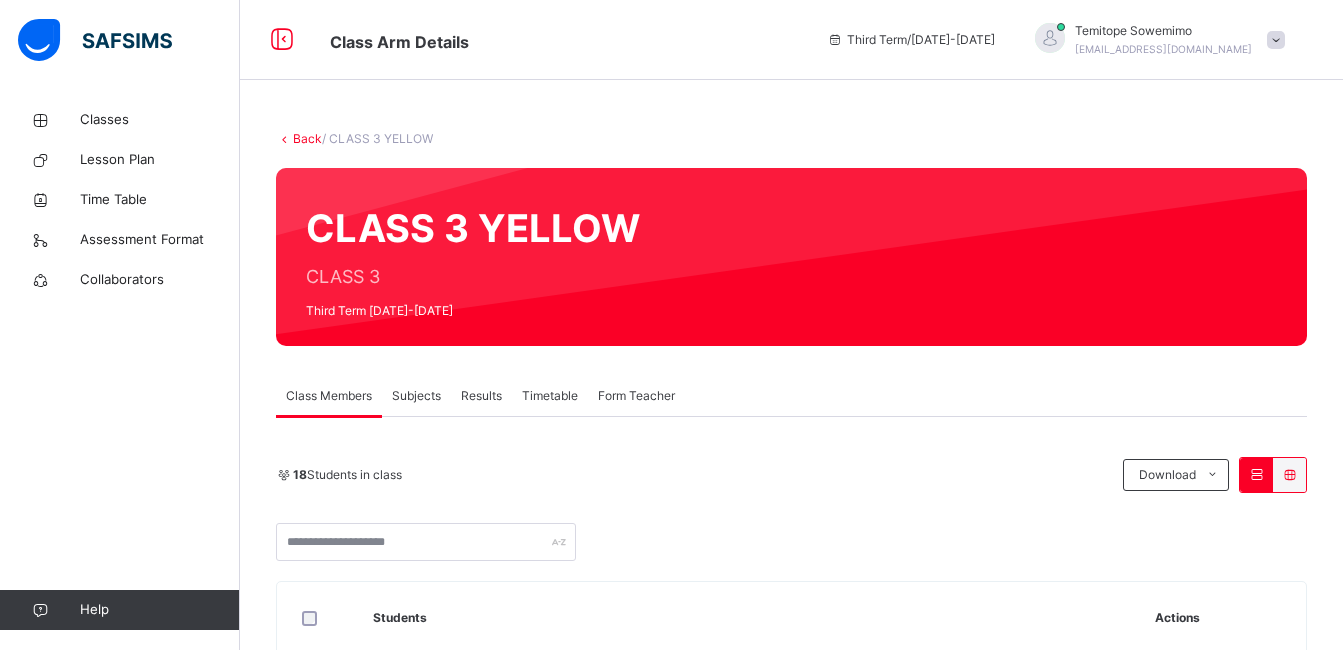 click on "Subjects" at bounding box center (416, 396) 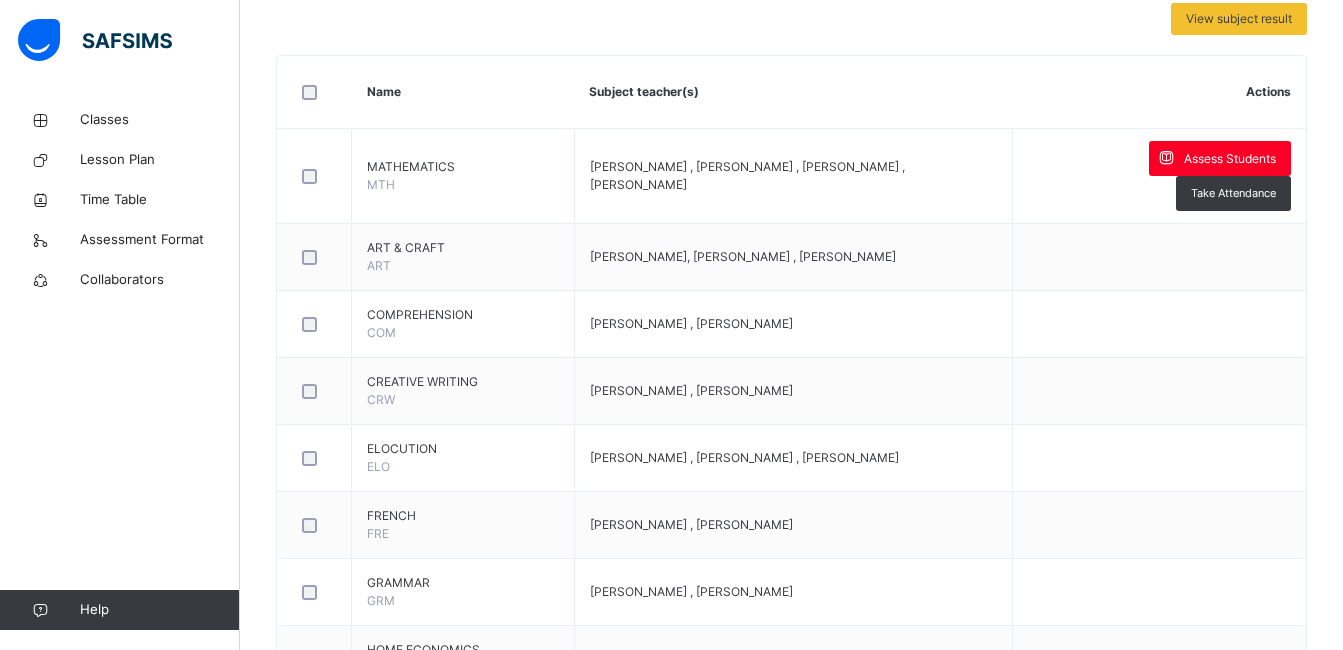 scroll, scrollTop: 442, scrollLeft: 0, axis: vertical 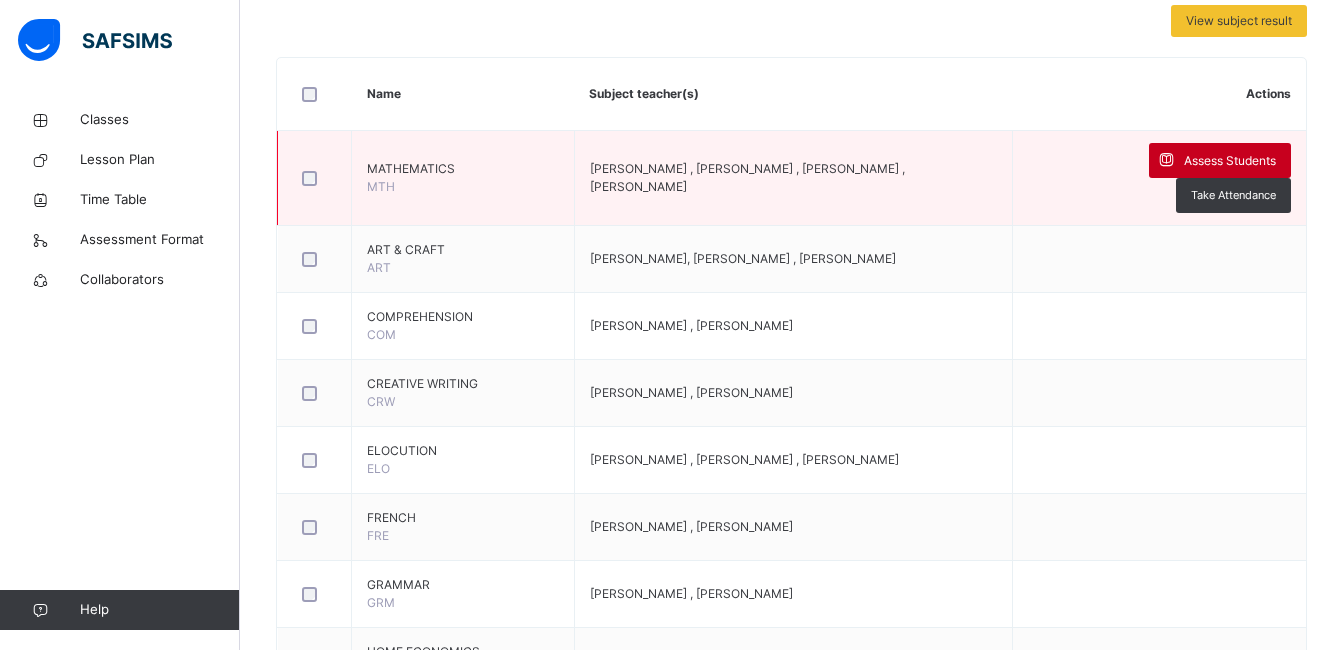click on "Assess Students" at bounding box center [1230, 161] 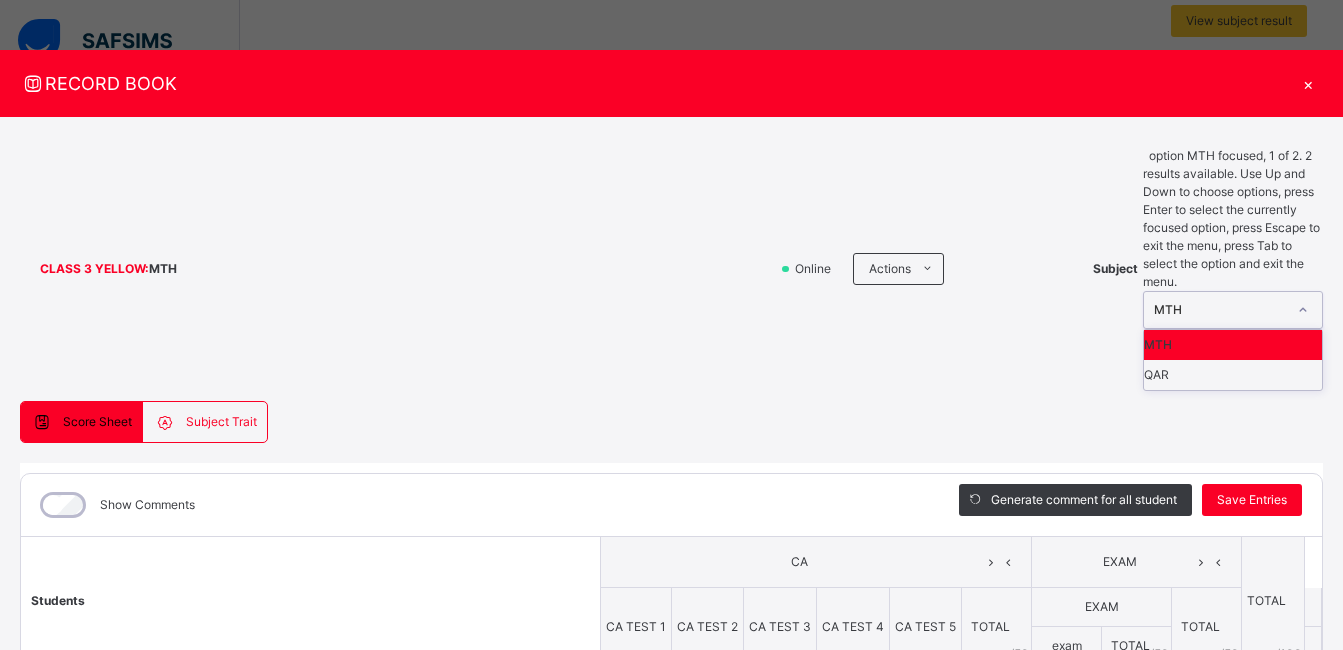 click at bounding box center (1303, 310) 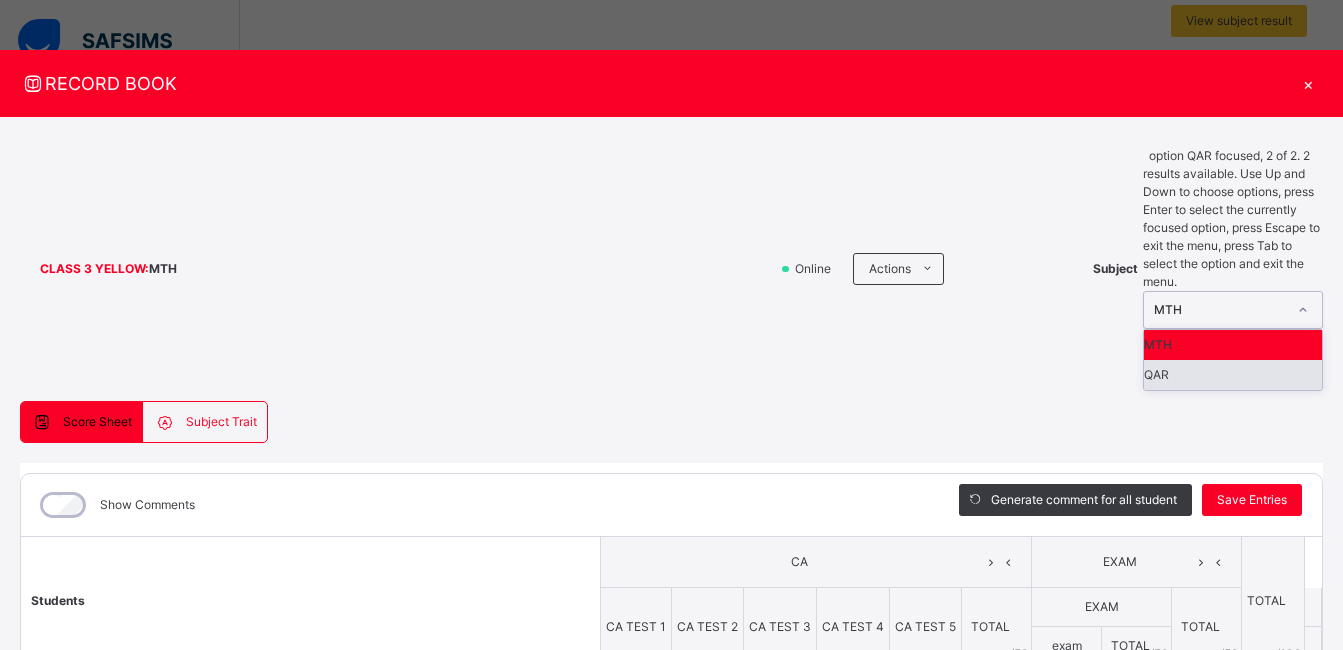 click on "QAR" at bounding box center (1233, 375) 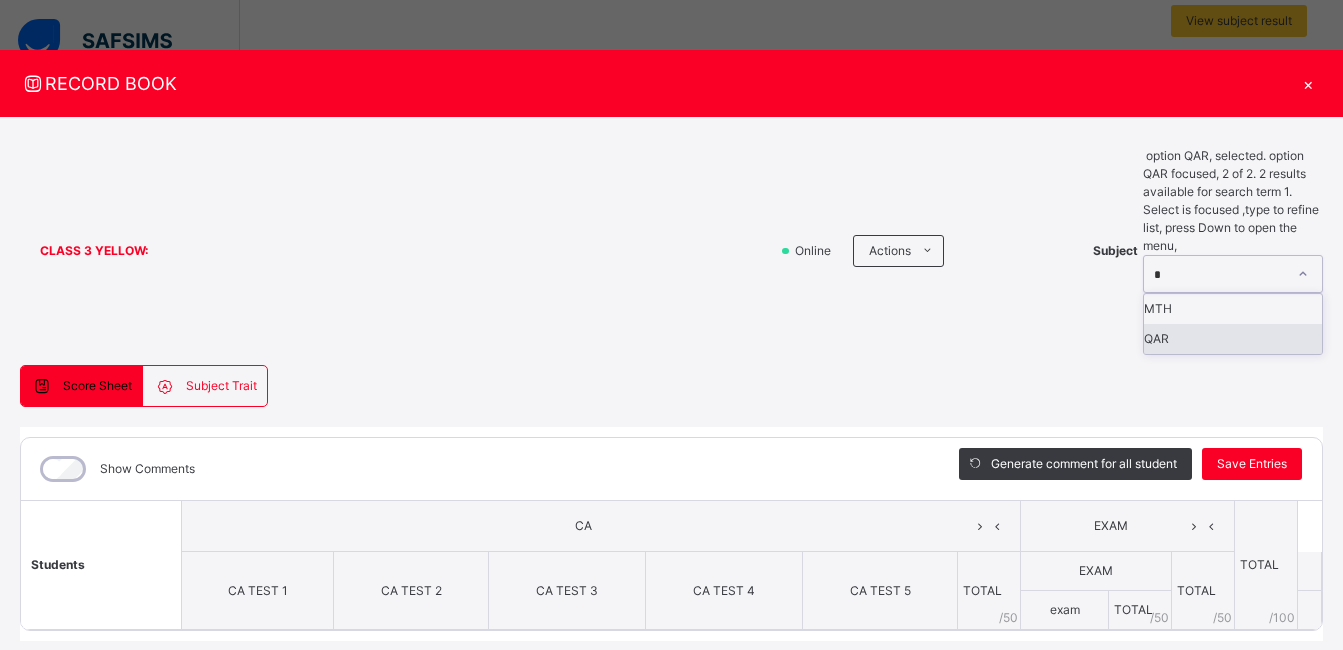 click on "QAR" at bounding box center [1233, 339] 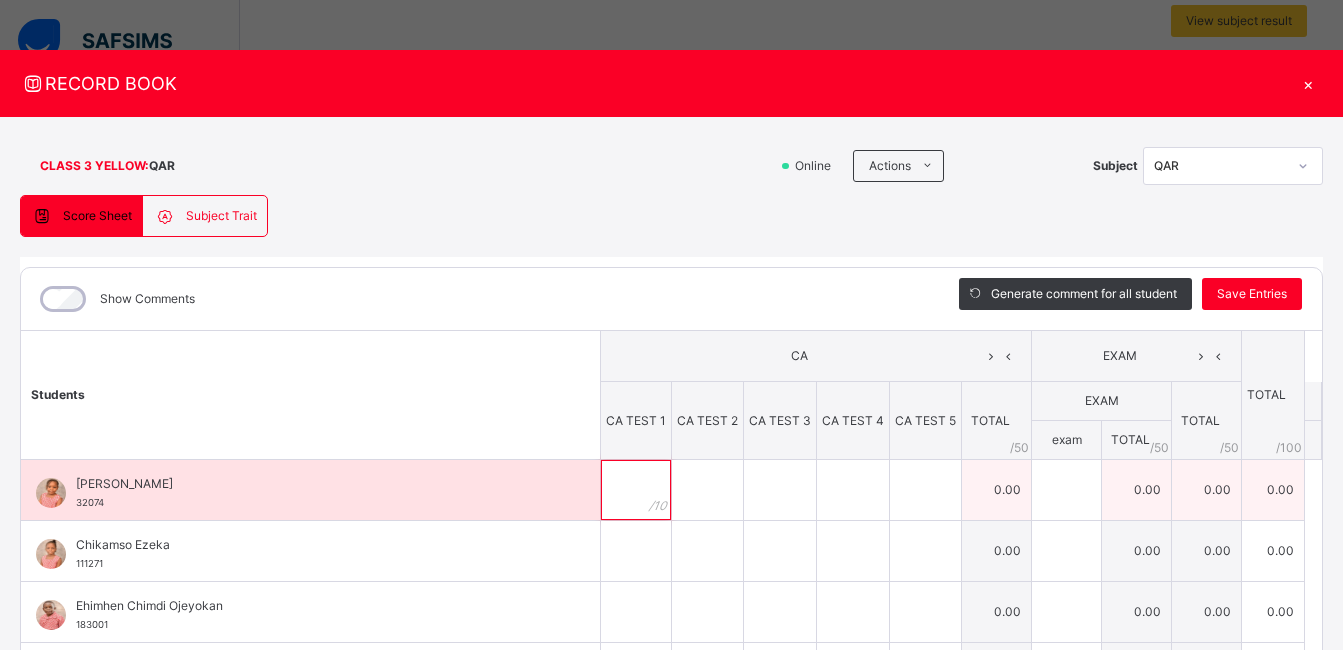 click at bounding box center [636, 490] 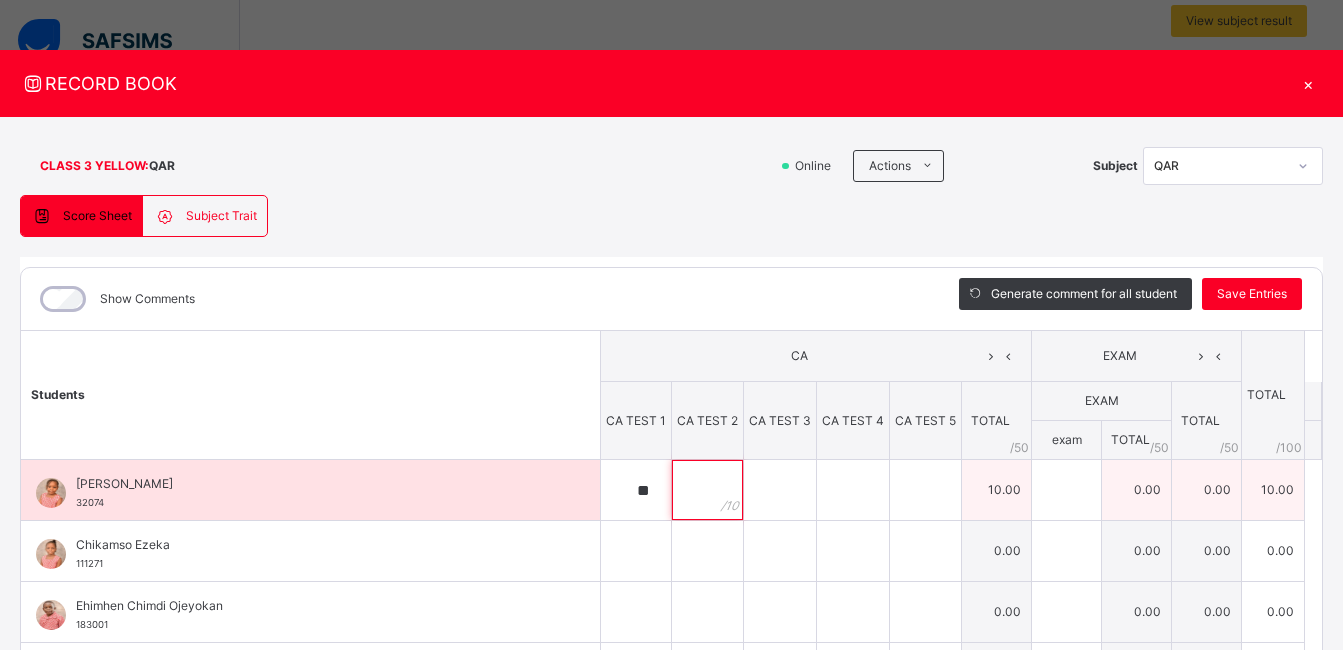 click at bounding box center (707, 490) 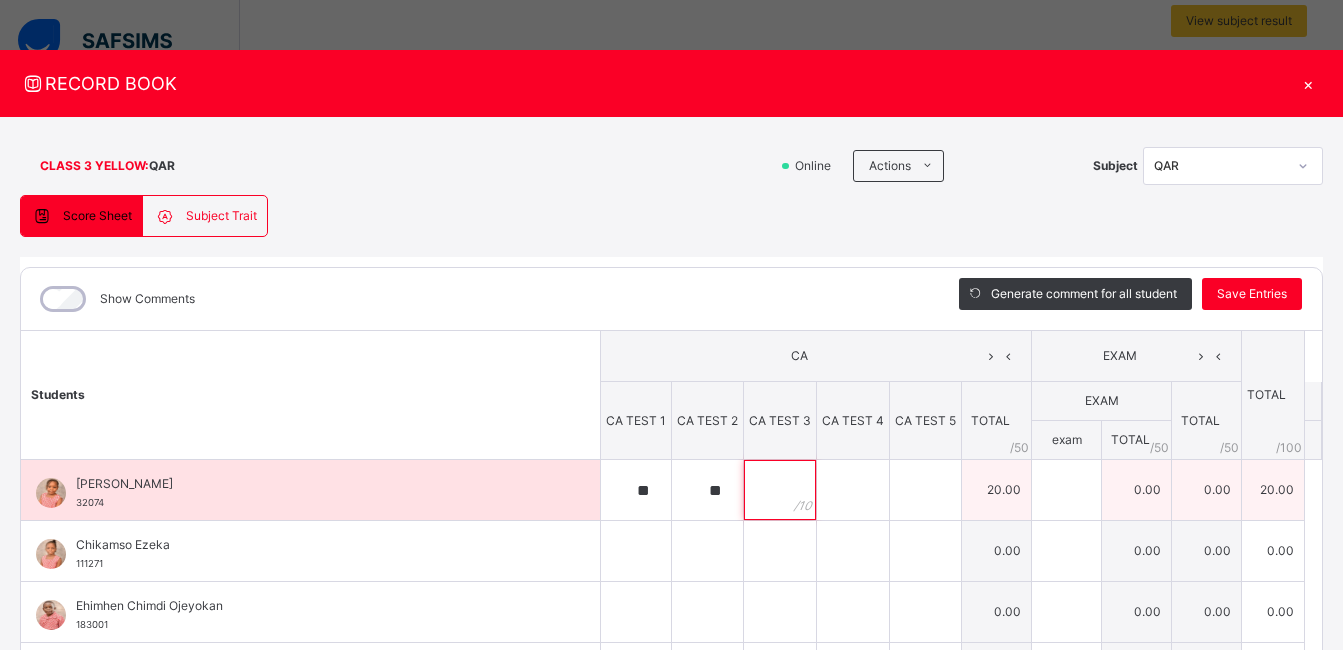 click at bounding box center (780, 490) 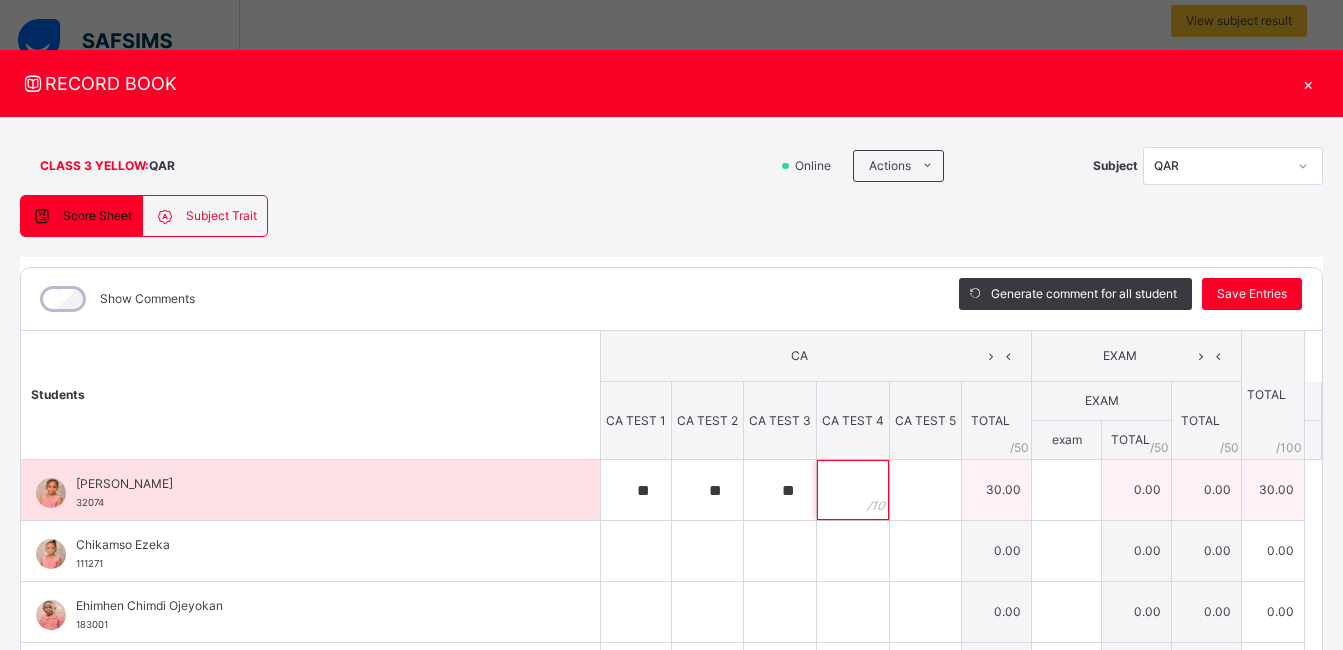 click at bounding box center [853, 490] 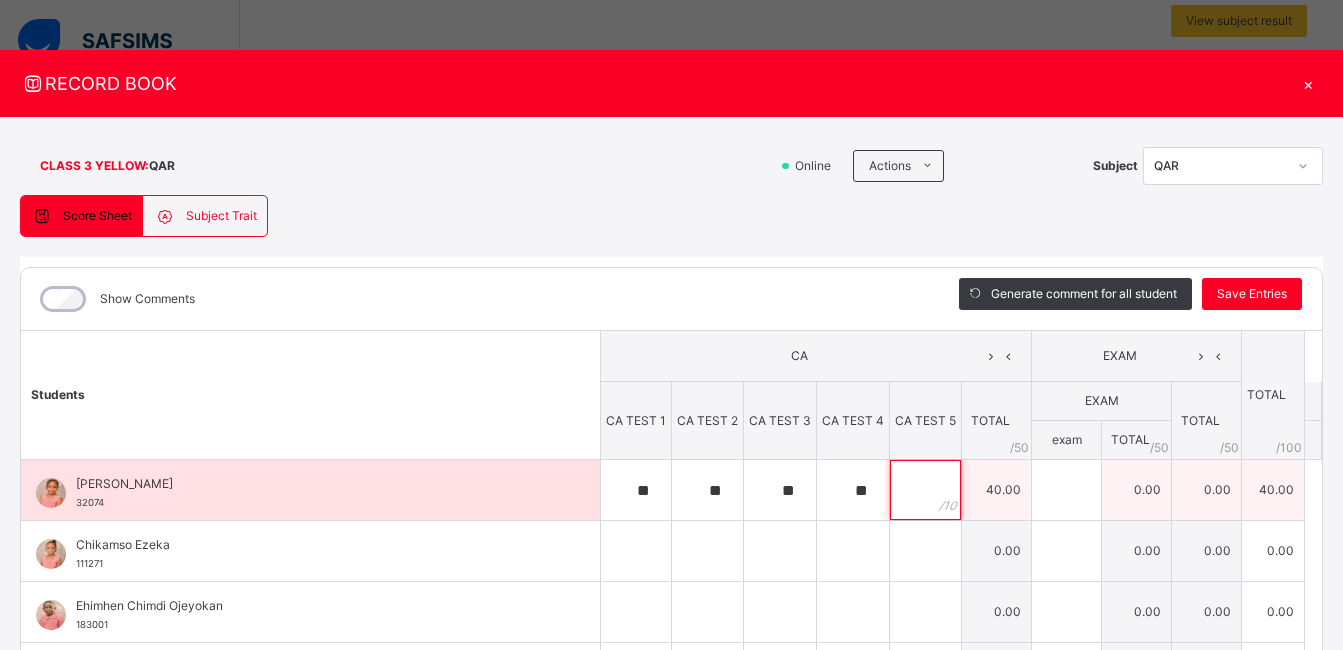click at bounding box center (925, 490) 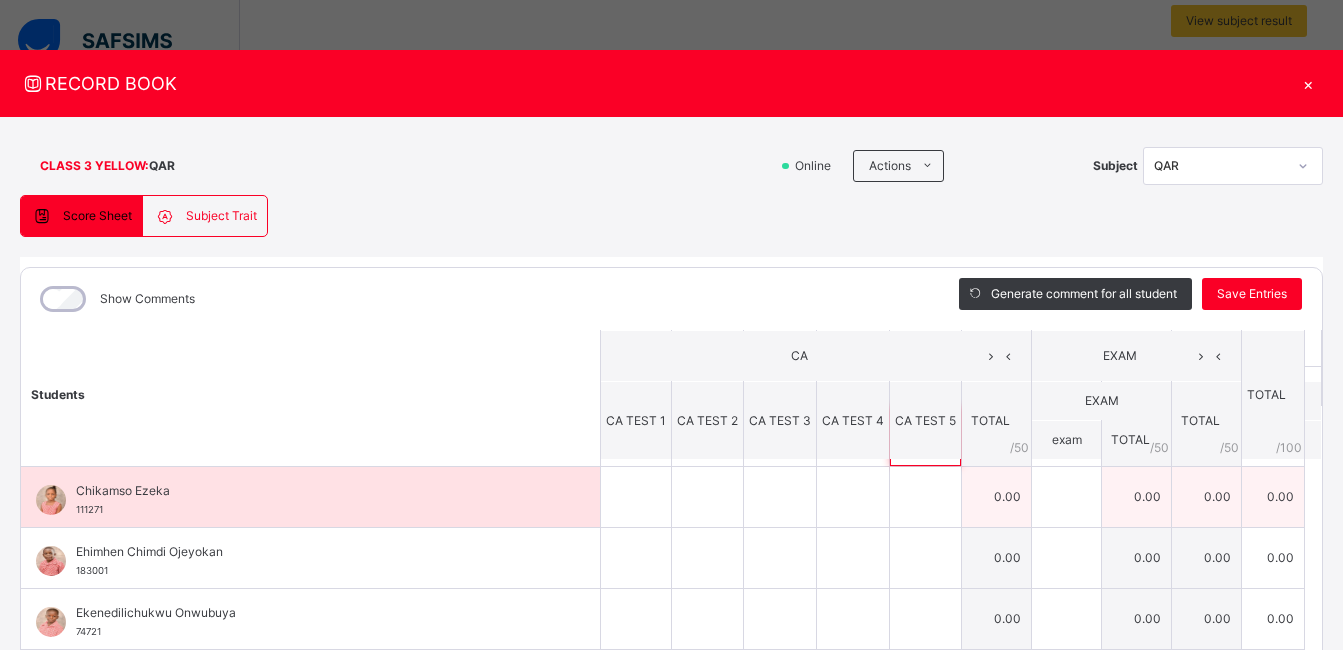 scroll, scrollTop: 0, scrollLeft: 0, axis: both 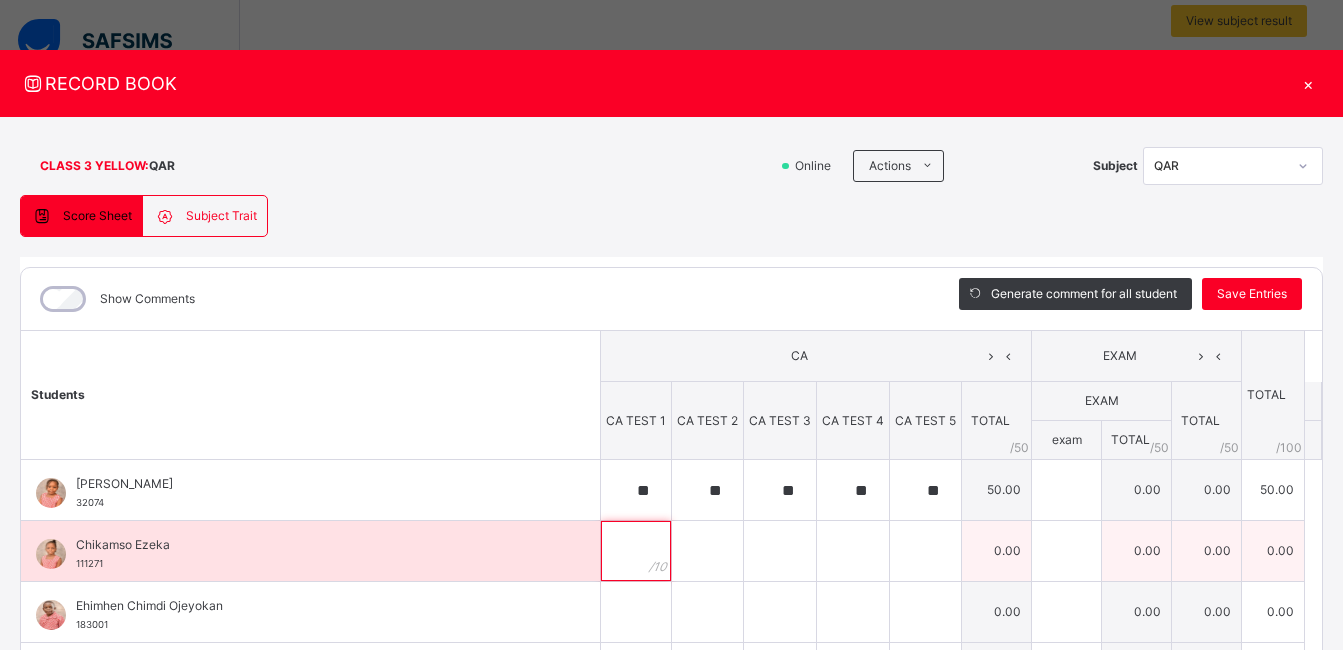 click at bounding box center [636, 551] 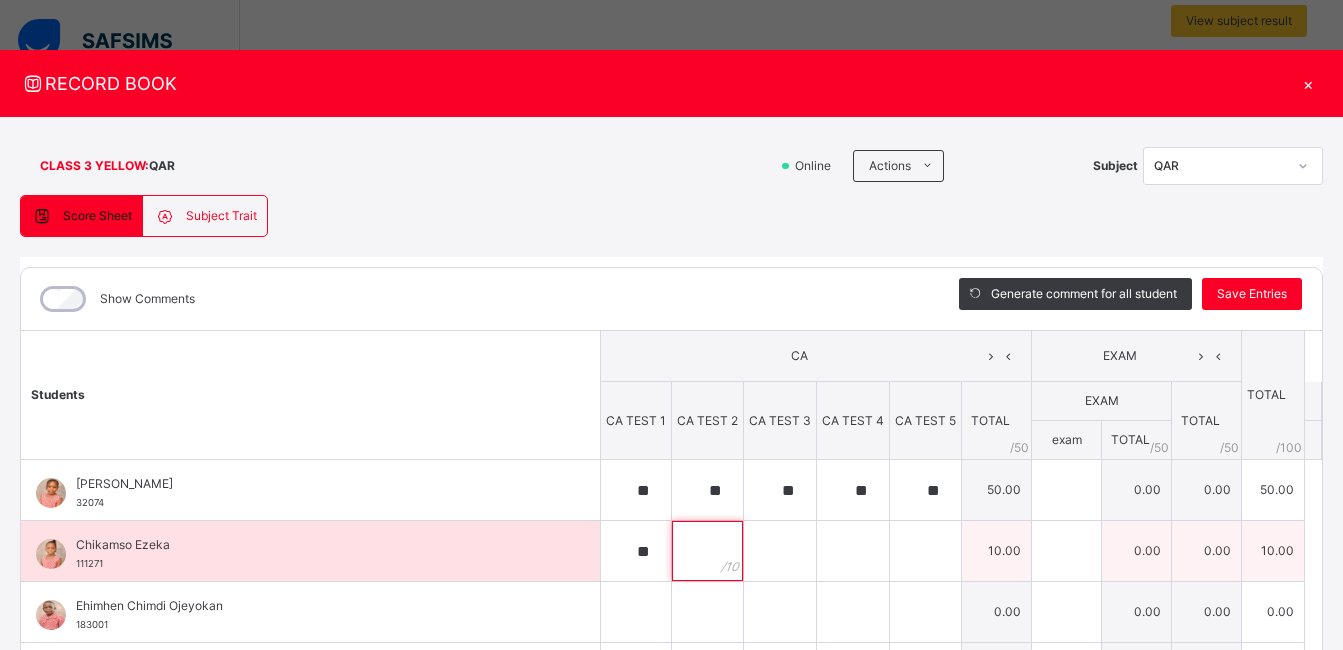 click at bounding box center [707, 551] 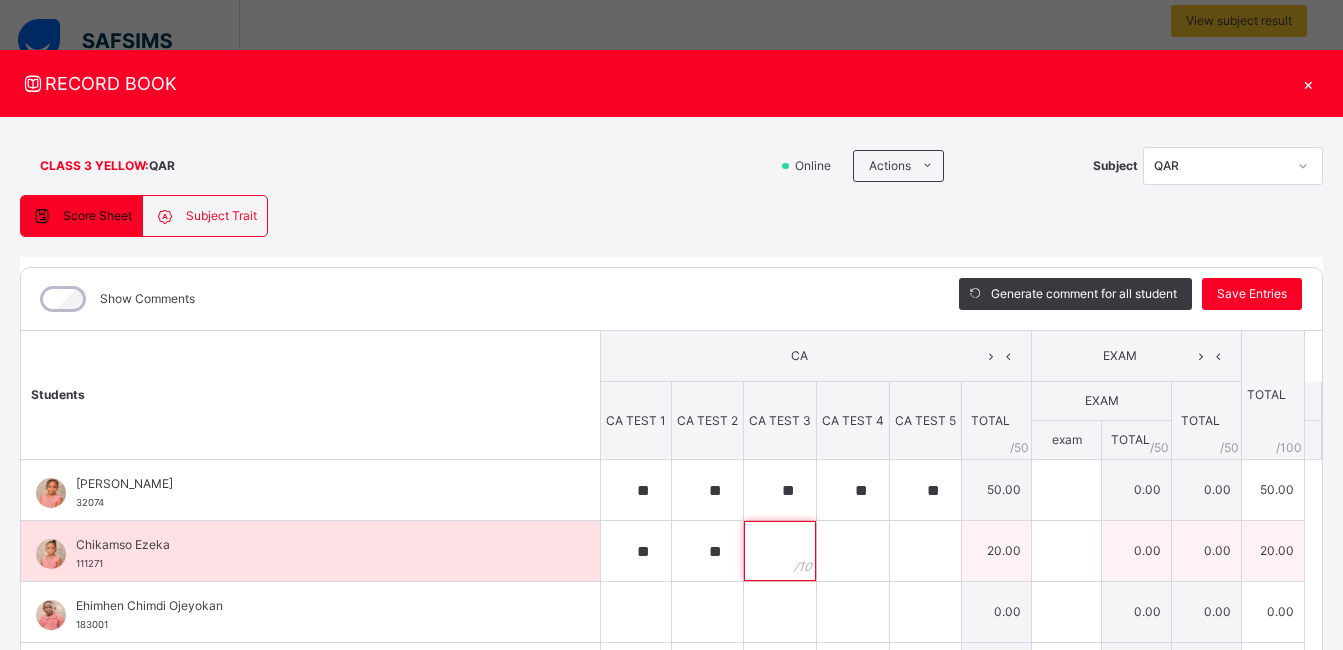 click at bounding box center [780, 551] 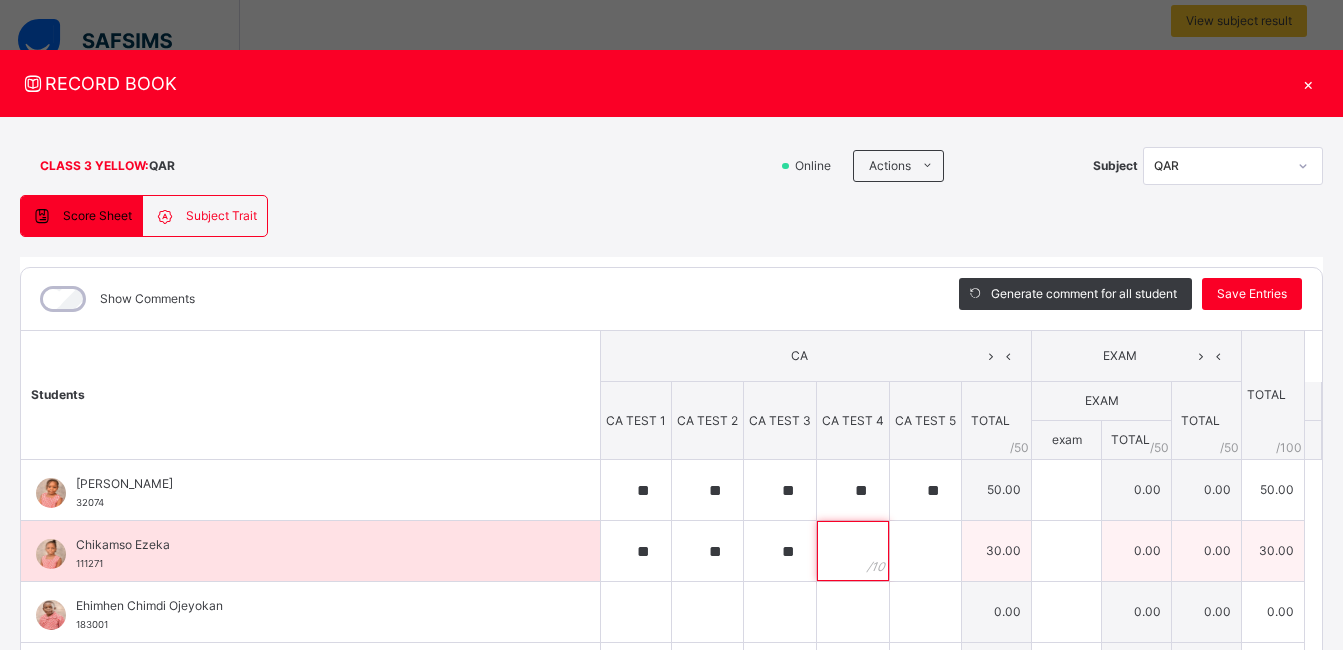 click at bounding box center (853, 551) 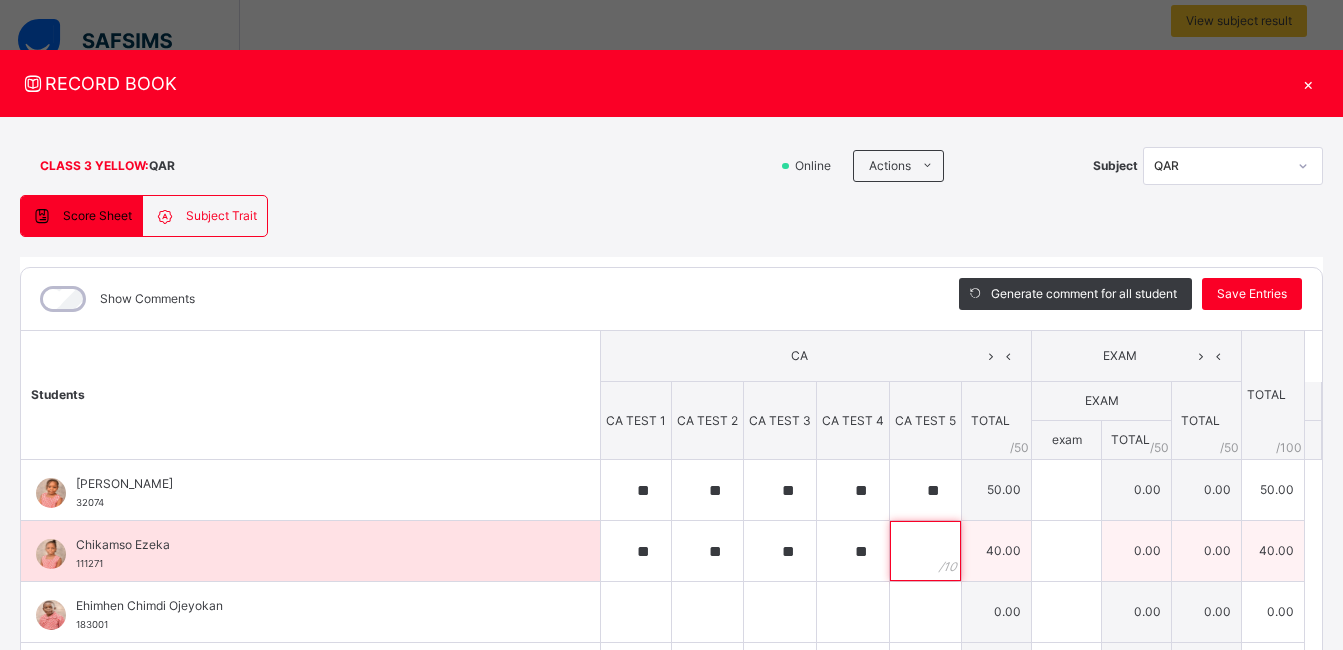 click at bounding box center (925, 551) 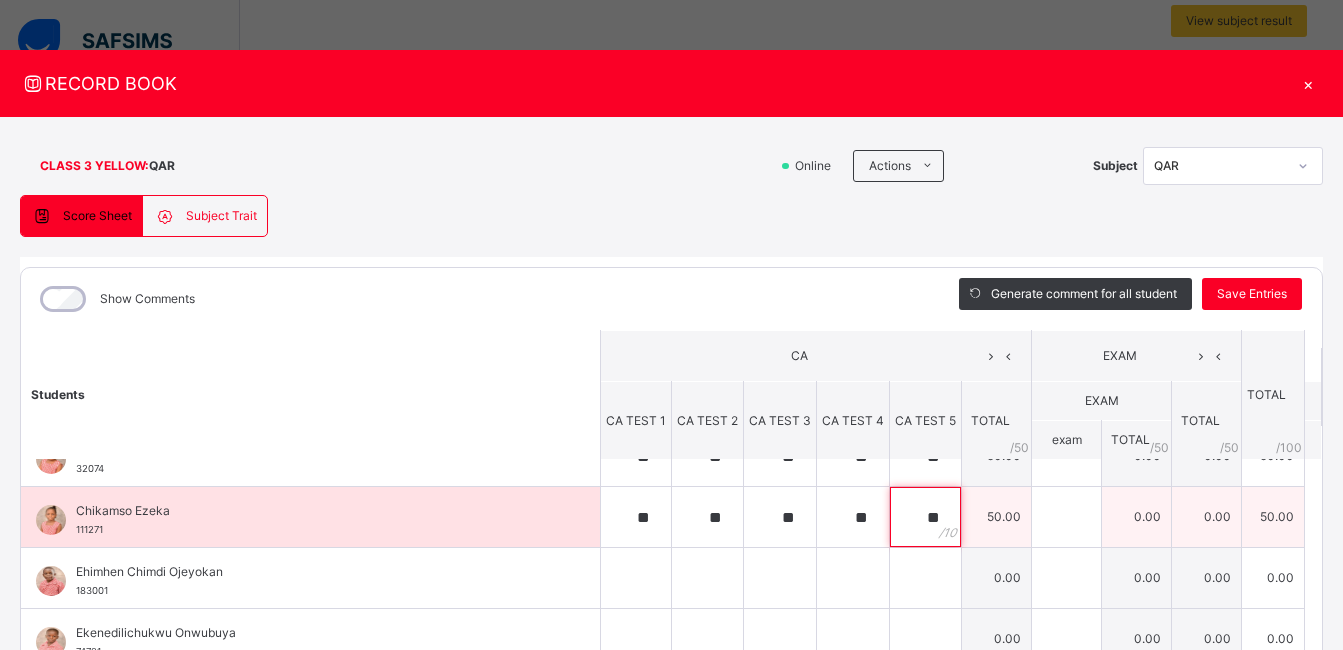 scroll, scrollTop: 41, scrollLeft: 0, axis: vertical 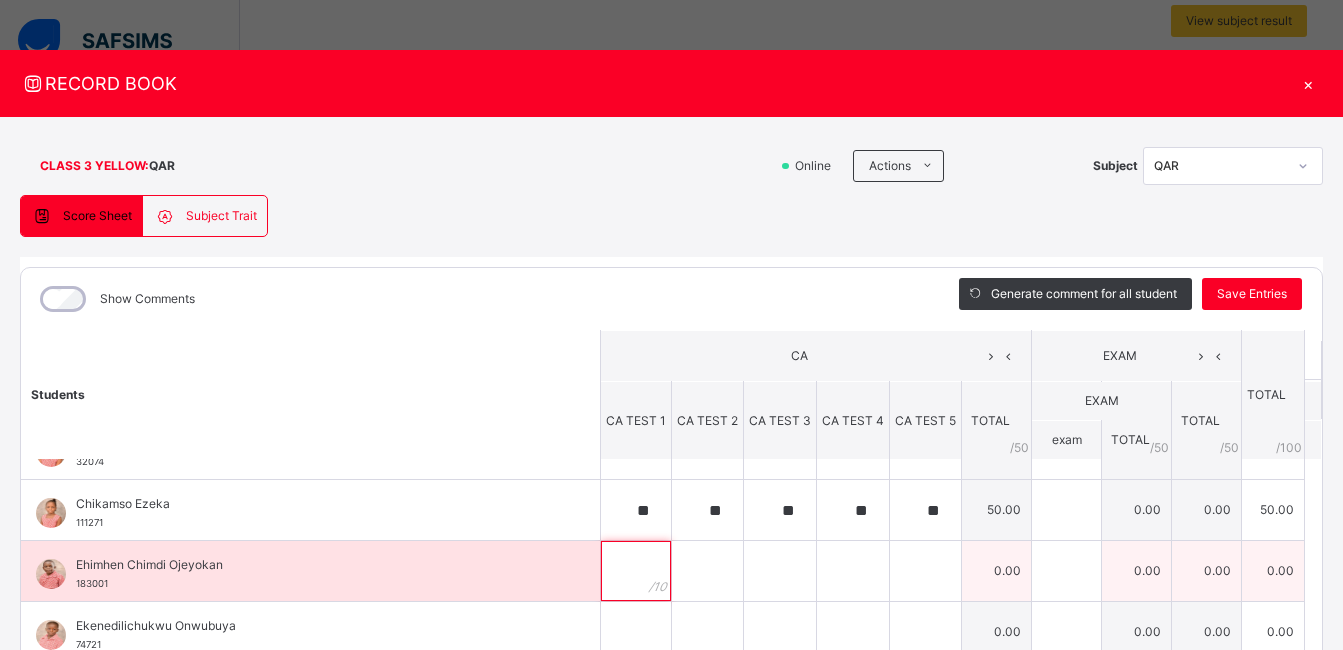 click at bounding box center [636, 571] 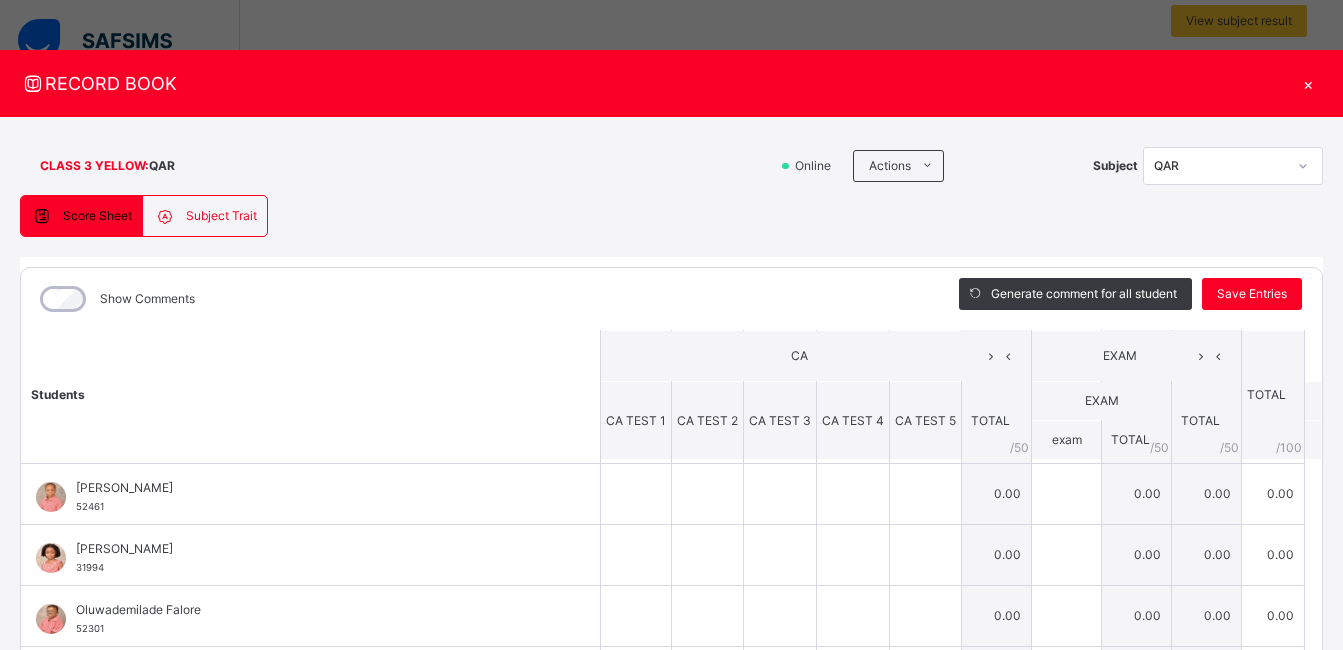 scroll, scrollTop: 728, scrollLeft: 0, axis: vertical 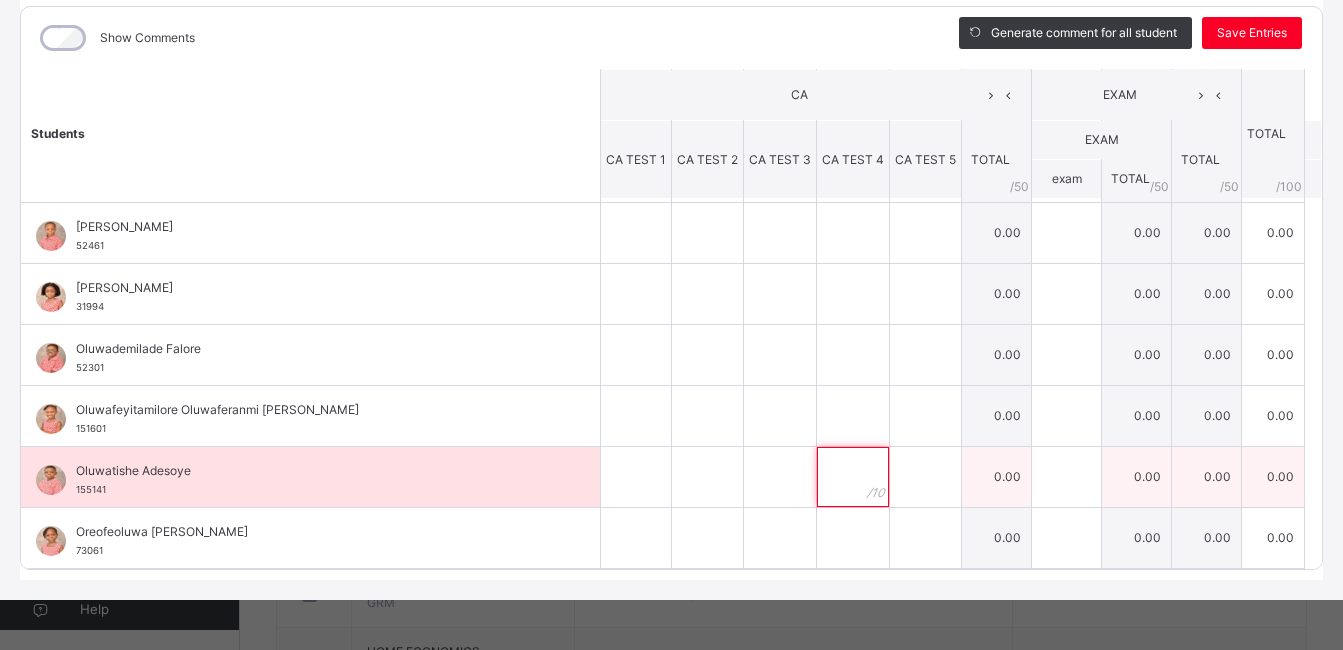 click at bounding box center (853, 477) 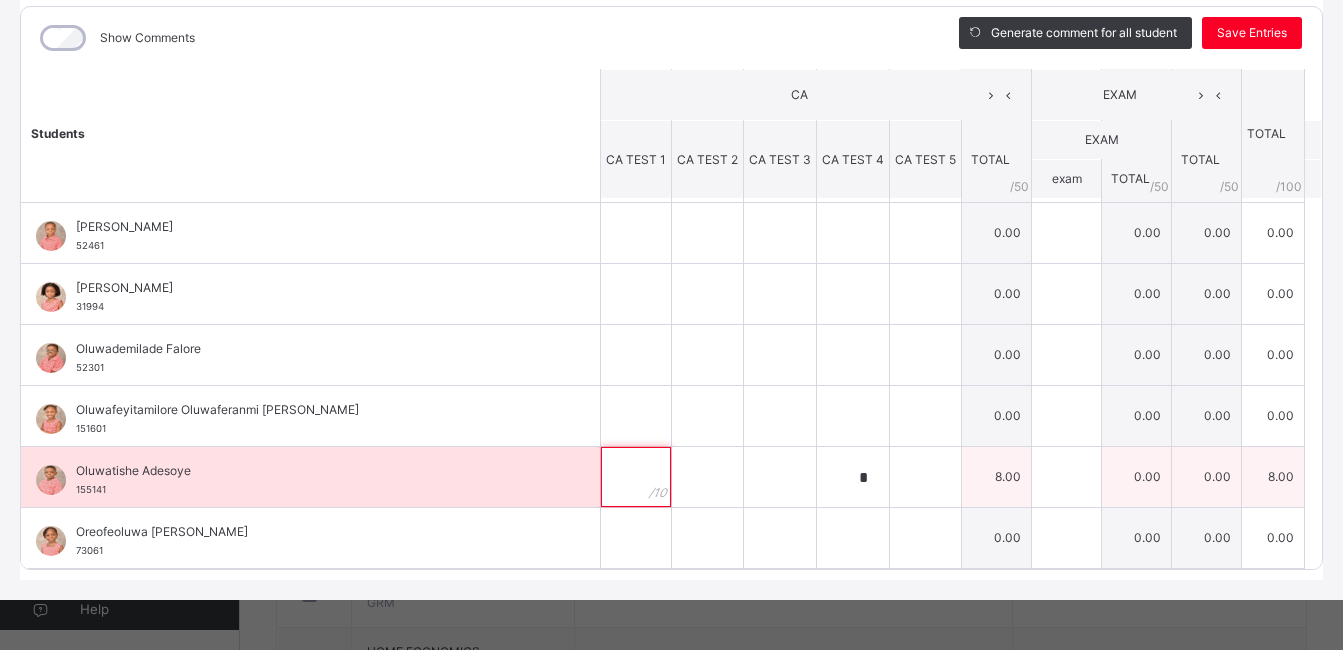 click at bounding box center [636, 477] 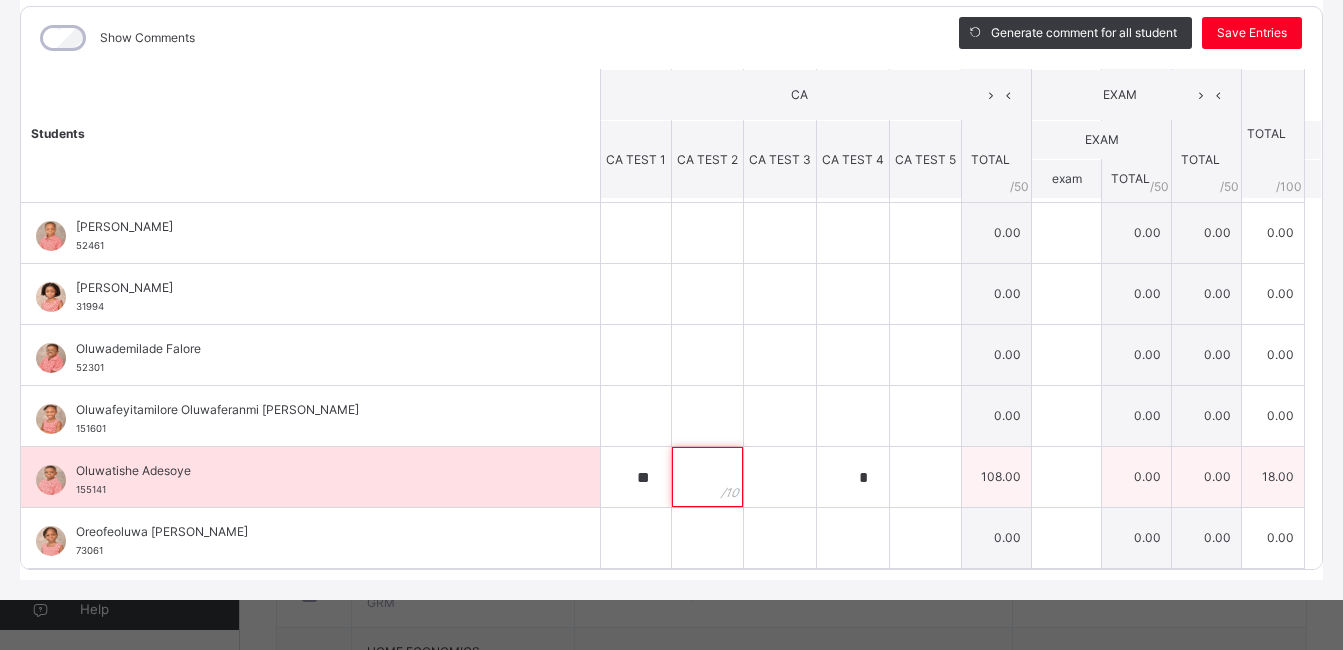 click at bounding box center (707, 477) 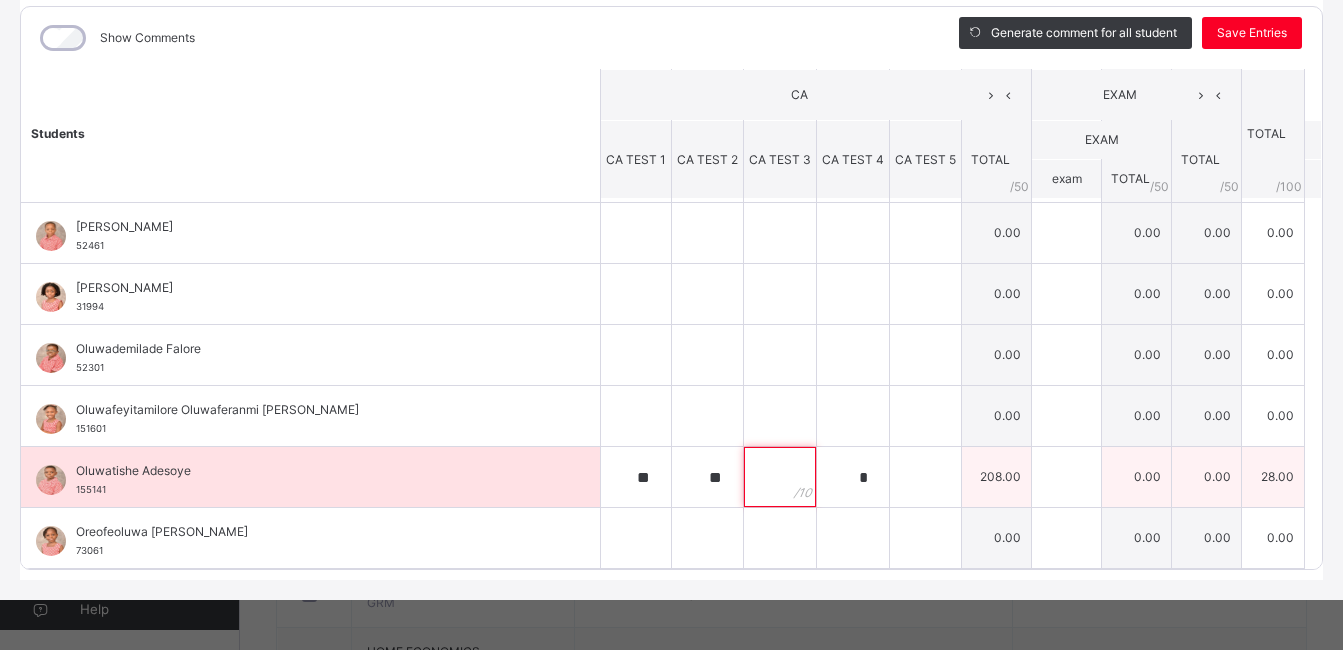 click at bounding box center [780, 477] 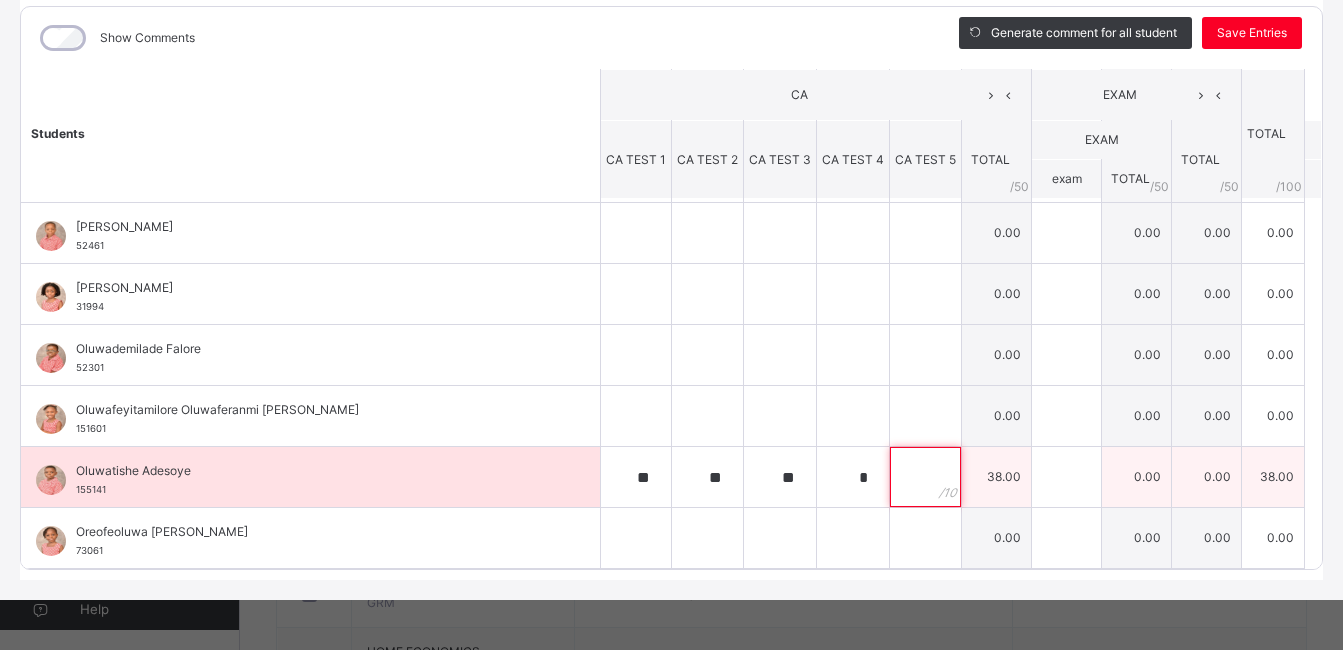 click at bounding box center [925, 477] 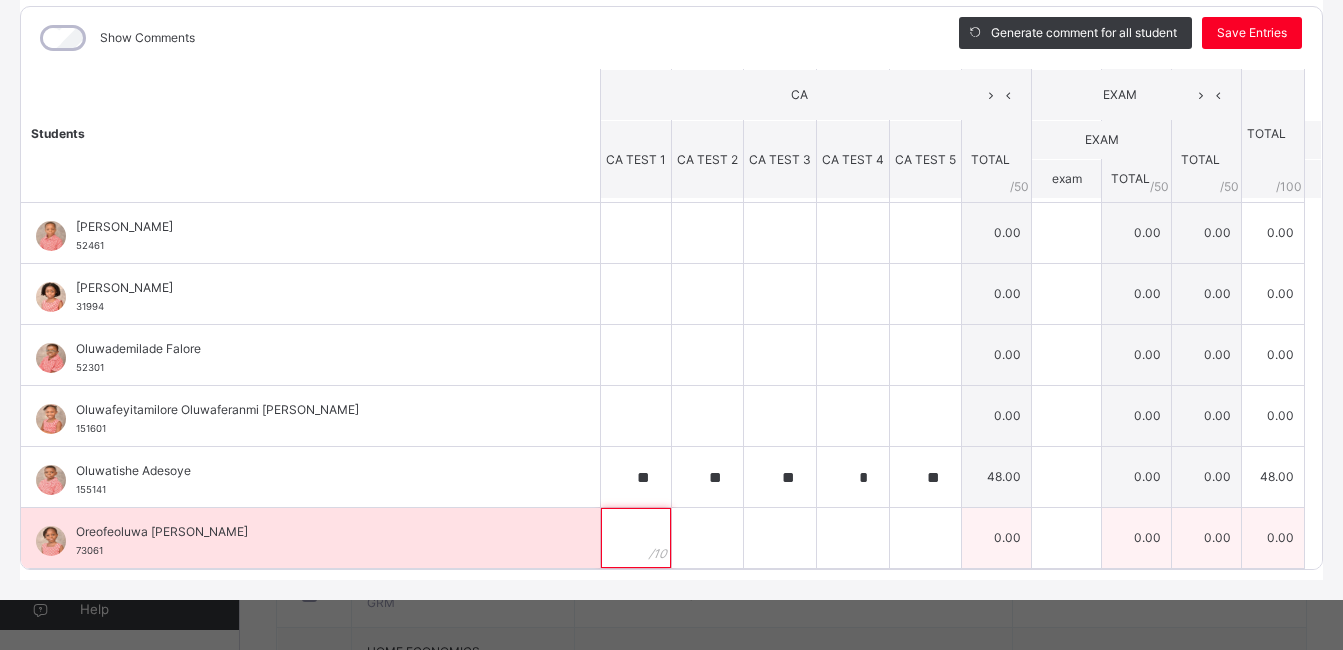 click at bounding box center [636, 538] 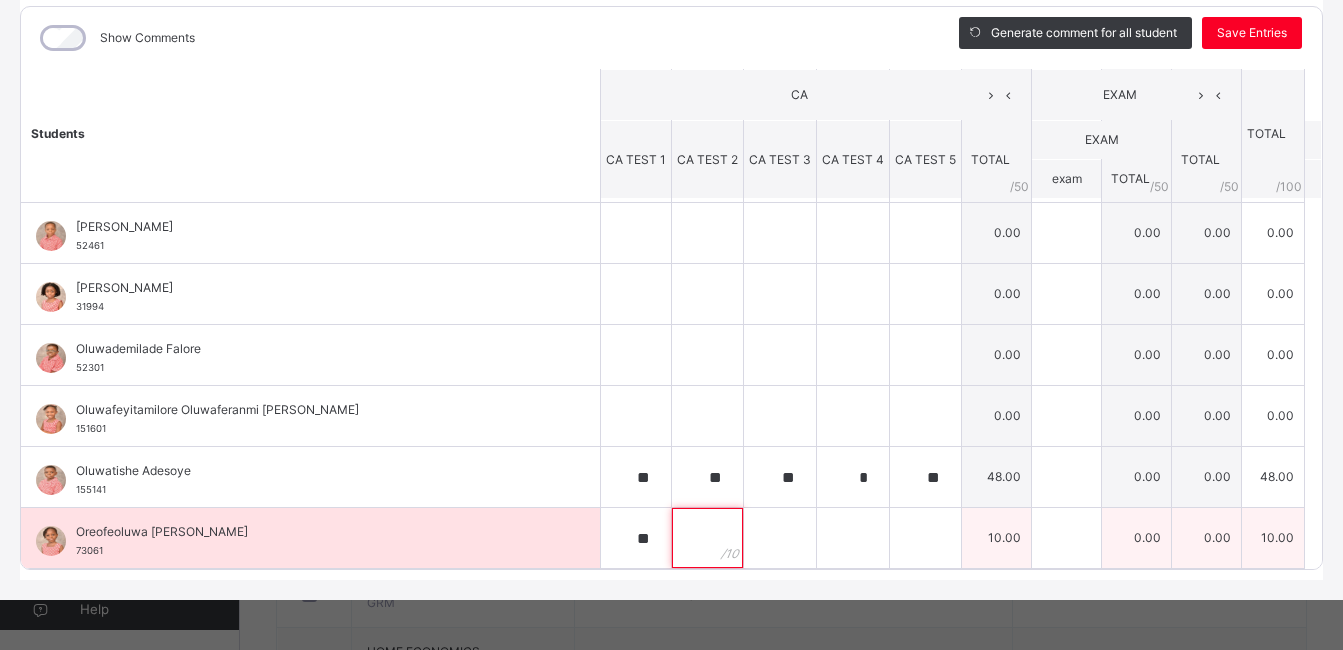 click at bounding box center [707, 538] 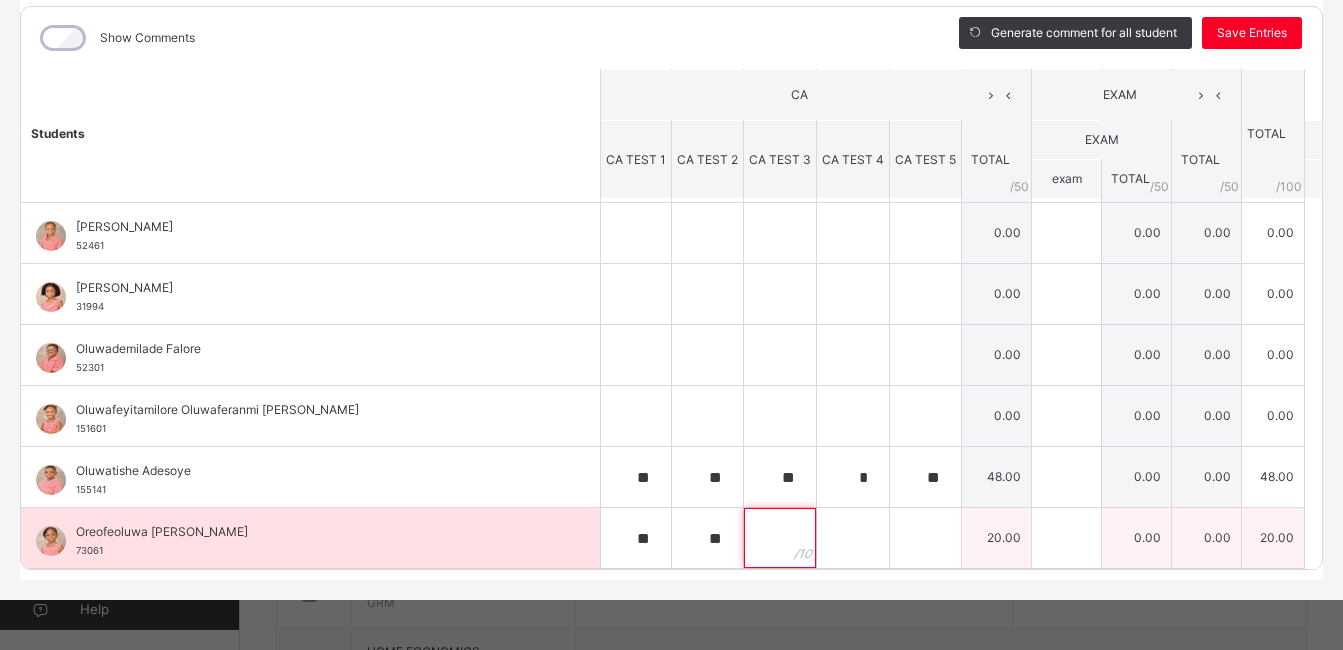 click at bounding box center (780, 538) 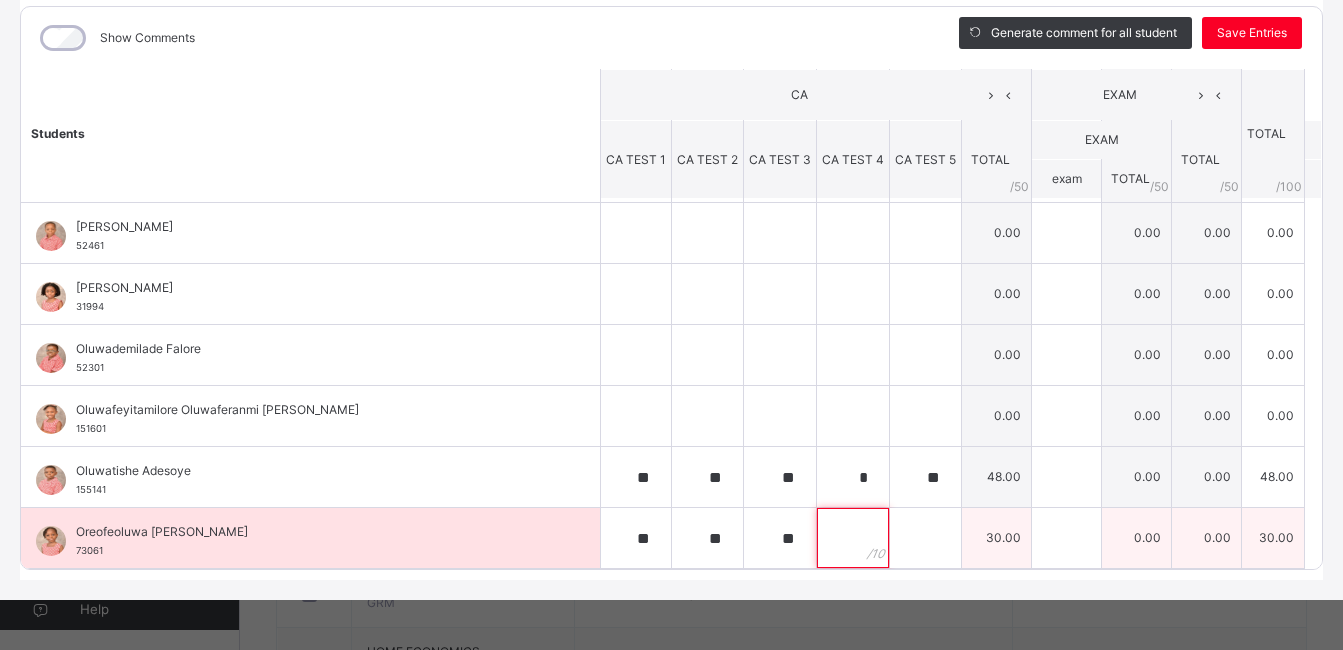 click at bounding box center [853, 538] 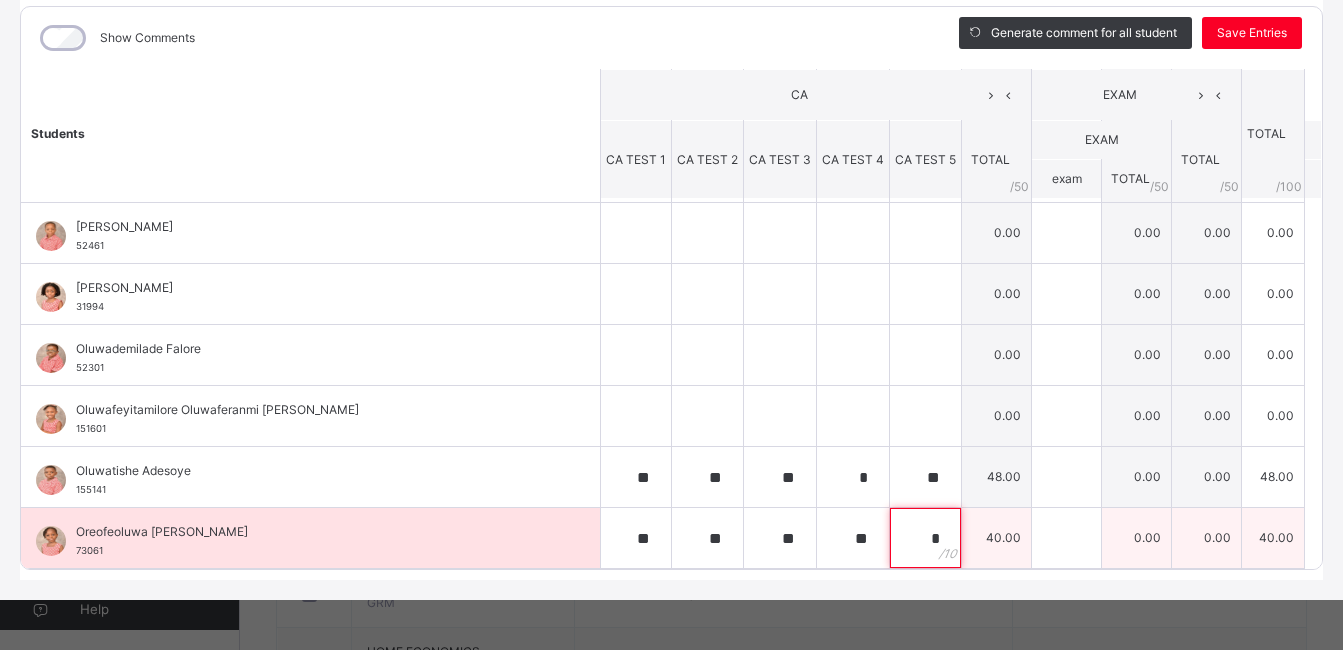 click on "*" at bounding box center (925, 538) 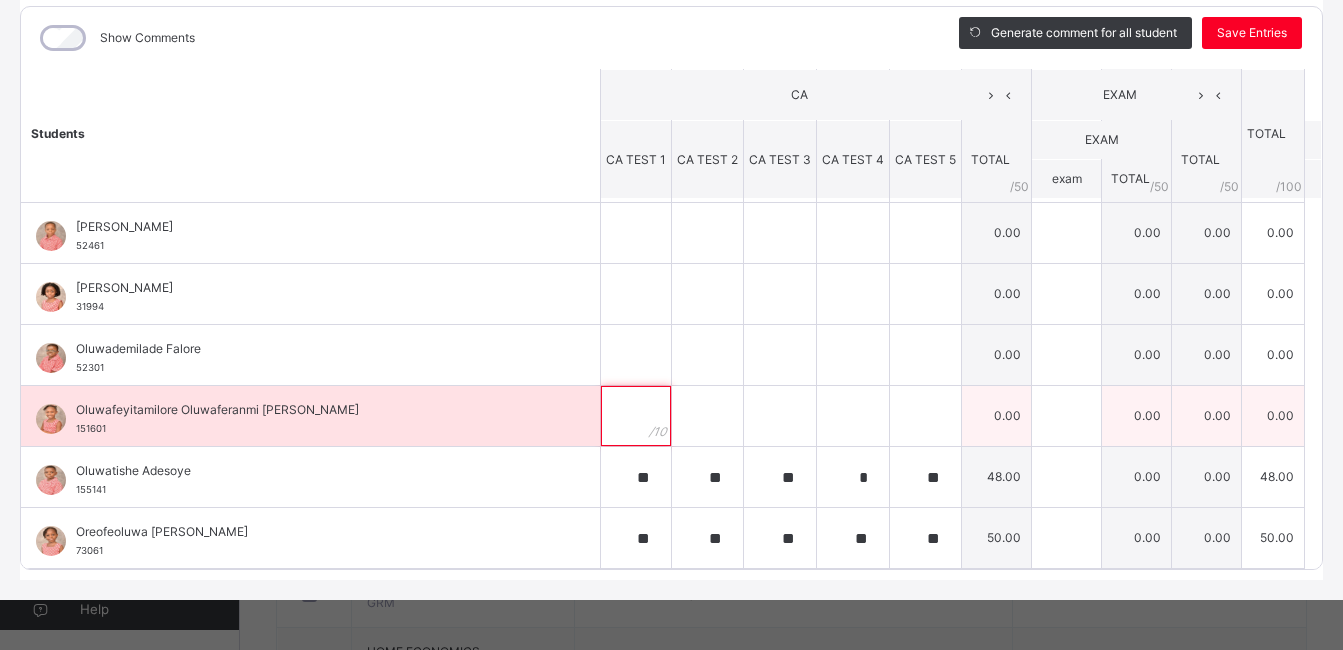 click at bounding box center (636, 416) 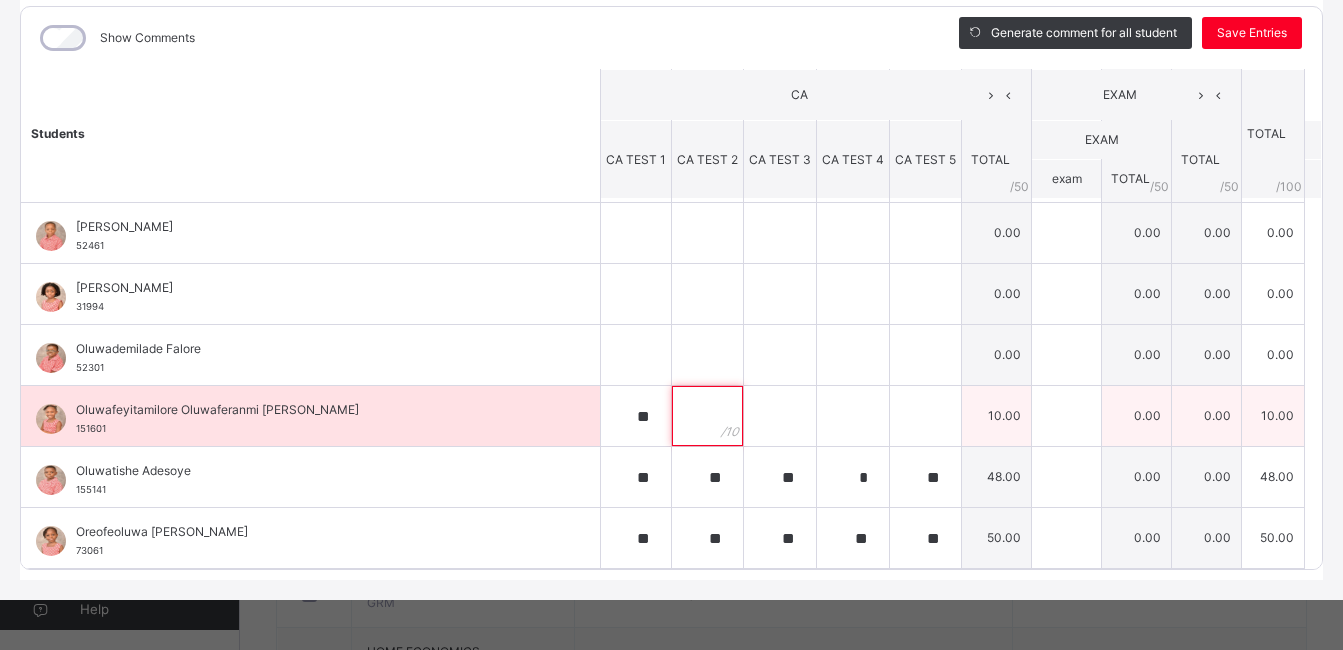 click at bounding box center [707, 416] 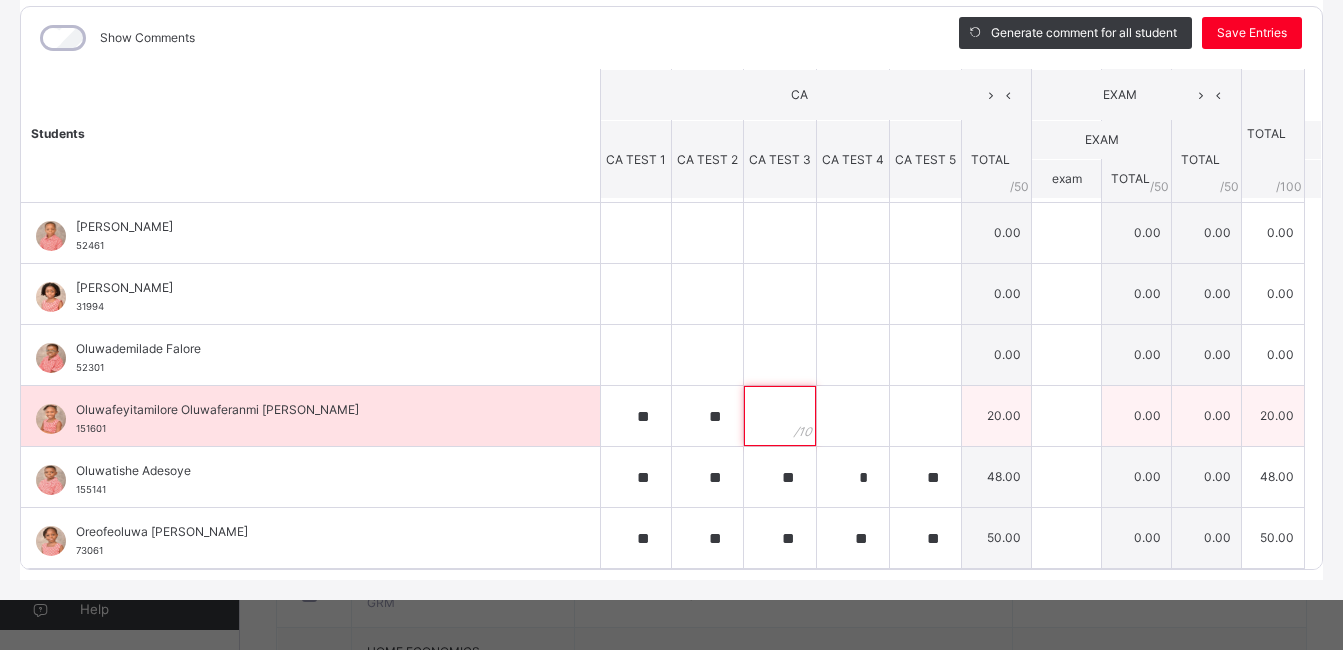 click at bounding box center [780, 416] 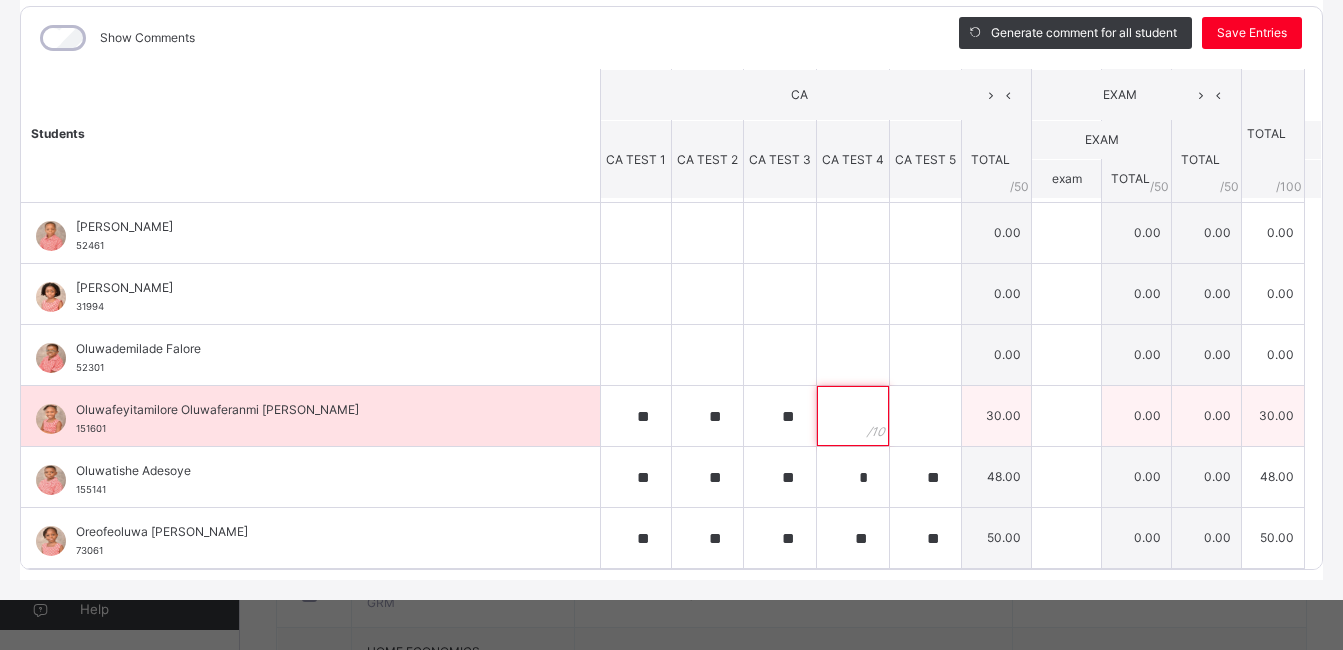 click at bounding box center [853, 416] 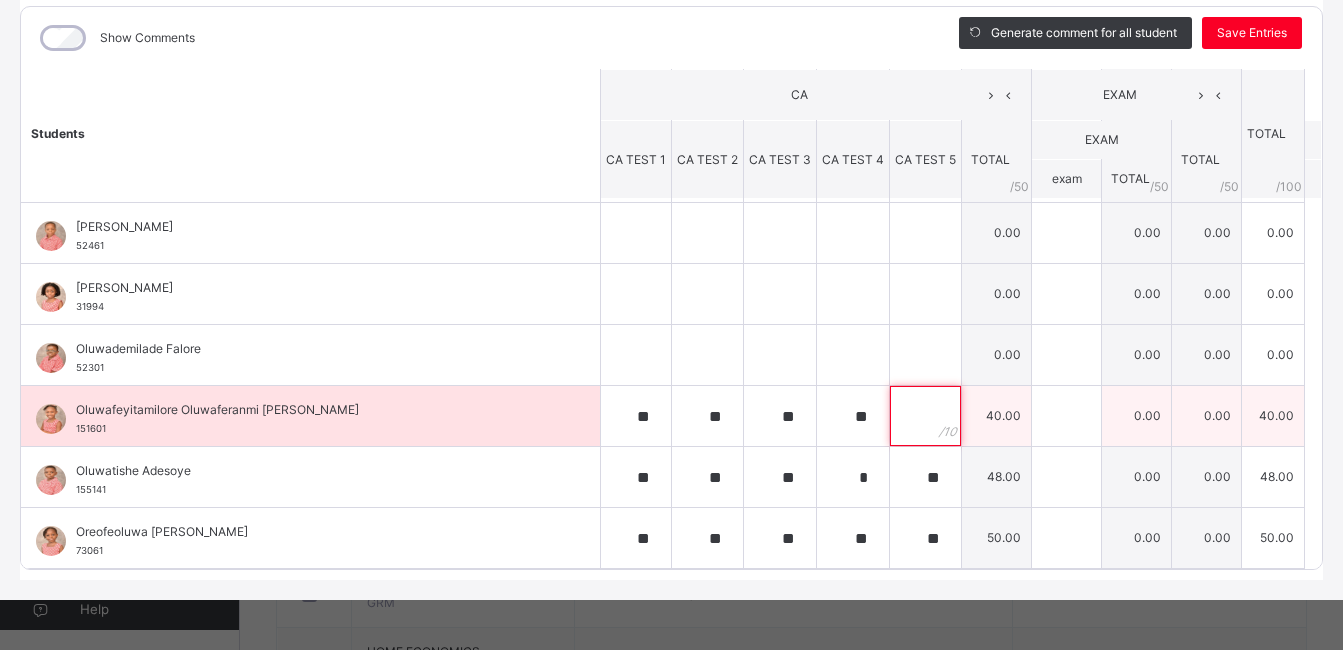 click at bounding box center [925, 416] 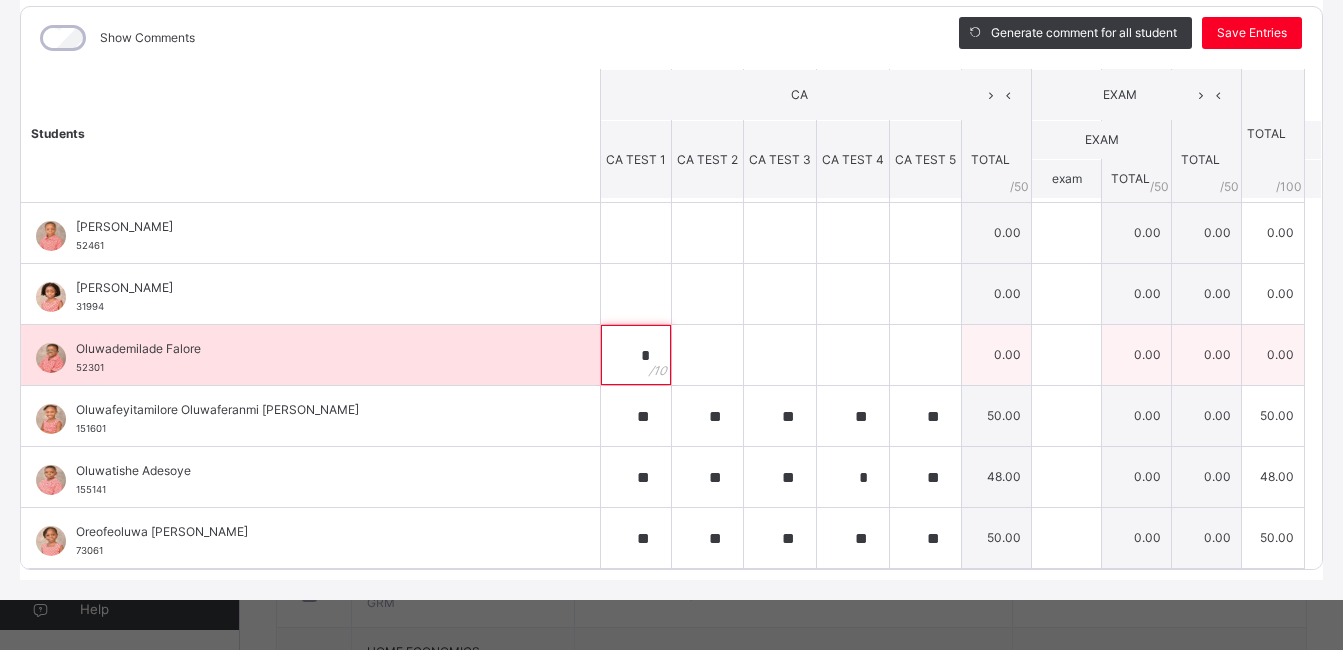 click on "*" at bounding box center [636, 355] 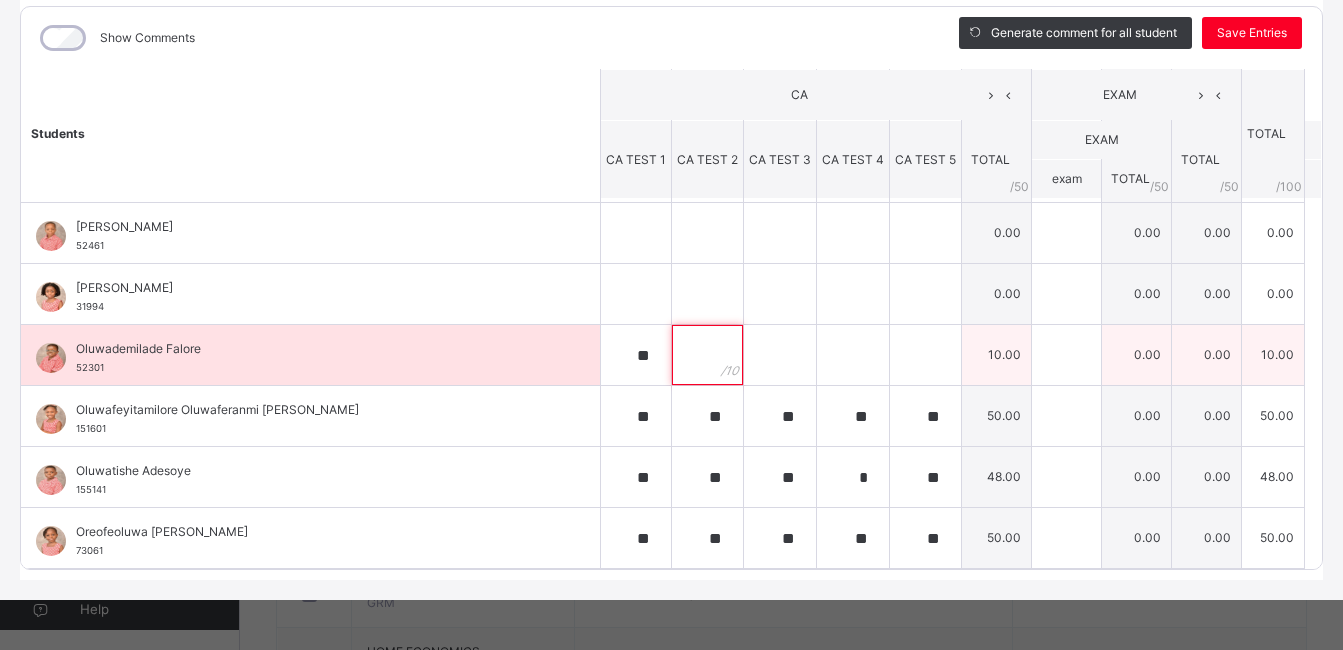 click at bounding box center [707, 355] 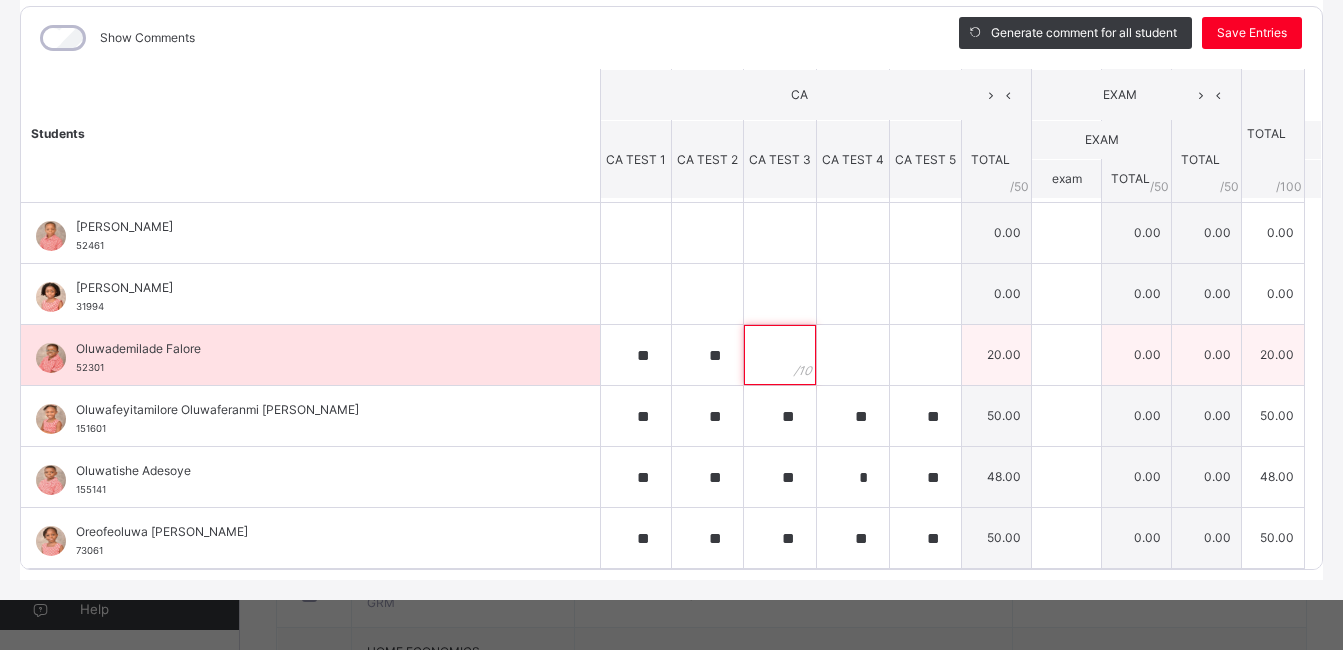 click at bounding box center [780, 355] 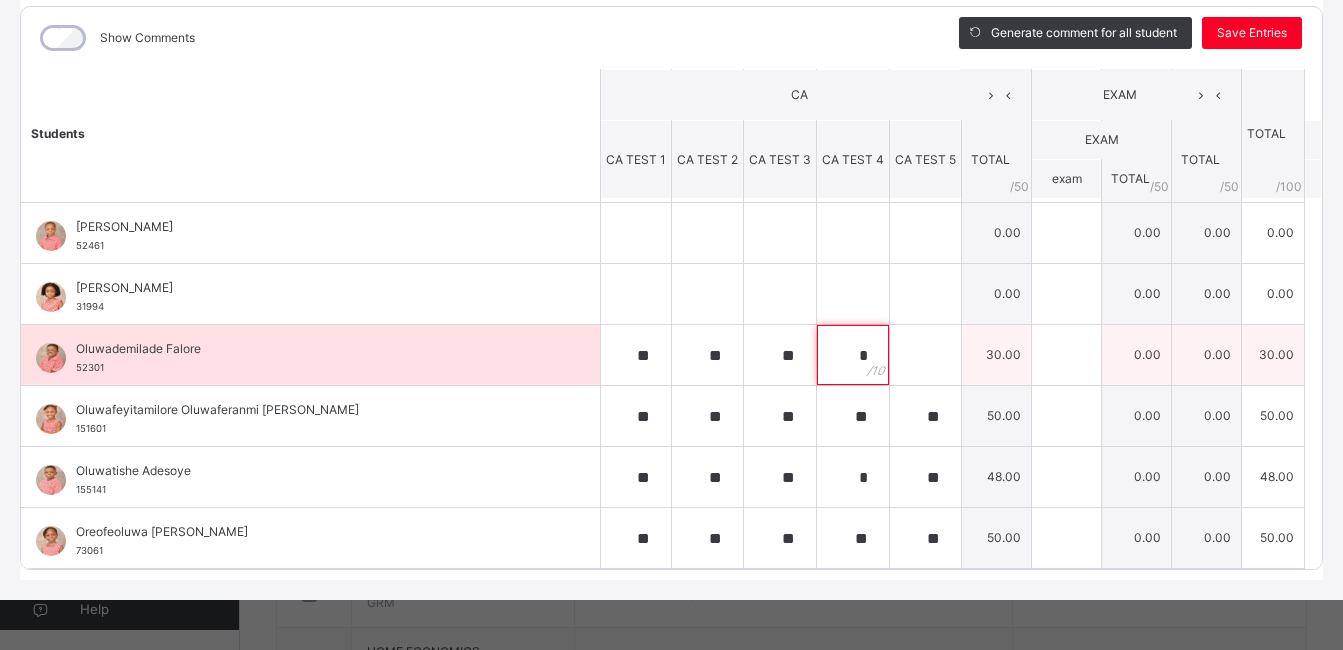 click on "*" at bounding box center (853, 355) 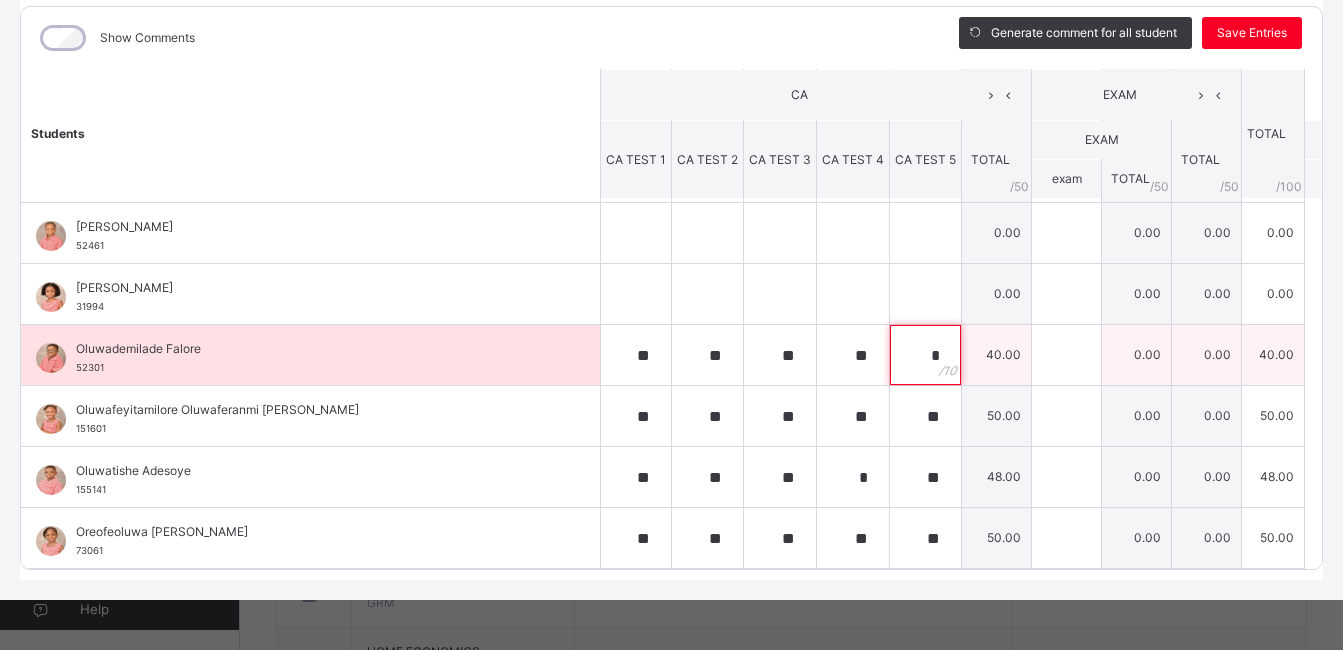 click on "*" at bounding box center [925, 355] 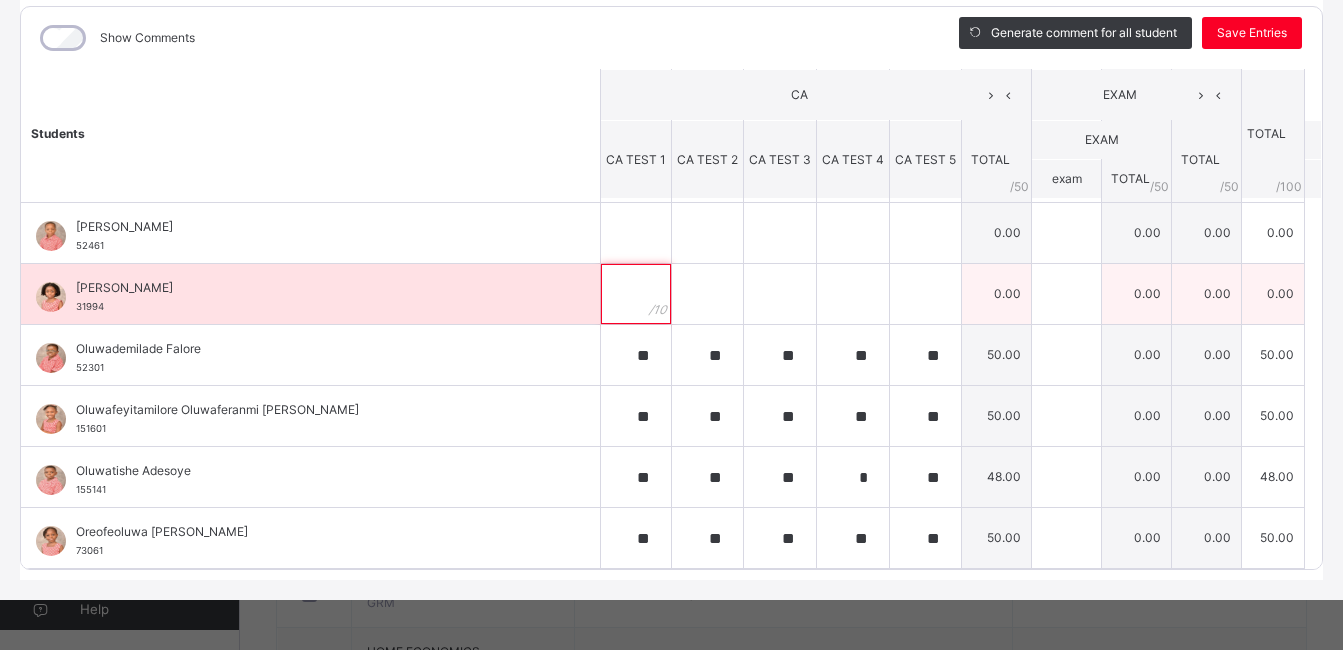 click at bounding box center [636, 294] 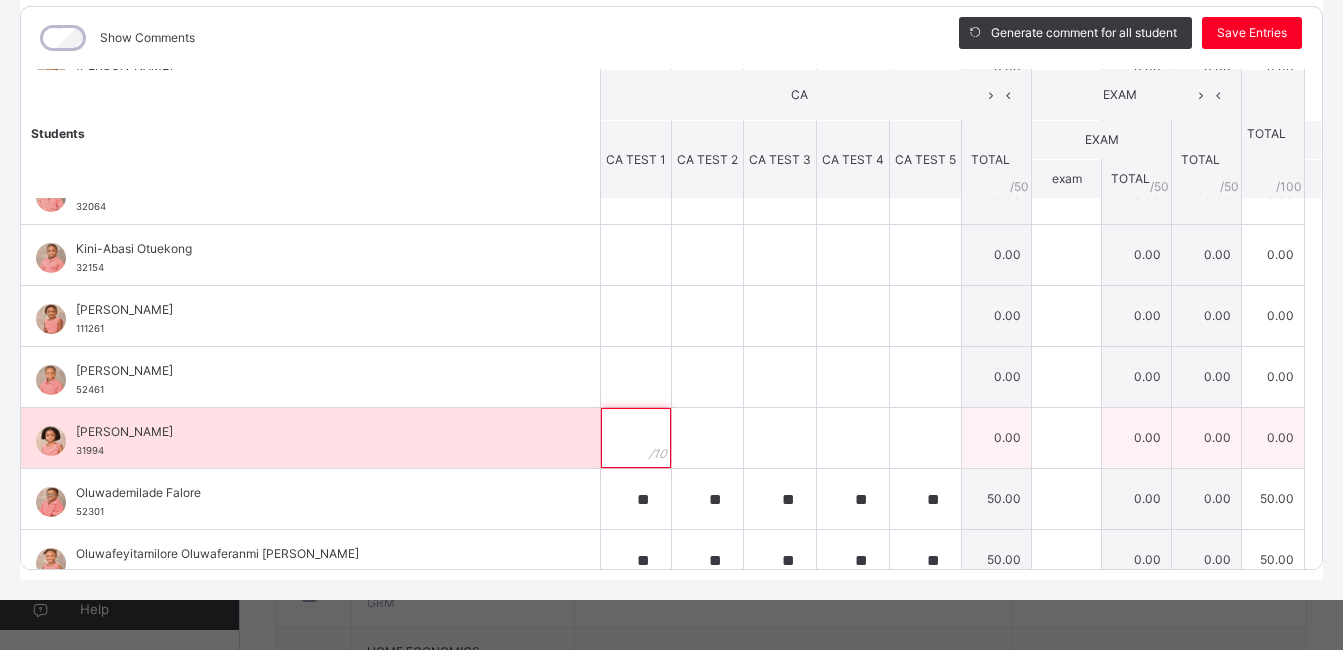 scroll, scrollTop: 586, scrollLeft: 0, axis: vertical 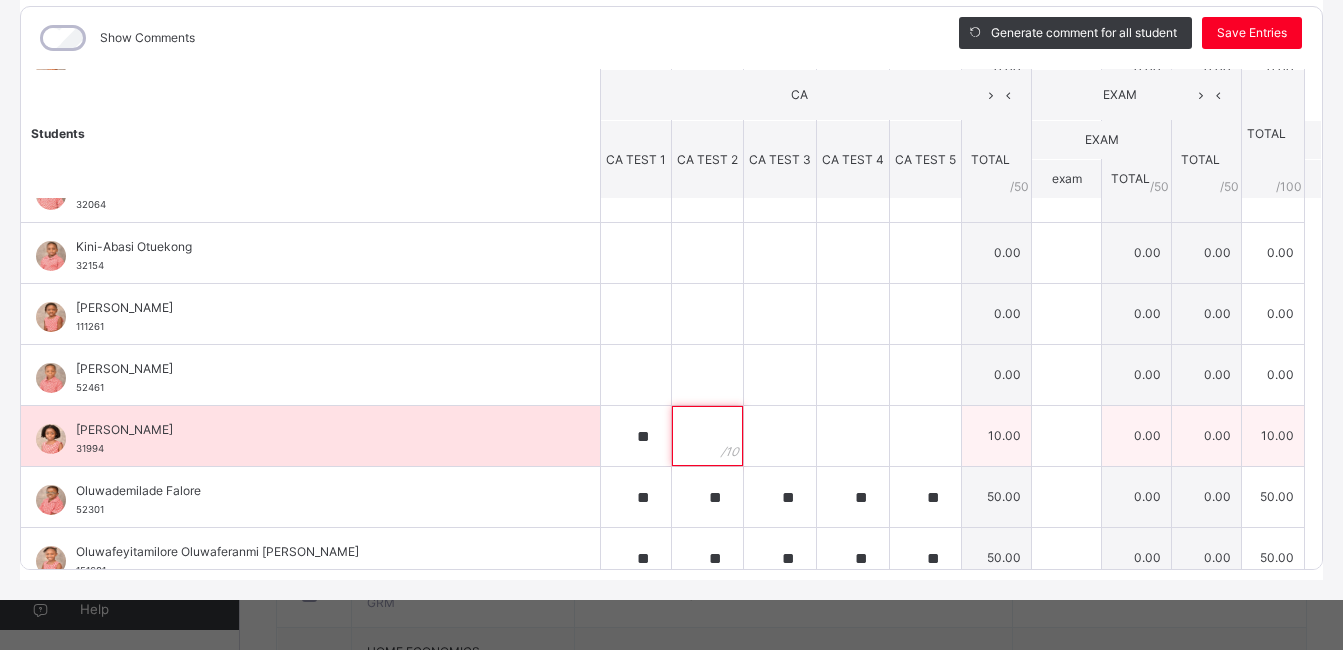 click at bounding box center [707, 436] 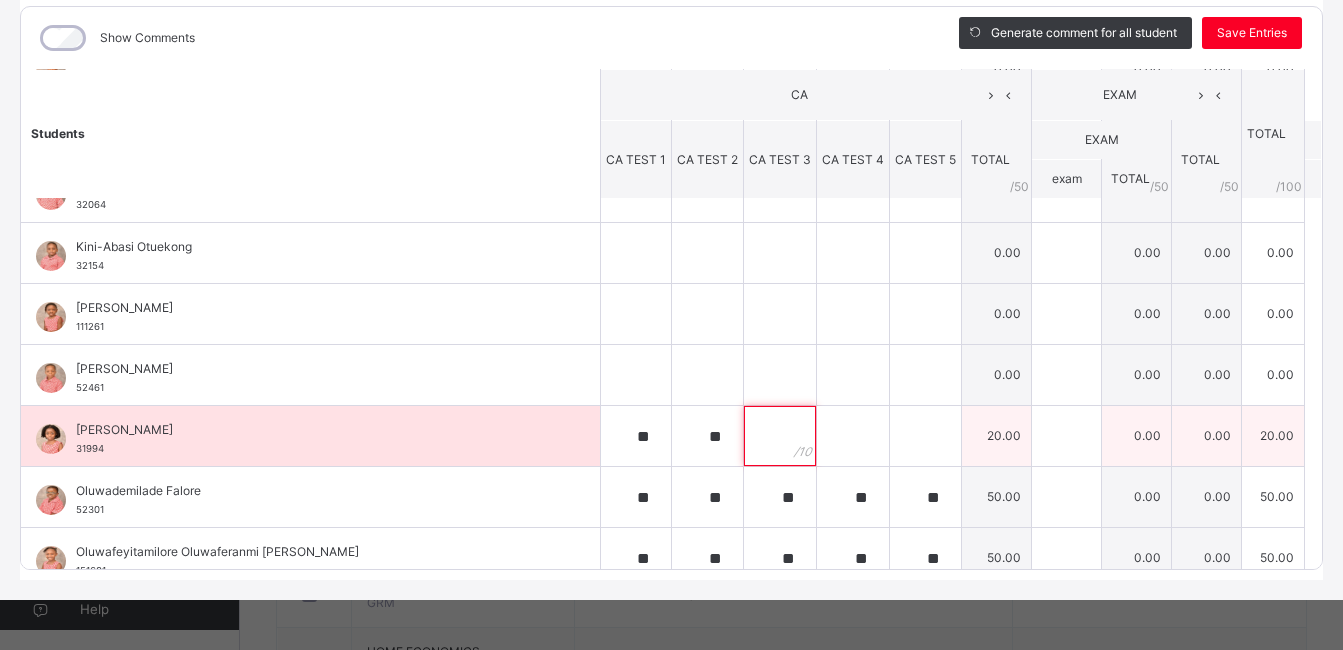 click at bounding box center (780, 436) 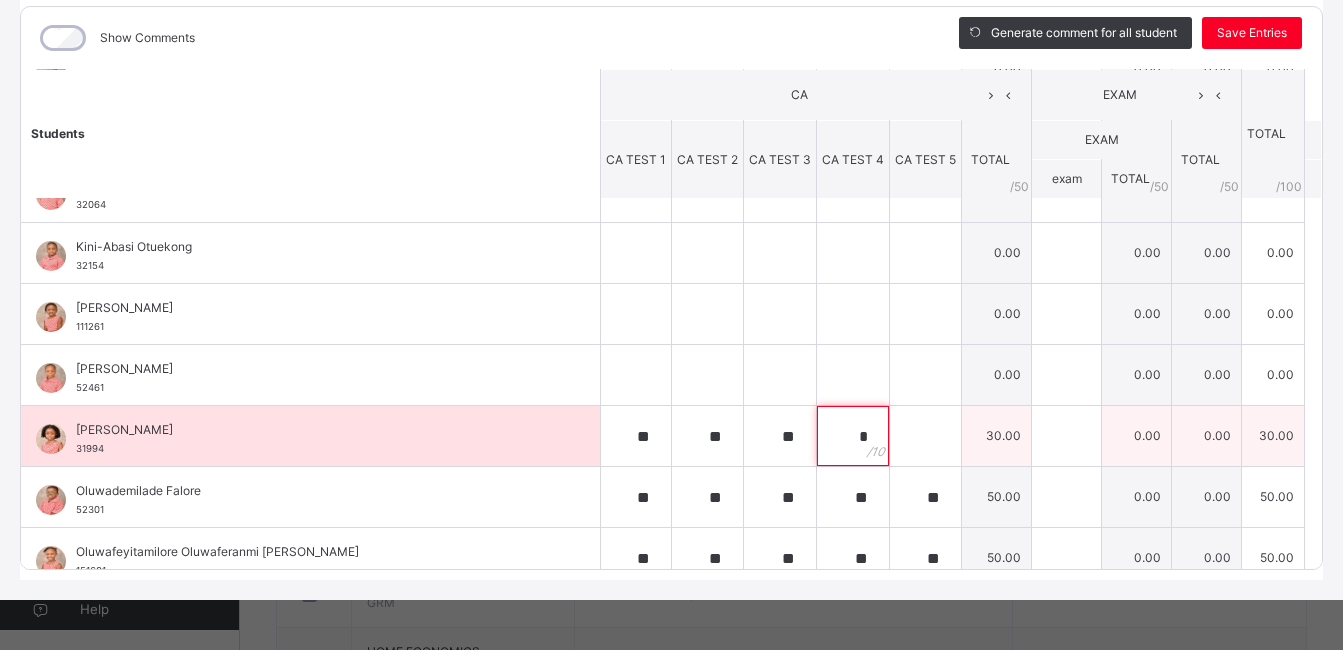 click on "*" at bounding box center (853, 436) 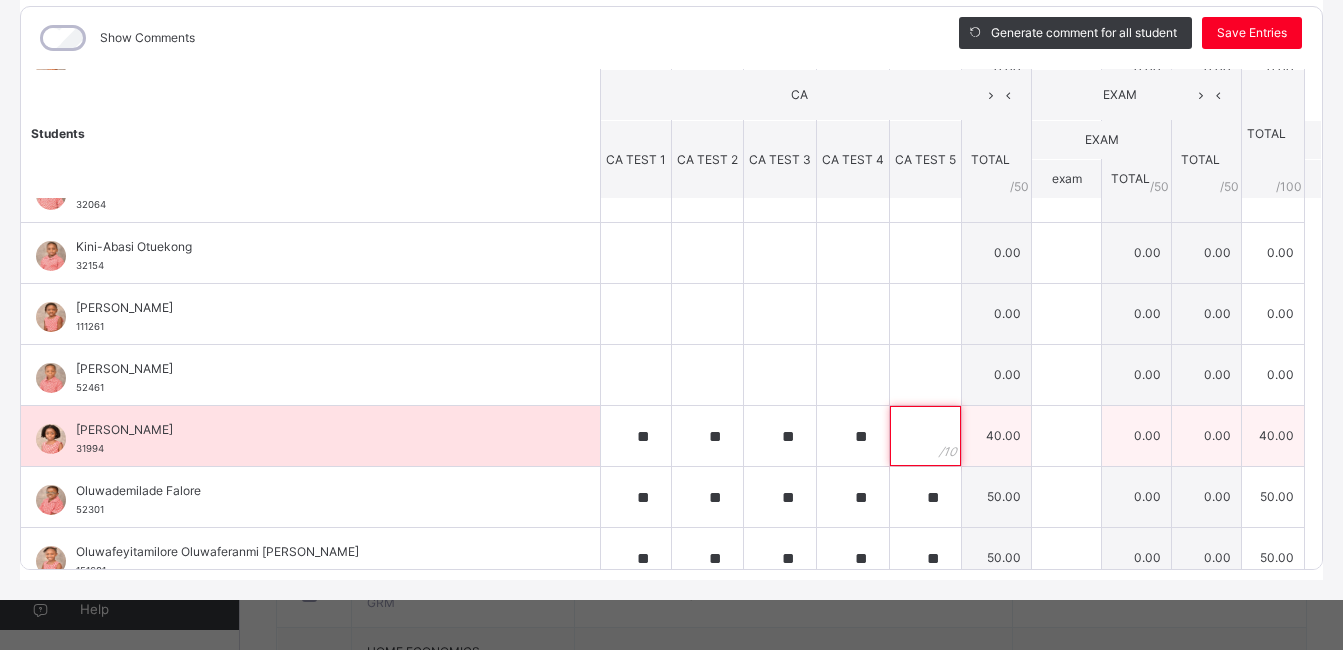 click at bounding box center (925, 436) 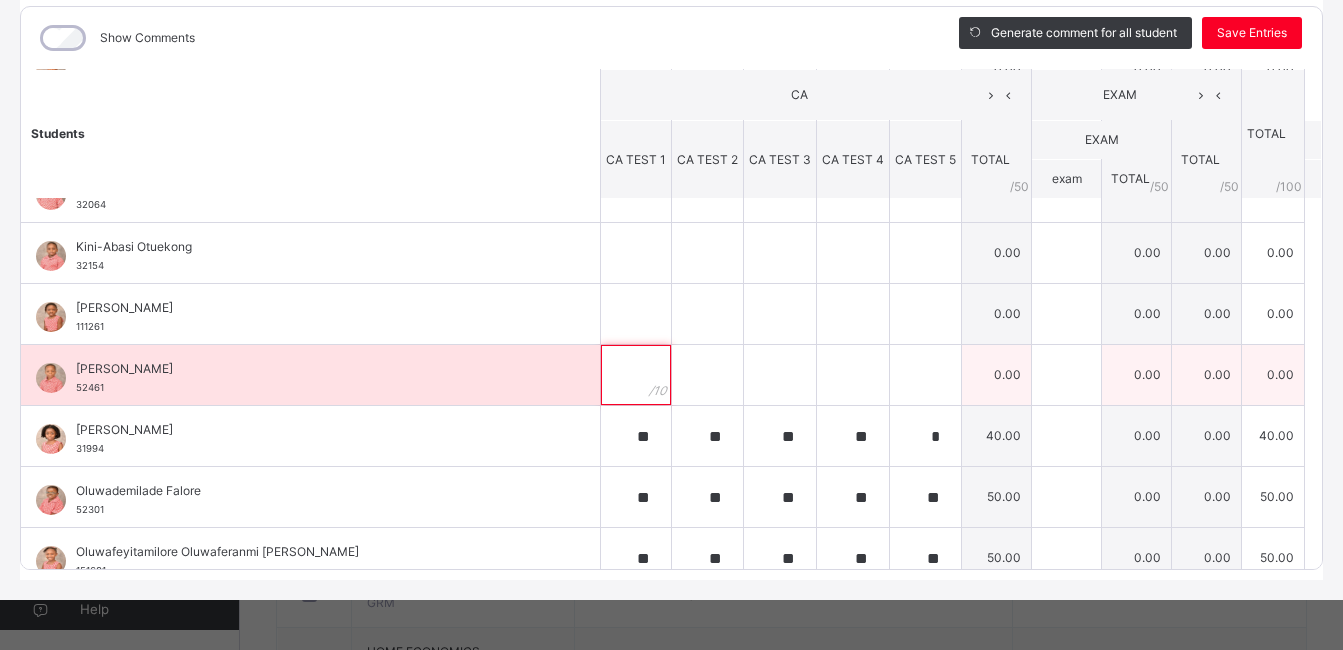 click at bounding box center (636, 375) 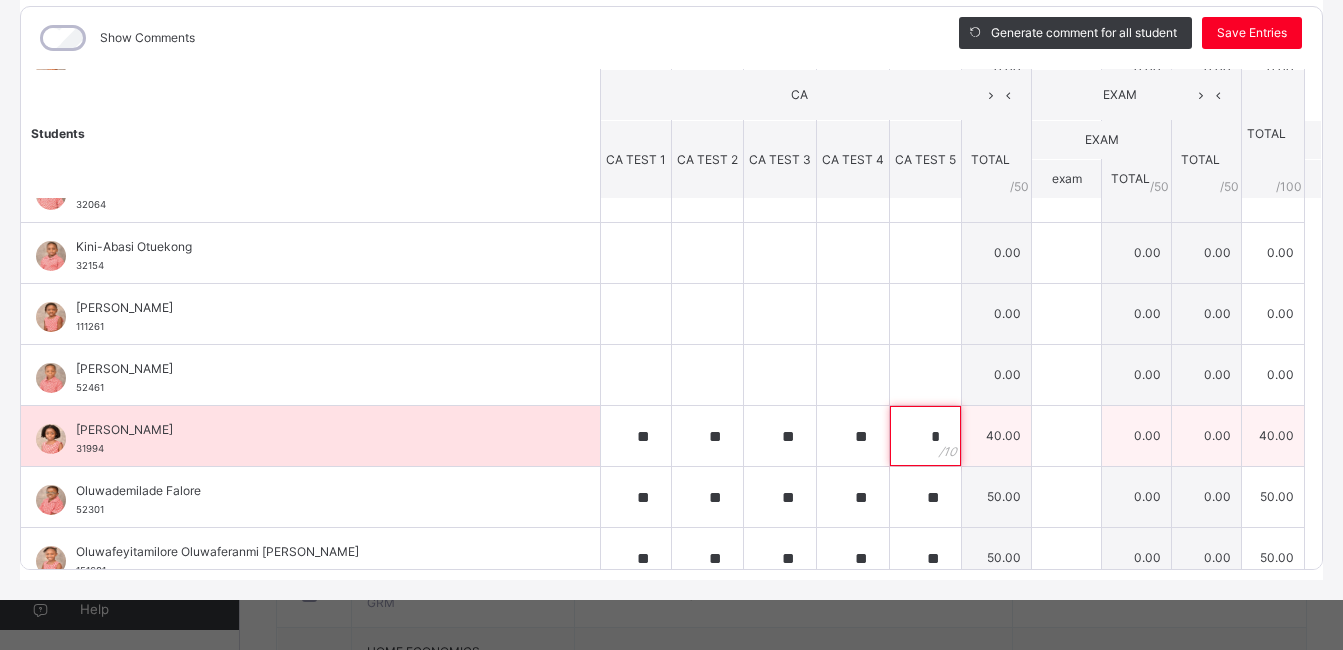 click on "*" at bounding box center (925, 436) 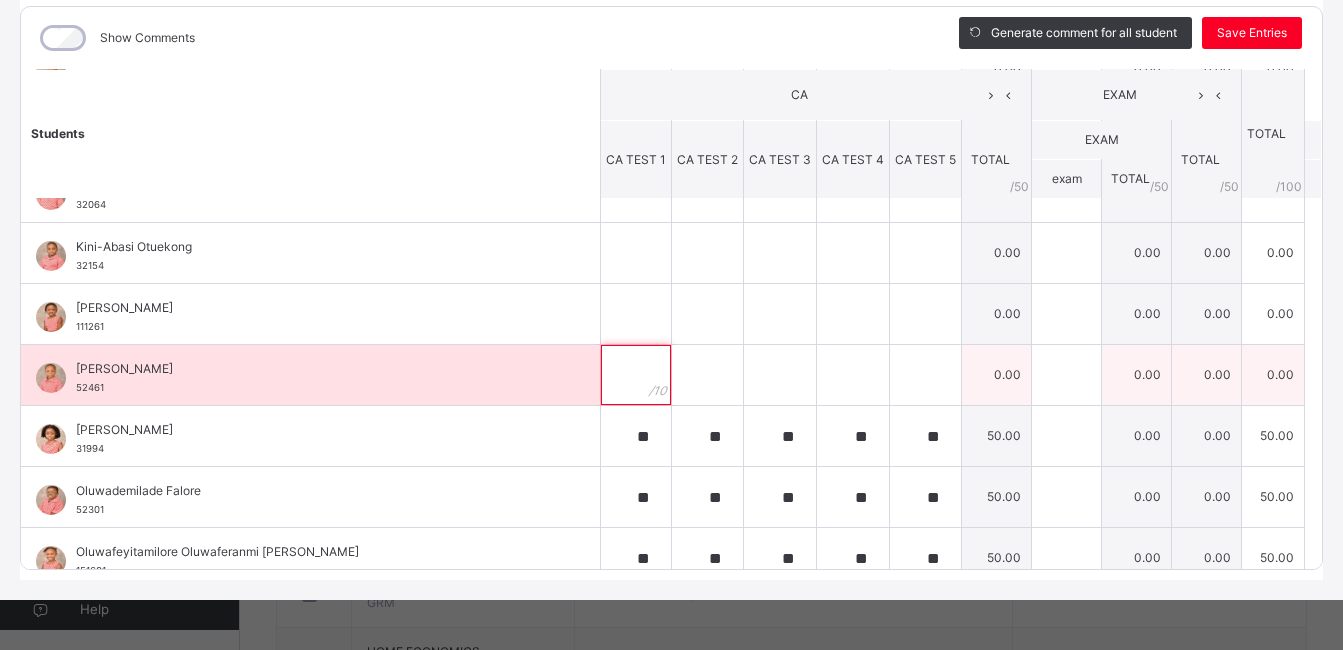 click at bounding box center [636, 375] 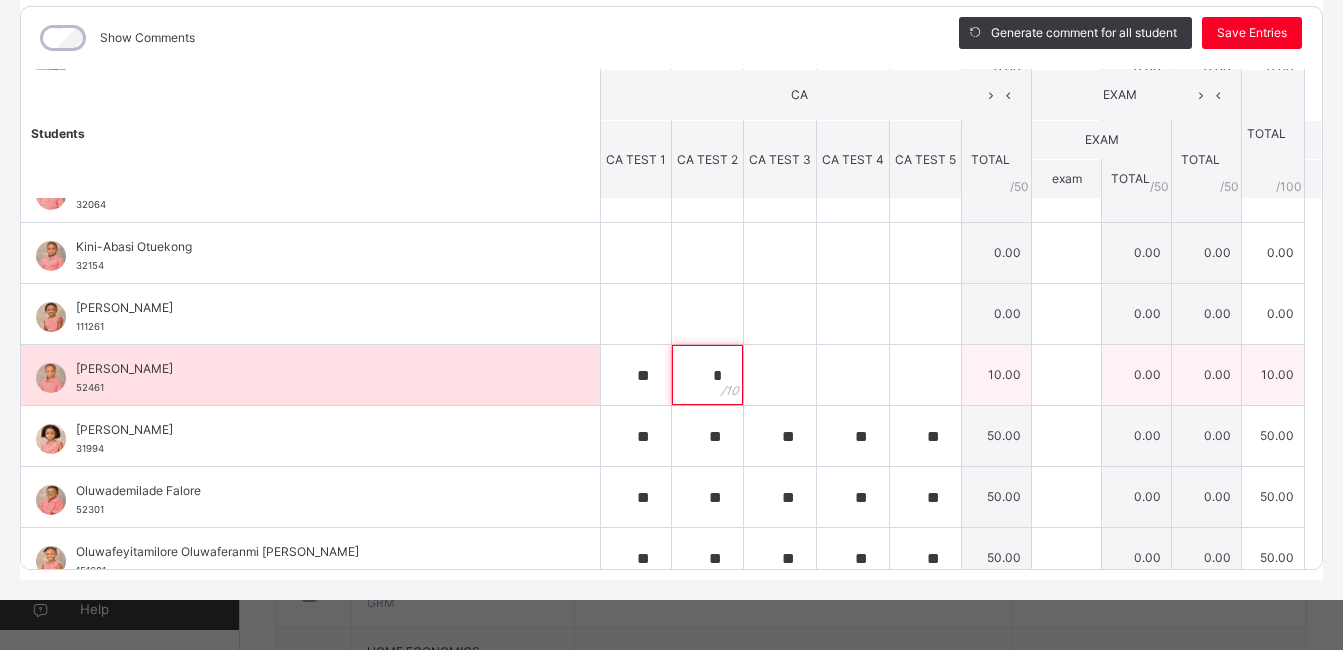 click on "*" at bounding box center [707, 375] 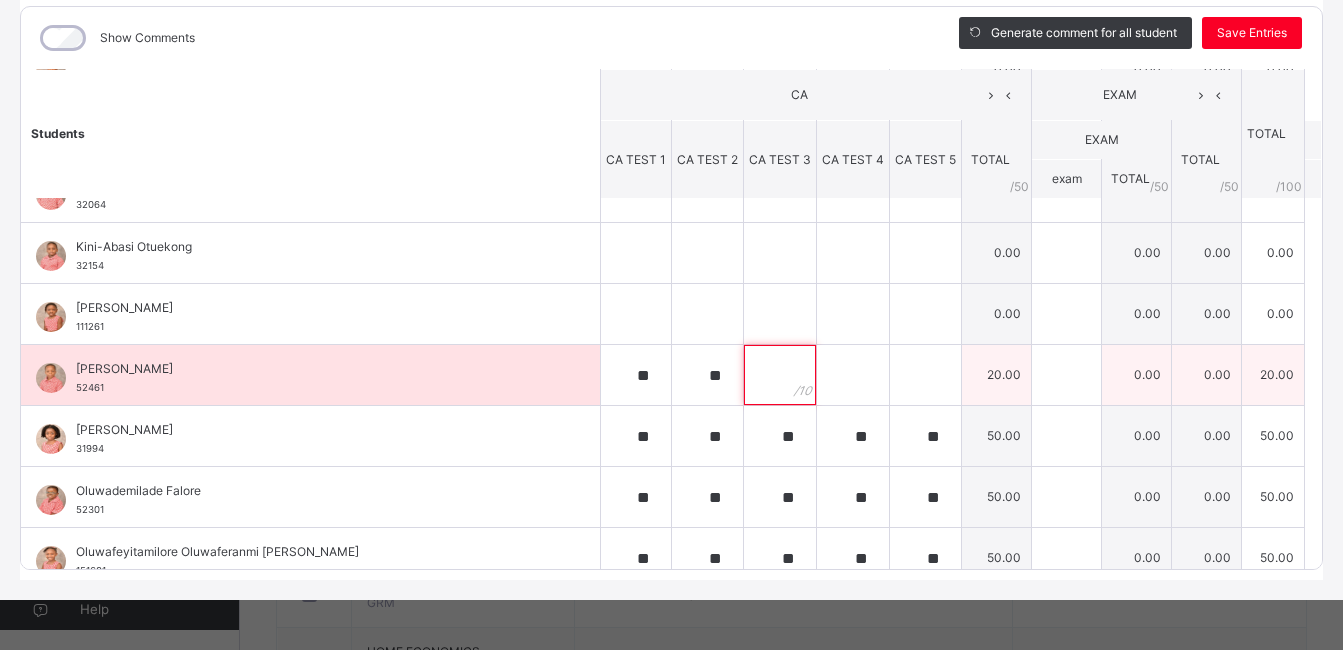 click at bounding box center [780, 375] 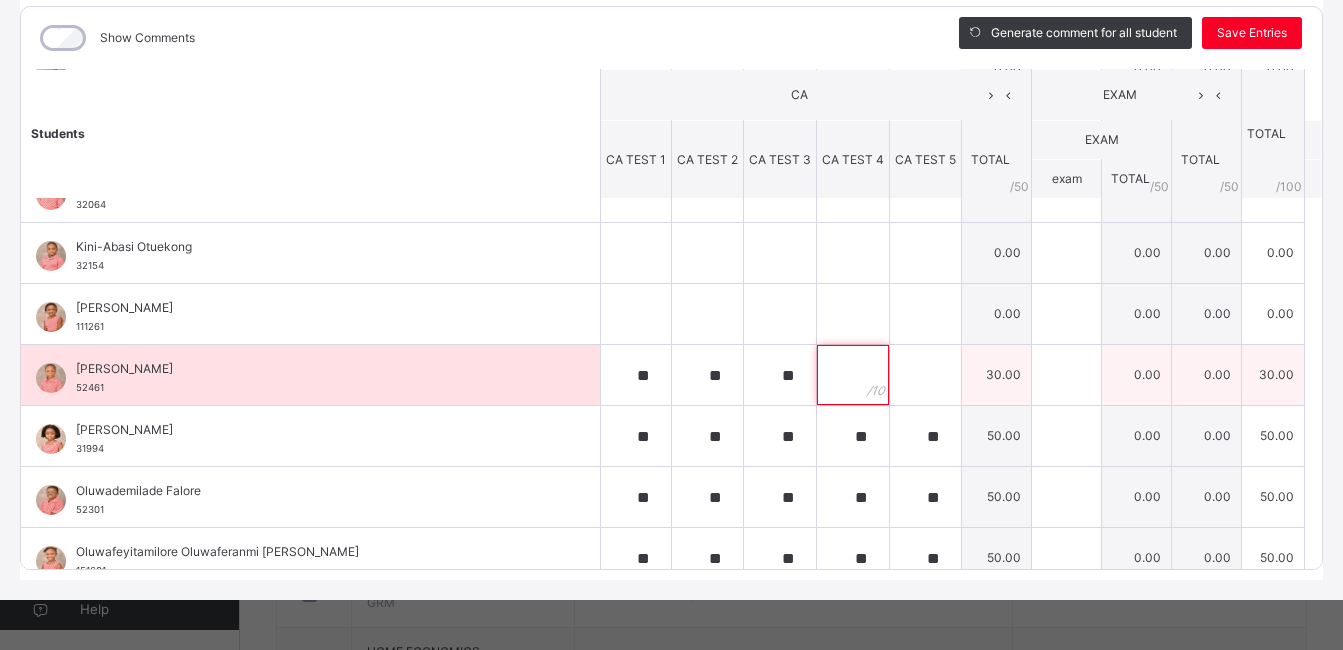 click at bounding box center (853, 375) 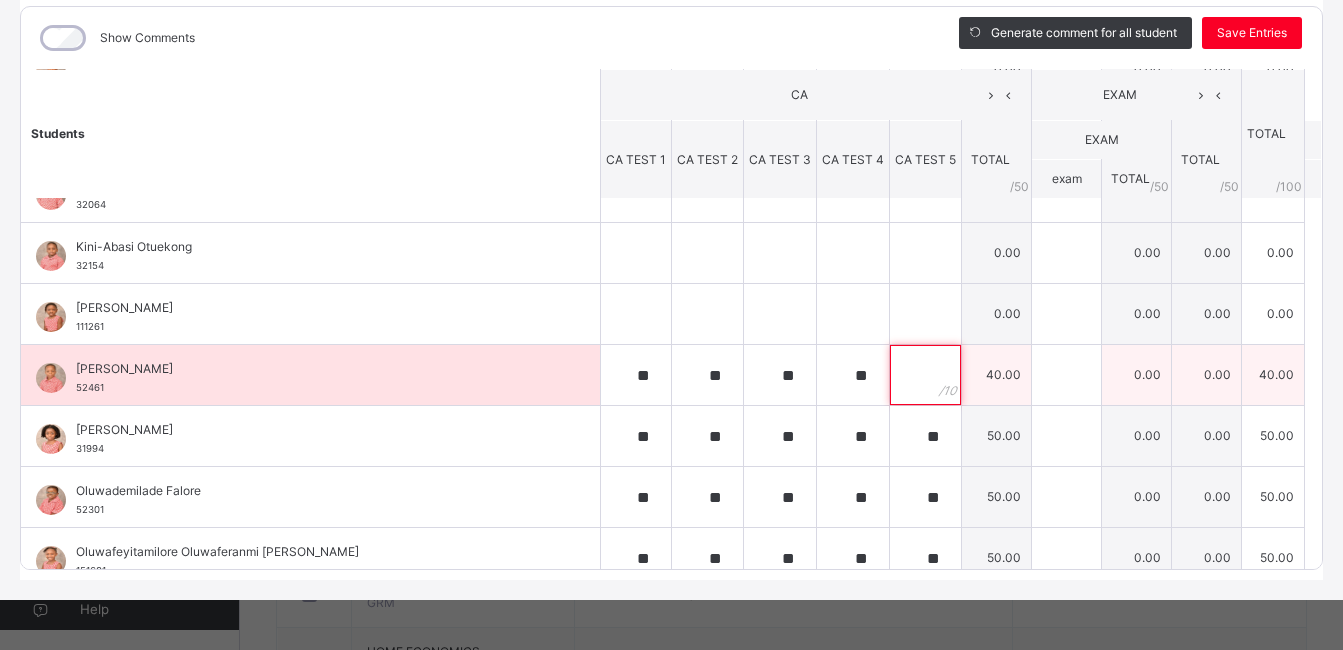 click at bounding box center [925, 375] 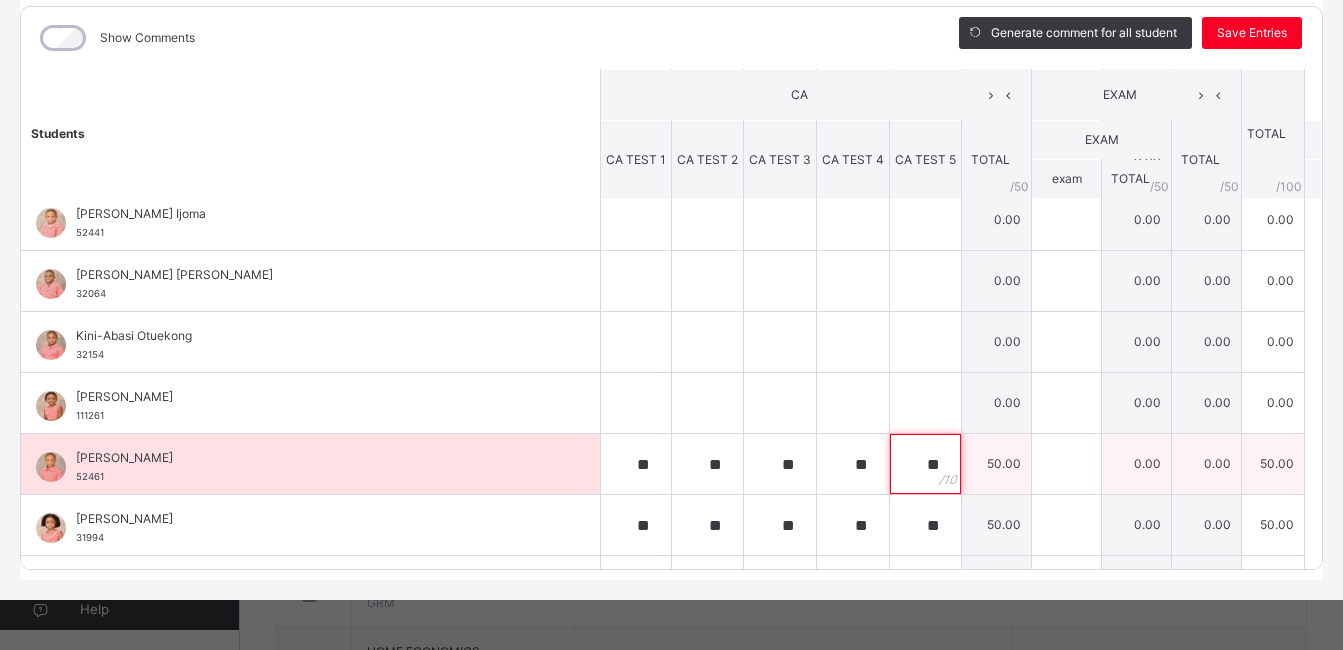 scroll, scrollTop: 484, scrollLeft: 0, axis: vertical 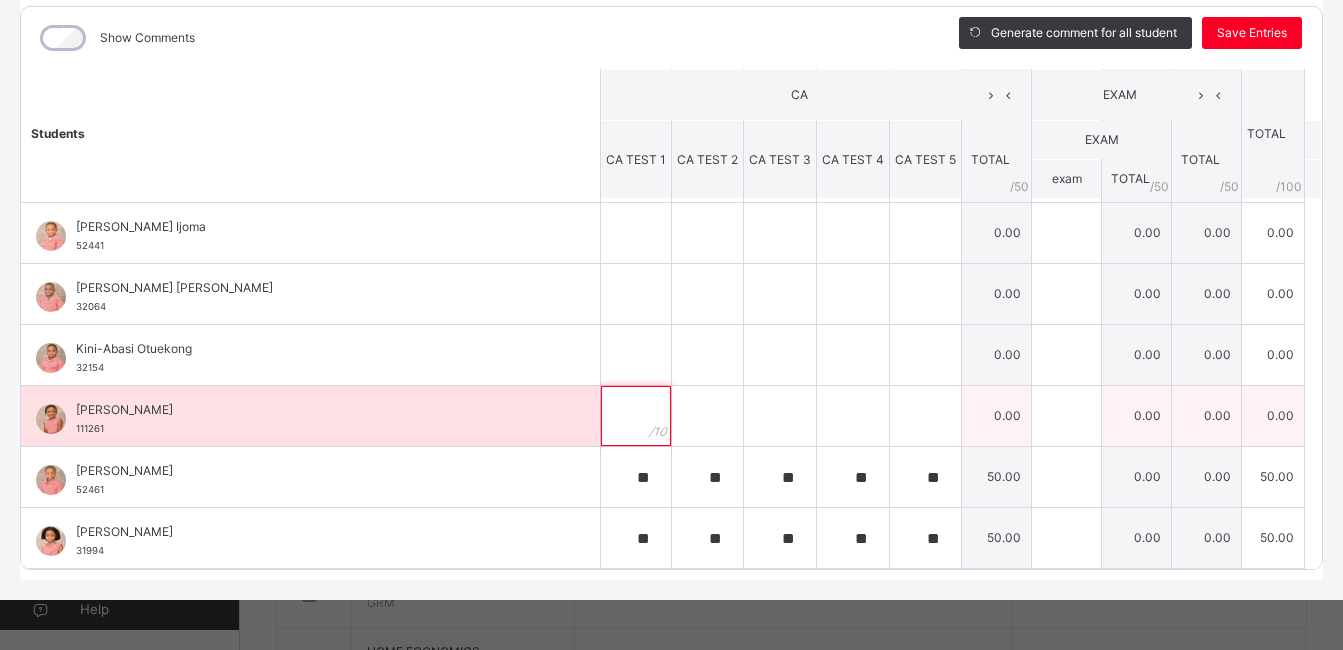 click at bounding box center [636, 416] 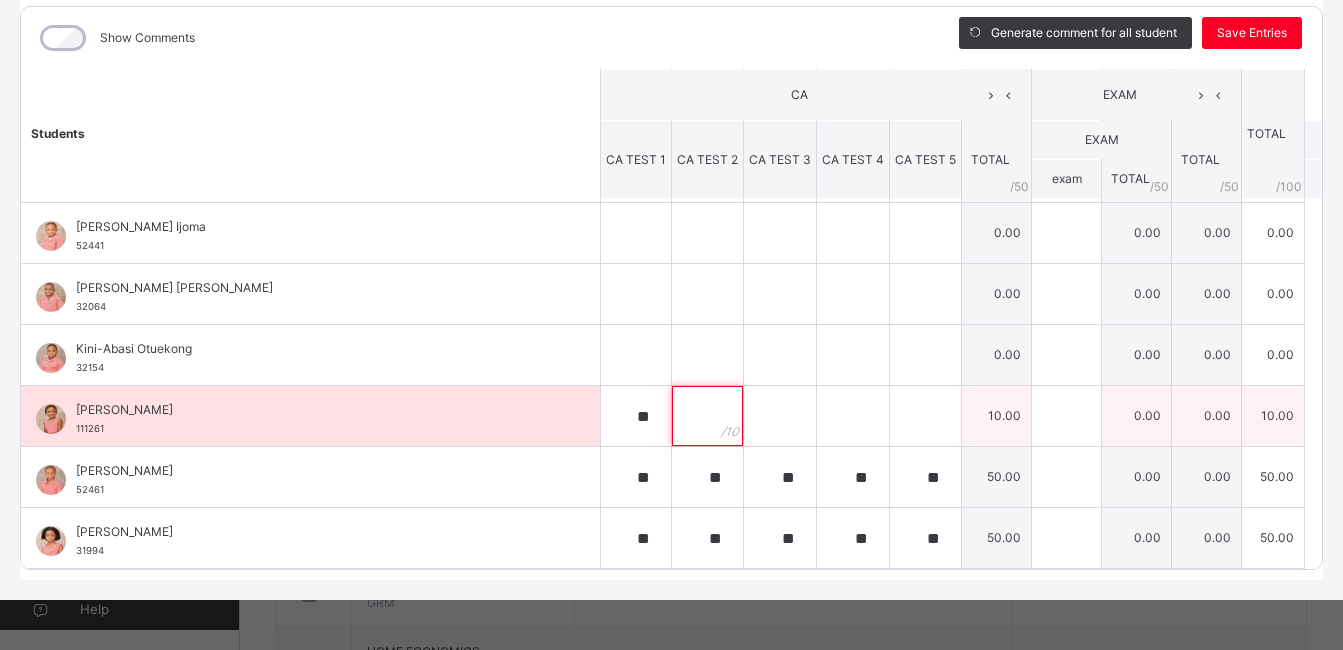 click at bounding box center (707, 416) 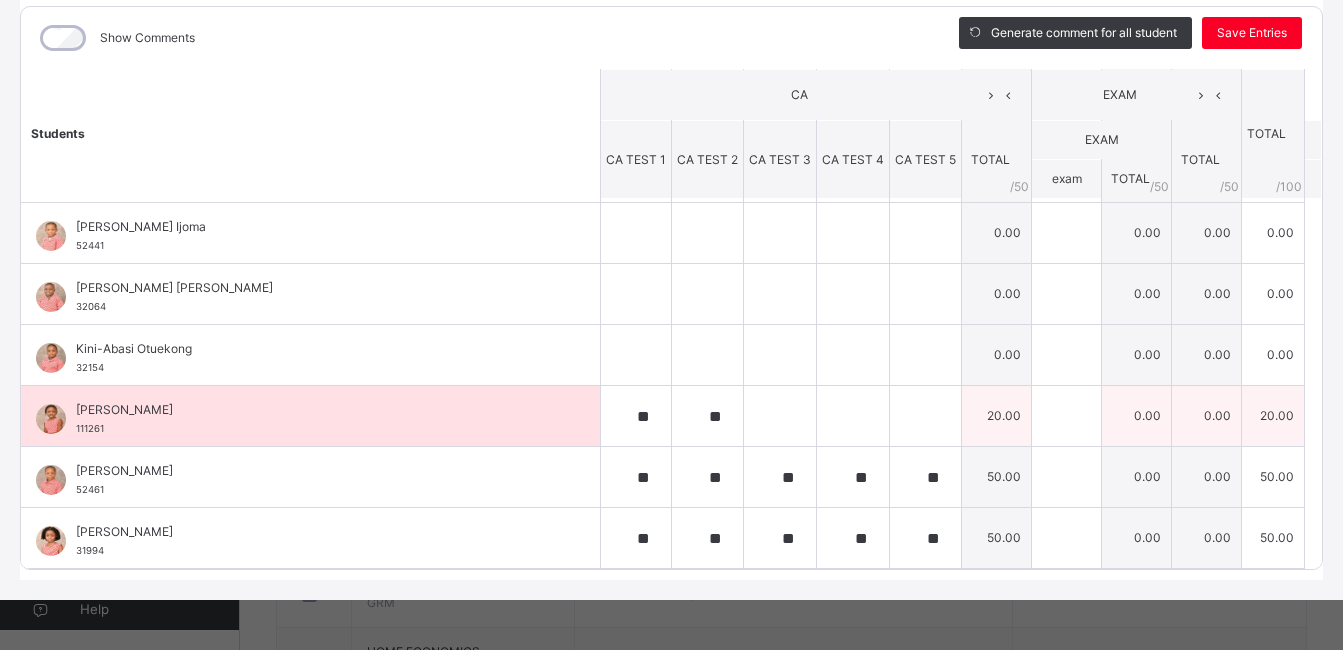 click on "**" at bounding box center (707, 416) 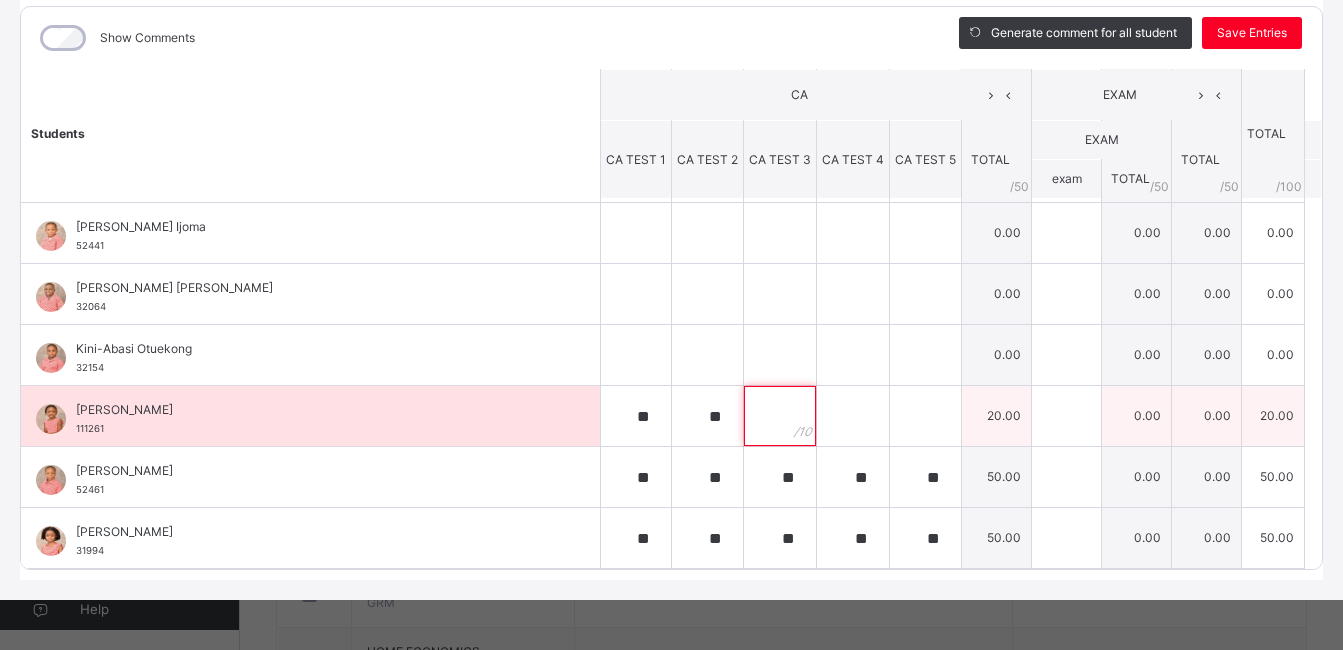 click at bounding box center [780, 416] 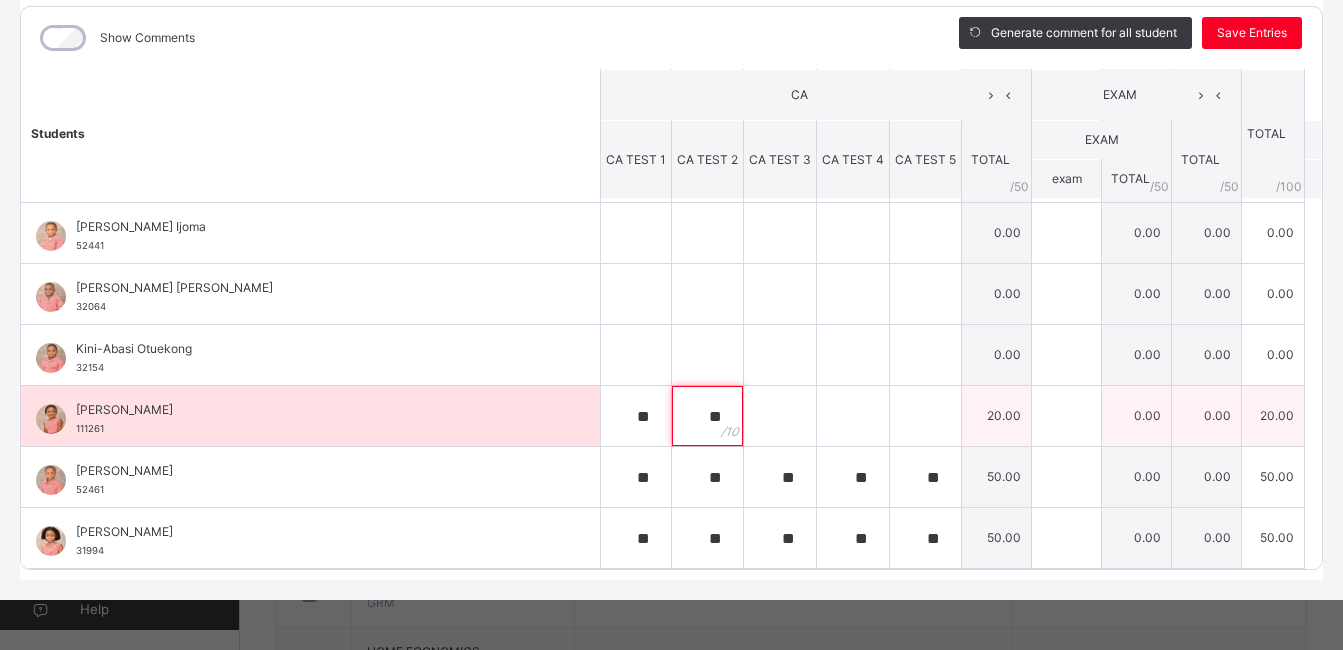 drag, startPoint x: 699, startPoint y: 417, endPoint x: 680, endPoint y: 414, distance: 19.235384 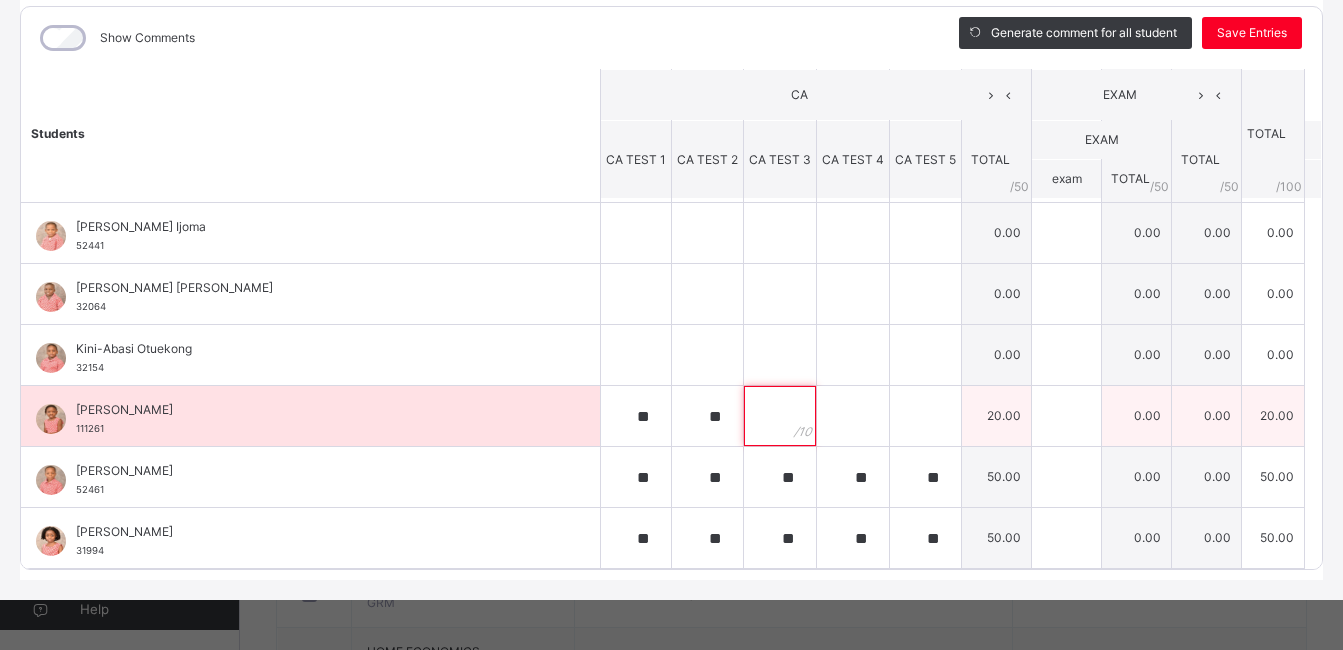 click at bounding box center (780, 416) 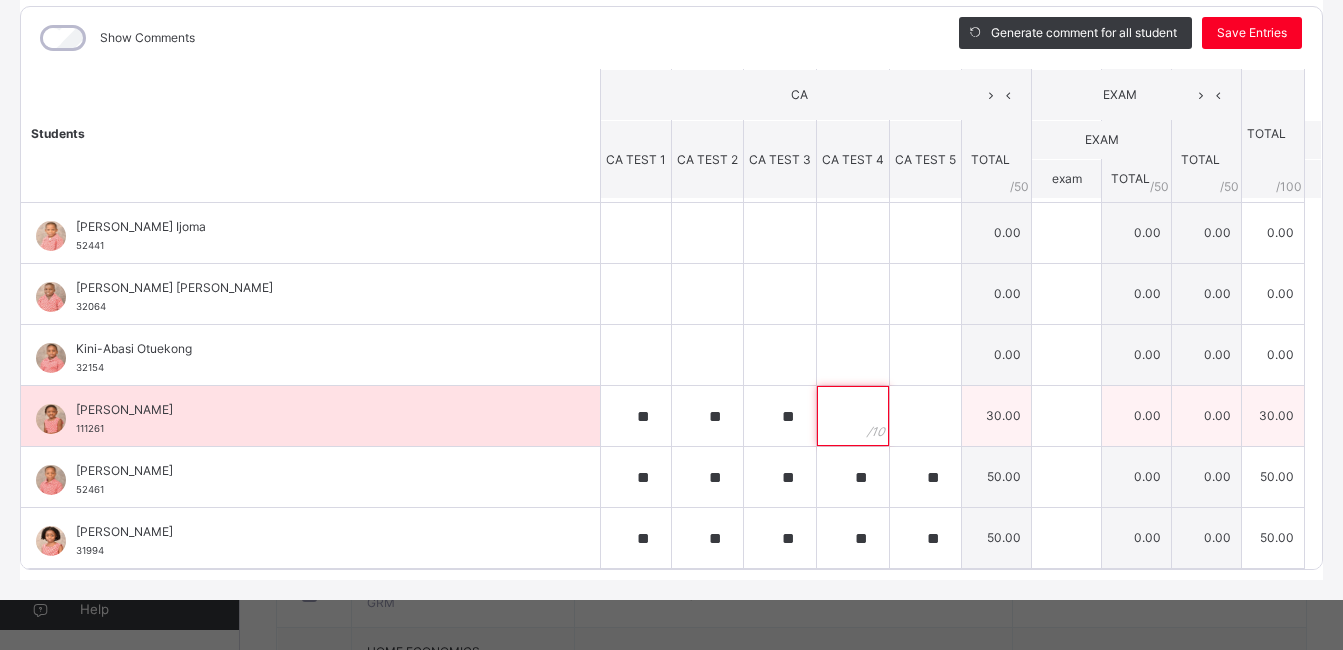 click at bounding box center (853, 416) 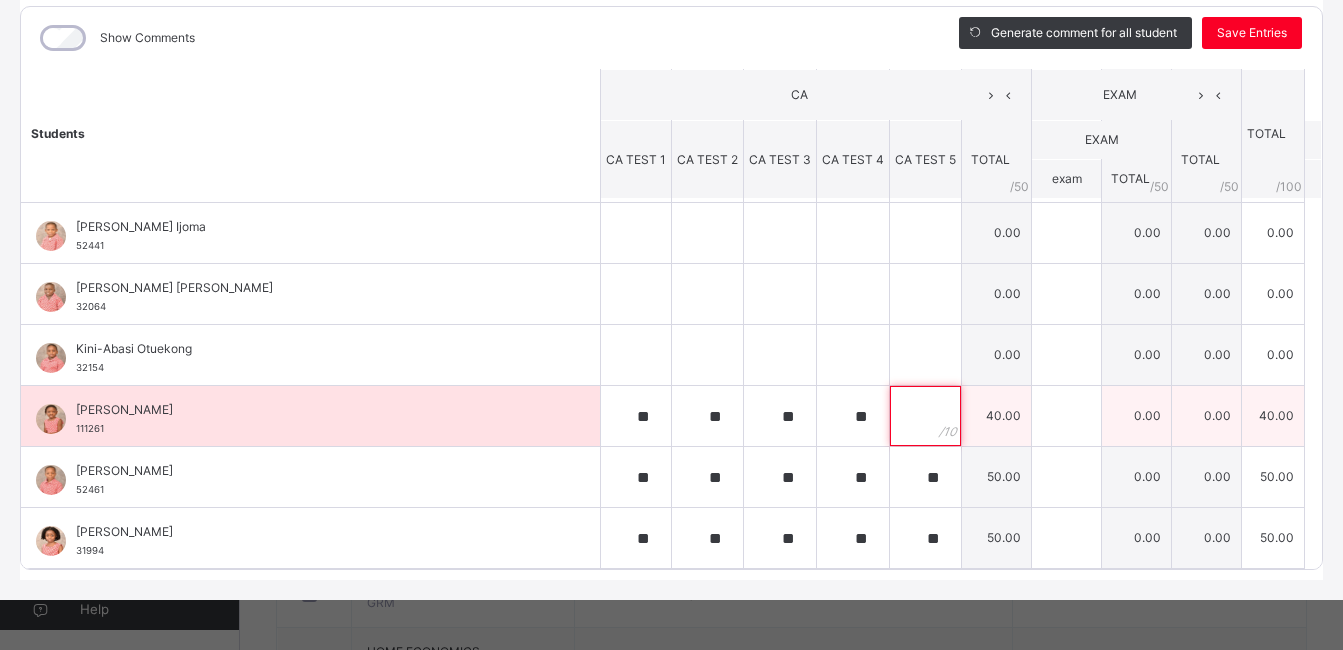 click at bounding box center (925, 416) 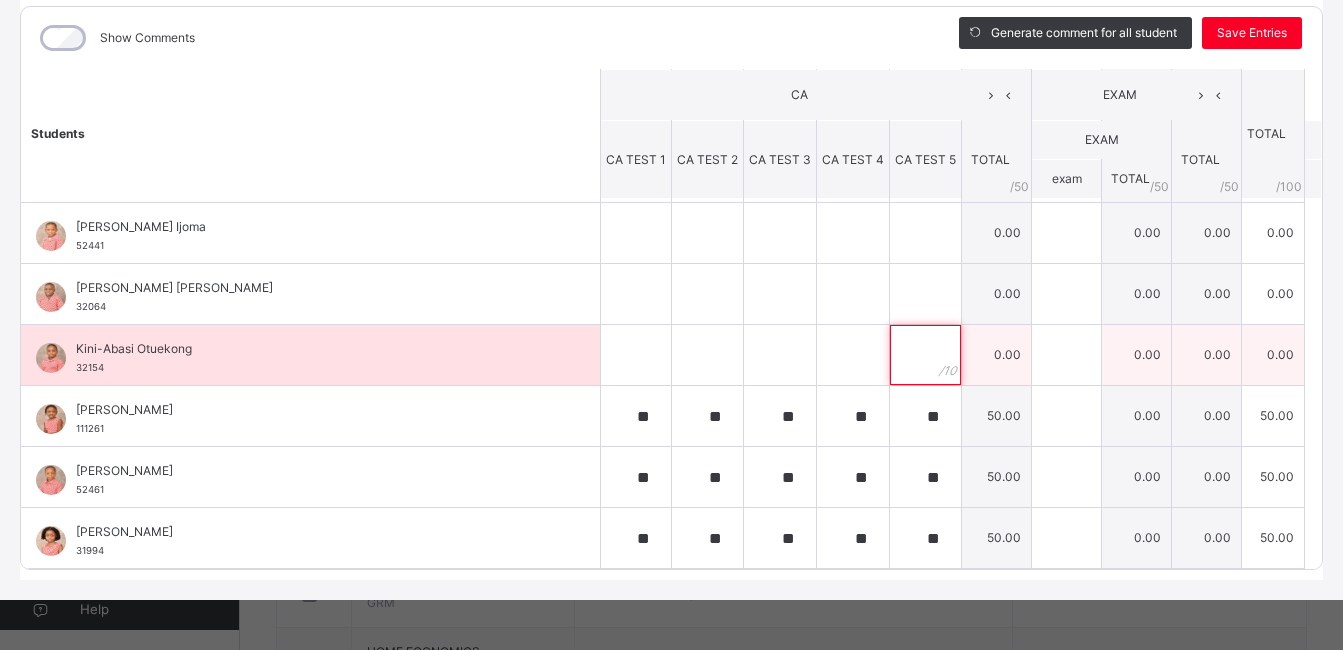 click at bounding box center (925, 355) 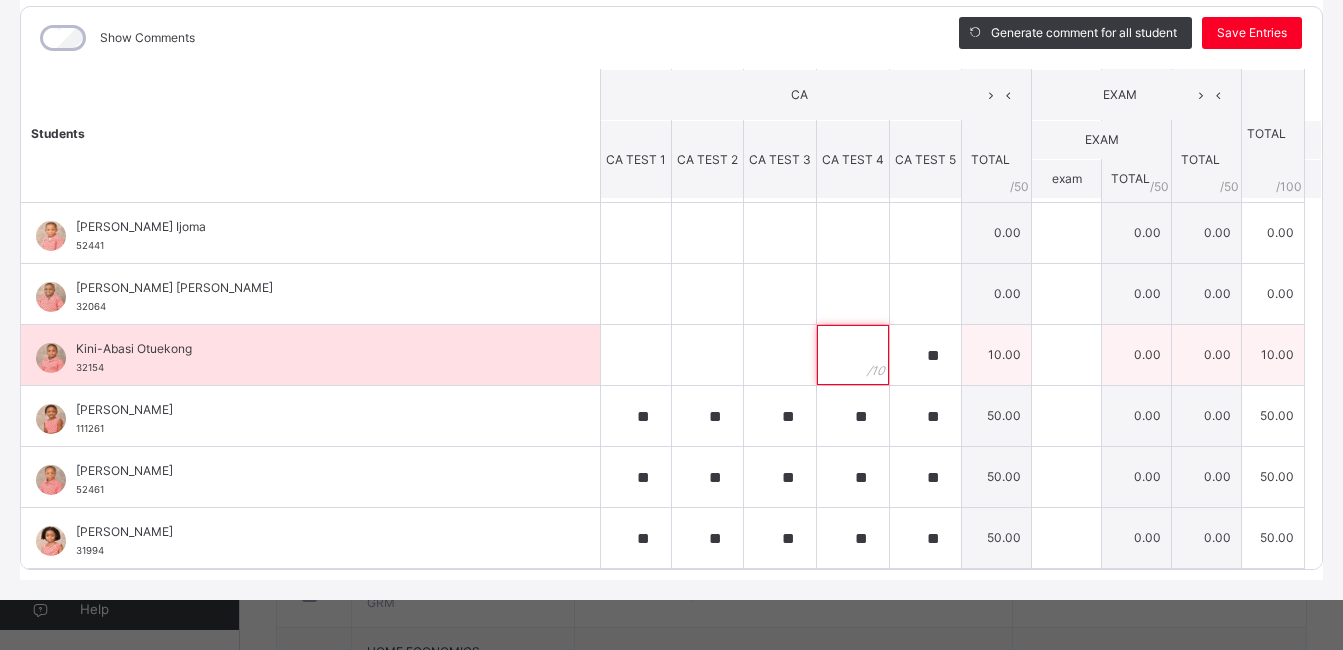 click at bounding box center (853, 355) 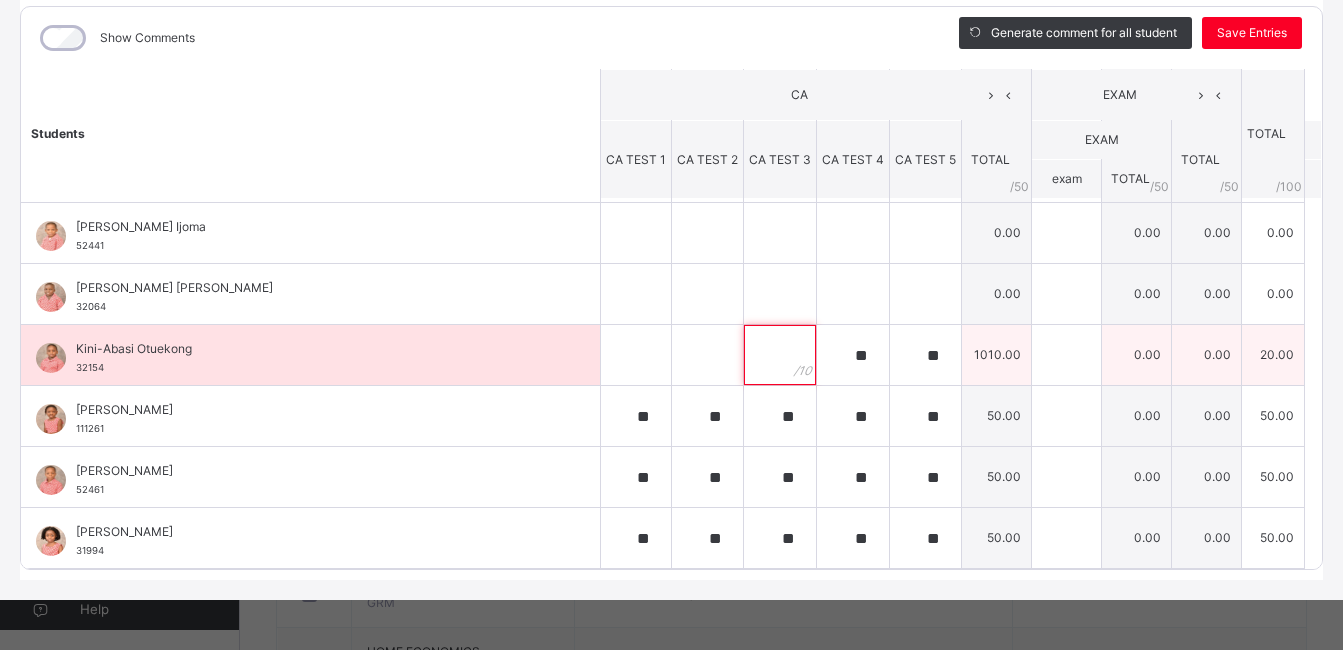 click at bounding box center [780, 355] 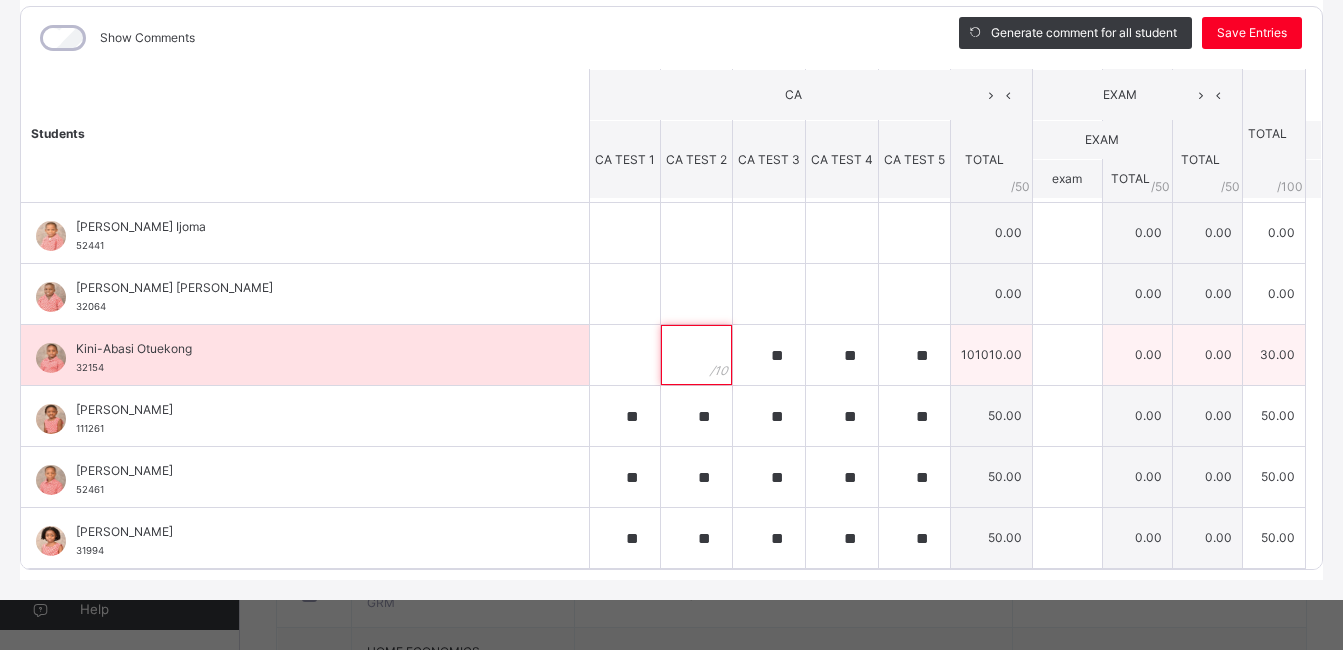 click at bounding box center (696, 355) 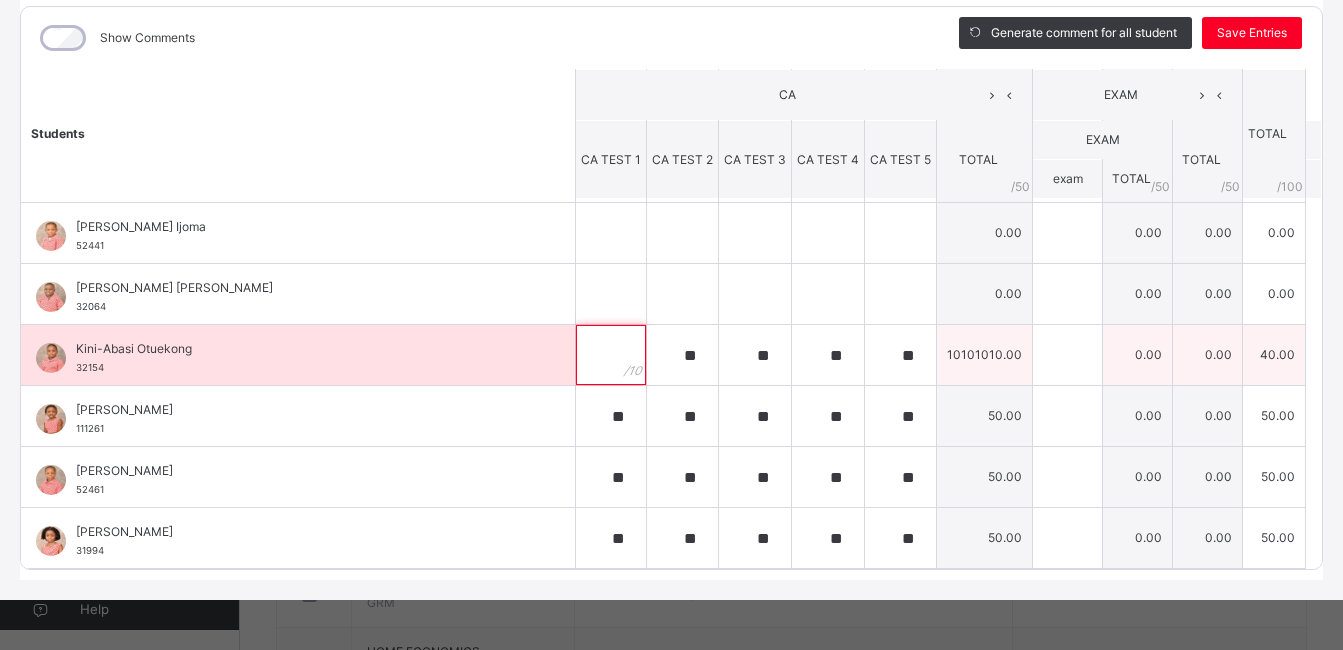 click at bounding box center (611, 355) 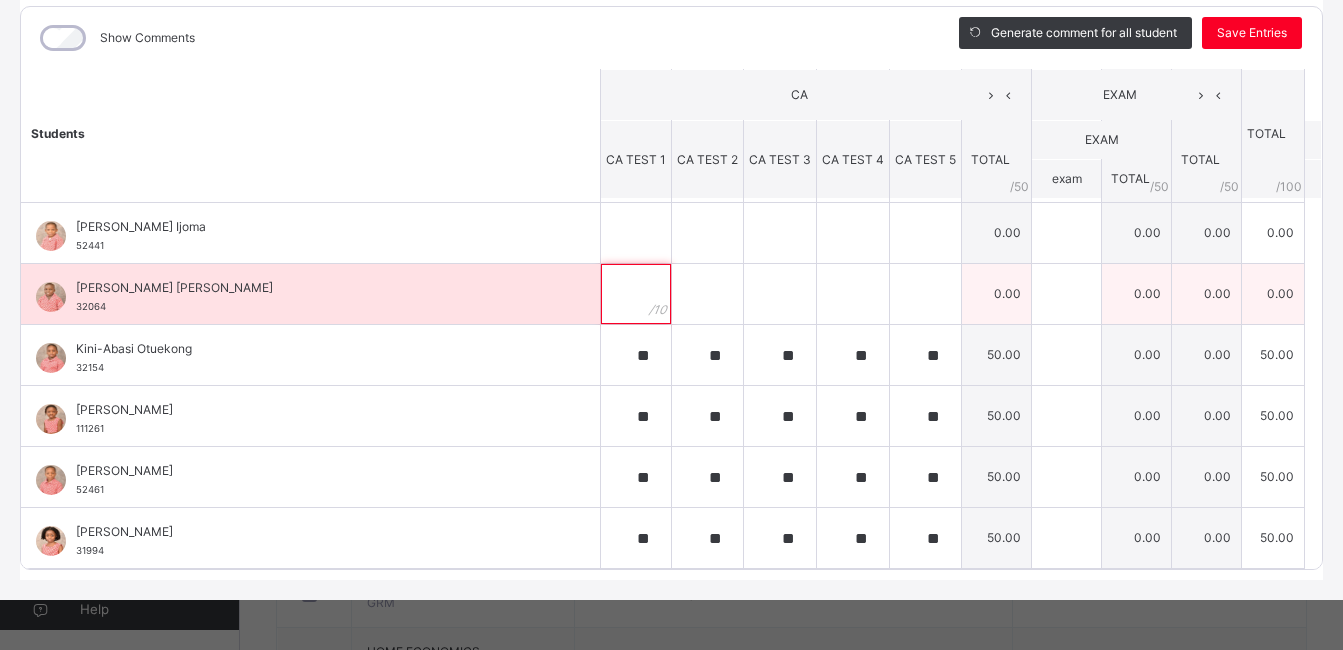 click at bounding box center [636, 294] 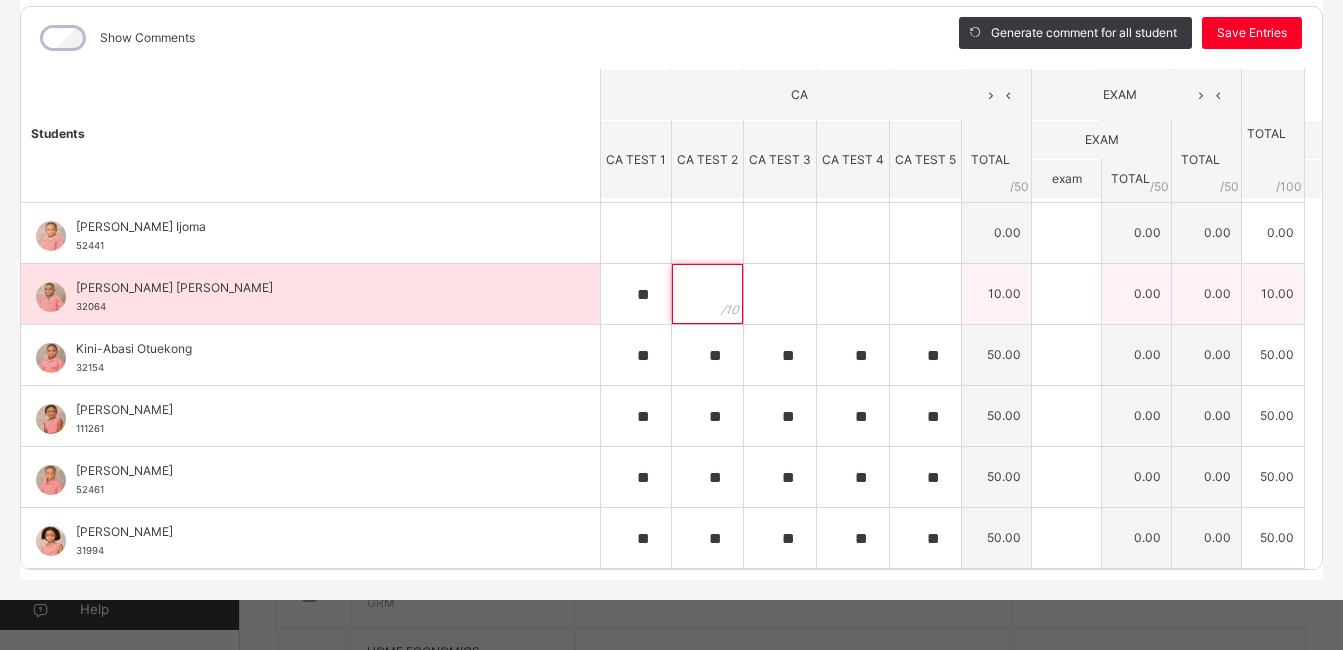 click at bounding box center [707, 294] 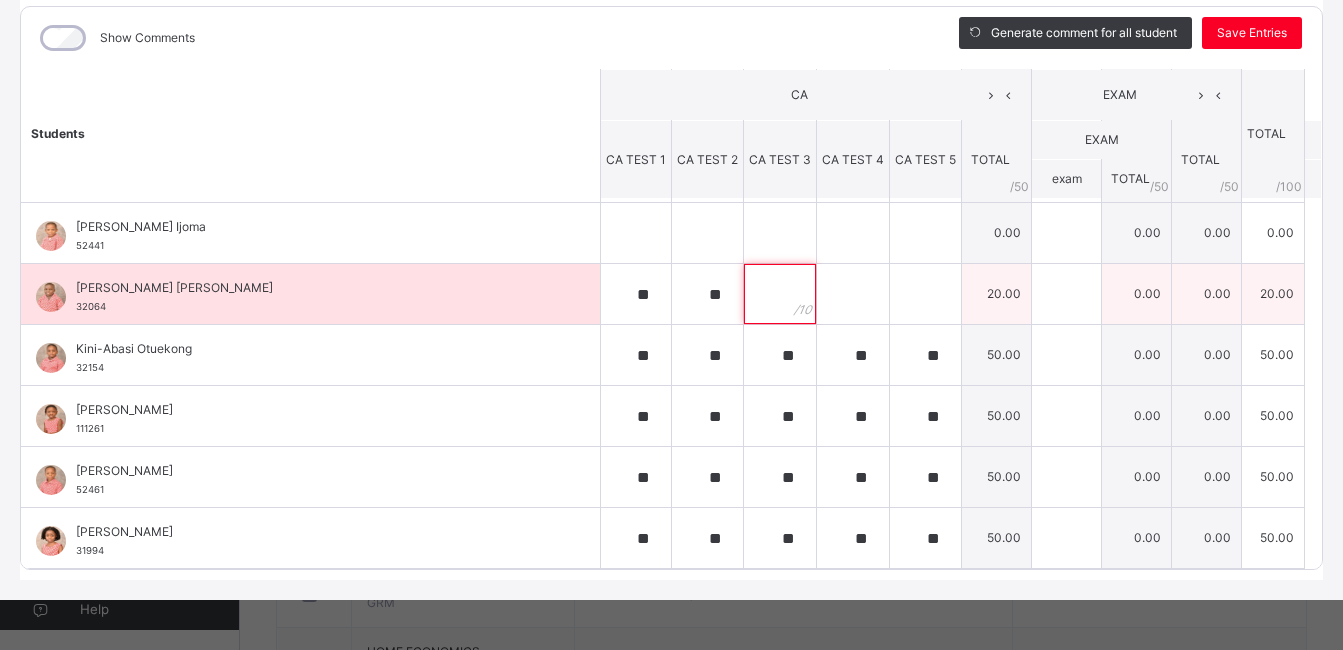 click at bounding box center [780, 294] 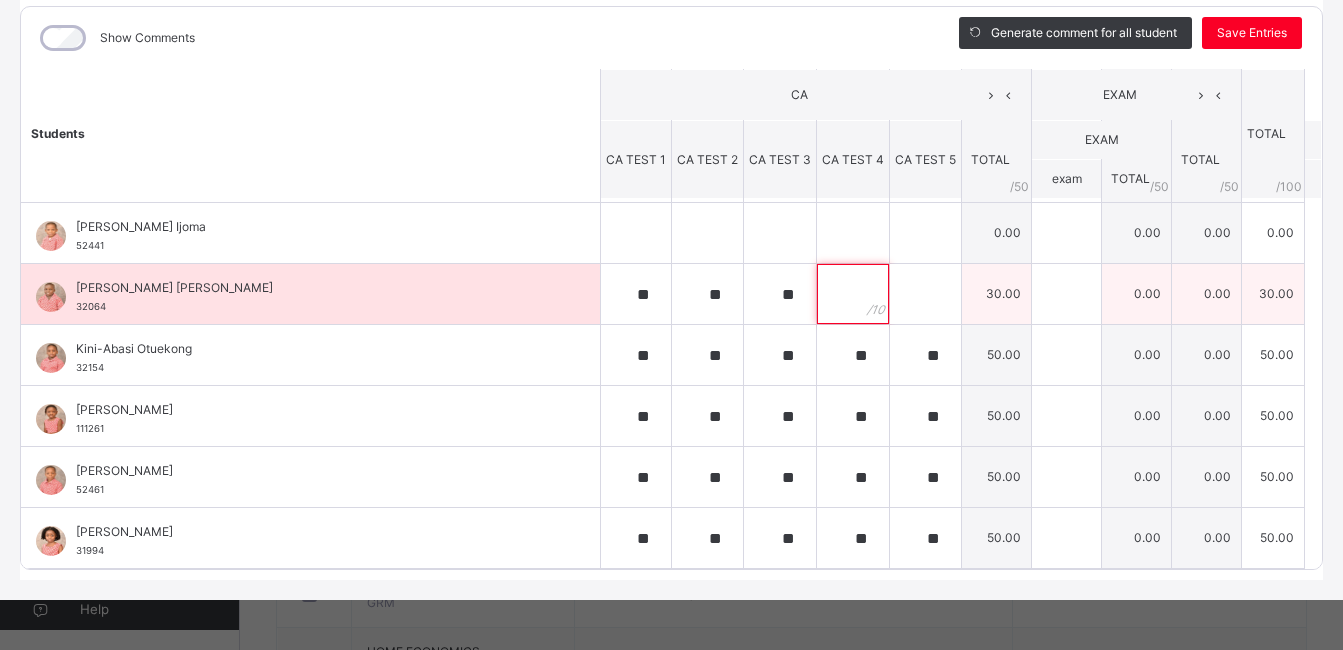 click at bounding box center [853, 294] 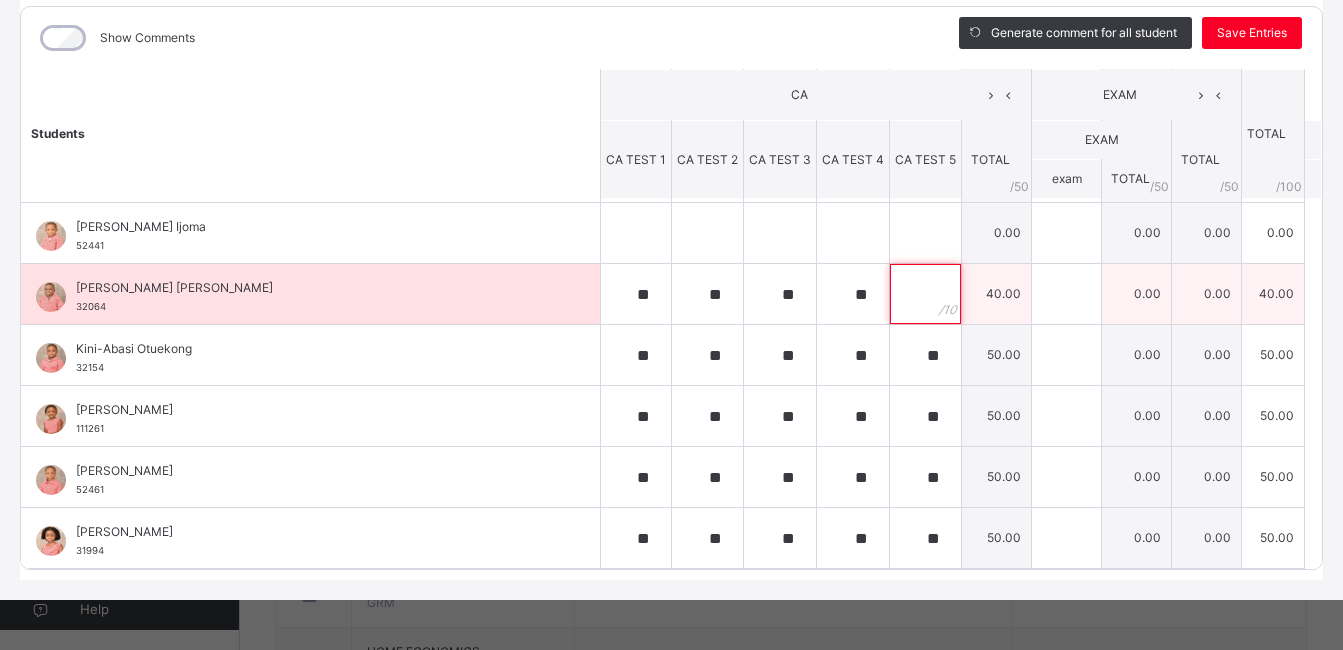 click at bounding box center [925, 294] 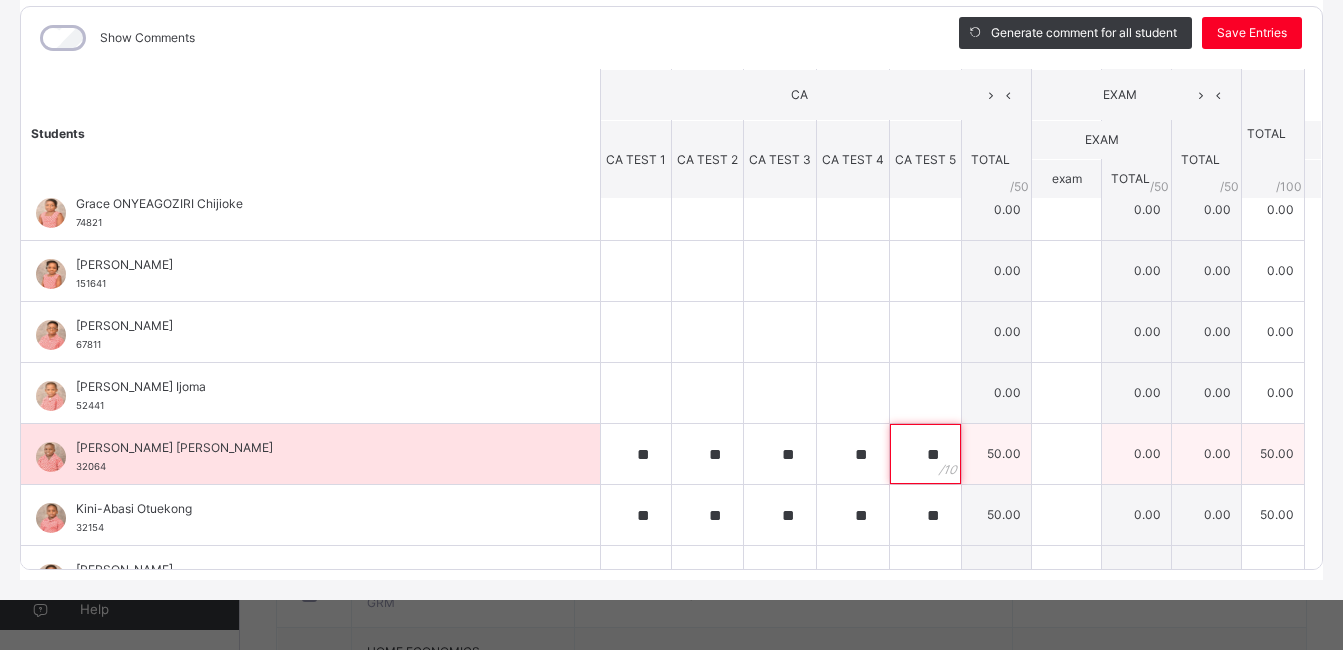 scroll, scrollTop: 323, scrollLeft: 0, axis: vertical 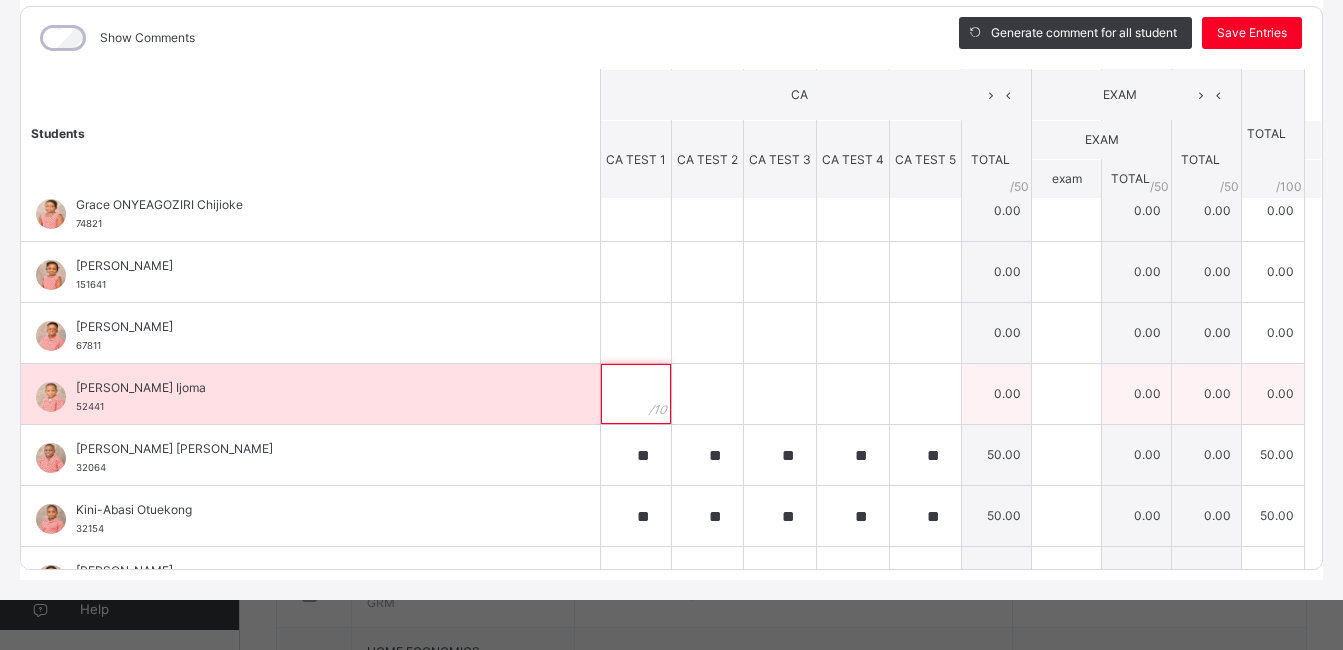 click at bounding box center (636, 394) 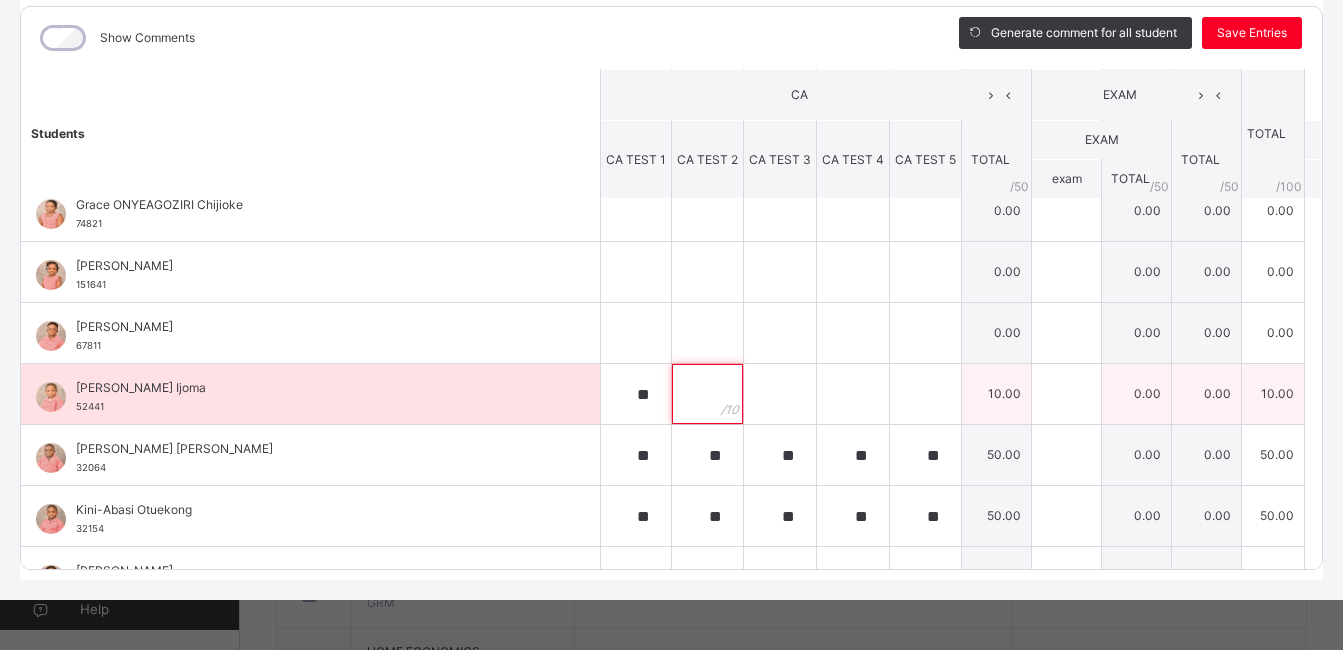 click at bounding box center (707, 394) 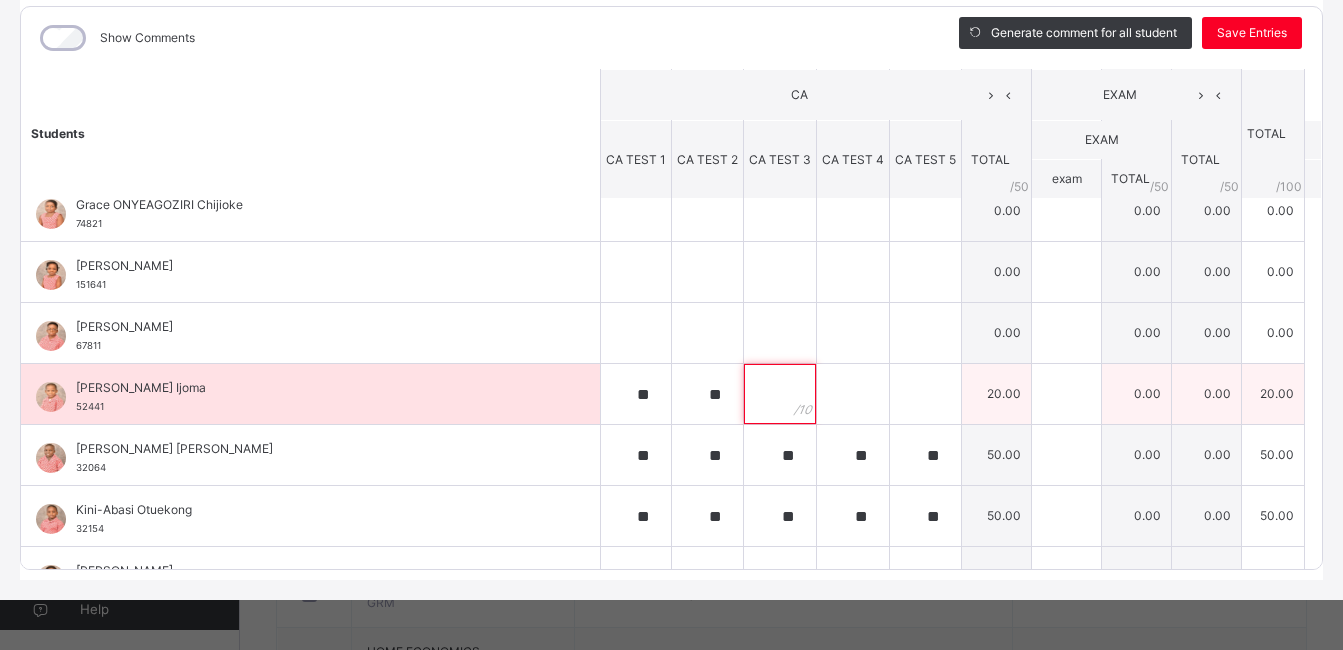 click at bounding box center (780, 394) 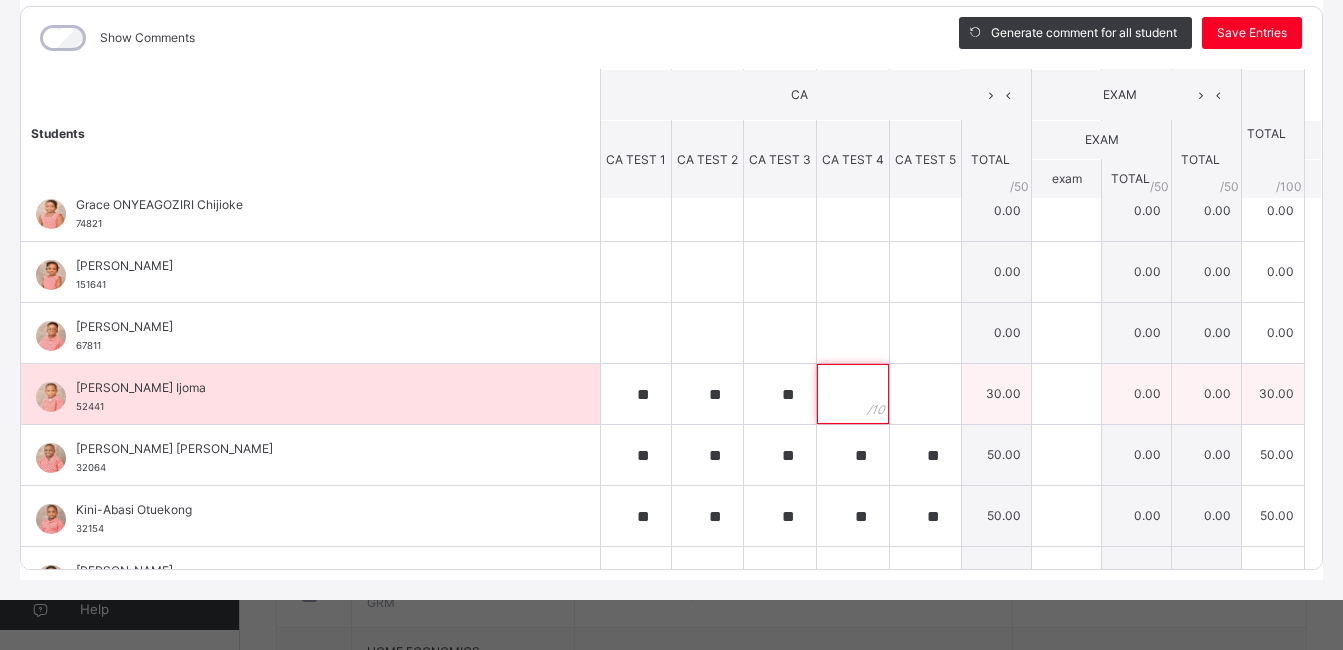 click at bounding box center (853, 394) 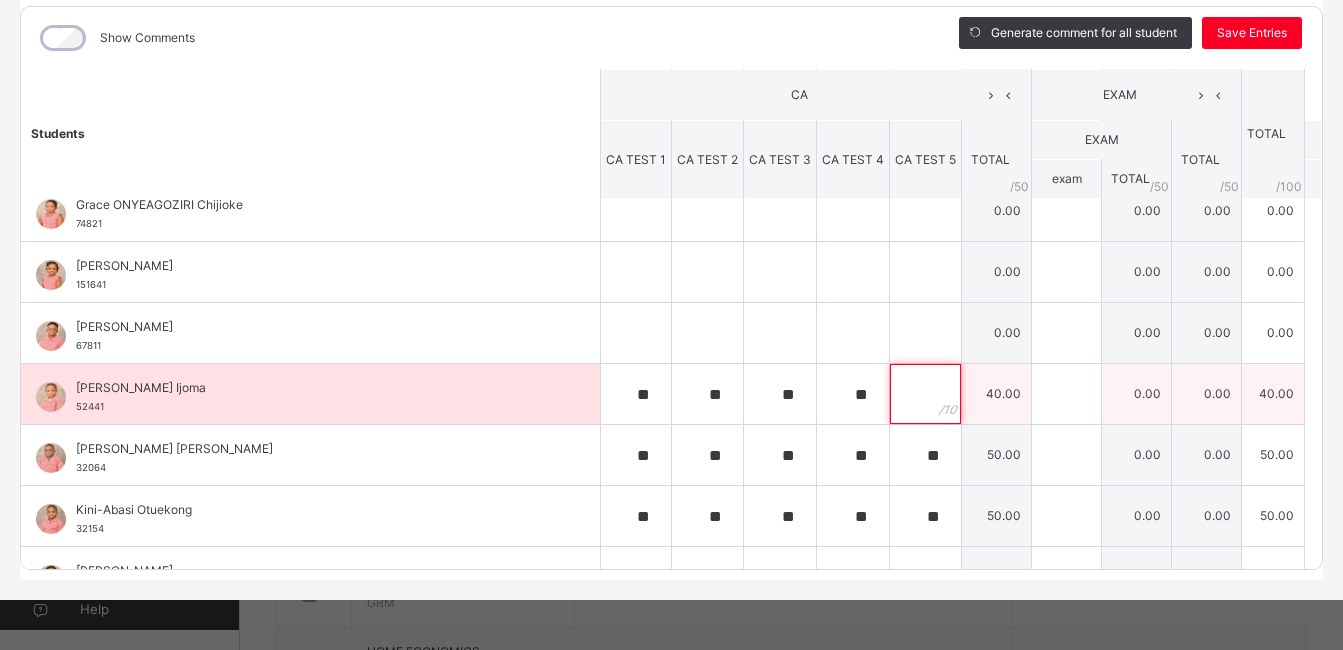 click at bounding box center [925, 394] 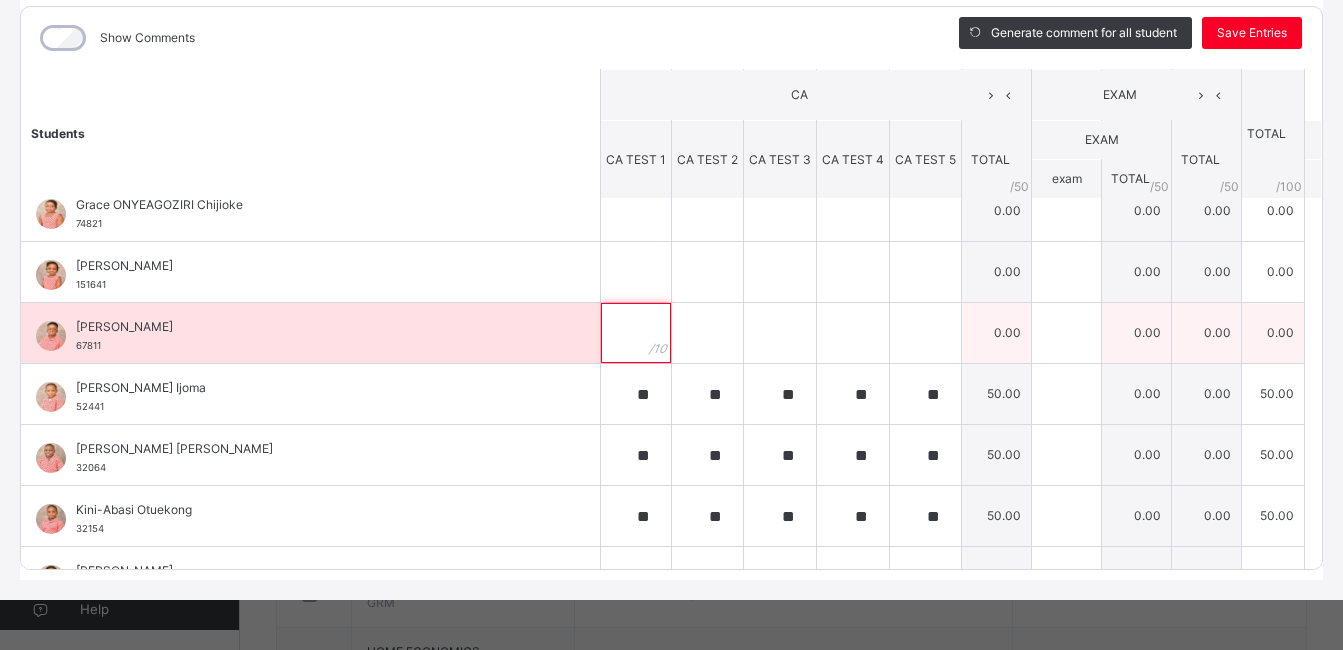 click at bounding box center [636, 333] 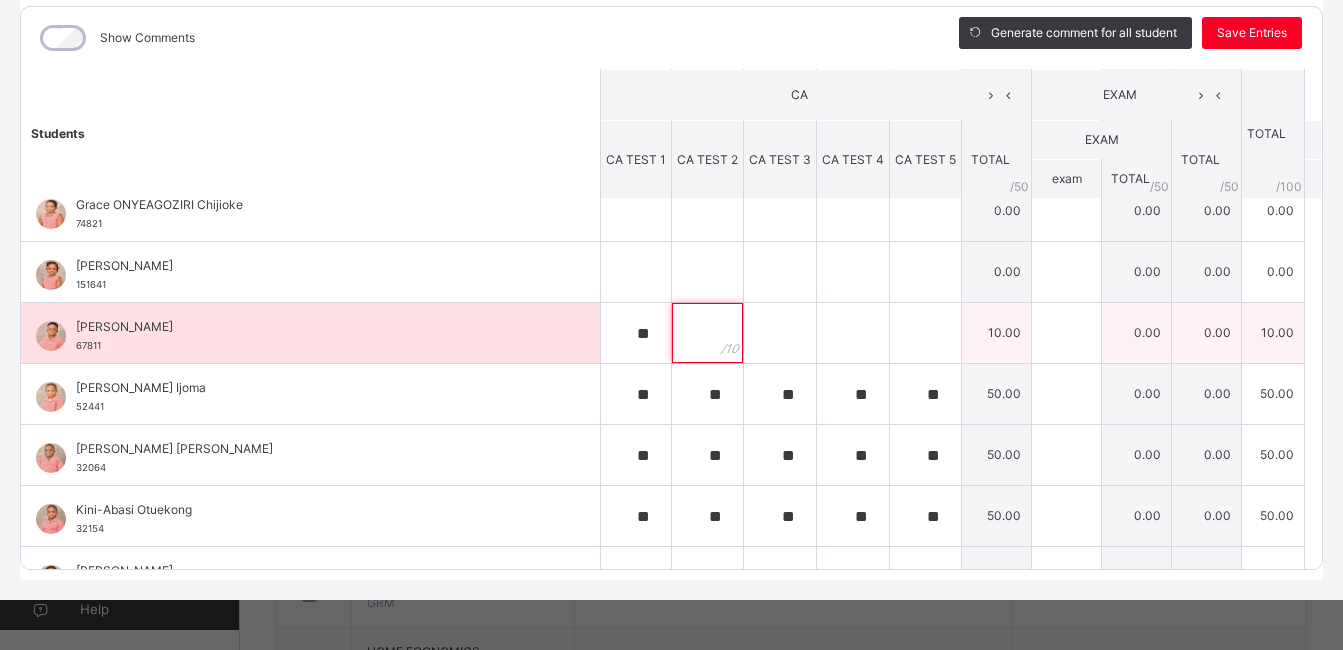 click at bounding box center (707, 333) 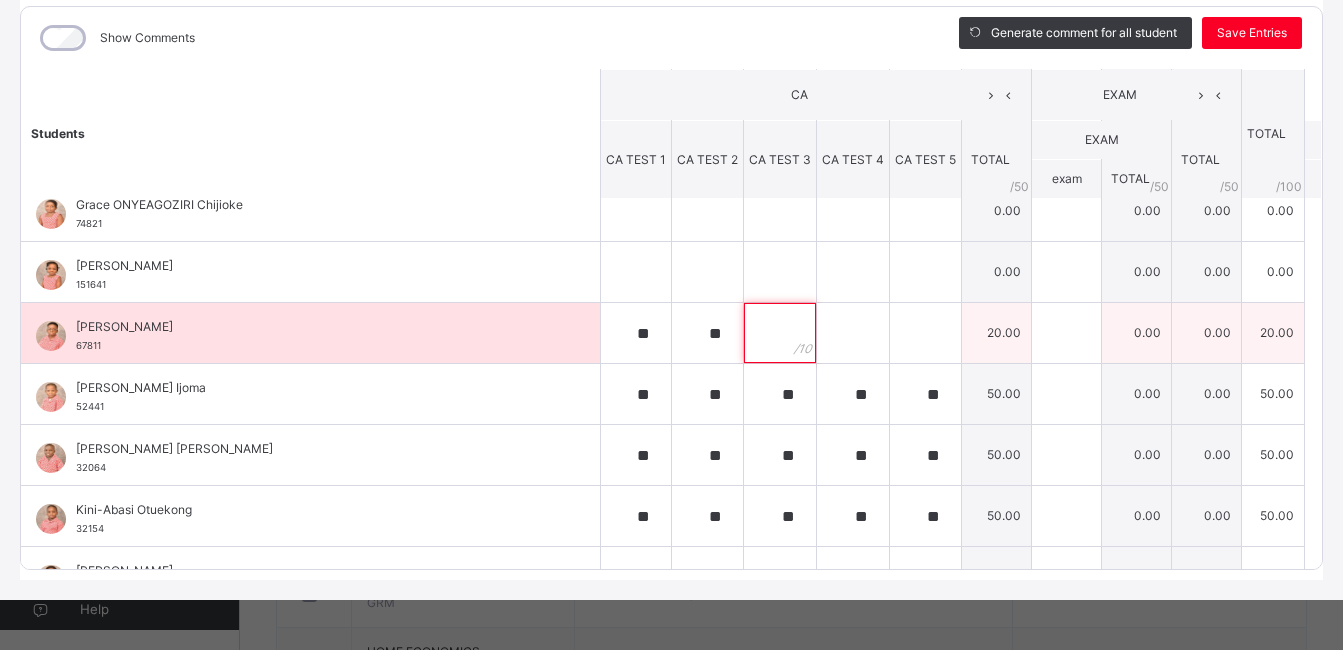 click at bounding box center [780, 333] 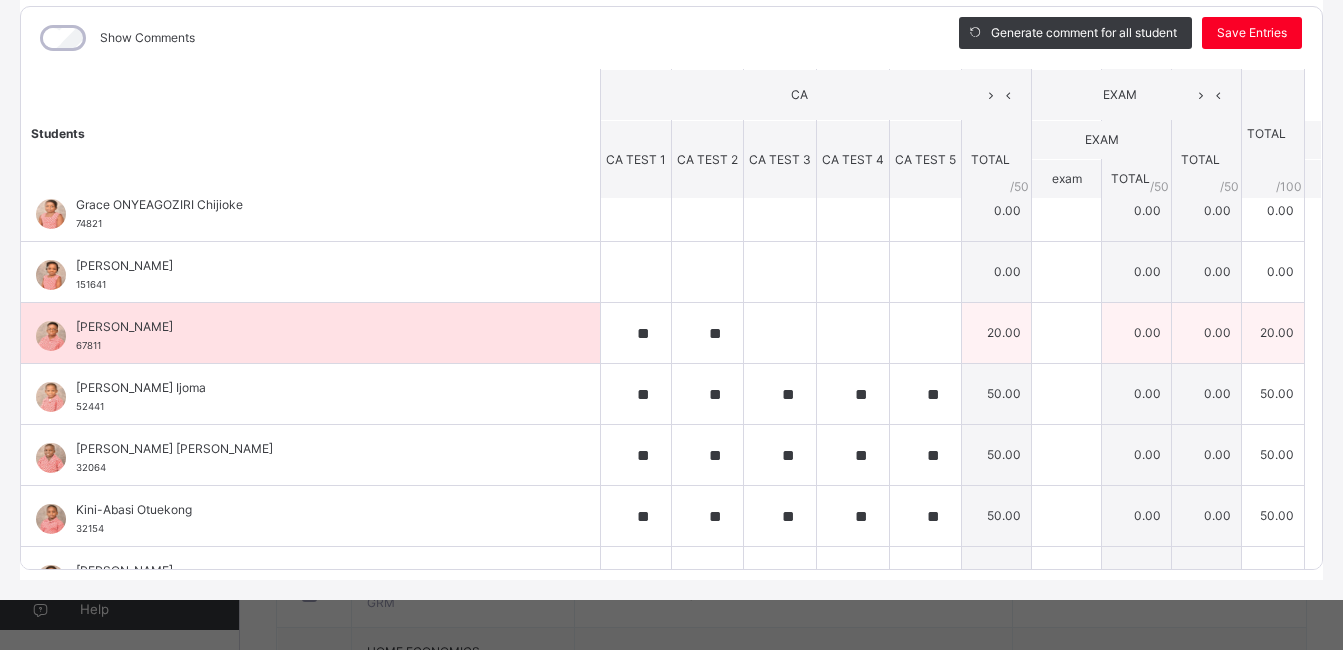 click at bounding box center (780, 333) 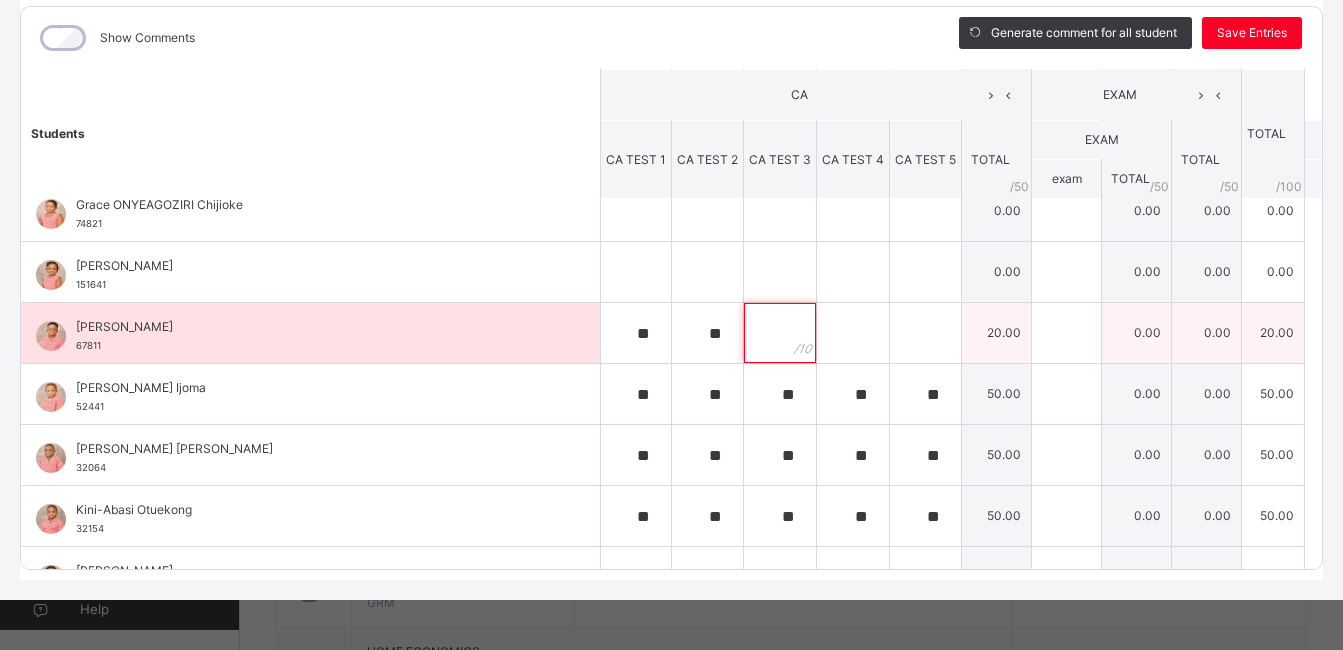 click at bounding box center [780, 333] 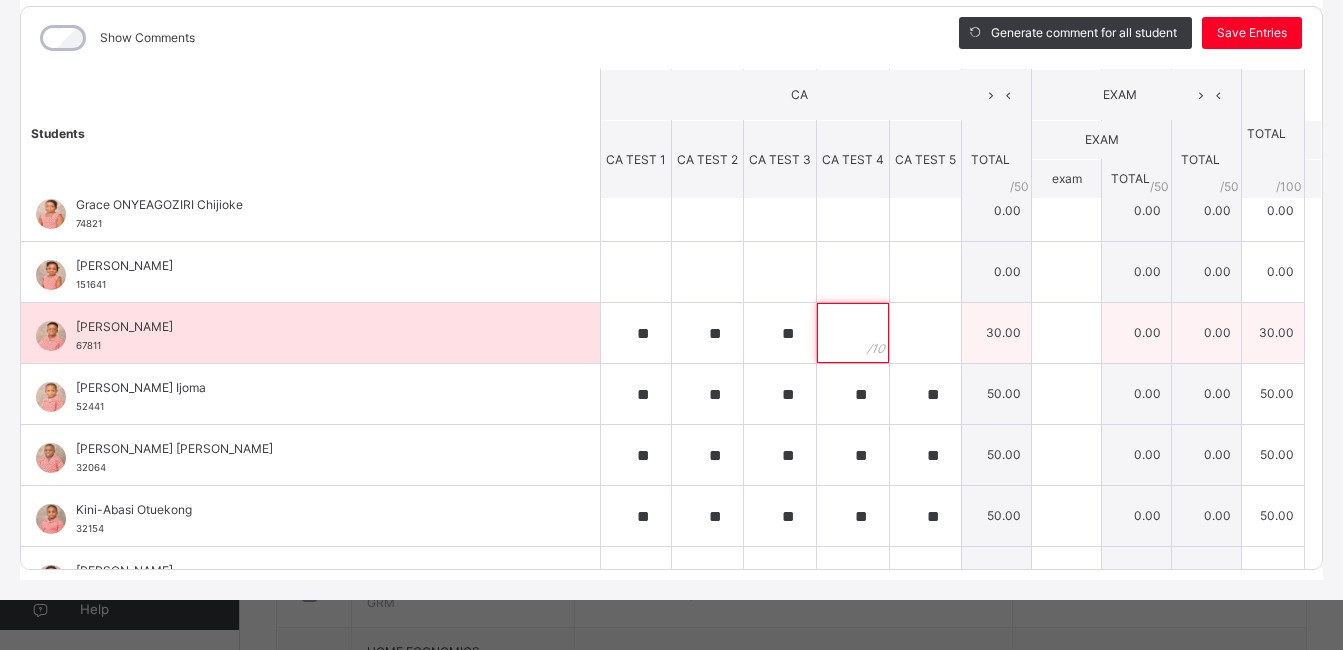 click at bounding box center [853, 333] 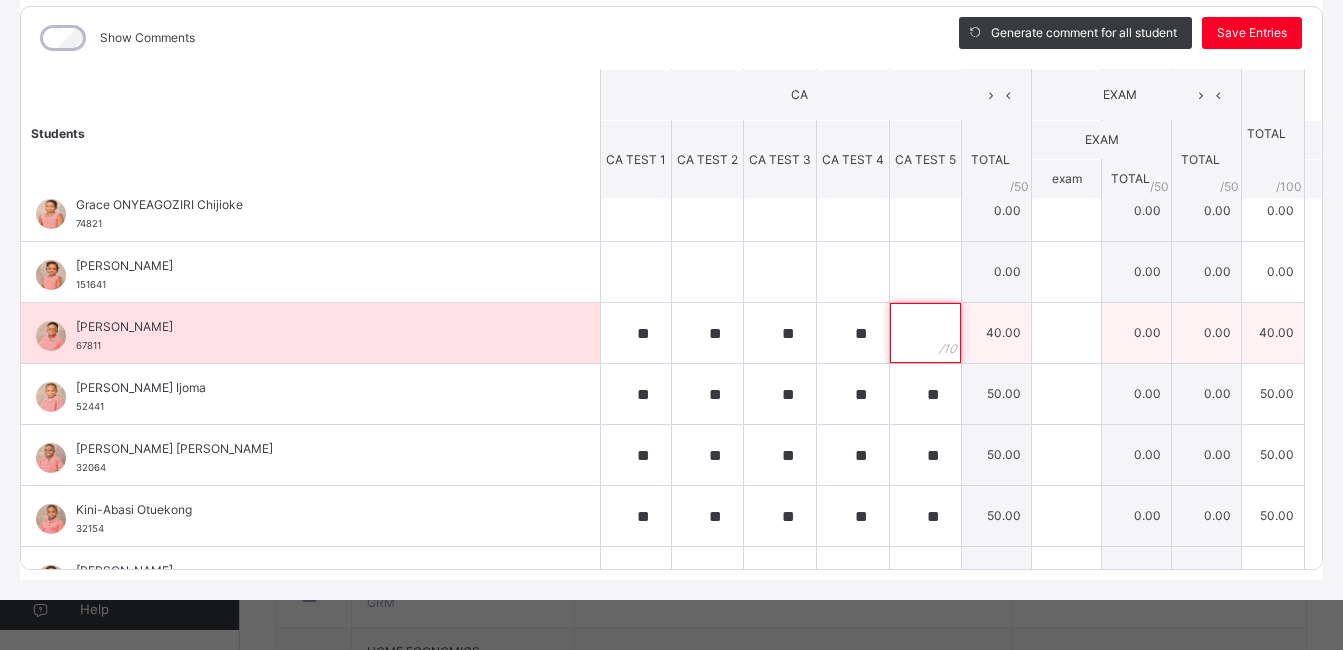 click at bounding box center (925, 333) 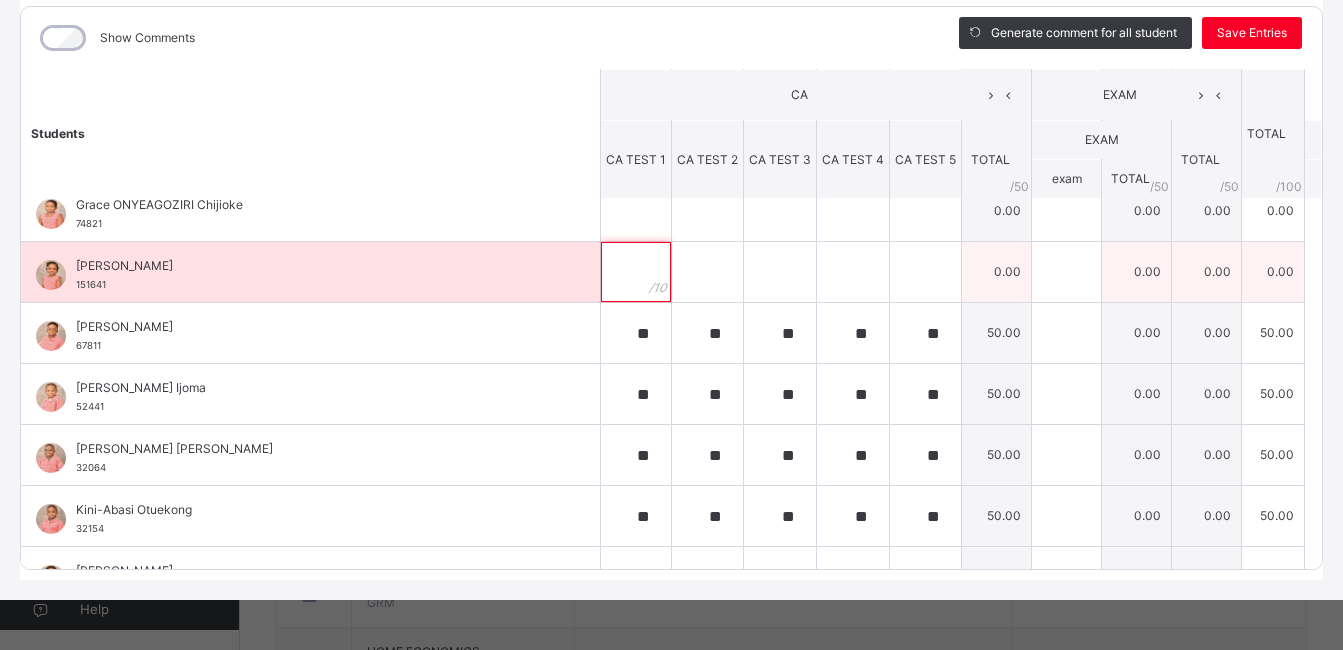 click at bounding box center (636, 272) 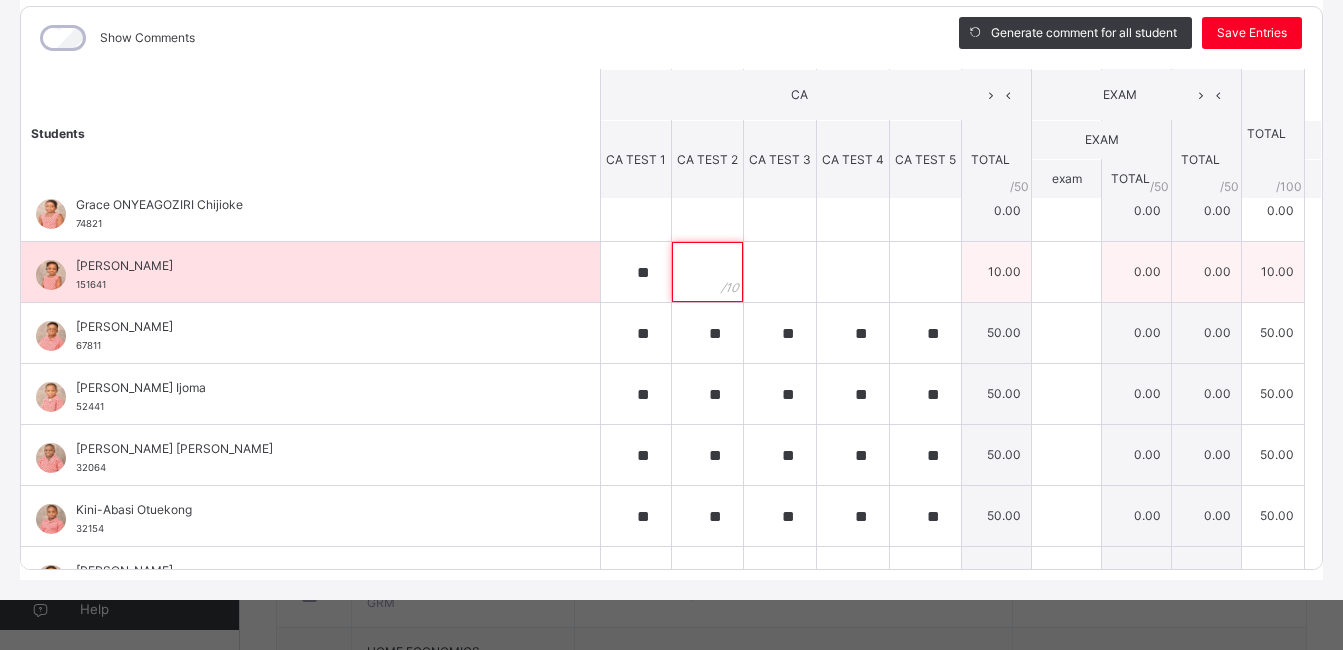 click at bounding box center [707, 272] 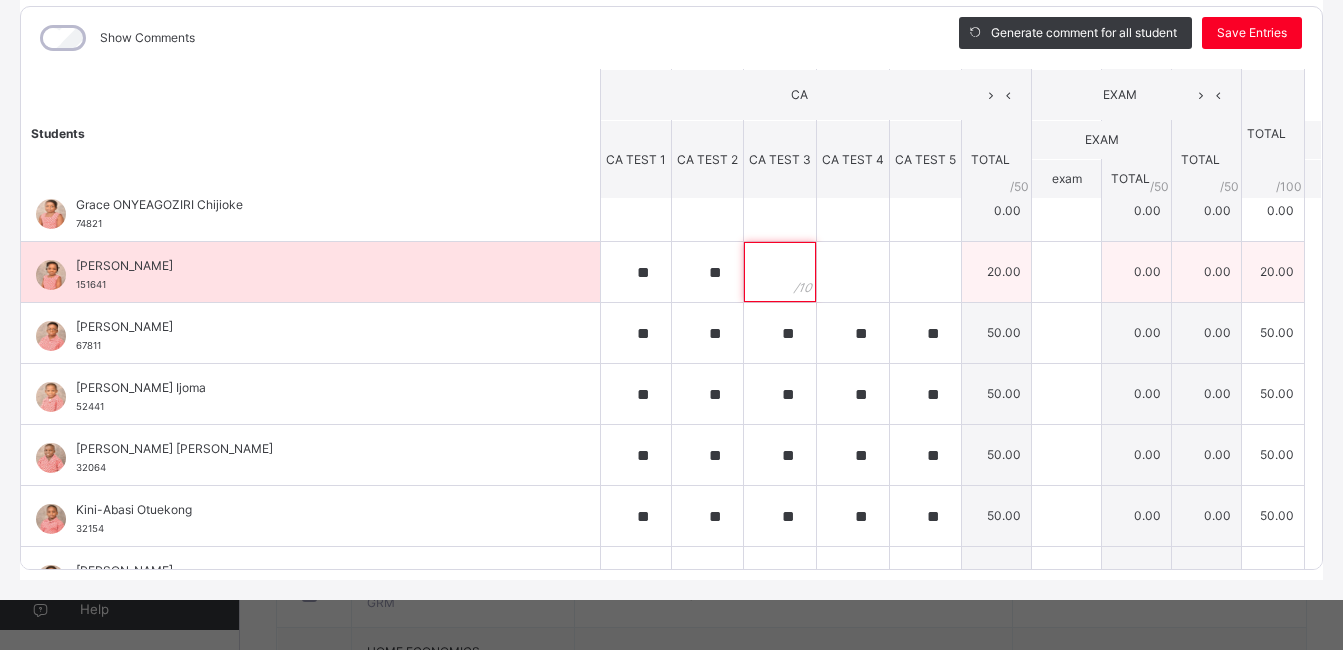 click at bounding box center [780, 272] 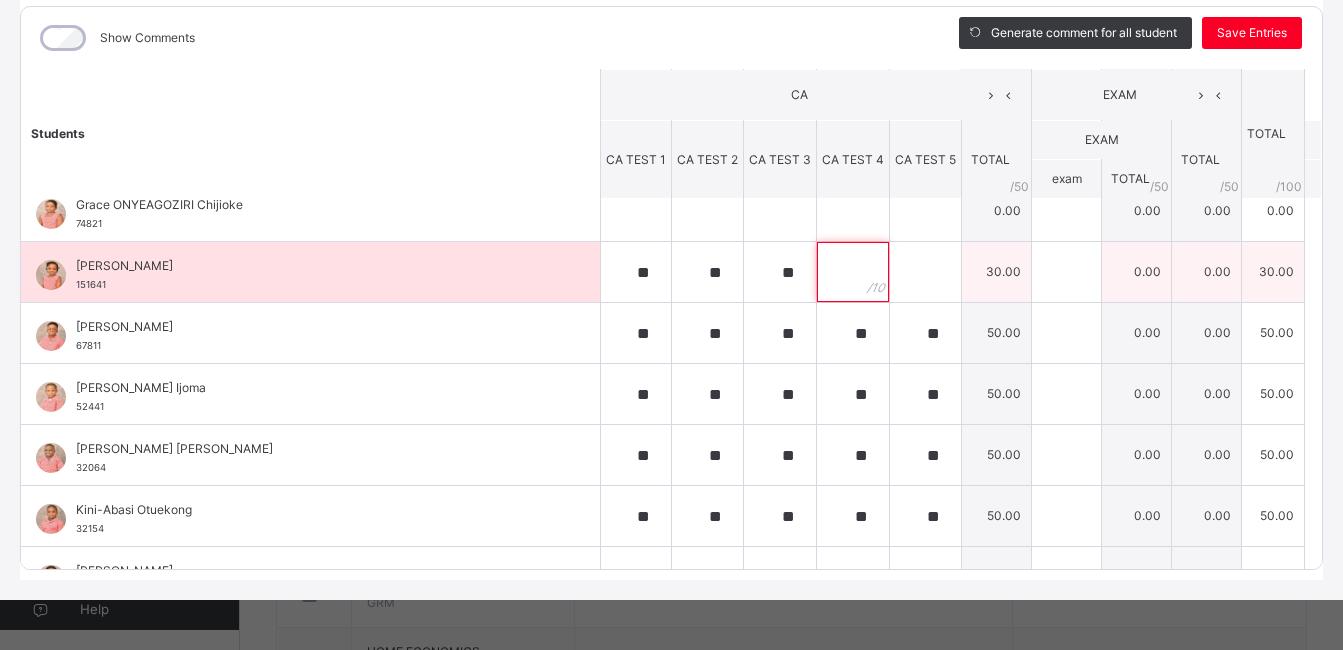 click at bounding box center [853, 272] 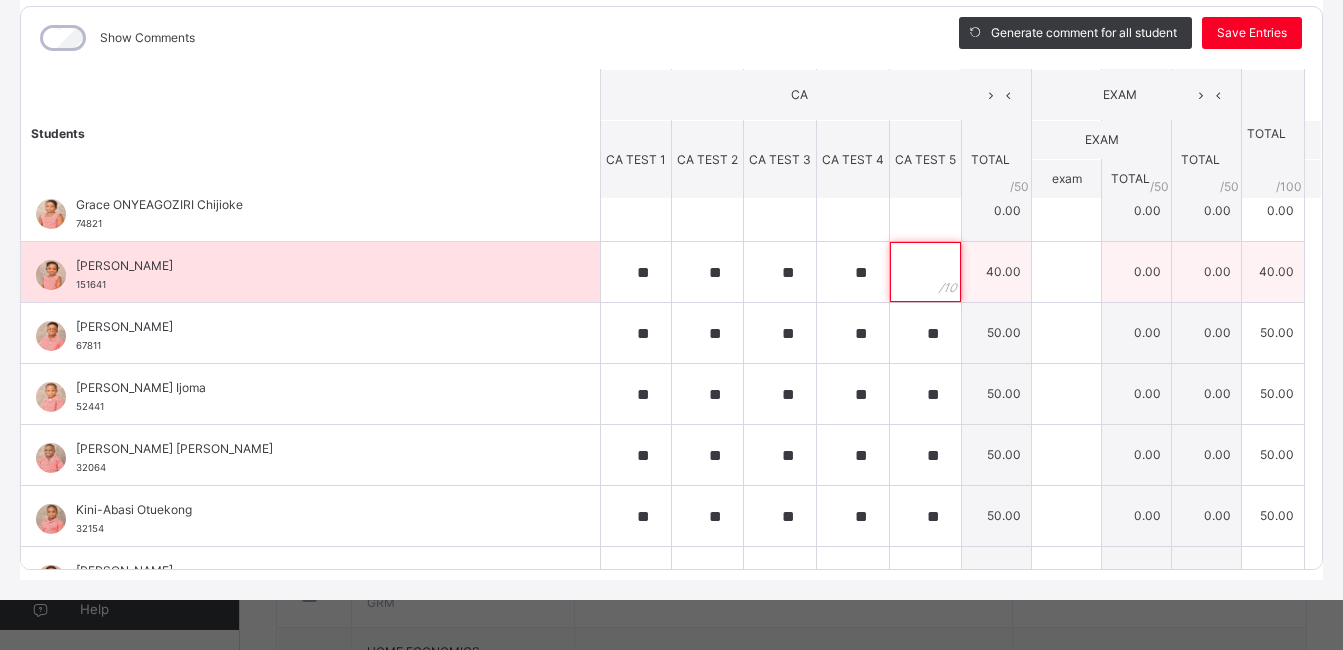 click at bounding box center (925, 272) 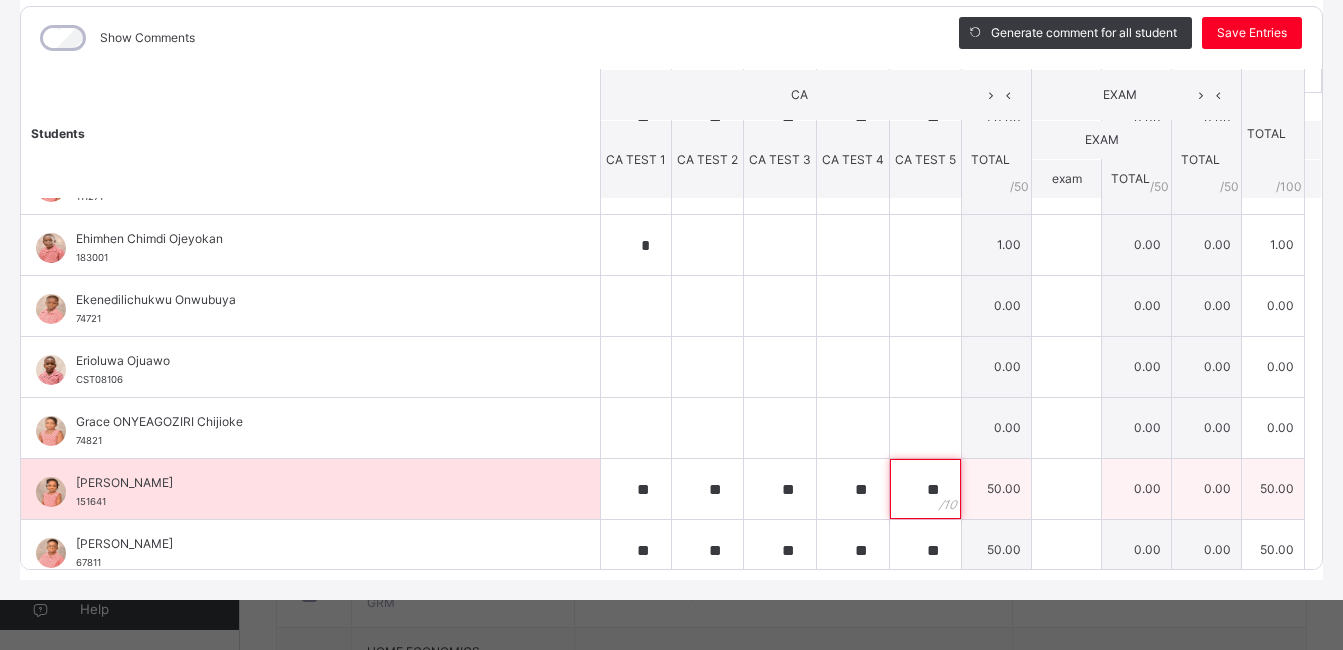 scroll, scrollTop: 85, scrollLeft: 0, axis: vertical 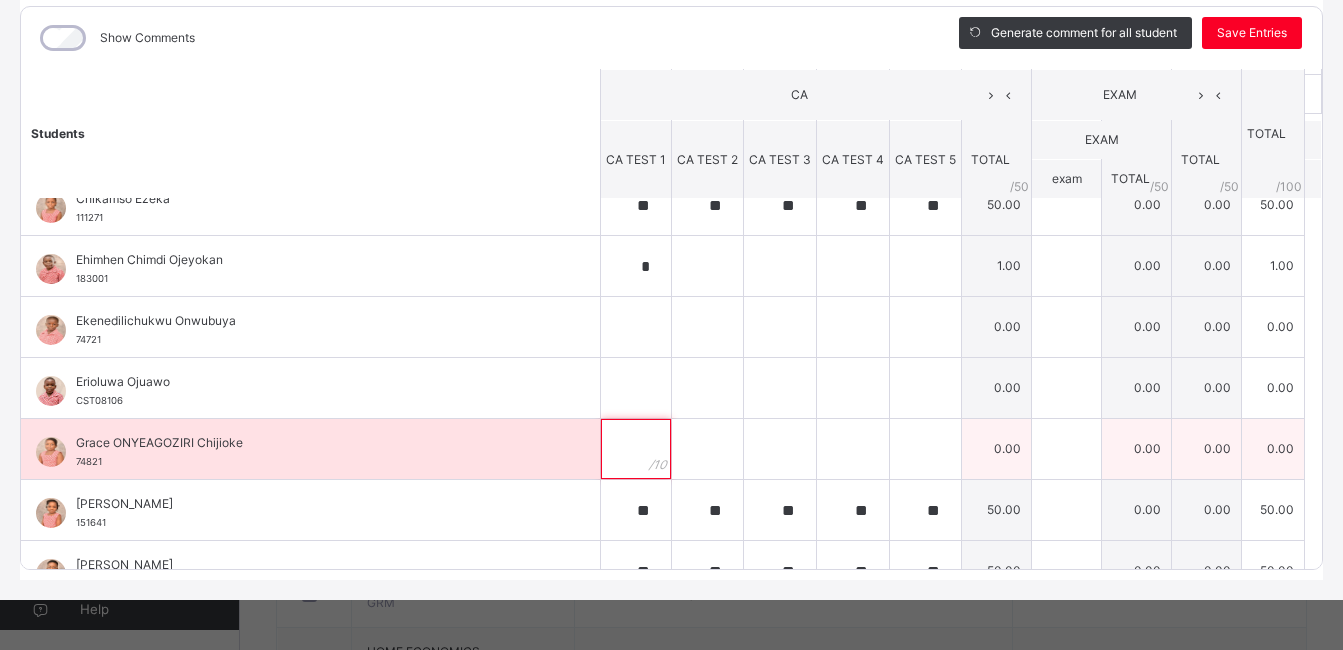 click at bounding box center (636, 449) 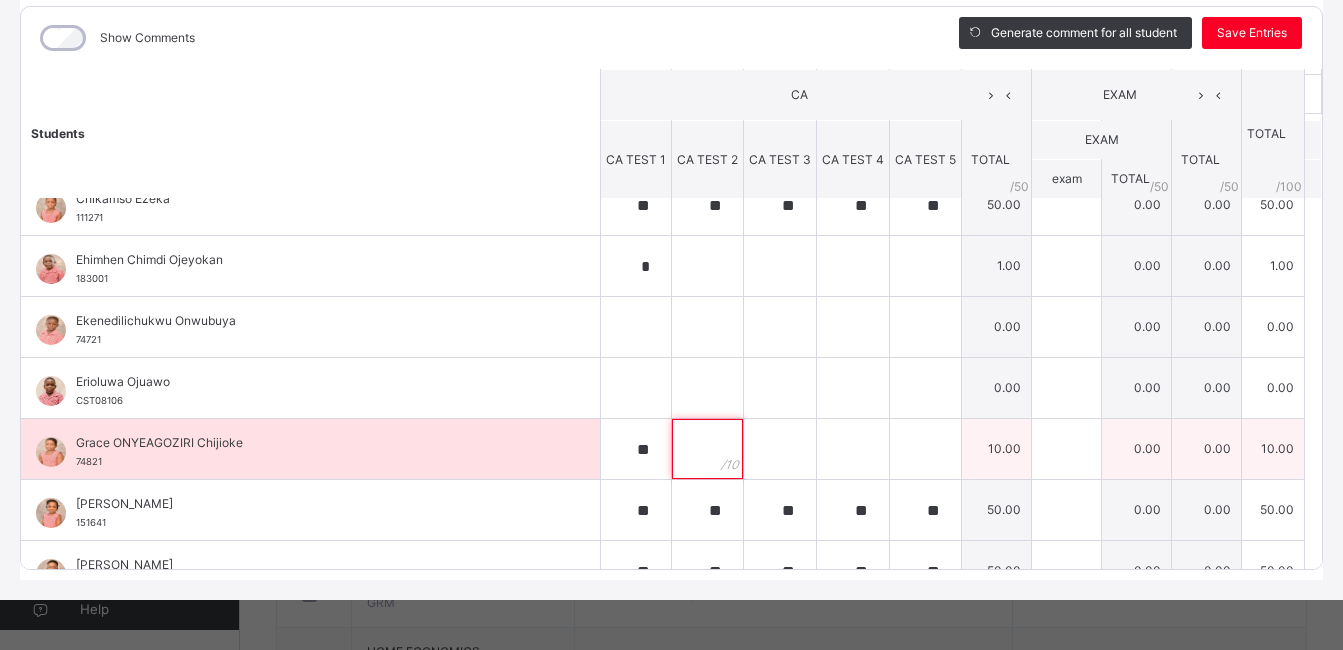 click at bounding box center (707, 449) 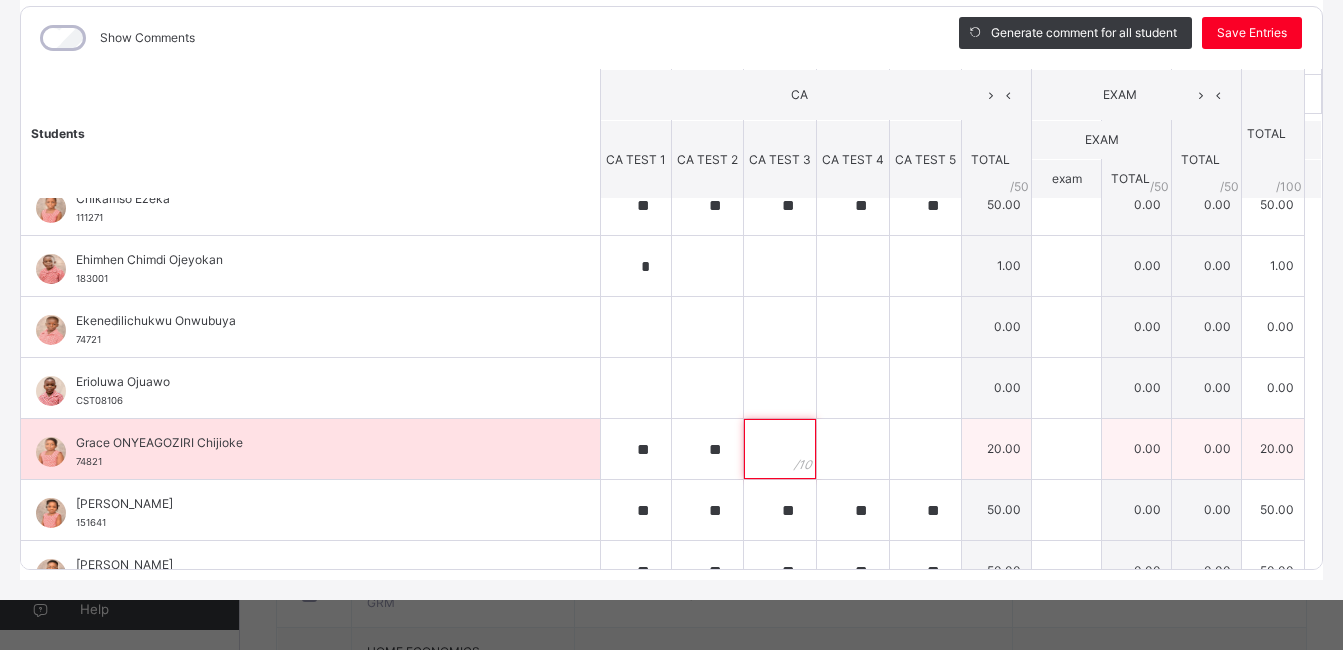 click at bounding box center [780, 449] 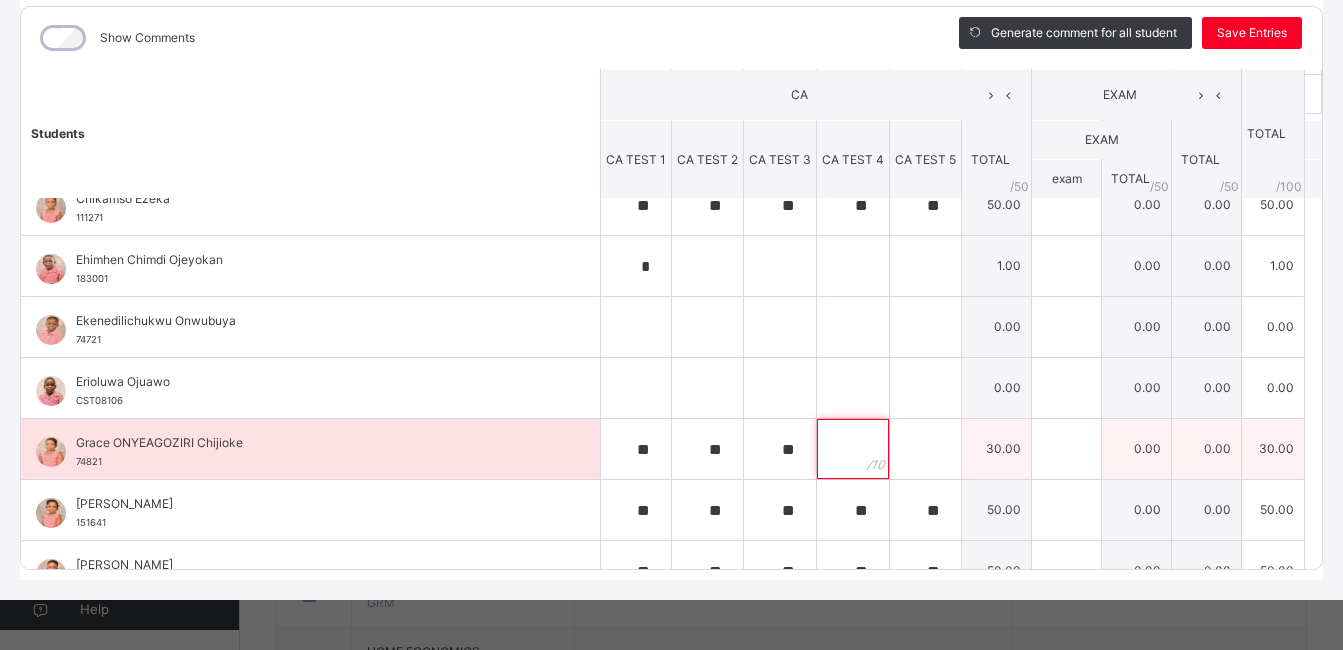 click at bounding box center [853, 449] 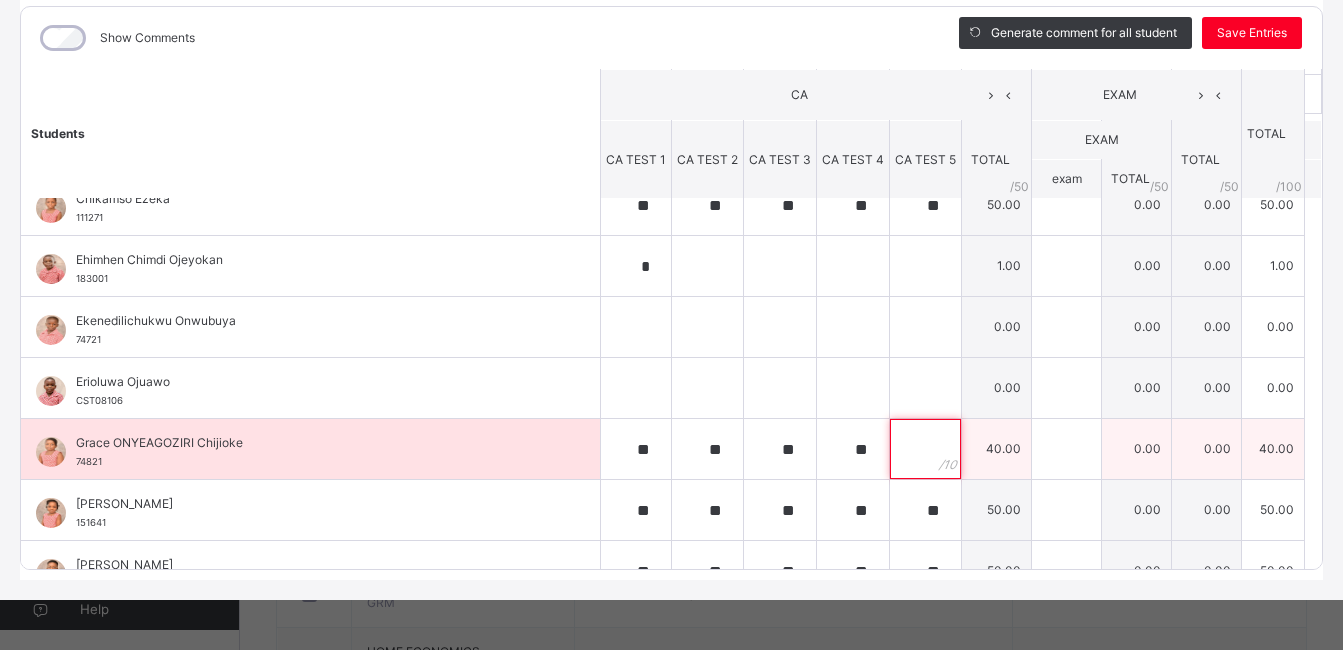 click at bounding box center (925, 449) 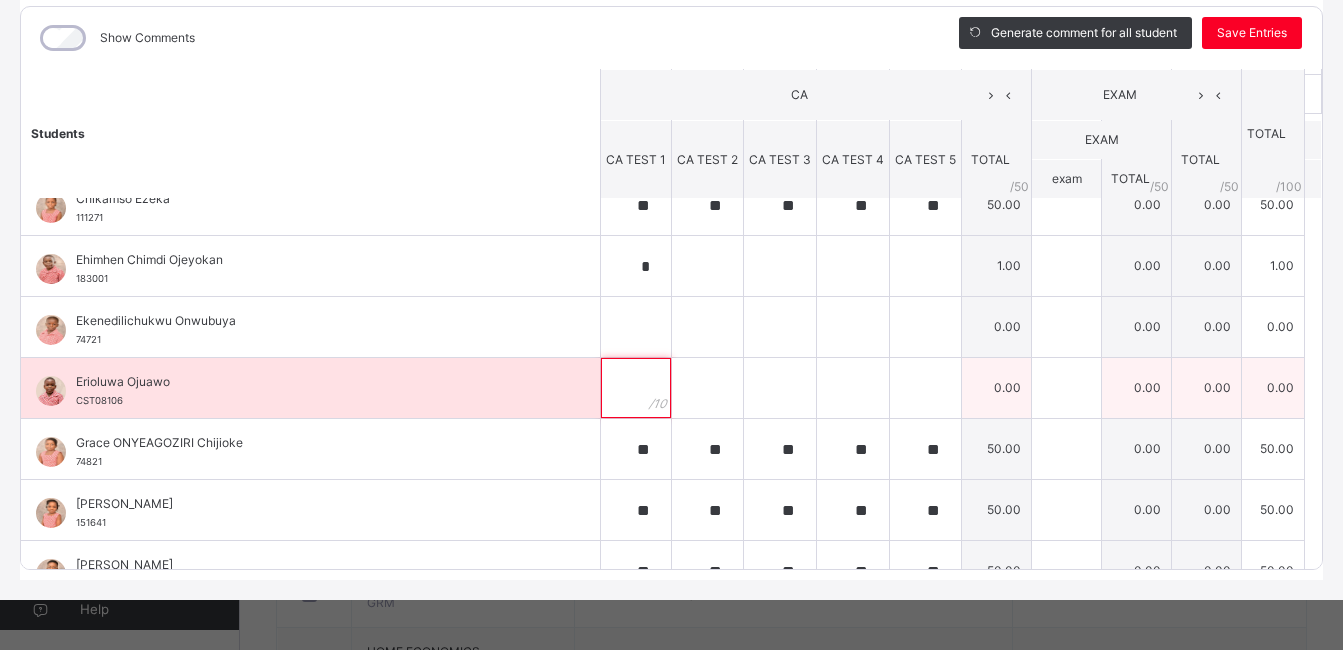click at bounding box center (636, 388) 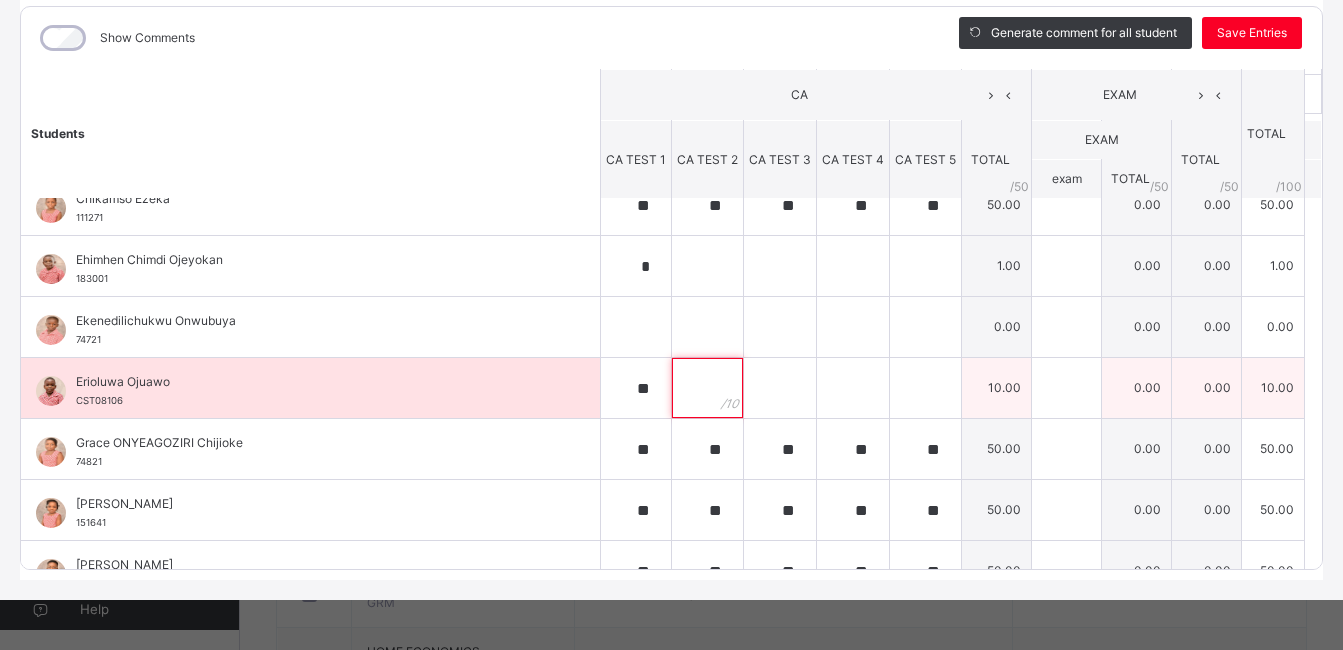 click at bounding box center [707, 388] 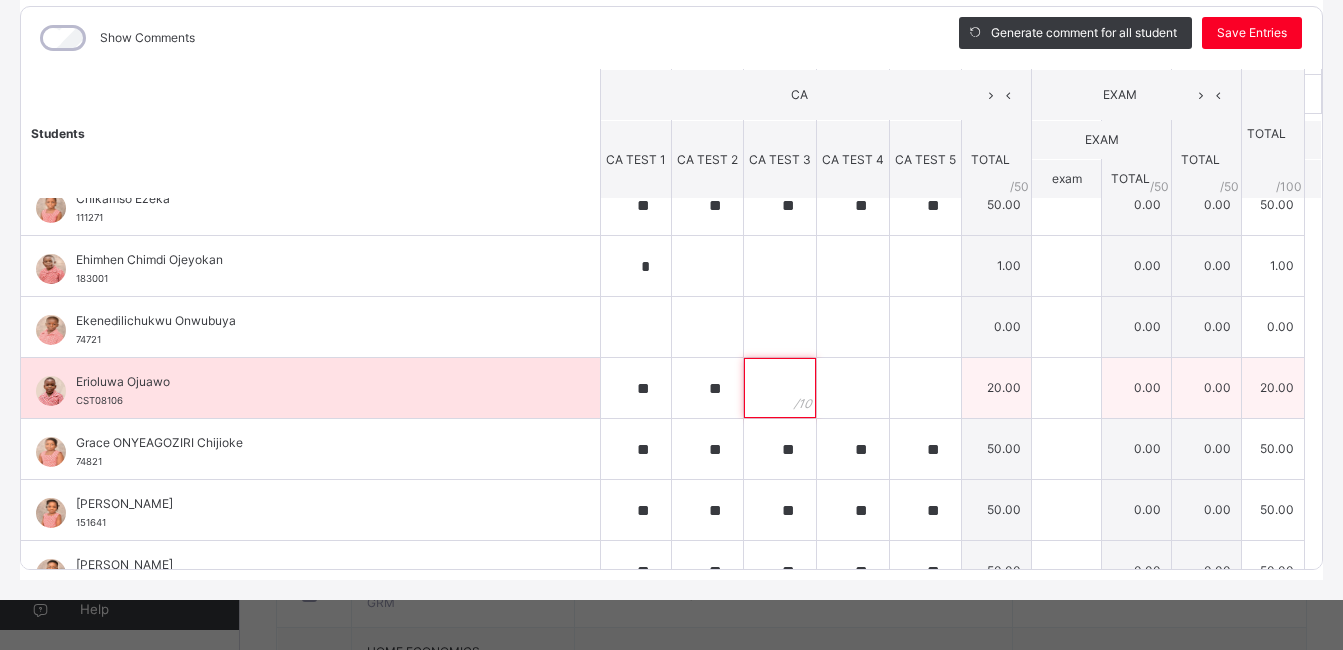click at bounding box center [780, 388] 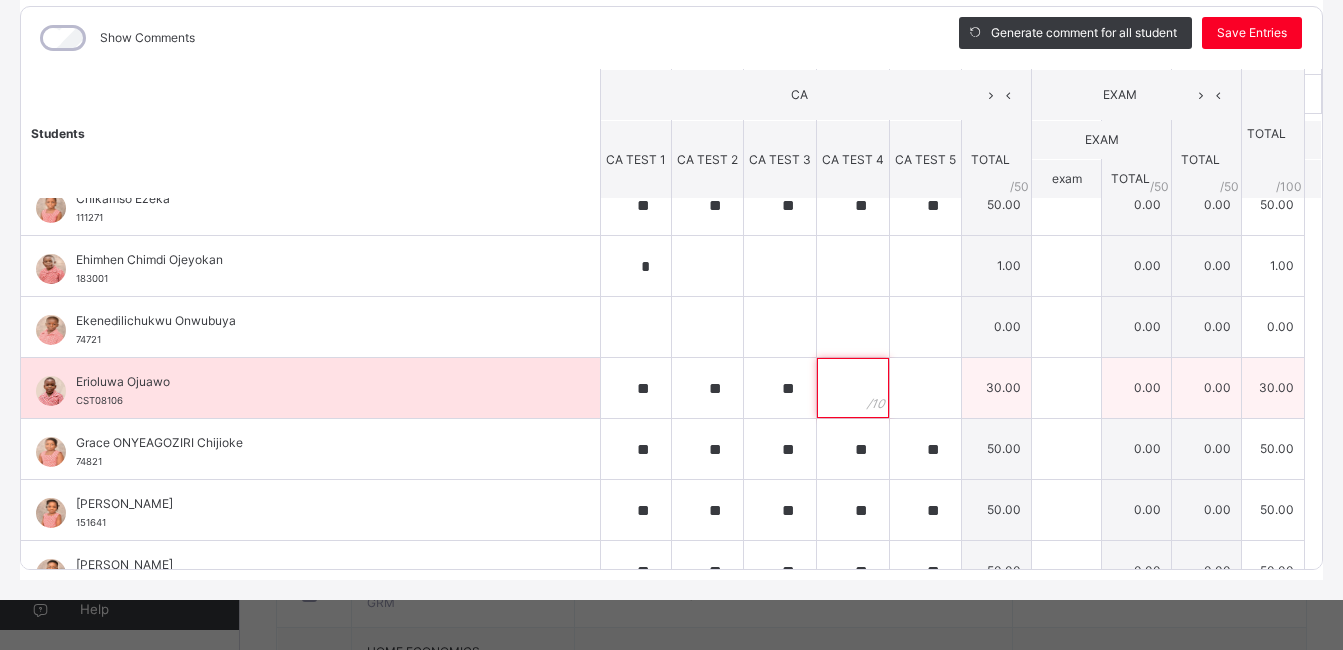 click at bounding box center [853, 388] 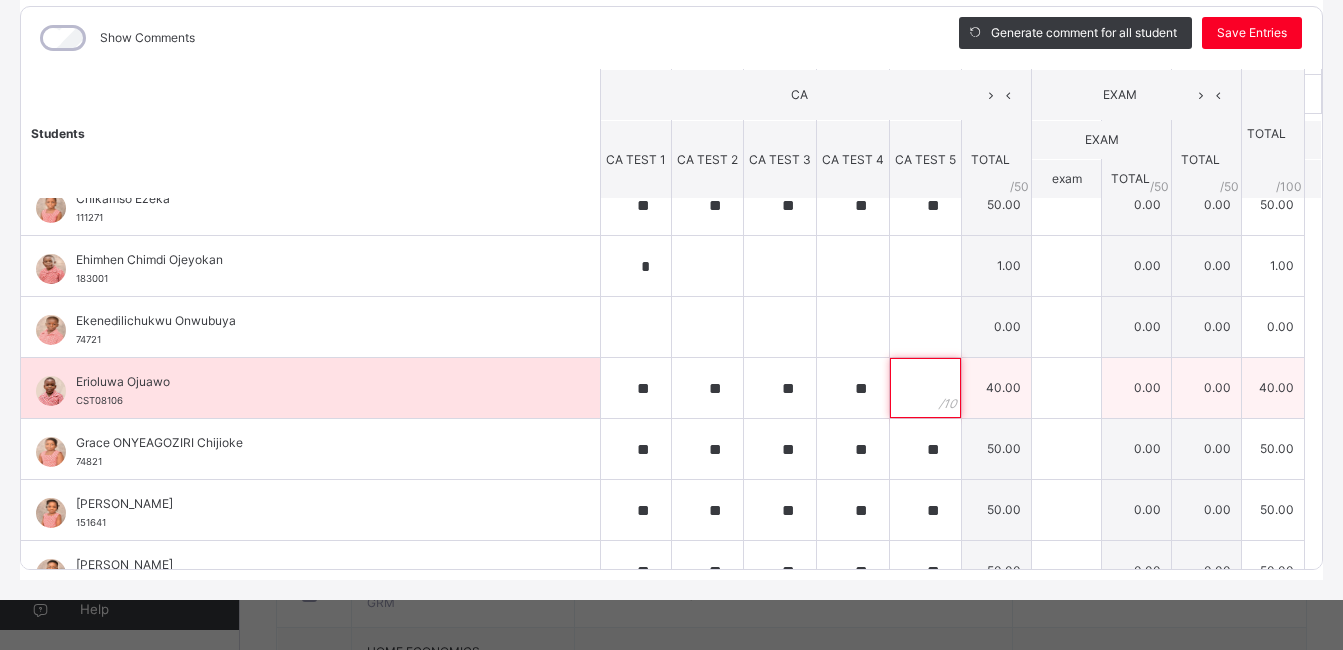 click at bounding box center [925, 388] 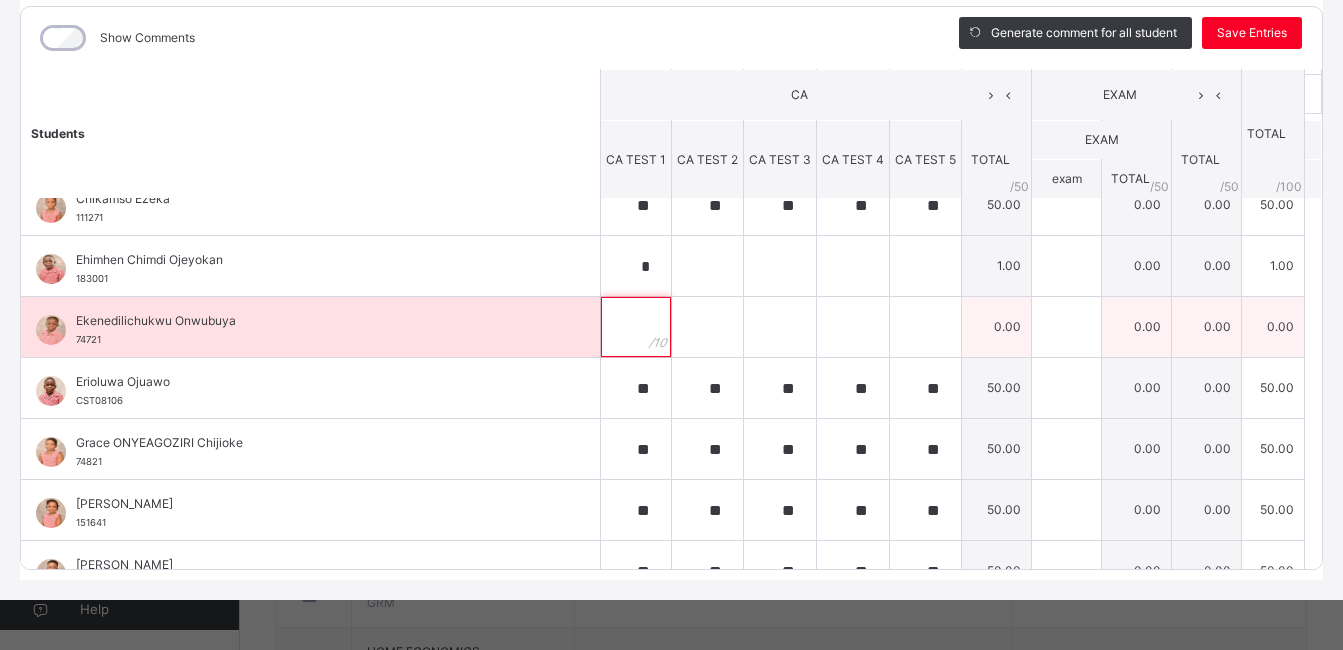 click at bounding box center (636, 327) 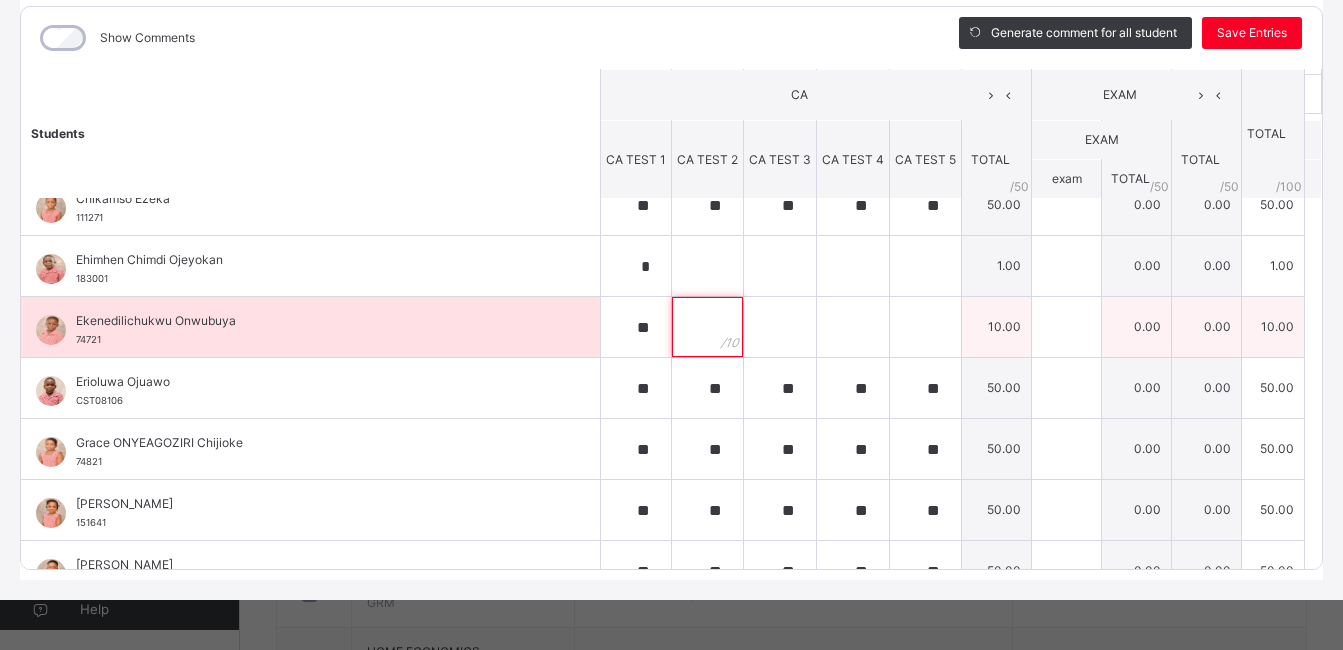 click at bounding box center [707, 327] 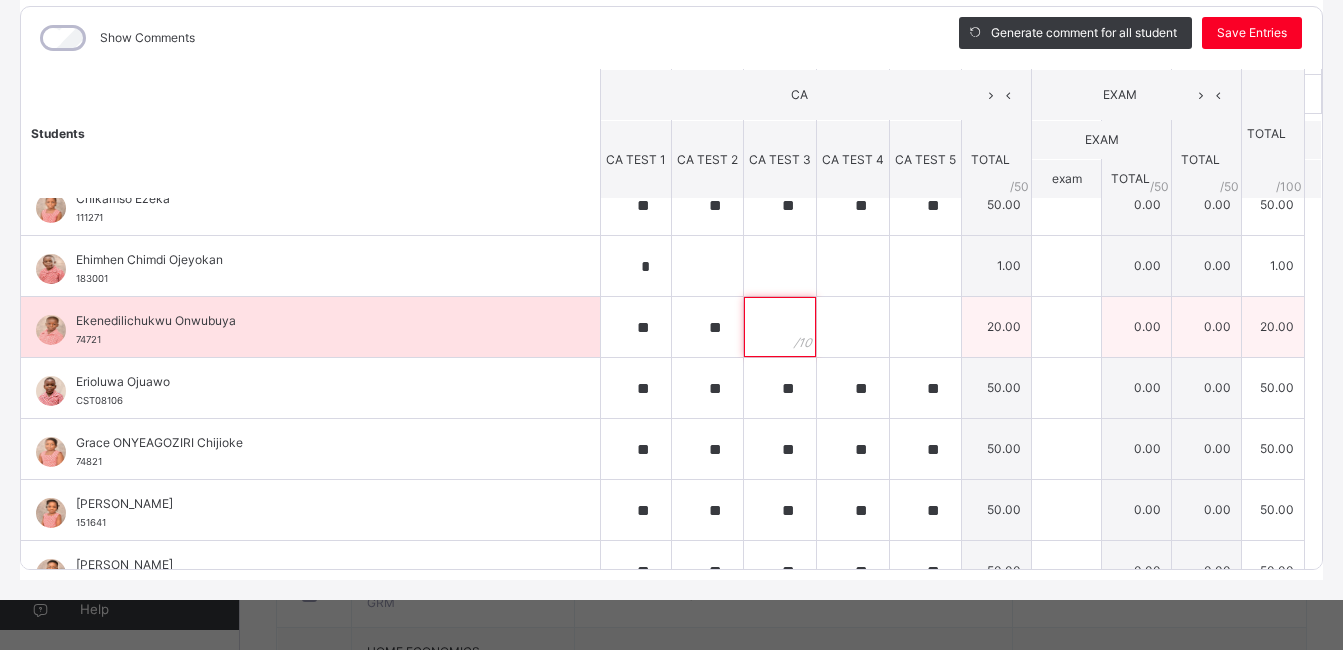 click at bounding box center [780, 327] 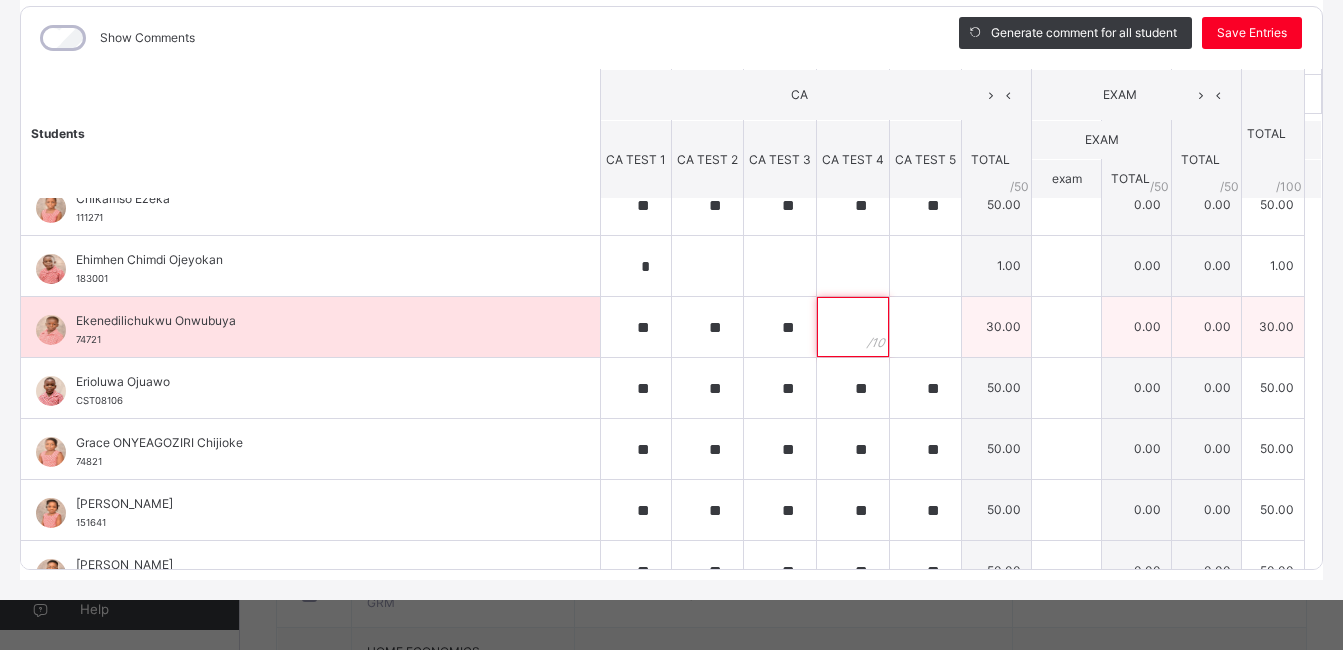 click at bounding box center [853, 327] 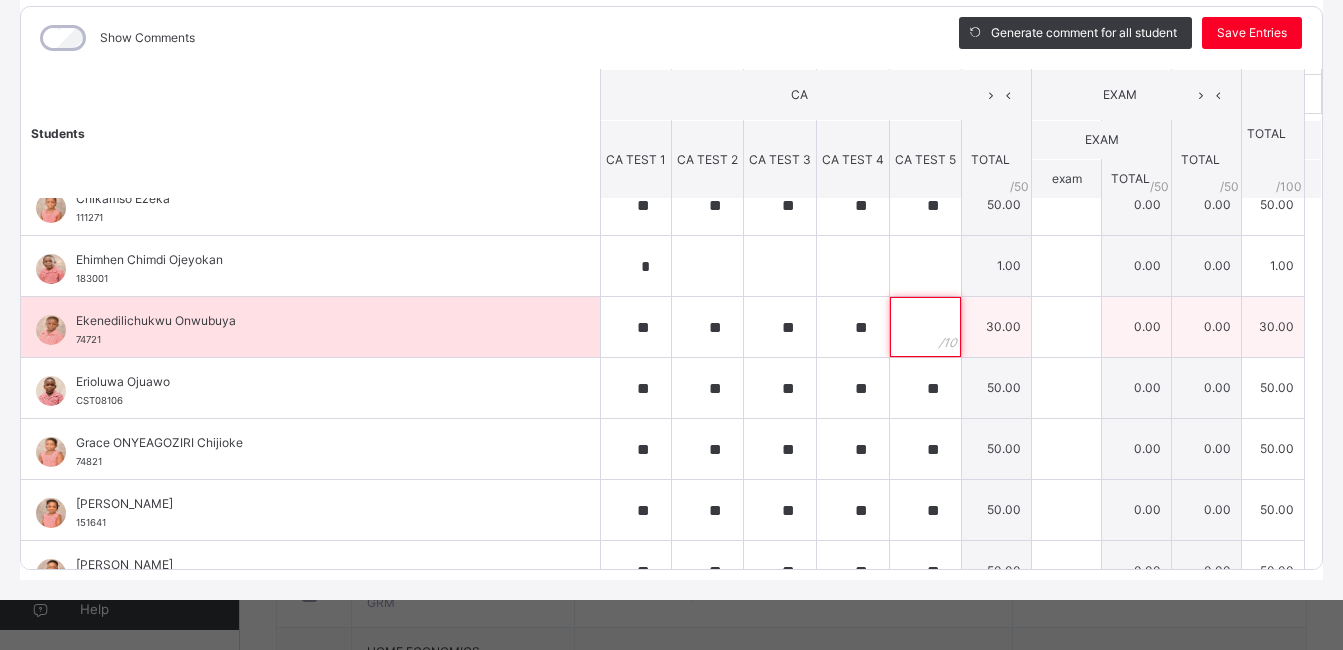 click at bounding box center (925, 327) 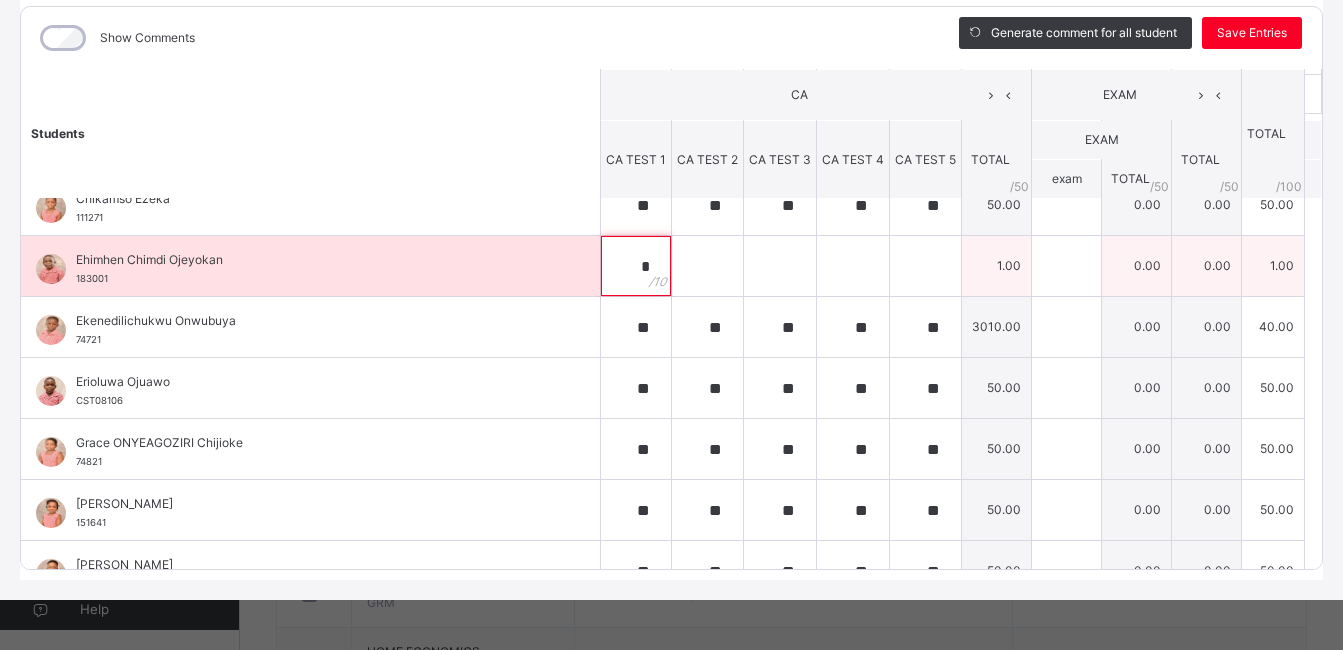 click on "*" at bounding box center (636, 266) 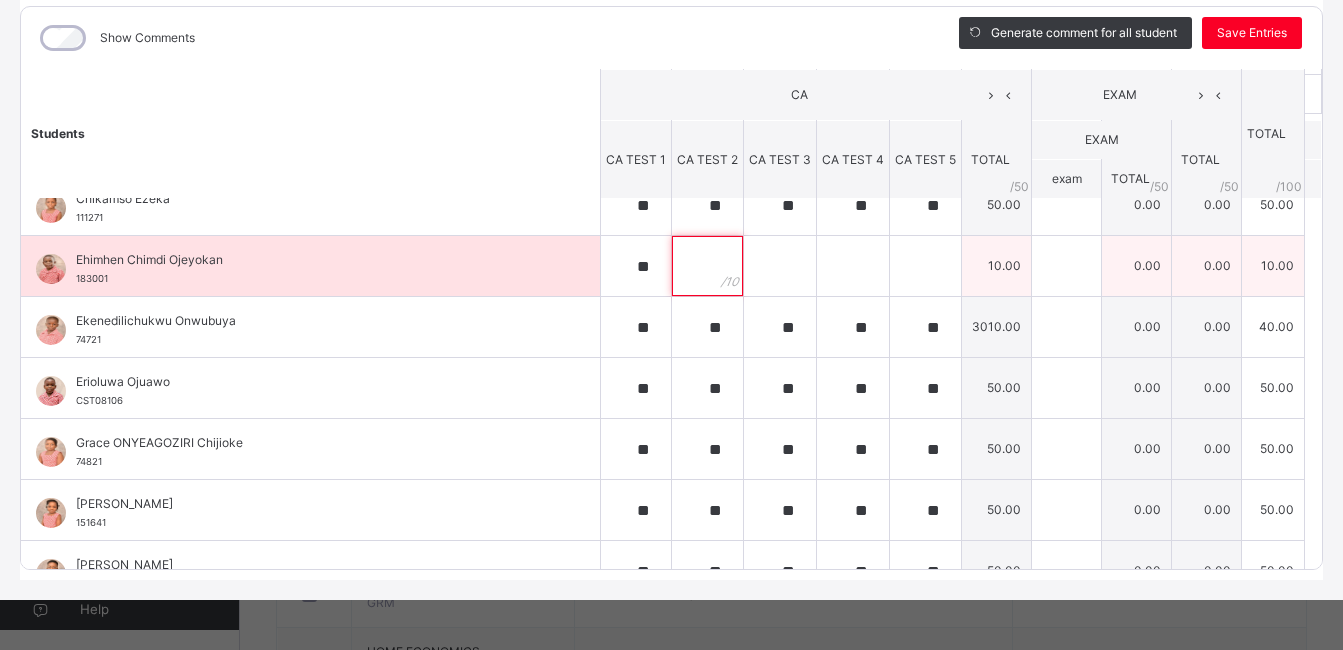 click at bounding box center [707, 266] 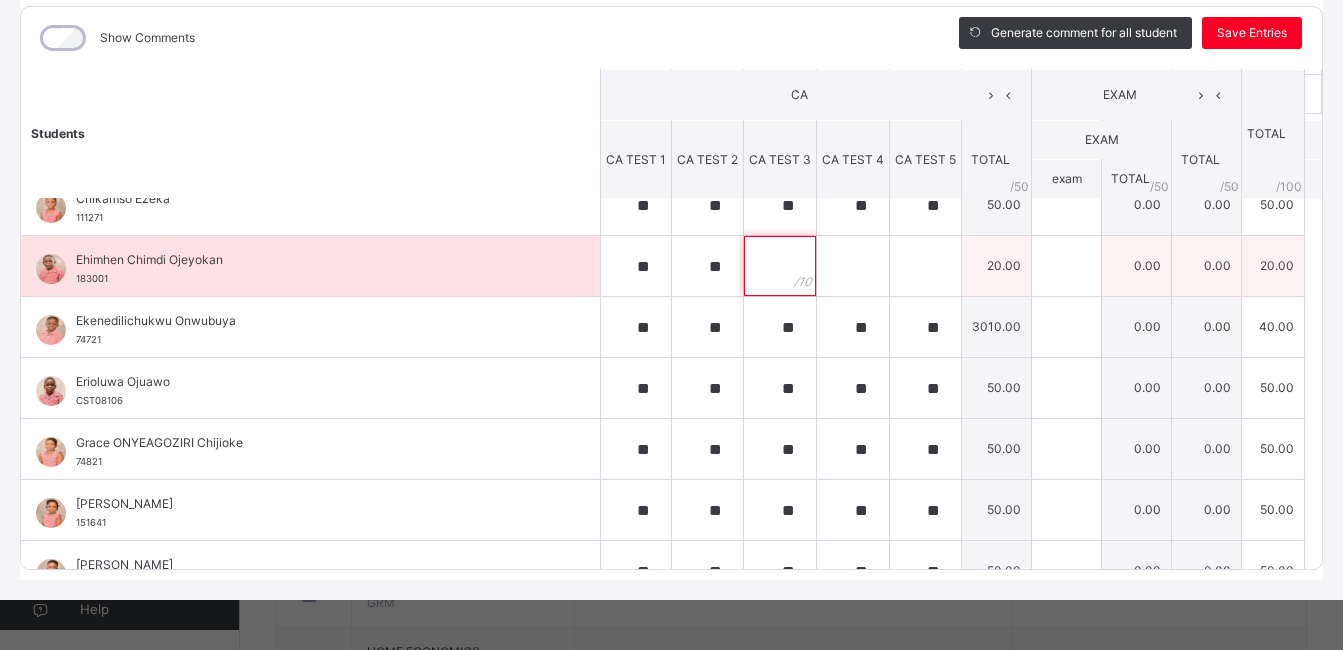 click at bounding box center (780, 266) 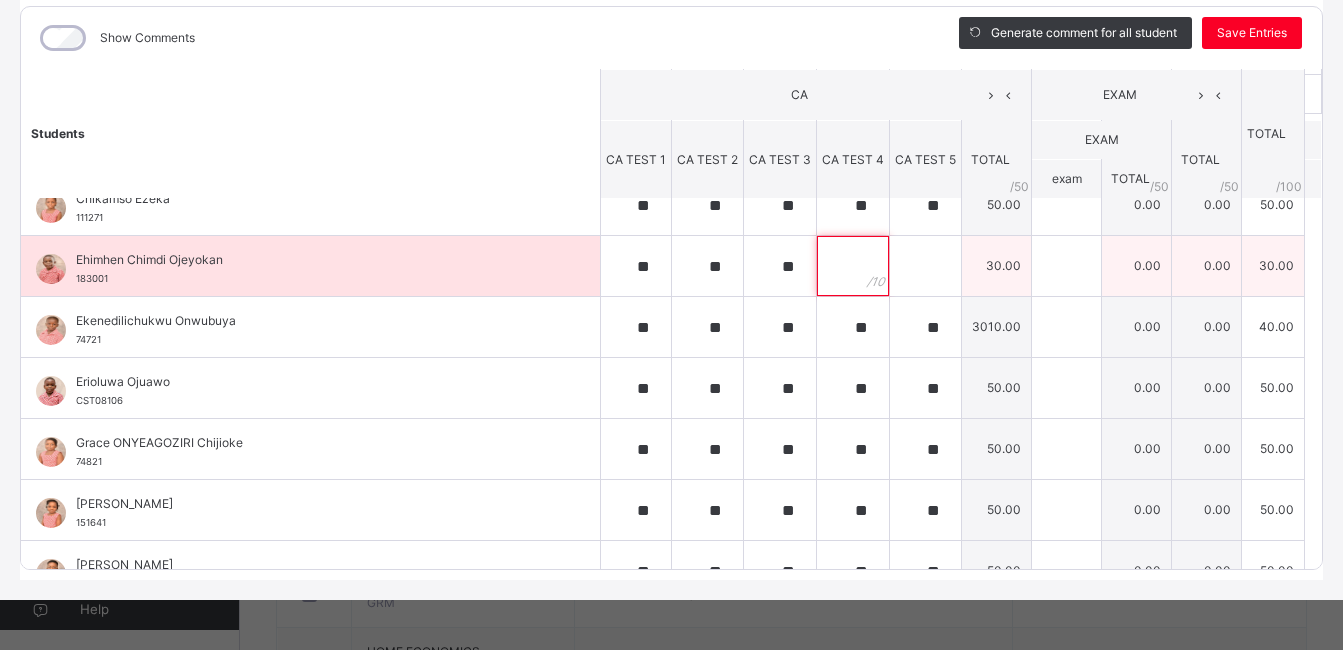 click at bounding box center (853, 266) 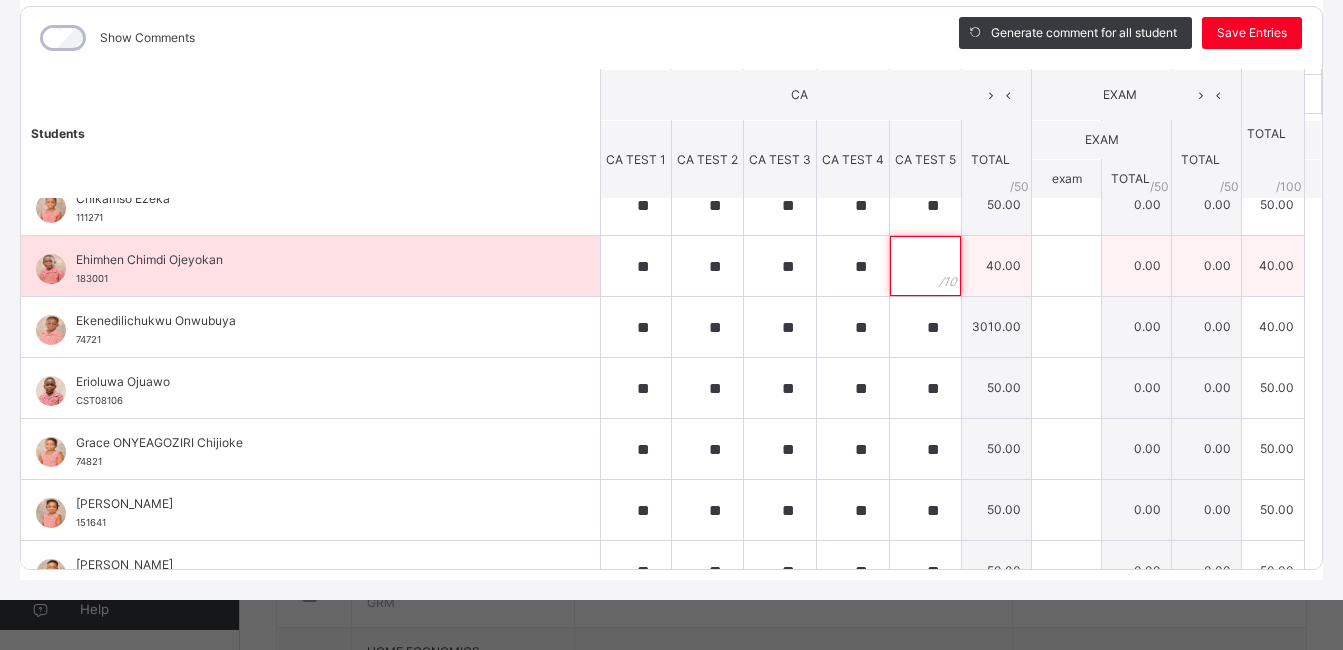 click at bounding box center [925, 266] 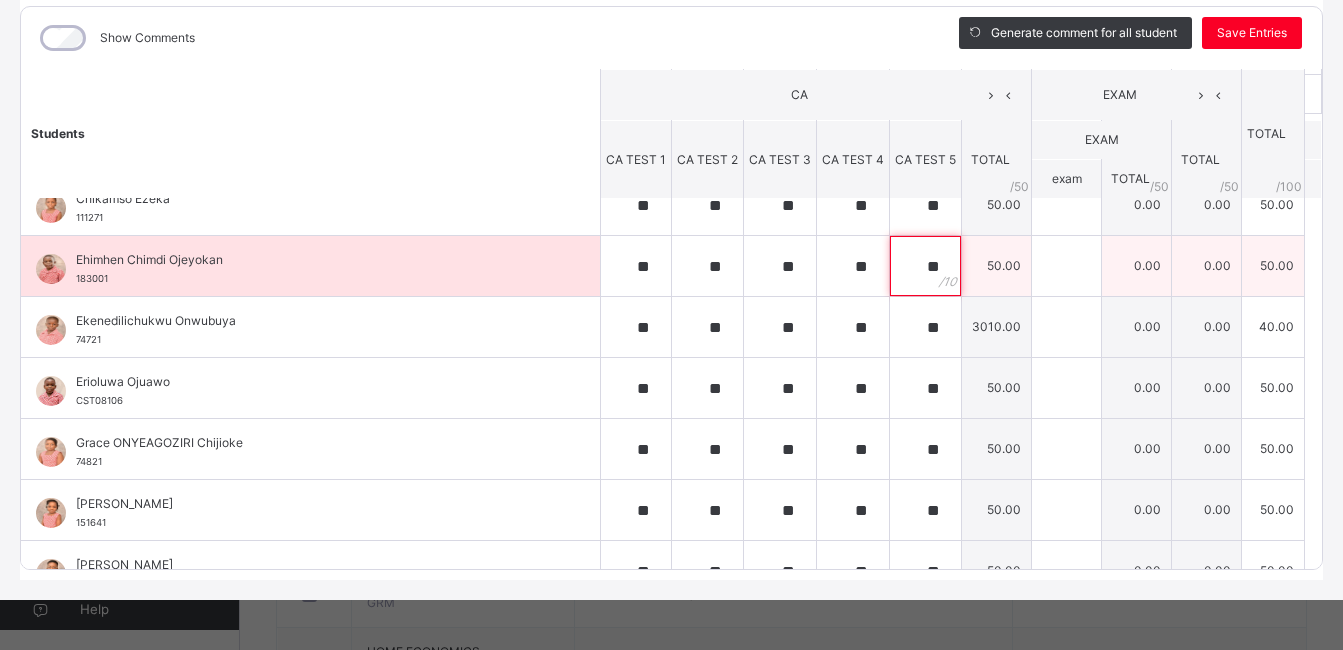 scroll, scrollTop: 0, scrollLeft: 0, axis: both 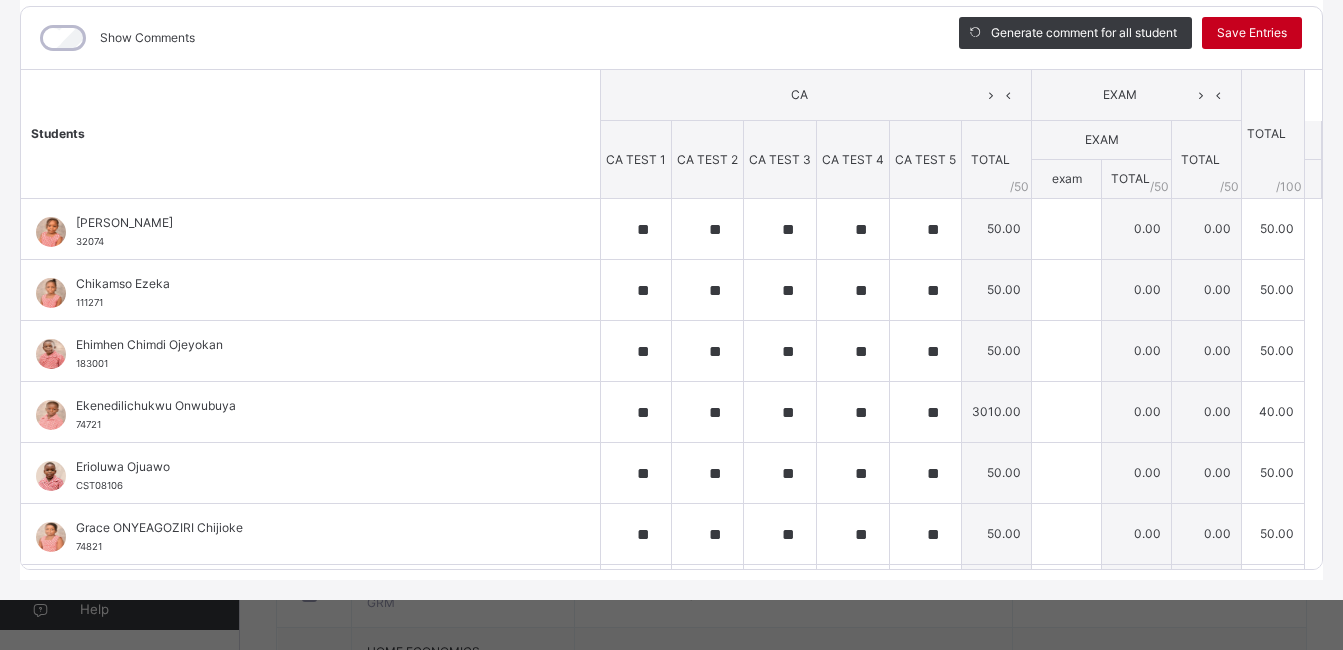 click on "Save Entries" at bounding box center [1252, 33] 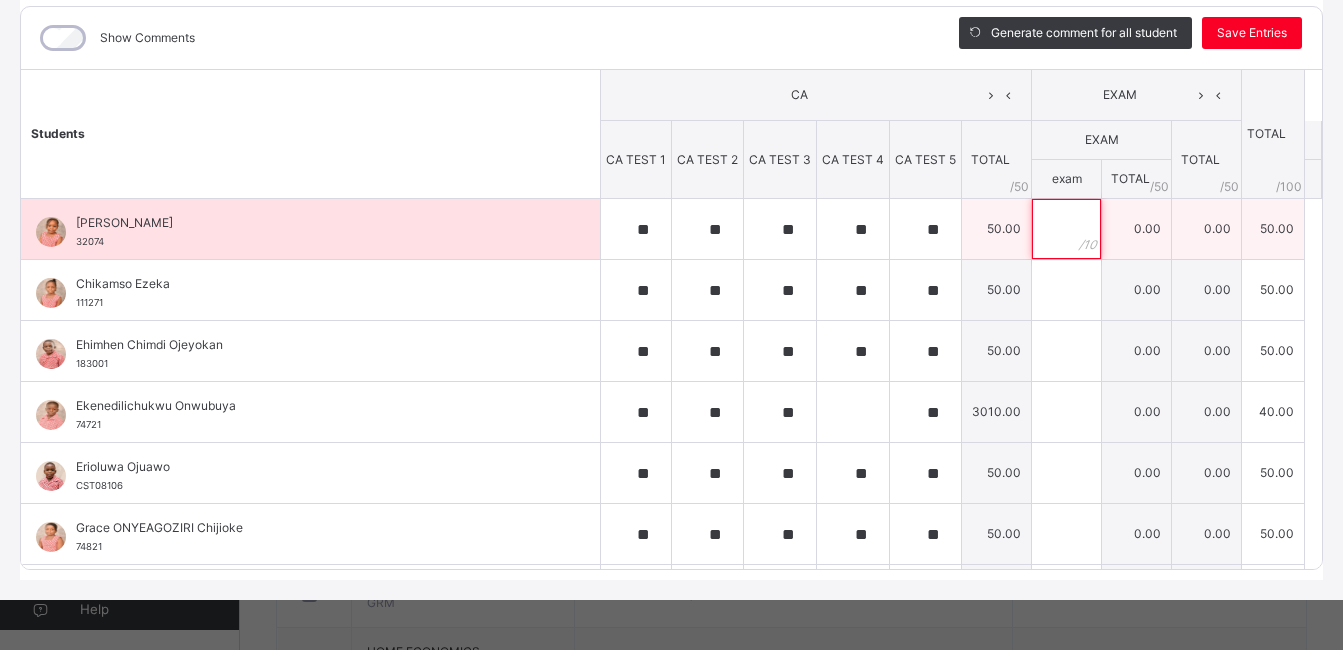 click at bounding box center (1066, 229) 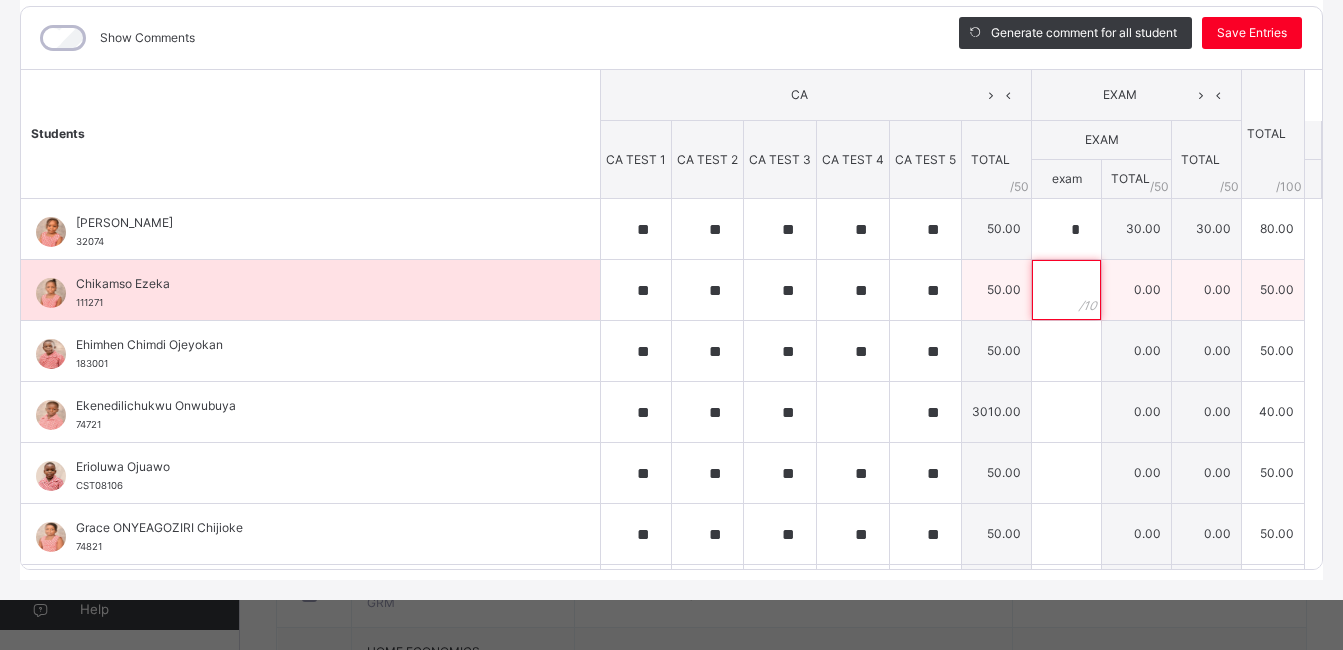 click at bounding box center (1066, 290) 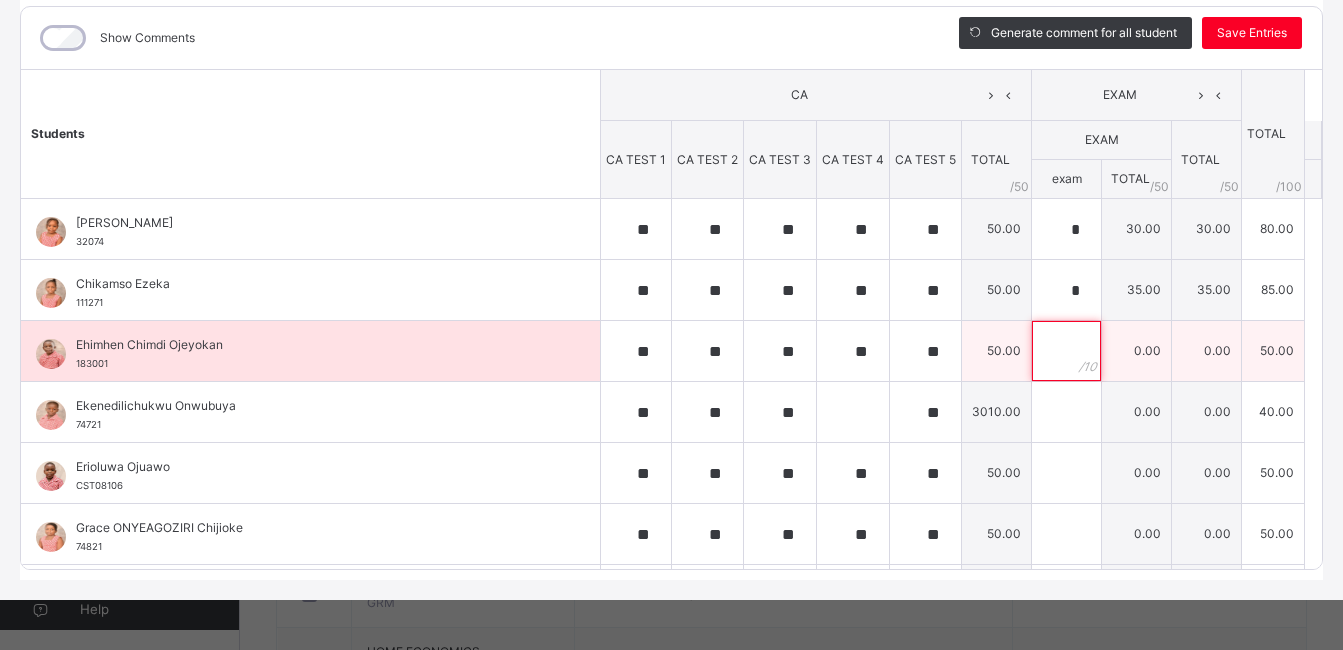 click at bounding box center (1066, 351) 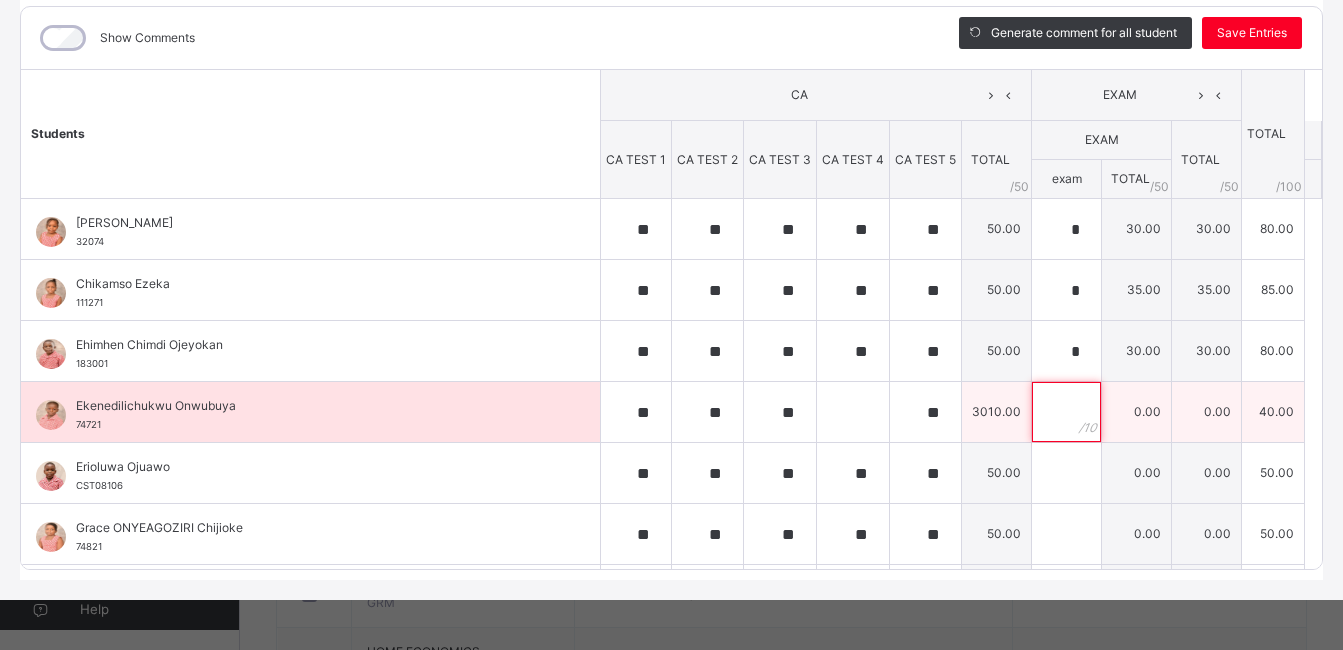 click at bounding box center [1066, 412] 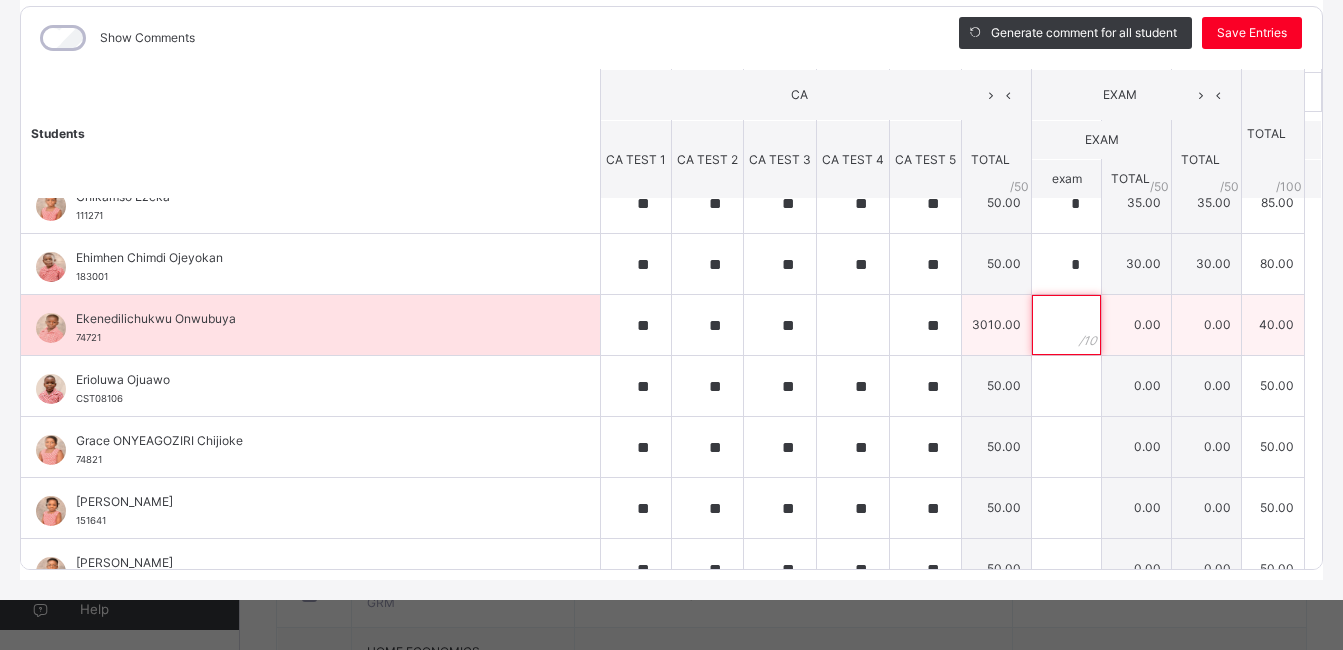 scroll, scrollTop: 90, scrollLeft: 0, axis: vertical 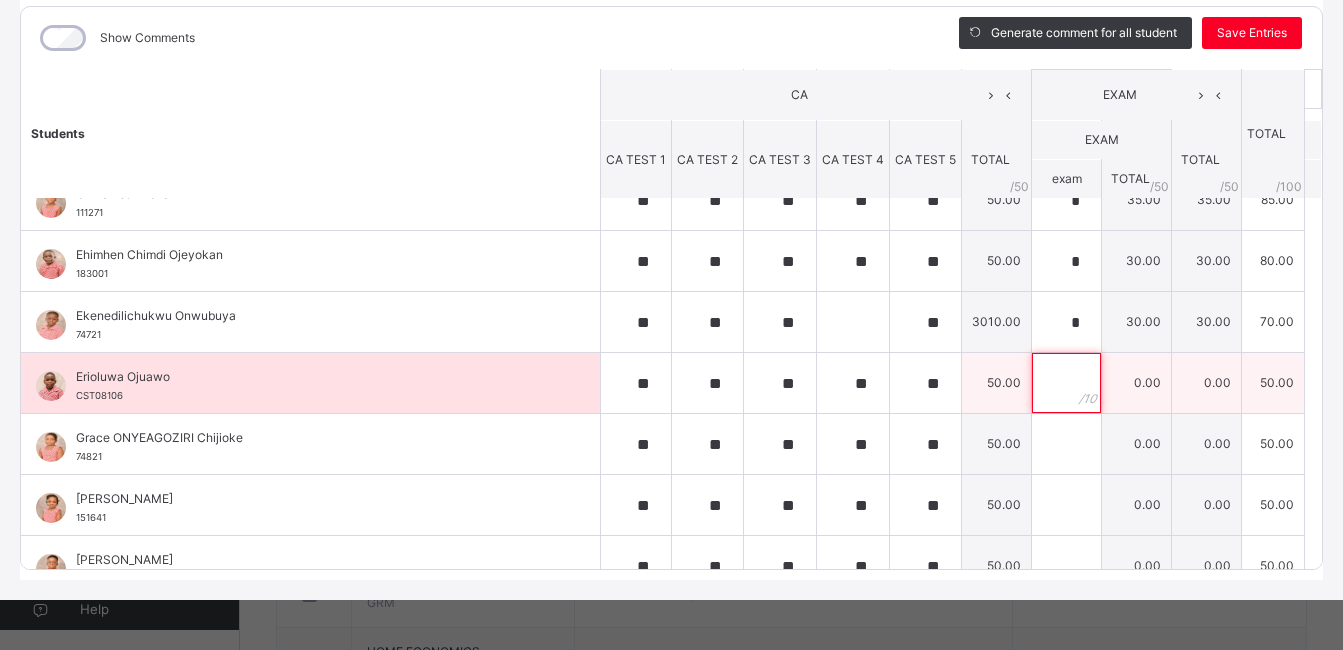 click at bounding box center (1066, 383) 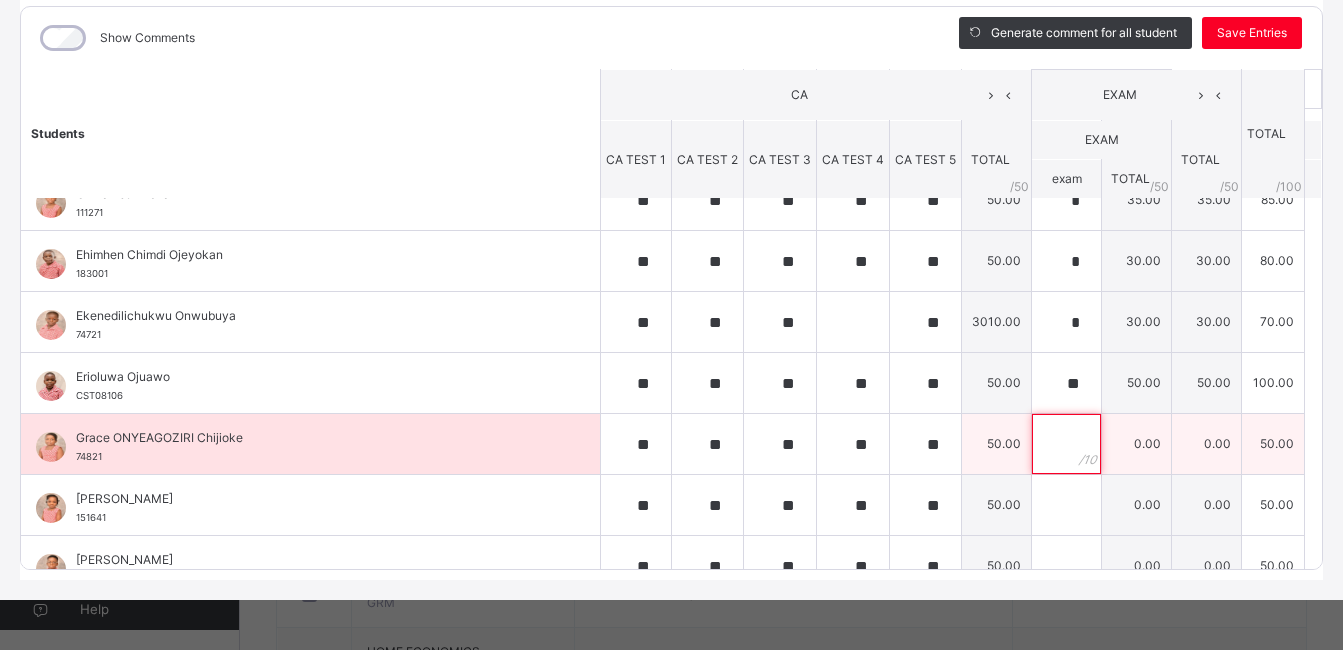 click at bounding box center (1066, 444) 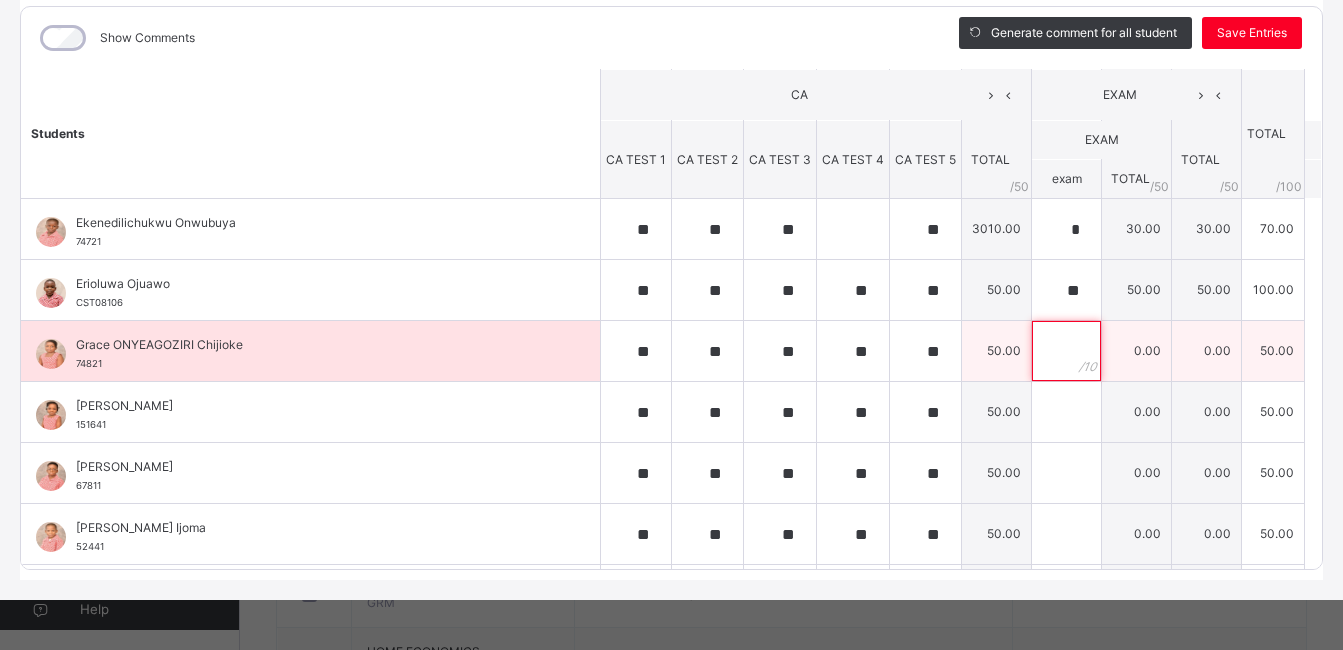 scroll, scrollTop: 184, scrollLeft: 0, axis: vertical 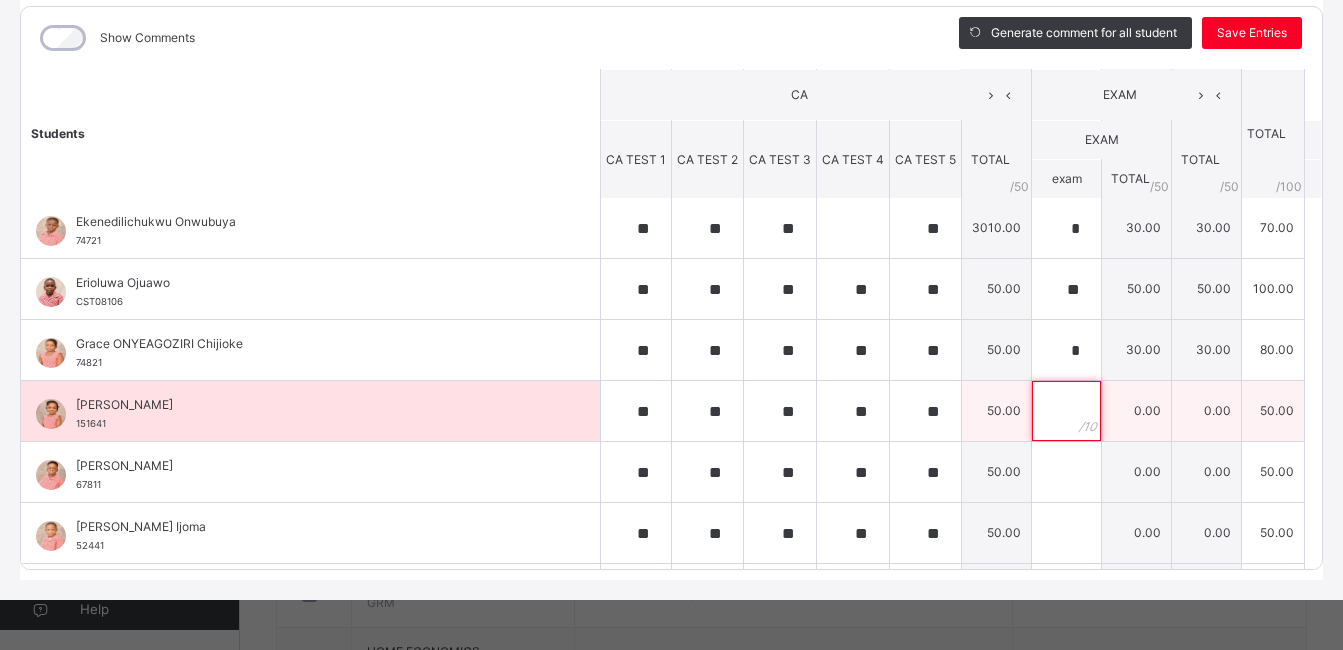 click at bounding box center [1066, 411] 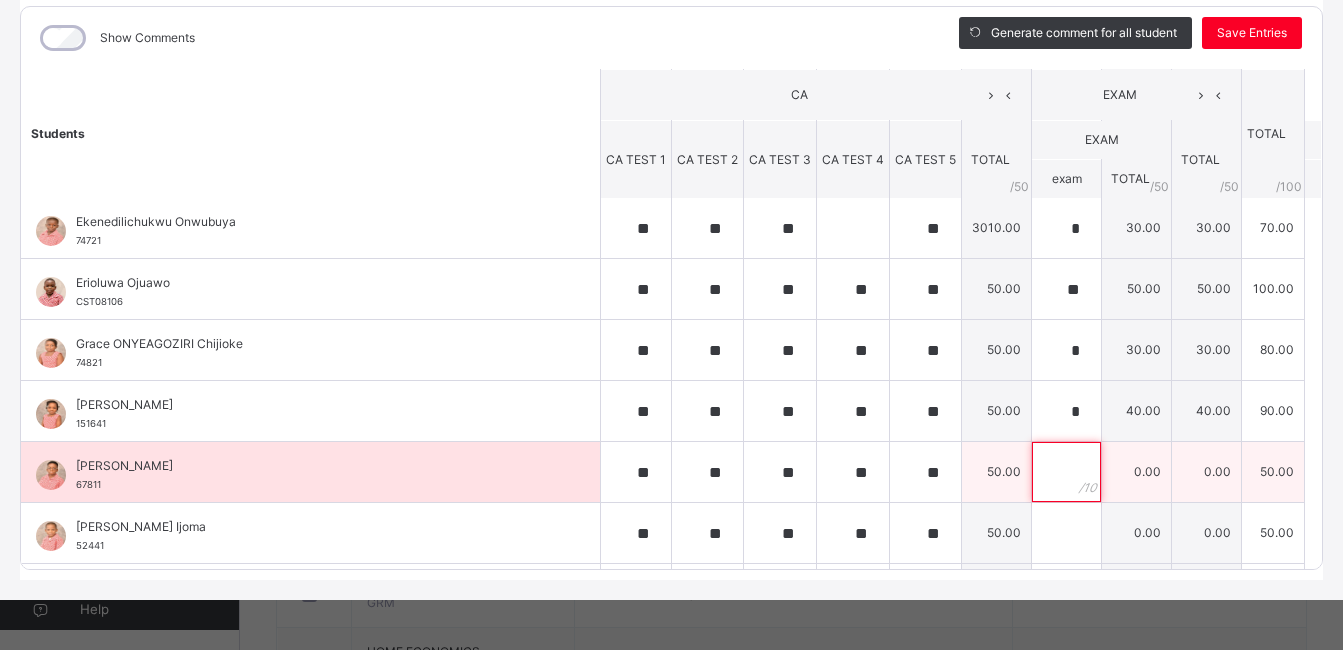 click at bounding box center (1066, 472) 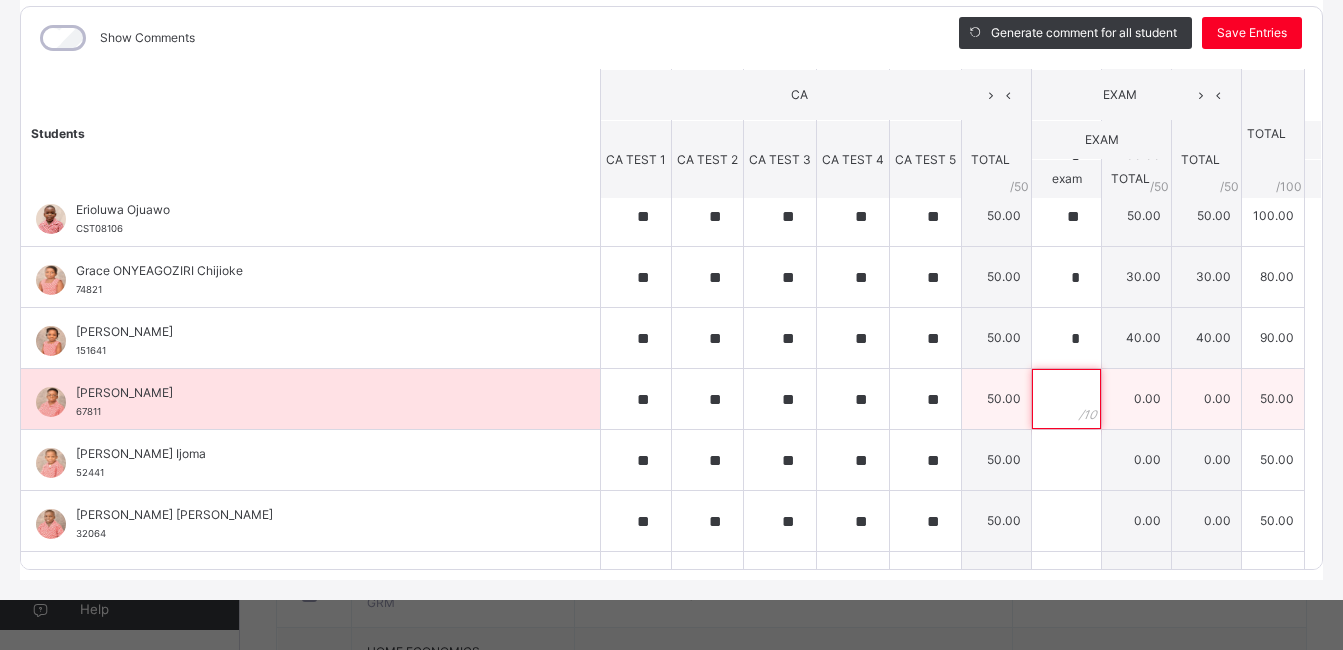 scroll, scrollTop: 260, scrollLeft: 0, axis: vertical 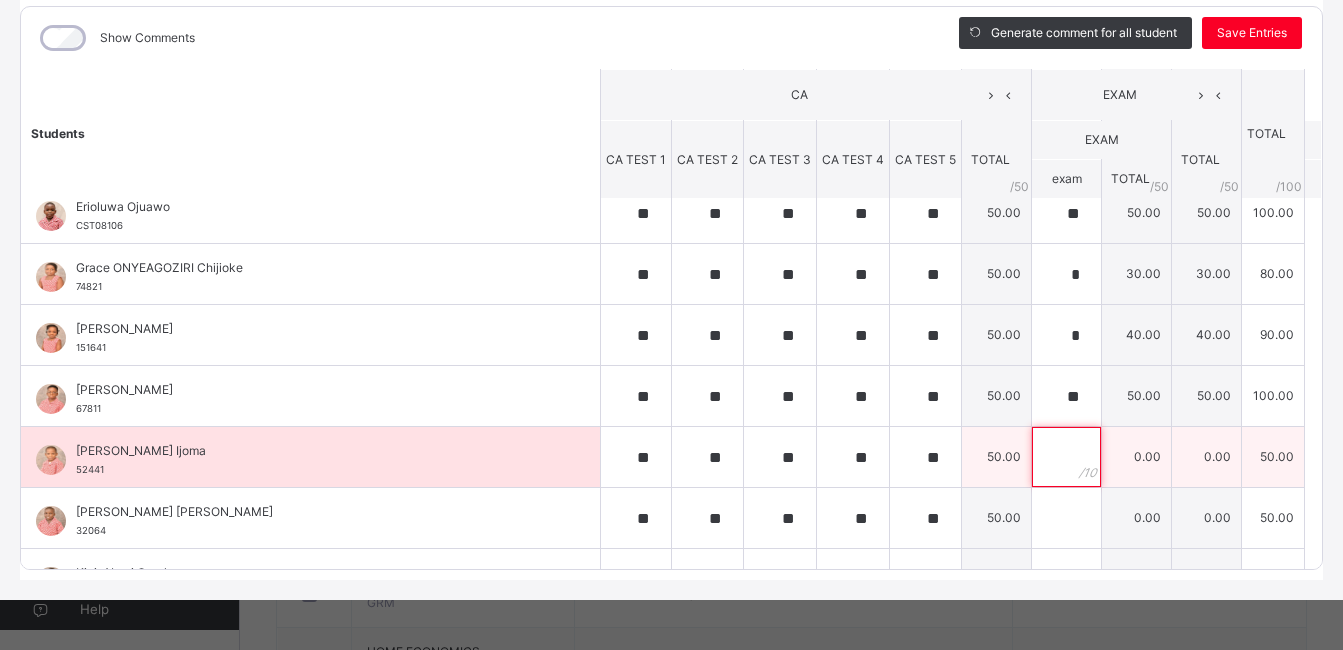 click at bounding box center (1066, 457) 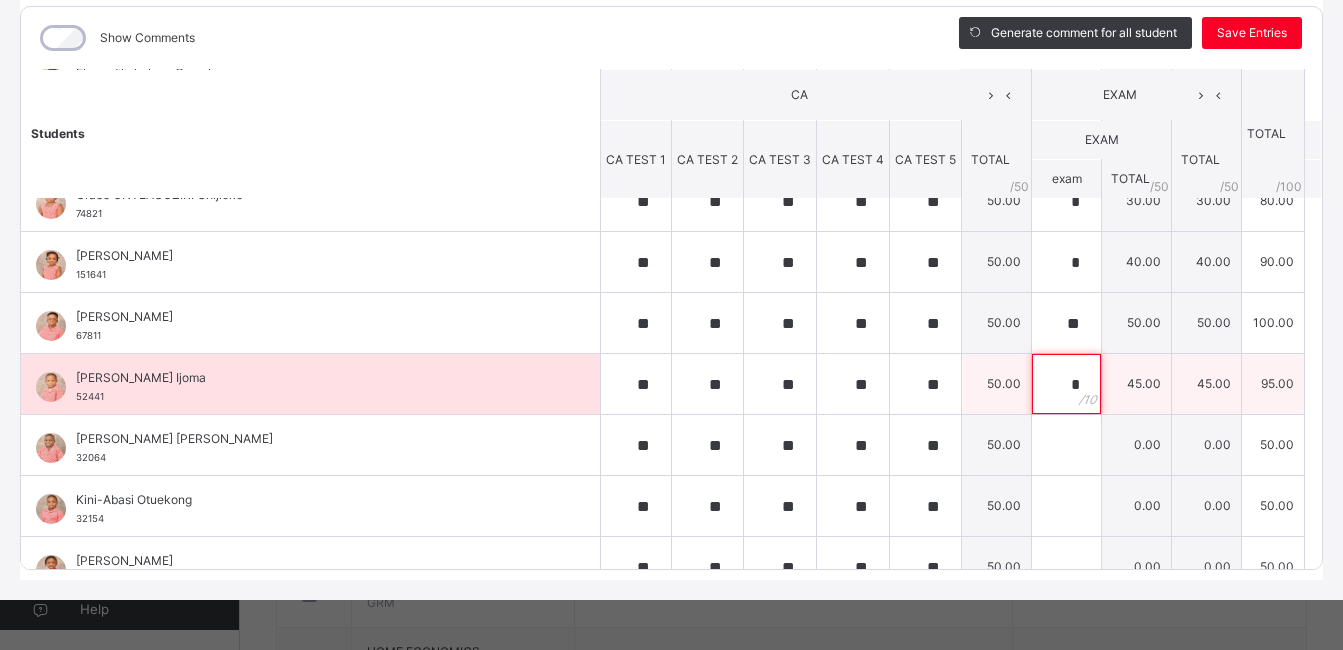 scroll, scrollTop: 334, scrollLeft: 0, axis: vertical 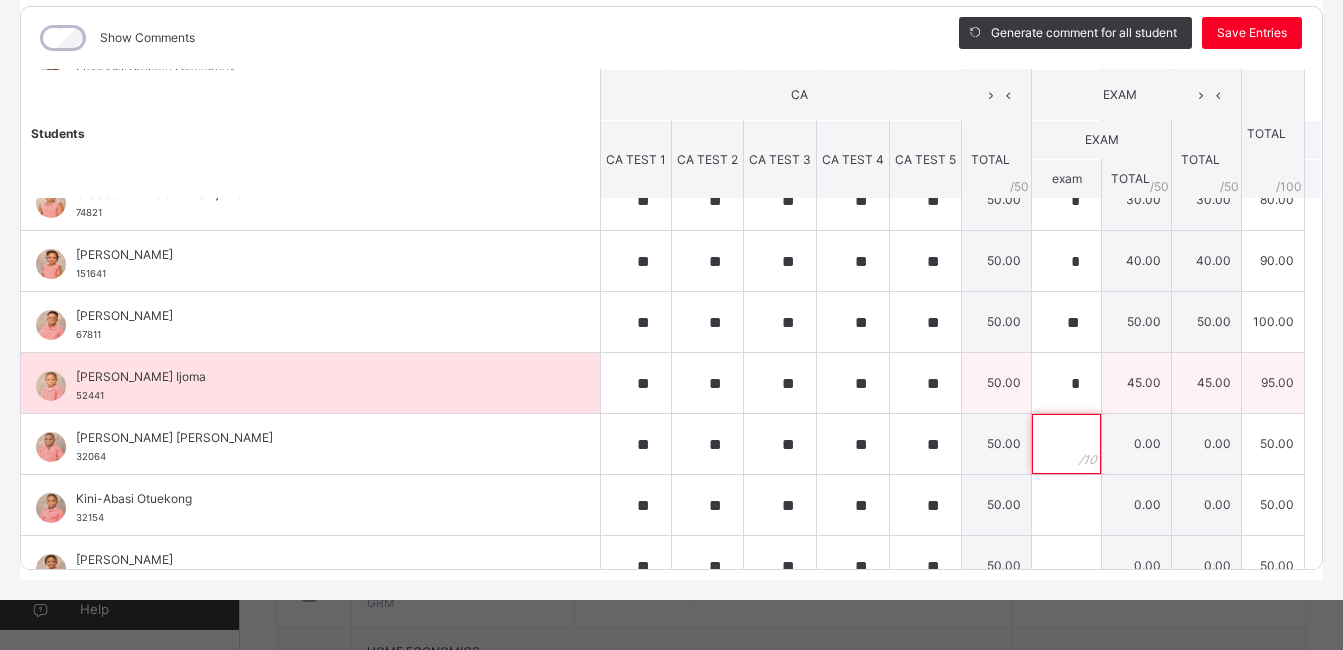click at bounding box center [1066, 444] 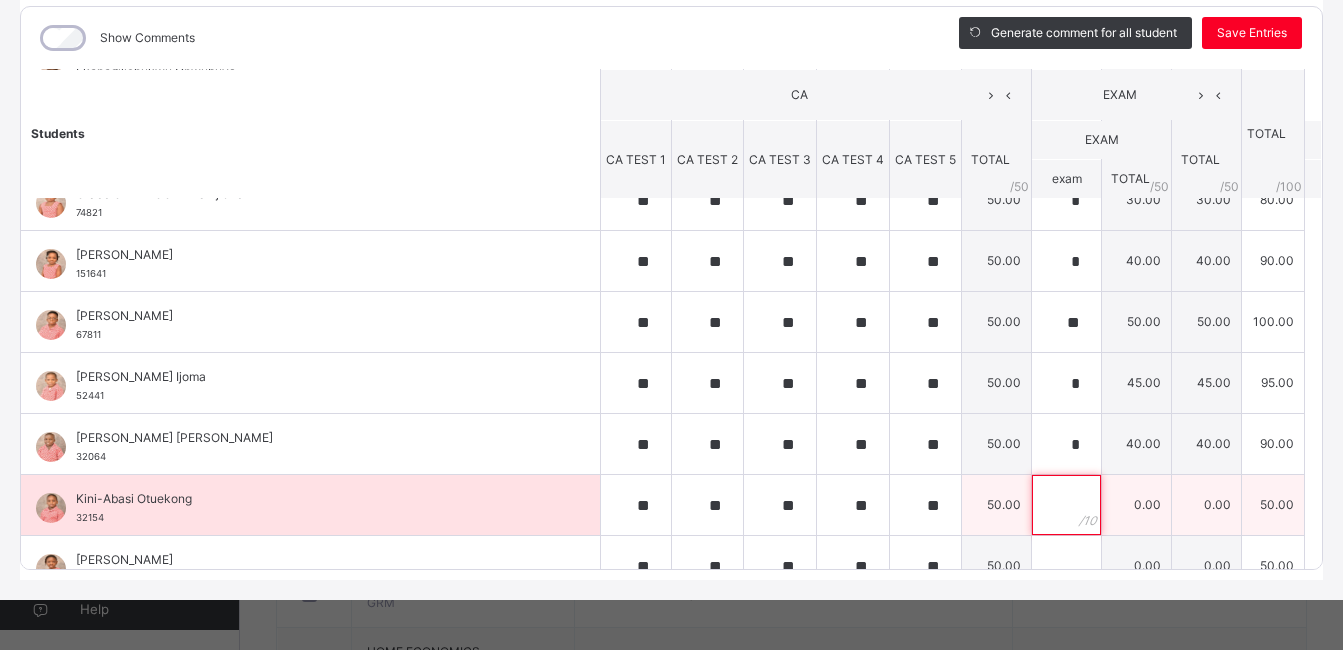 click at bounding box center (1066, 505) 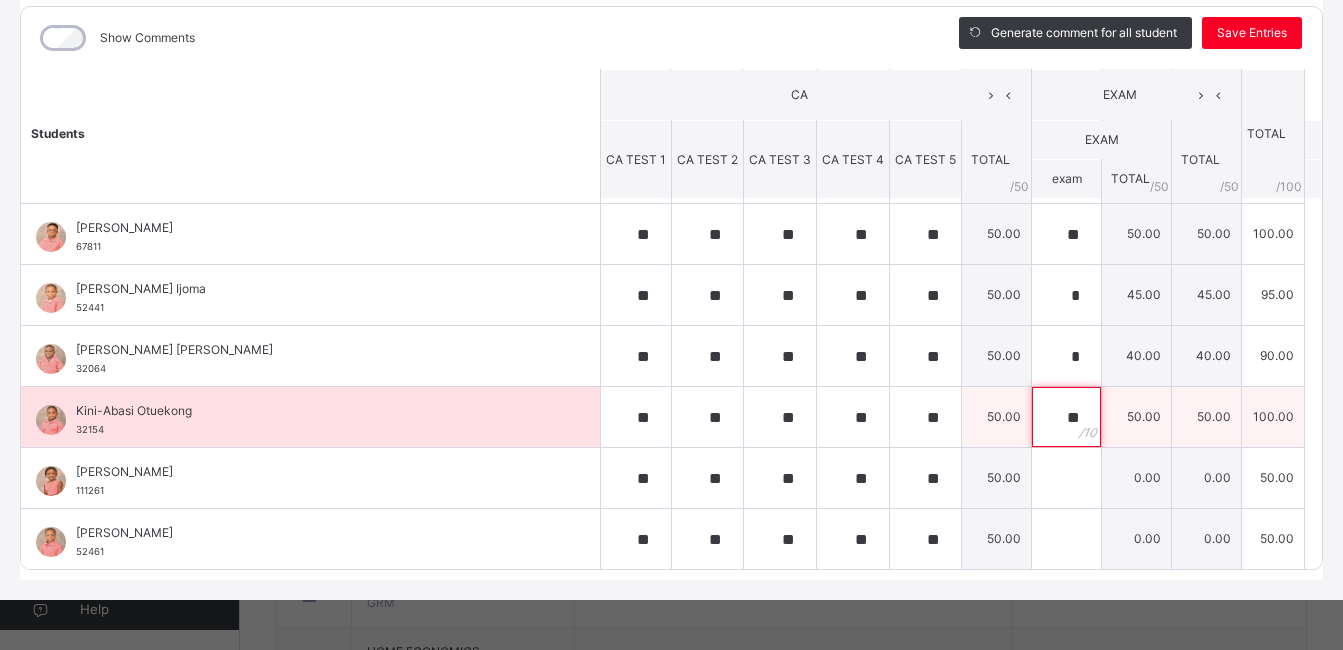 scroll, scrollTop: 481, scrollLeft: 0, axis: vertical 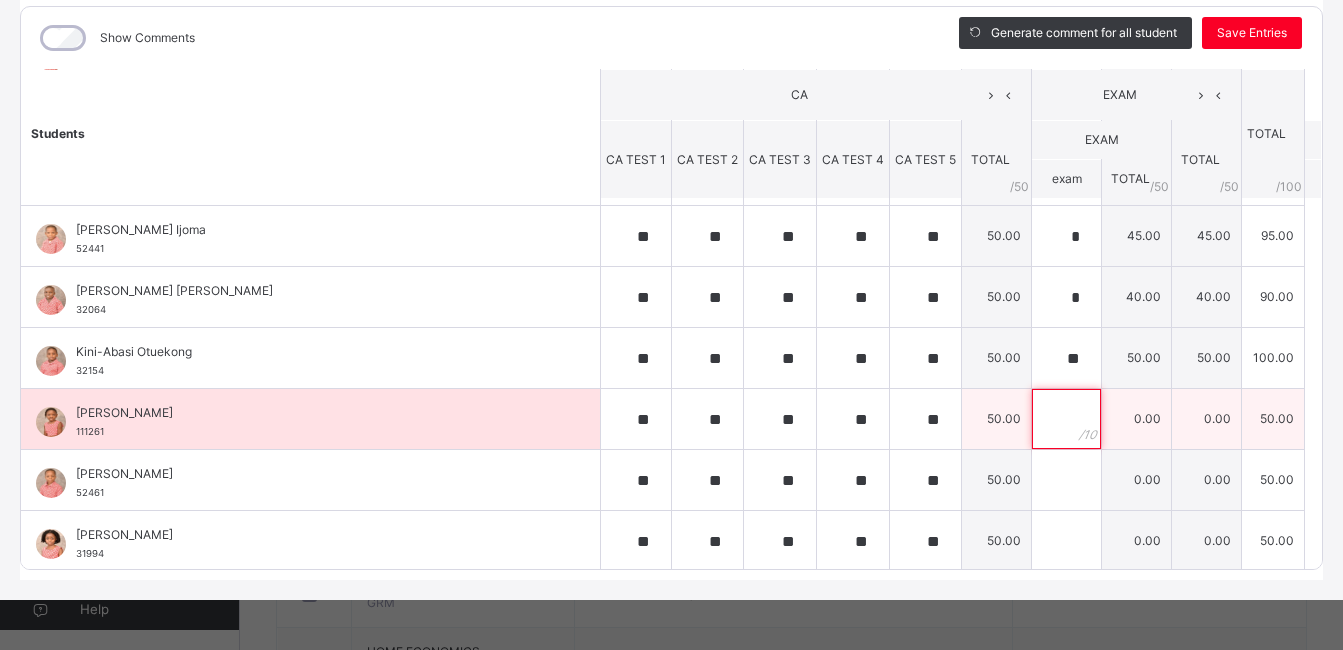 click at bounding box center (1066, 419) 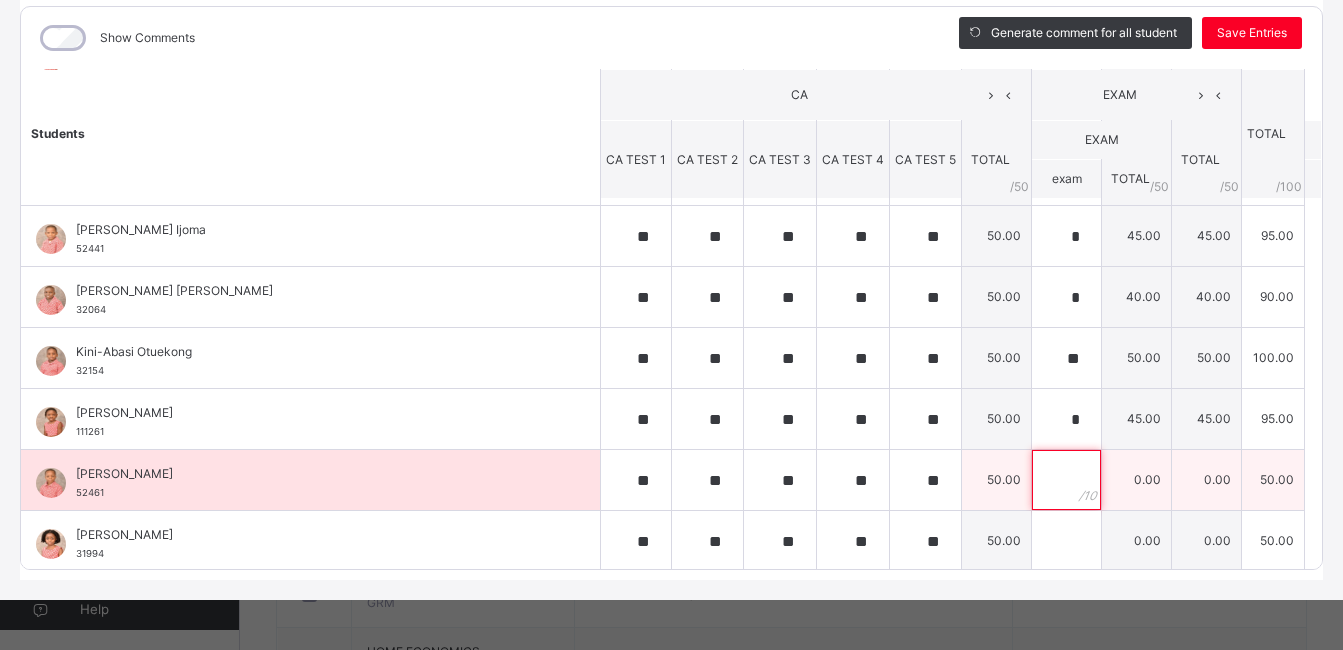 click at bounding box center (1066, 480) 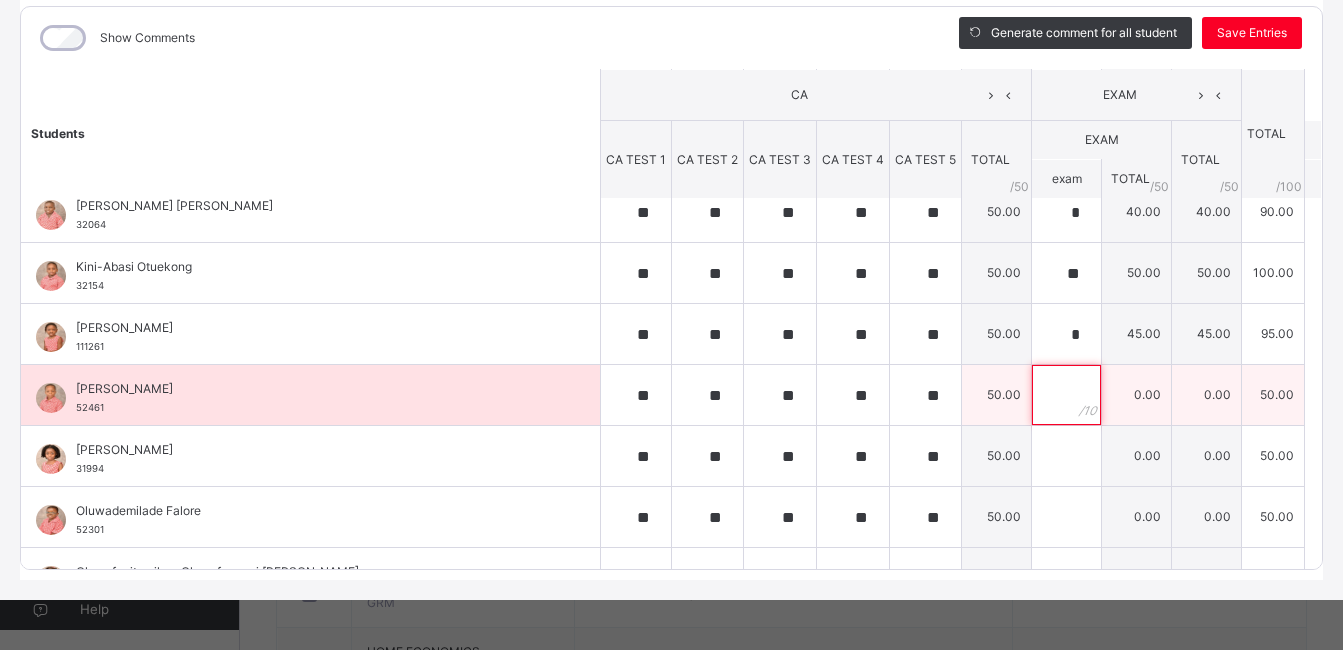 scroll, scrollTop: 571, scrollLeft: 0, axis: vertical 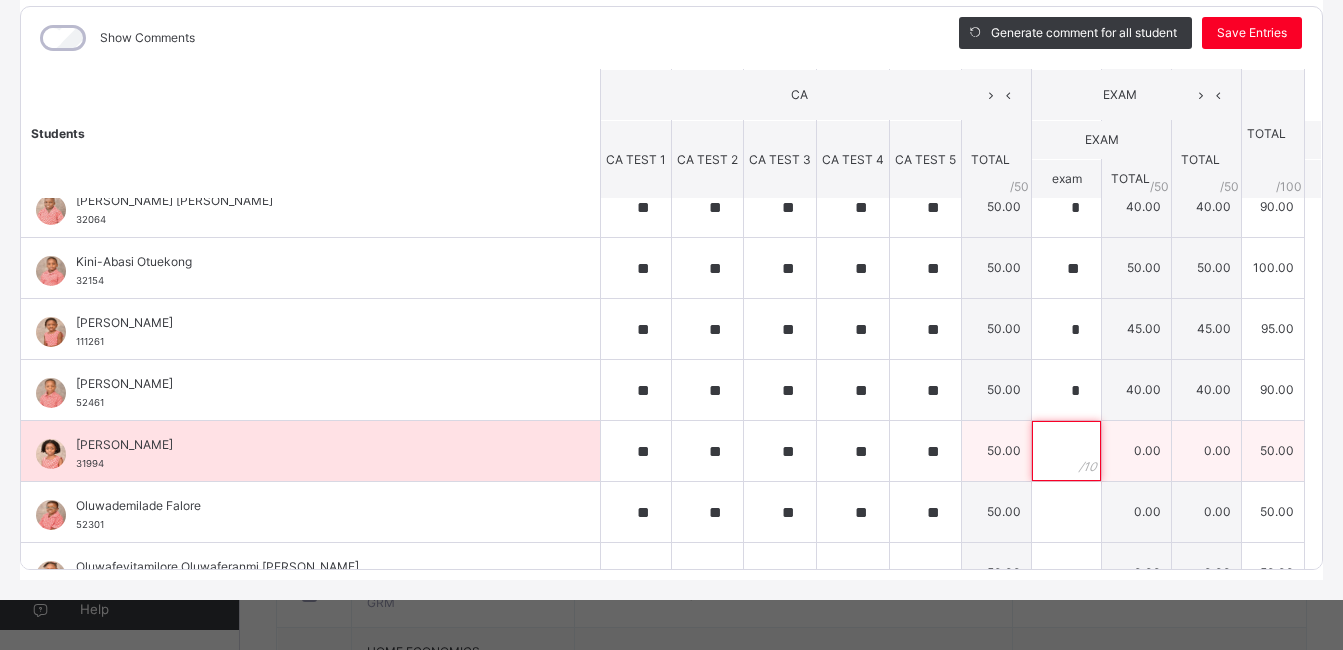 click at bounding box center [1066, 451] 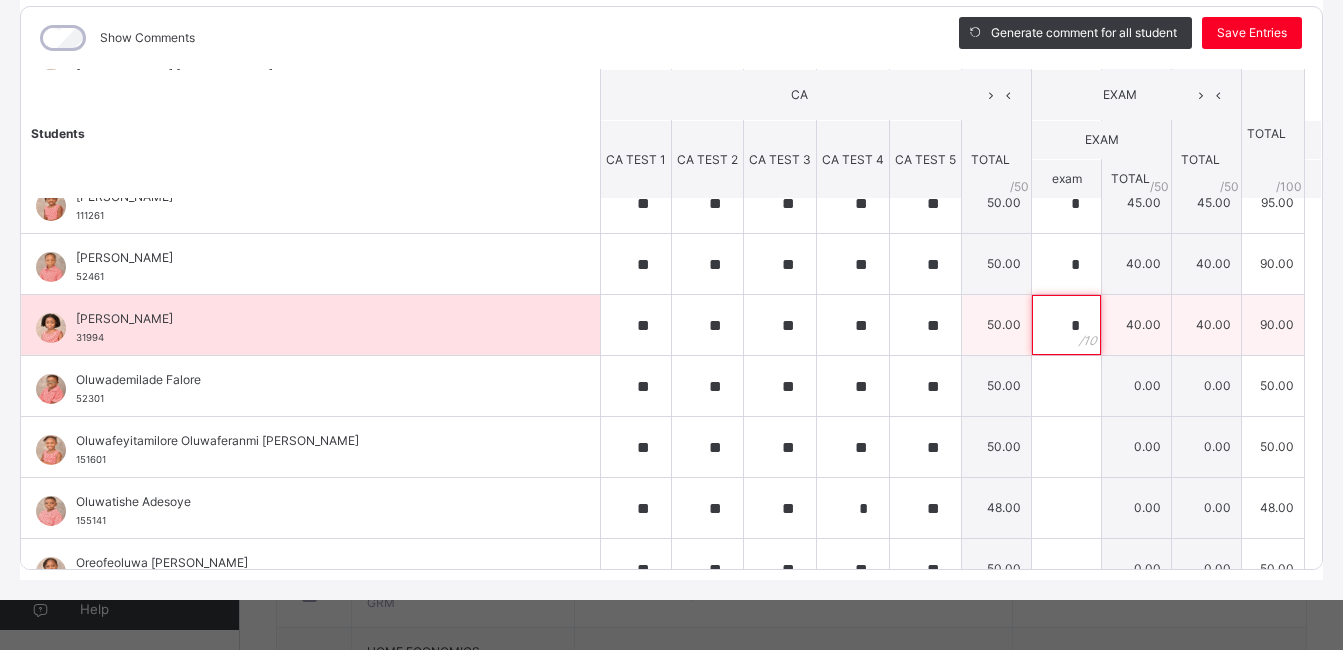 scroll, scrollTop: 698, scrollLeft: 0, axis: vertical 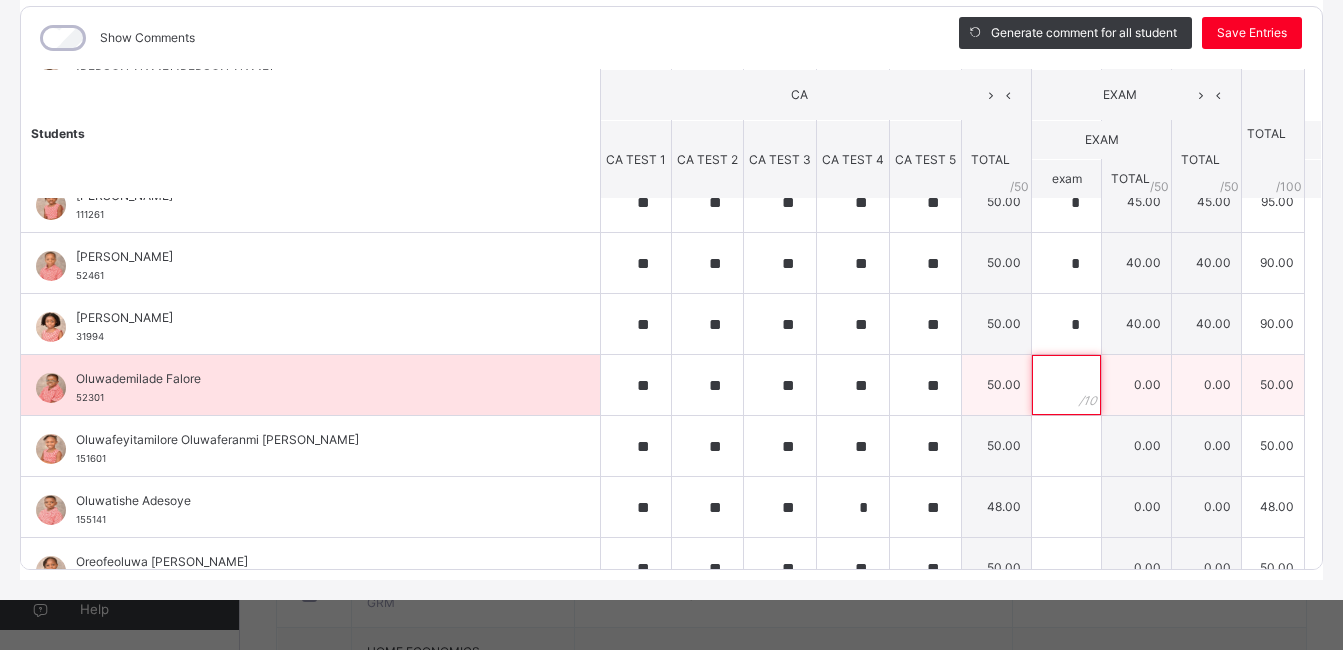 click at bounding box center [1066, 385] 